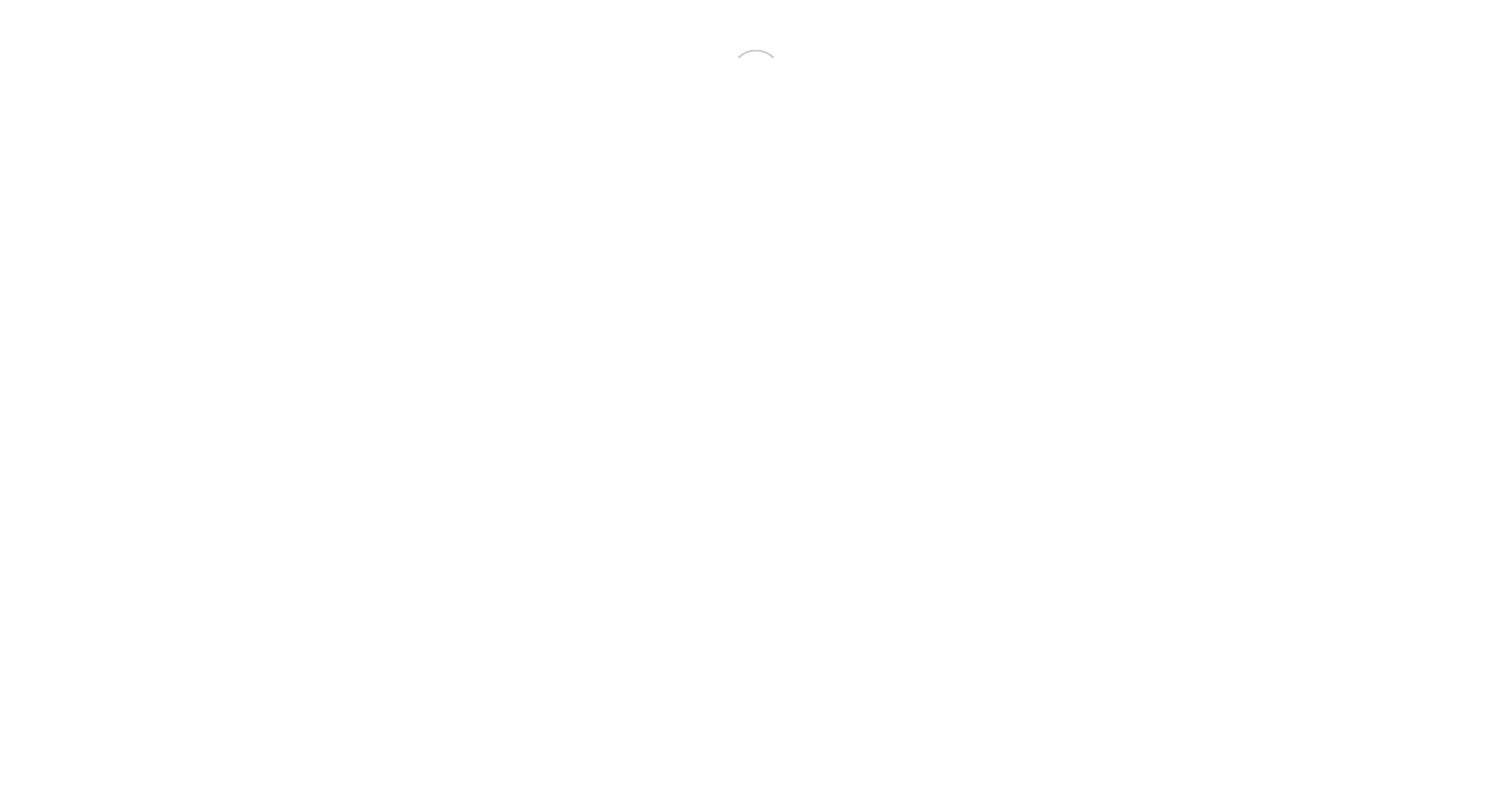 scroll, scrollTop: 0, scrollLeft: 0, axis: both 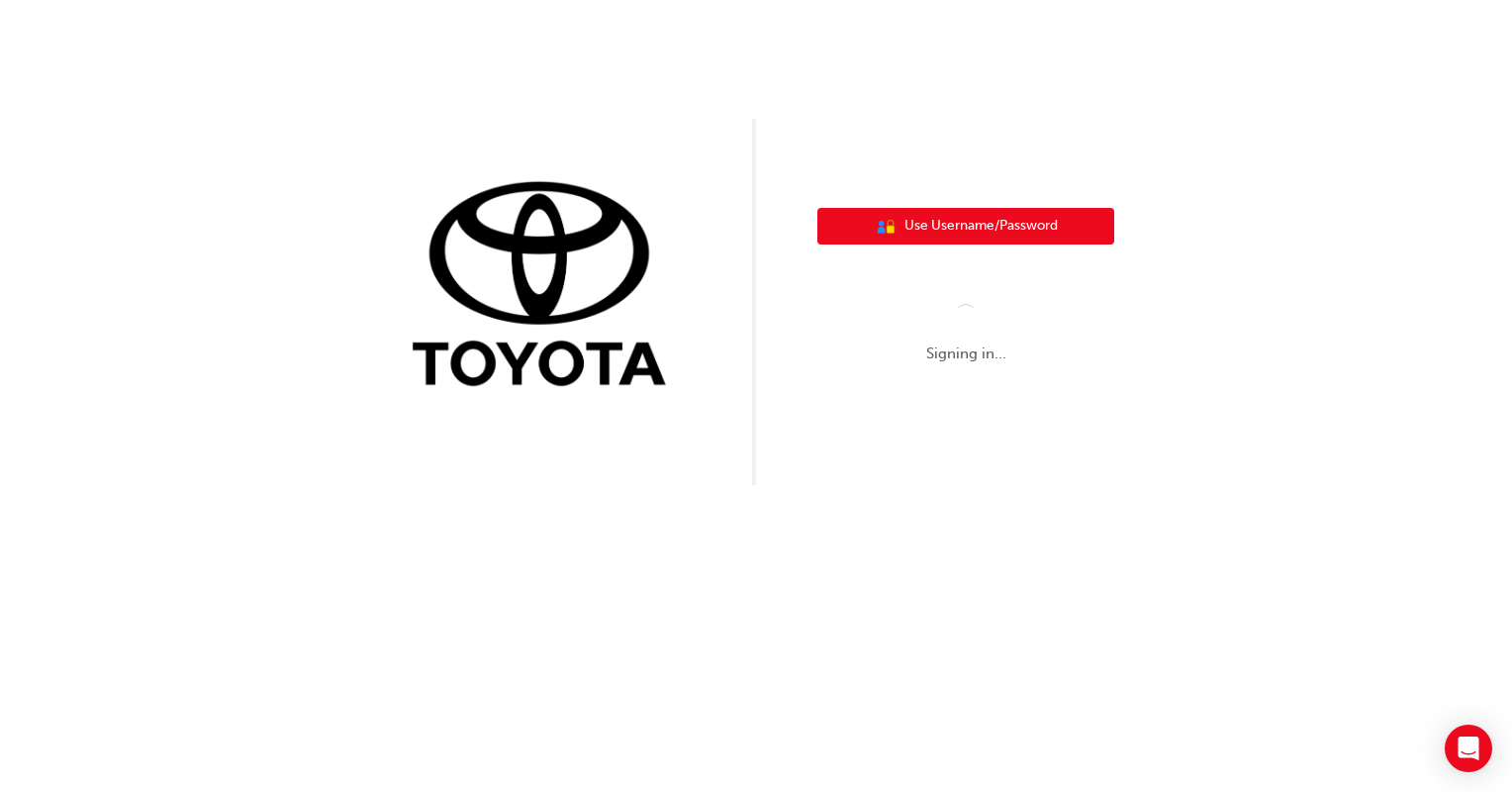 click on "User Authentication Icon - Blue Person, Gold Lock     Use Username/Password" at bounding box center [966, 227] 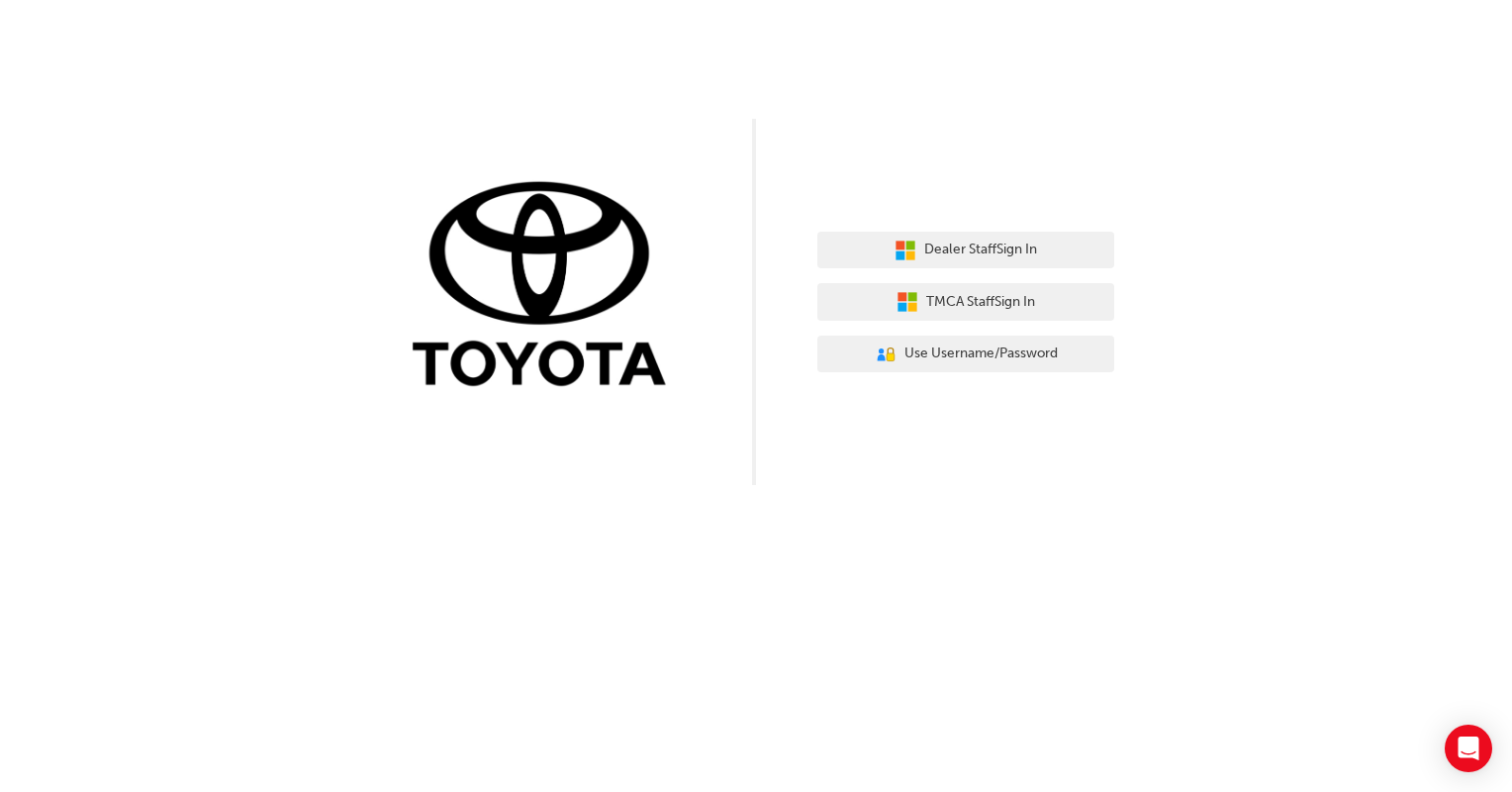 click on "Dealer Staff  Sign In TMCA Staff  Sign In User Authentication Icon - Blue Person, Gold Lock     Use Username/Password" at bounding box center [756, 243] 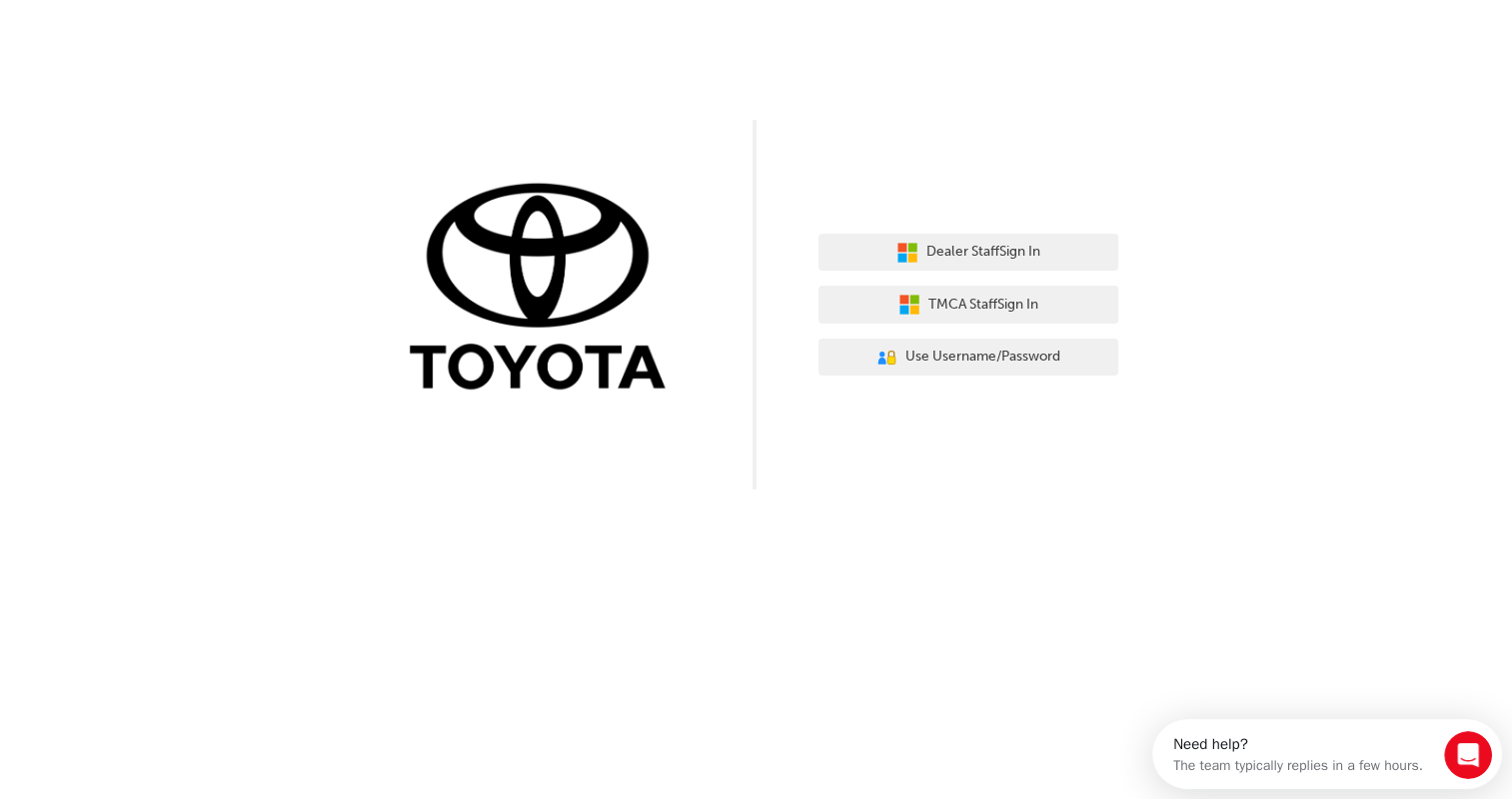 scroll, scrollTop: 0, scrollLeft: 0, axis: both 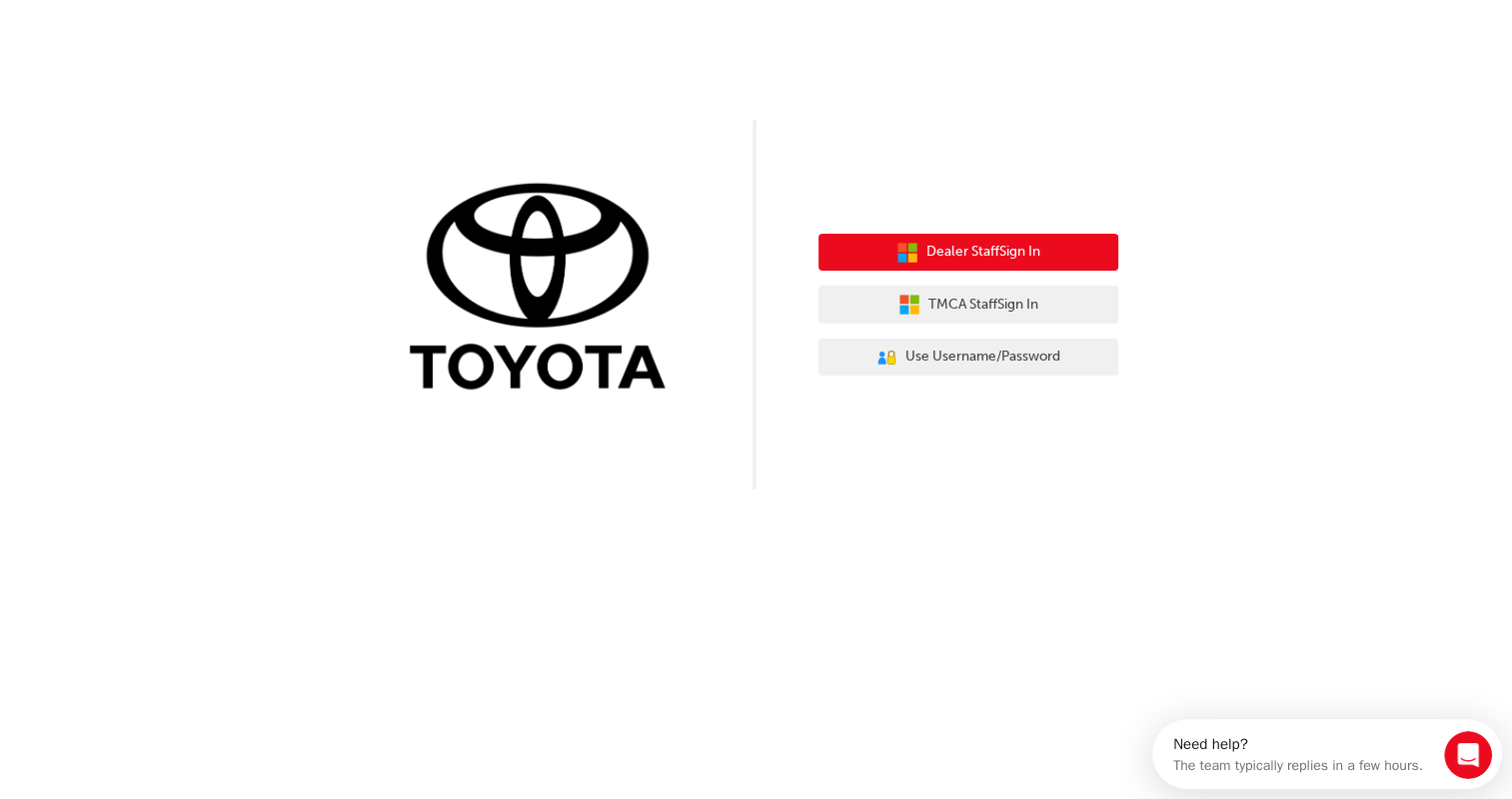 click on "Dealer Staff  Sign In" at bounding box center (968, 253) 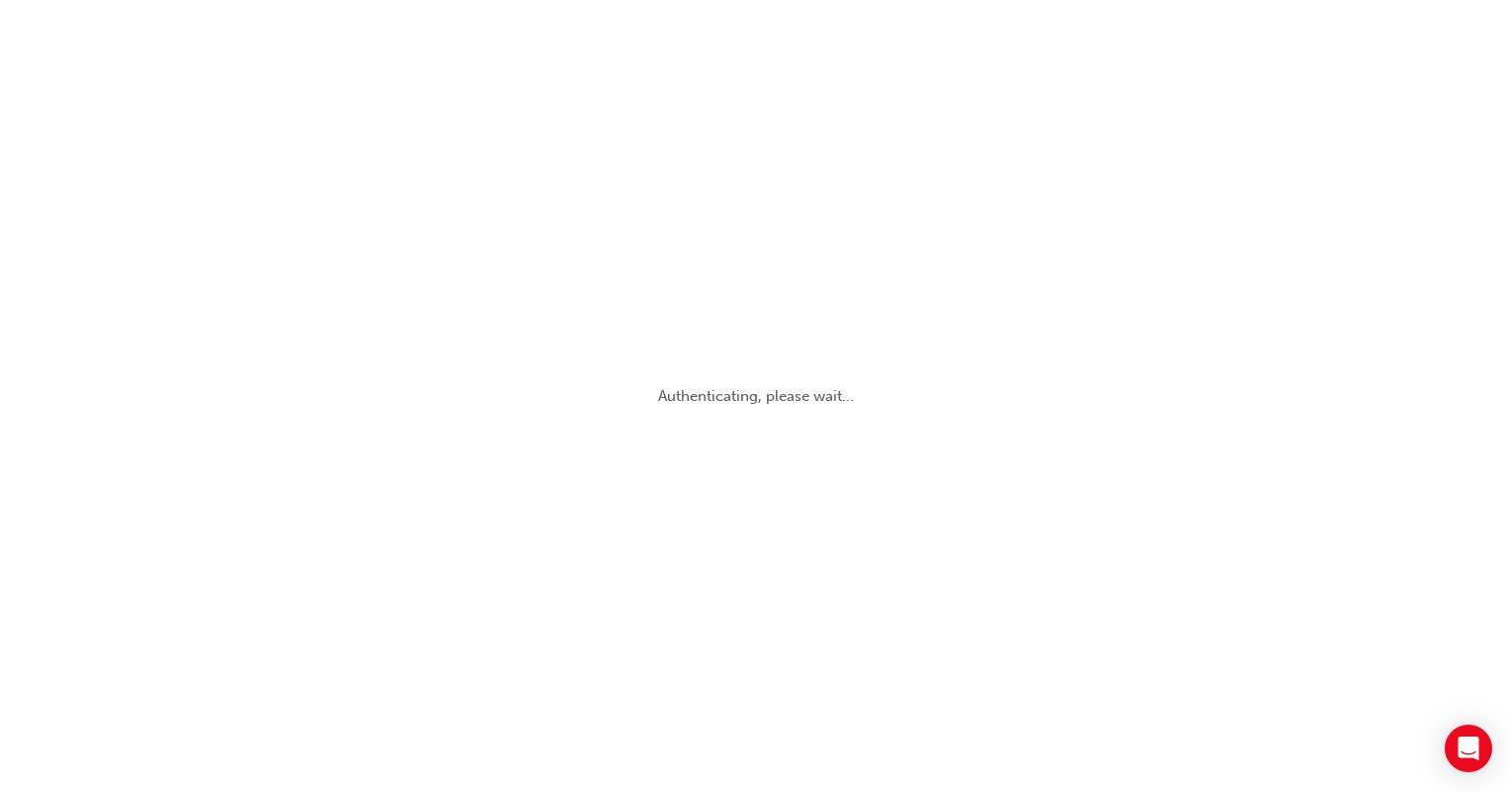 scroll, scrollTop: 0, scrollLeft: 0, axis: both 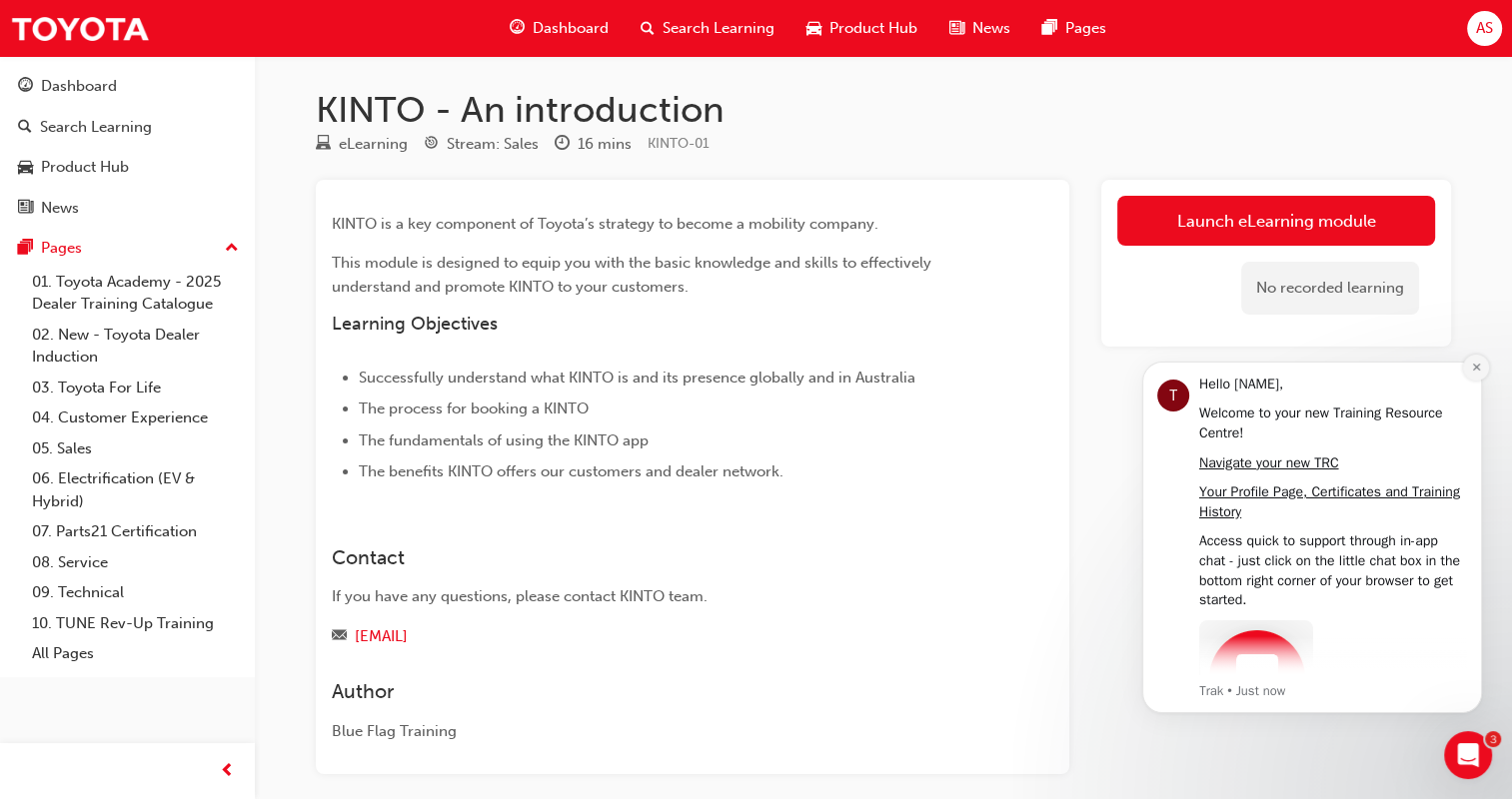 click 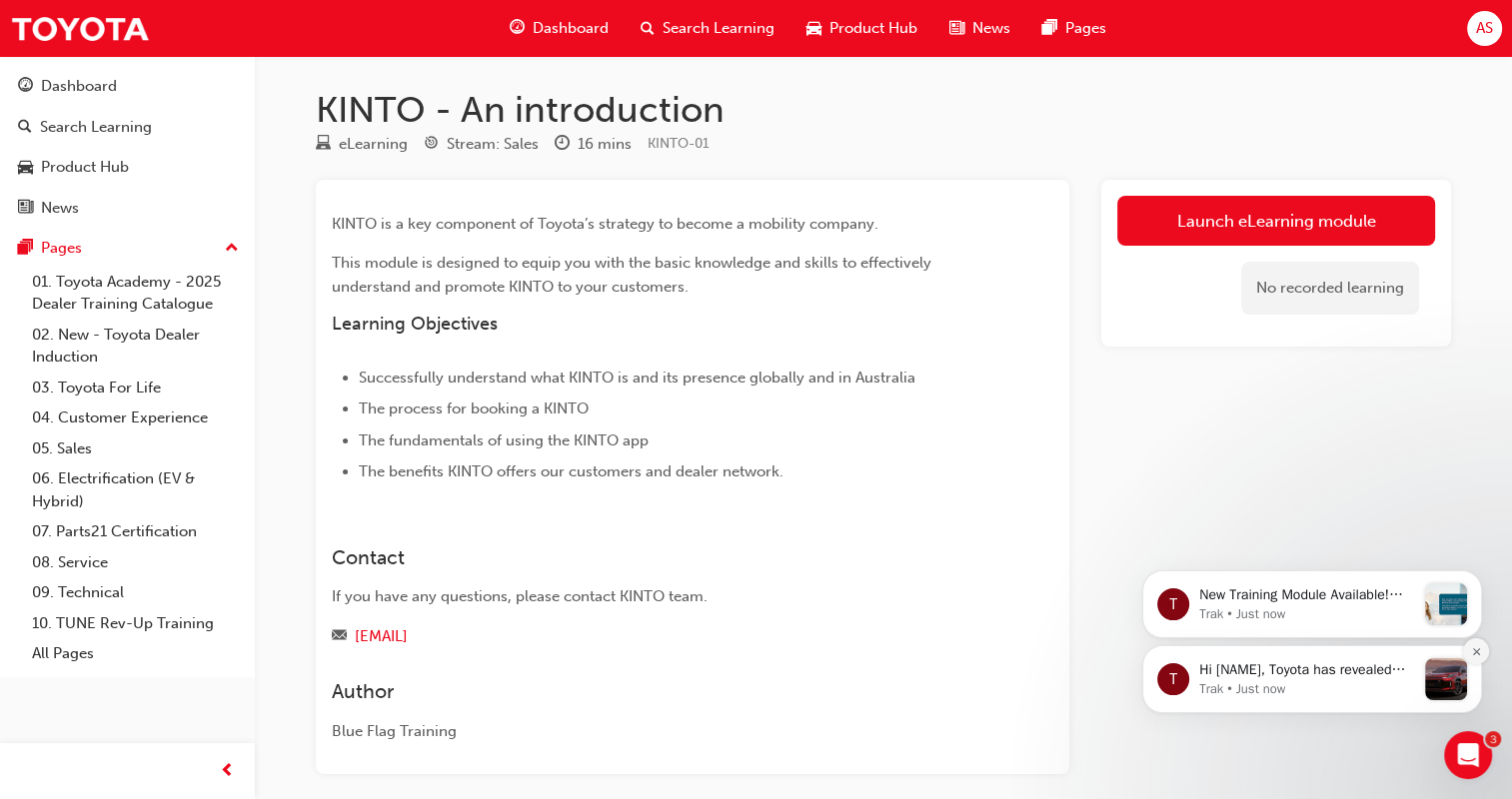click at bounding box center [1476, 651] 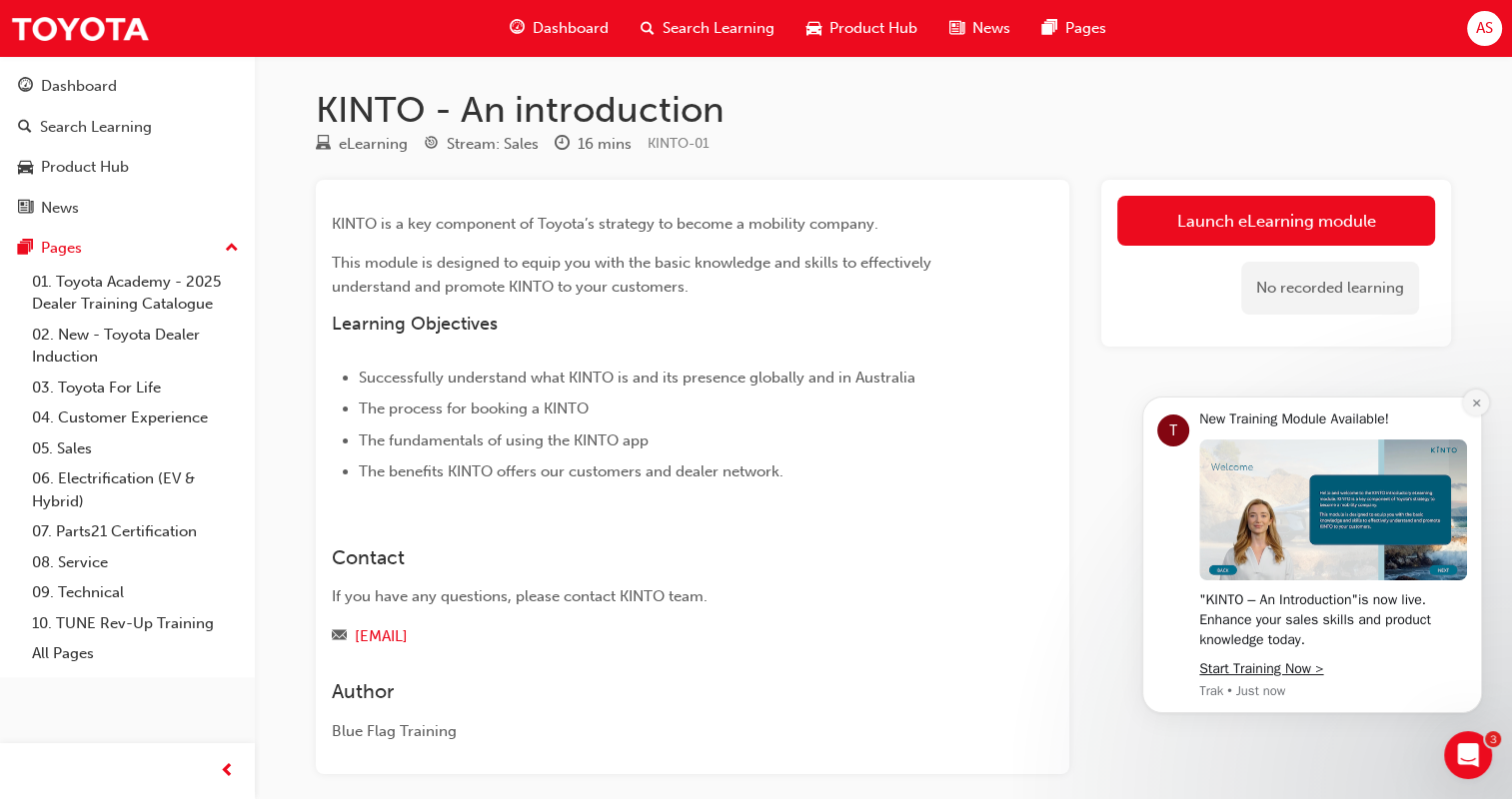 click at bounding box center (1476, 402) 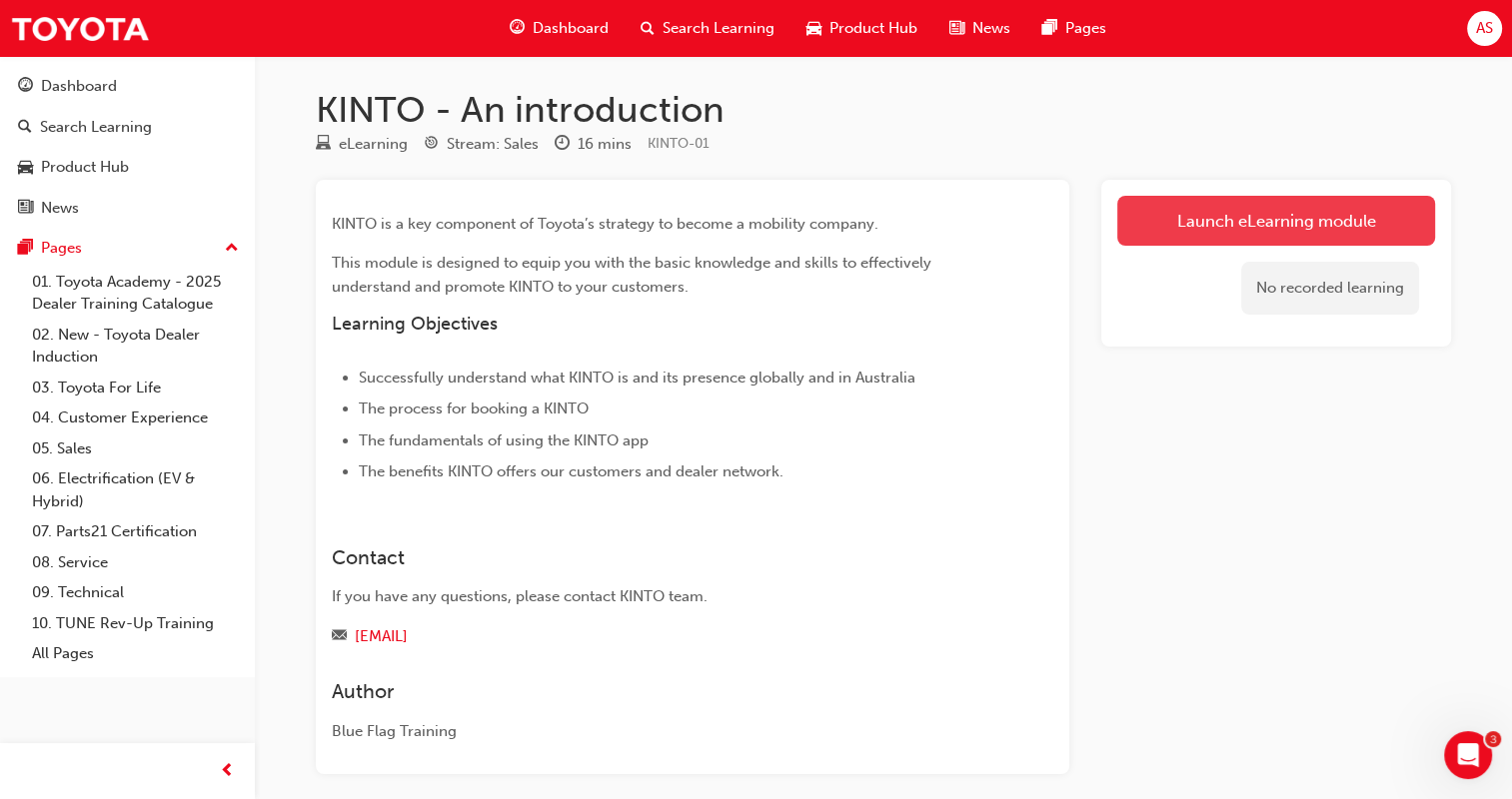click on "Launch eLearning module" at bounding box center (1276, 221) 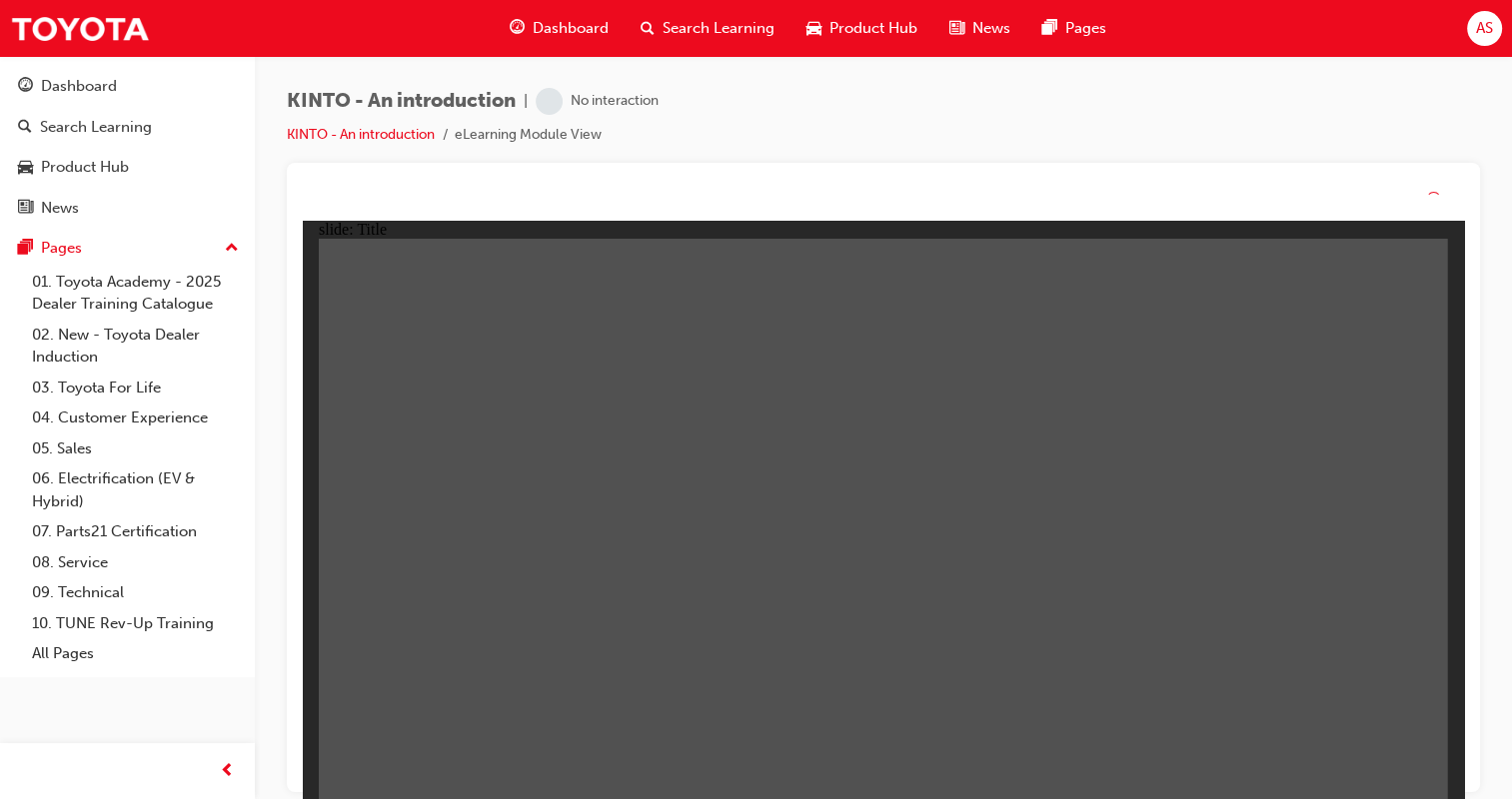 scroll, scrollTop: 0, scrollLeft: 0, axis: both 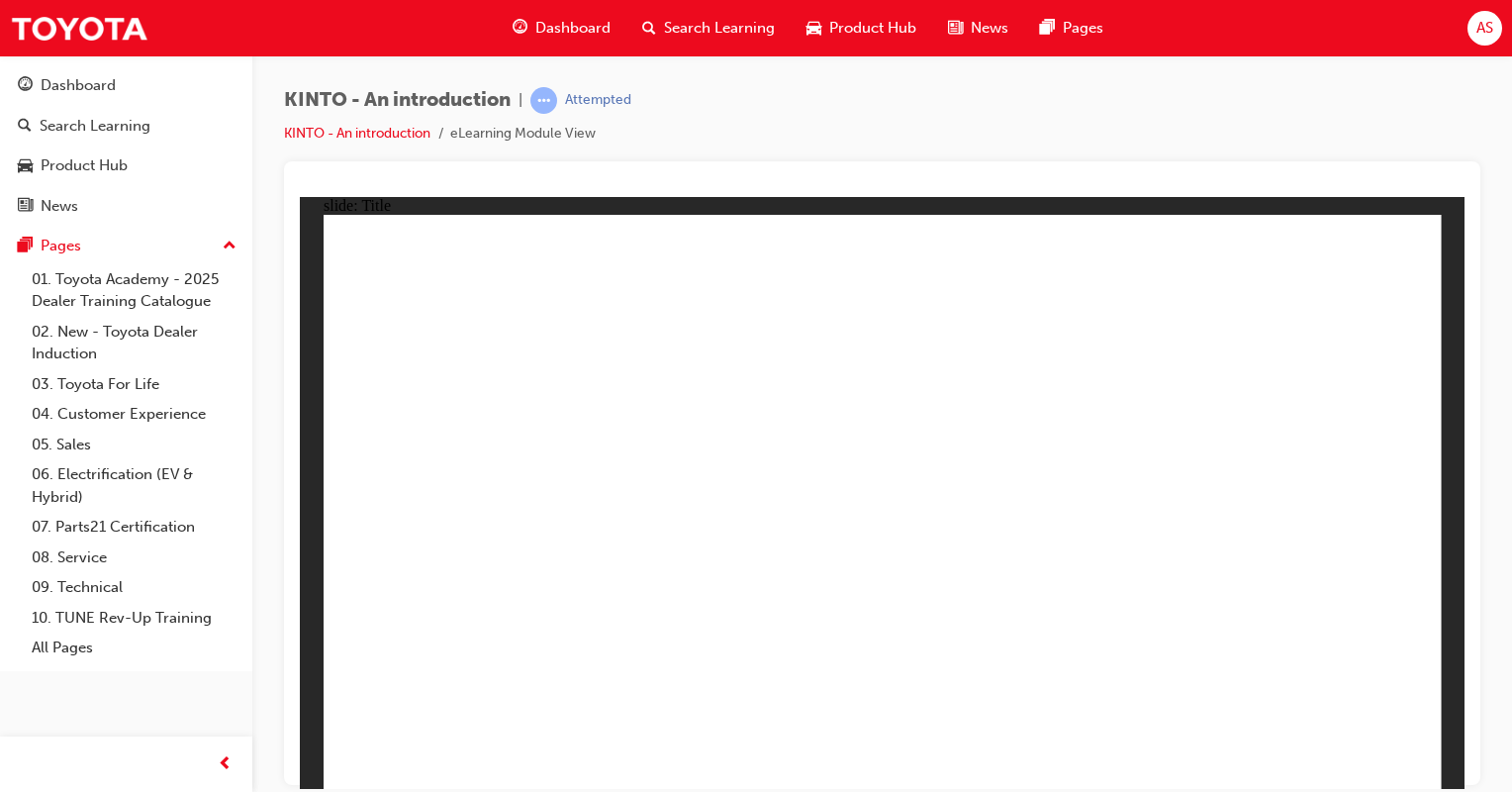 click on "Dashboard Search Learning Product Hub News Pages Pages 01. Toyota Academy - 2025 Dealer Training Catalogue 02. New - Toyota Dealer Induction  03. Toyota For Life 04. Customer Experience 05. Sales 06. Electrification (EV & Hybrid) 07. Parts21 Certification 08. Service 09. Technical  10. TUNE Rev-Up Training All Pages" at bounding box center (126, 363) 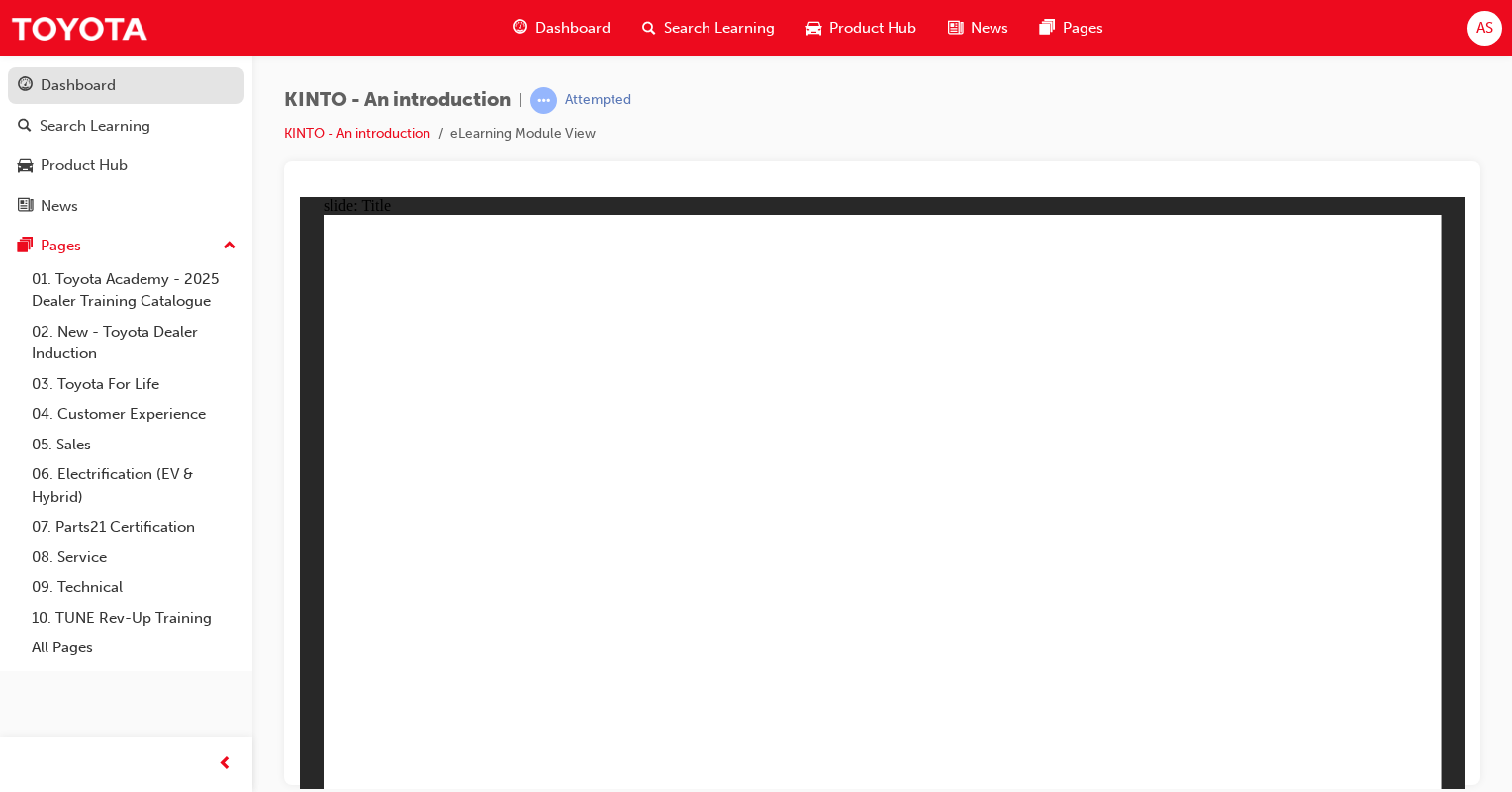 click on "Dashboard" at bounding box center (126, 85) 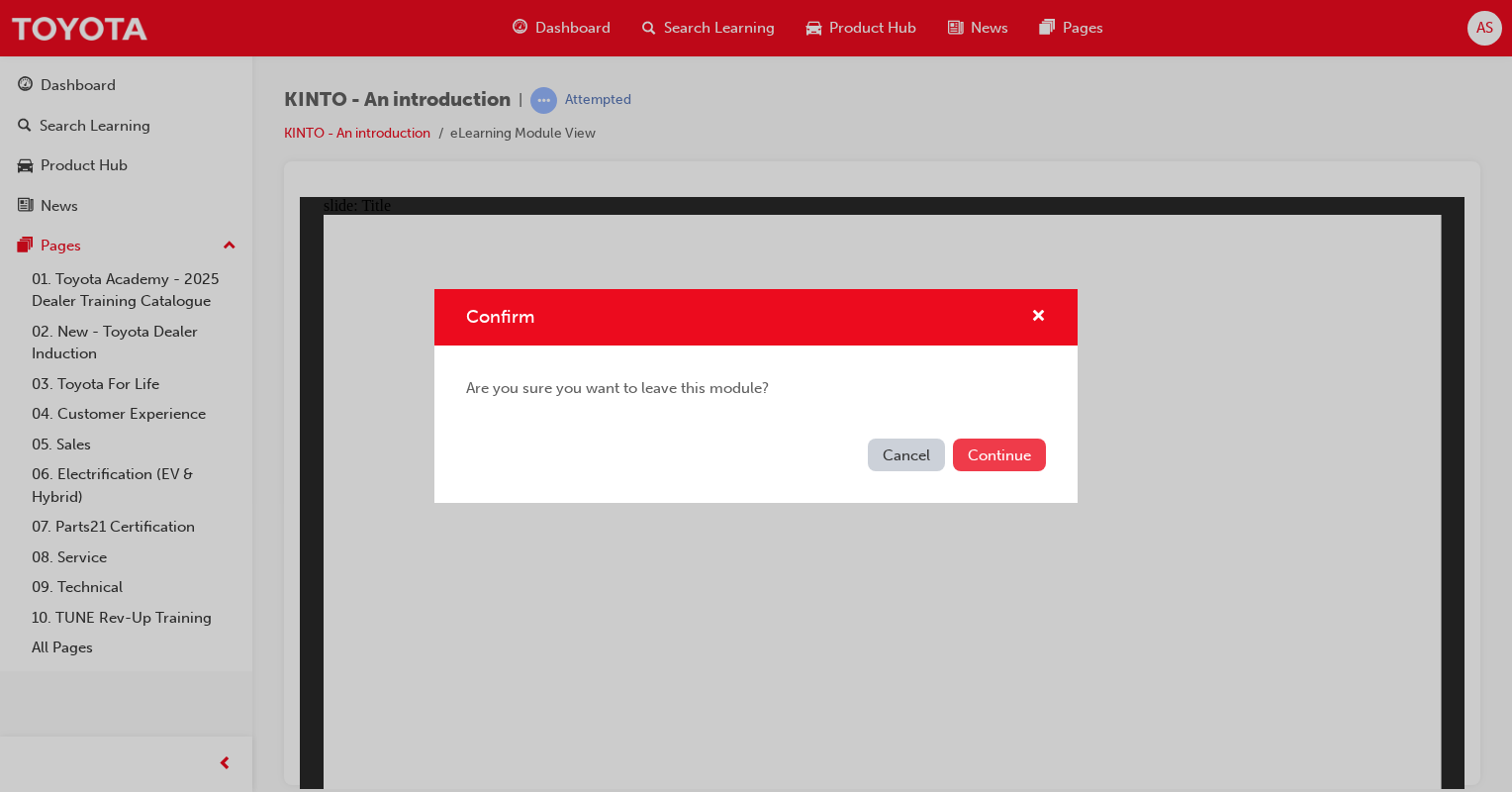 click on "Continue" at bounding box center [999, 454] 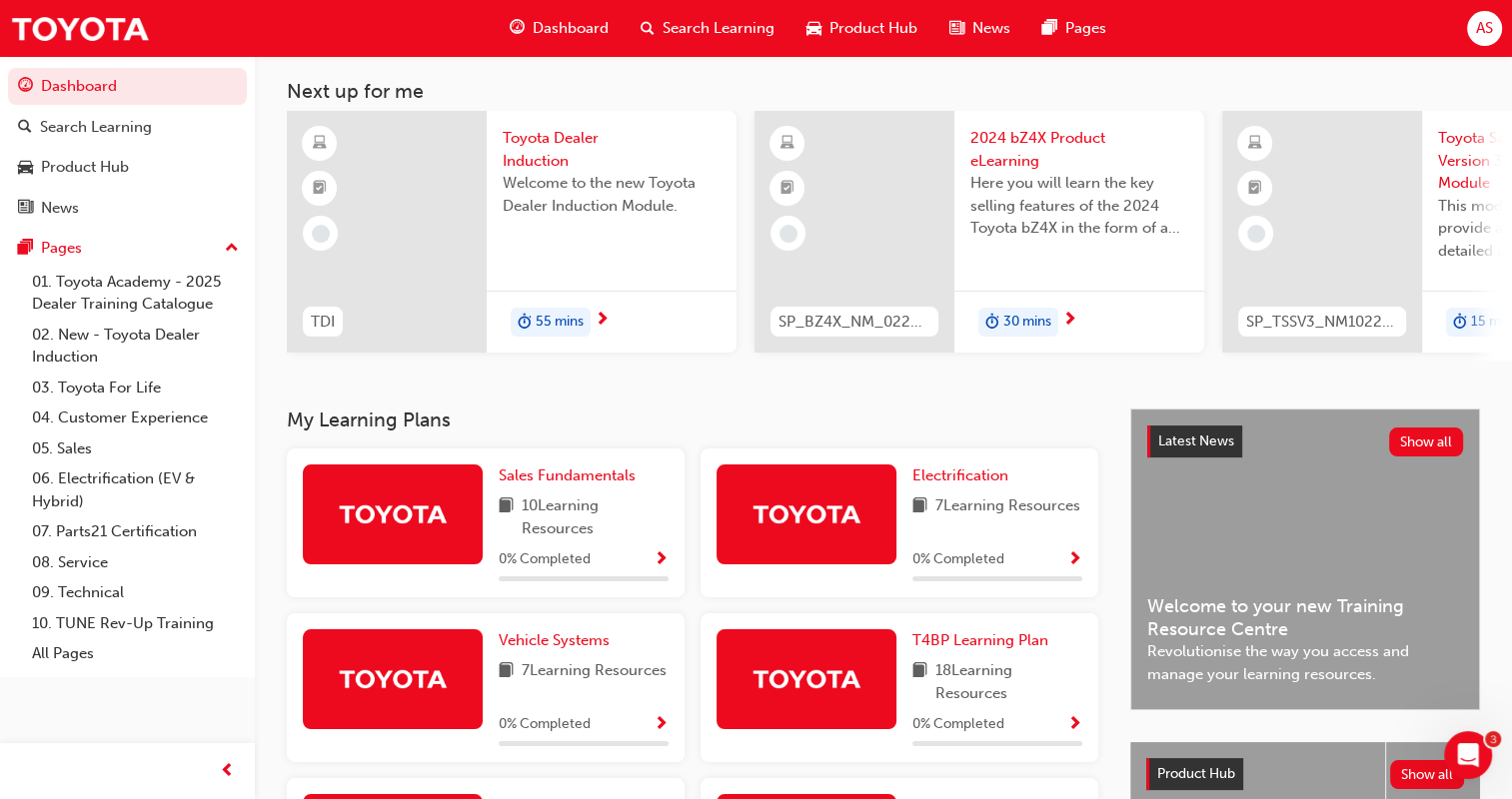 scroll, scrollTop: 200, scrollLeft: 0, axis: vertical 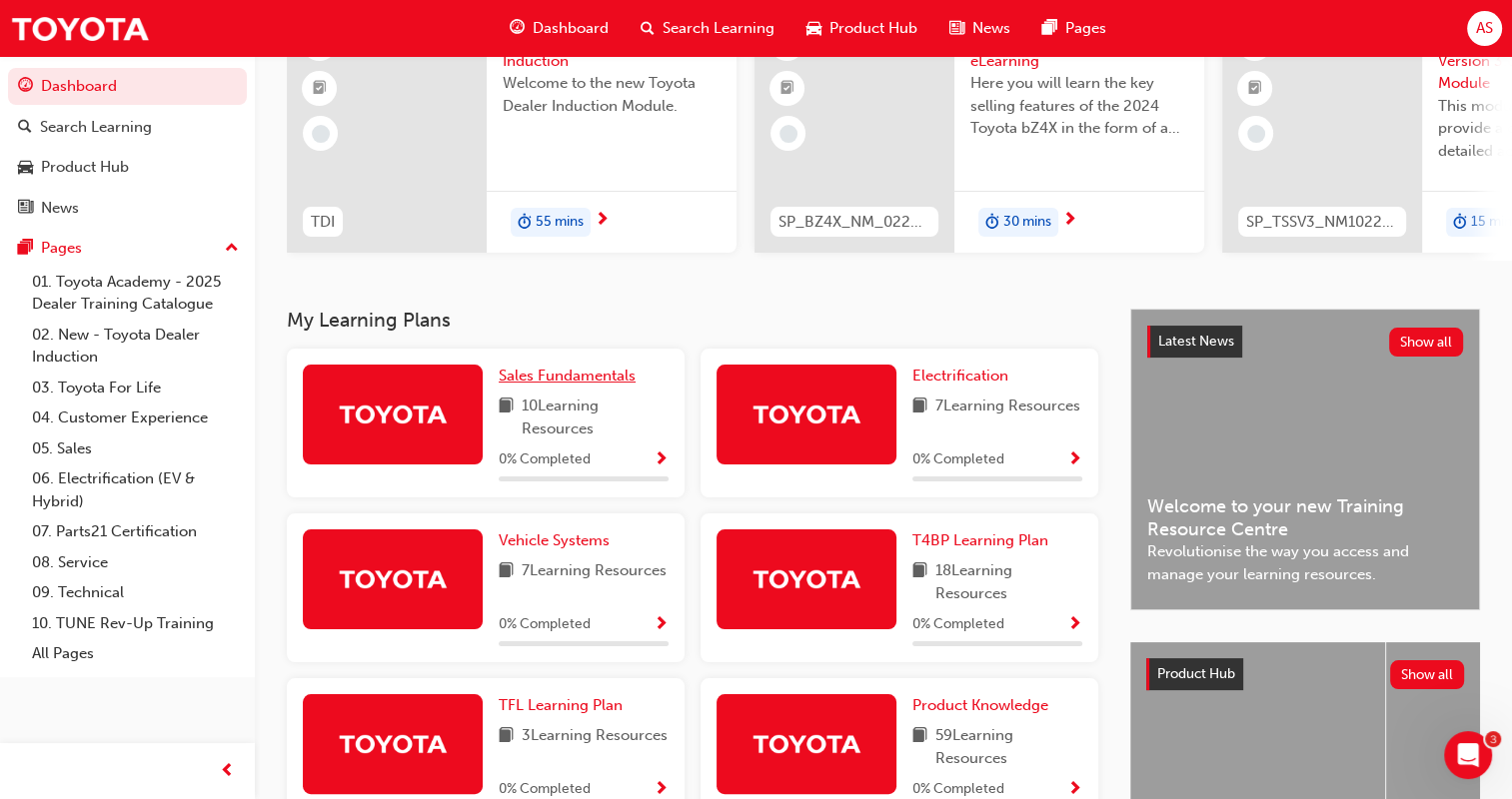 click on "Sales Fundamentals" at bounding box center (571, 376) 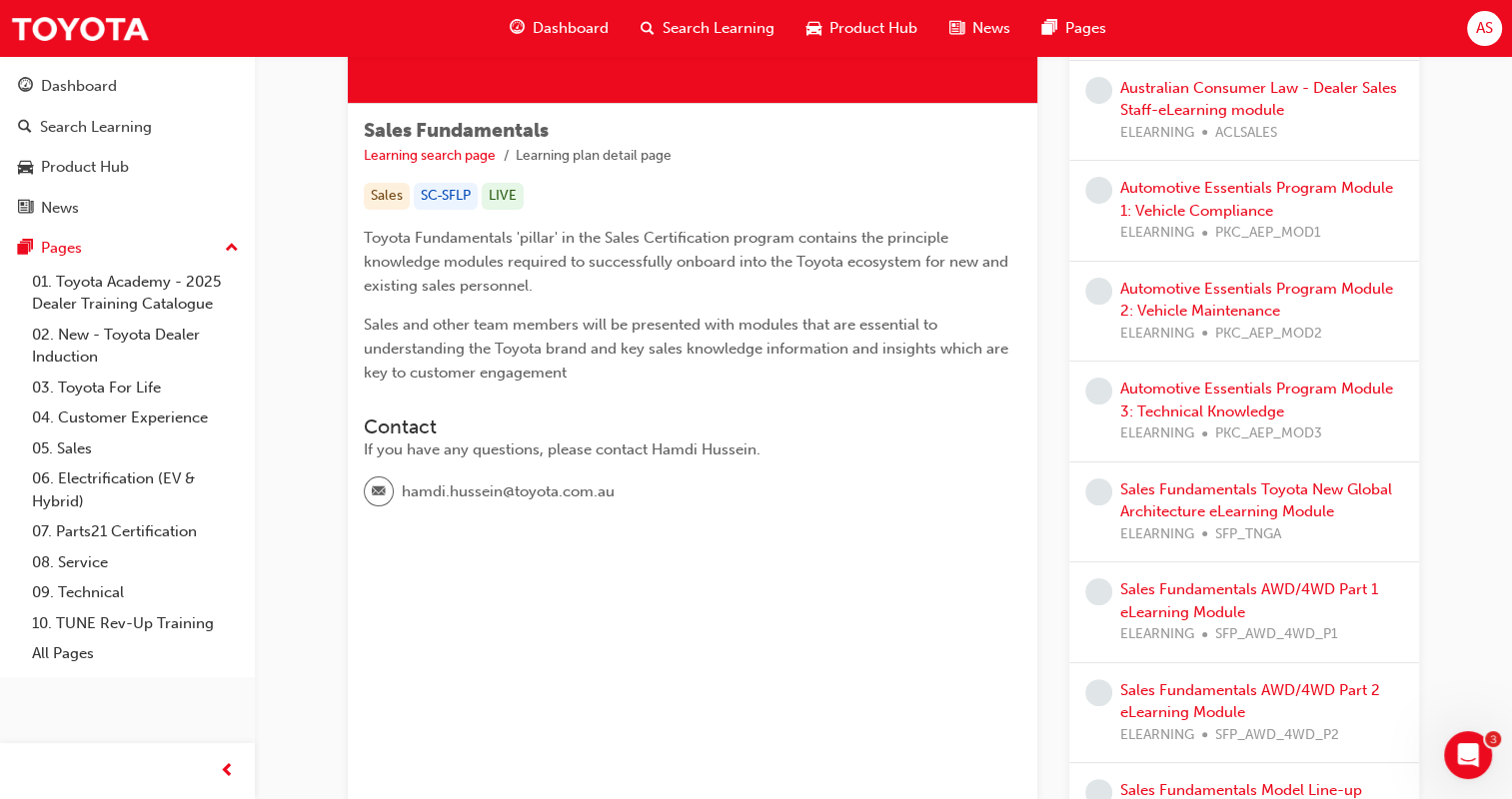 scroll, scrollTop: 0, scrollLeft: 0, axis: both 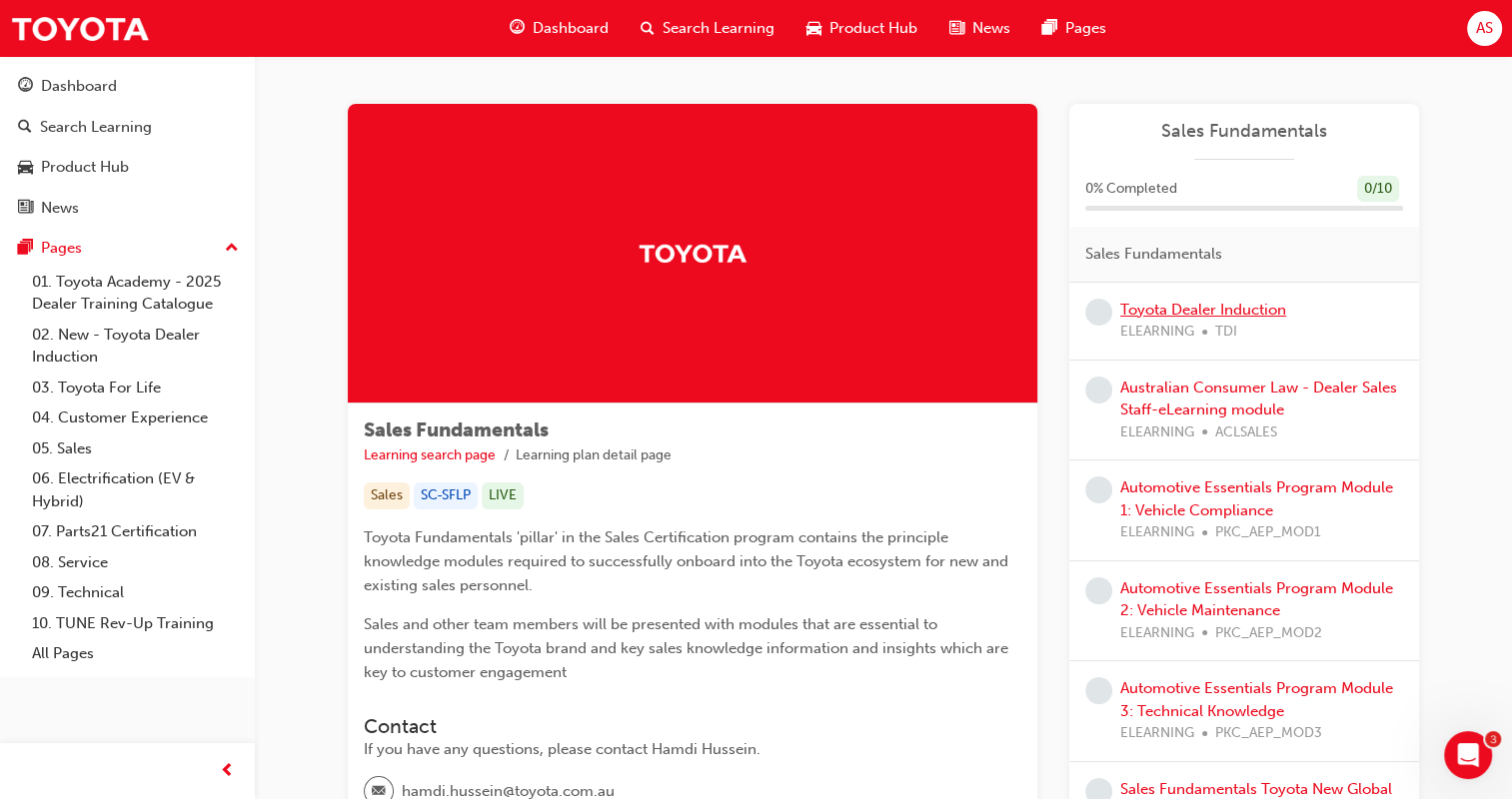 click on "Toyota Dealer Induction" at bounding box center (1203, 310) 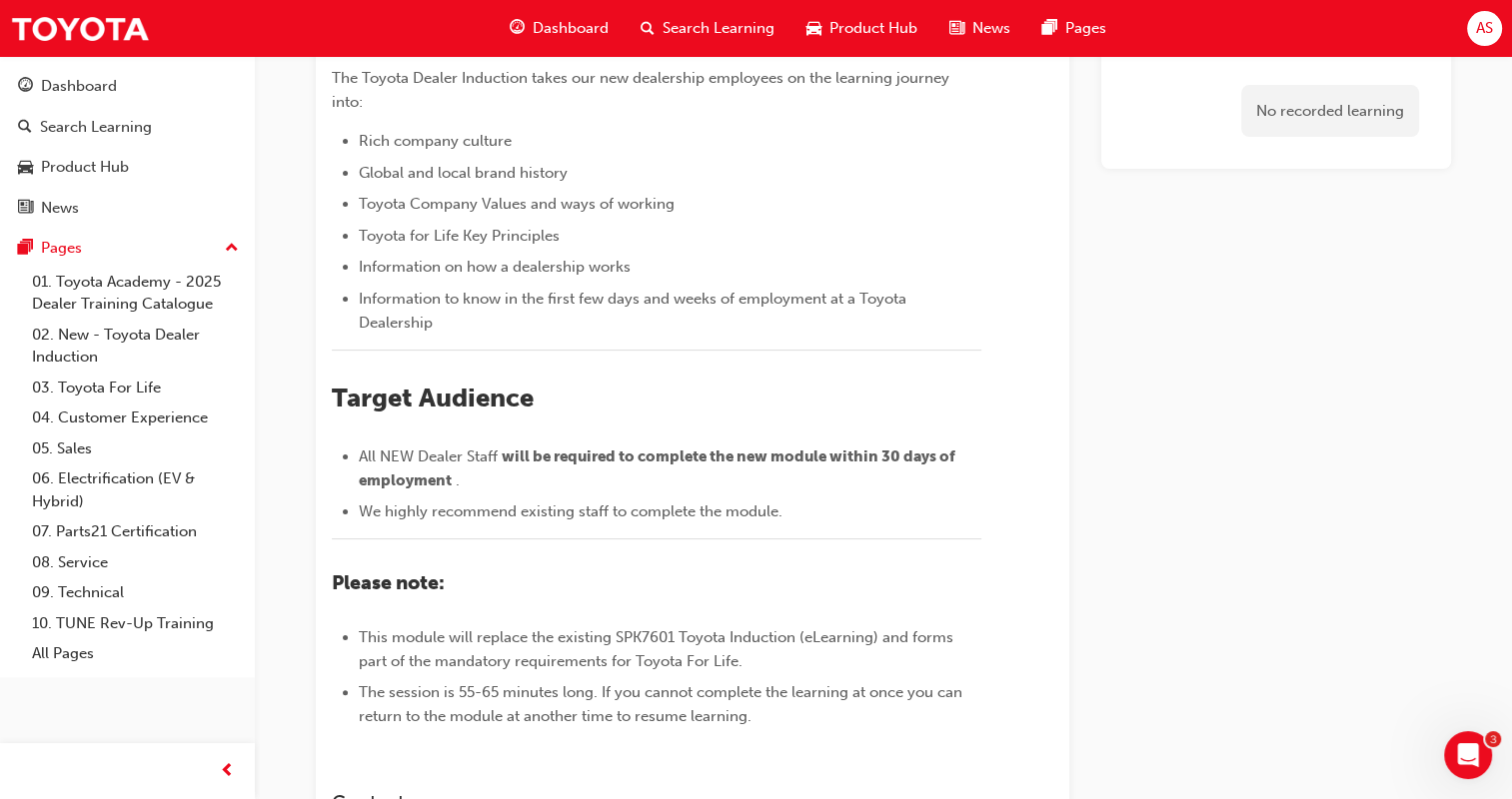 scroll, scrollTop: 0, scrollLeft: 0, axis: both 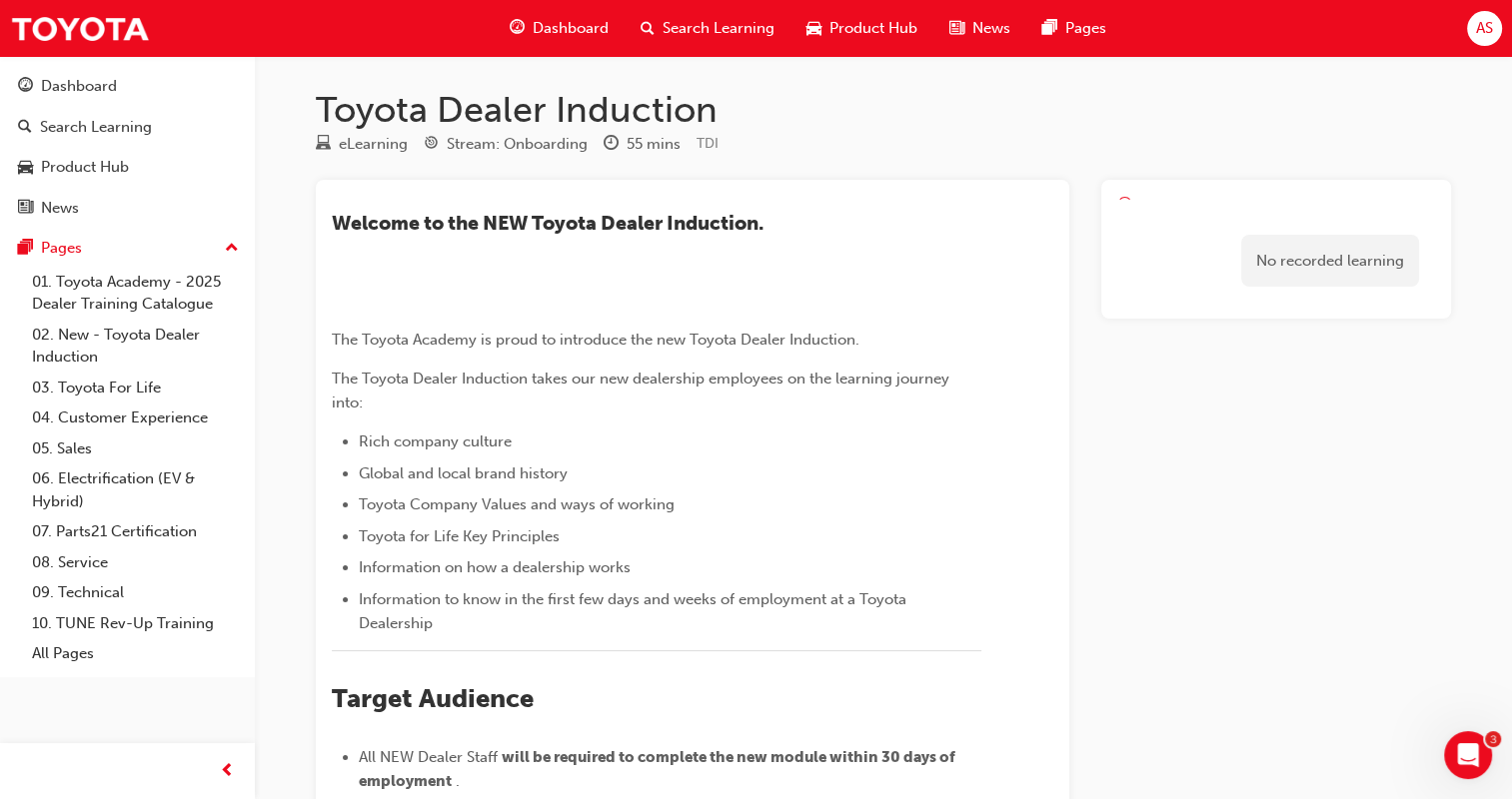 click on "Dashboard" at bounding box center (559, 28) 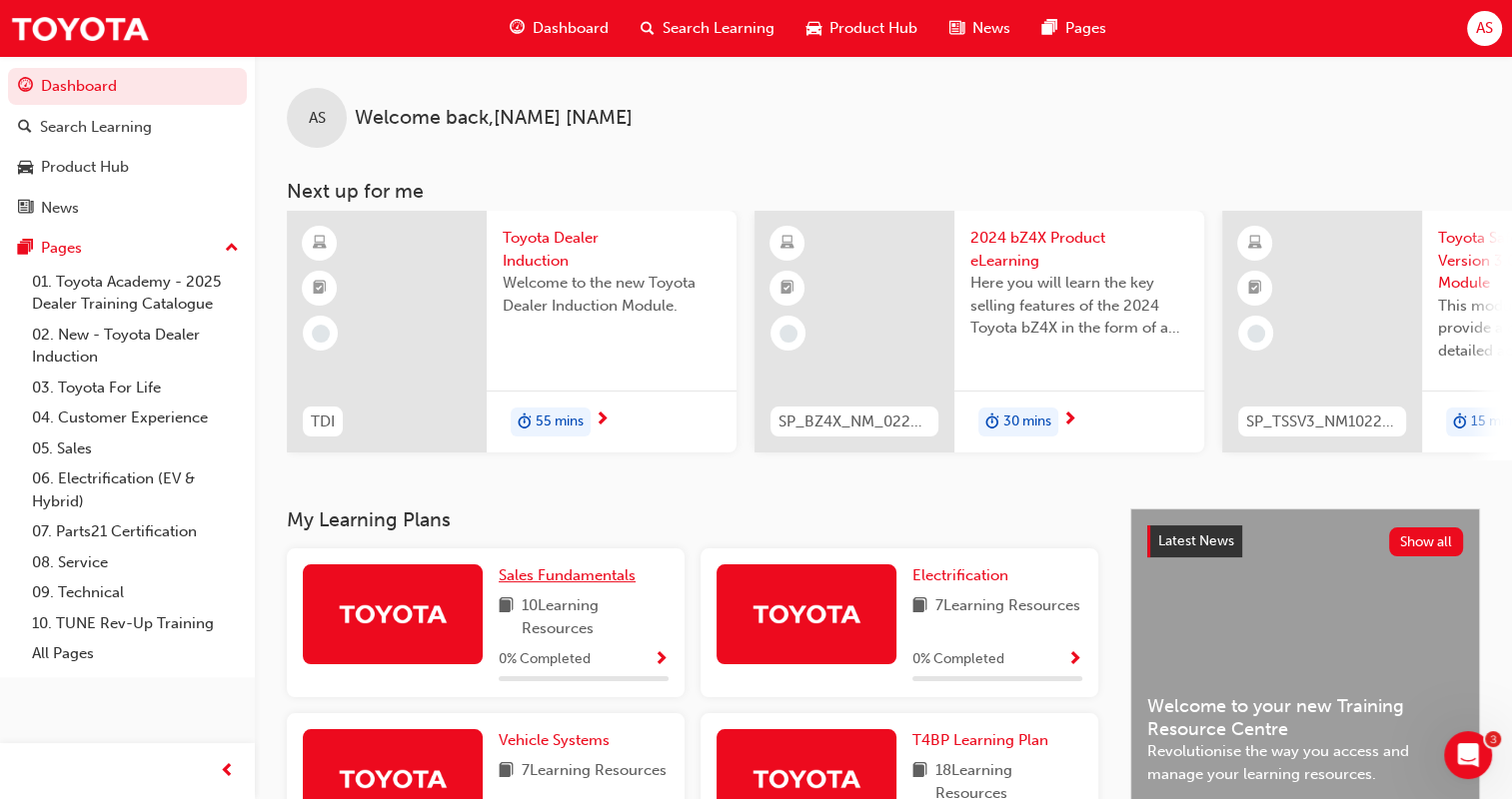 click on "Sales Fundamentals" at bounding box center [567, 575] 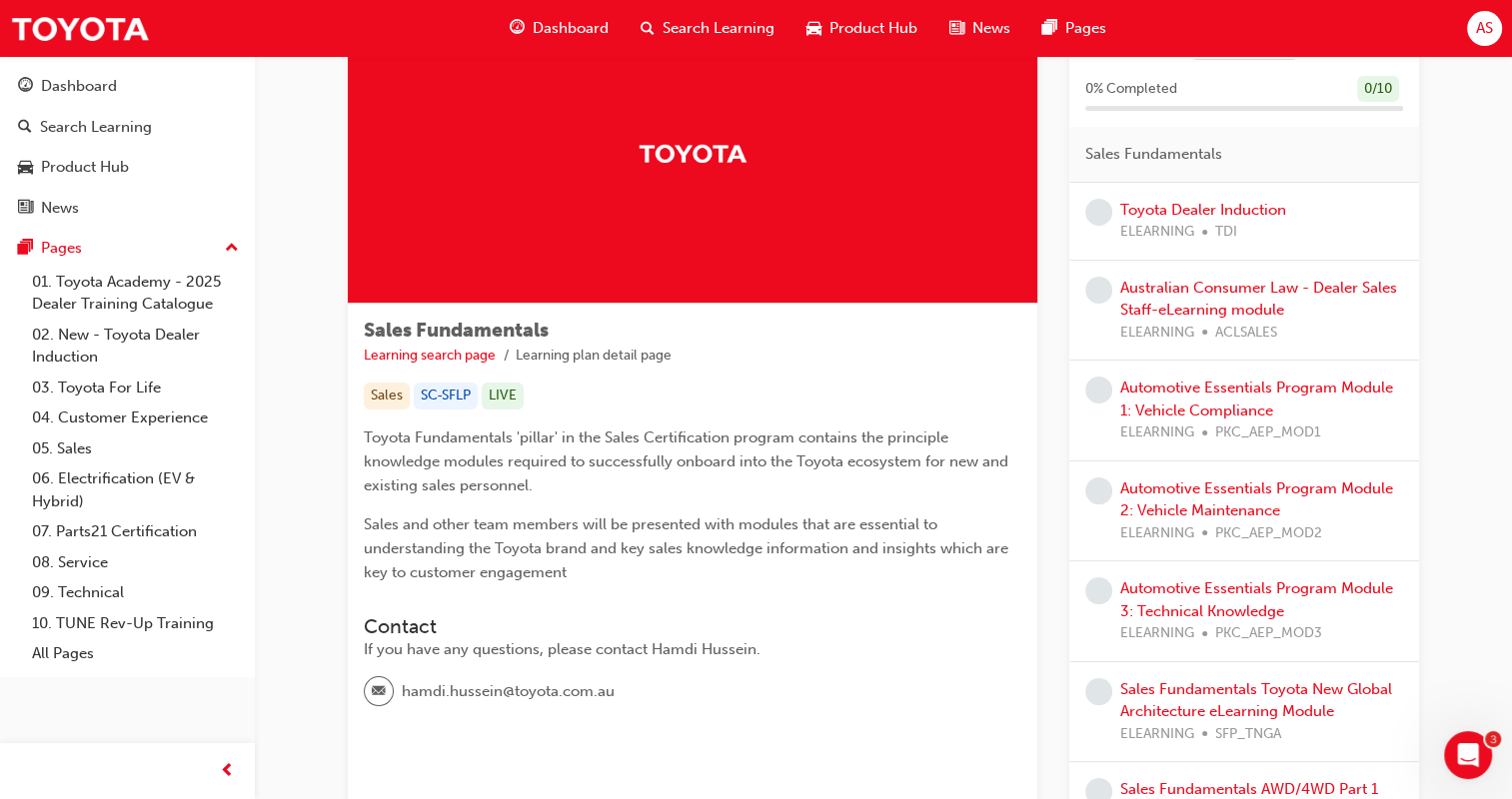 scroll, scrollTop: 0, scrollLeft: 0, axis: both 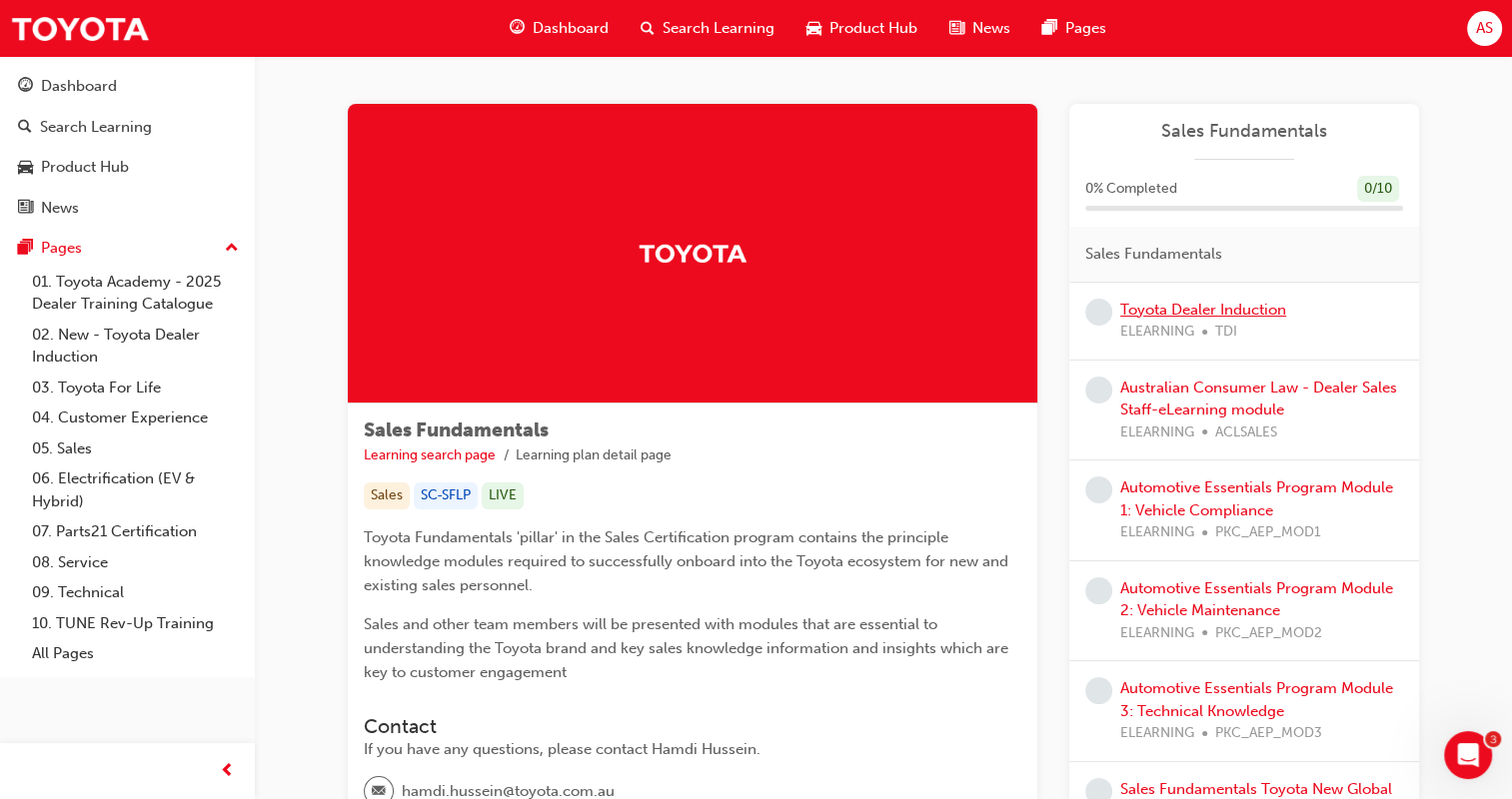 click on "Toyota Dealer Induction" at bounding box center (1203, 310) 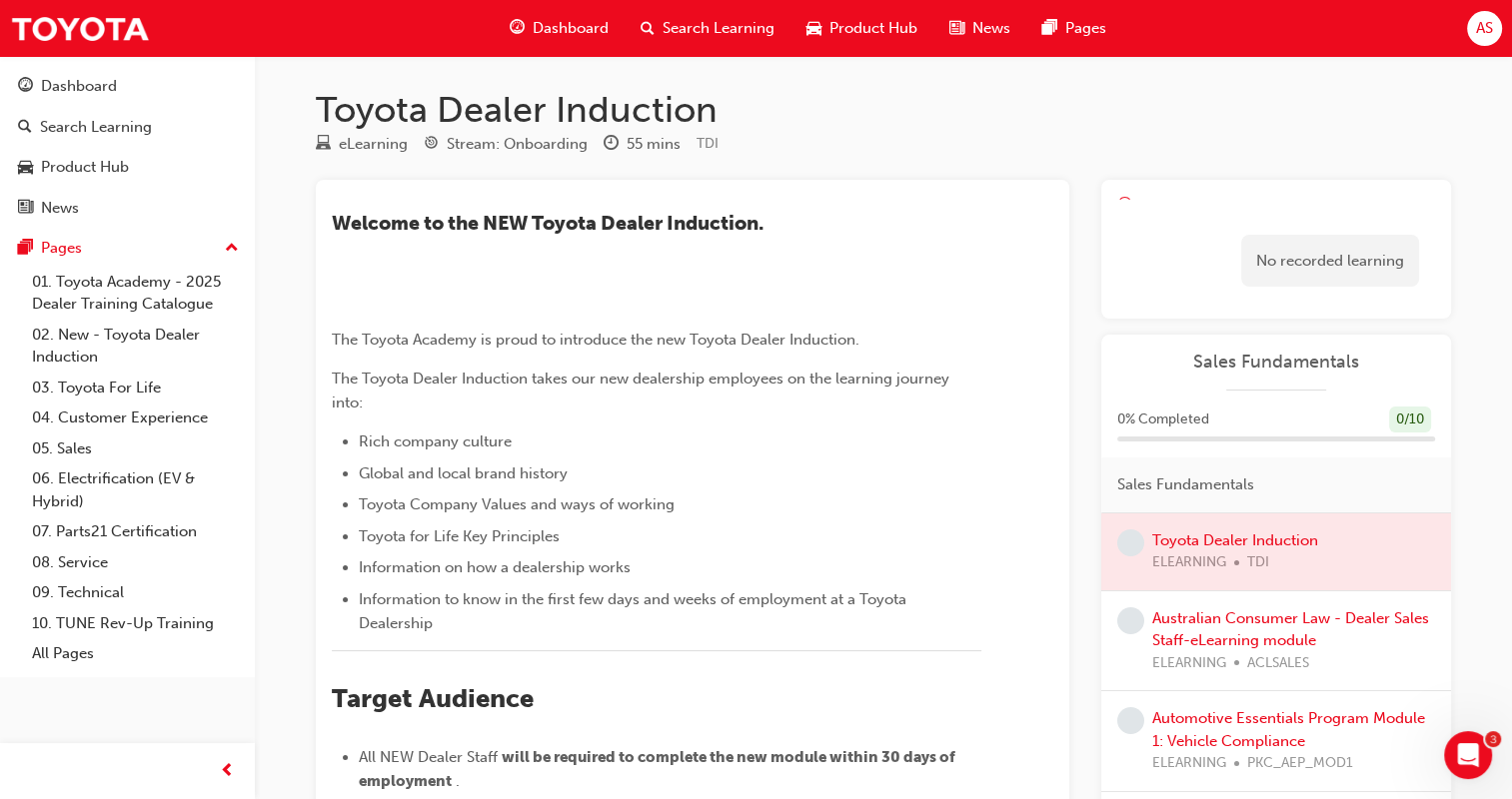 click on "​Welcome to the NEW Toyota Dealer Induction. ﻿ The Toyota Academy is proud to introduce the new Toyota Dealer Induction. The Toyota Dealer Induction takes our new dealership employees on the learning journey into: Rich company culture Global and local brand history Toyota Company Values and ways of working  Toyota for Life Key Principles Information on how a dealership works  Information to know in the first few days and weeks of employment at a Toyota Dealership ﻿ Target Audience All NEW Dealer Staff  will be required to complete the new module within 30 days of employment . We highly recommend existing staff to complete the module. ﻿ Please note:   This module will replace the existing SPK7601 Toyota Induction (eLearning) and forms part of the mandatory requirements for Toyota For Life. The session is 55-65 minutes long. If you cannot complete the learning at once you can return to the module at another time to resume learning. Contact training@toyota.com.au" at bounding box center (693, 714) 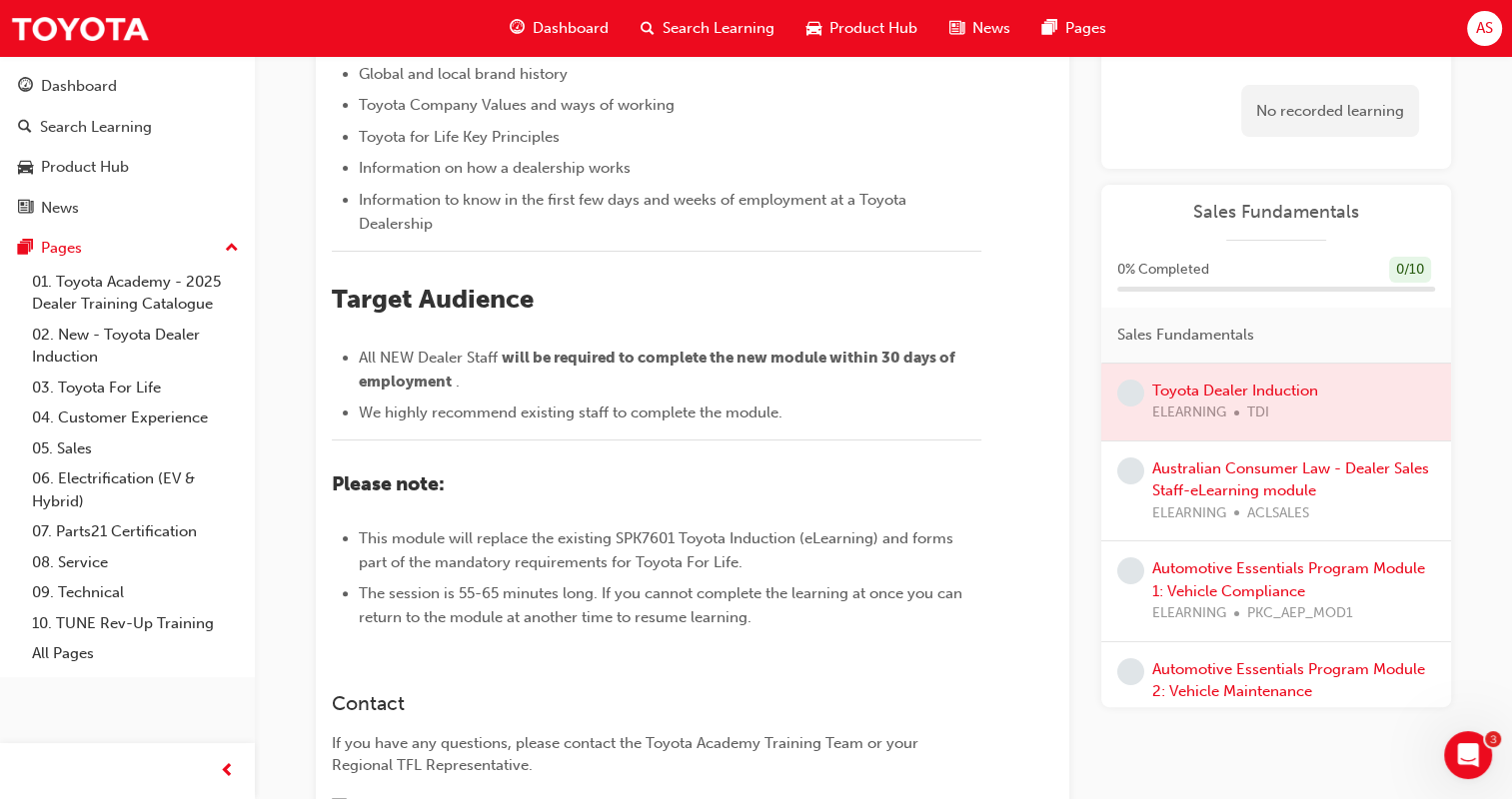 scroll, scrollTop: 499, scrollLeft: 0, axis: vertical 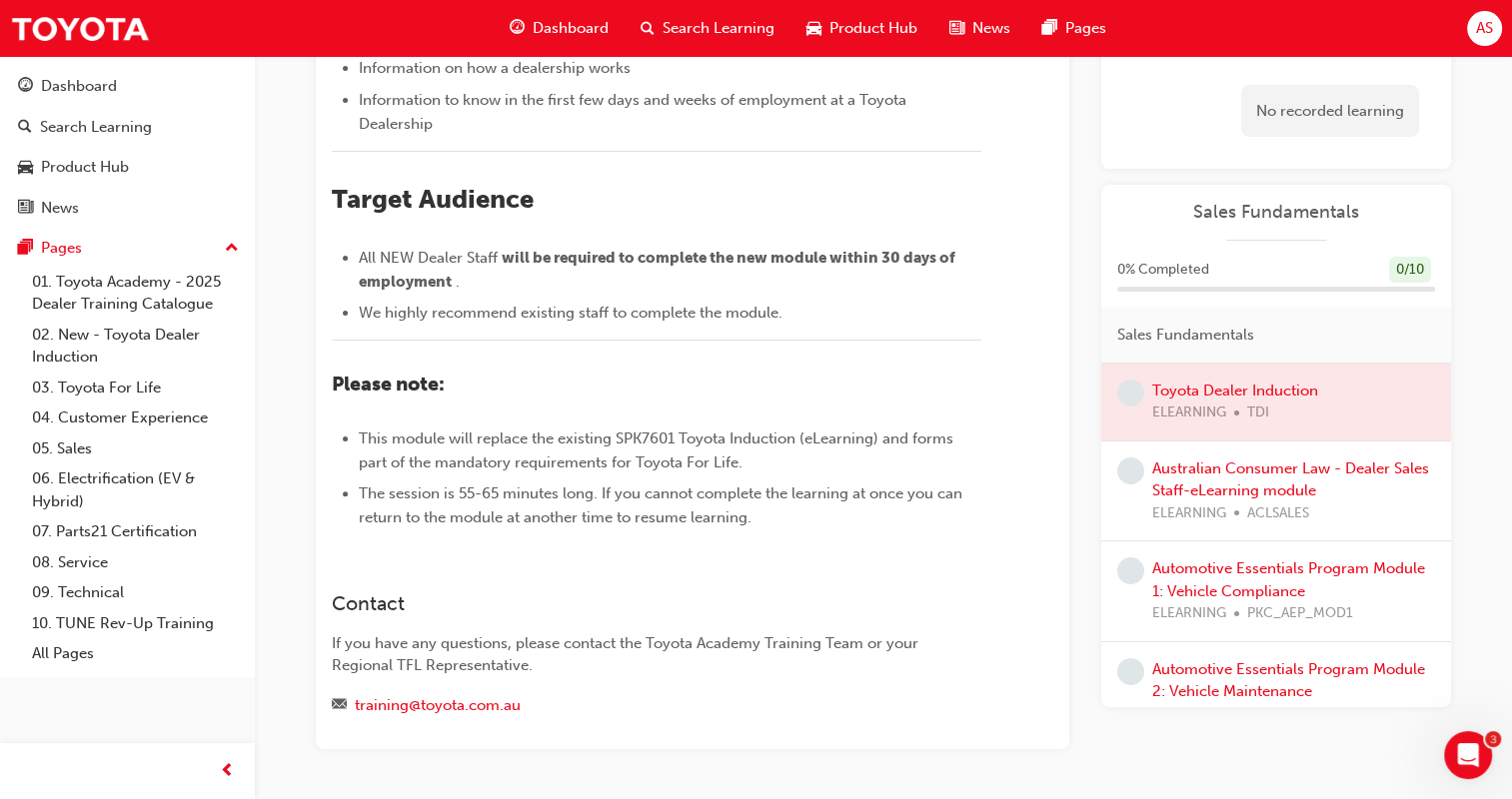 click on "We highly recommend existing staff to complete the module." at bounding box center [571, 313] 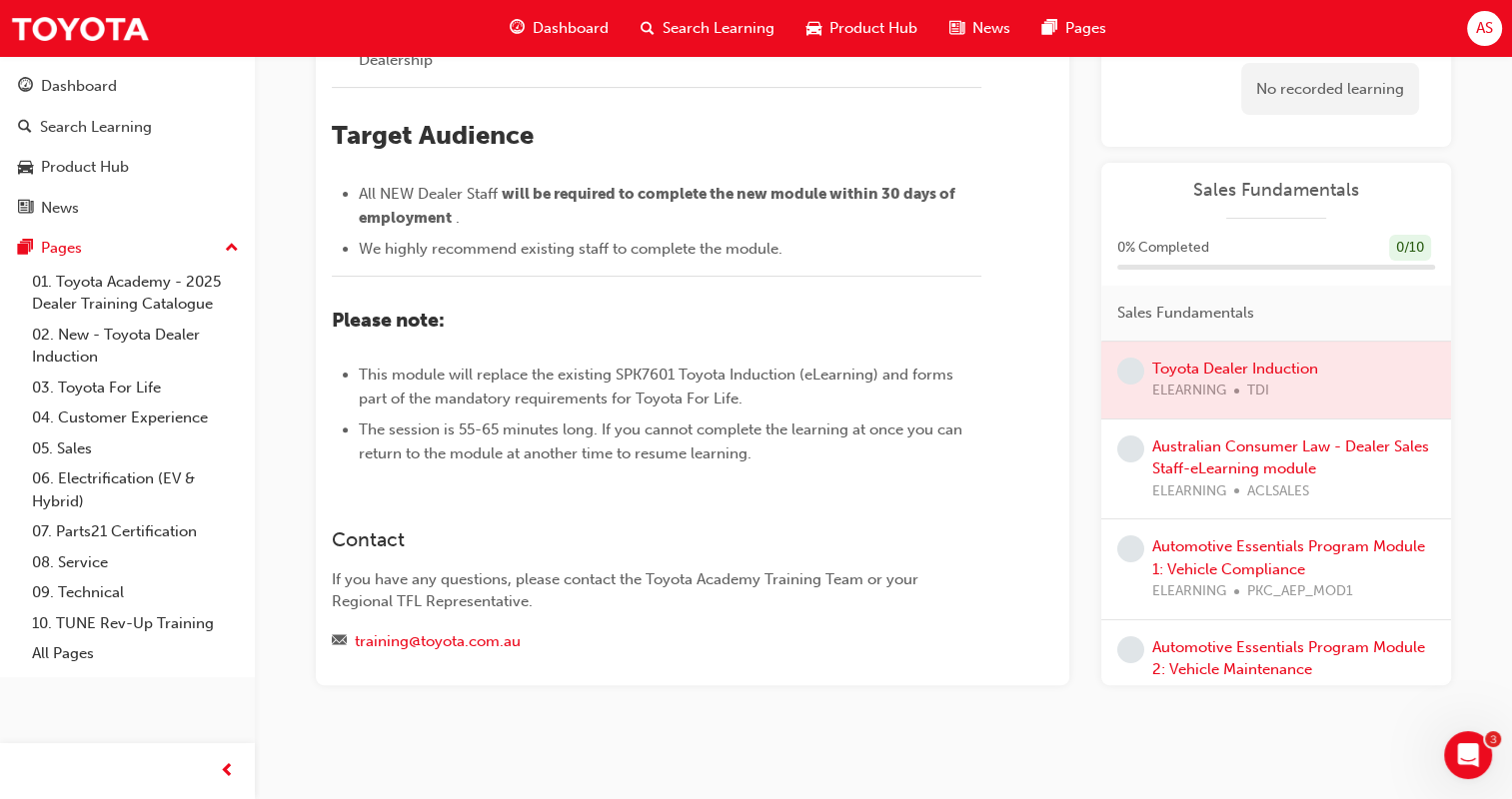 click on "The session is 55-65 minutes long. If you cannot complete the learning at once you can return to the module at another time to resume learning." at bounding box center [670, 441] 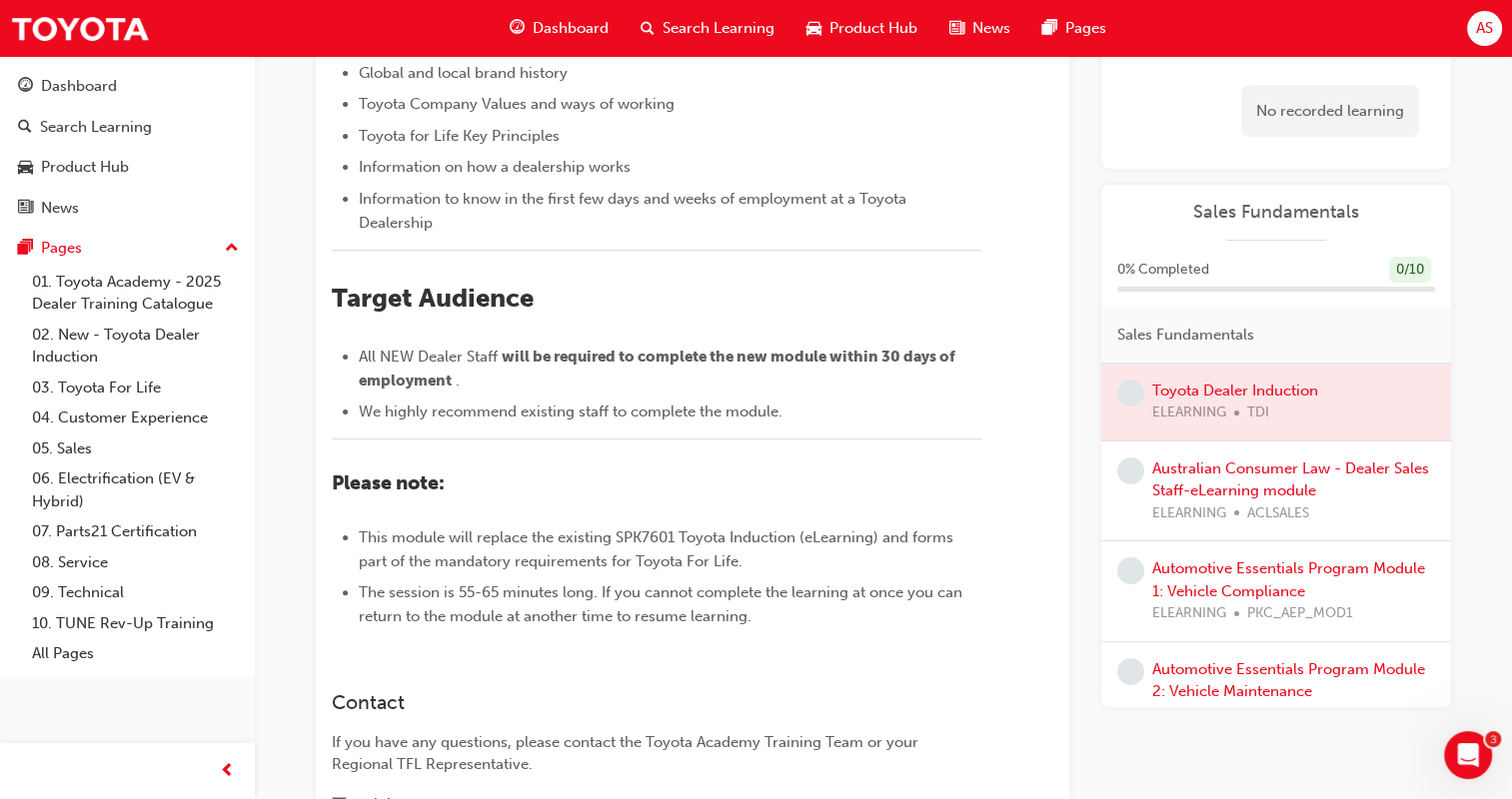 scroll, scrollTop: 0, scrollLeft: 0, axis: both 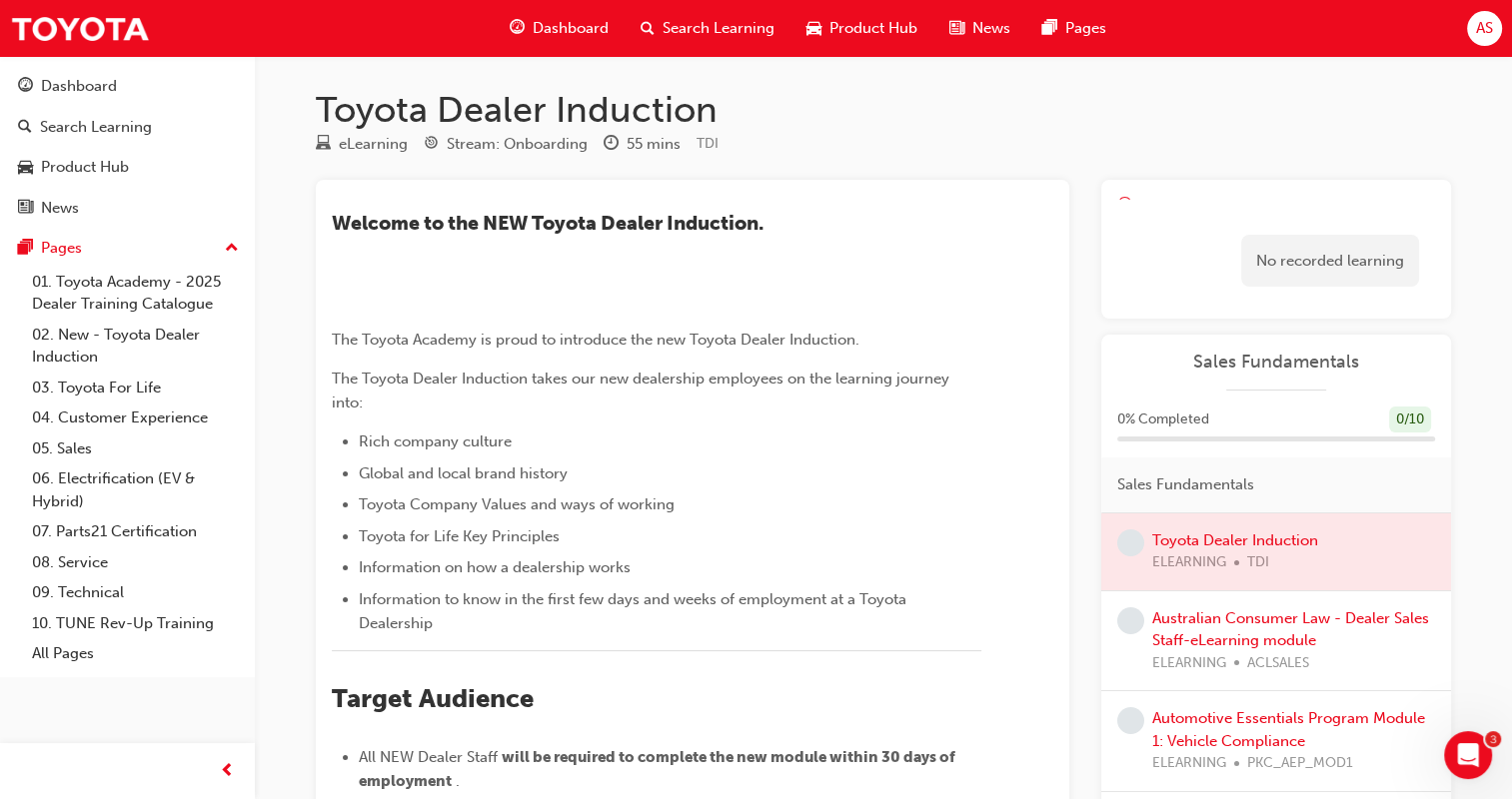 click on "Sales Fundamentals" at bounding box center [1276, 362] 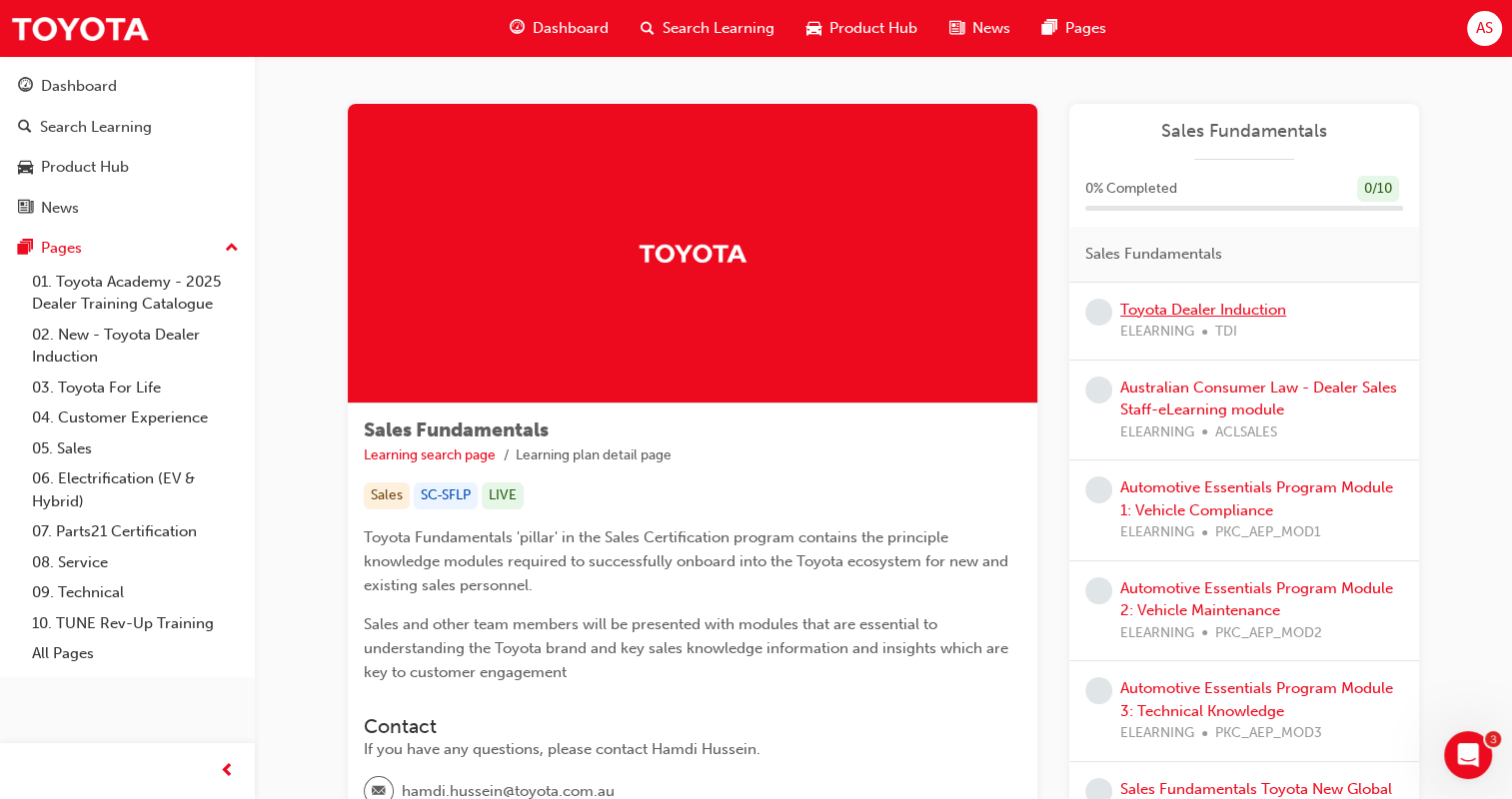 click on "Toyota Dealer Induction" at bounding box center [1203, 310] 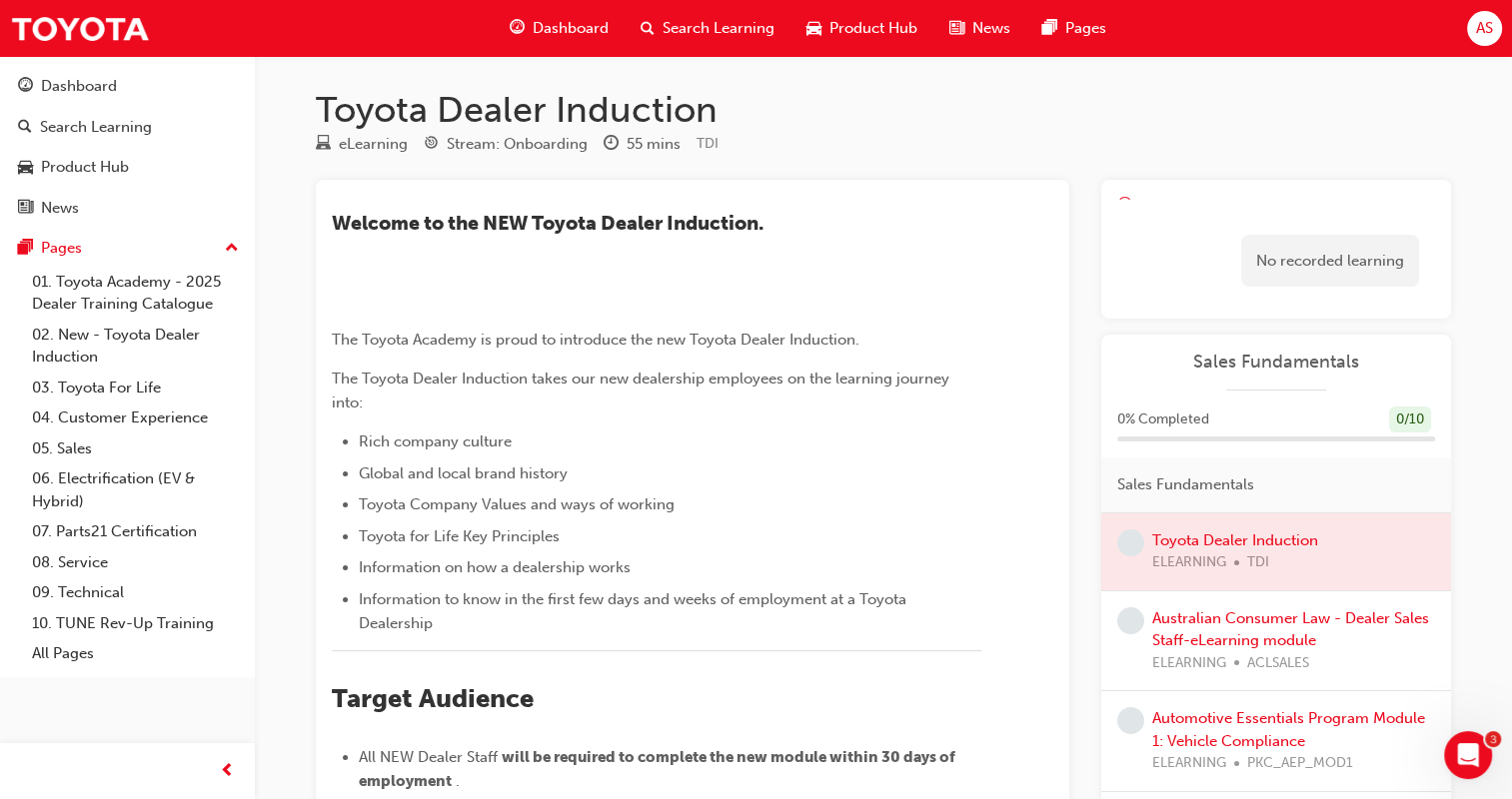 click on "No recorded learning" at bounding box center (1330, 261) 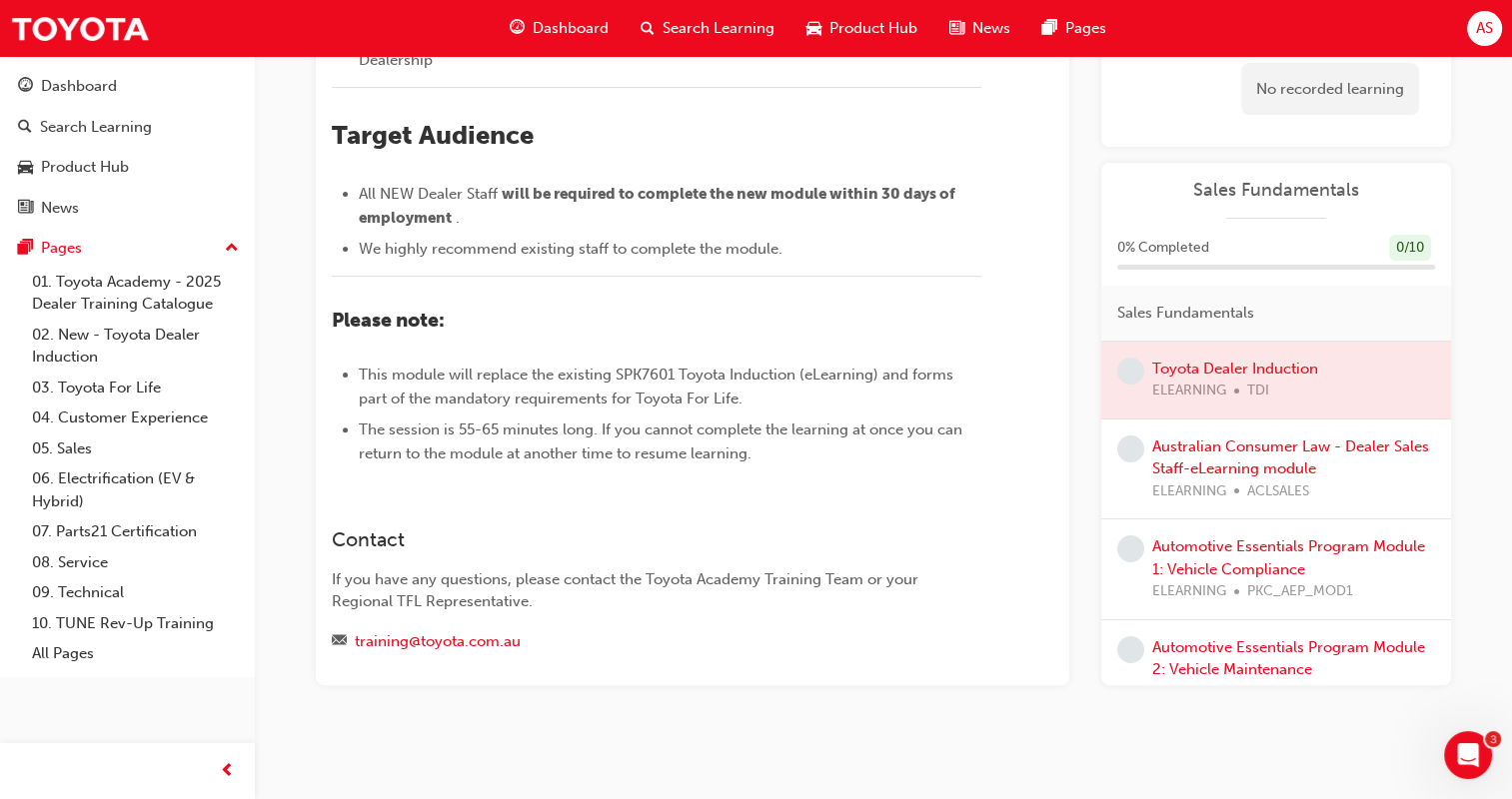 scroll, scrollTop: 800, scrollLeft: 0, axis: vertical 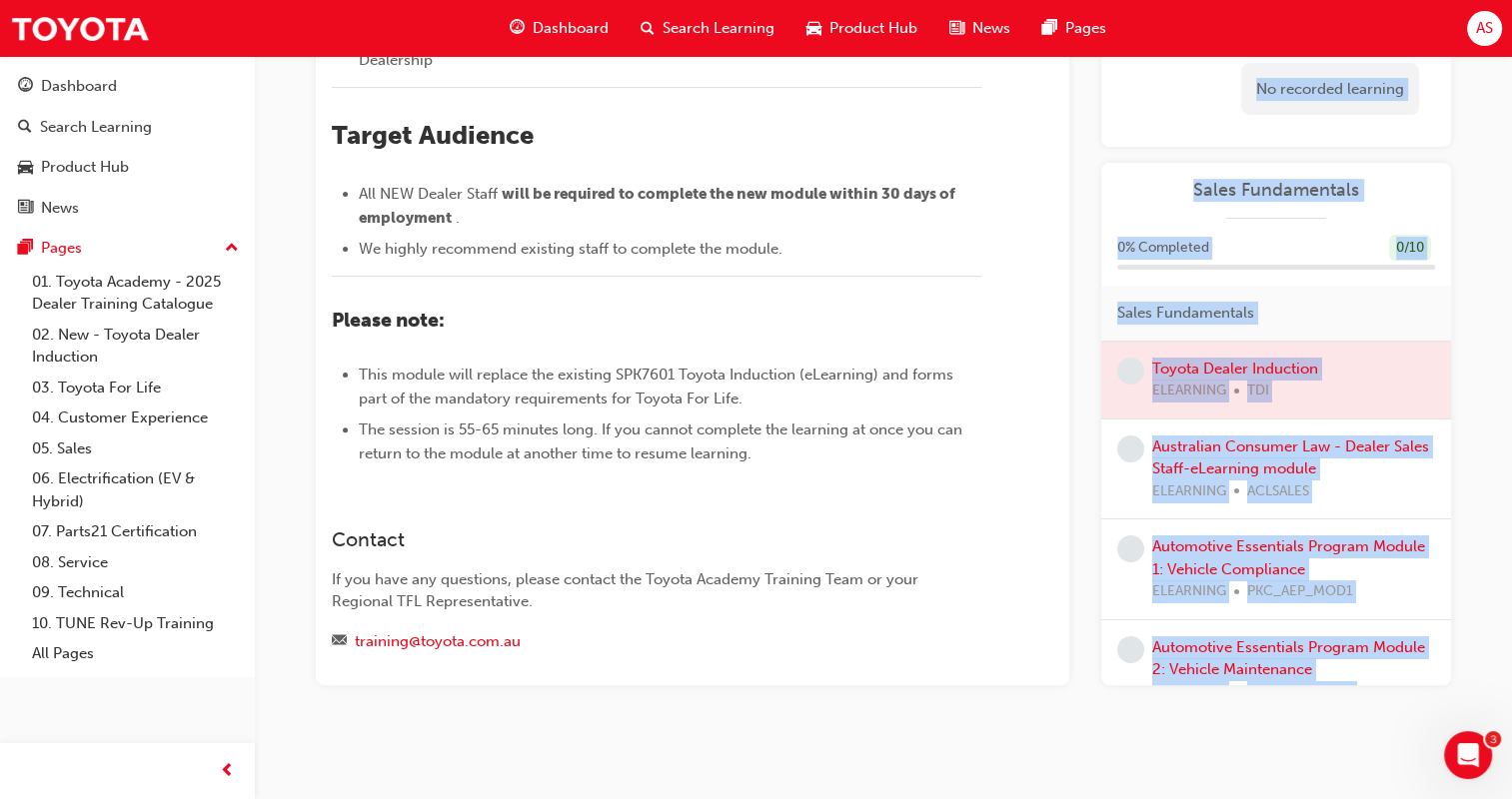 drag, startPoint x: 668, startPoint y: 735, endPoint x: 1180, endPoint y: 786, distance: 514.5338 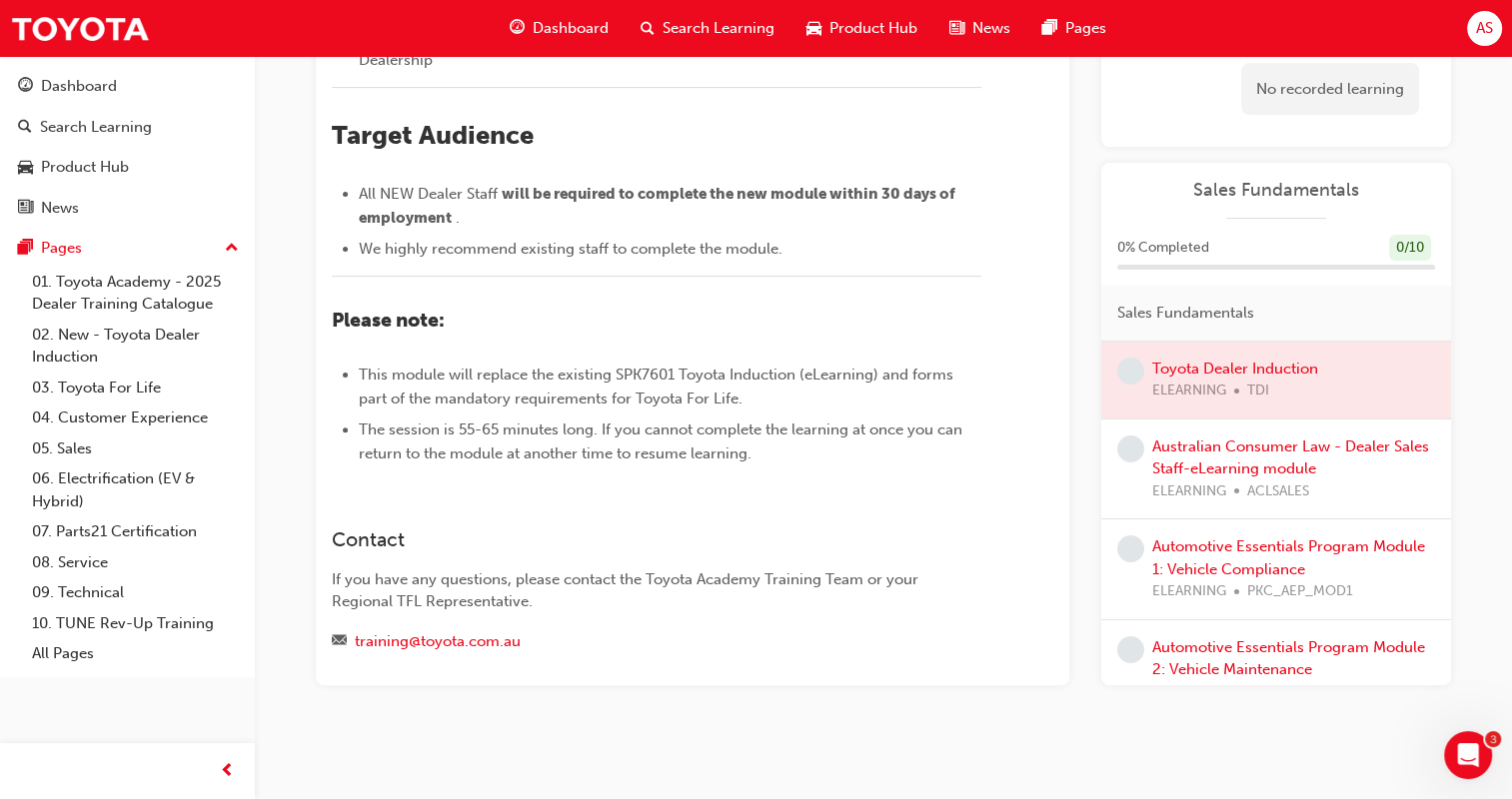 drag, startPoint x: 1180, startPoint y: 786, endPoint x: 1398, endPoint y: 768, distance: 218.74186 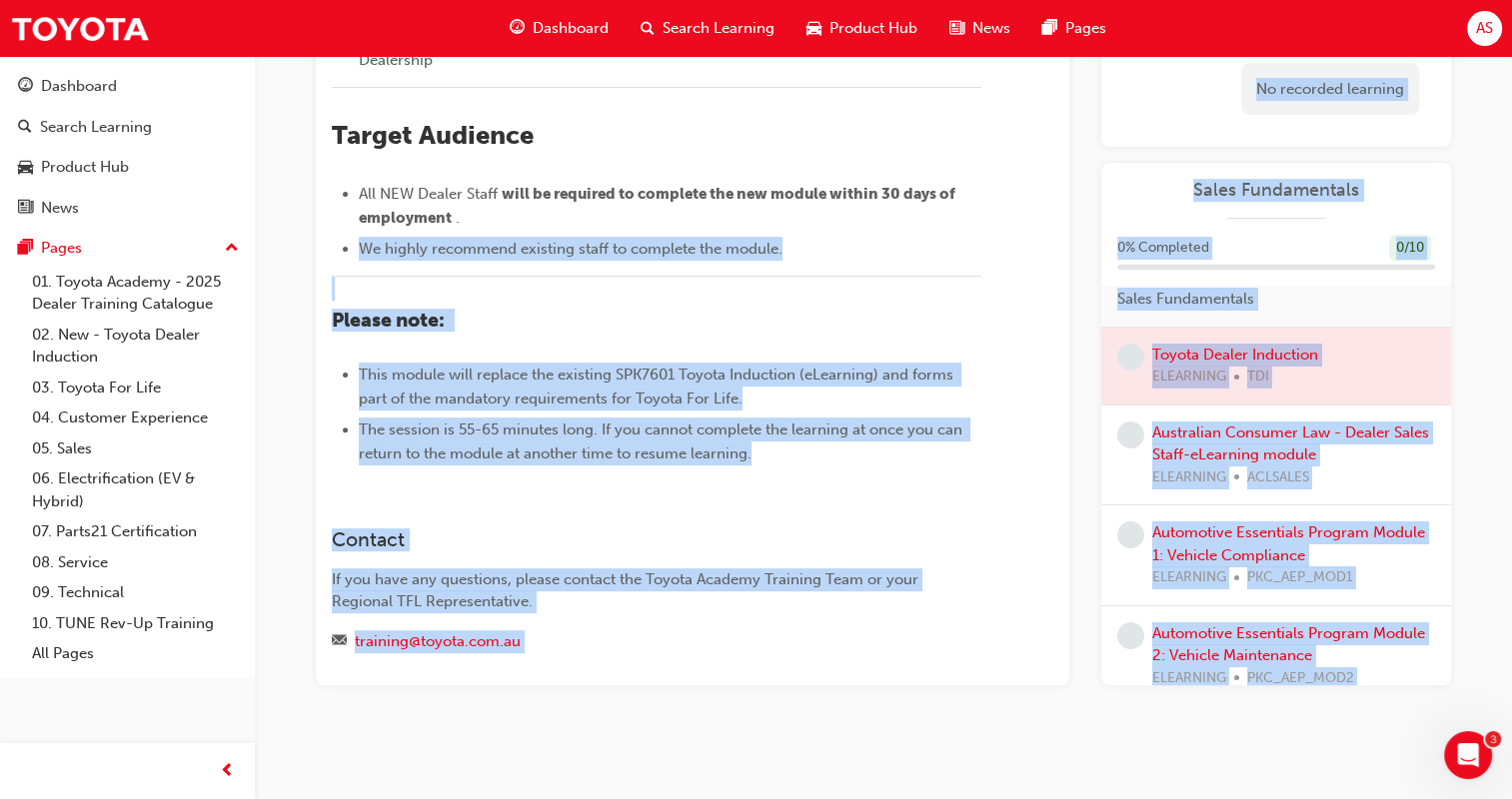 scroll, scrollTop: 0, scrollLeft: 0, axis: both 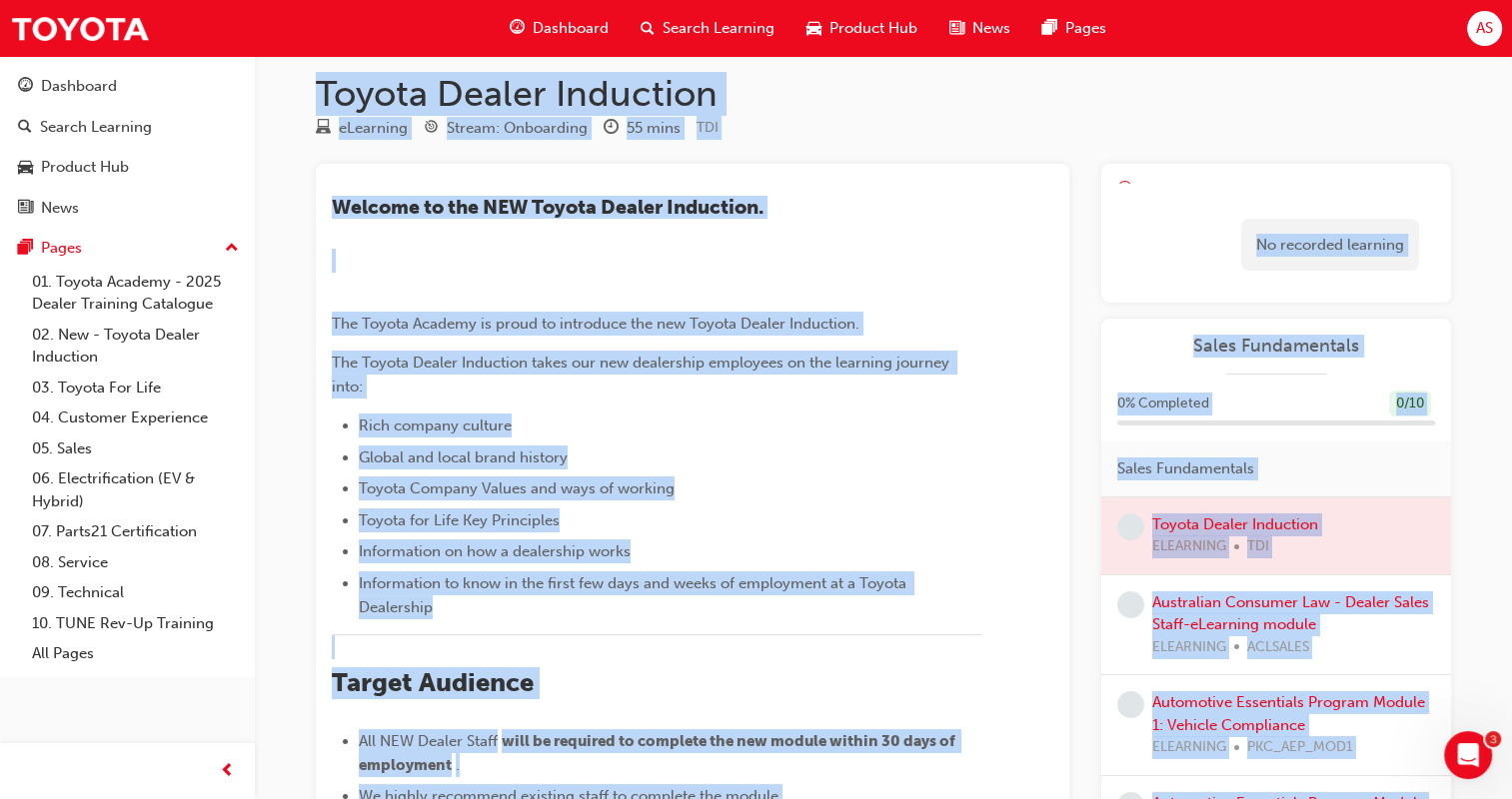 drag, startPoint x: 1404, startPoint y: 763, endPoint x: 313, endPoint y: 96, distance: 1278.7377 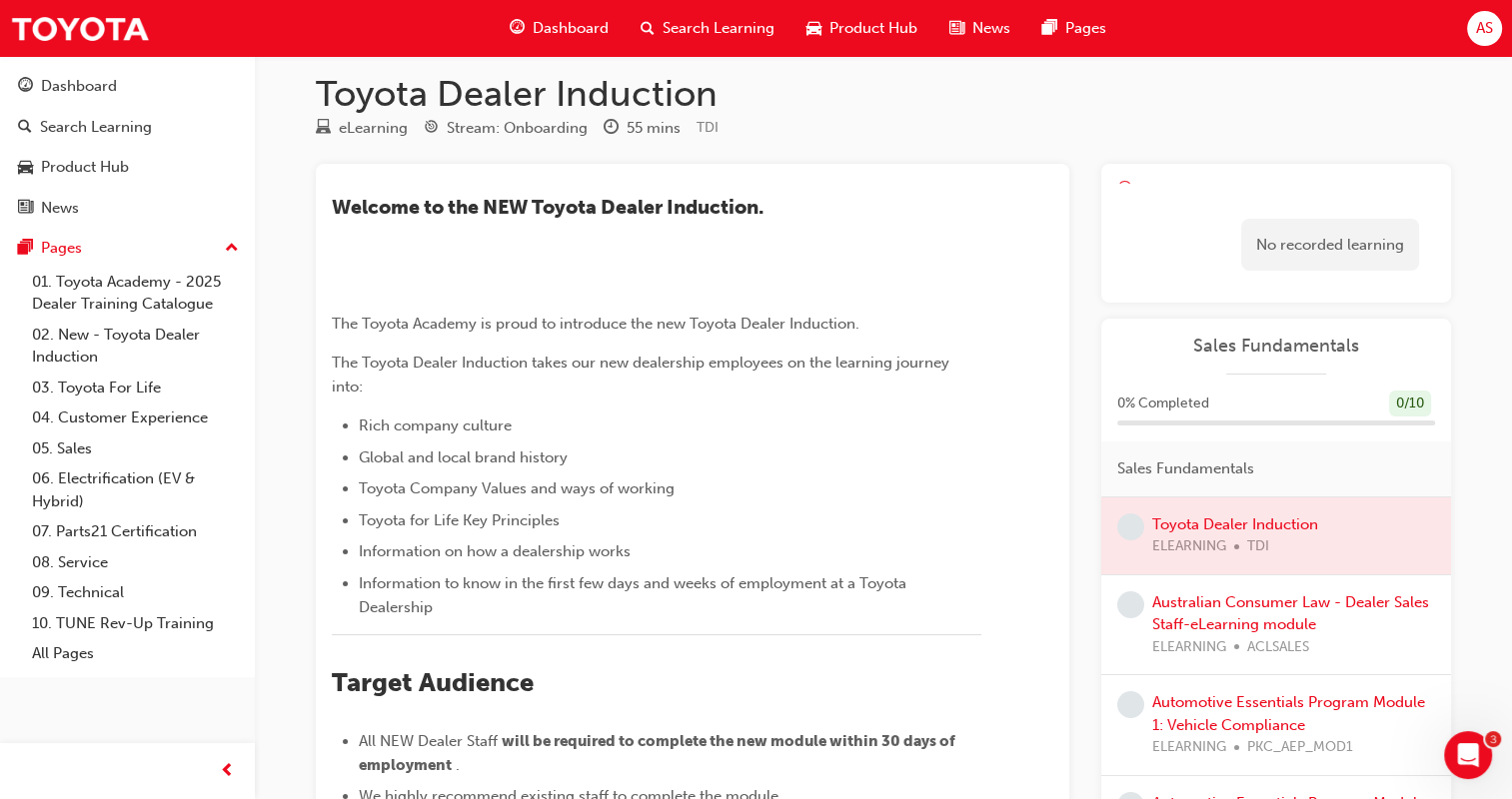 click on "No recorded learning" at bounding box center [1330, 245] 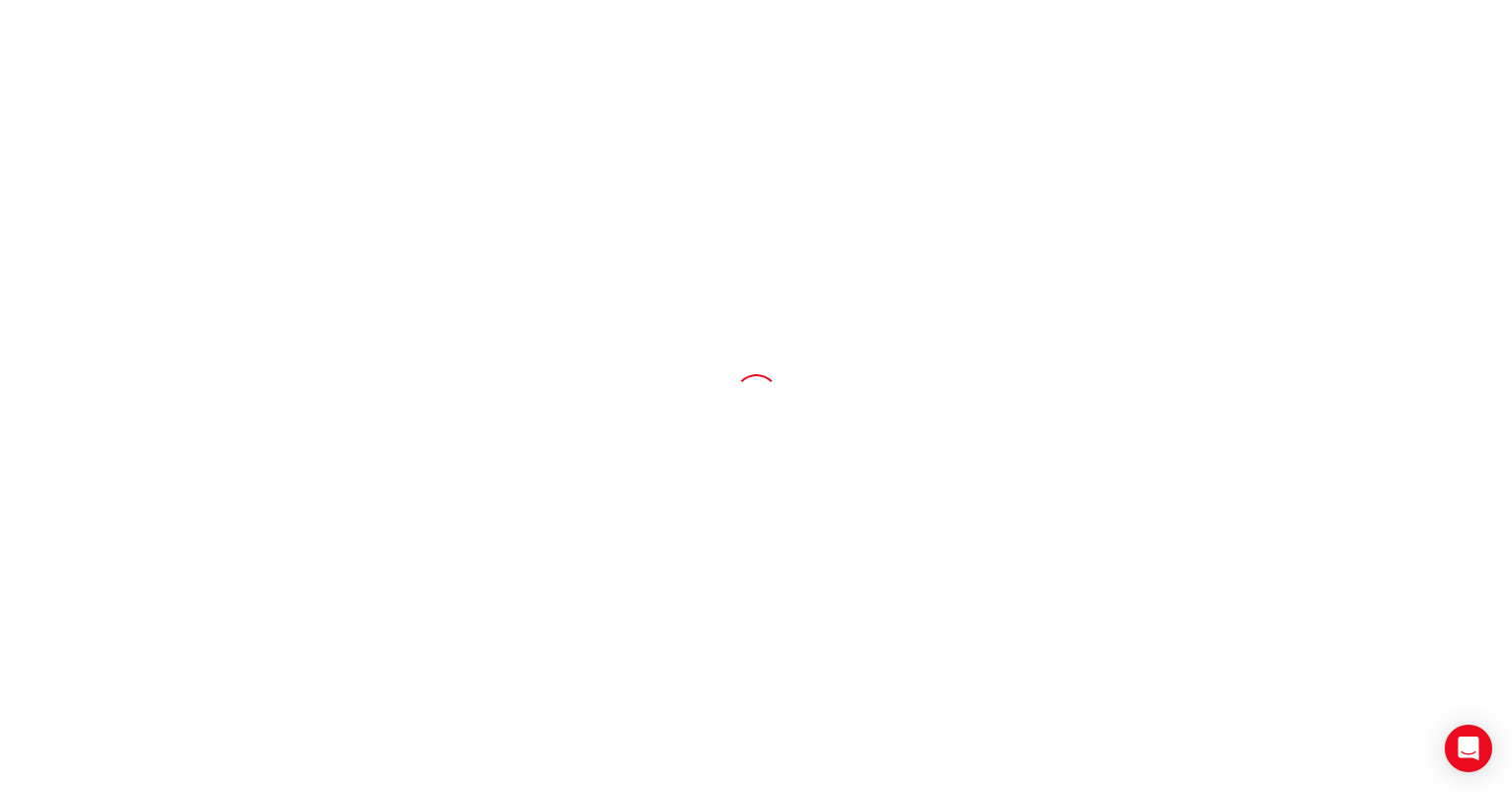 scroll, scrollTop: 0, scrollLeft: 0, axis: both 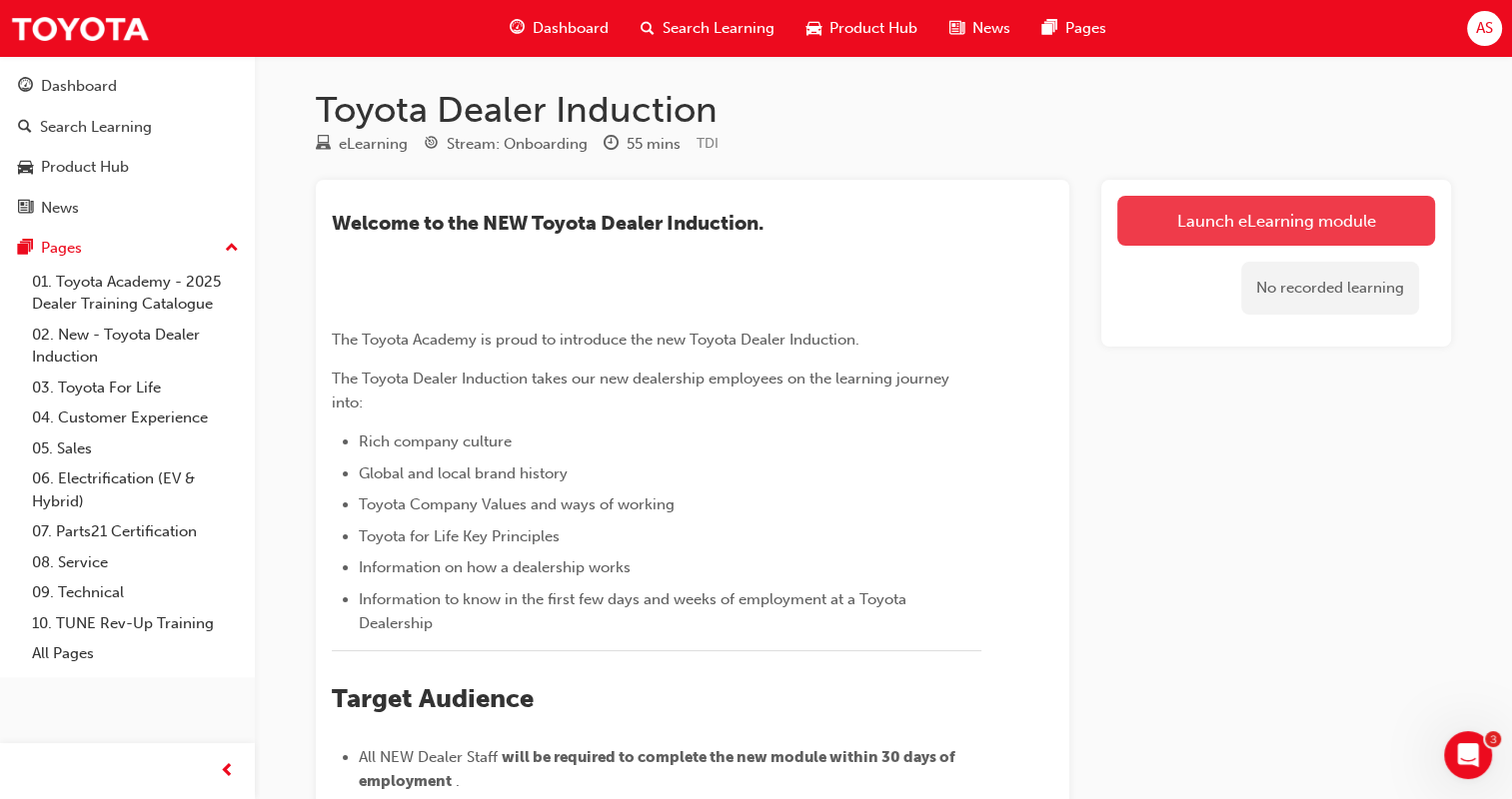 click on "Launch eLearning module" at bounding box center (1276, 221) 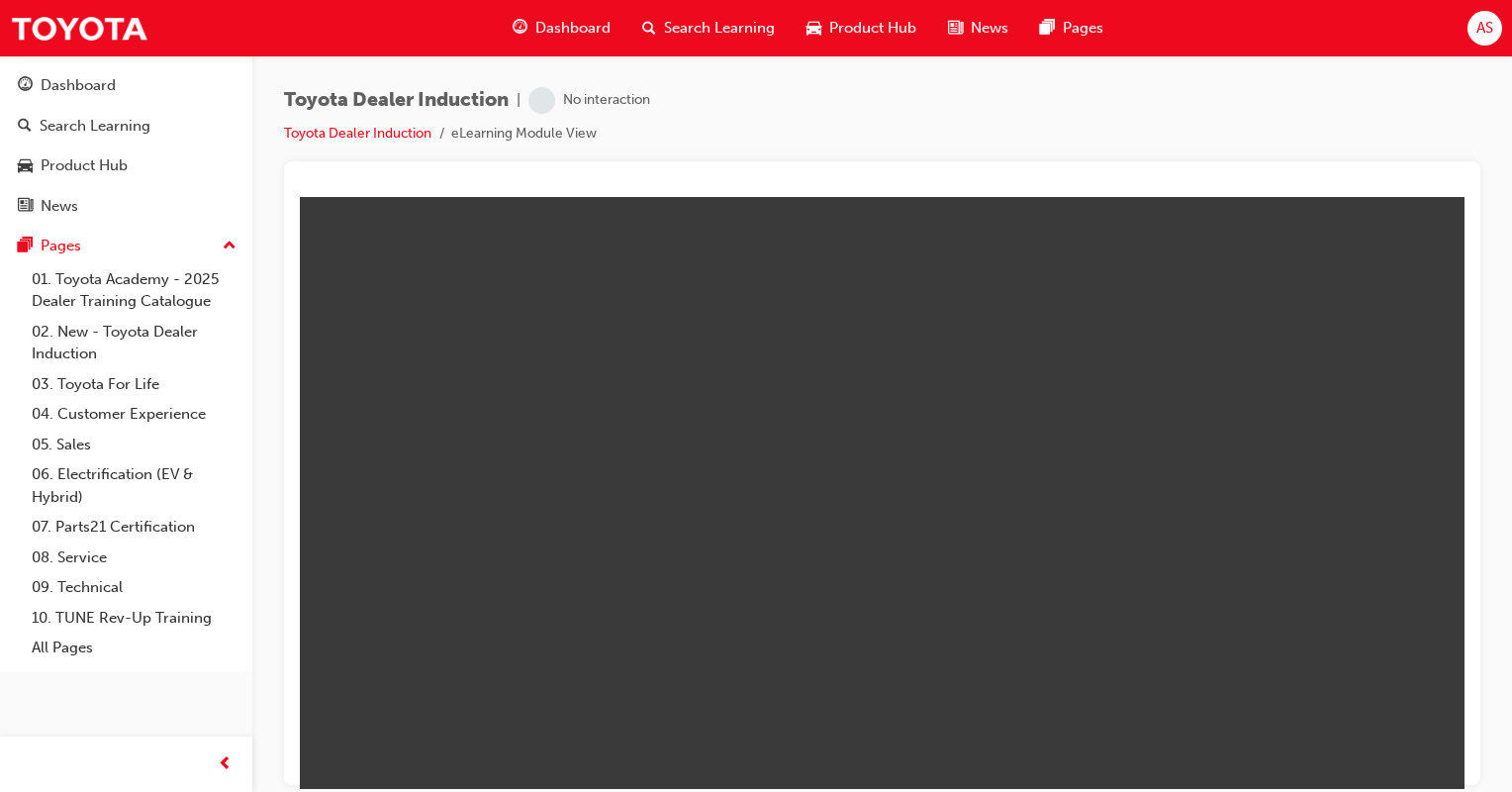 scroll, scrollTop: 0, scrollLeft: 0, axis: both 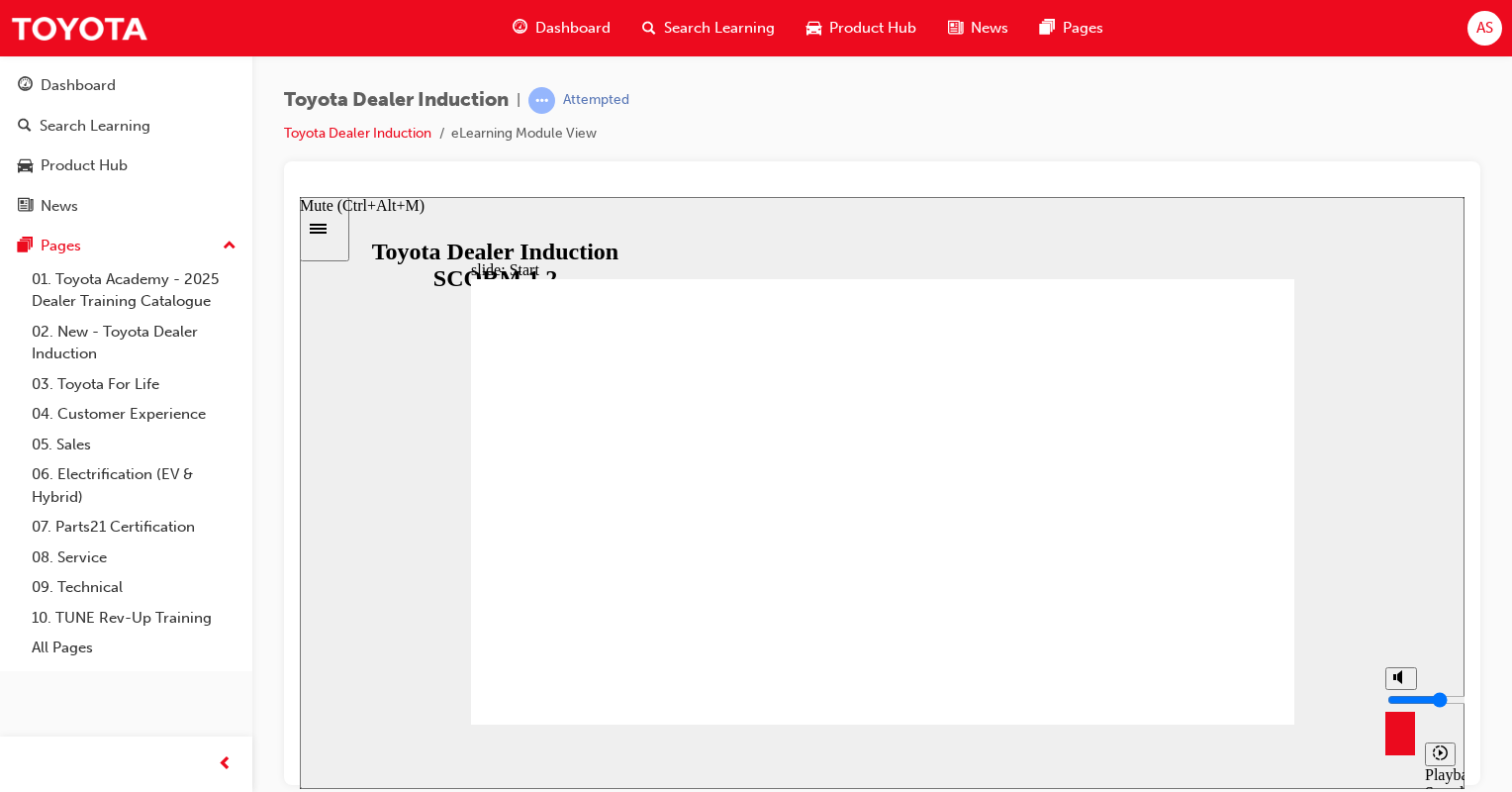 type on "4" 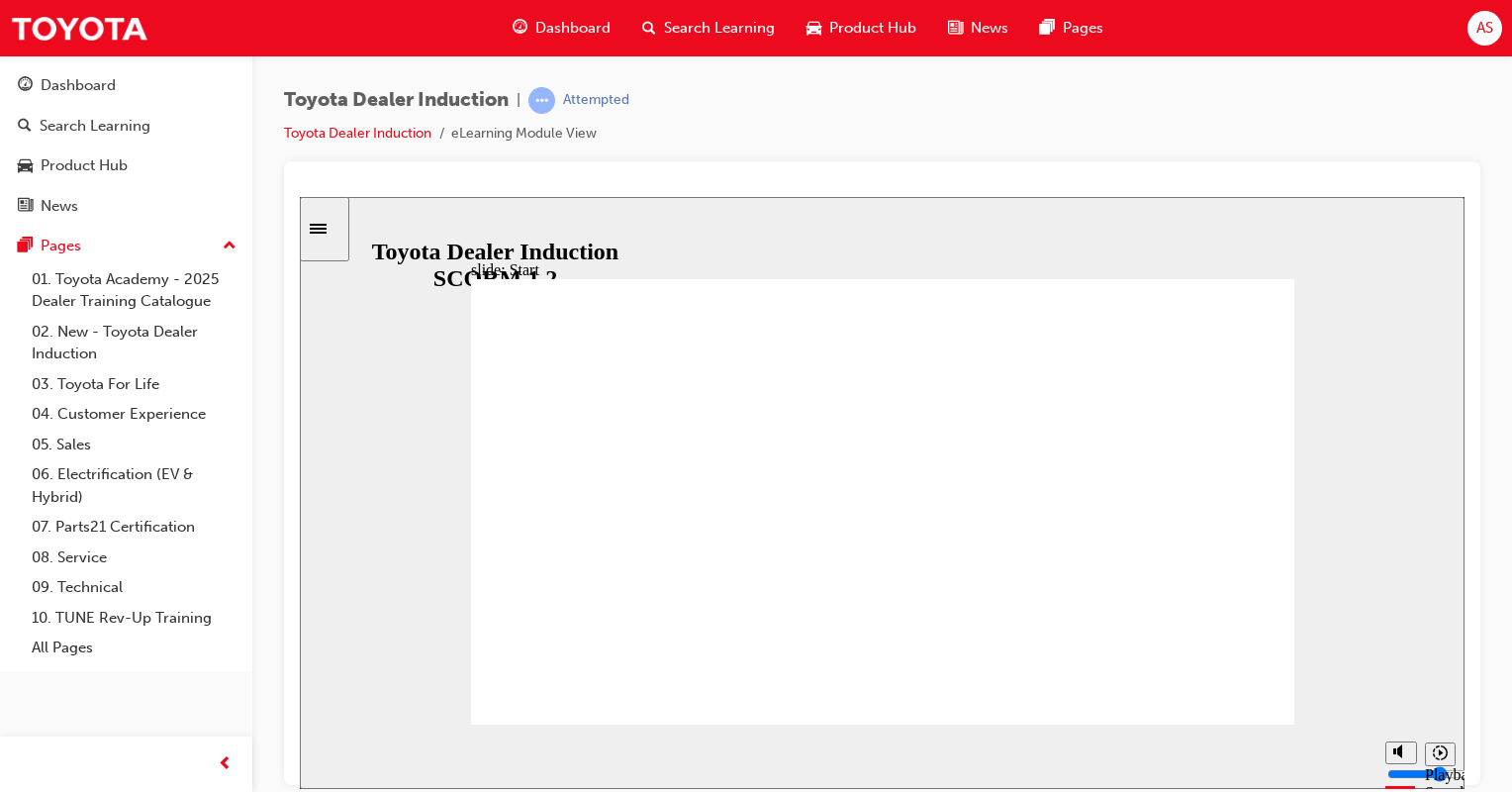 click 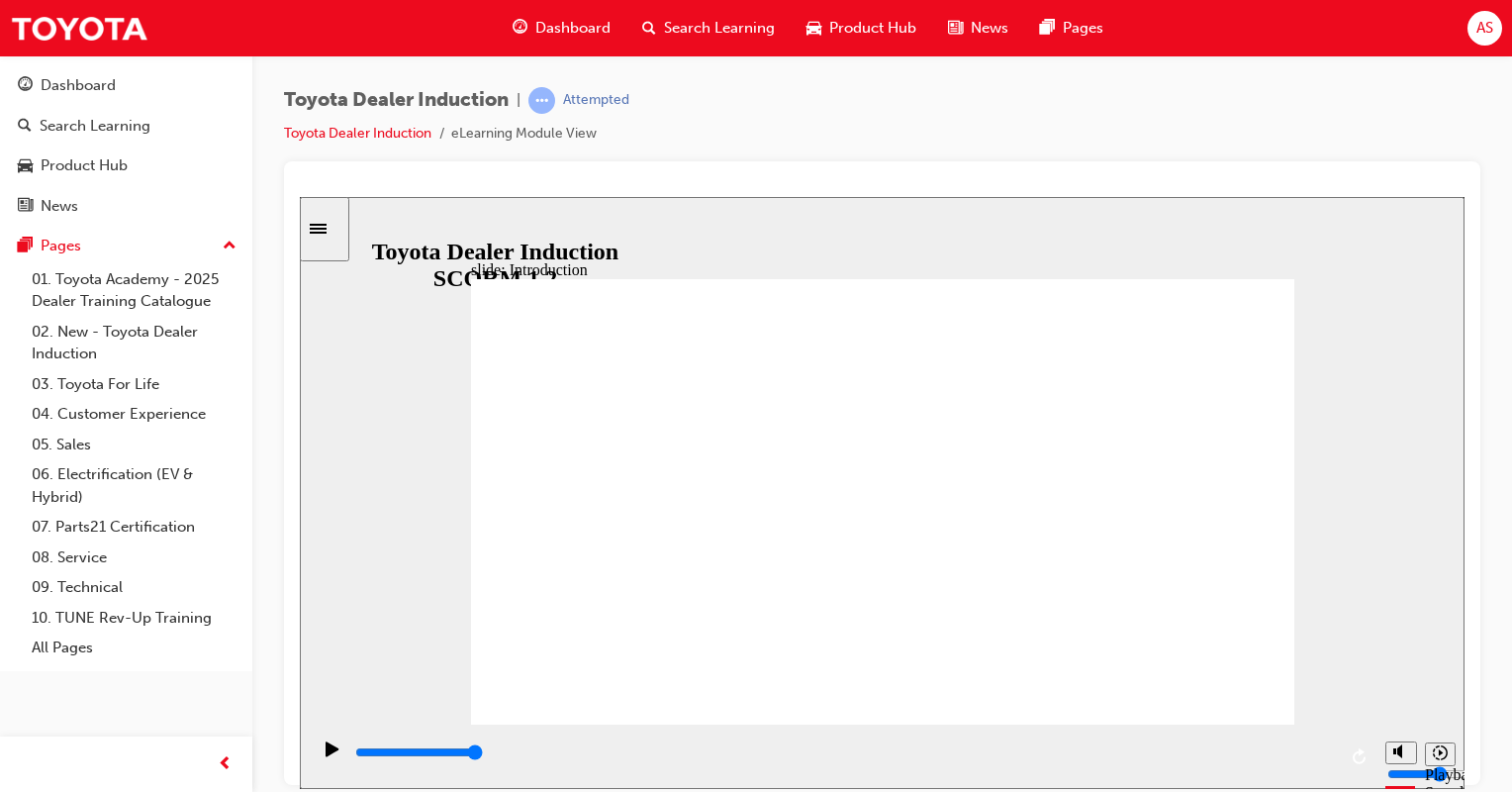 click 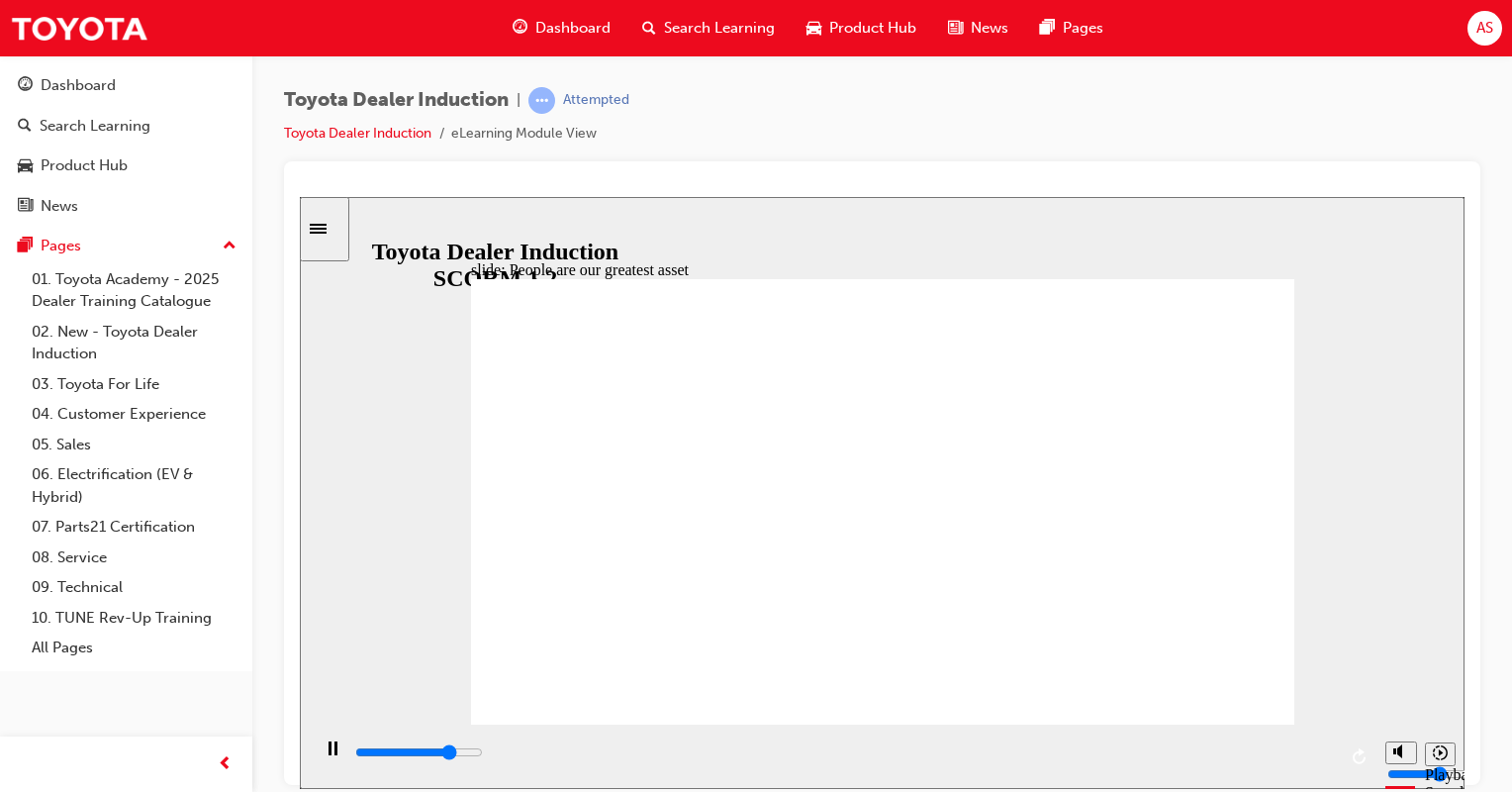 click 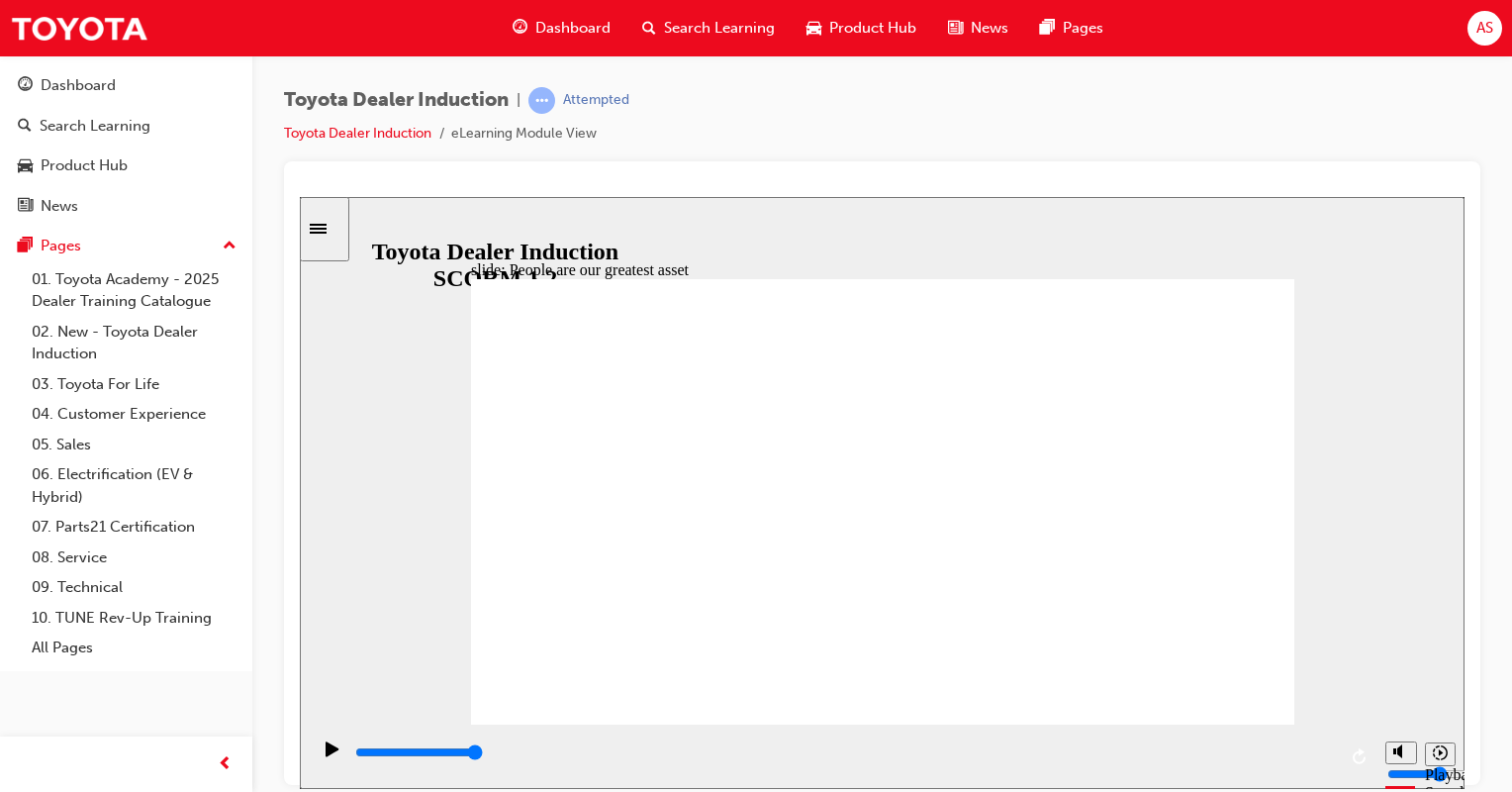 click 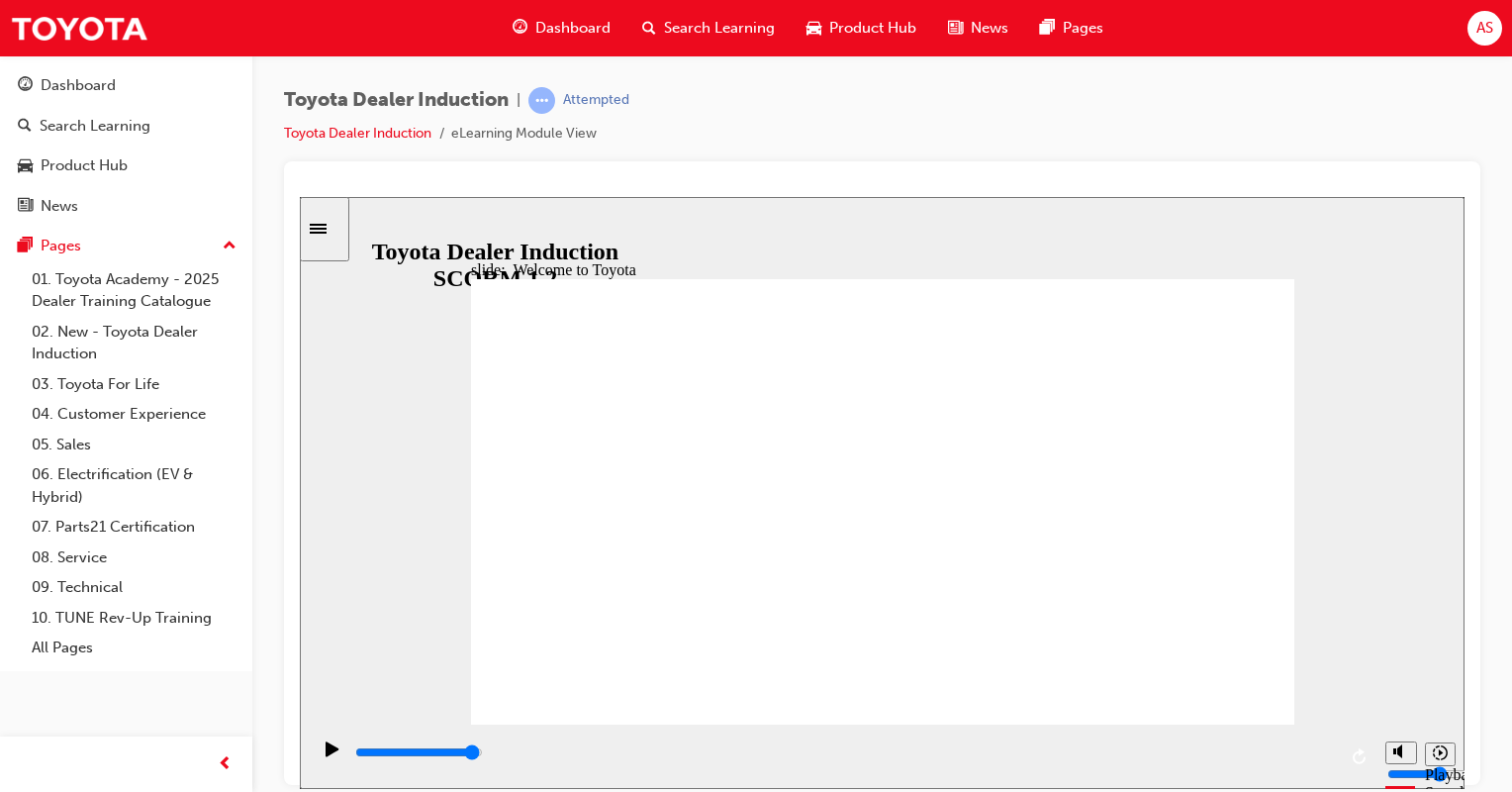 click 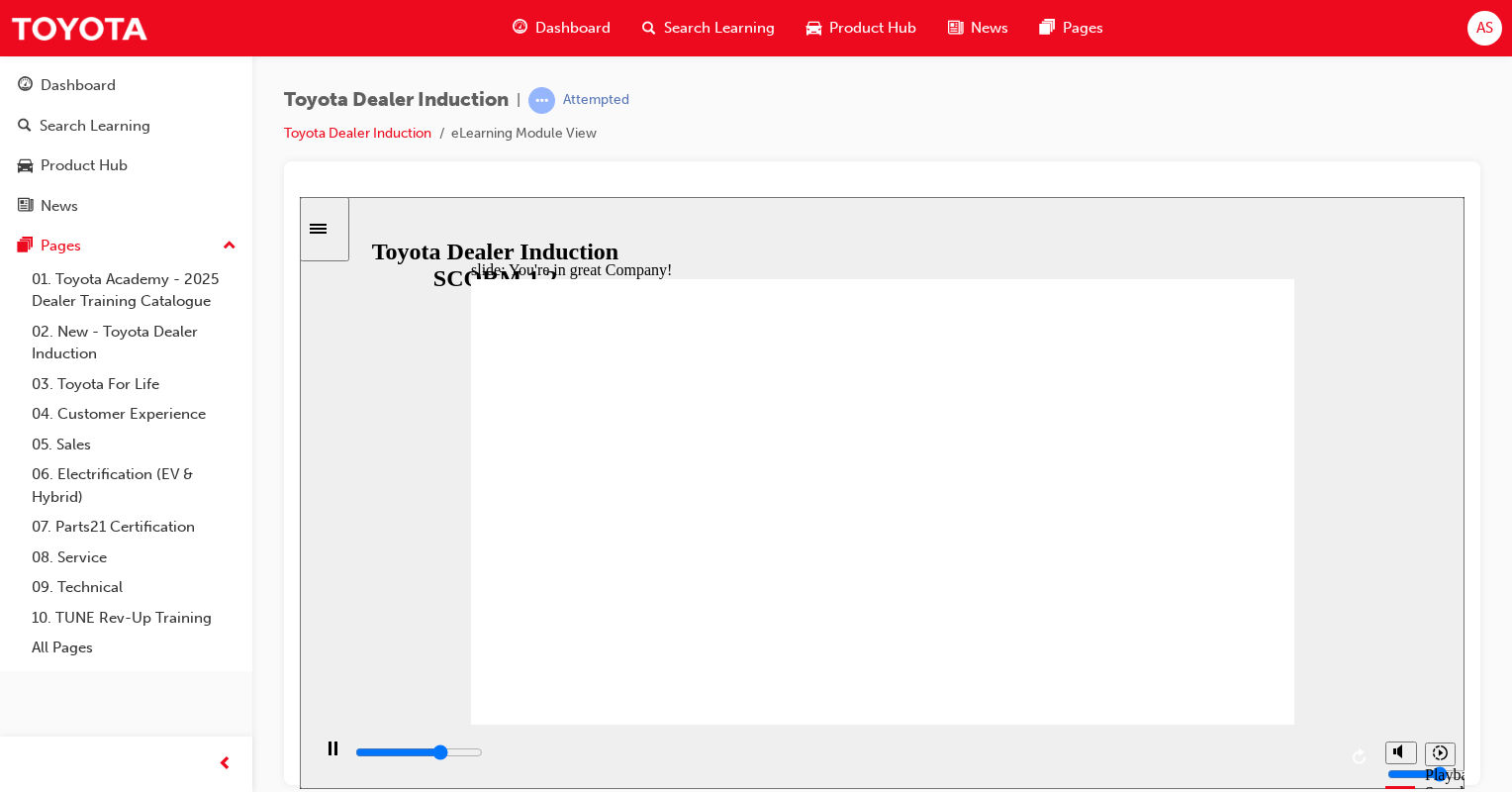 click 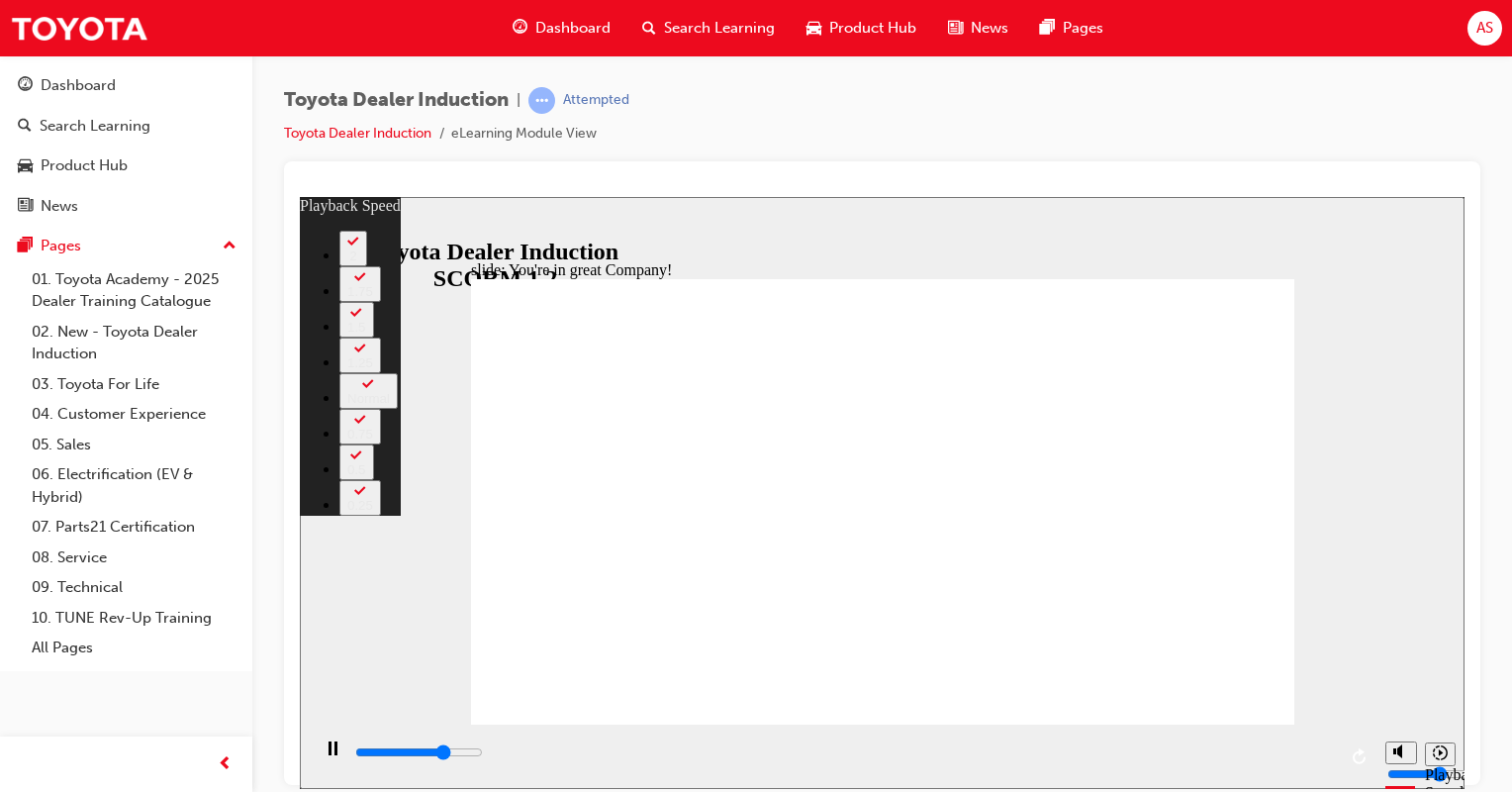 type on "5500" 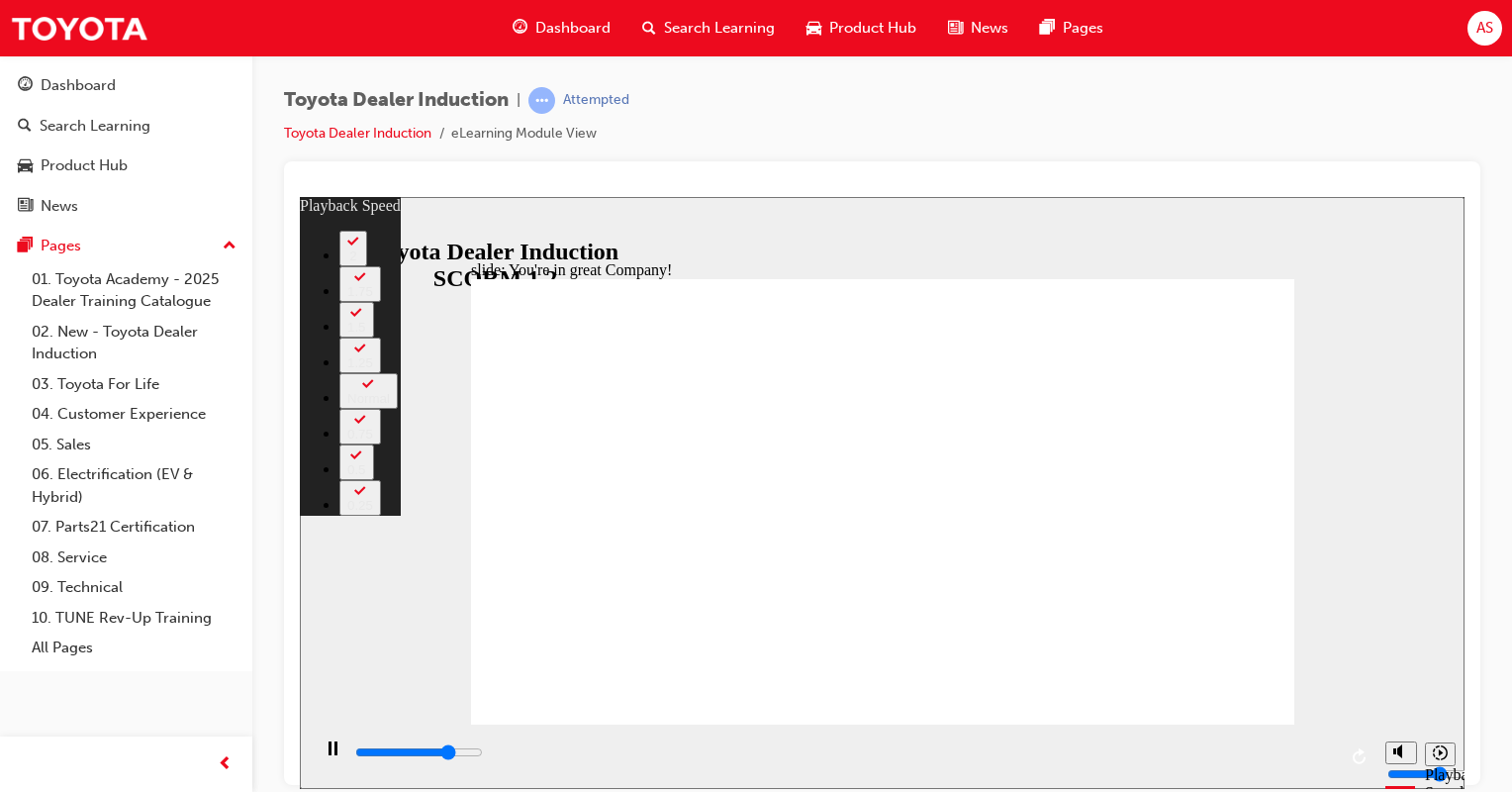 type on "5700" 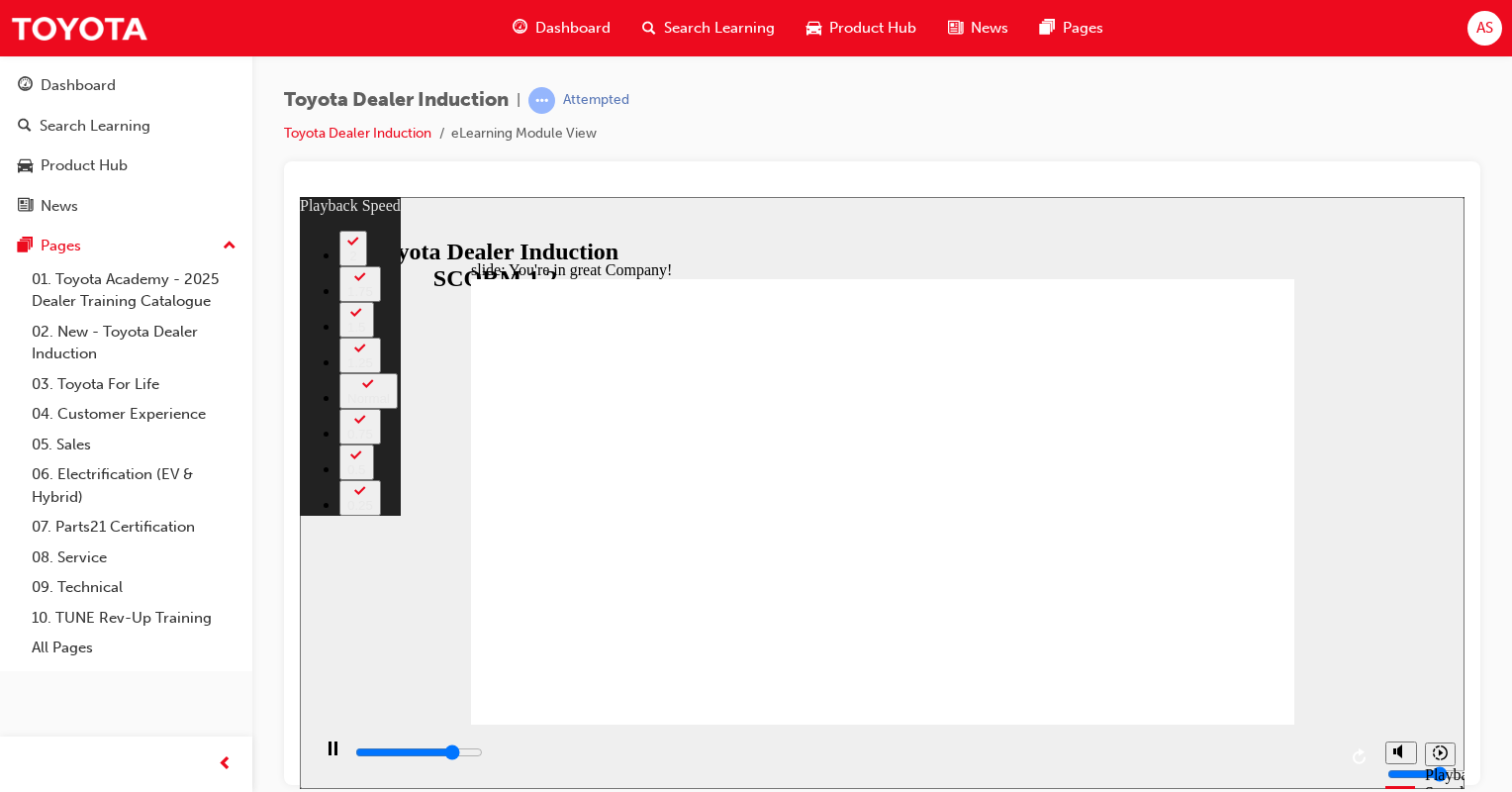 type on "6000" 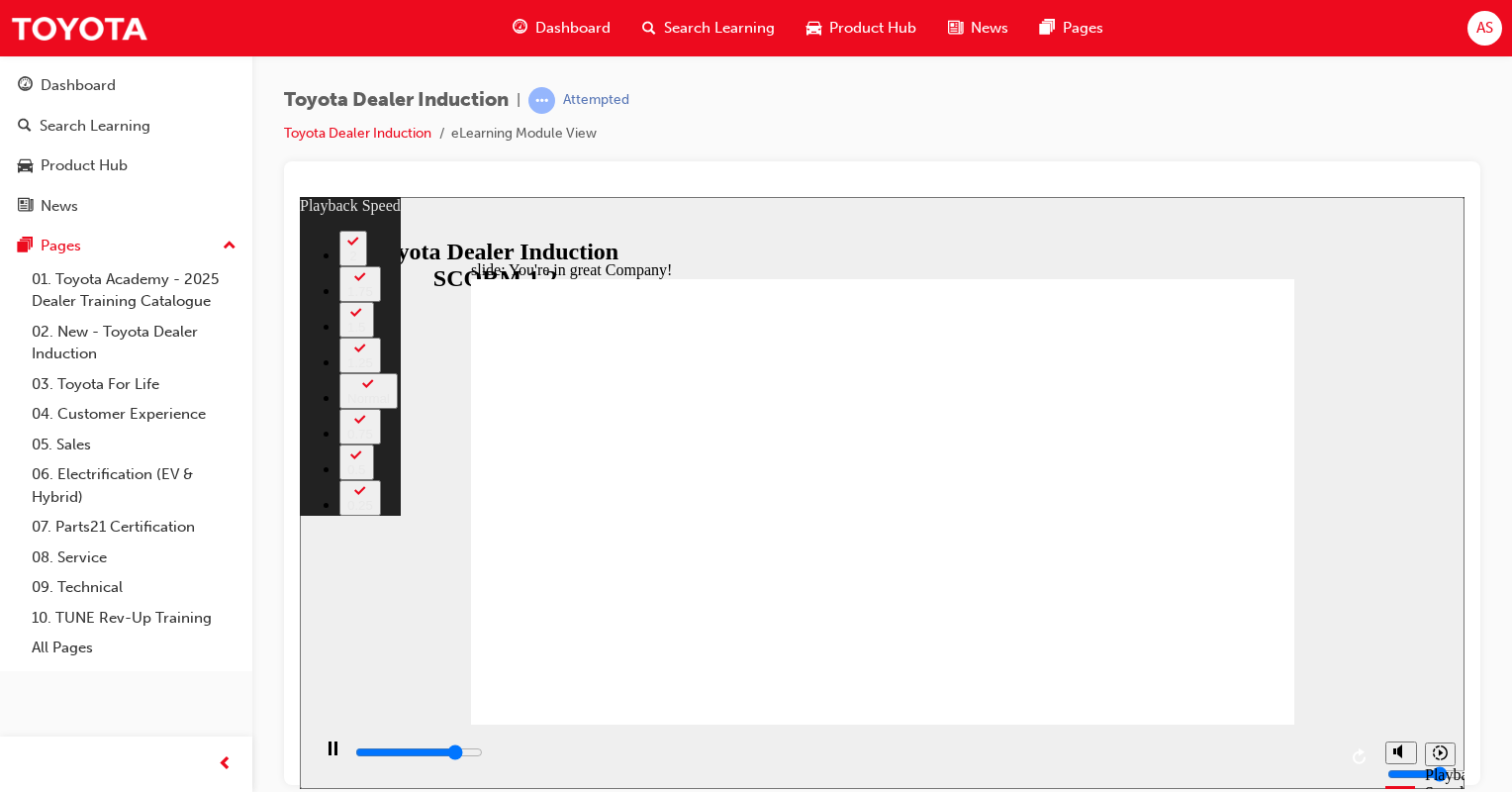 type on "6200" 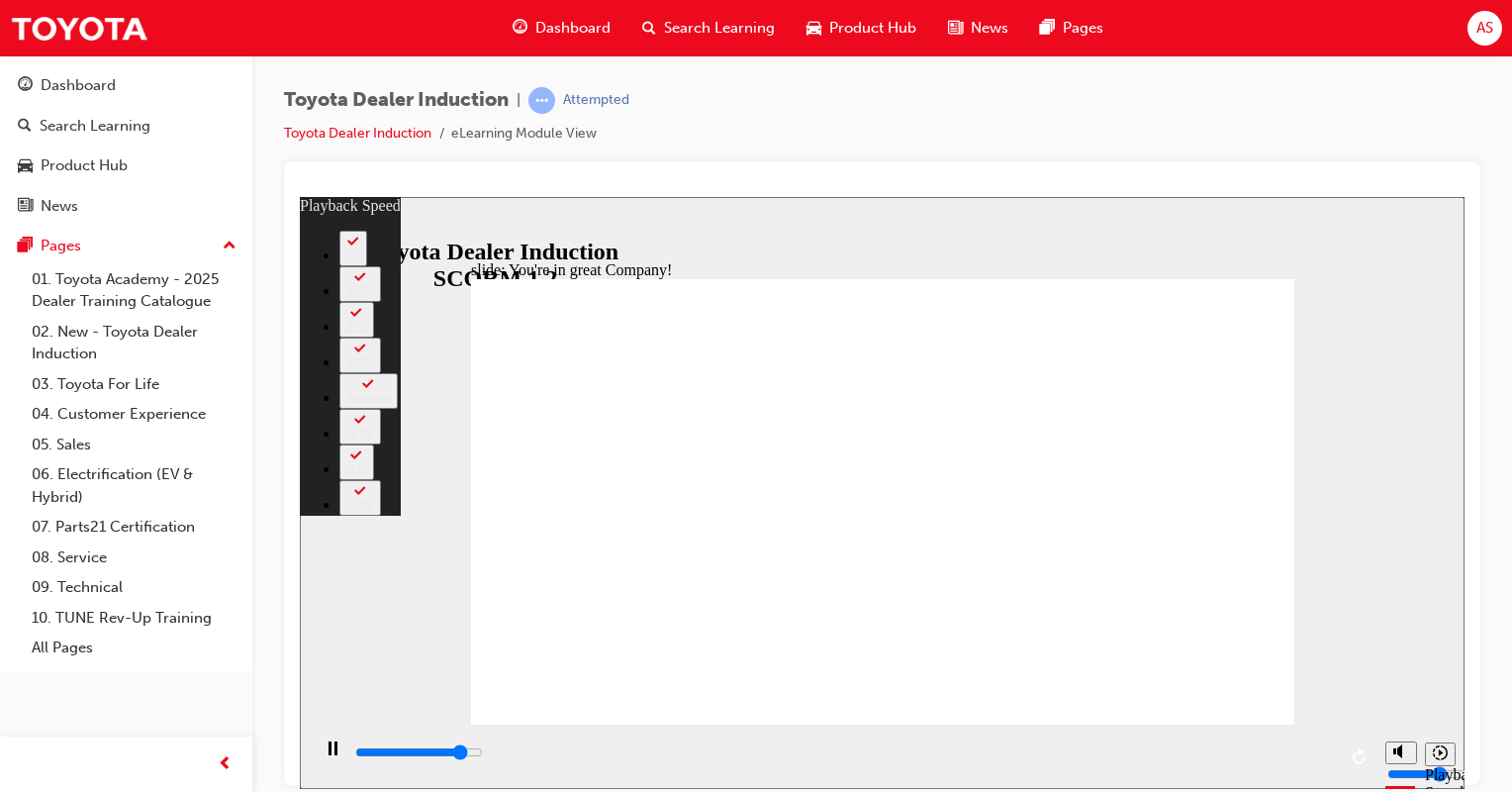 type on "6500" 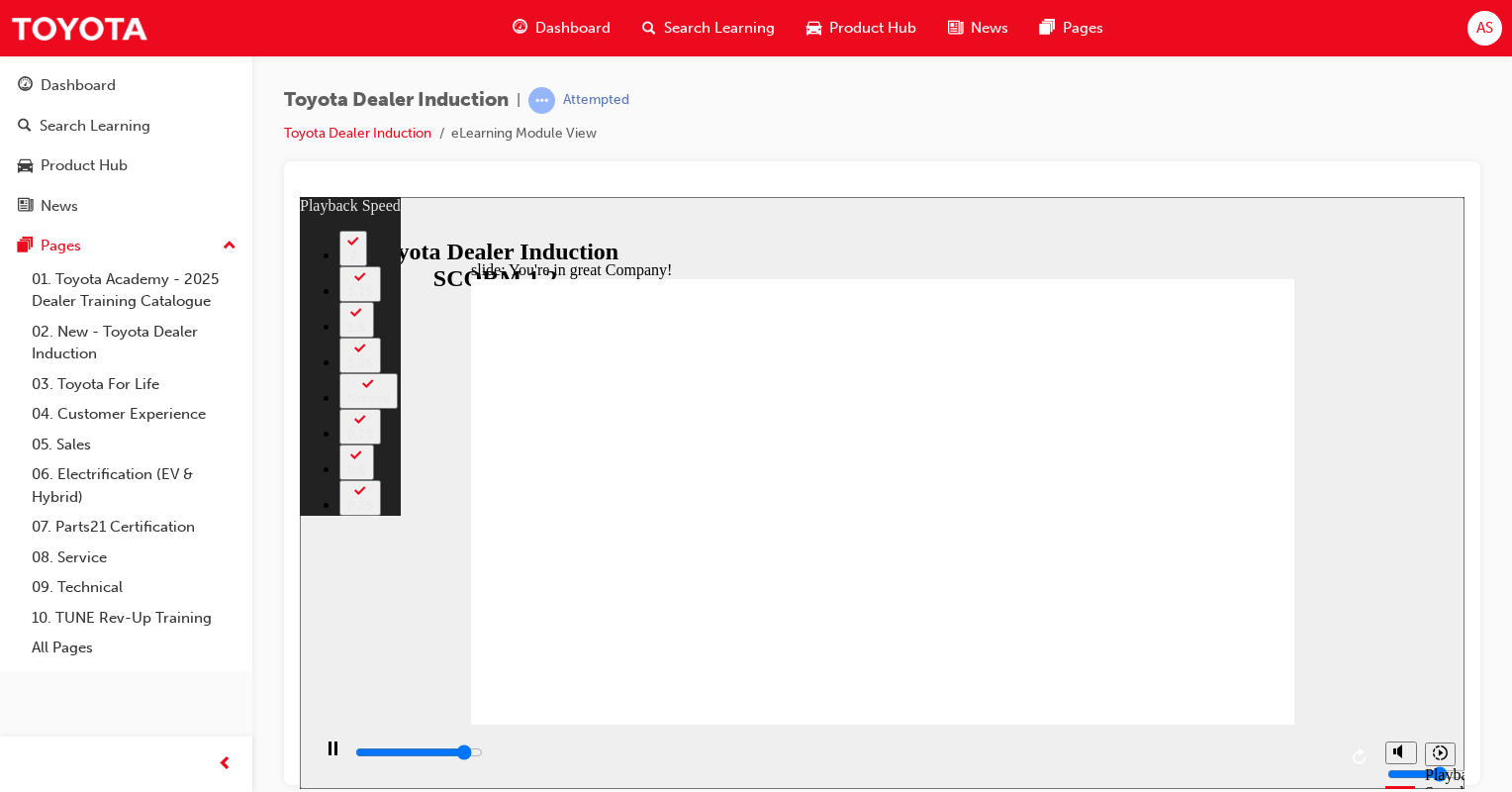 type on "6800" 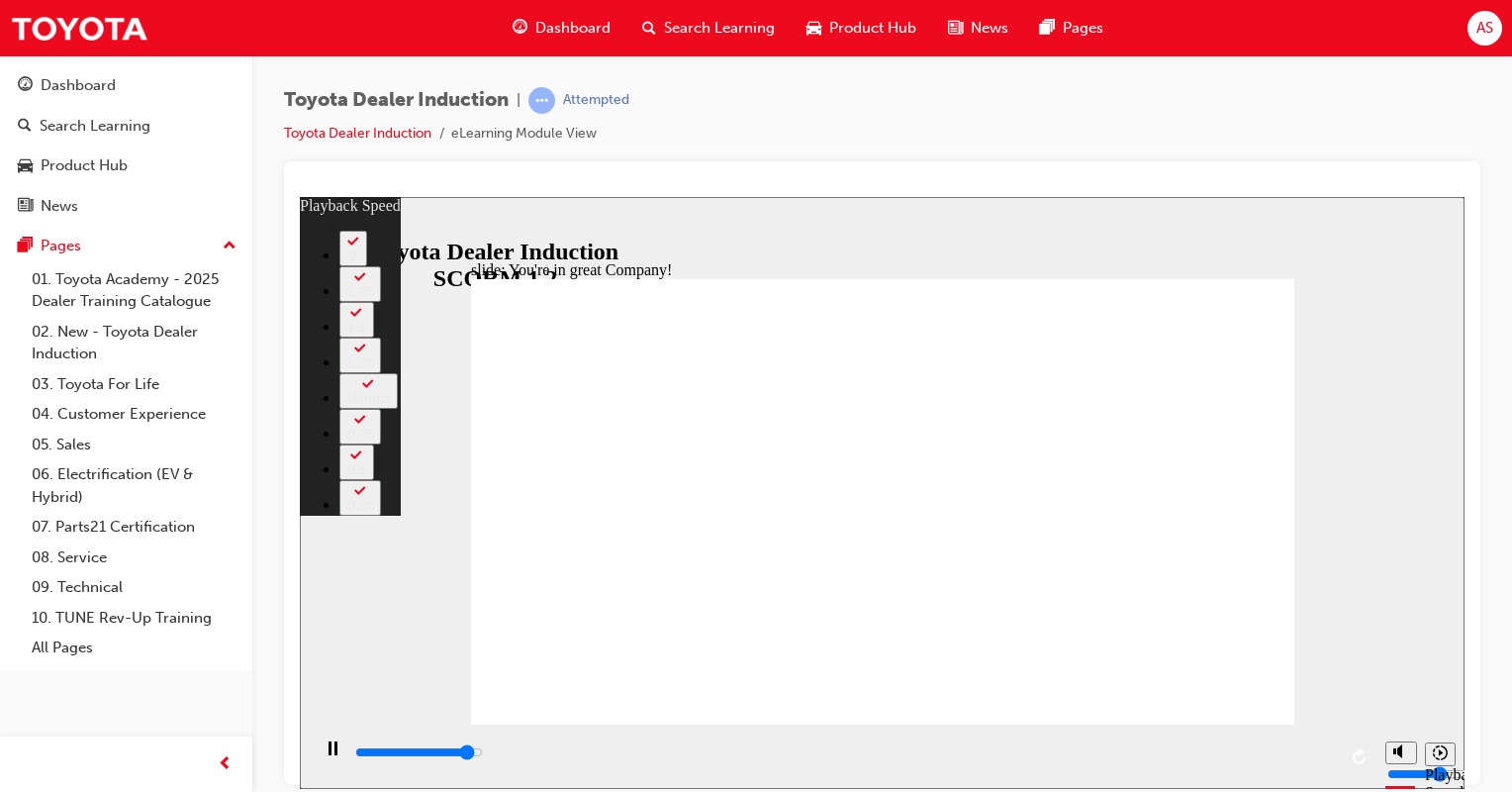 type on "7000" 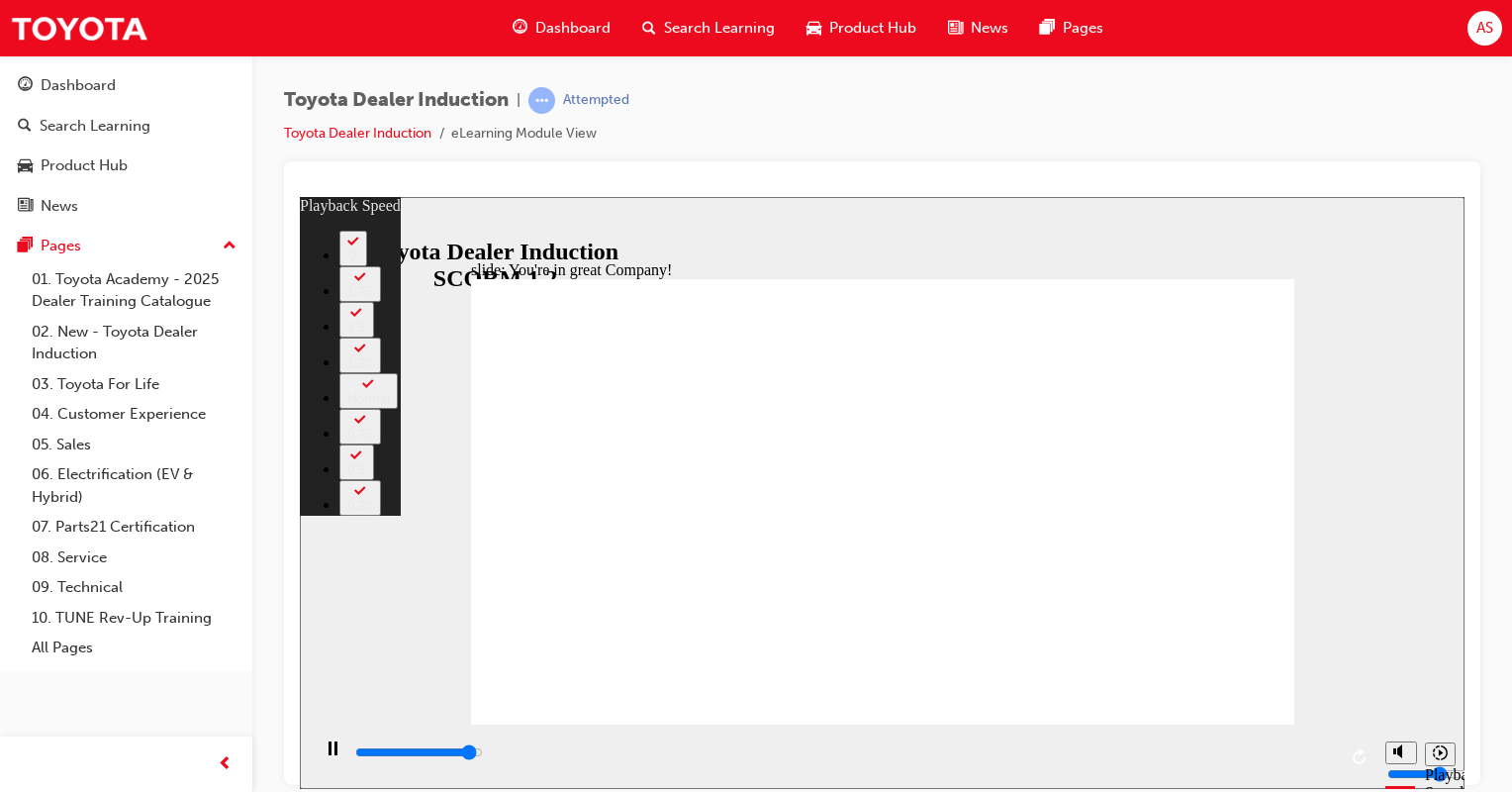 type on "7100" 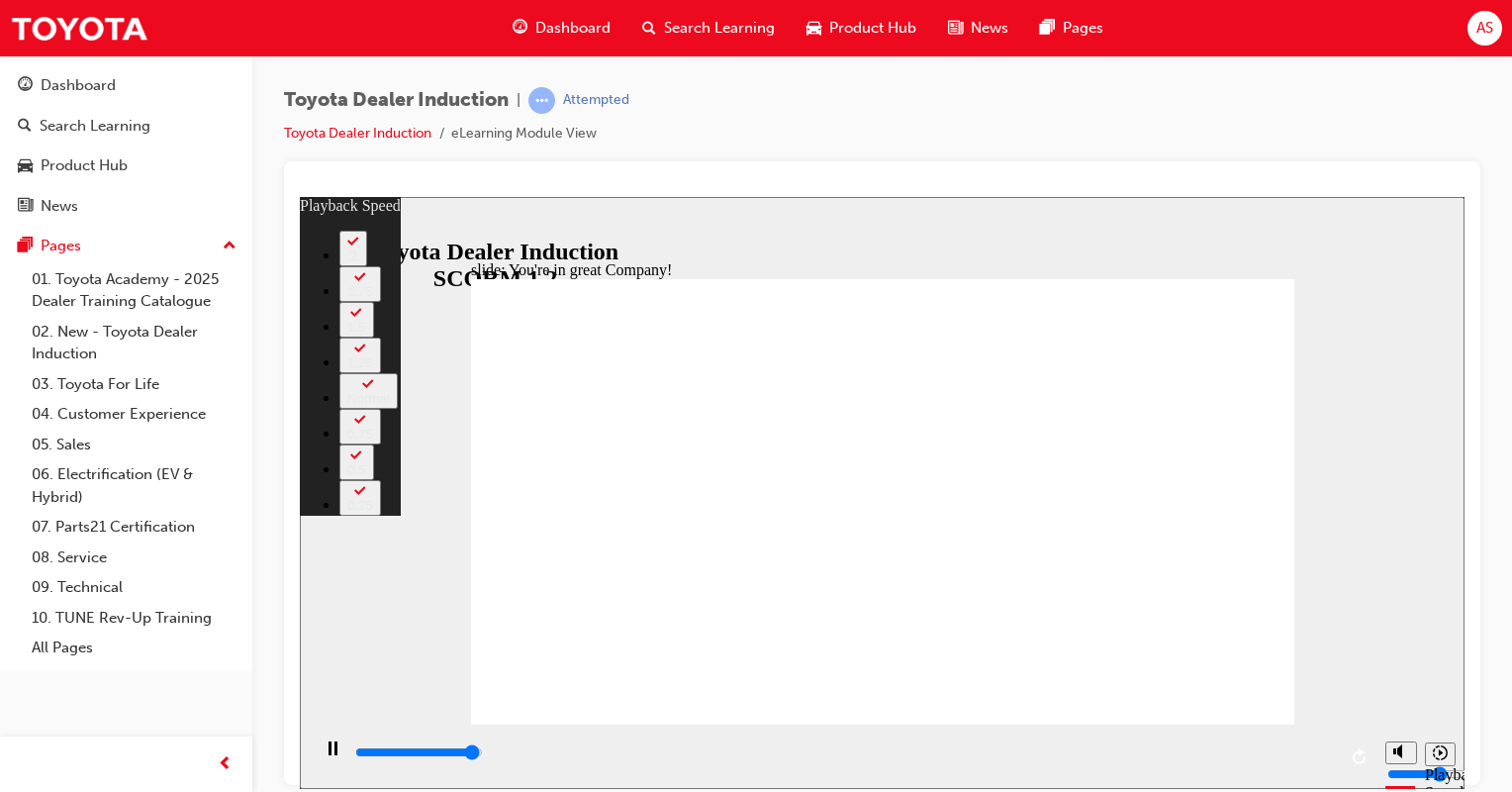 type on "7300" 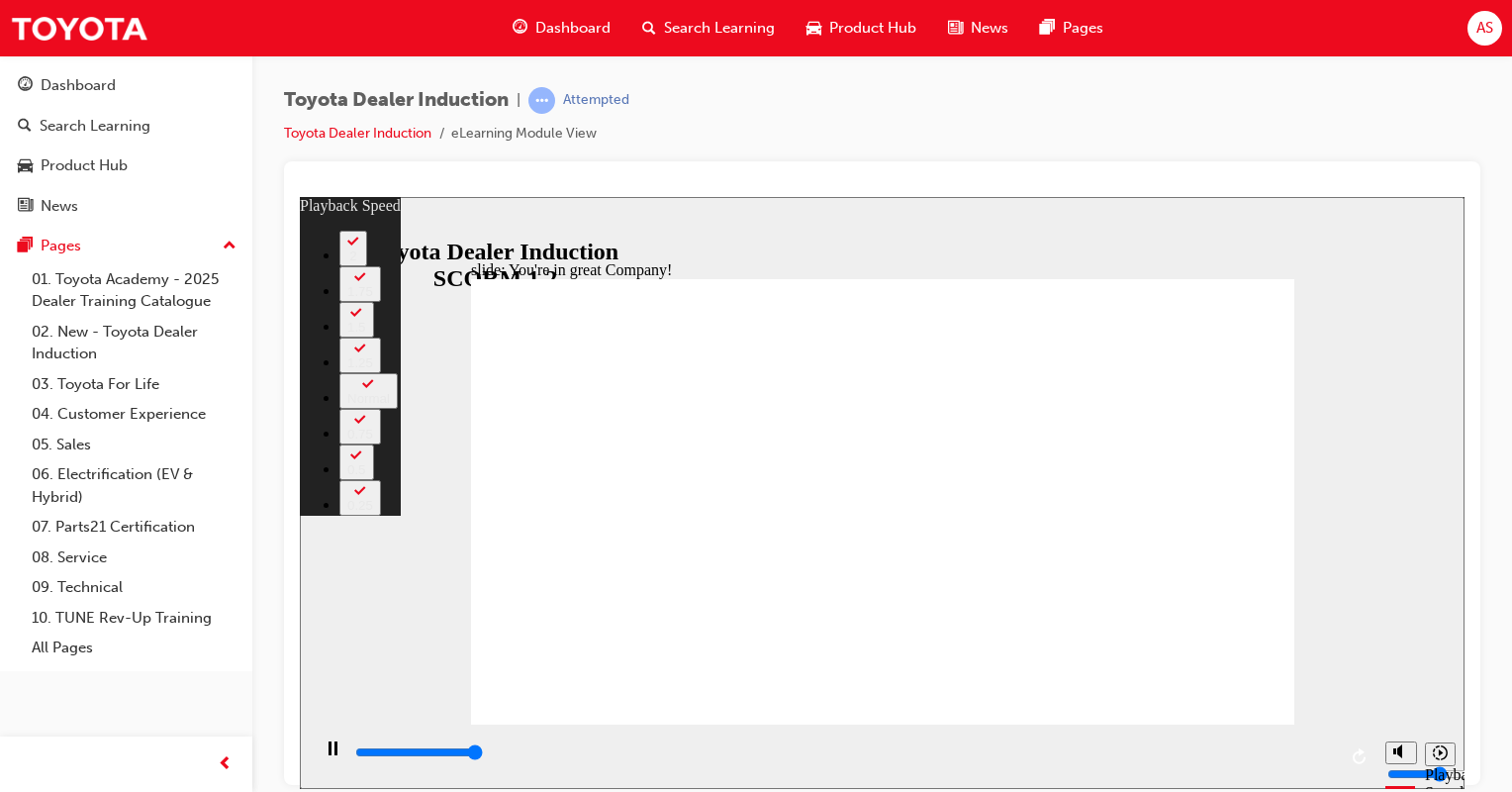type on "7500" 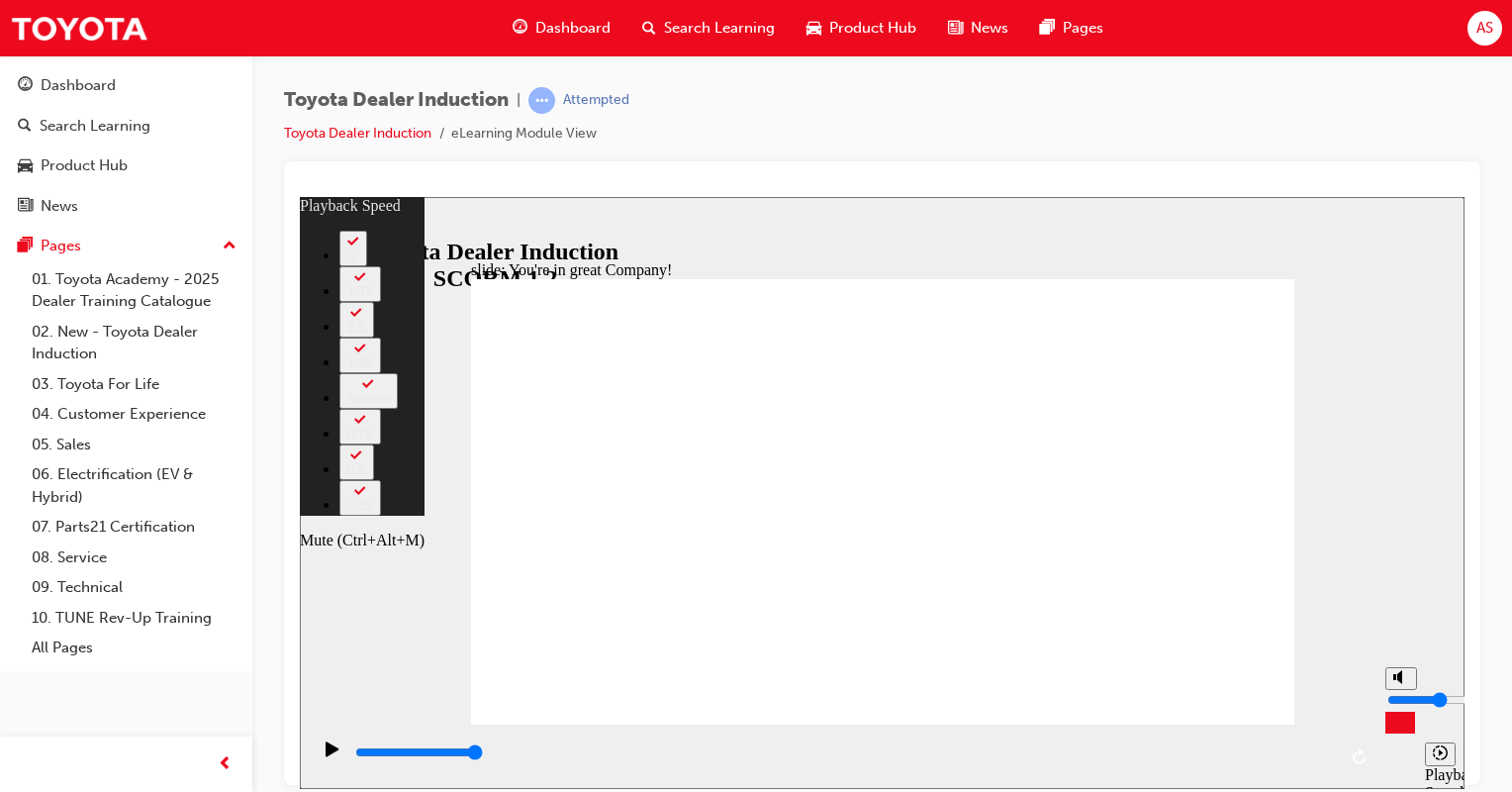 type on "5" 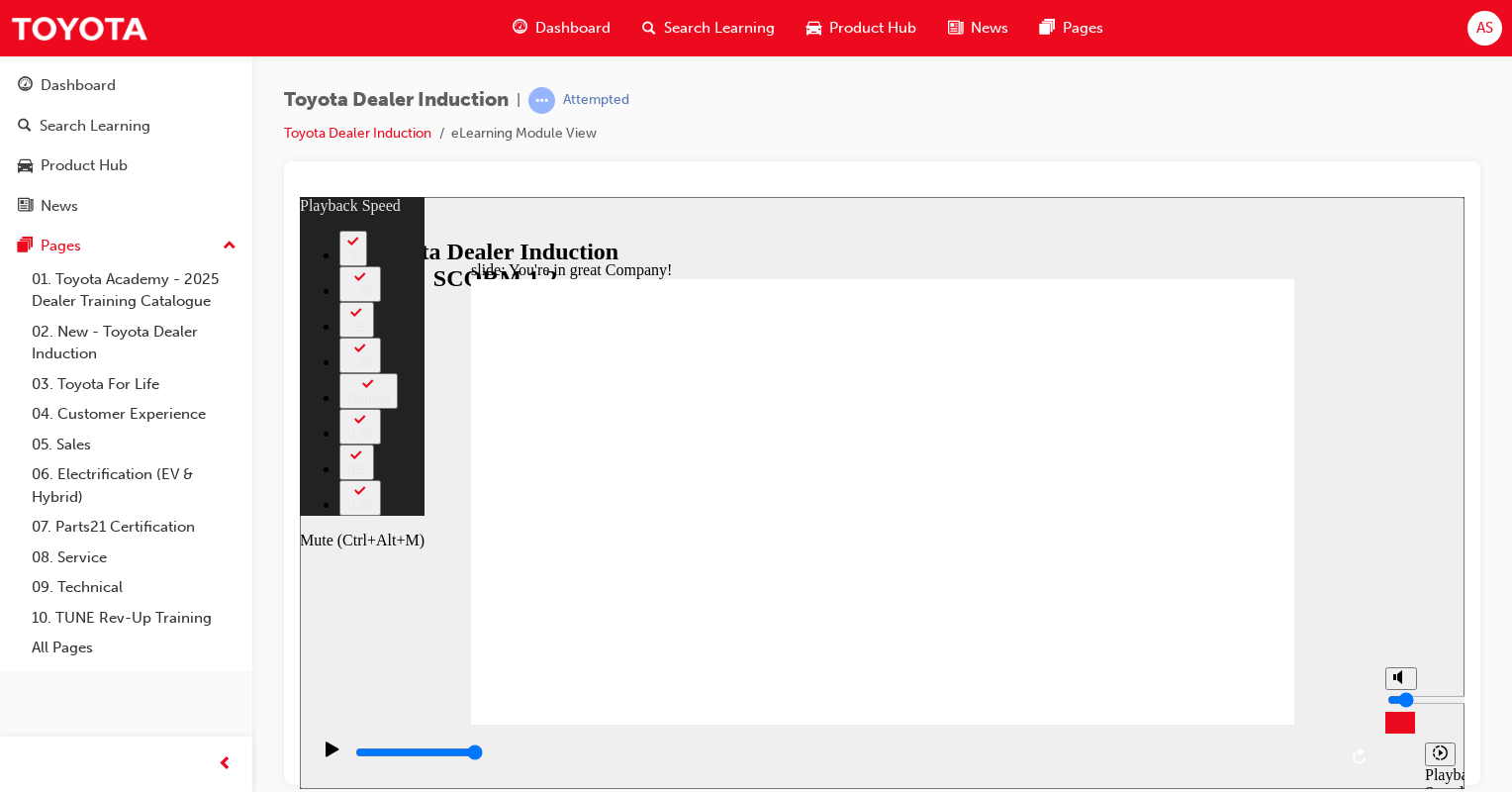type on "5" 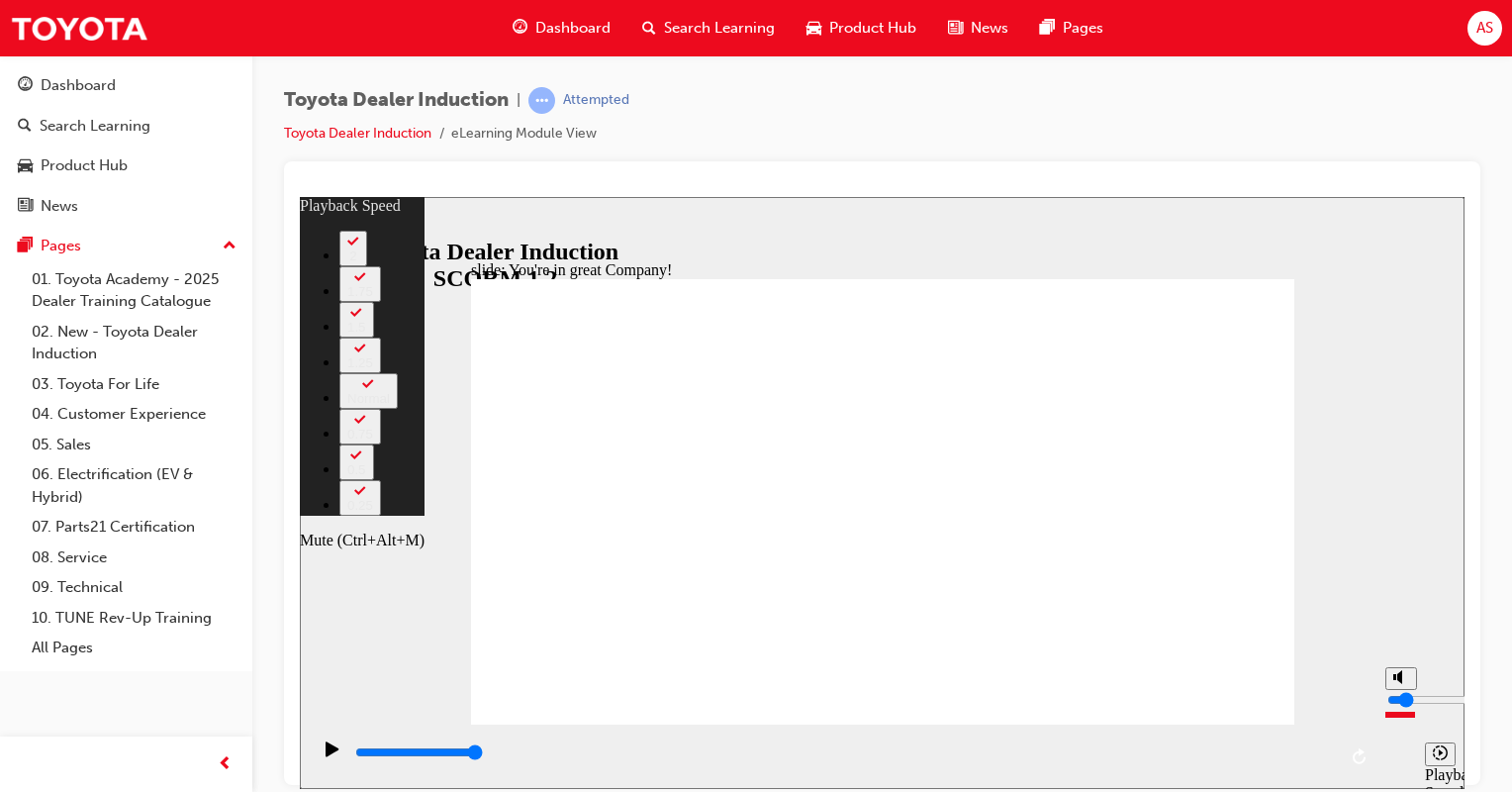 type on "8" 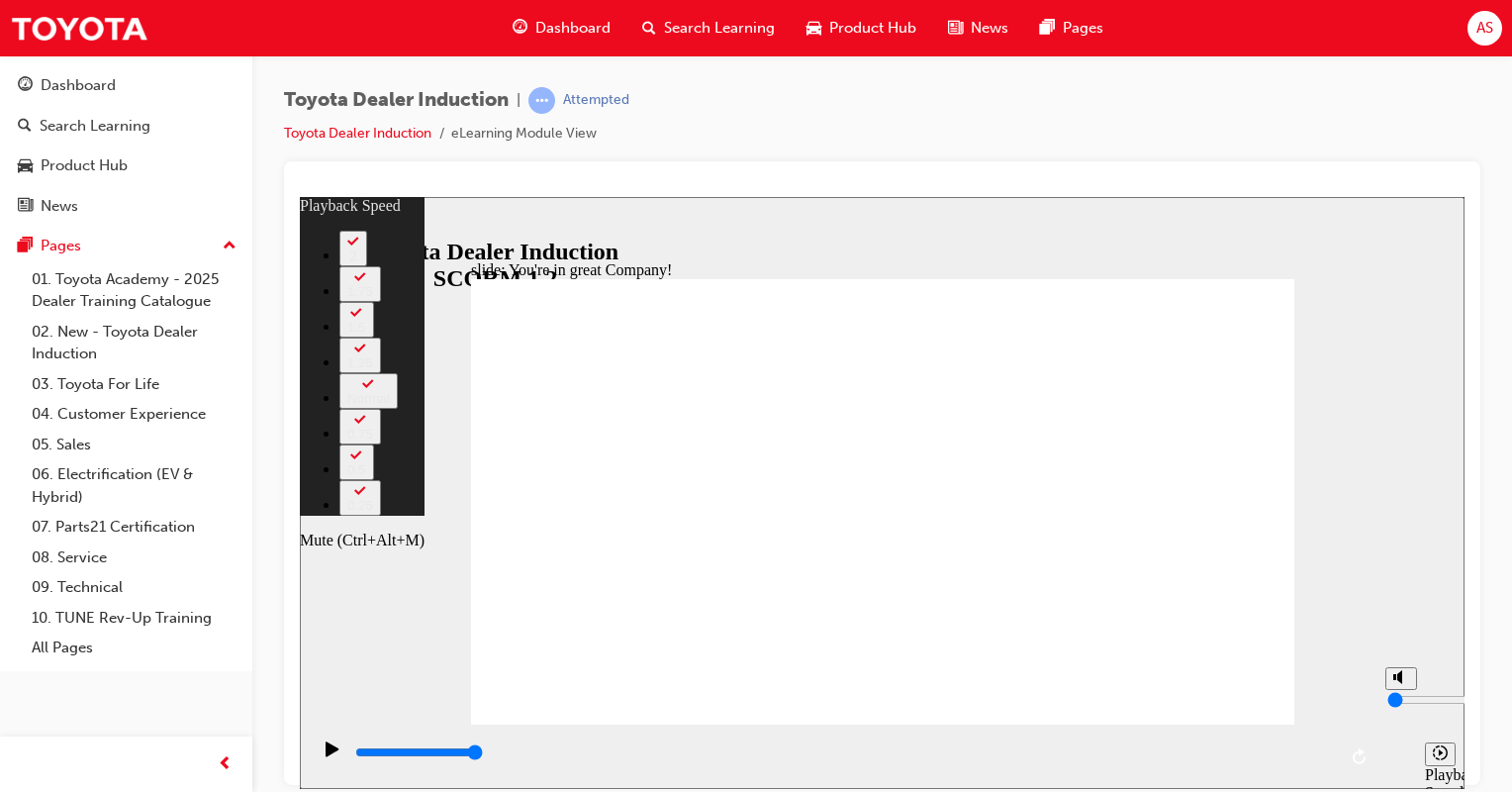 type on "9" 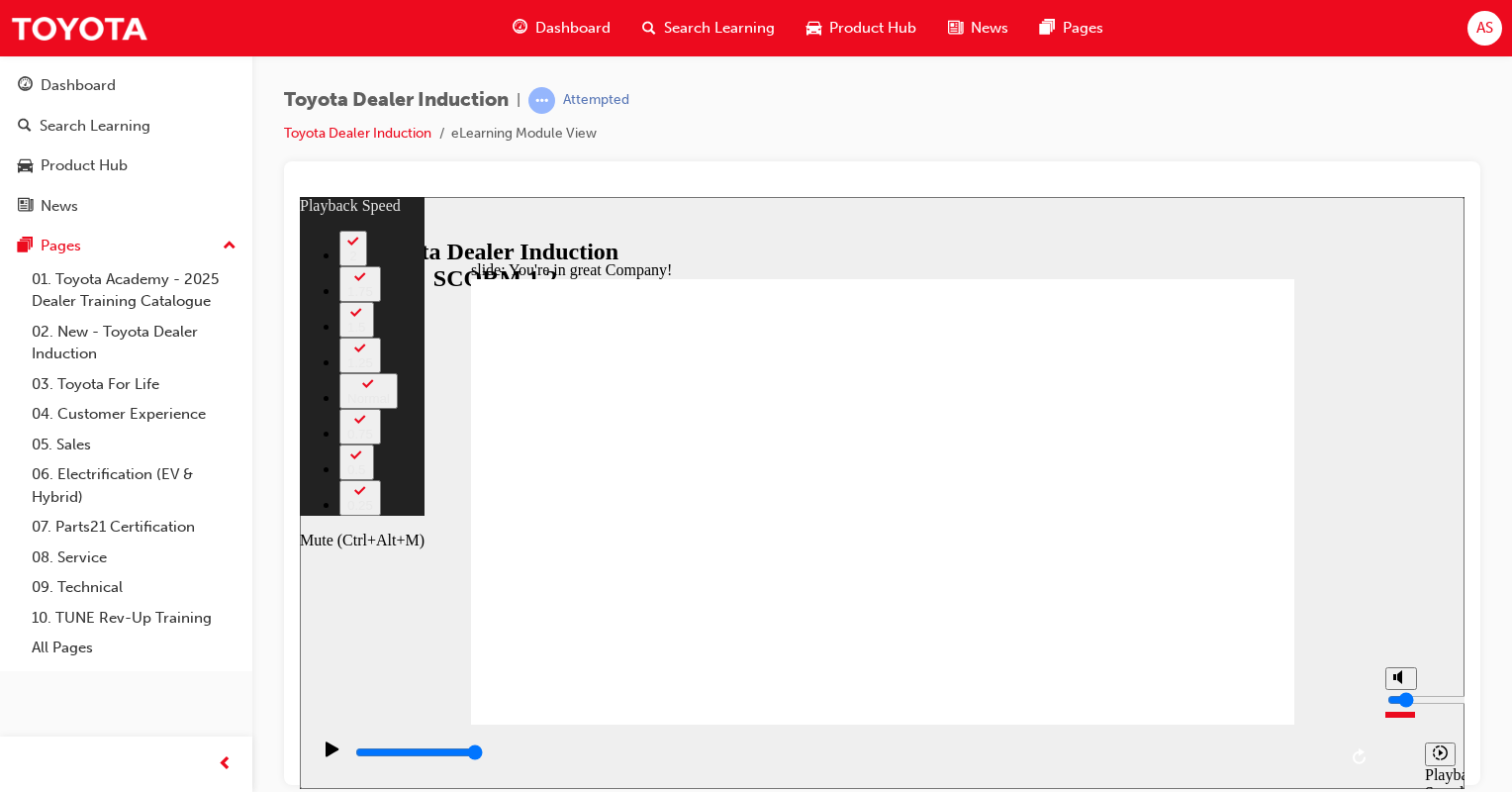 click at bounding box center (1451, 699) 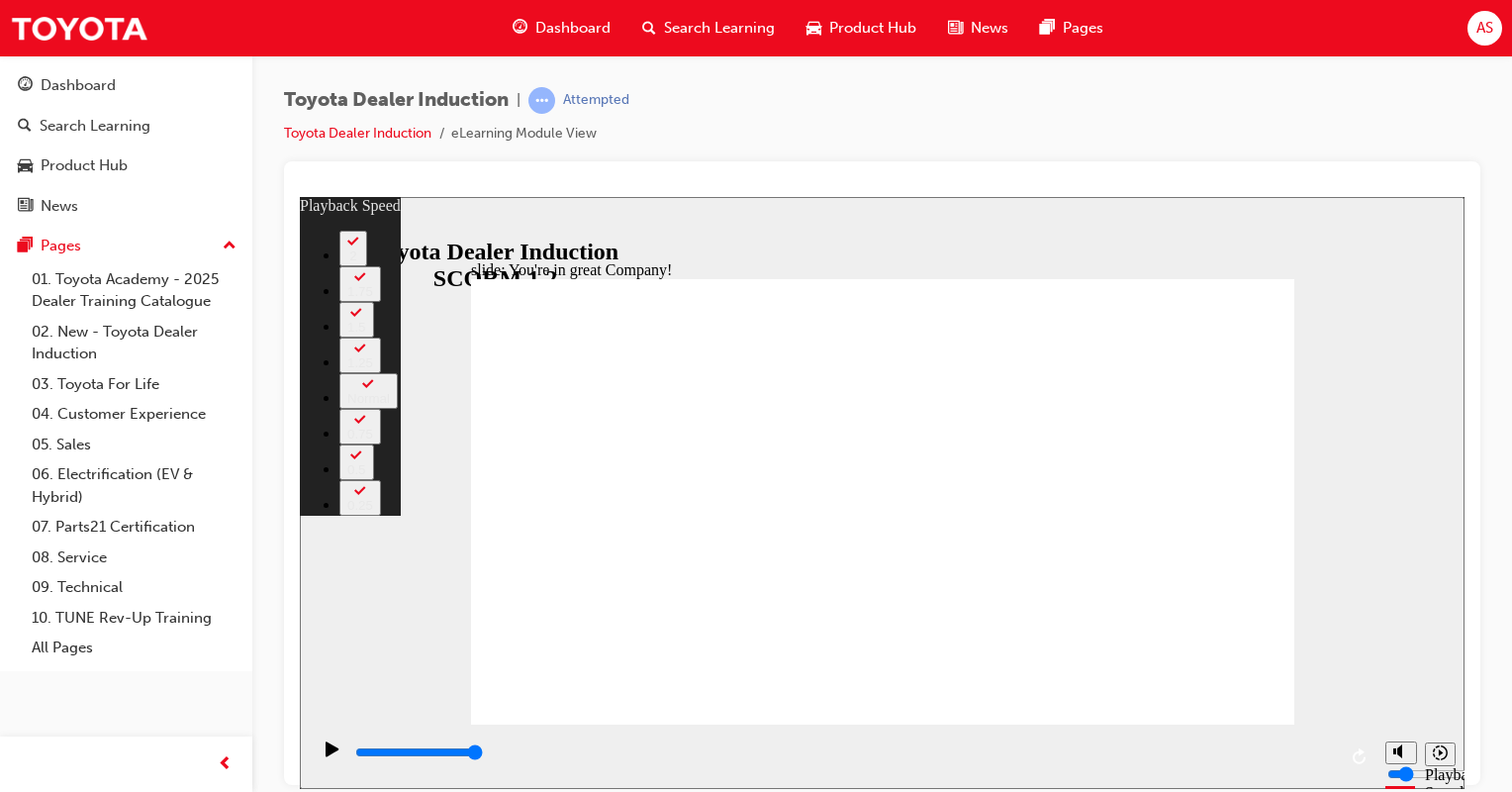 type on "63" 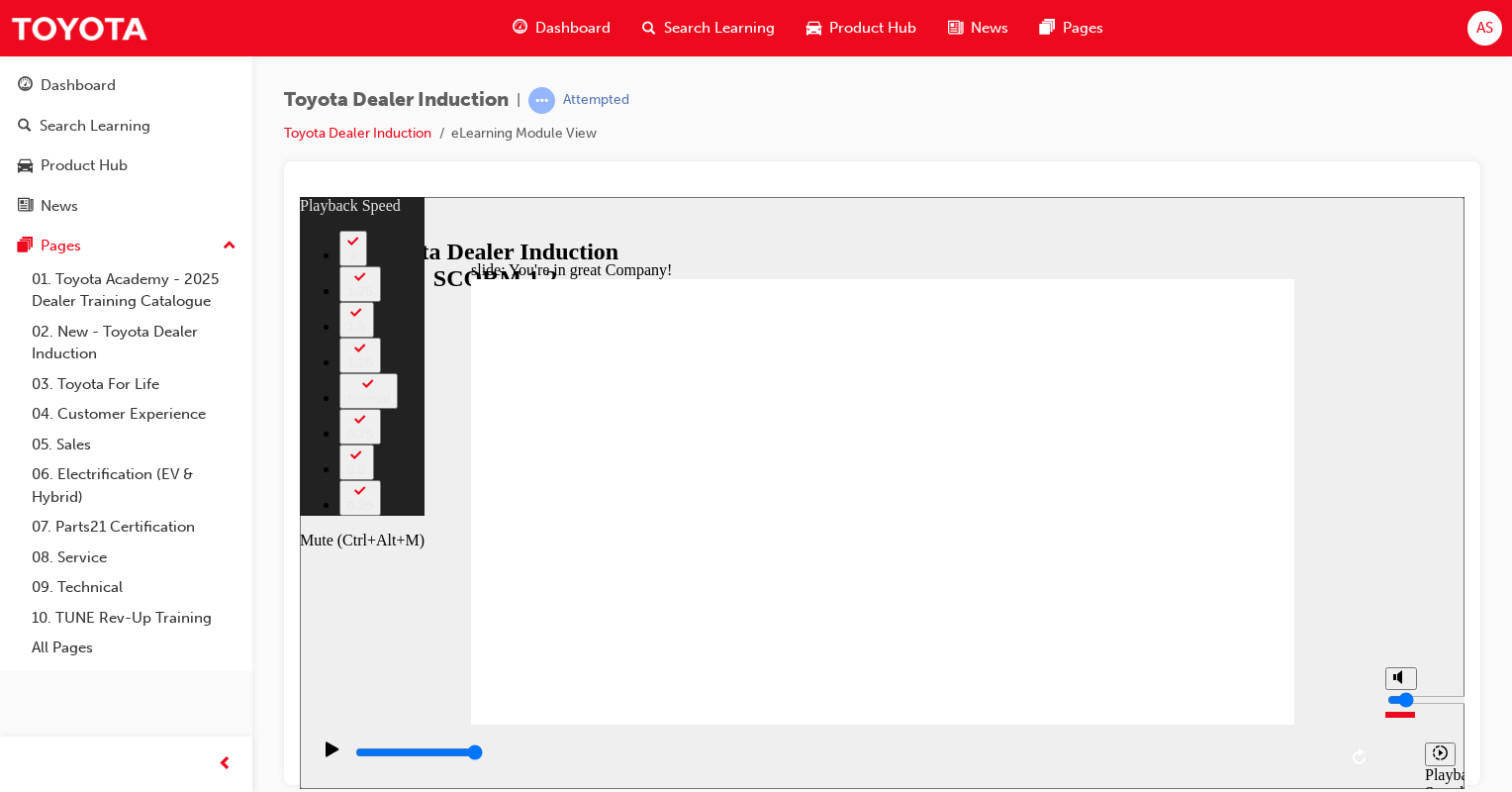type on "0" 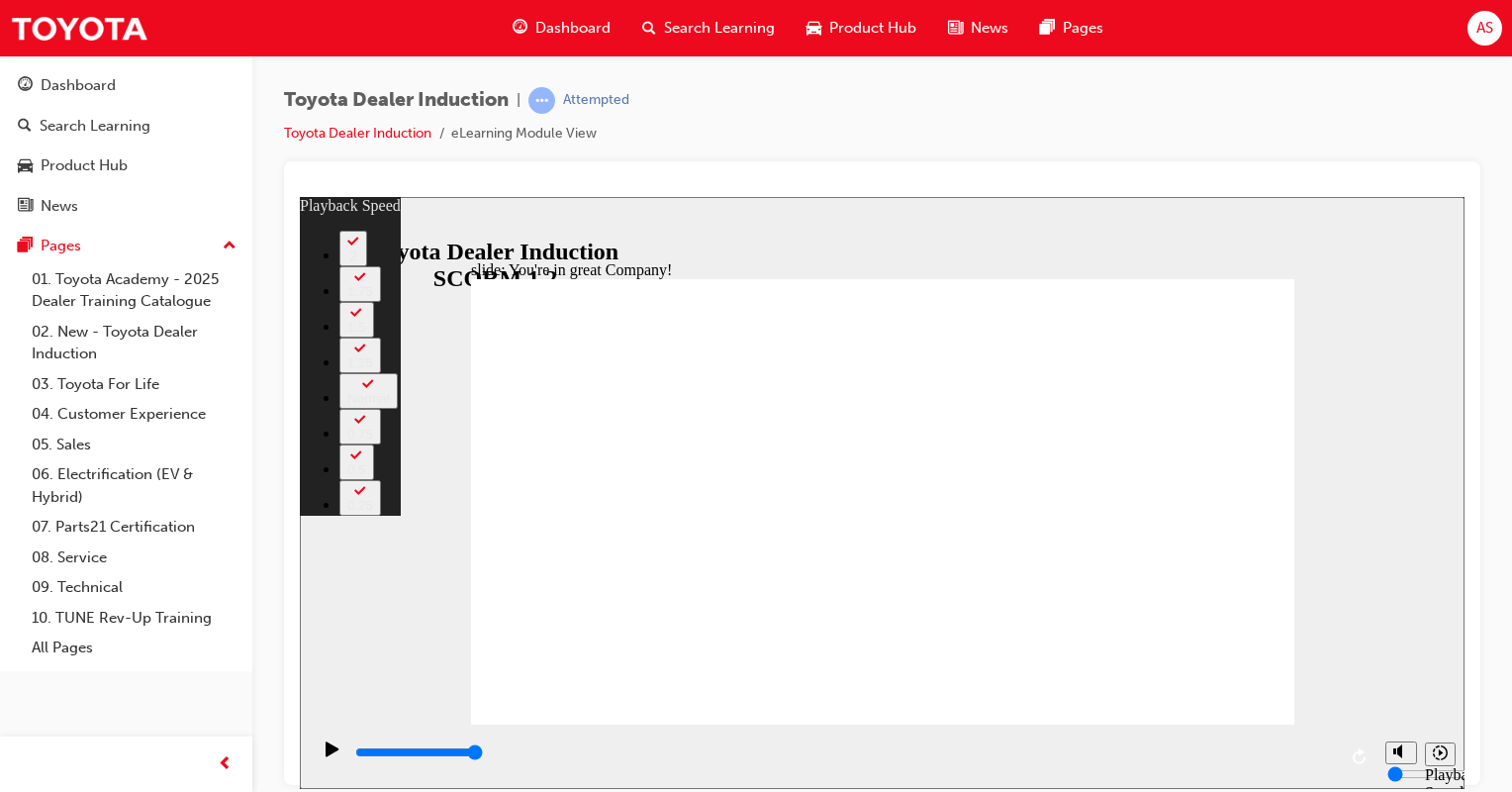 type on "64" 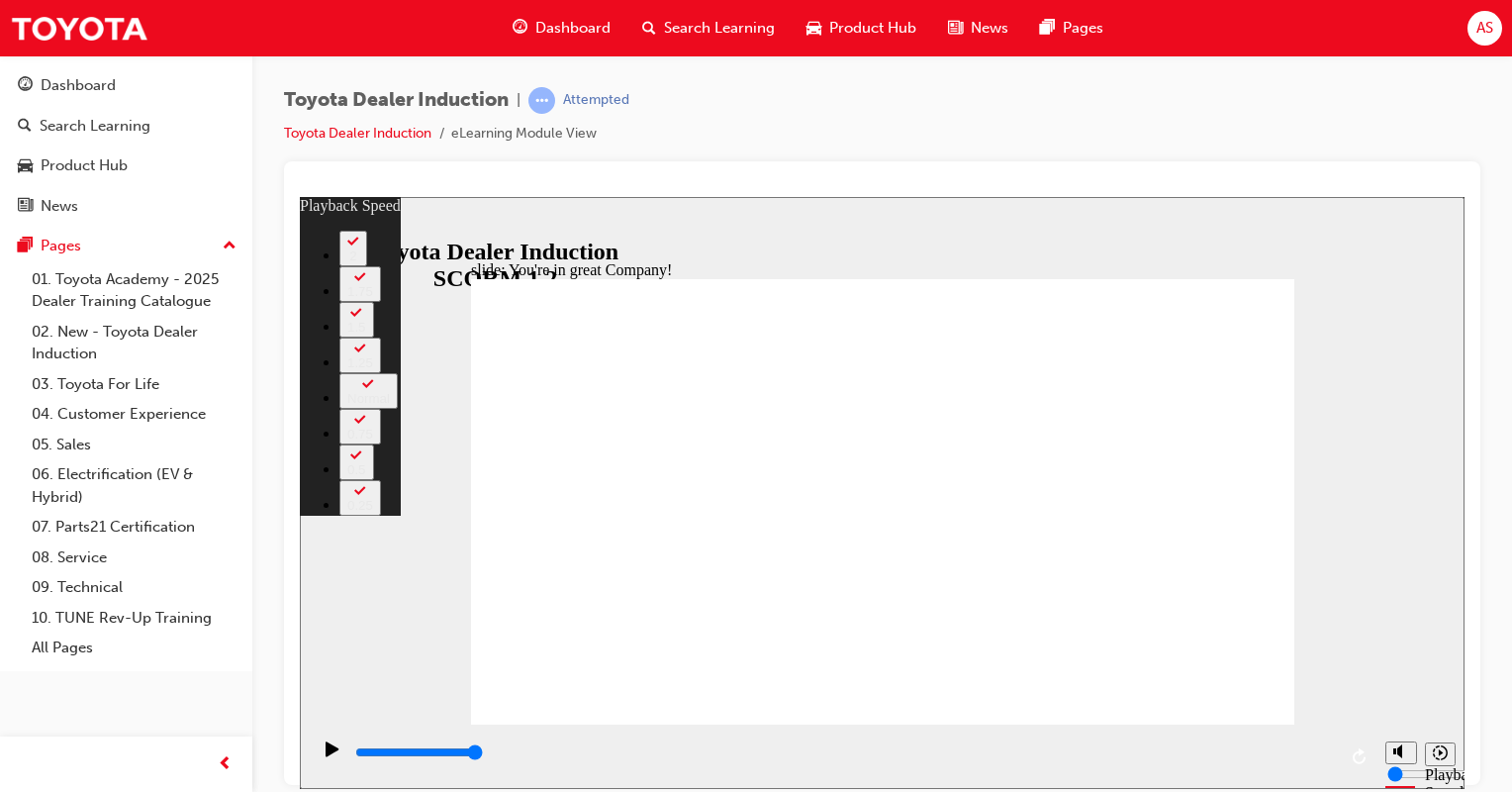 type on "1" 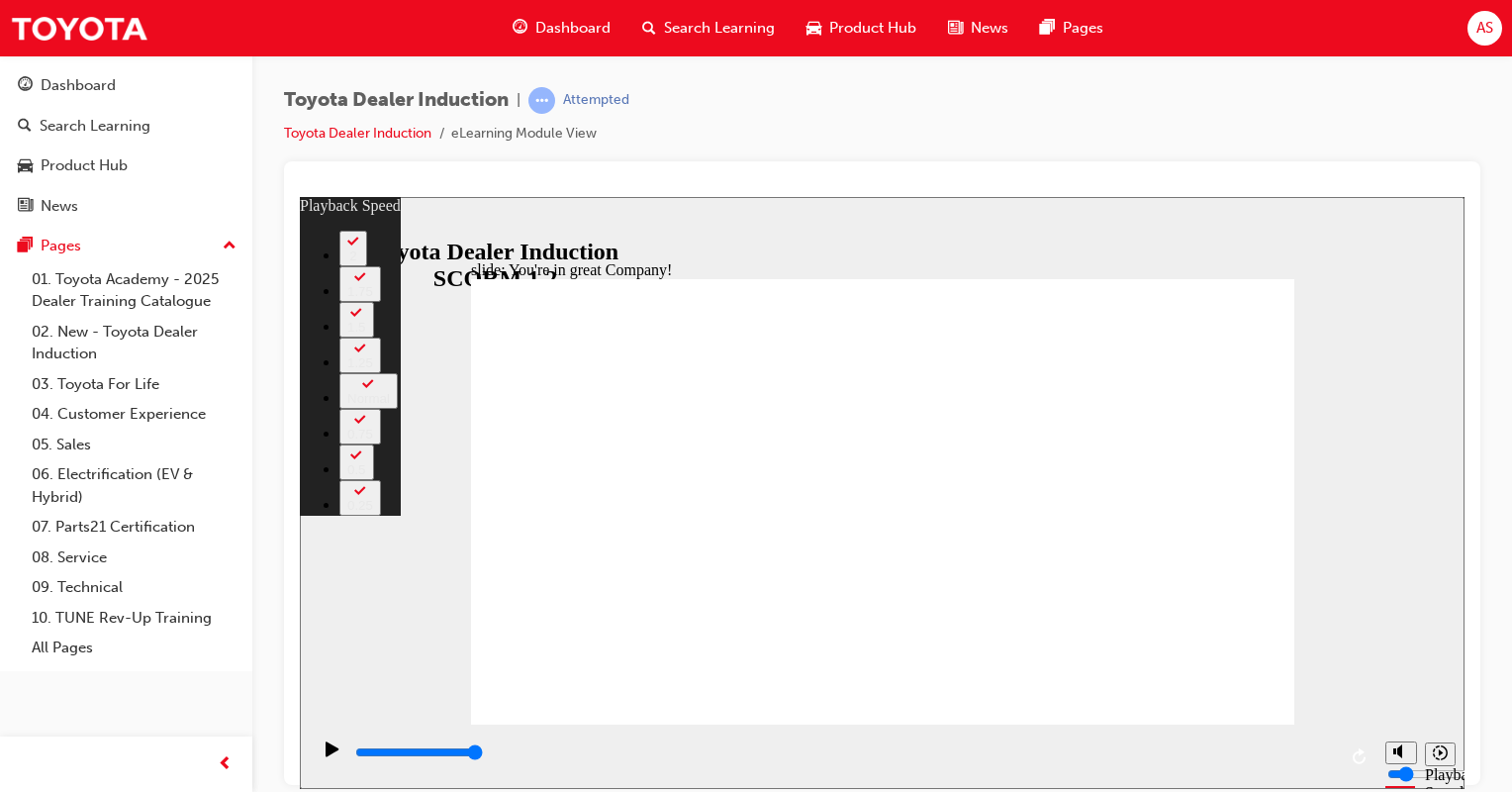 type on "1" 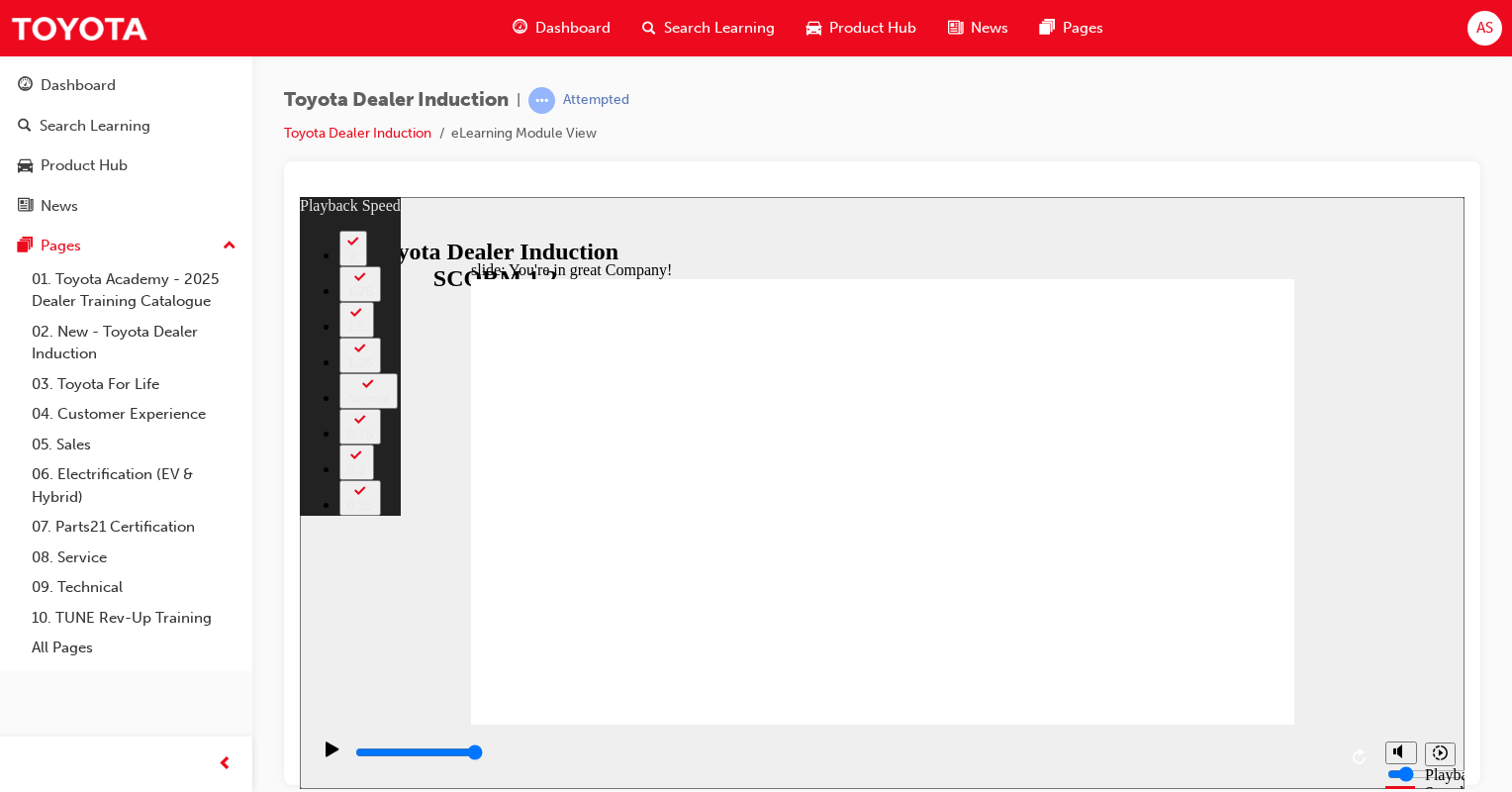 type on "1" 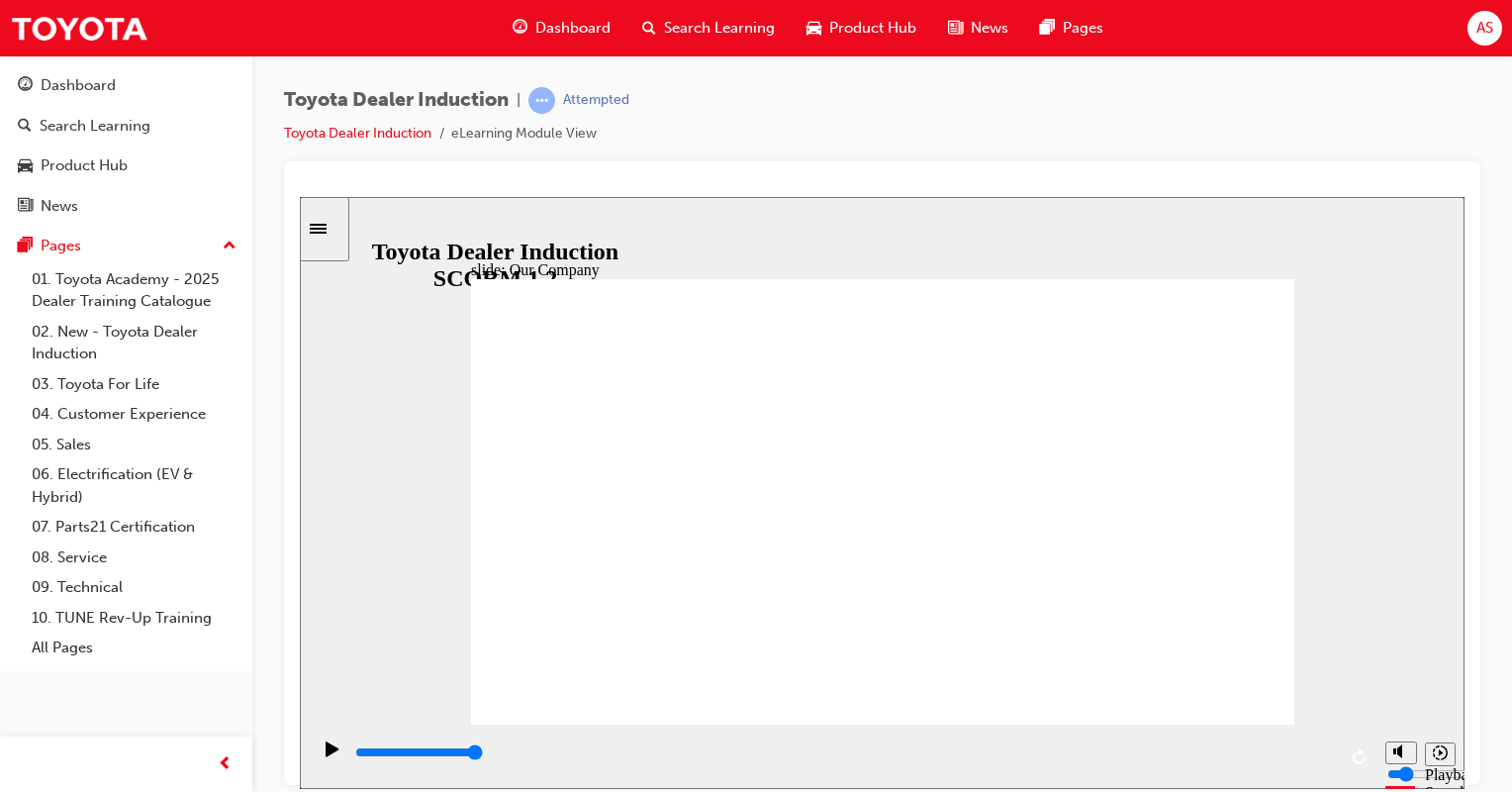 click 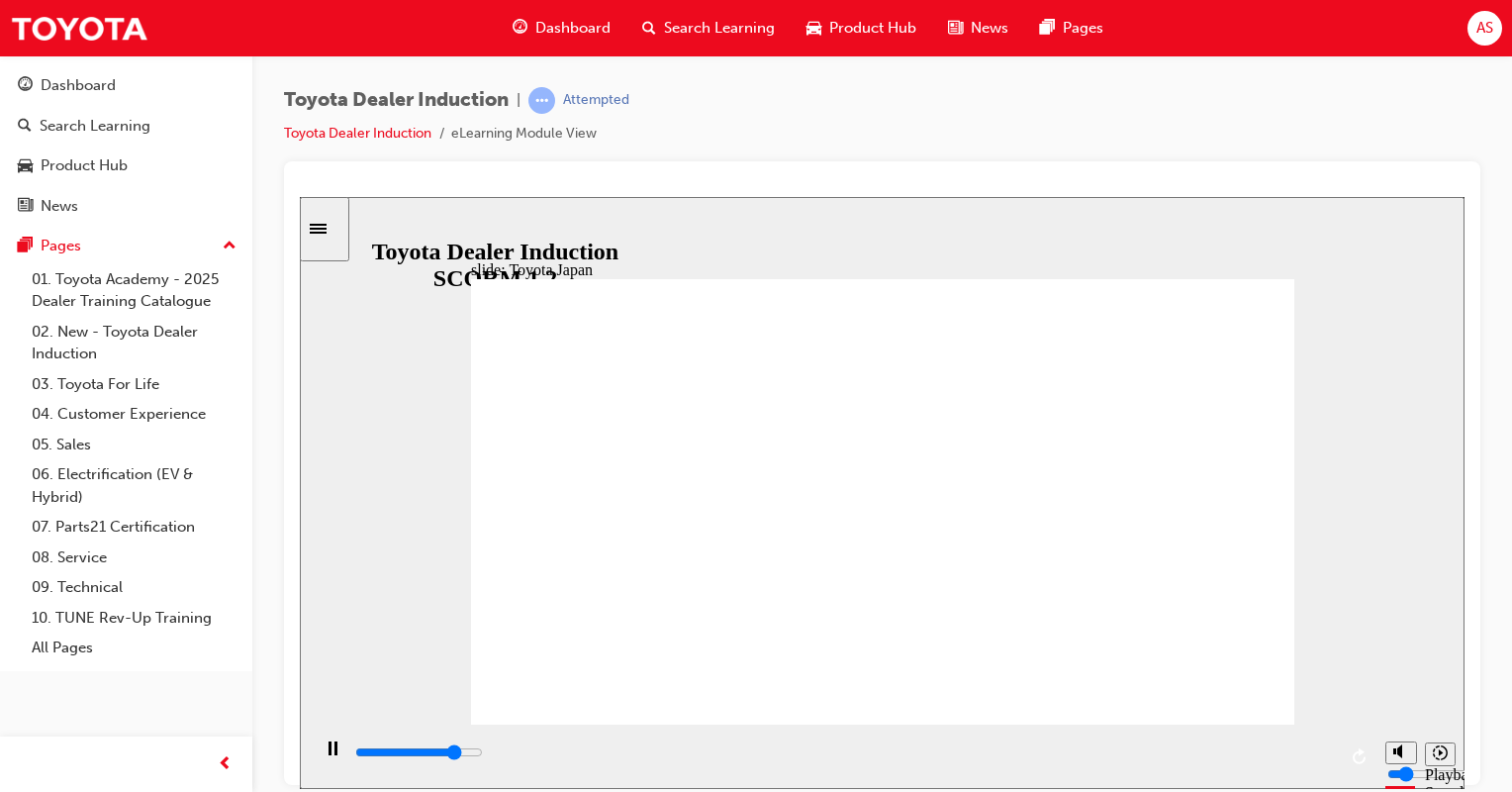 click 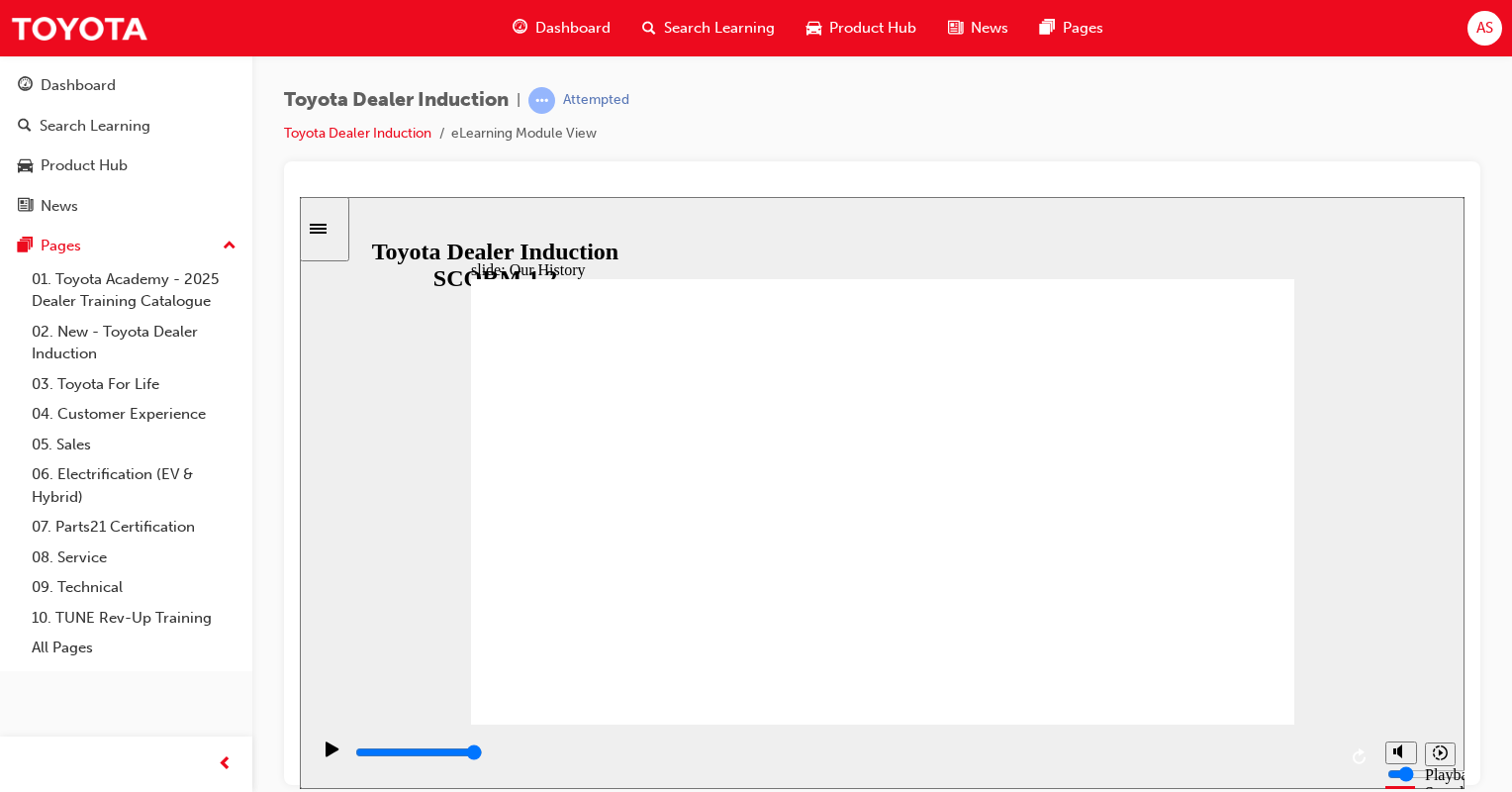 drag, startPoint x: 661, startPoint y: 641, endPoint x: 677, endPoint y: 634, distance: 17.464249 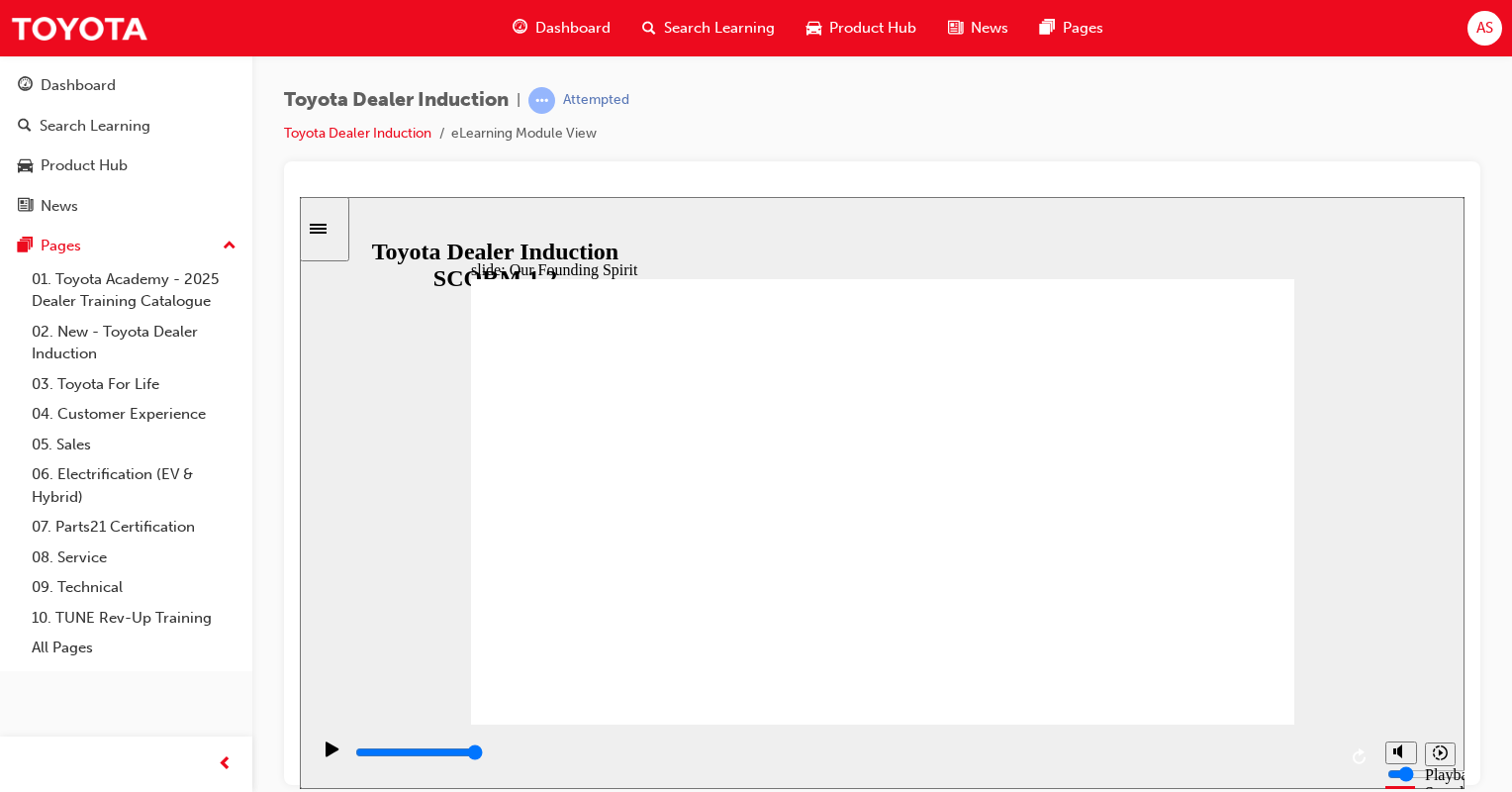 click 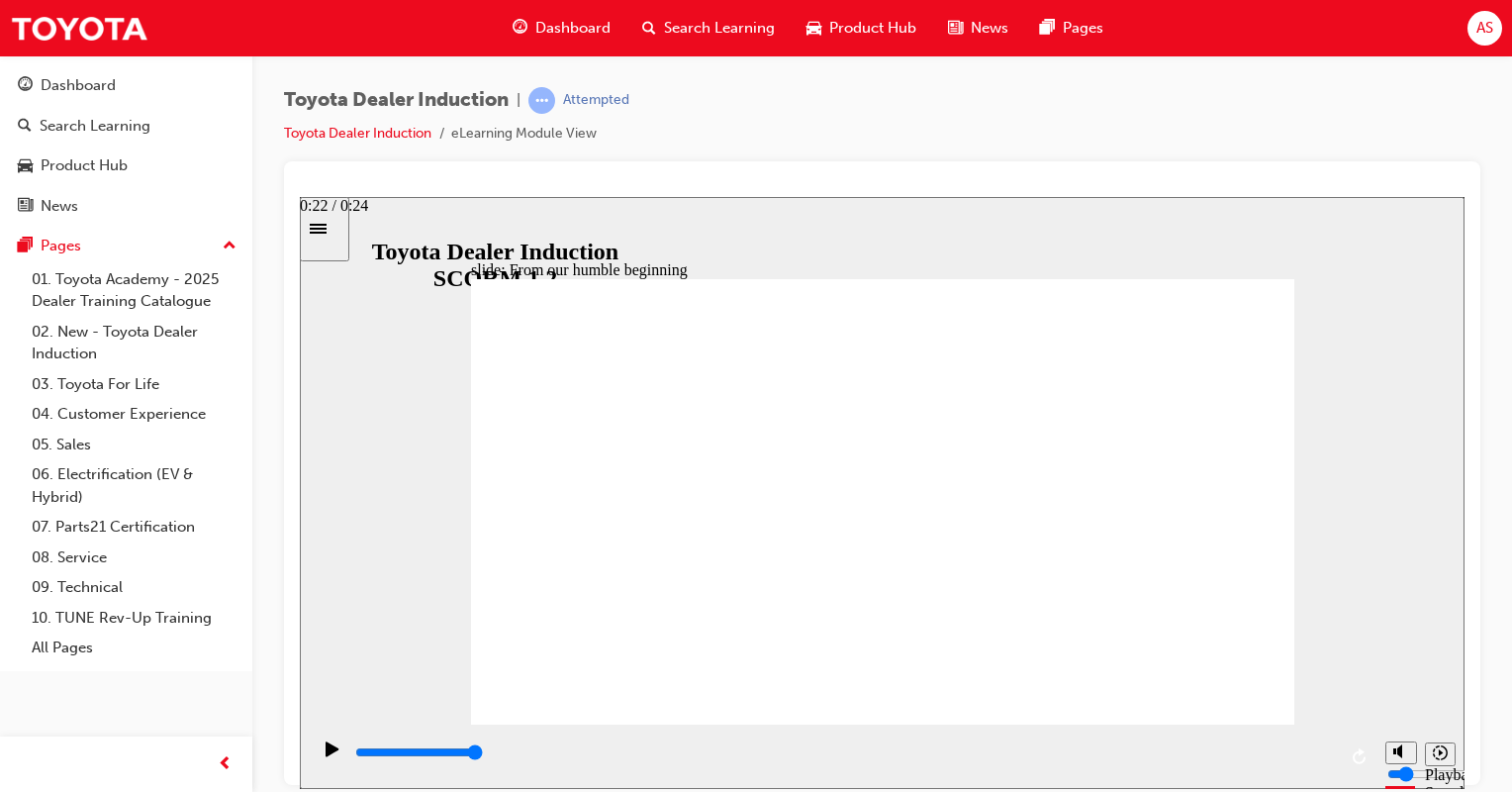 click 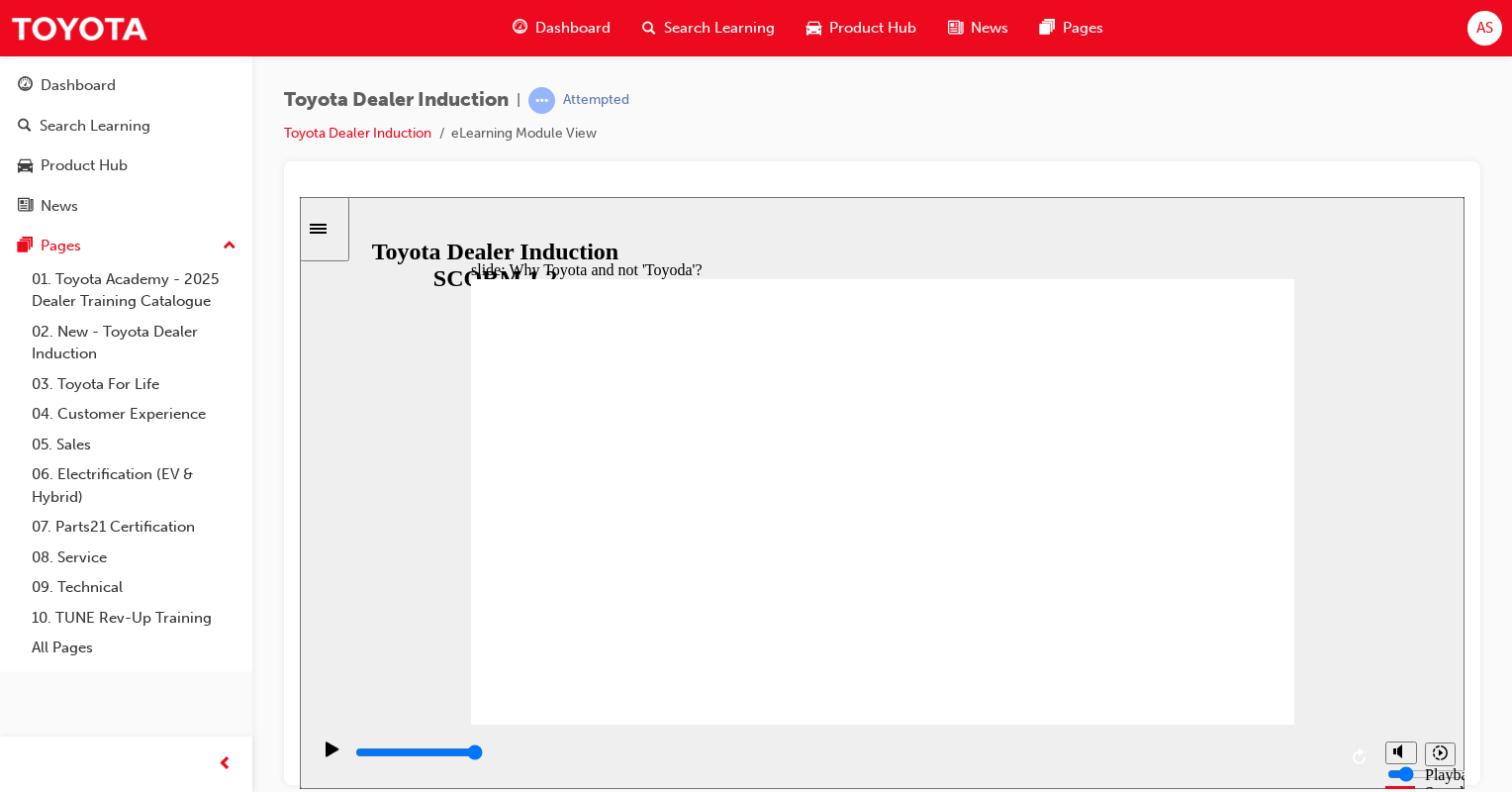 click 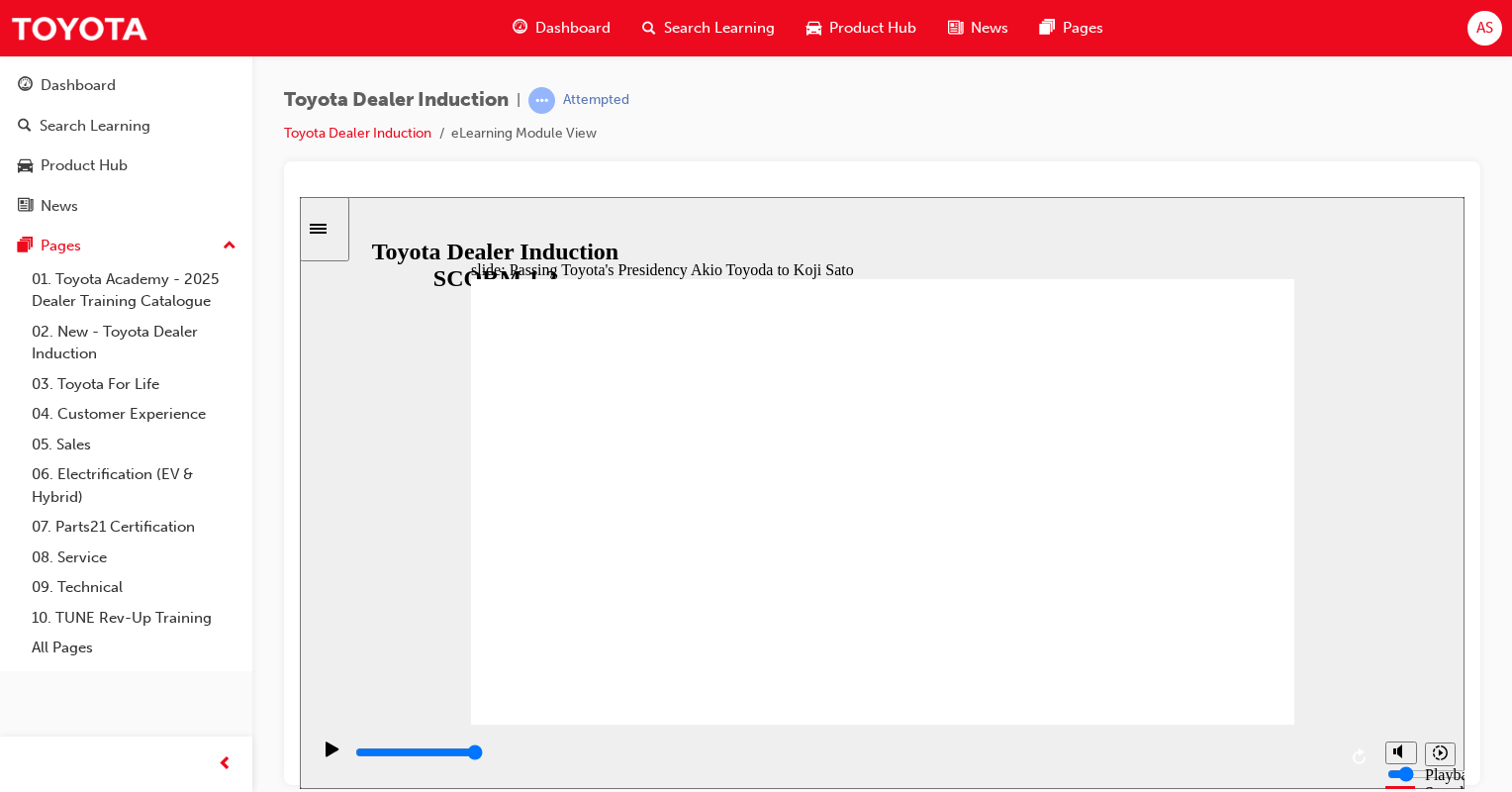 click 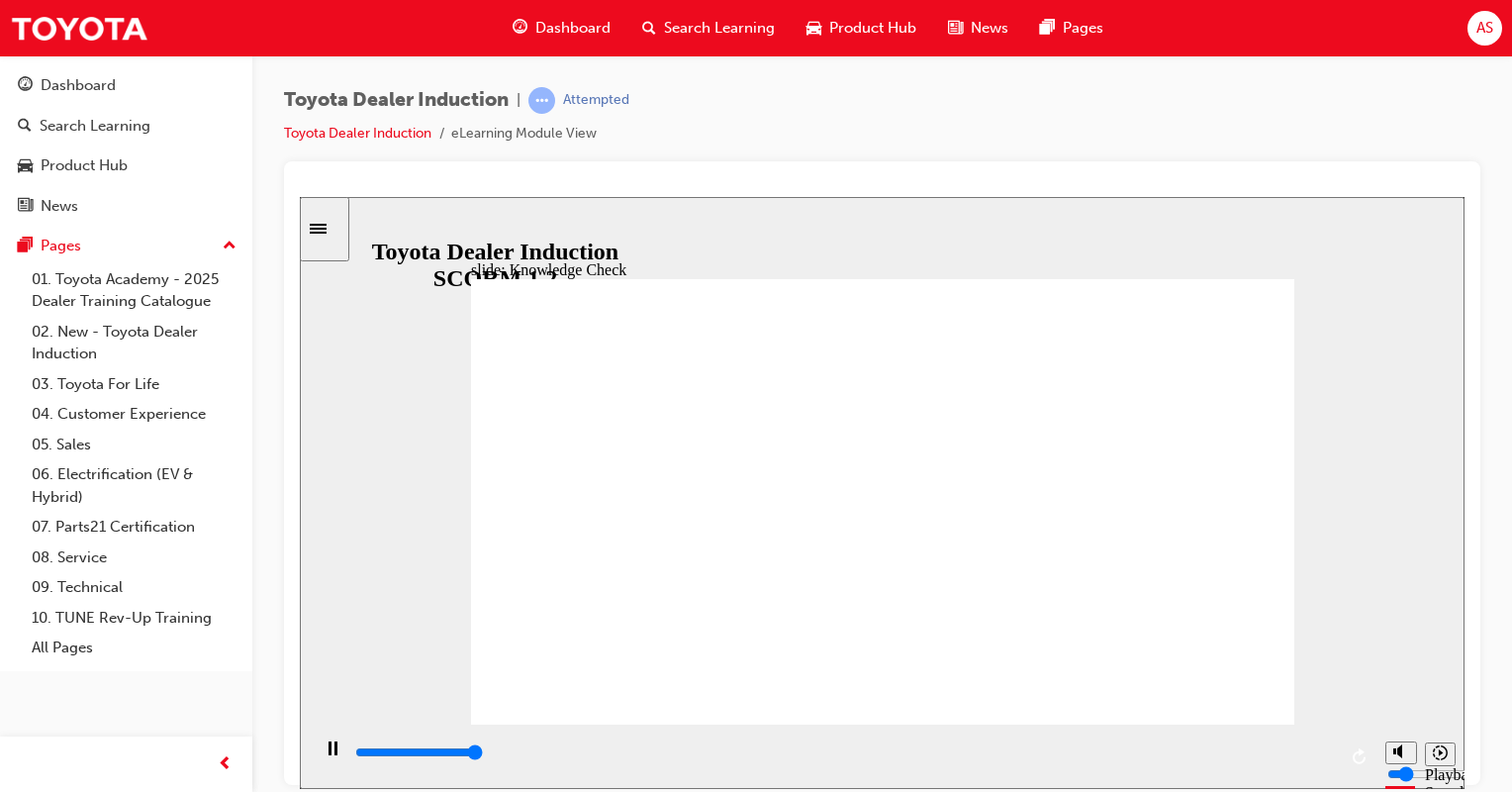 type on "5000" 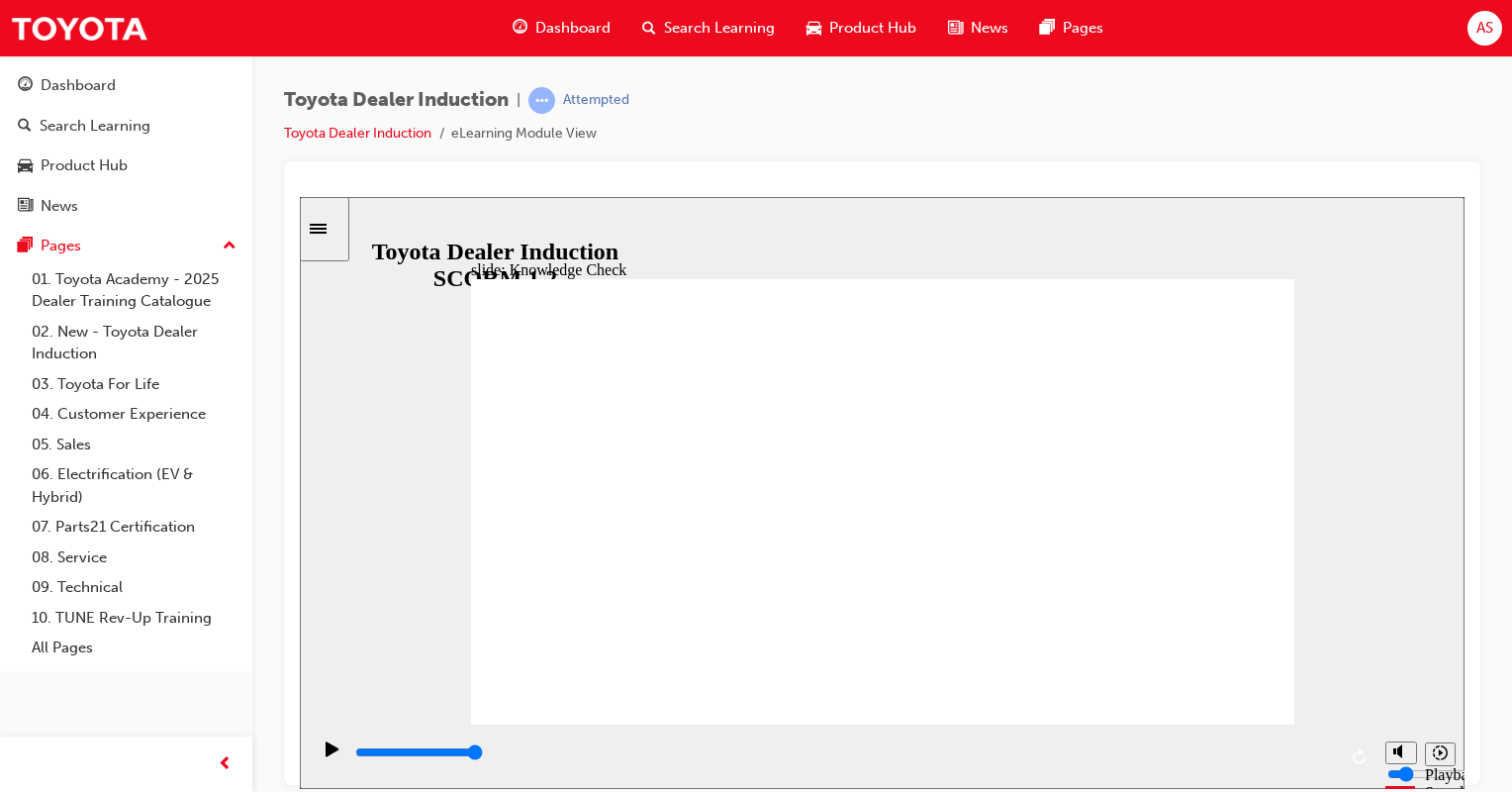 radio on "true" 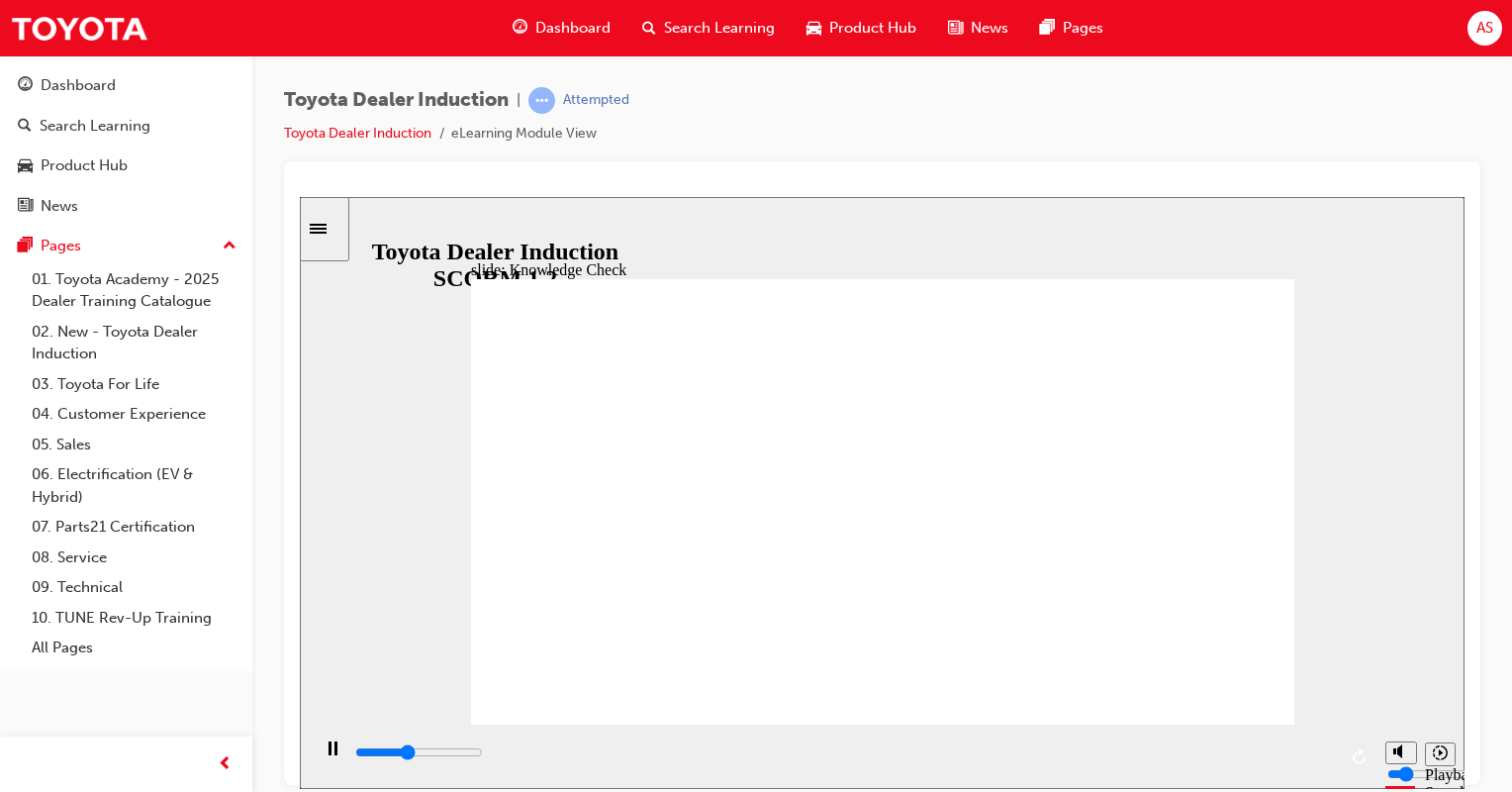drag, startPoint x: 930, startPoint y: 584, endPoint x: 550, endPoint y: 304, distance: 472.01695 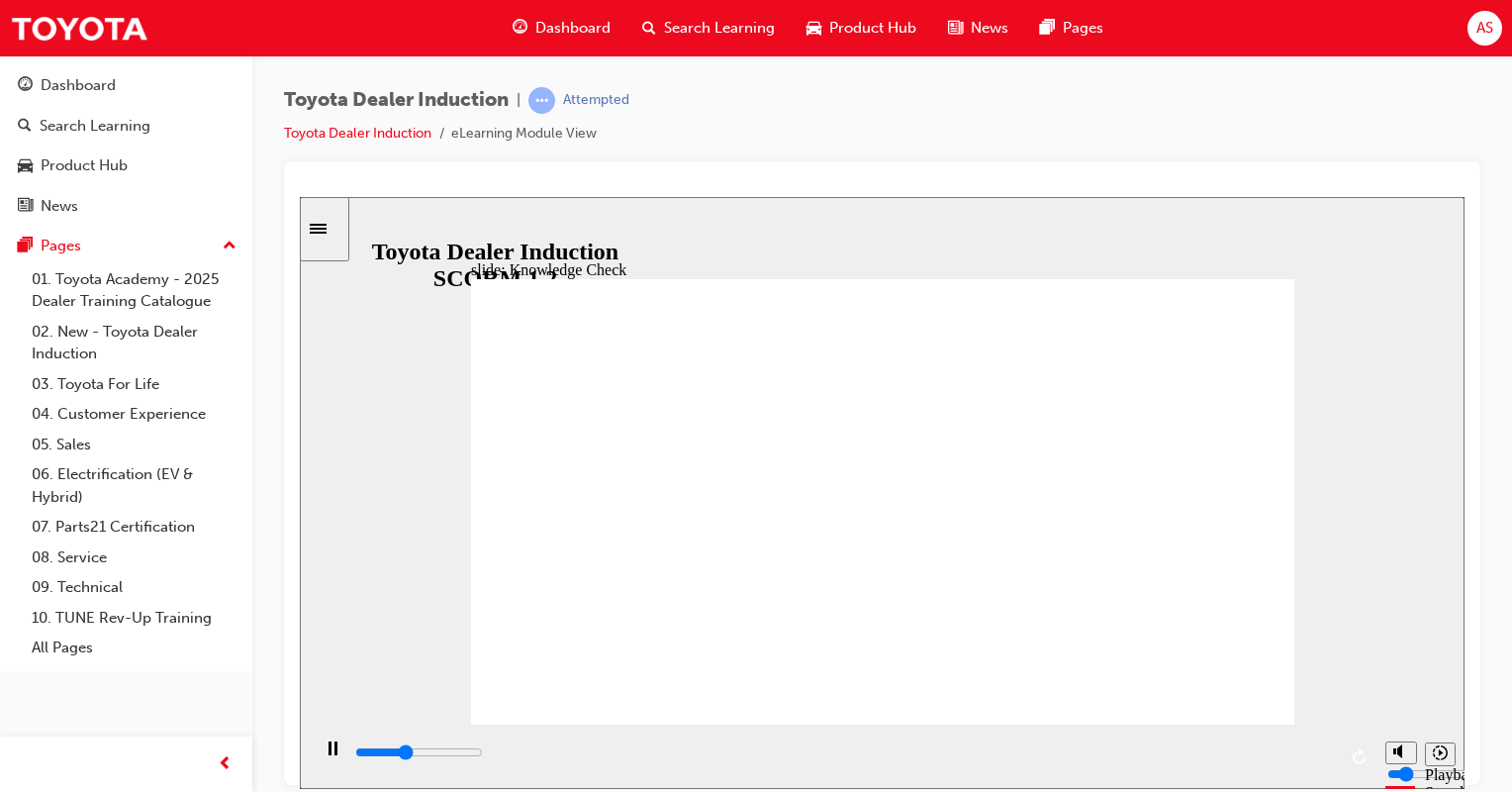 type on "1900" 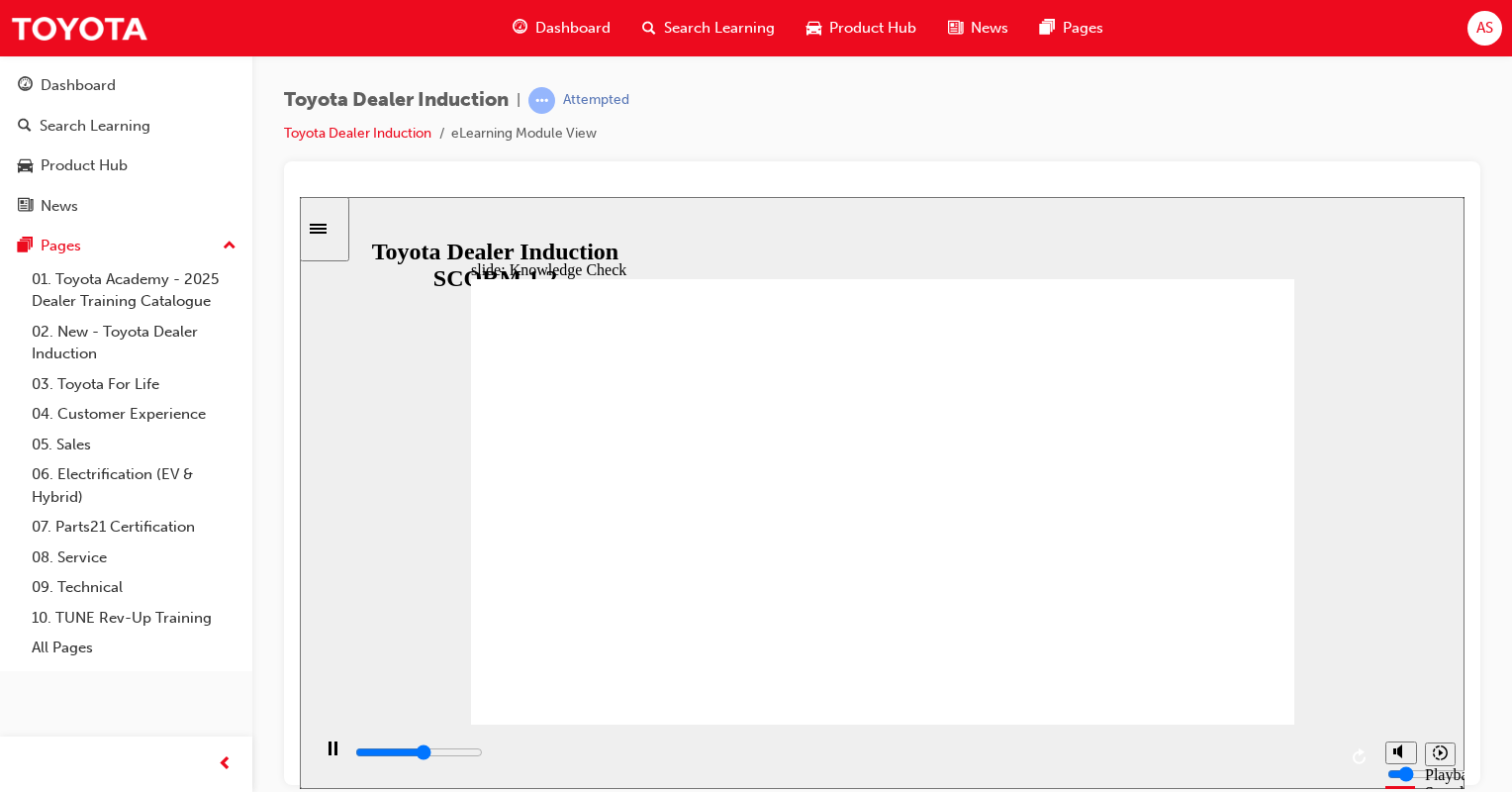 click 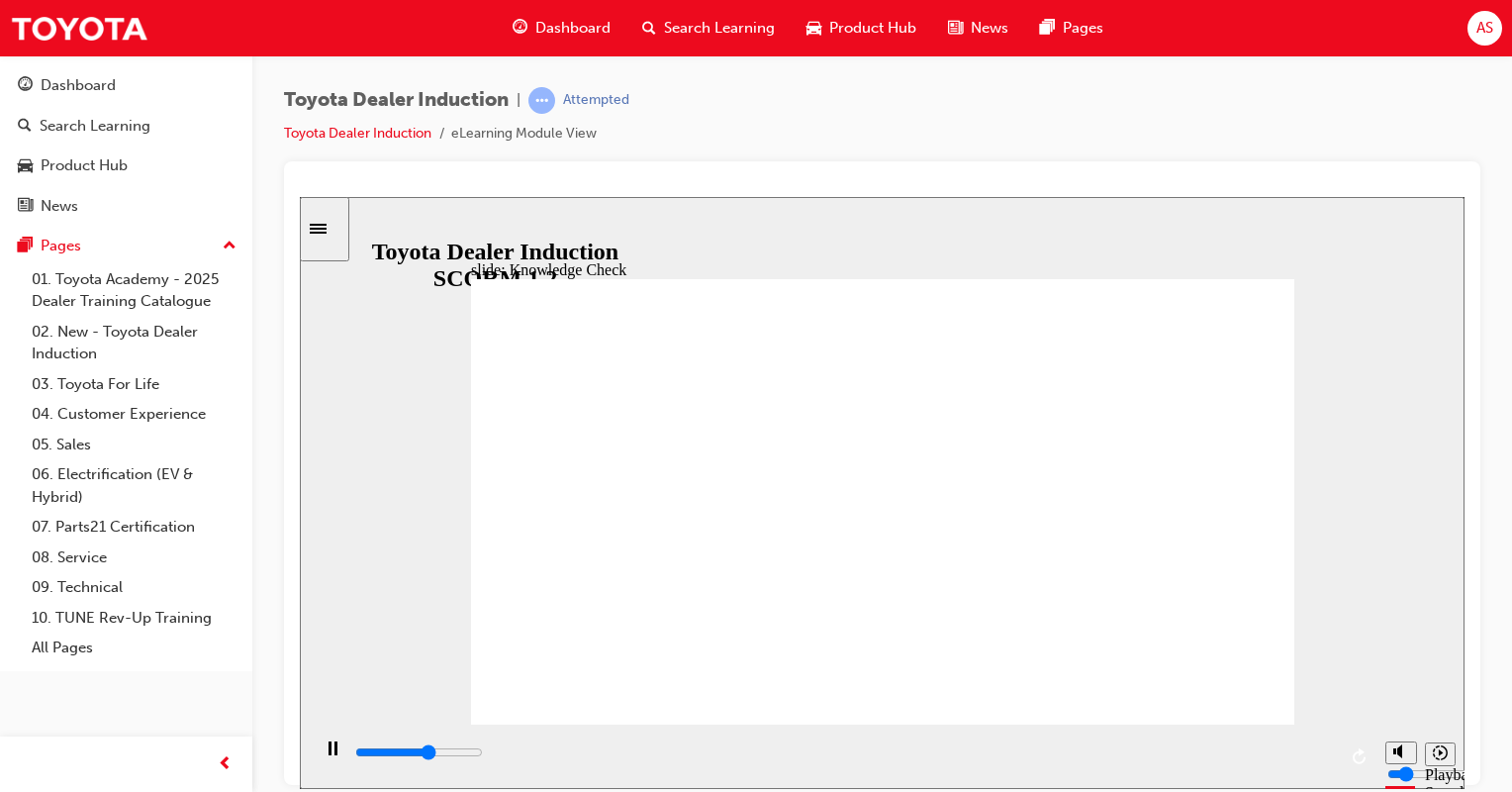 type on "2900" 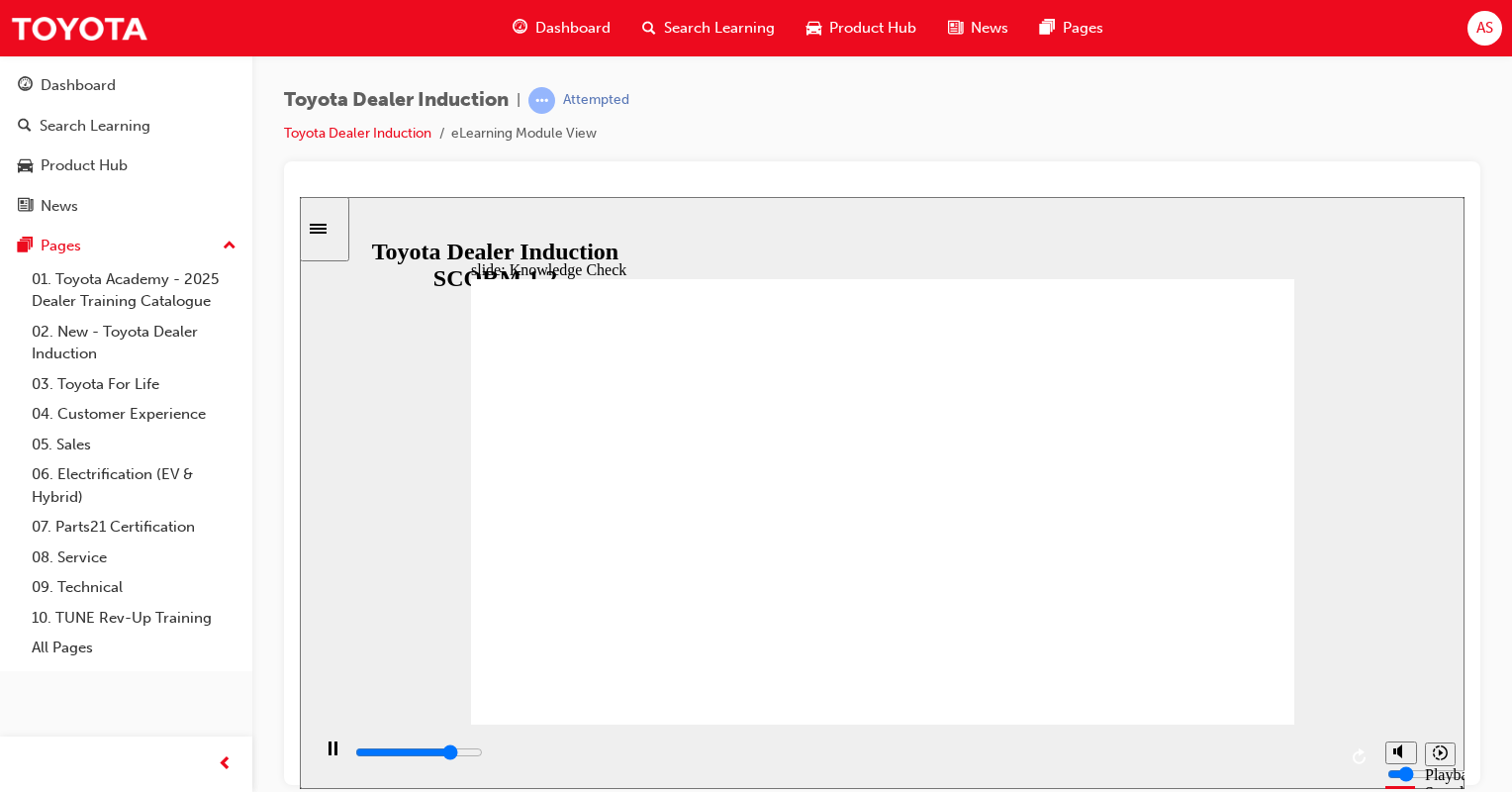 click 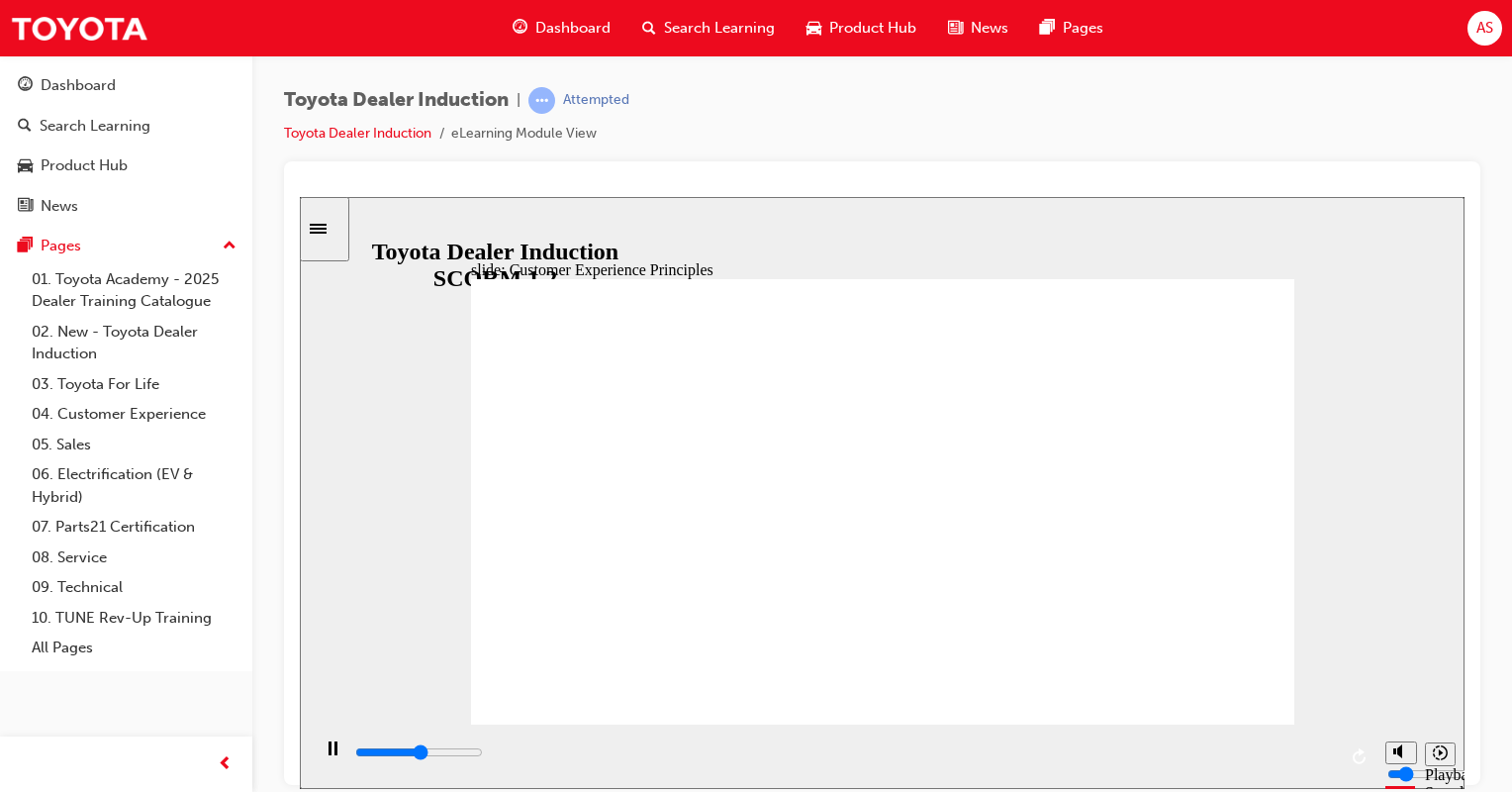 click 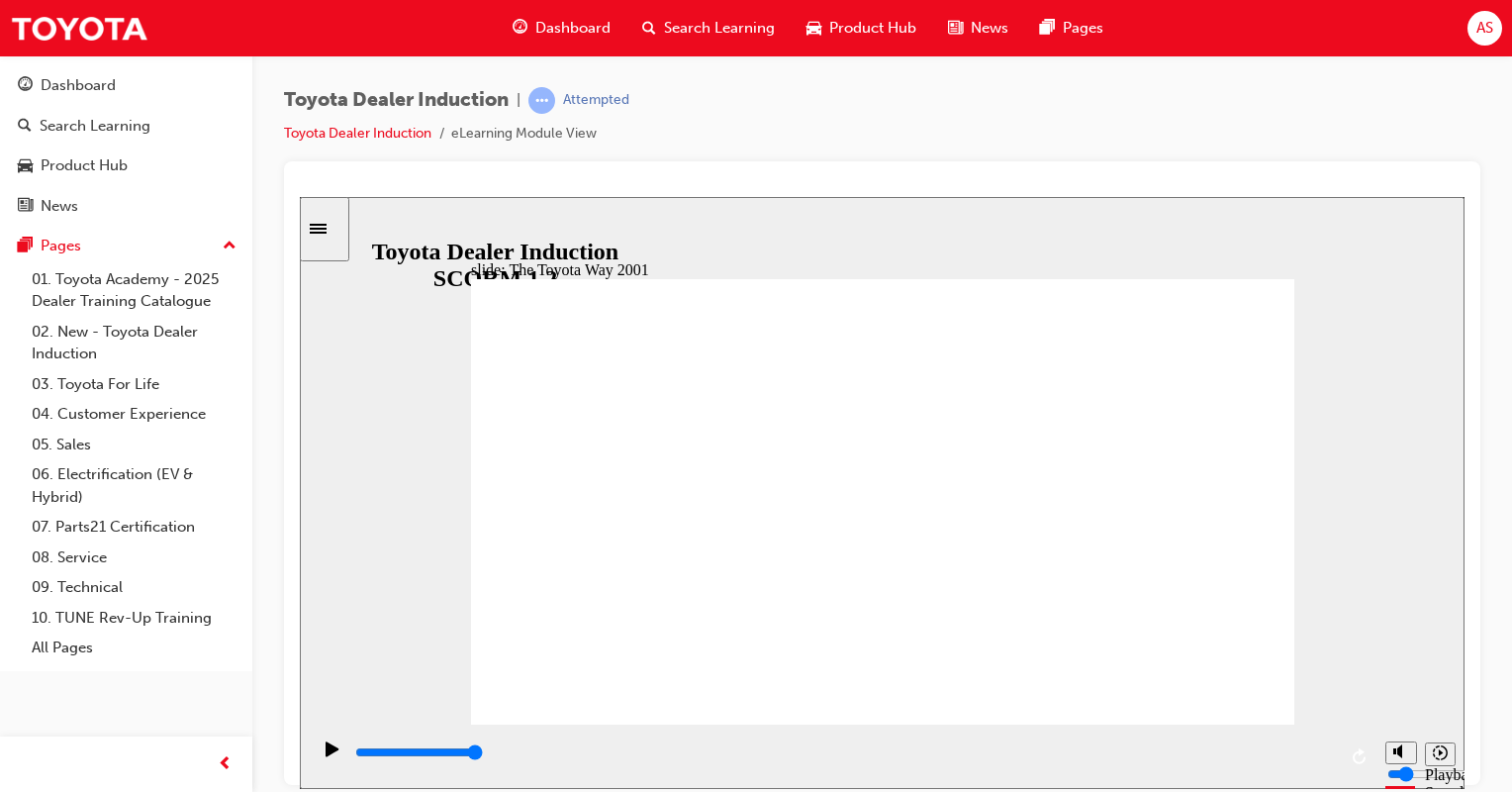 click 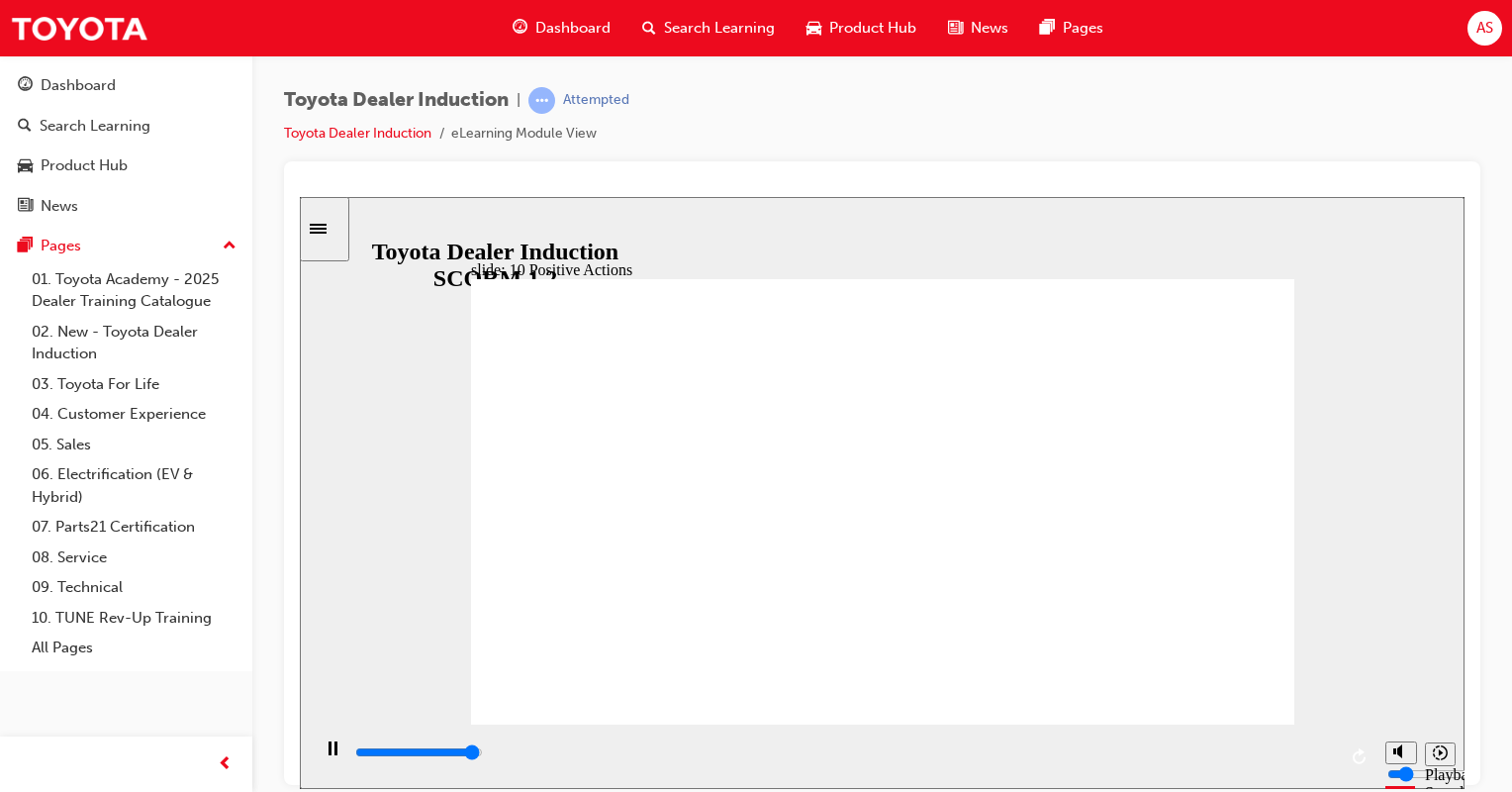 click 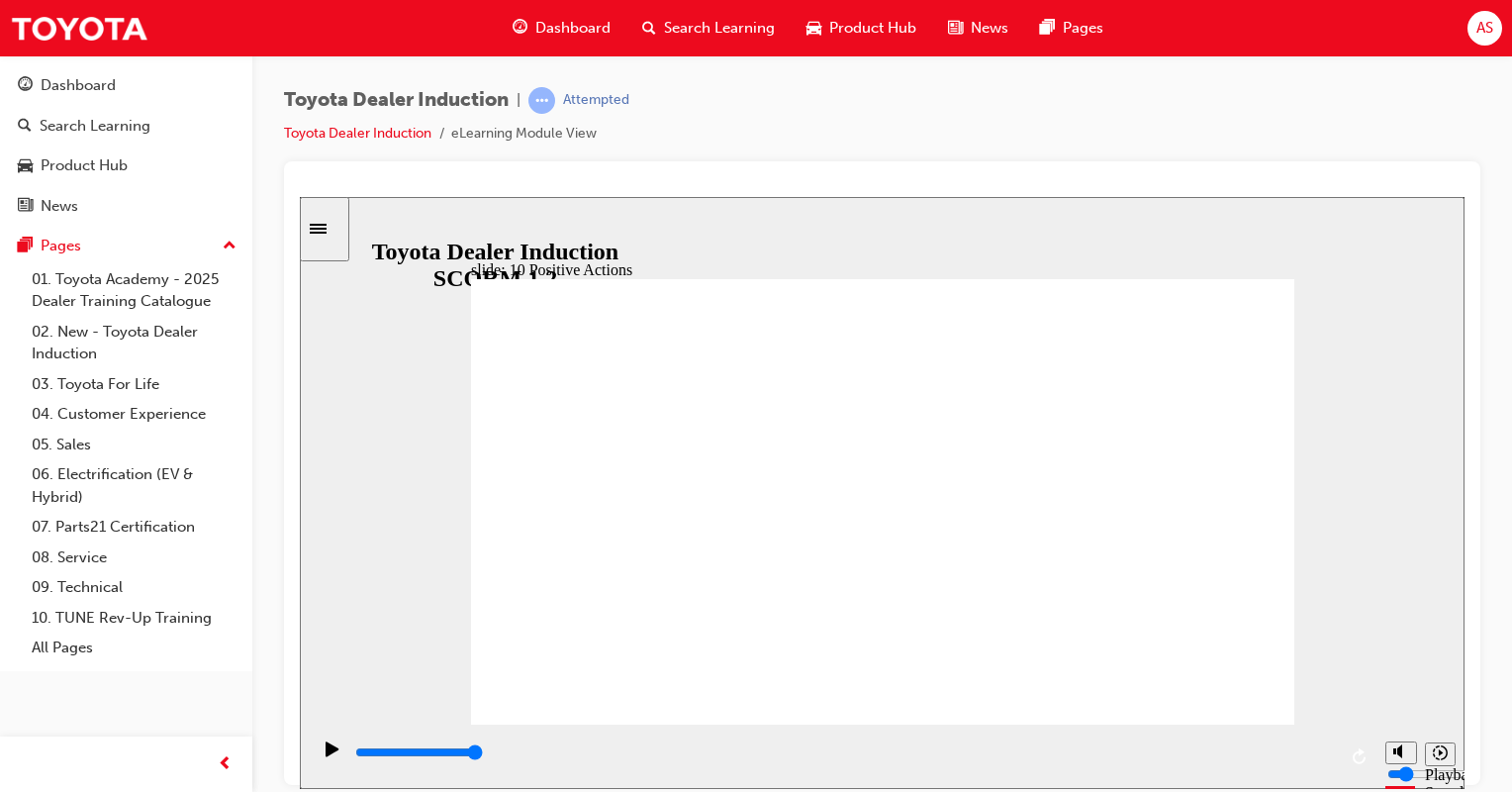 click 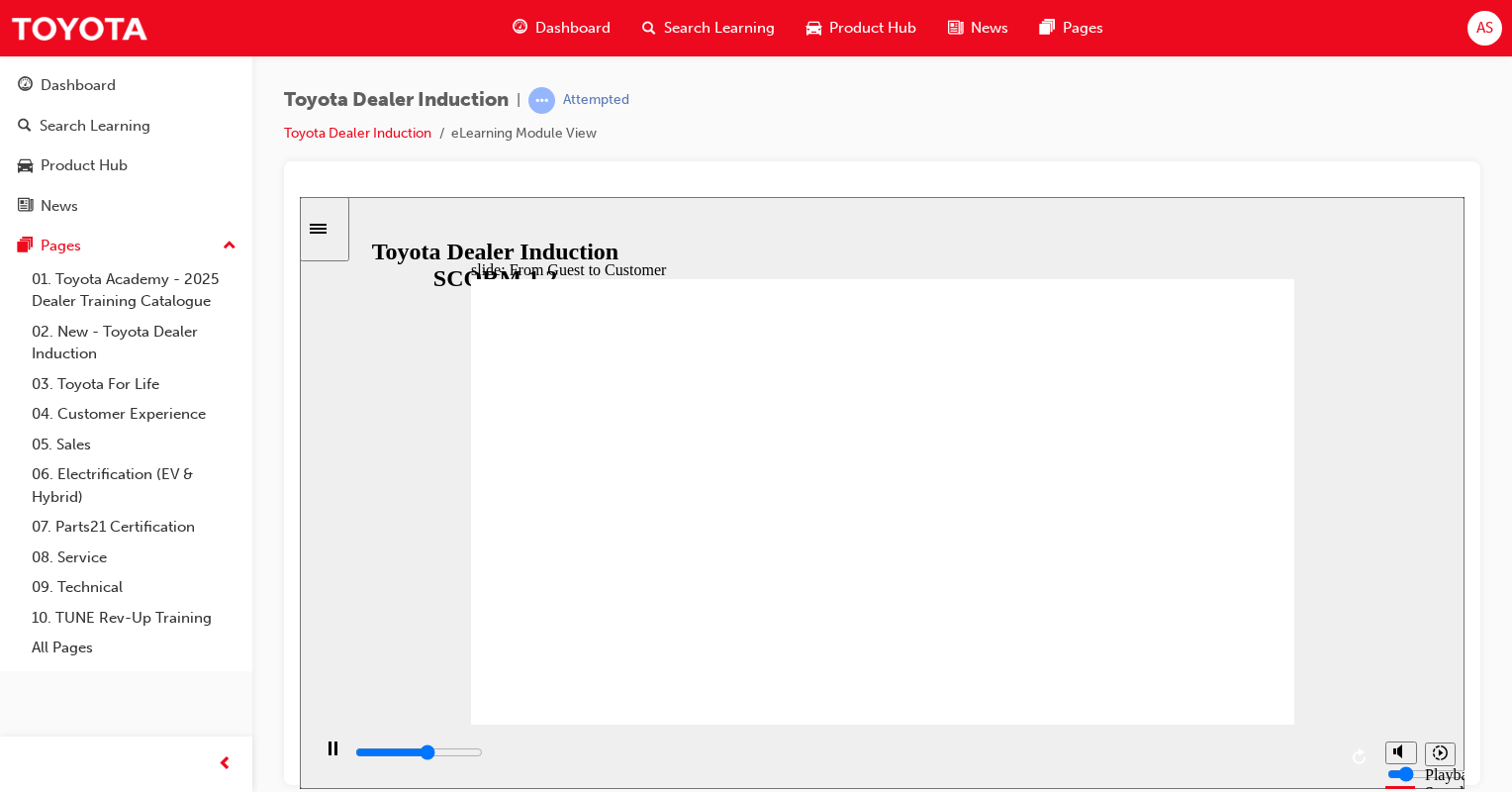click 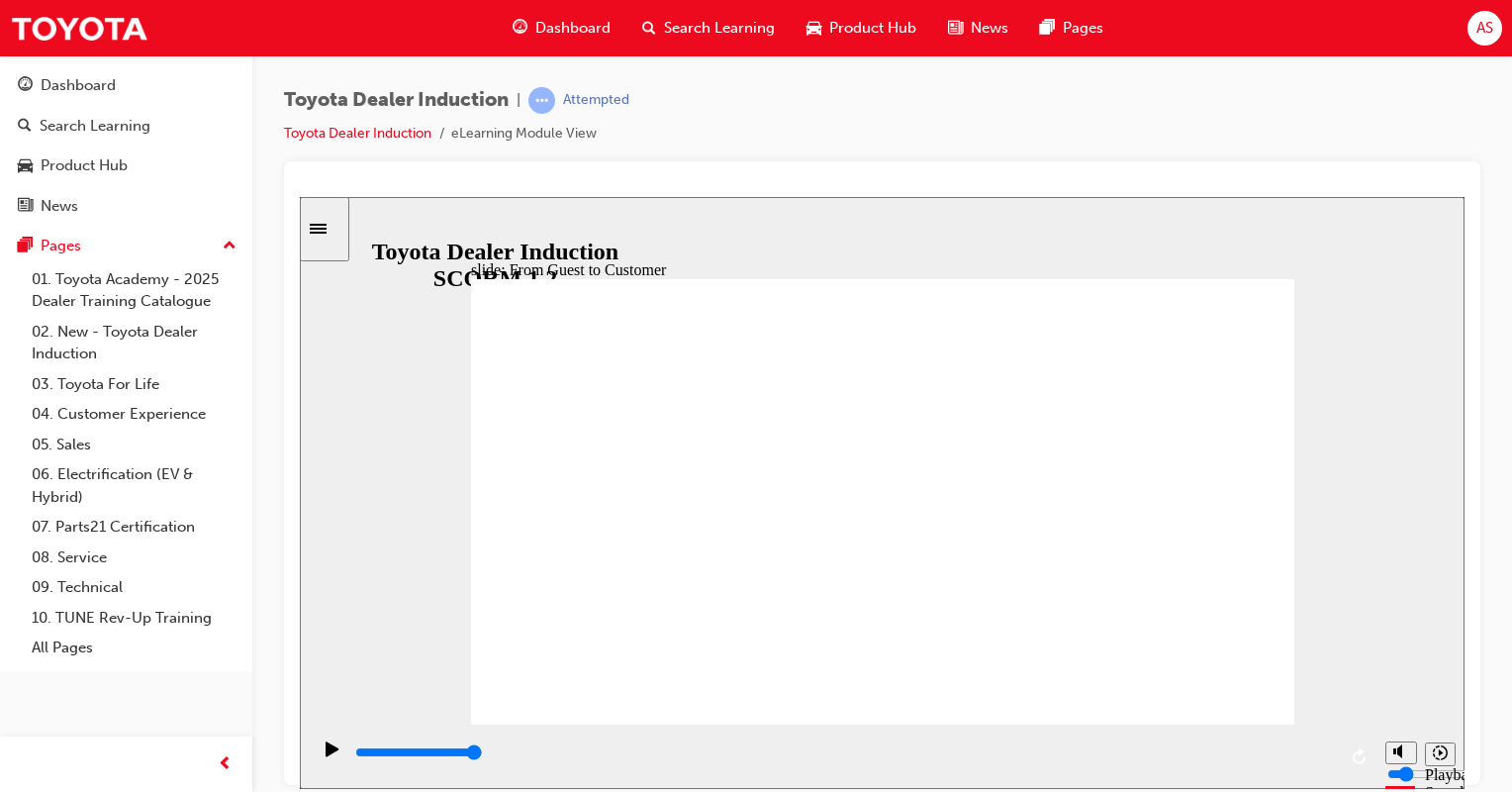 click 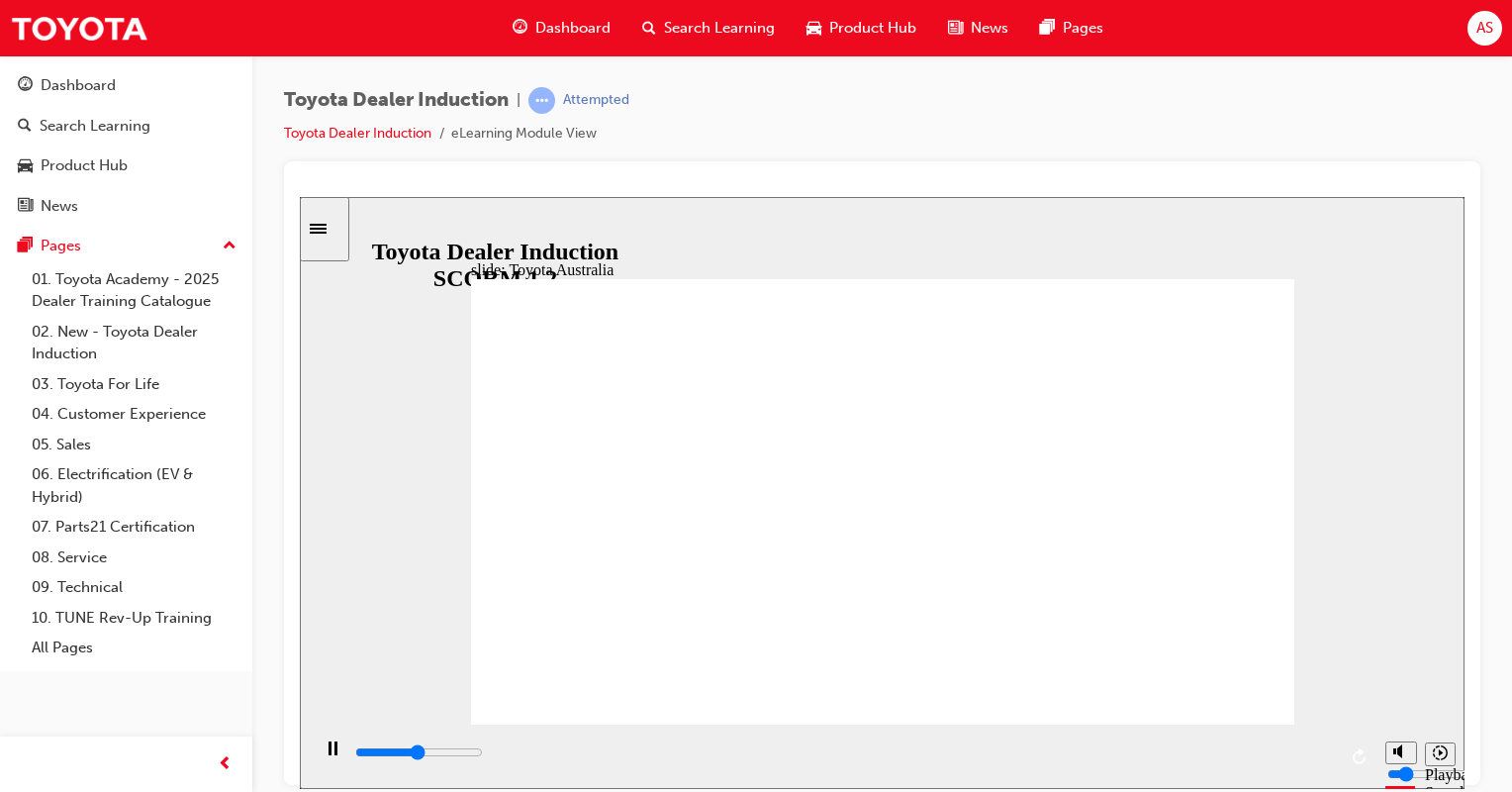 click 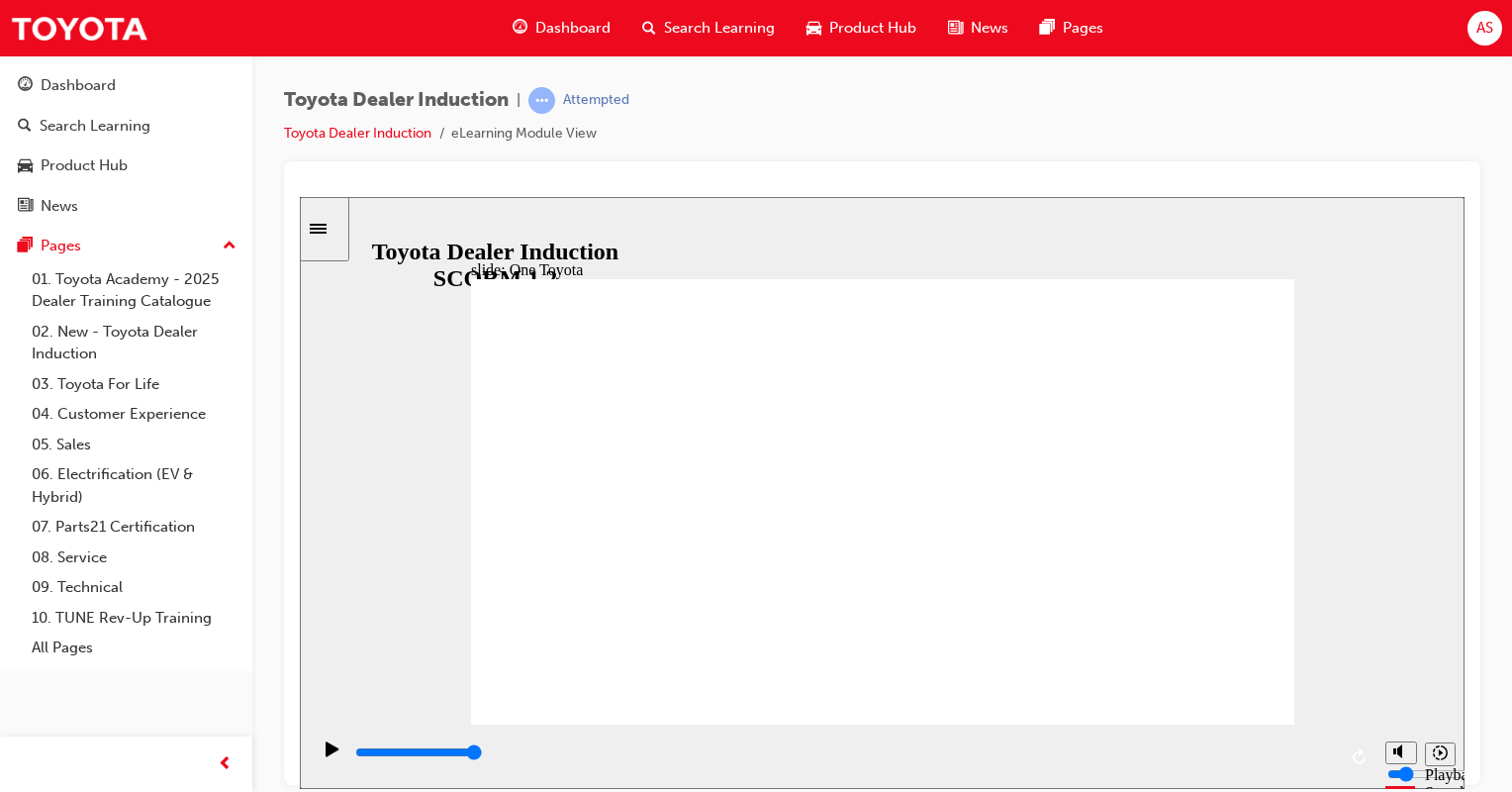 click 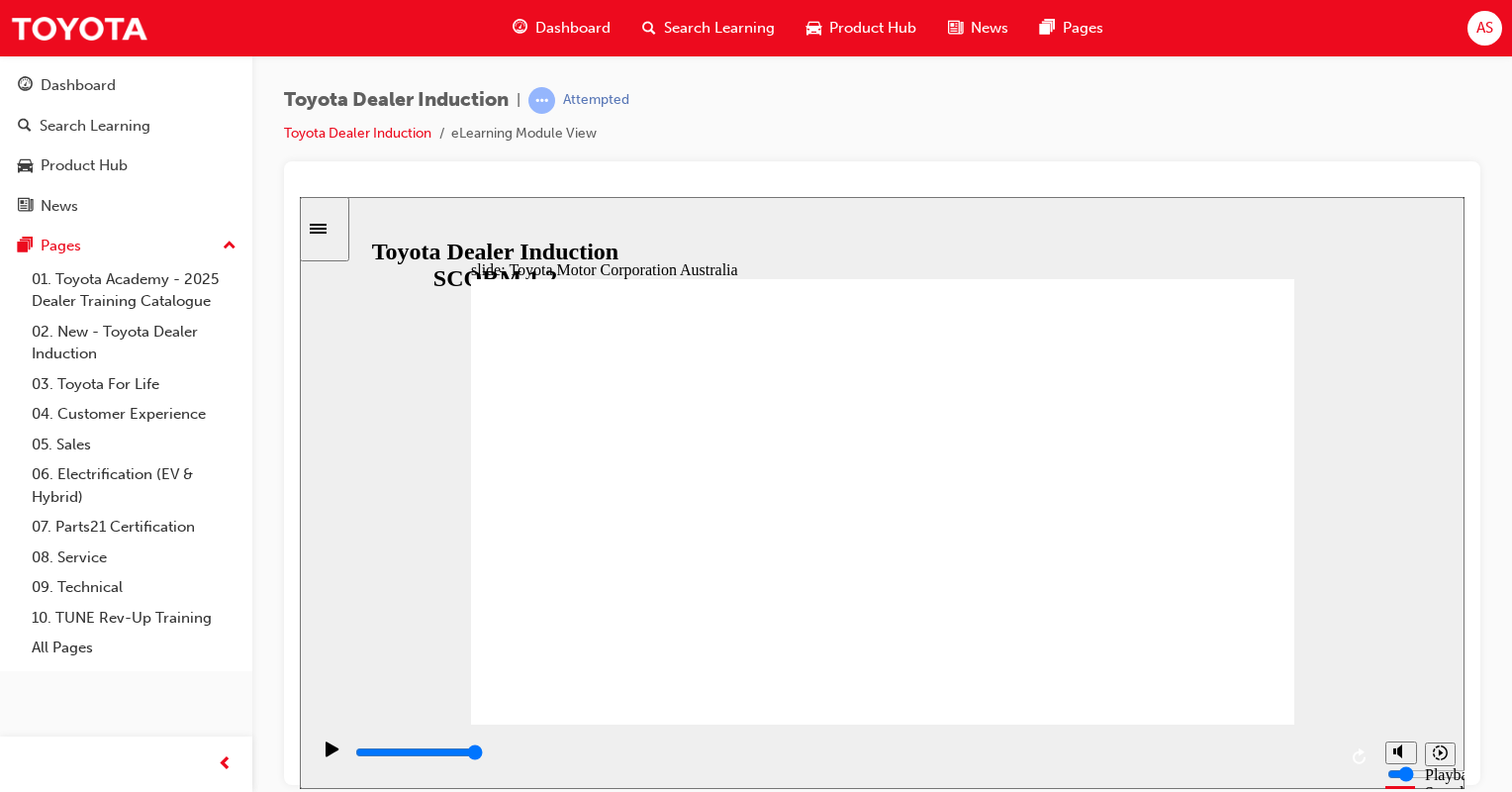 click 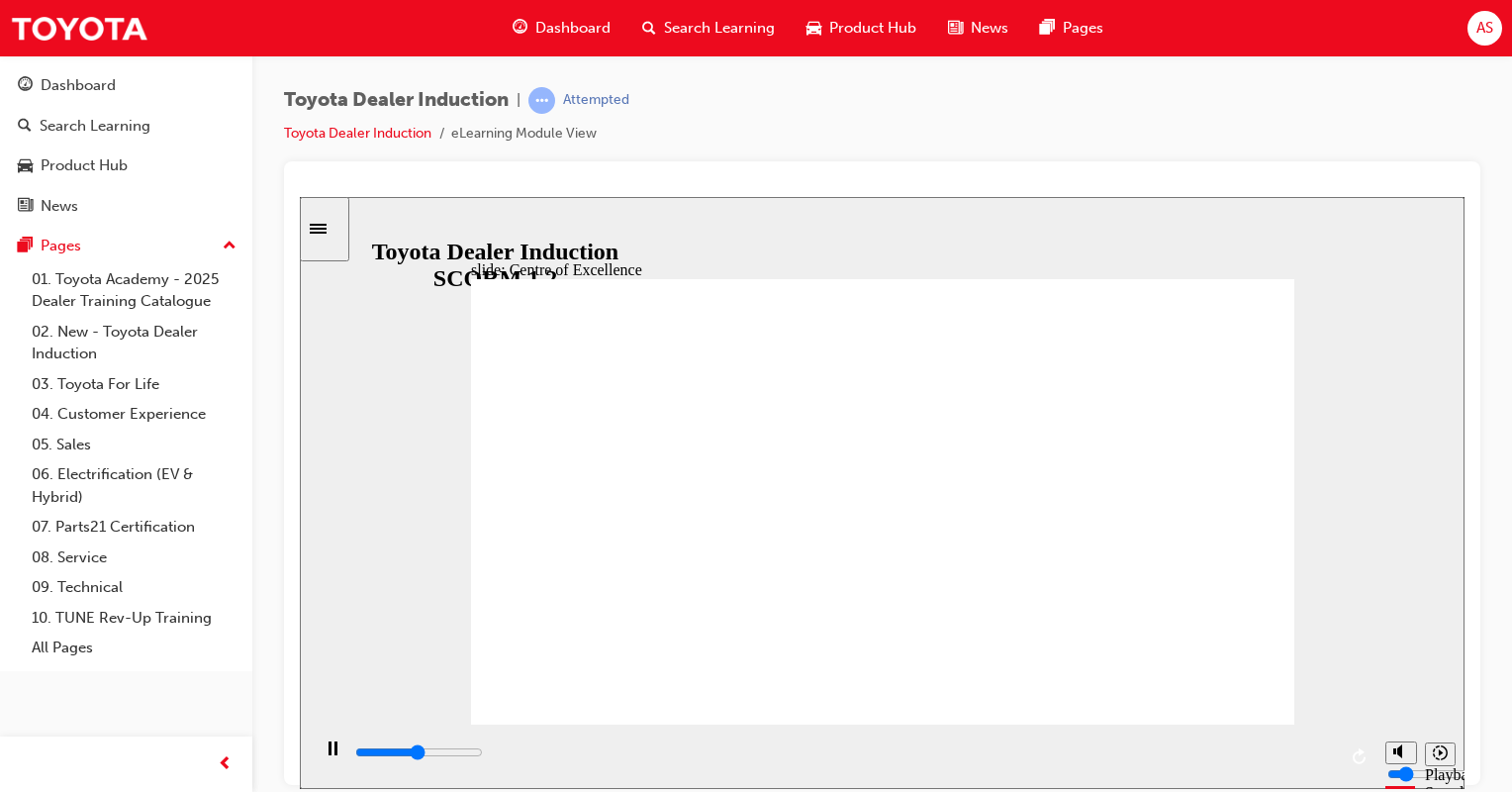 click 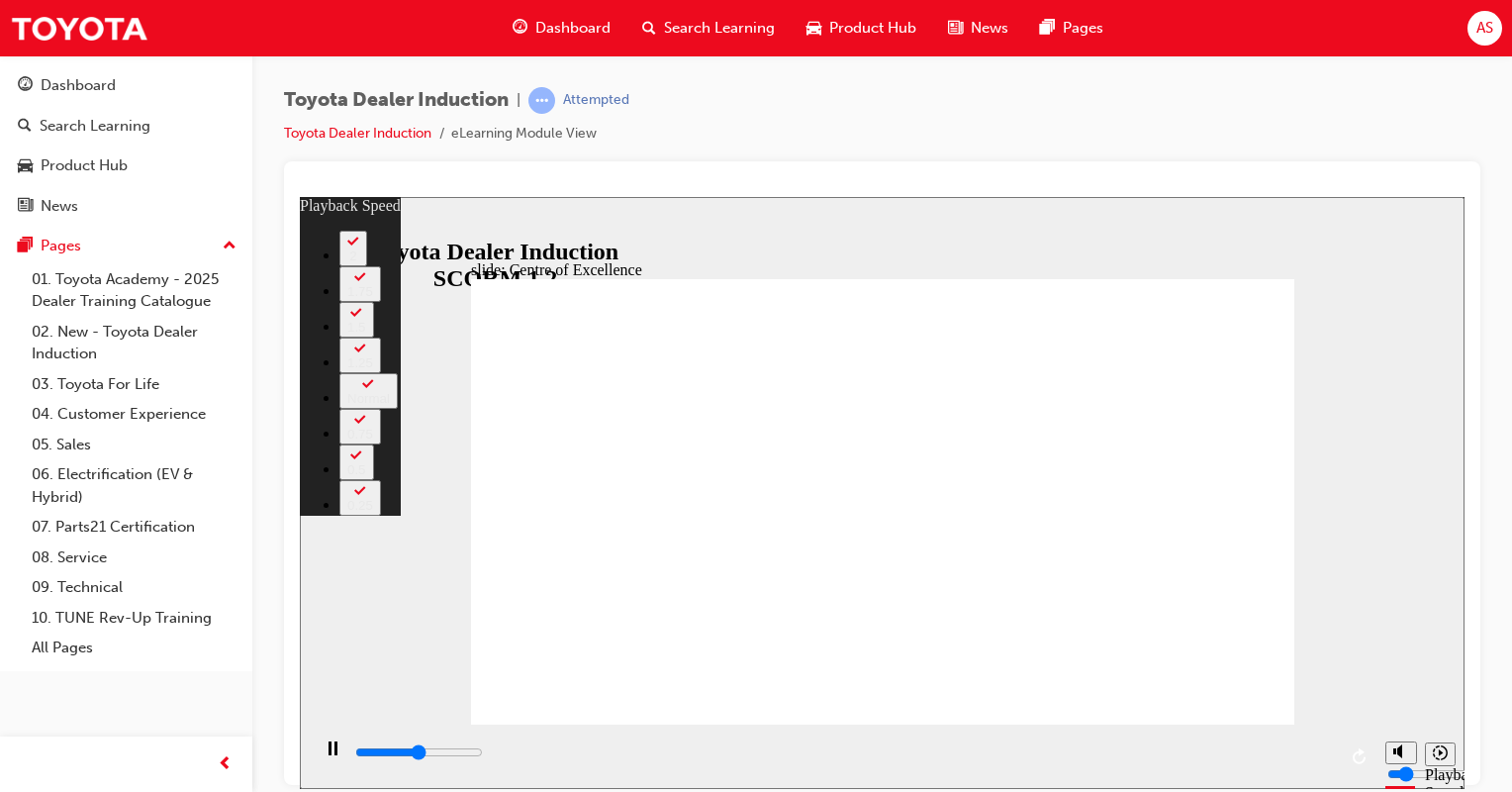 type on "7700" 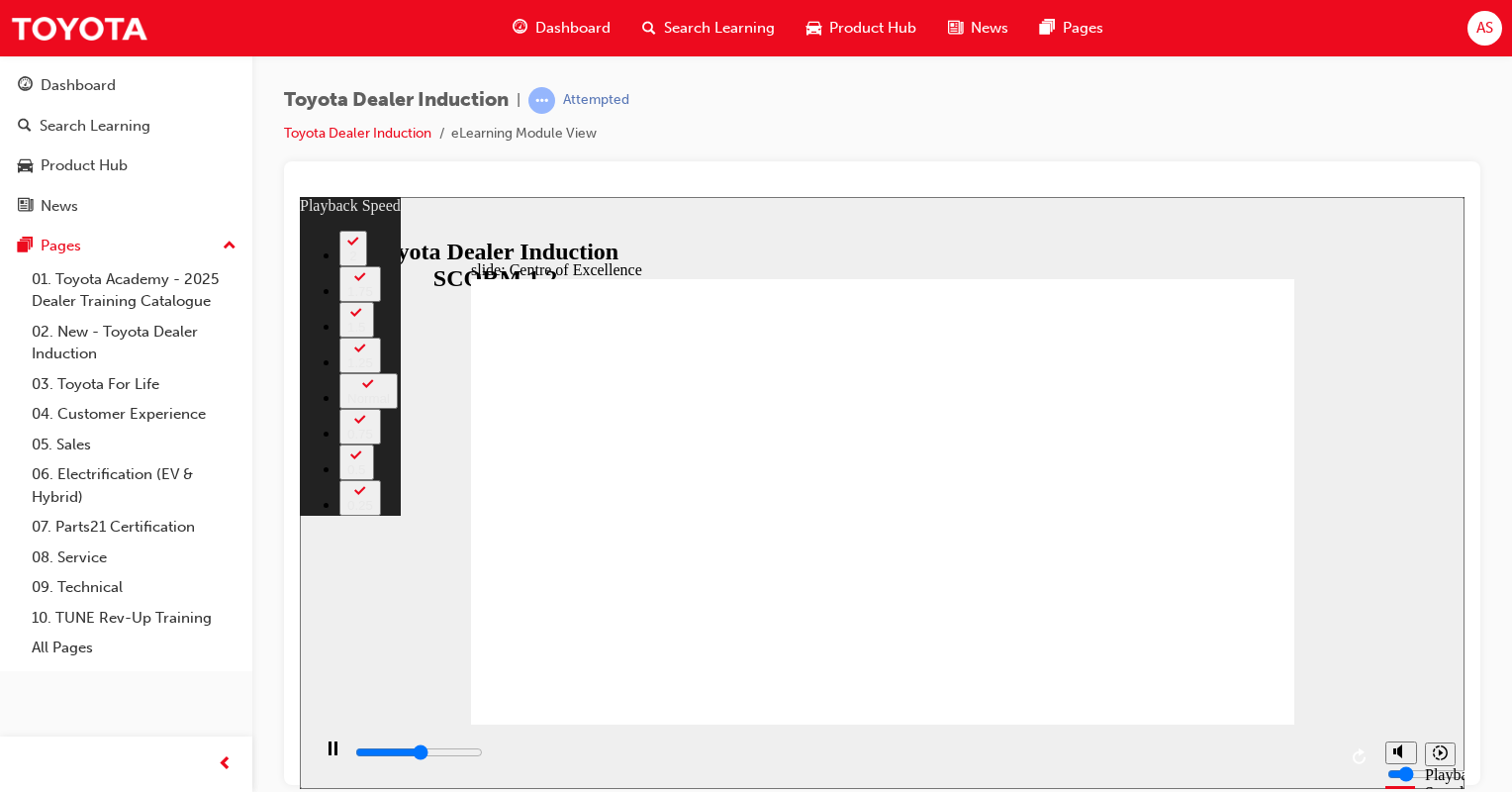 type on "7900" 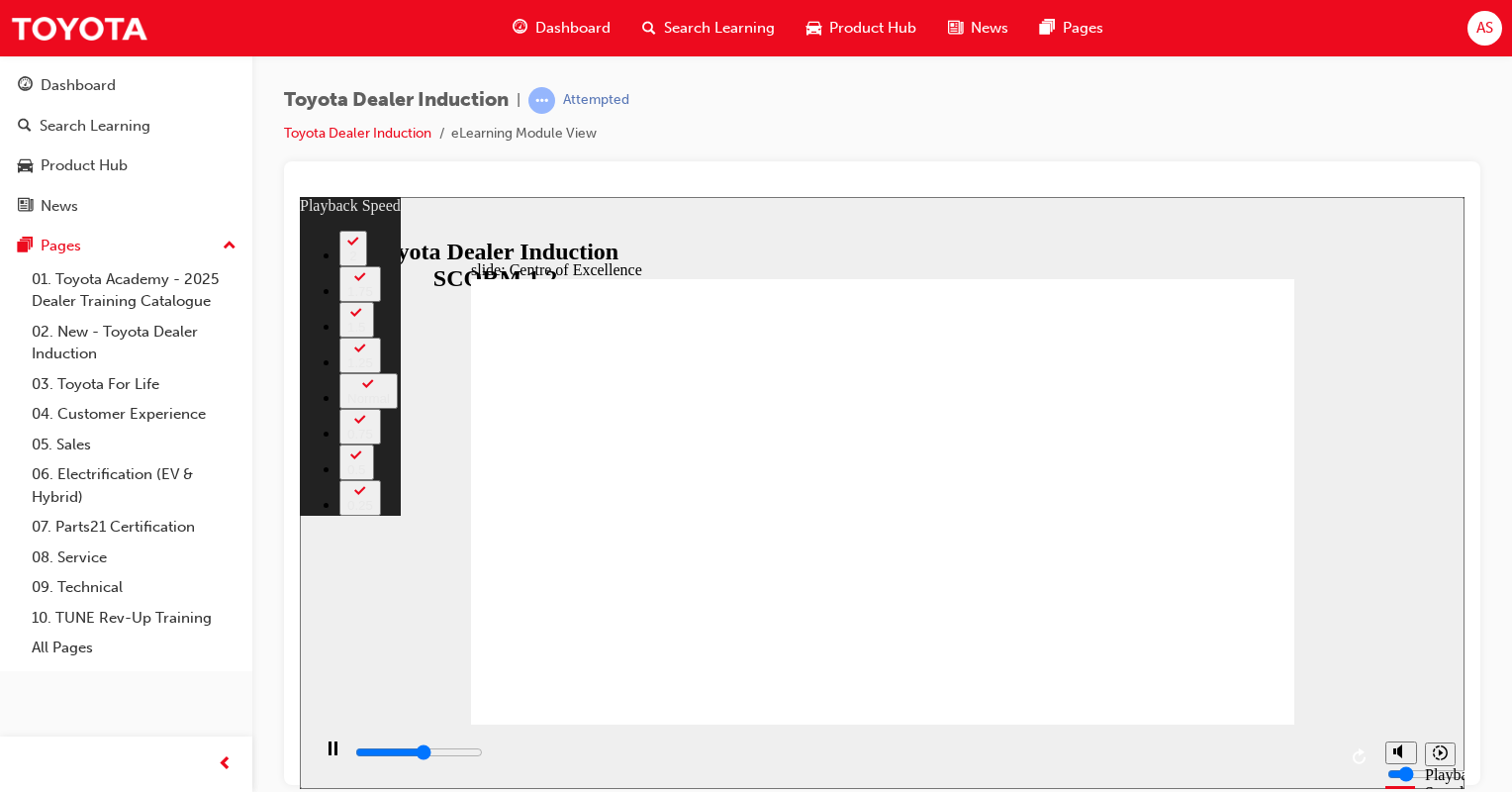 type on "8200" 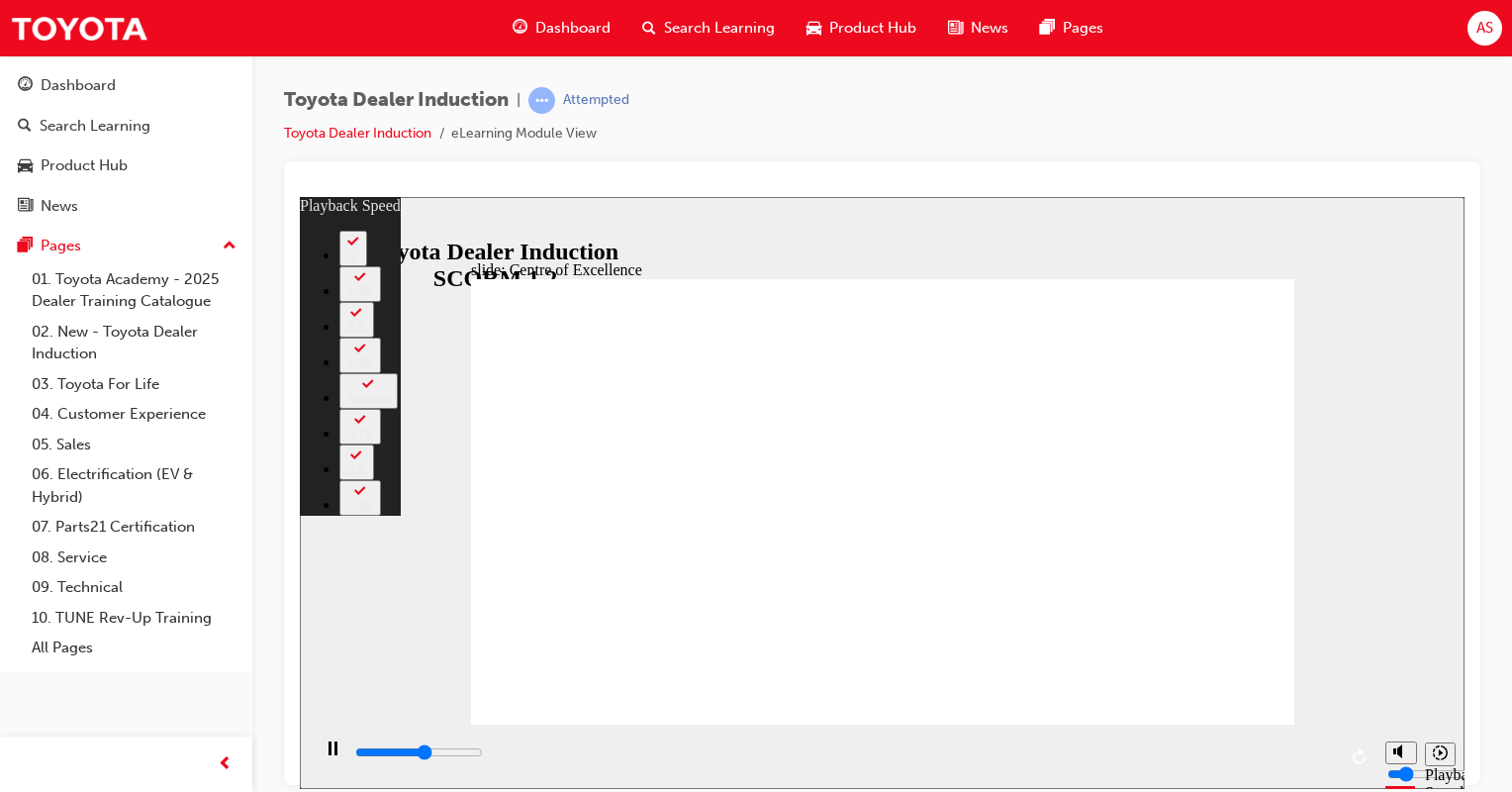type on "8400" 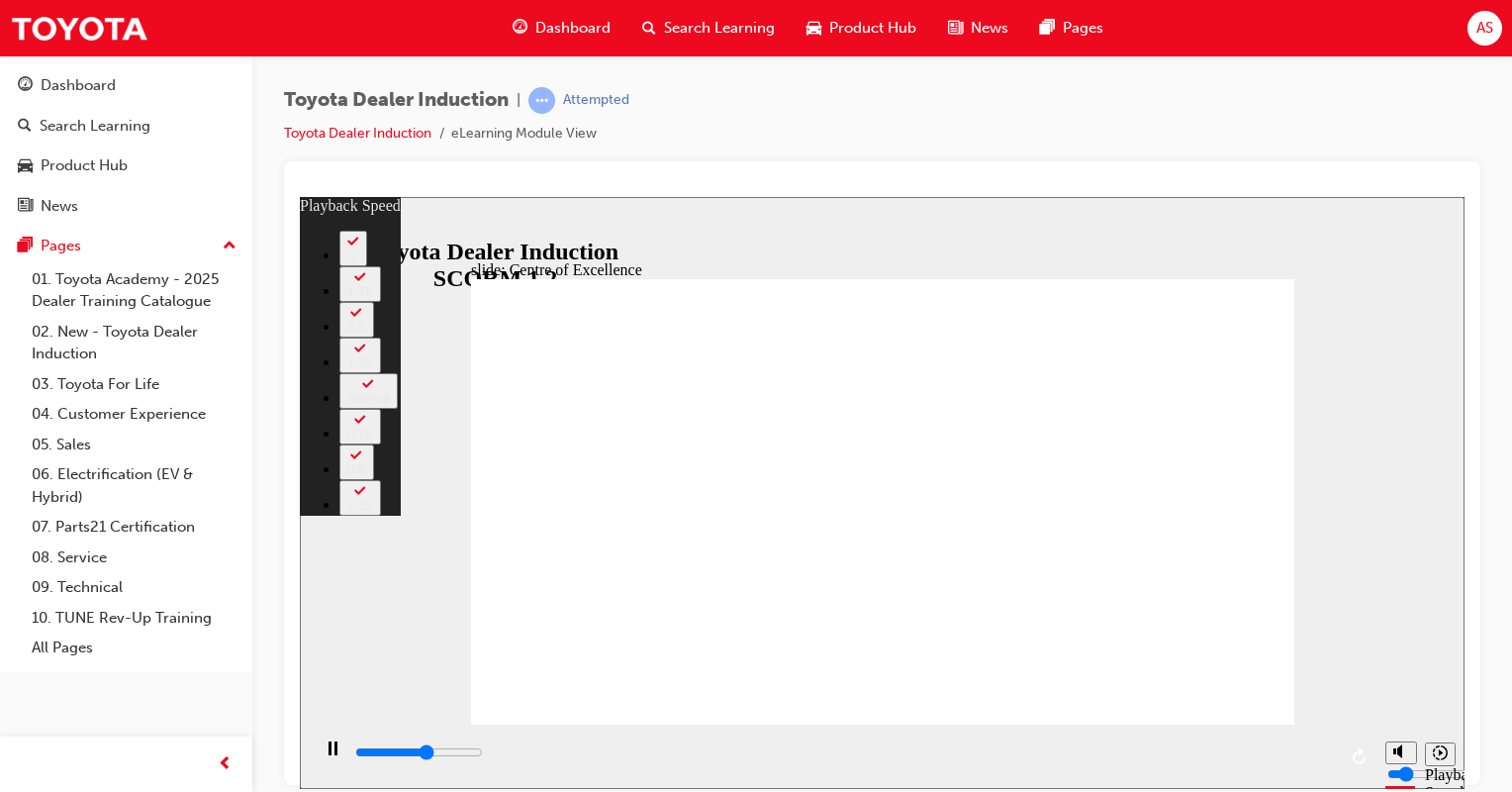type on "8700" 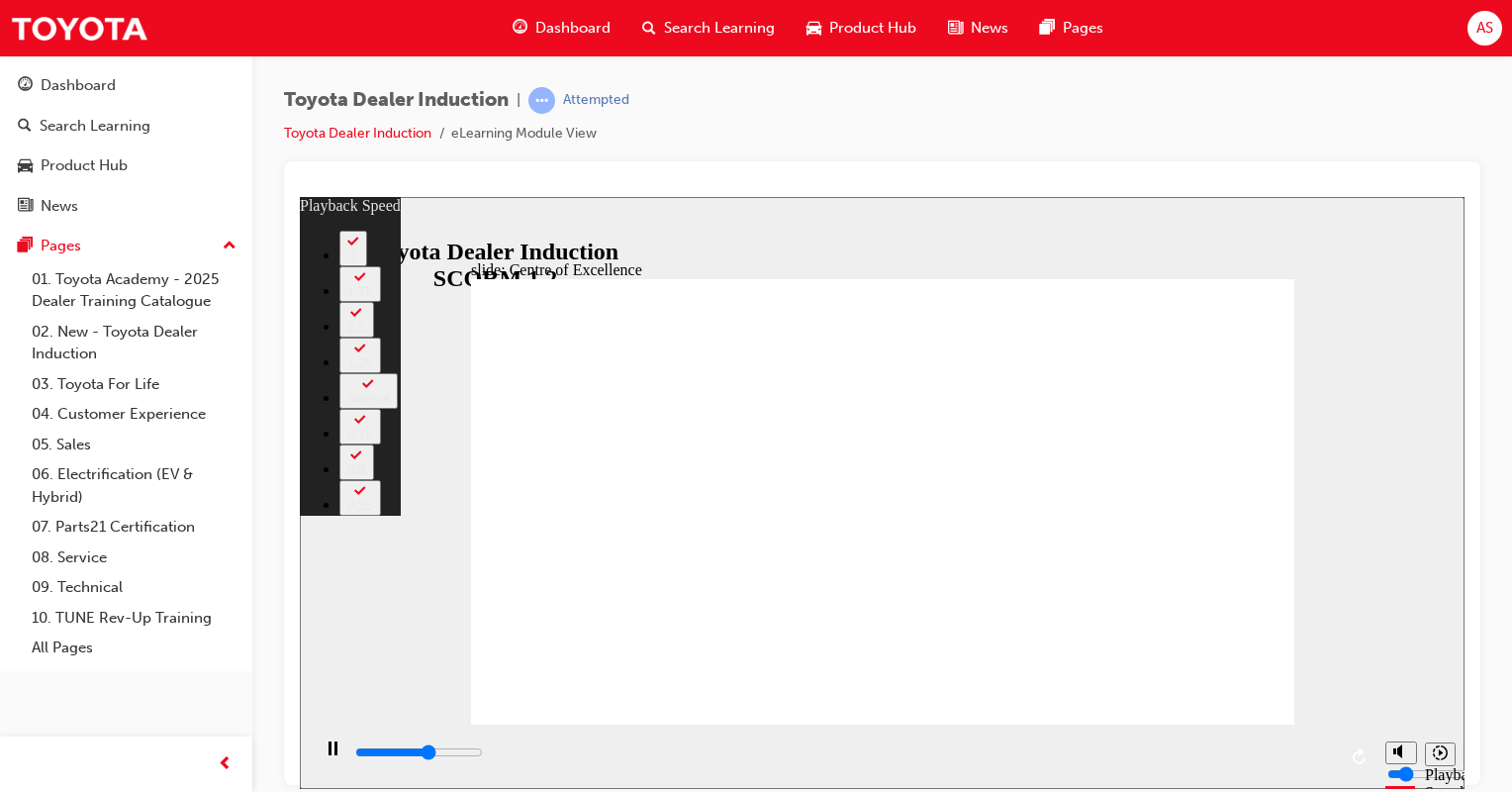 type on "9000" 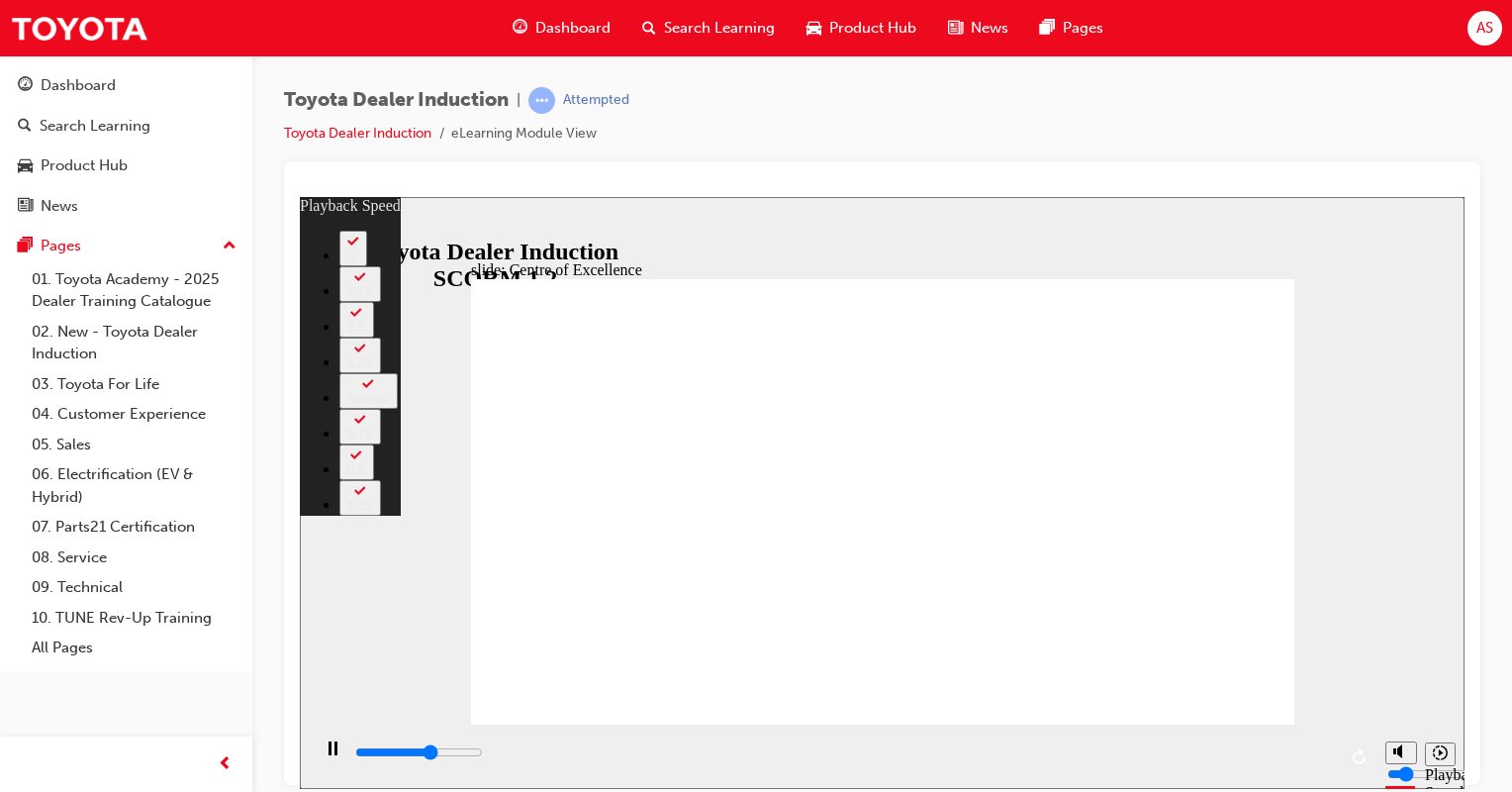 type on "9200" 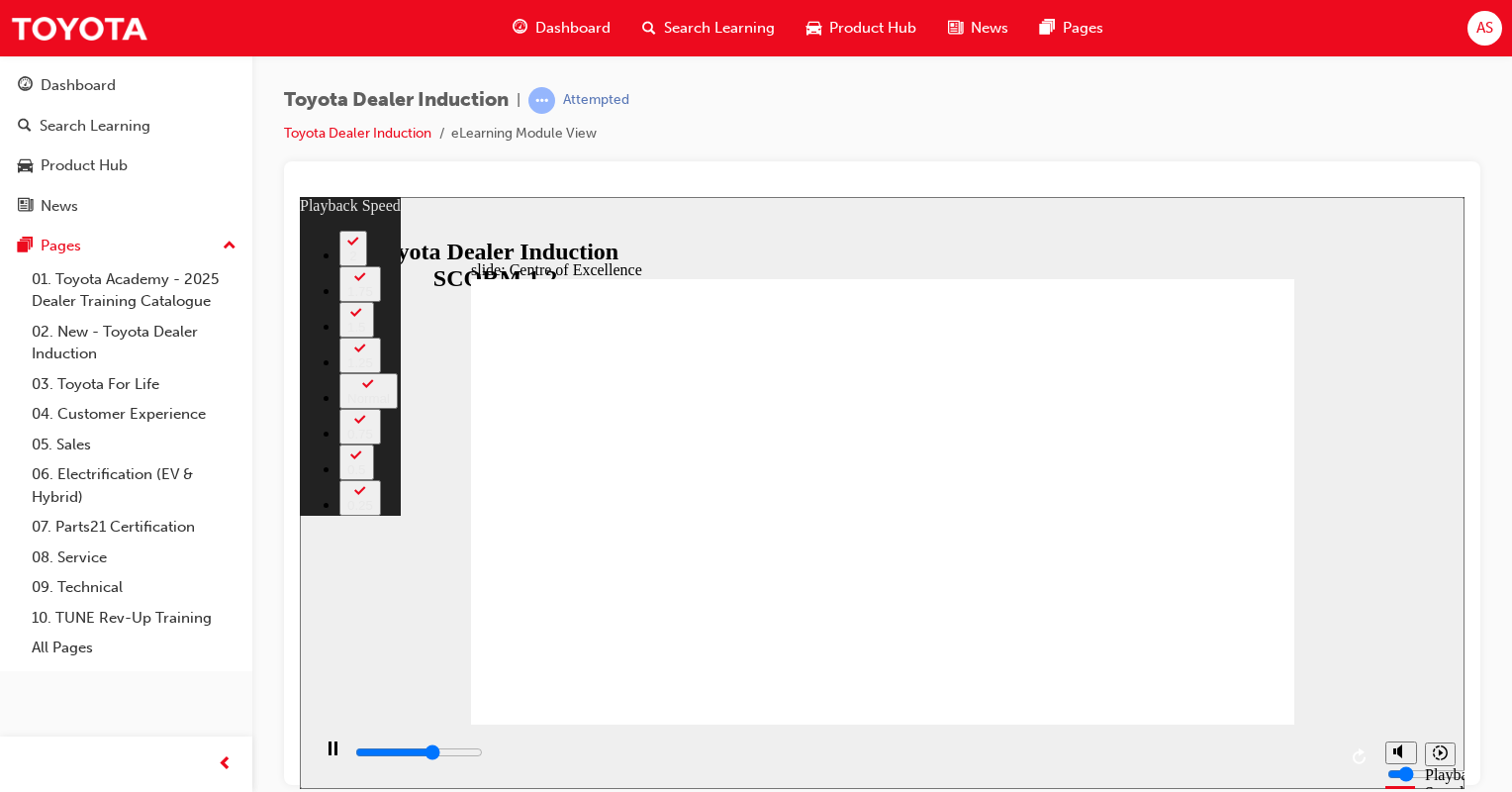 type on "9500" 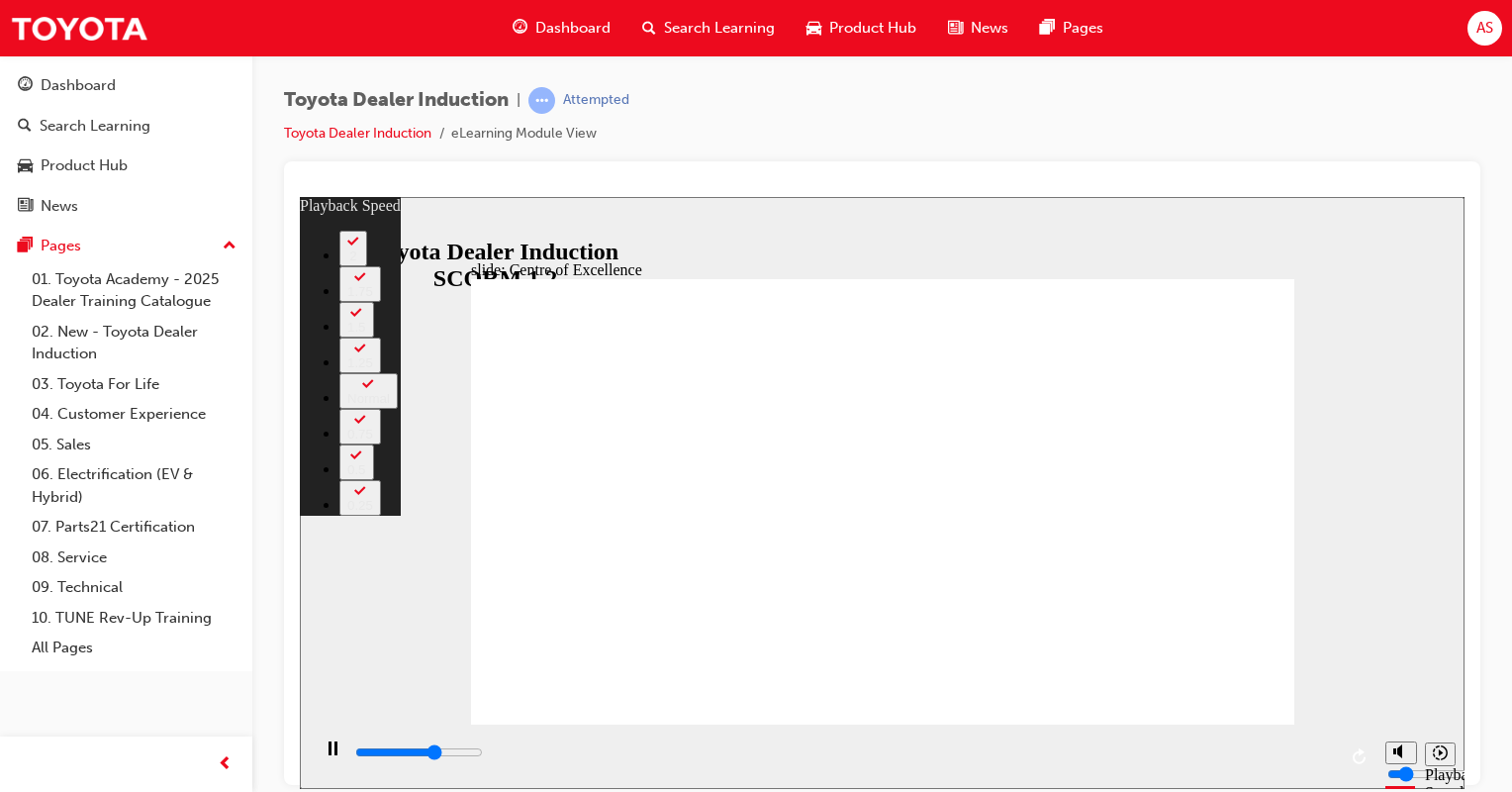 type on "9800" 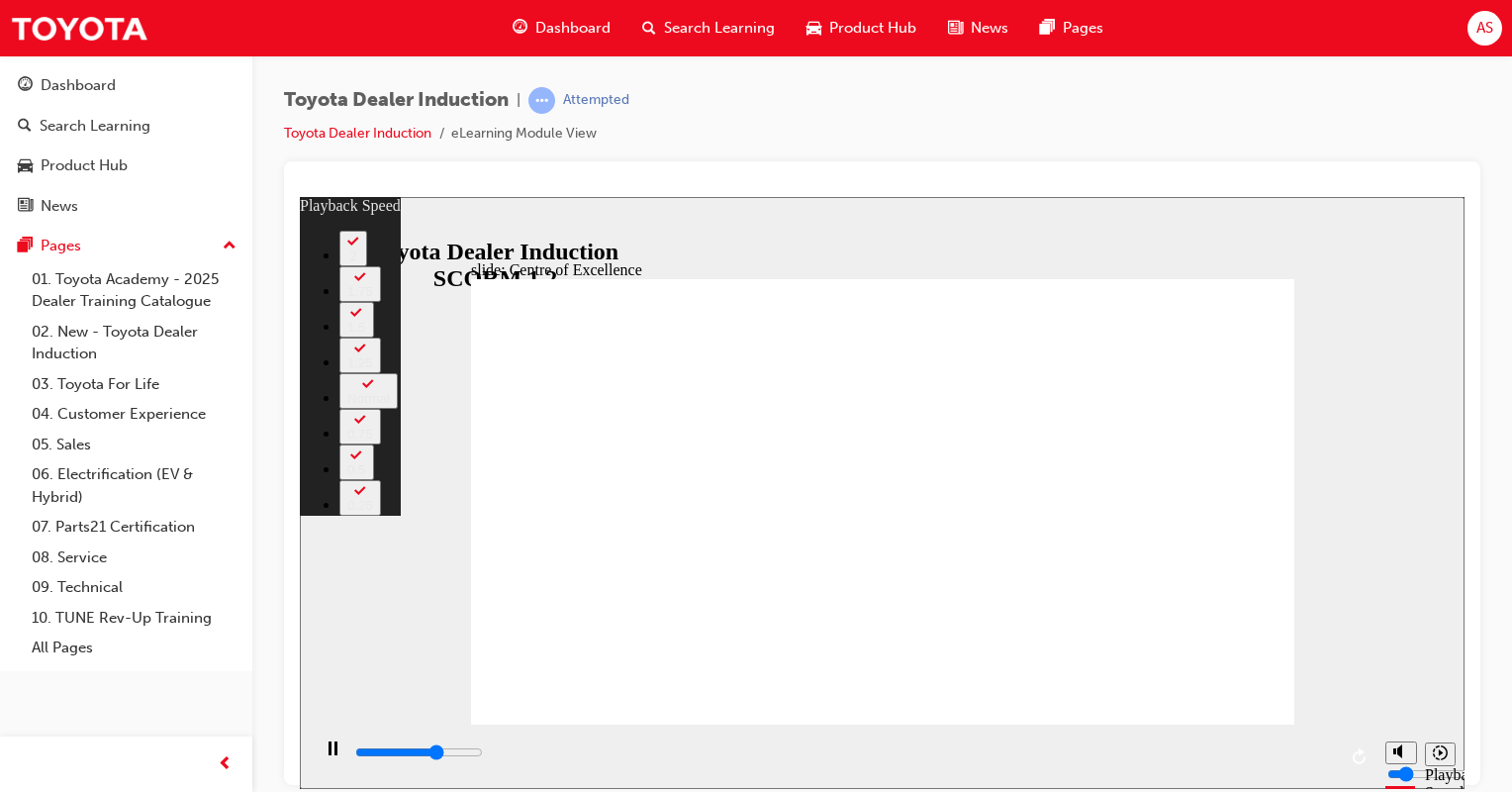 type on "10000" 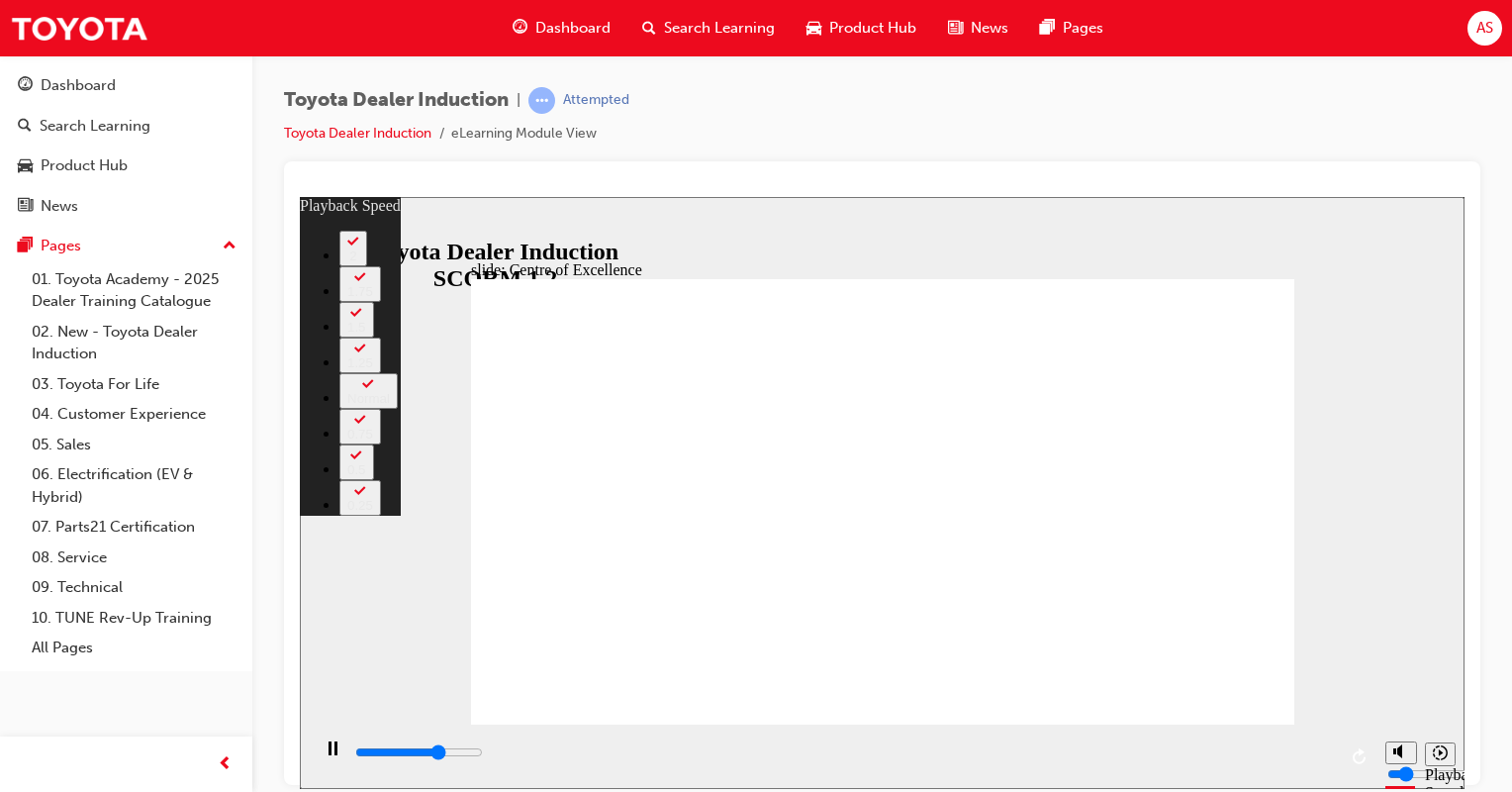 type on "10300" 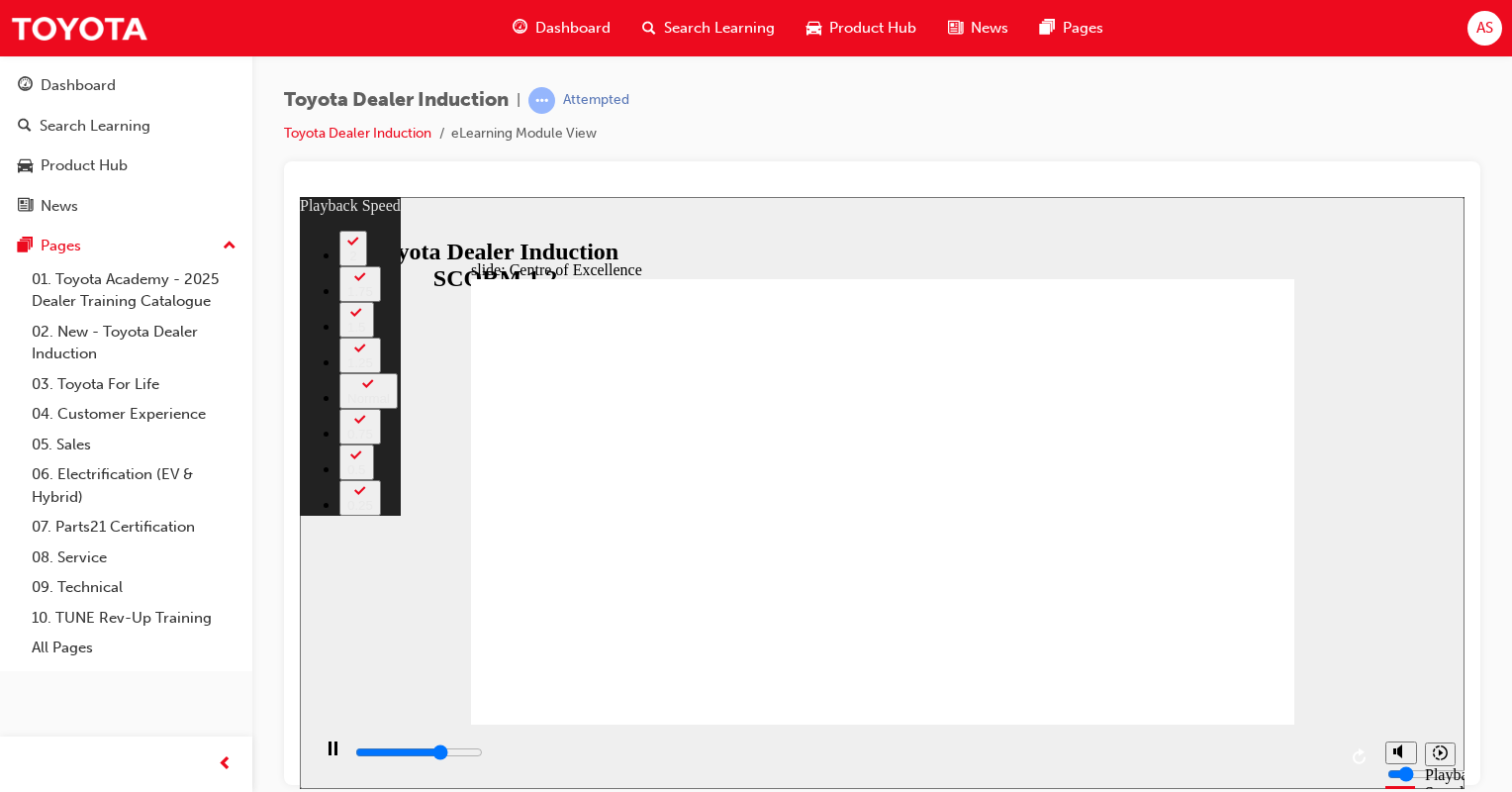 type on "10600" 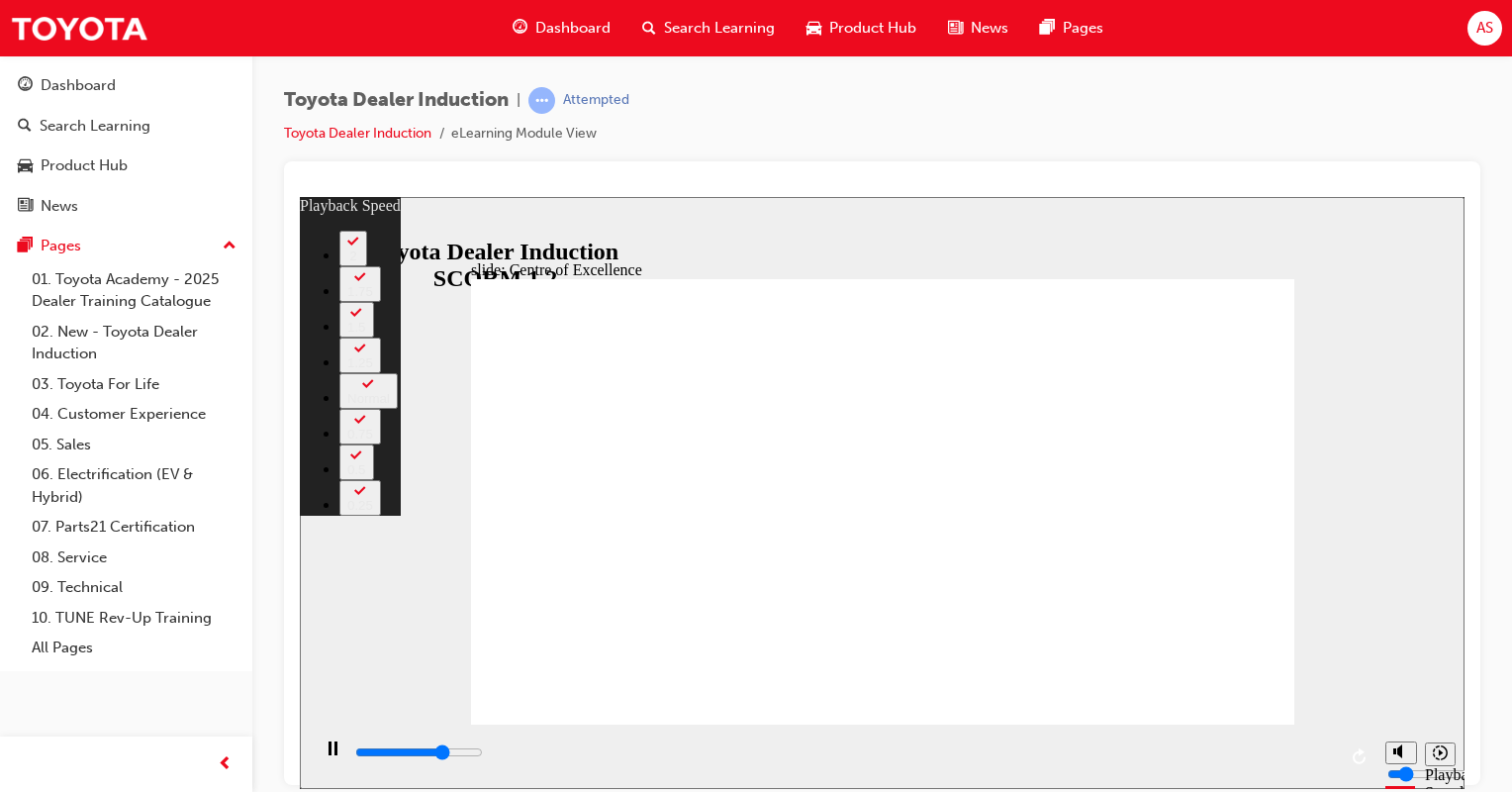 type on "10800" 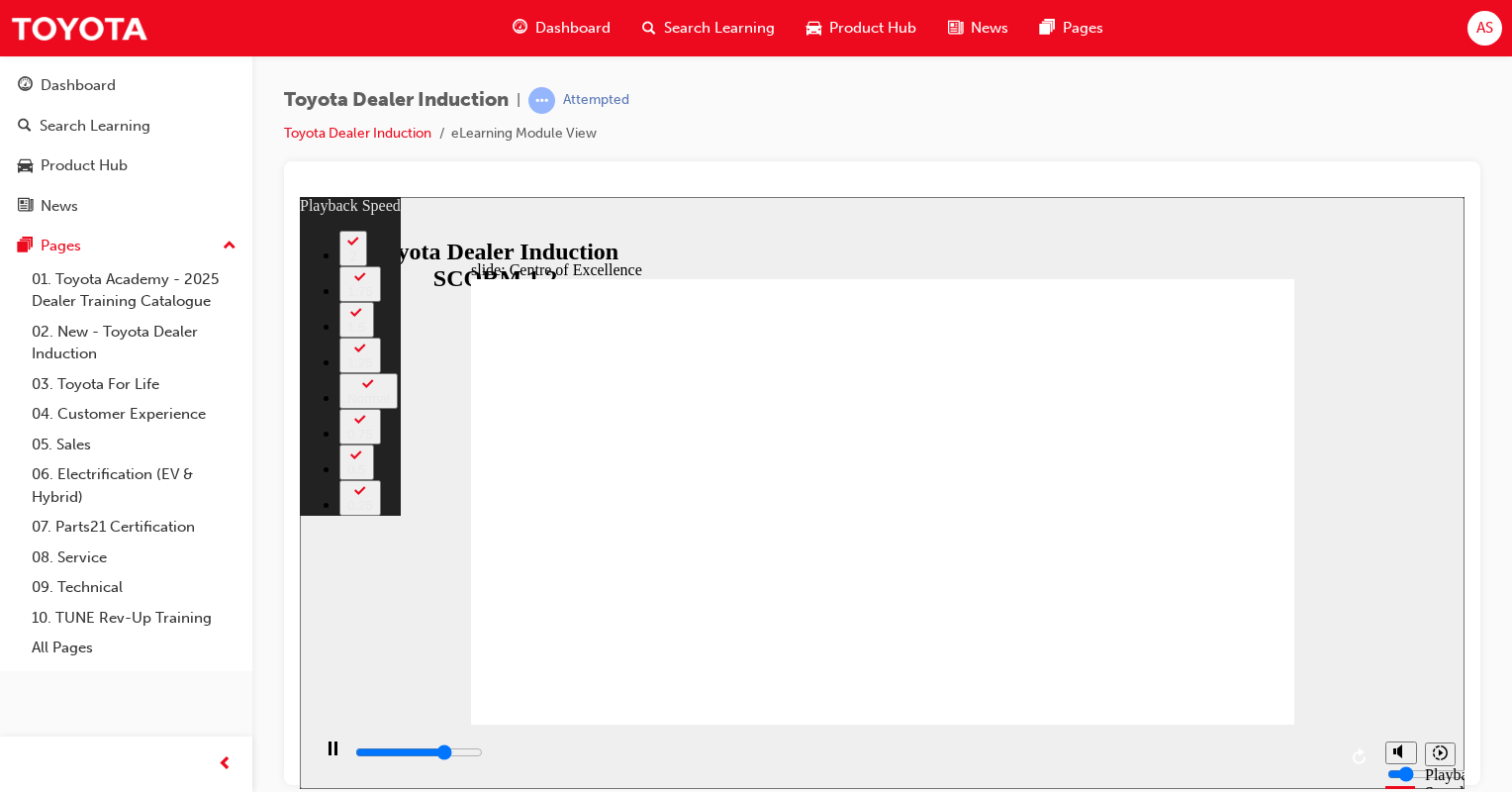 type on "11100" 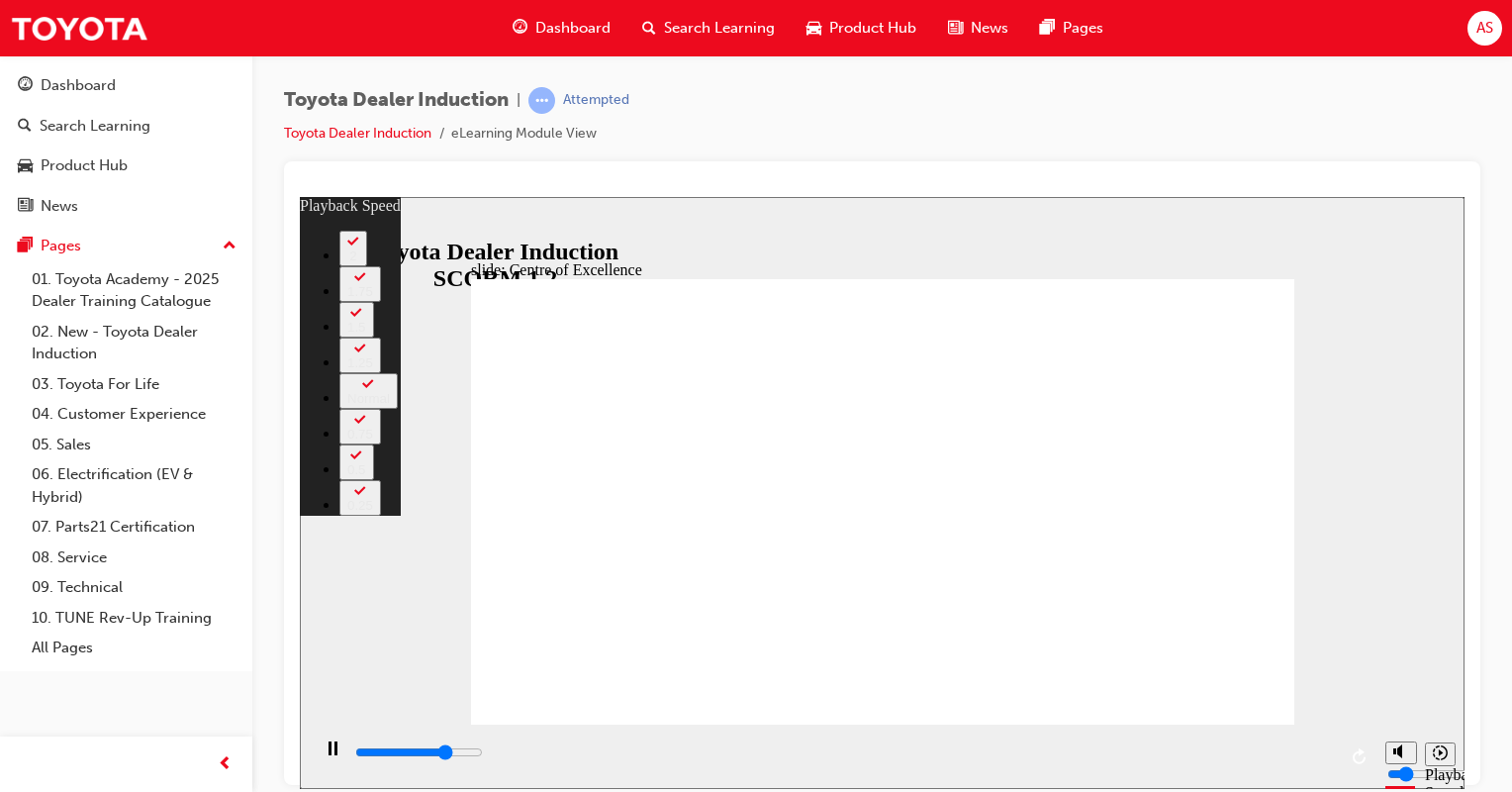 type on "11200" 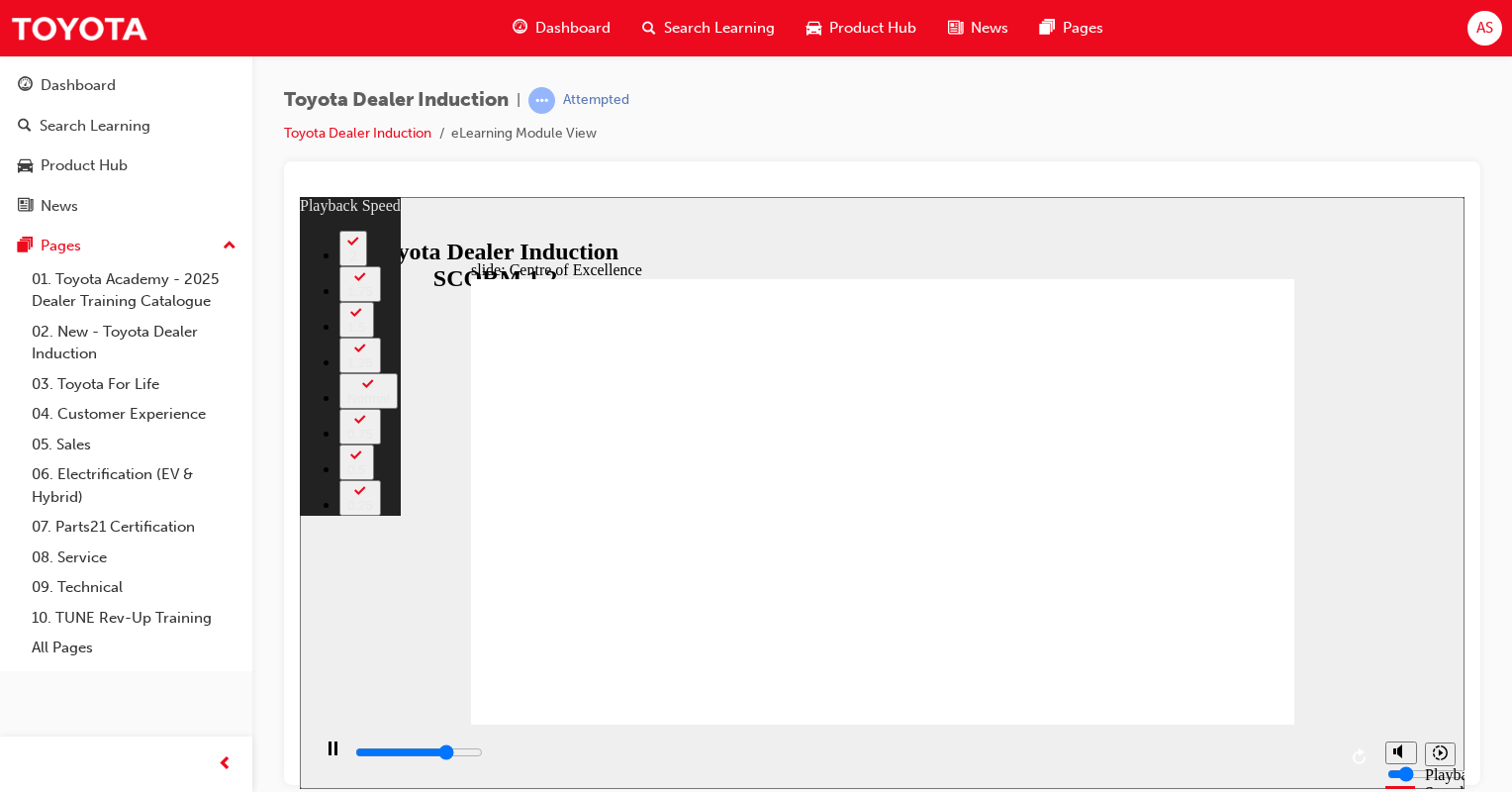 type on "11400" 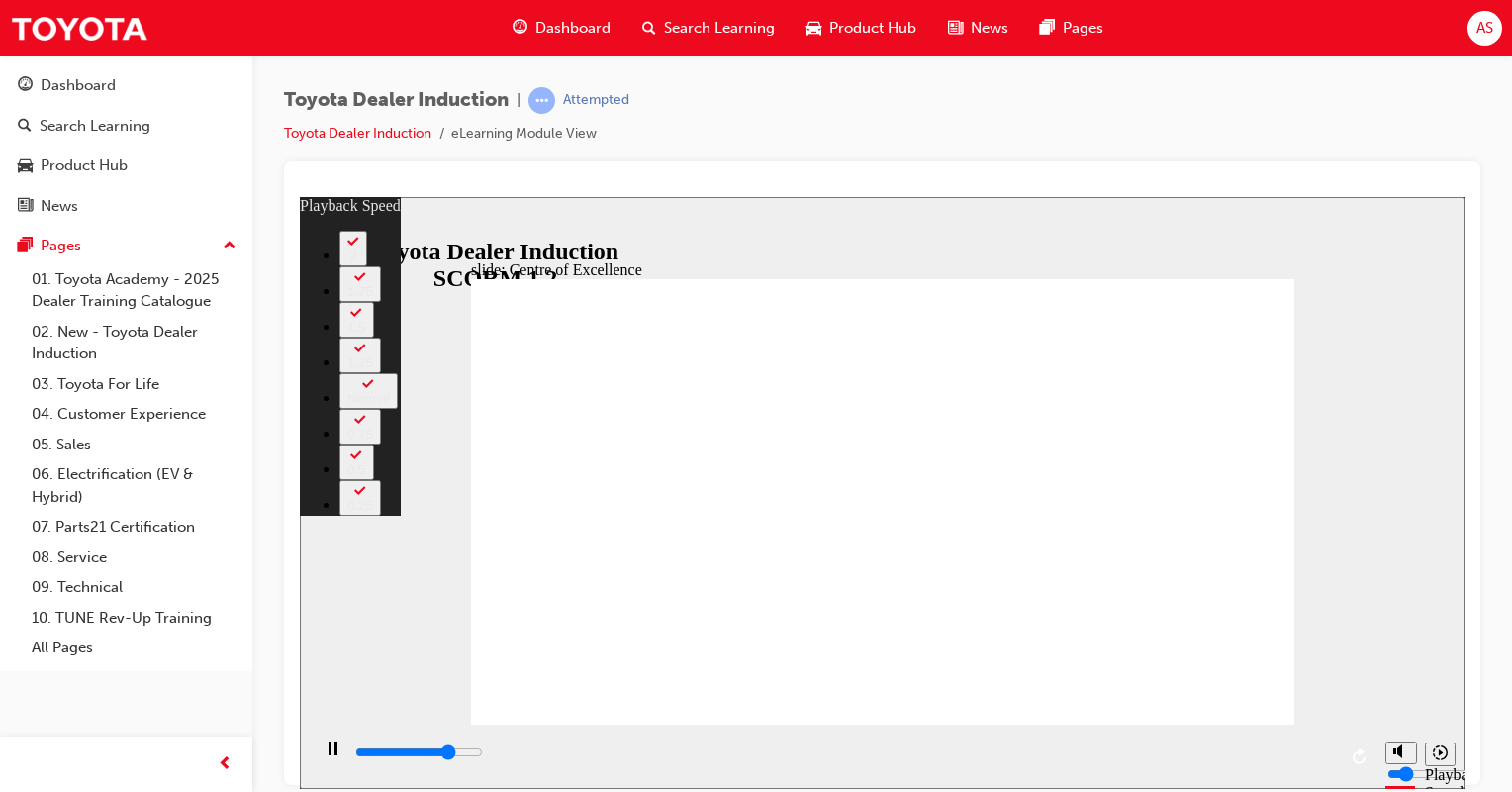 type on "11600" 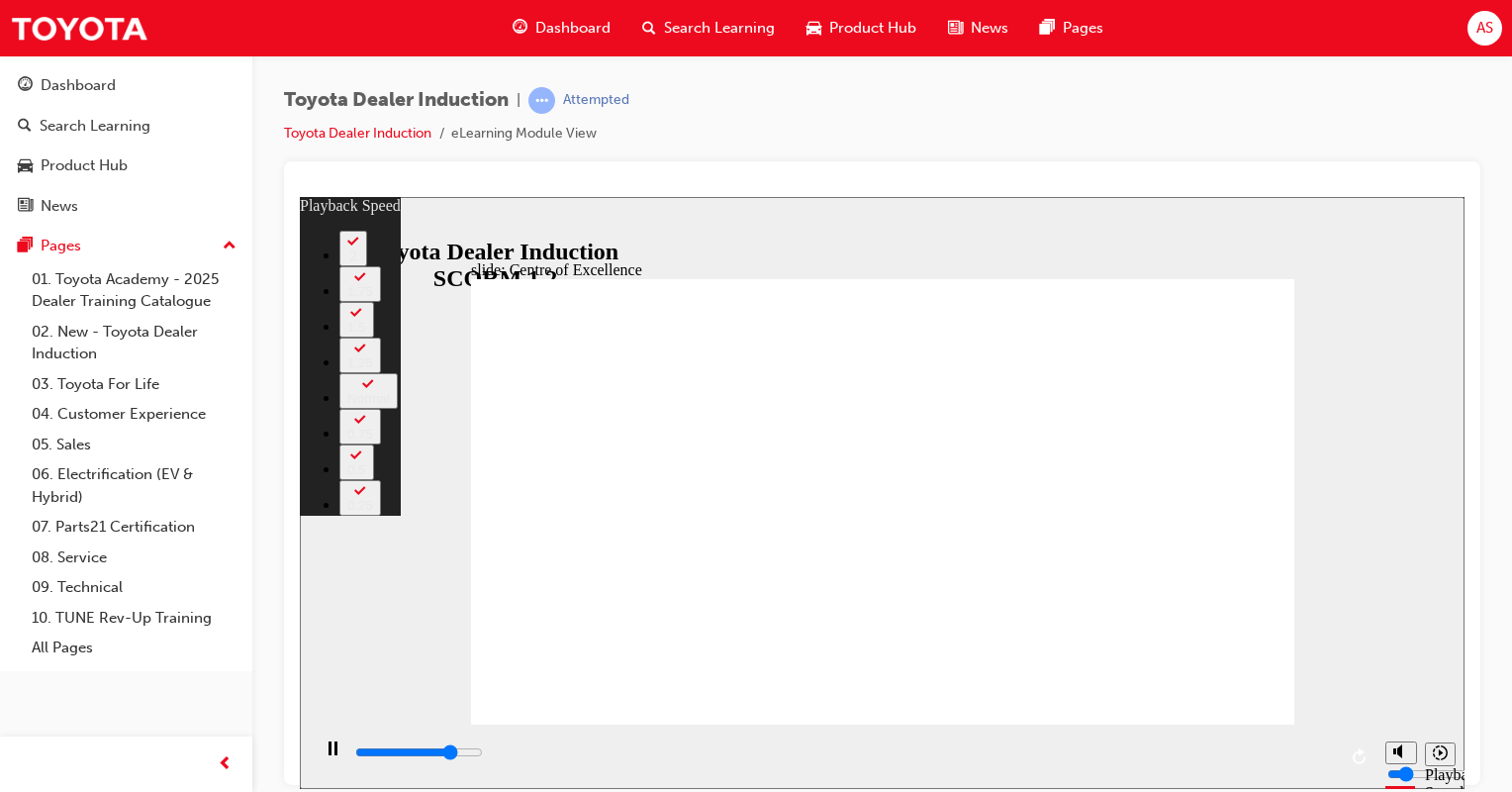 type on "11900" 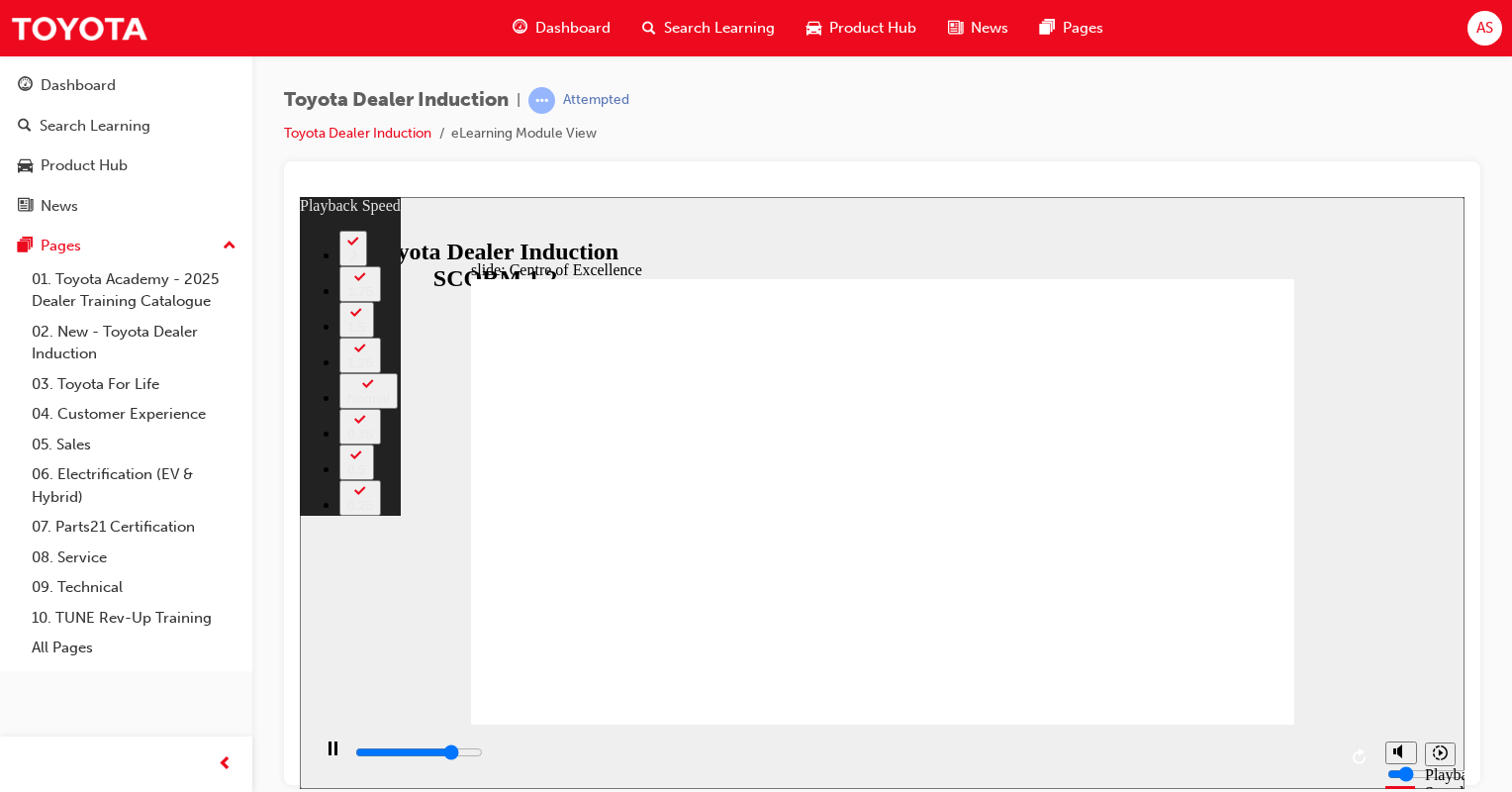 type on "12200" 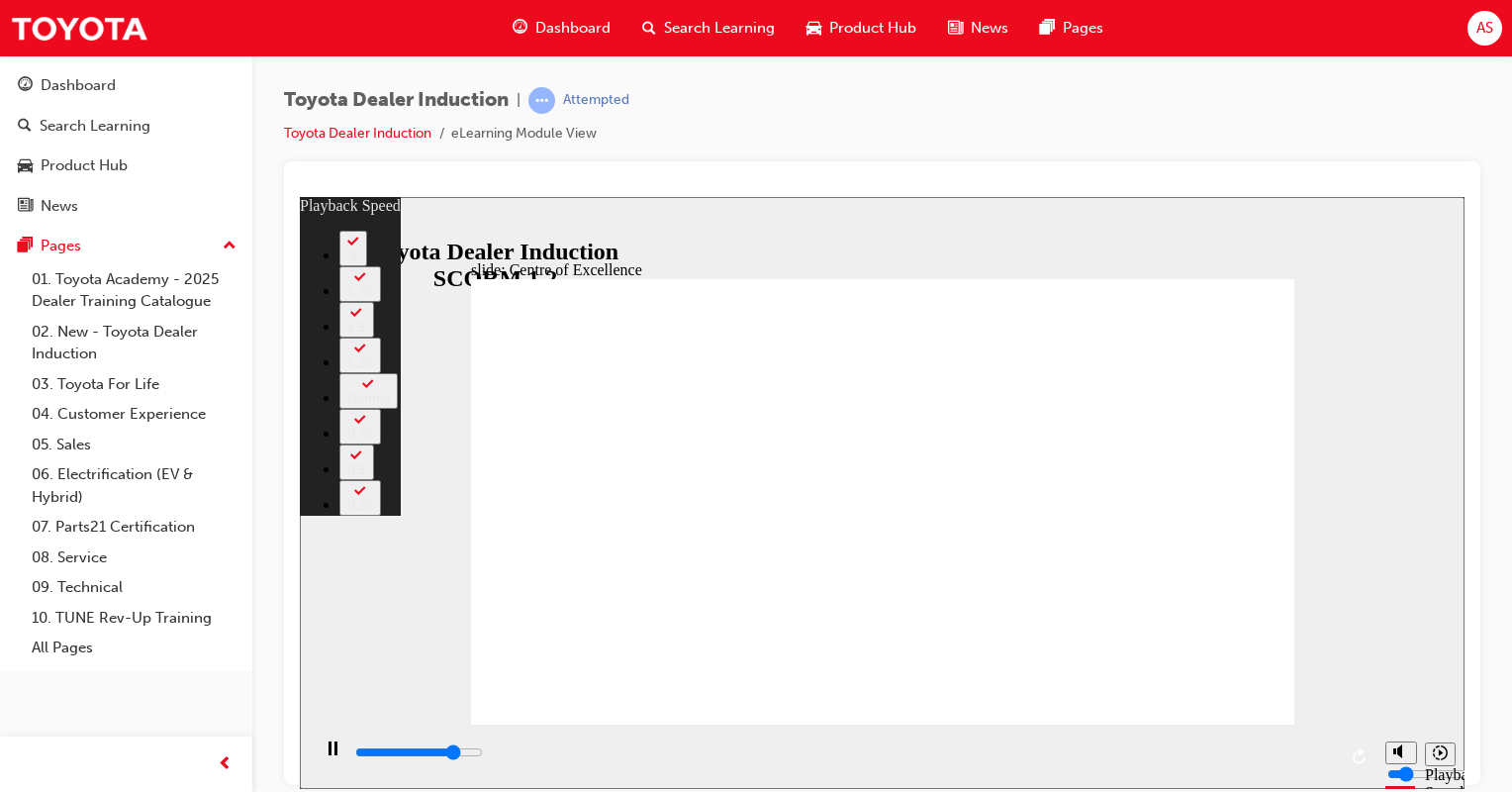 type on "12300" 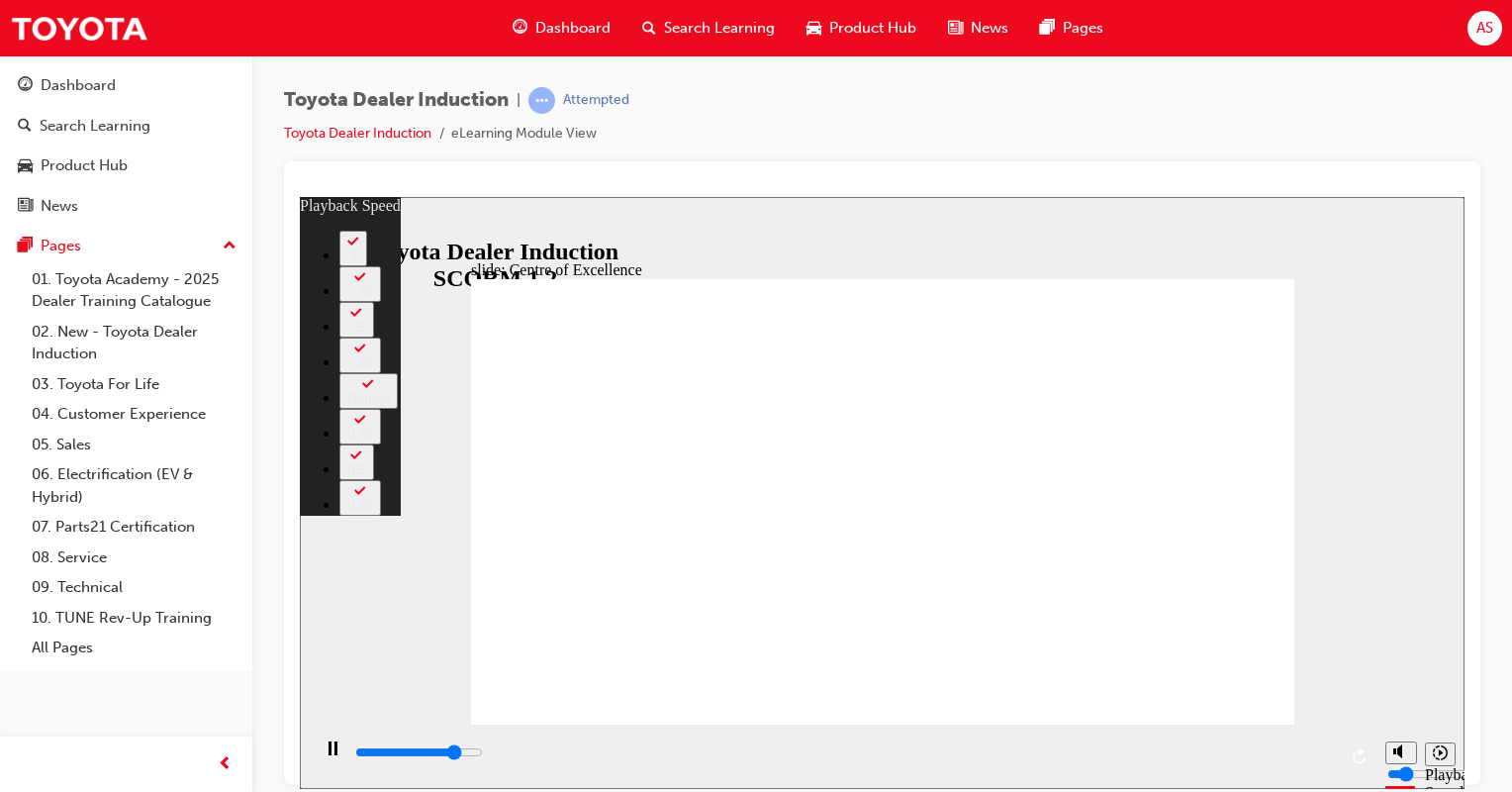 type on "12400" 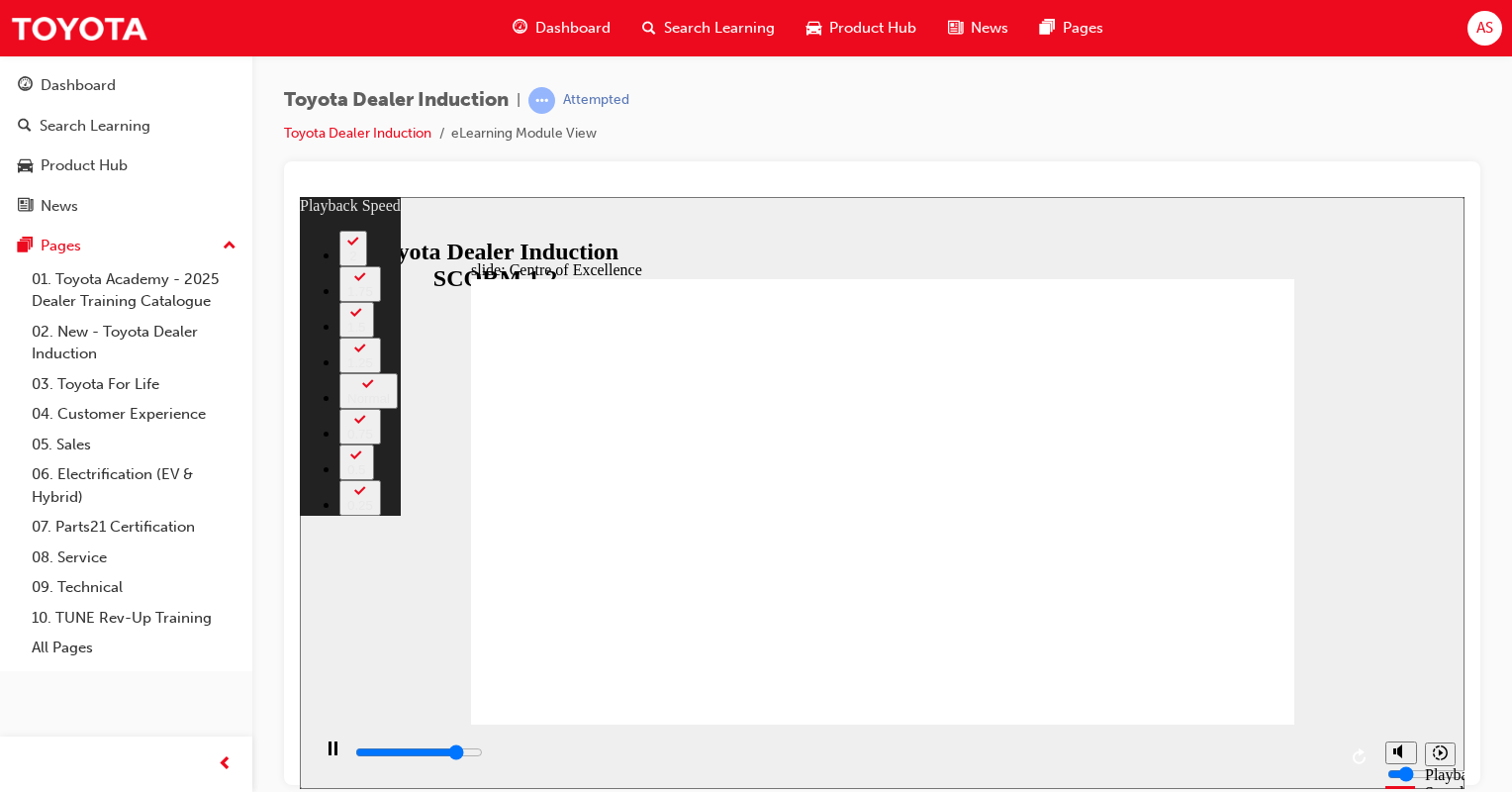 type on "12700" 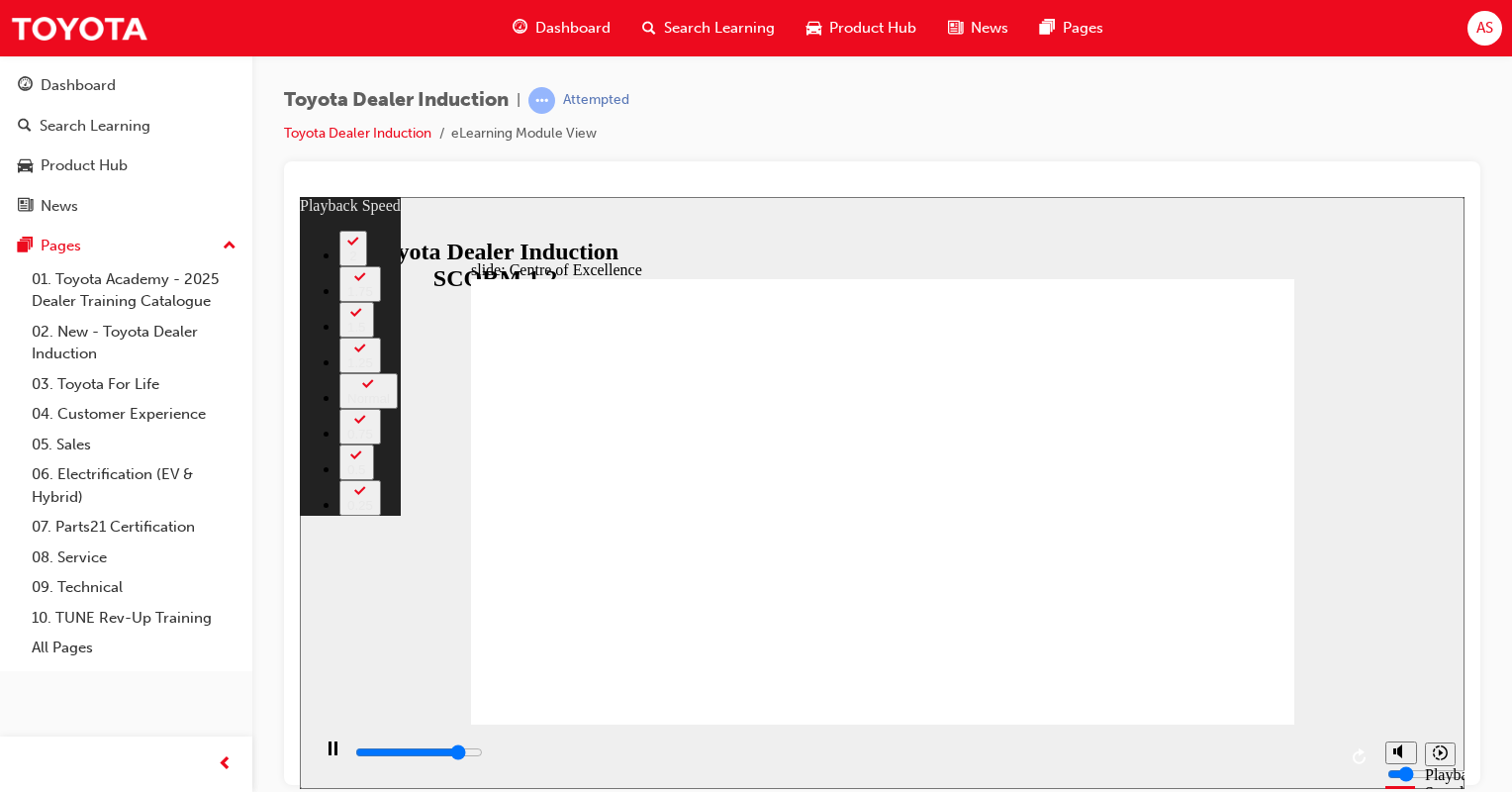 type on "13000" 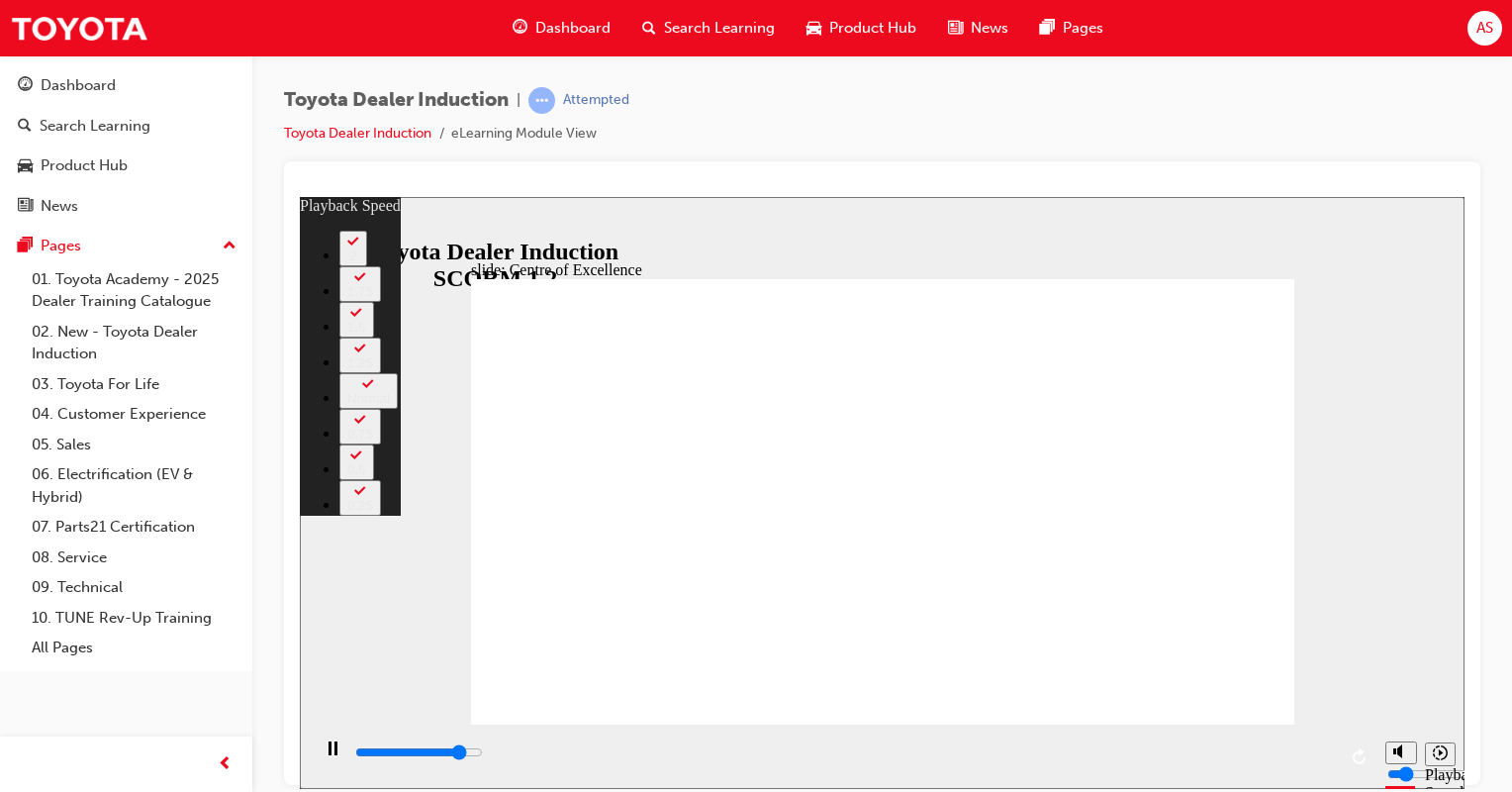 type on "13200" 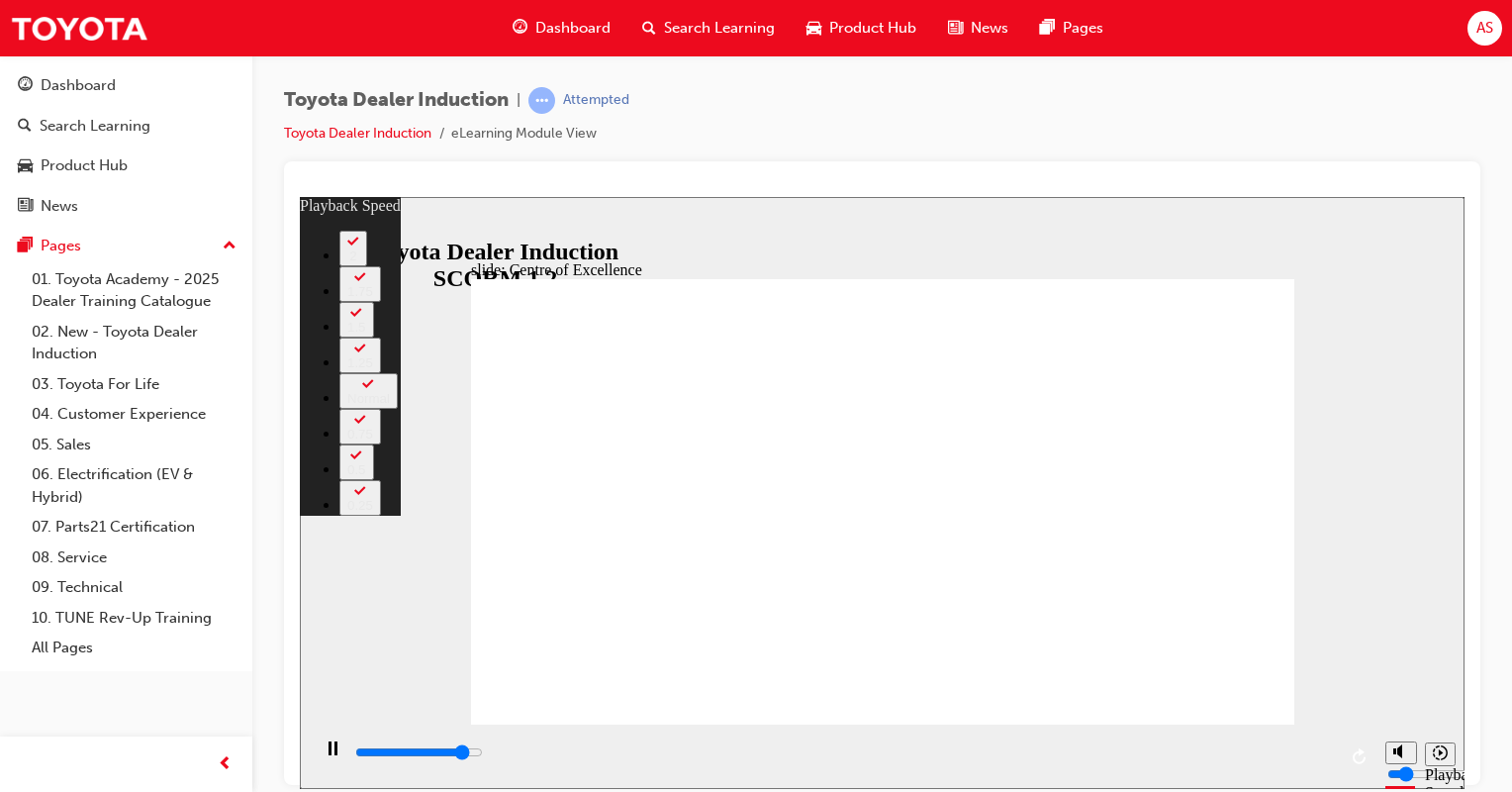 type on "13500" 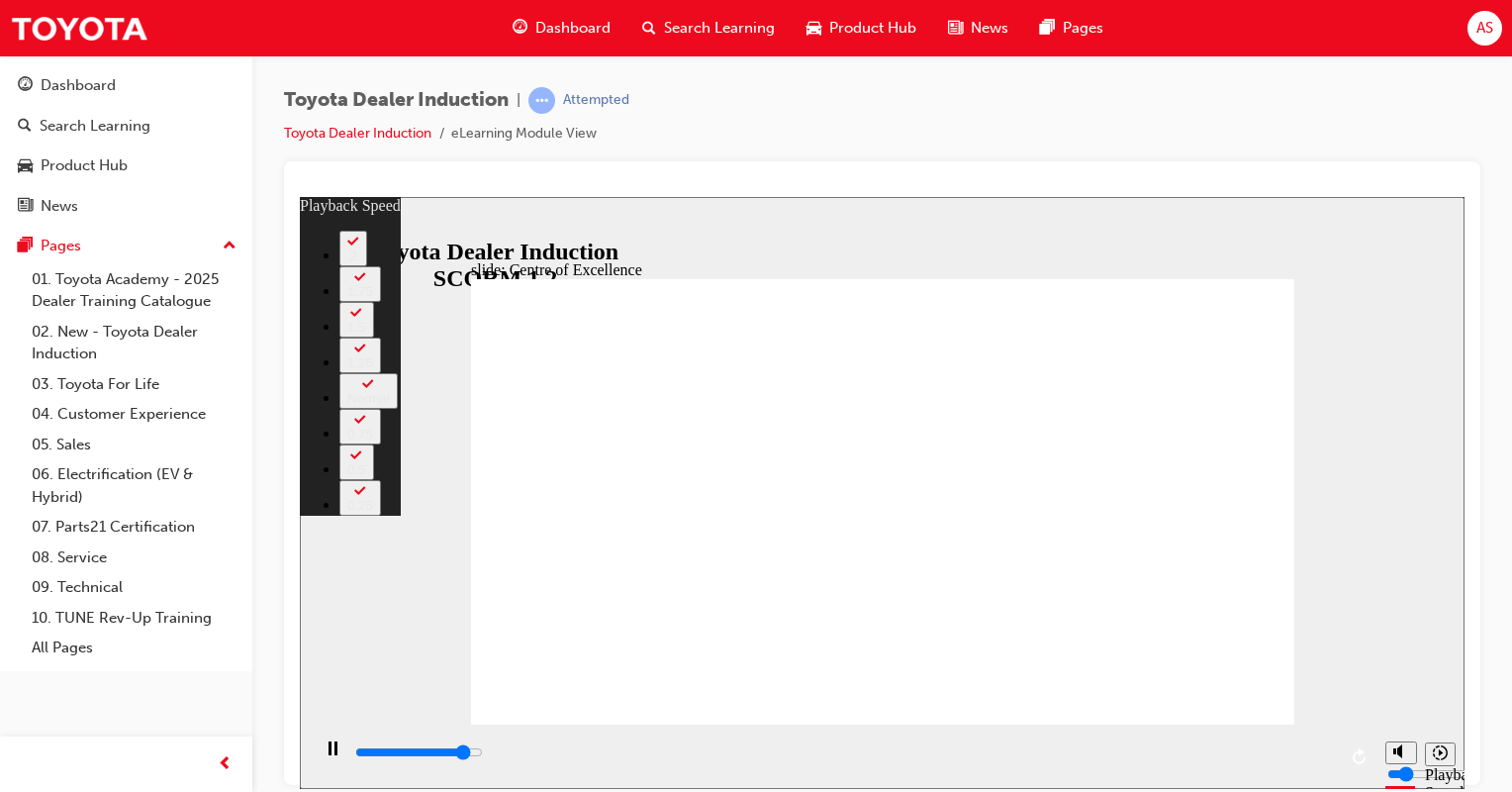 type on "13800" 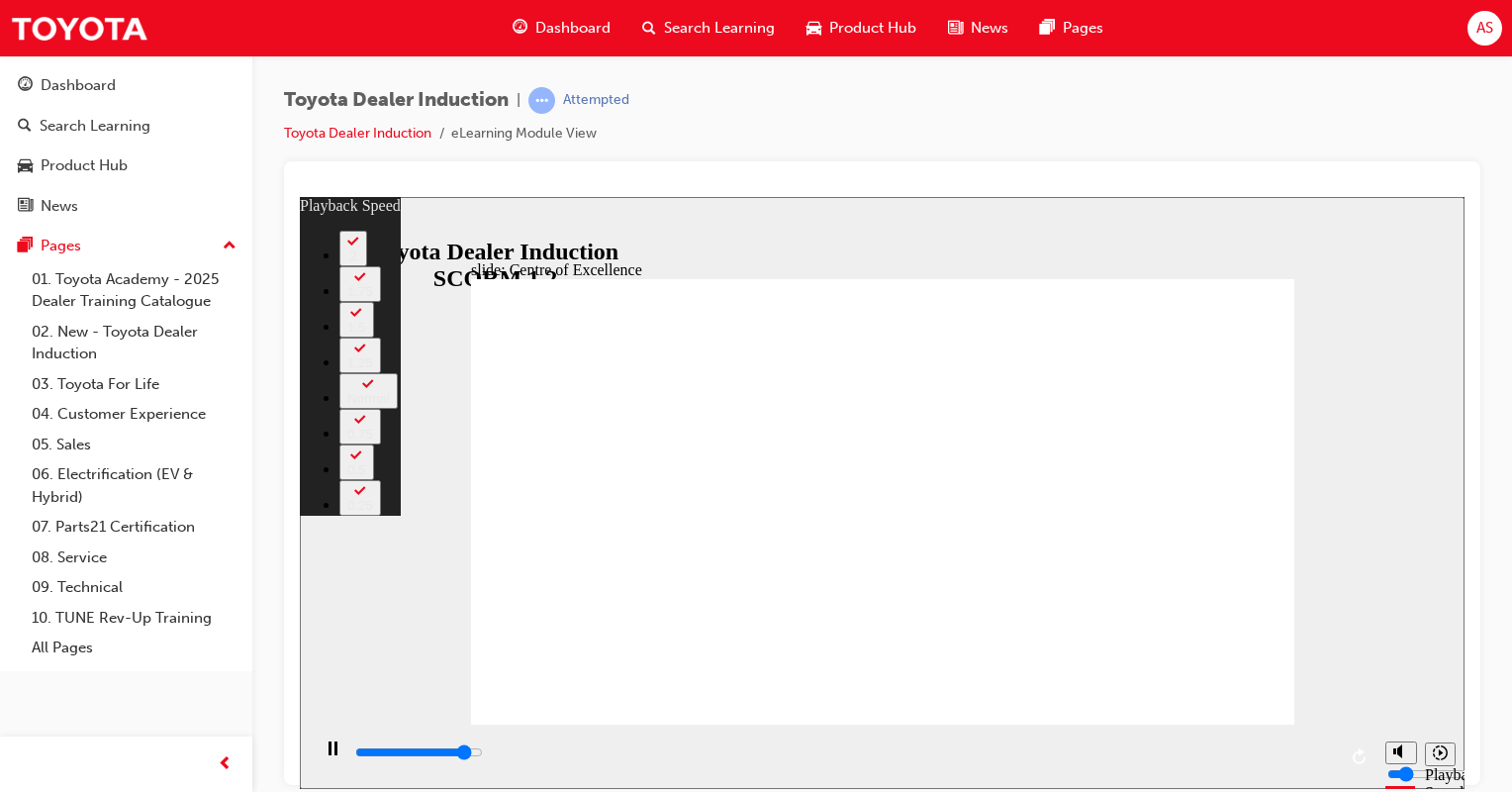 type on "13900" 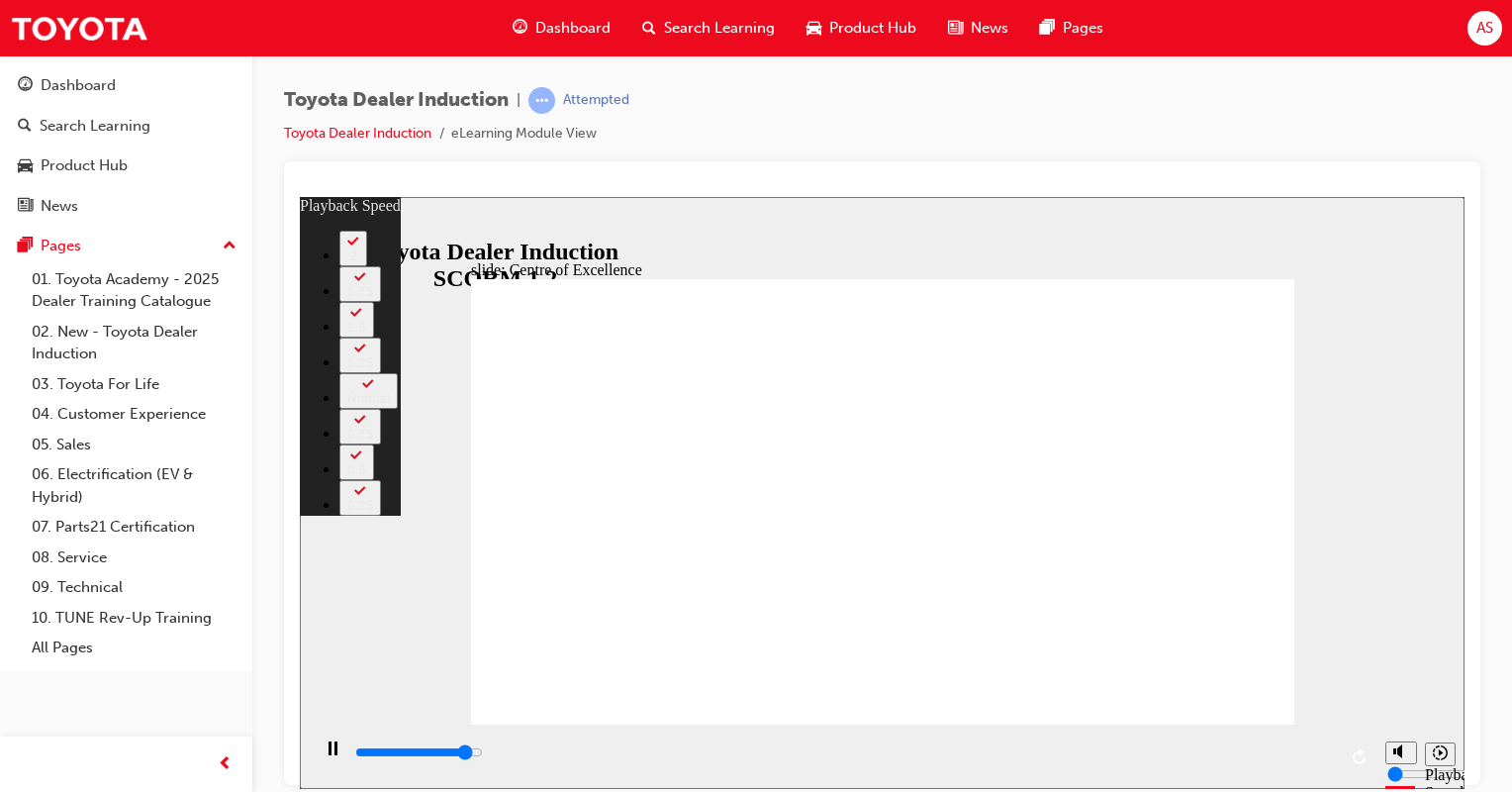 type on "13900" 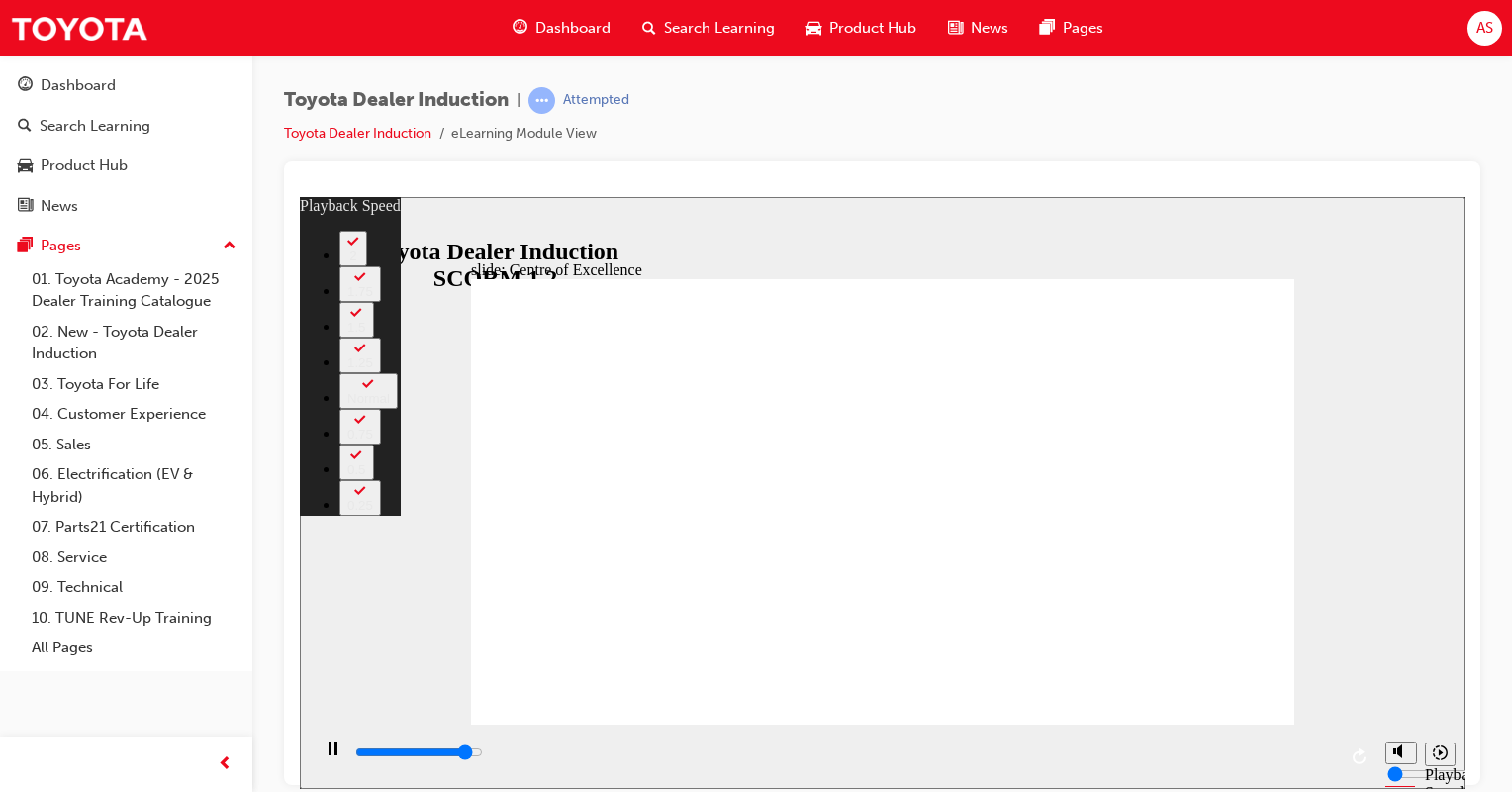 type on "14000" 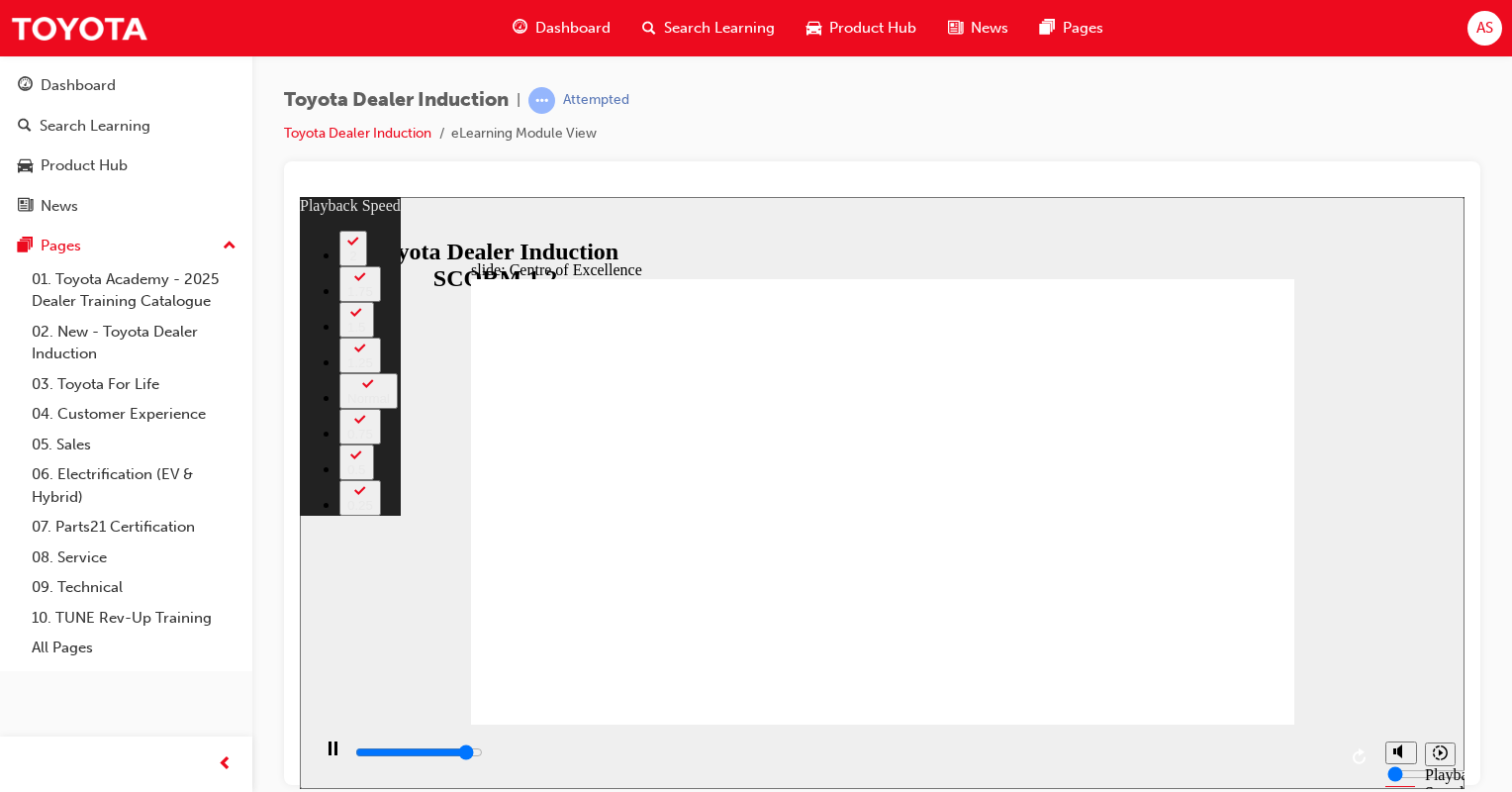 type on "14200" 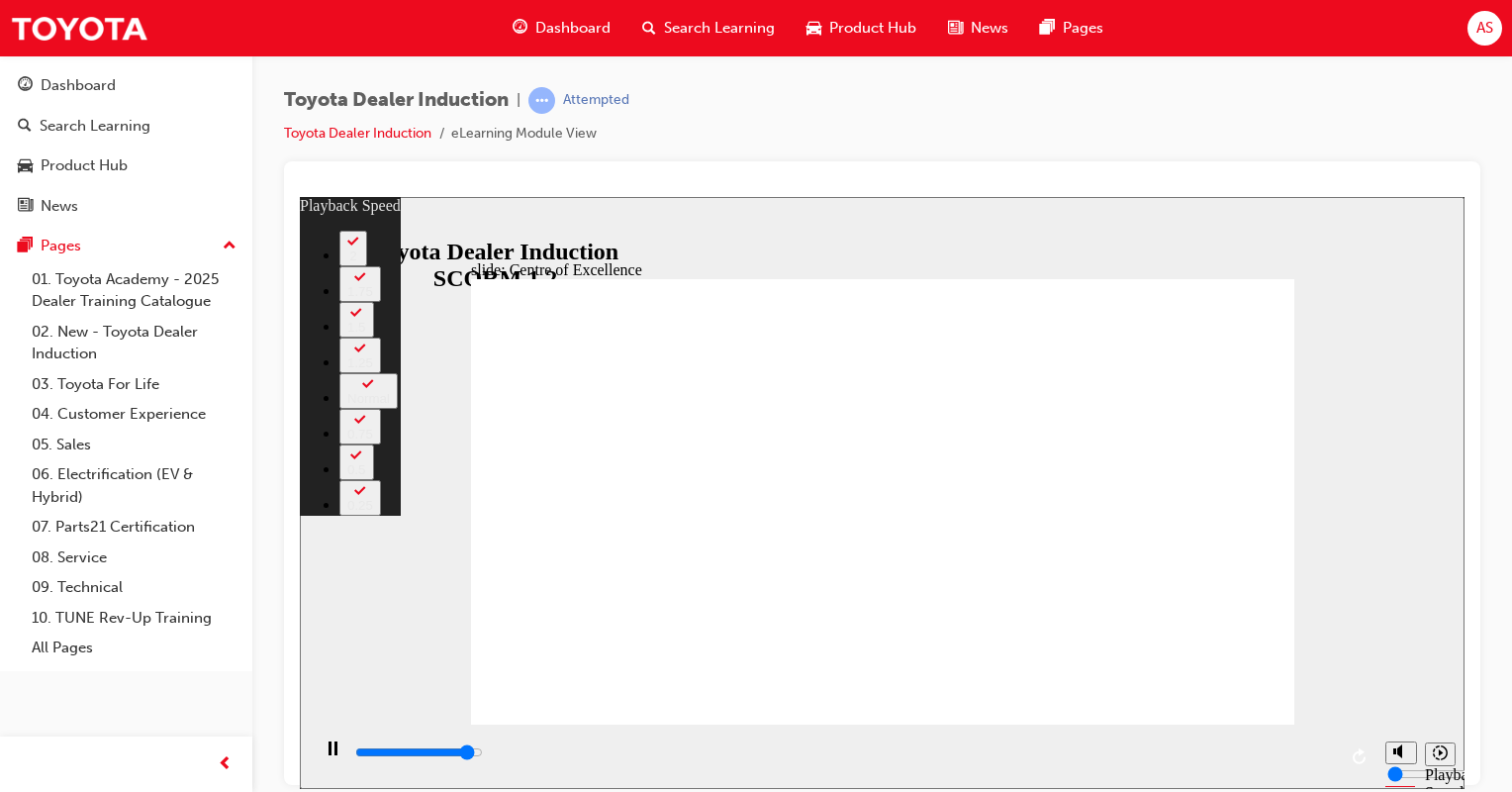 type on "14200" 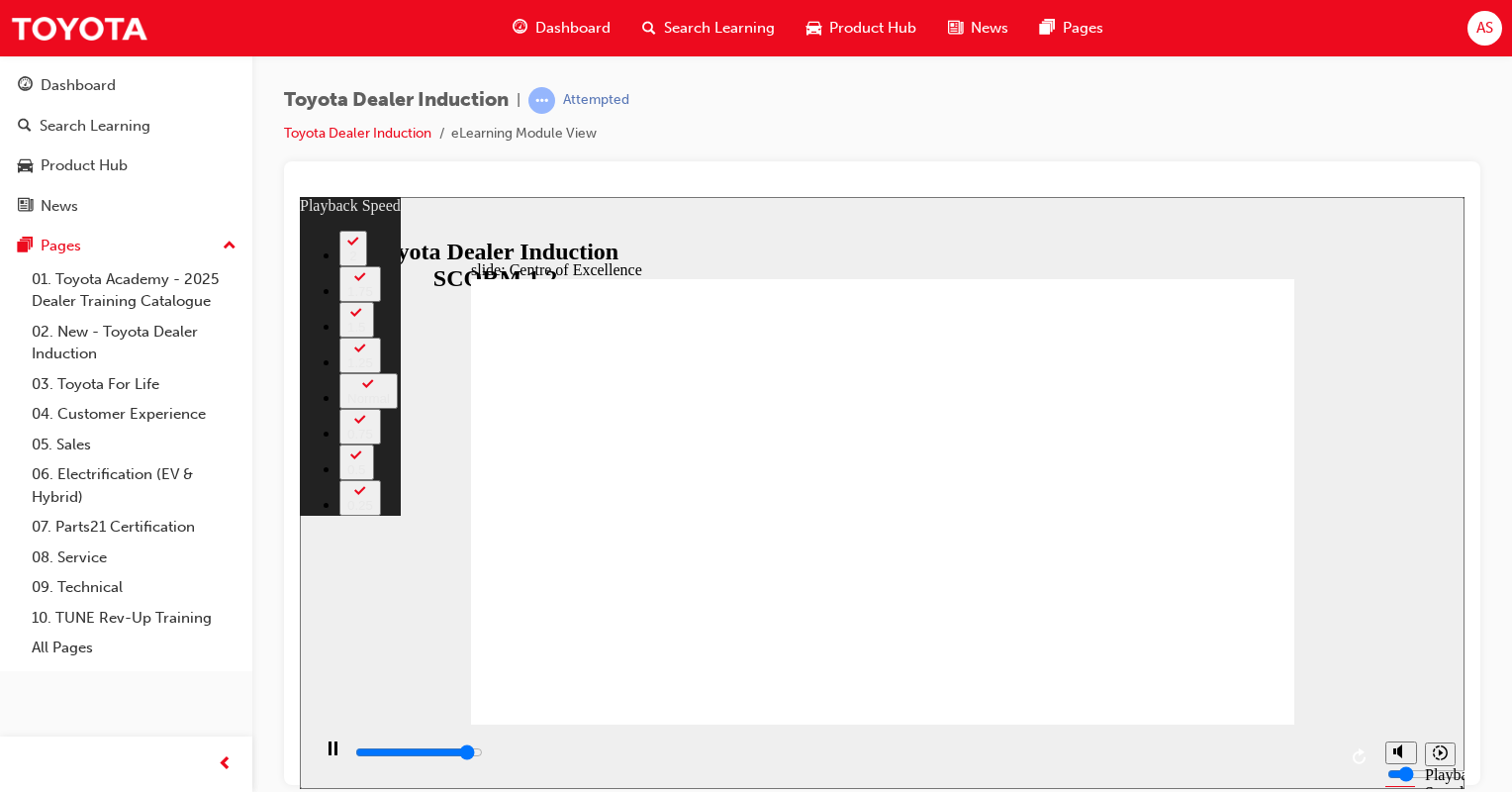 type on "14200" 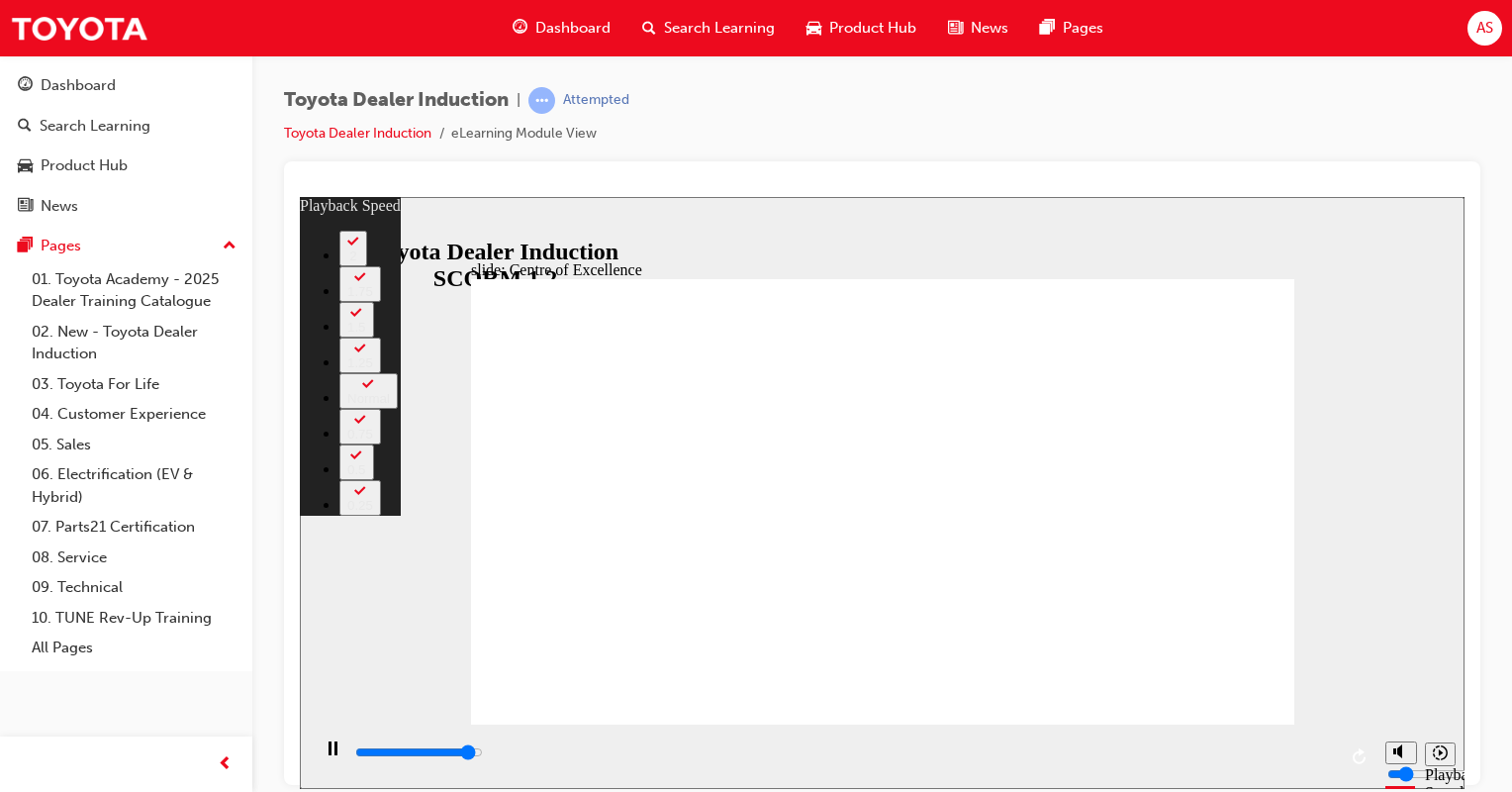 type on "14300" 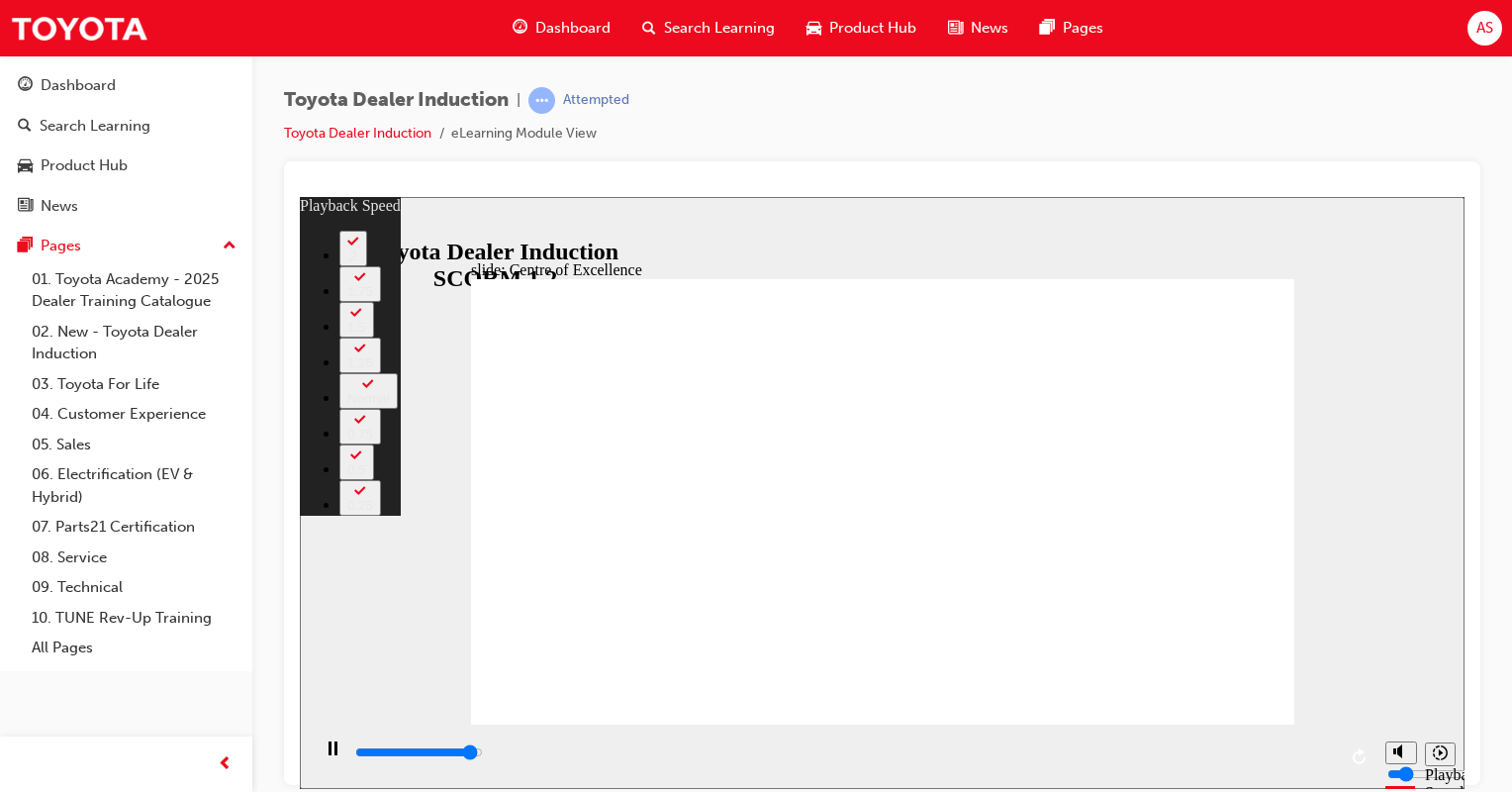 type on "14600" 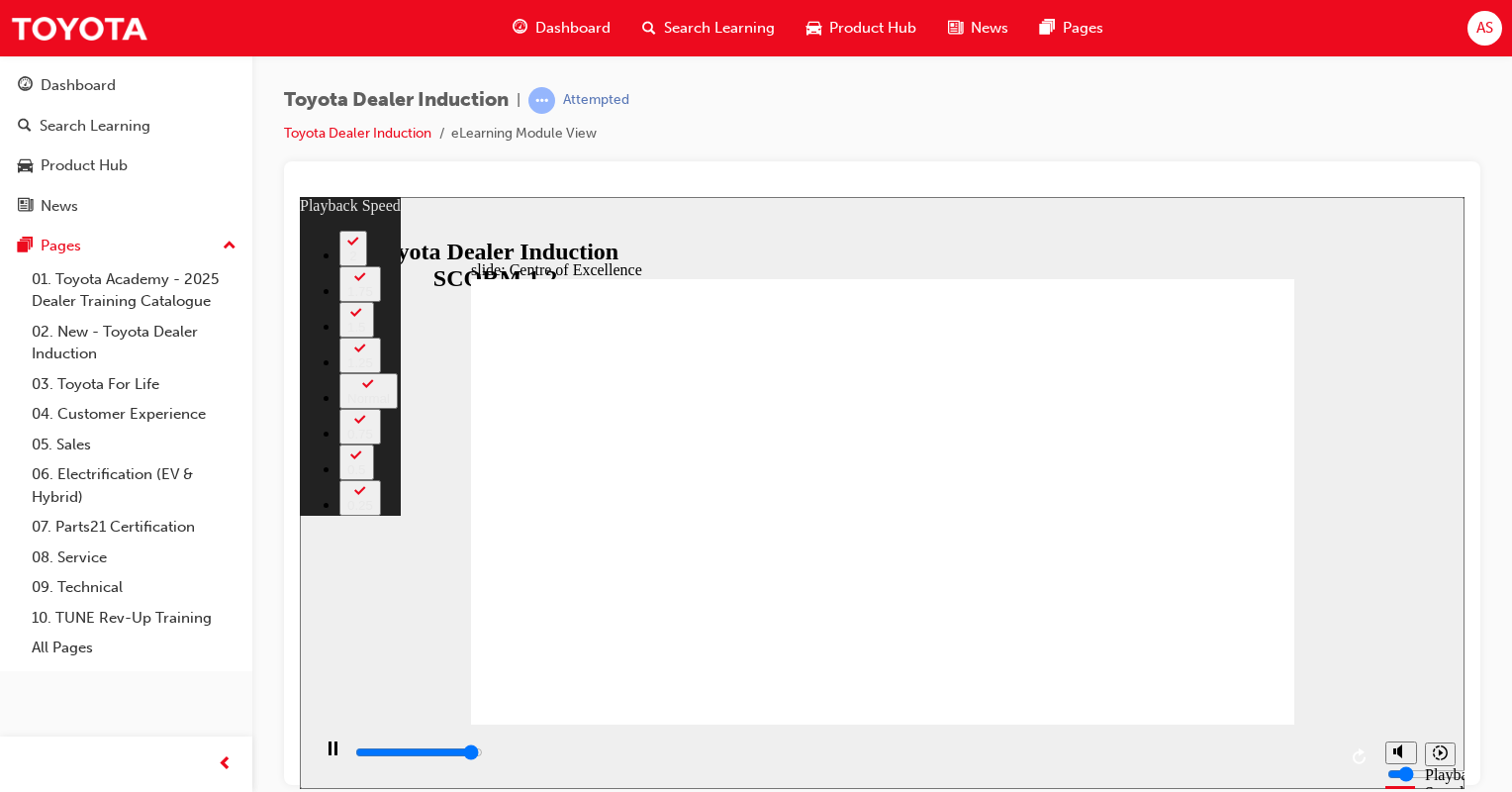type on "14800" 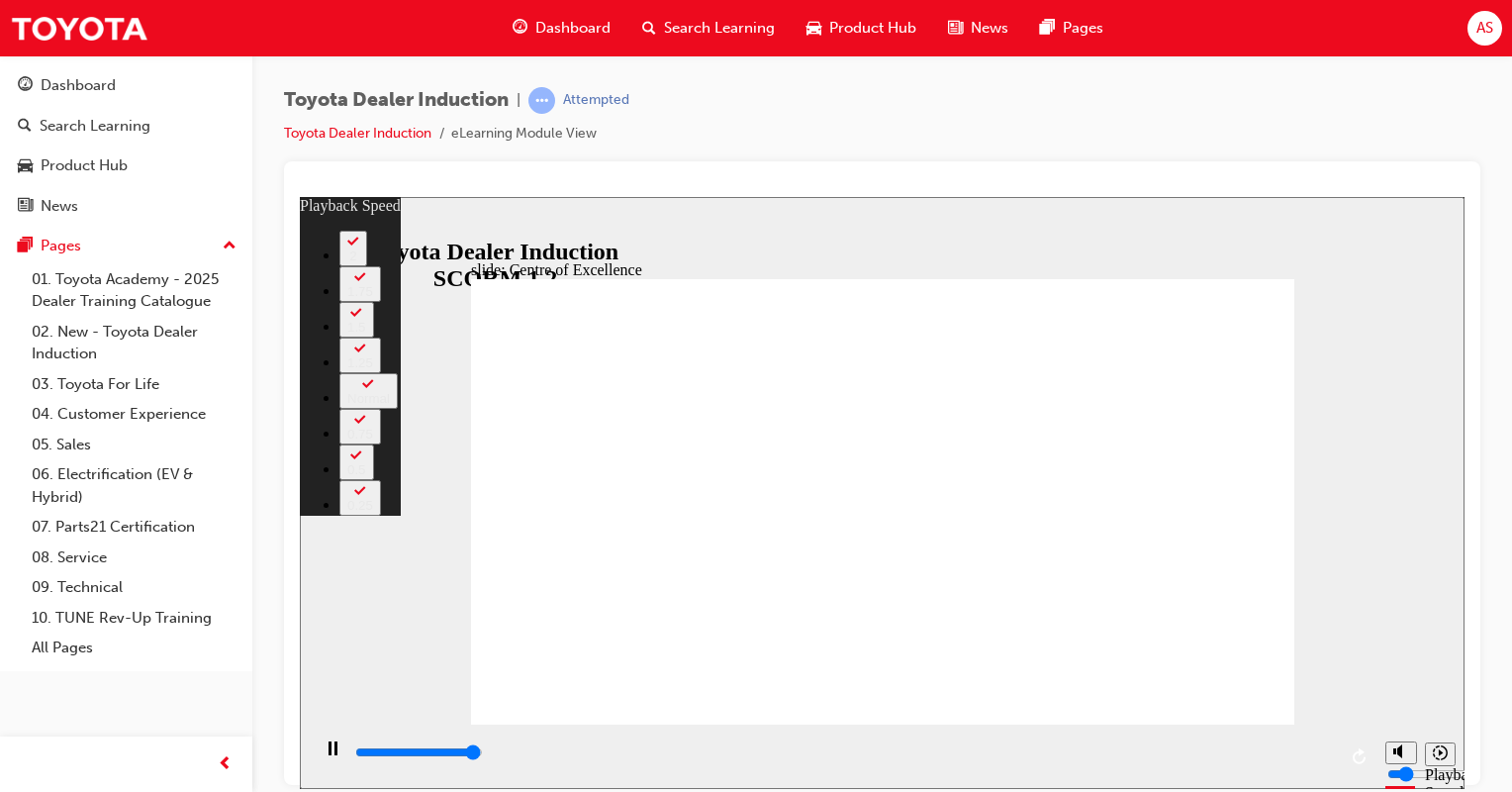 type on "15100" 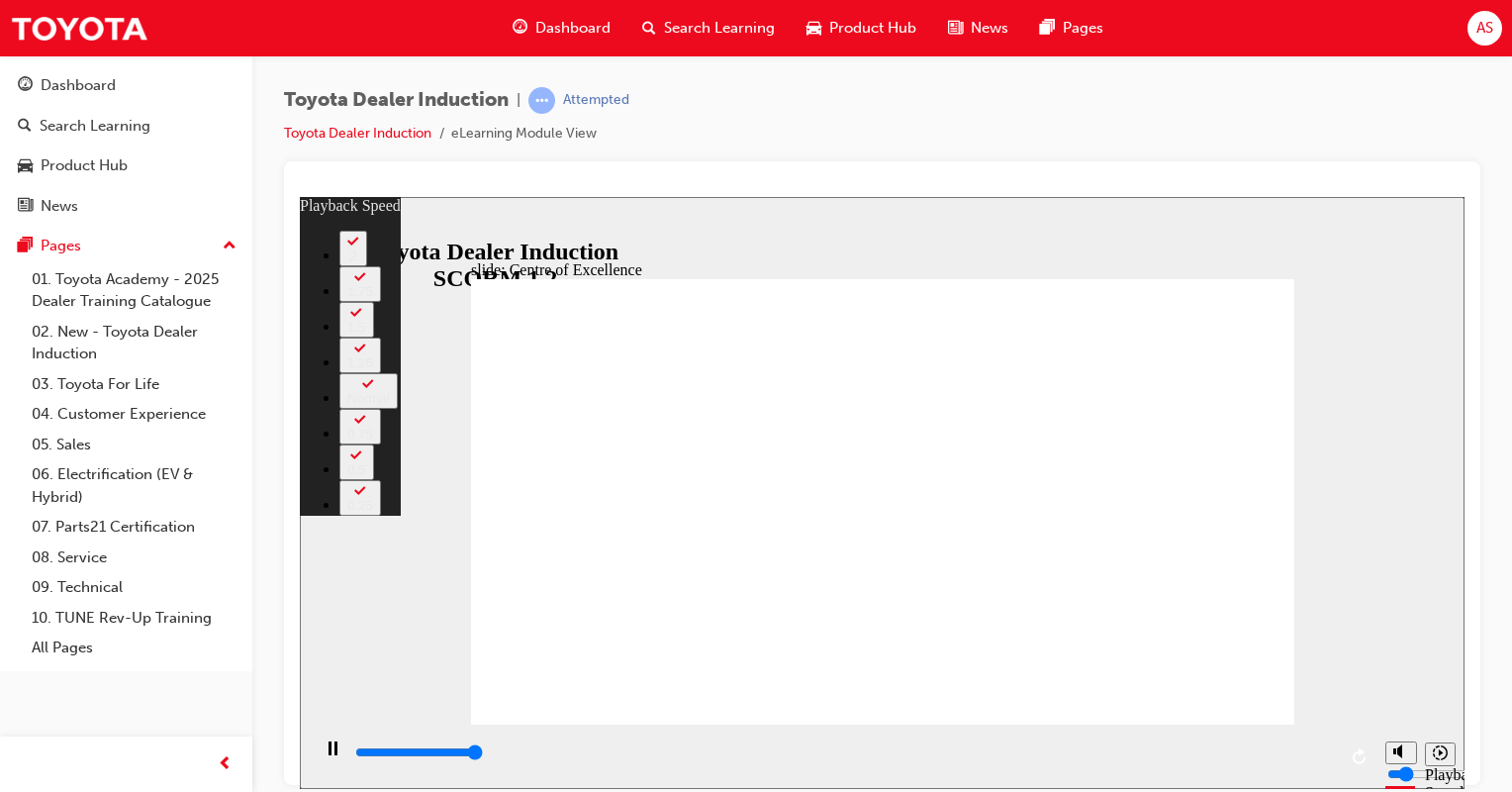type on "15300" 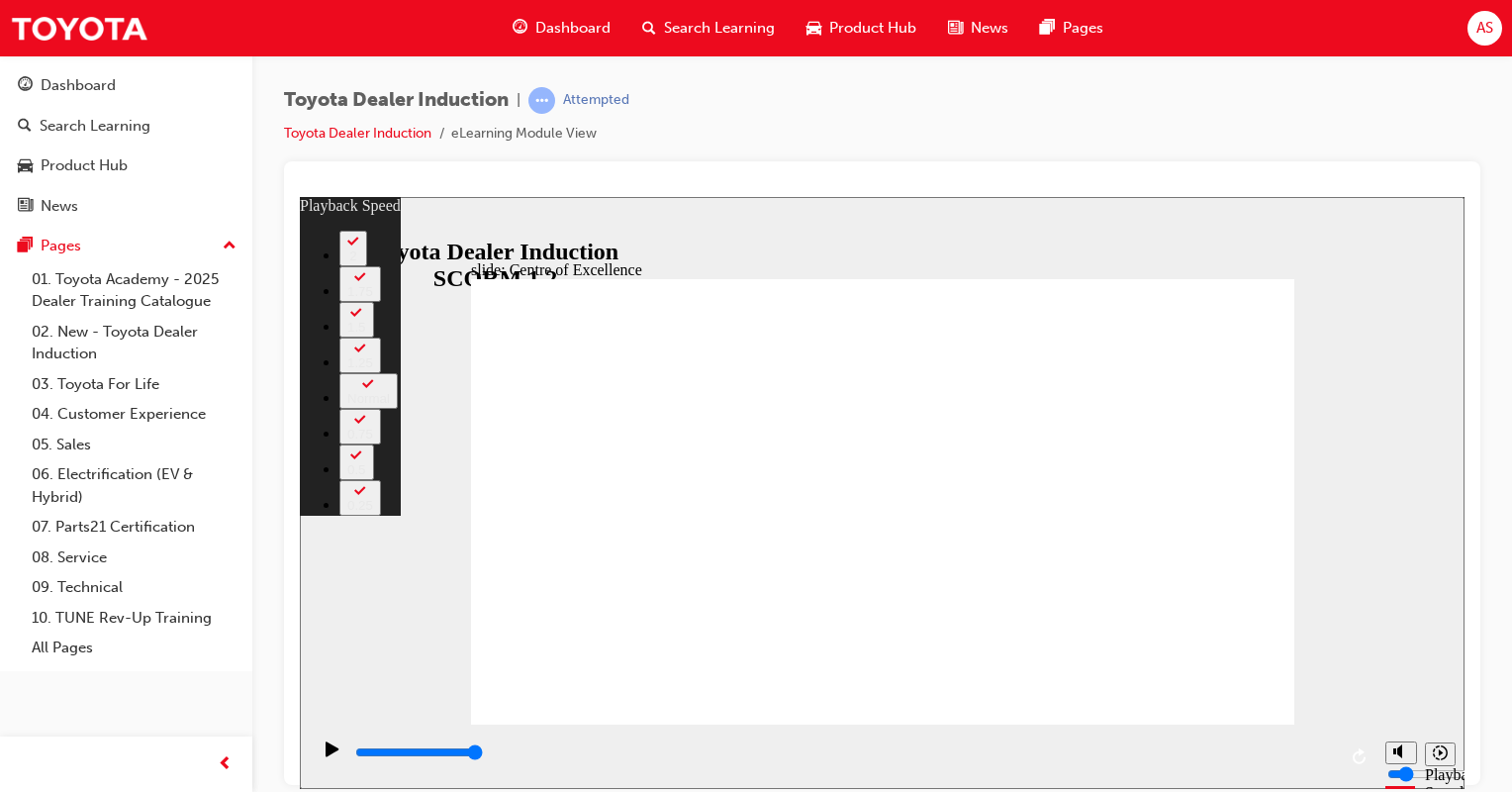 type on "1" 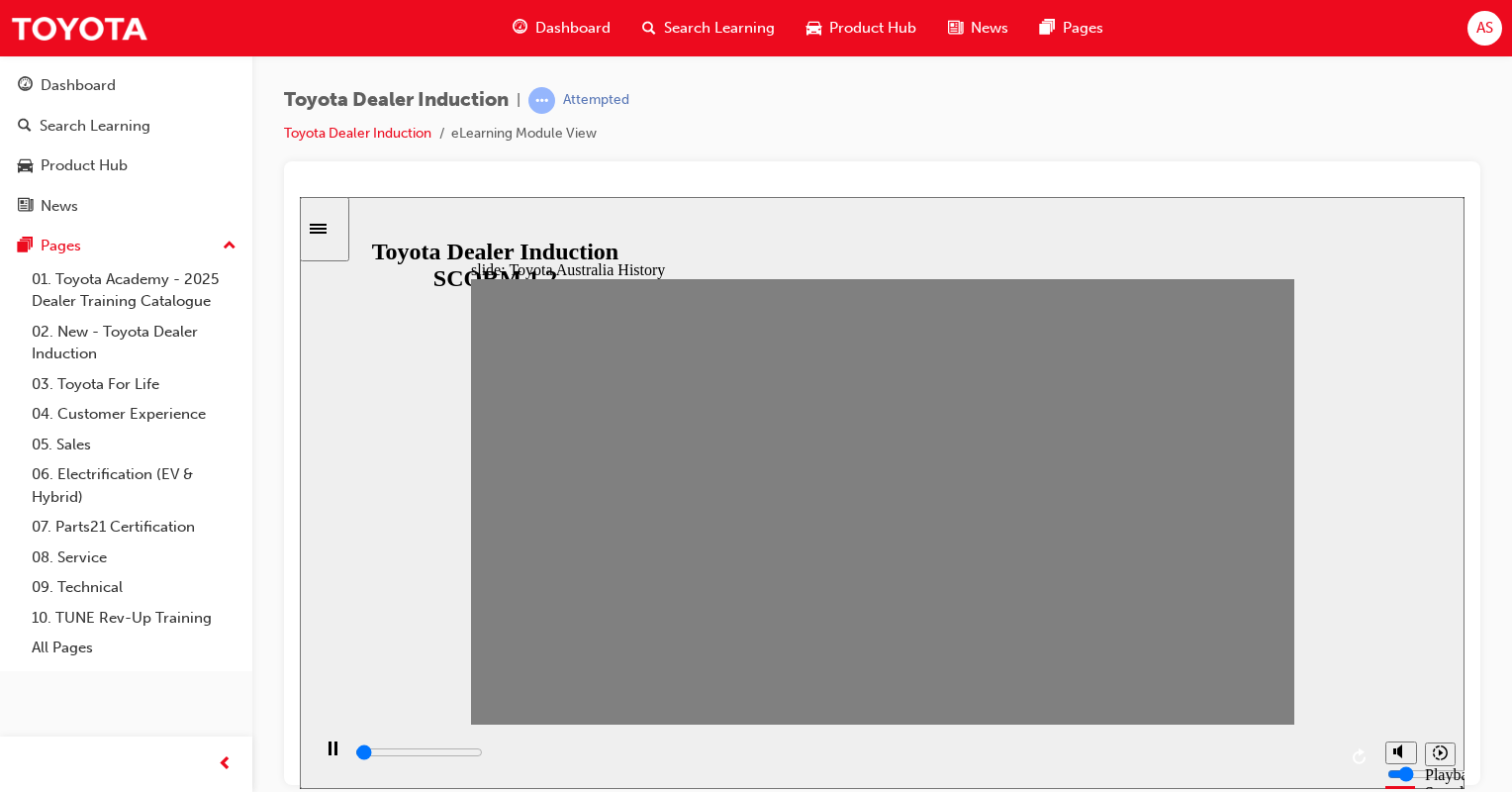drag, startPoint x: 507, startPoint y: 511, endPoint x: 533, endPoint y: 501, distance: 27.85678 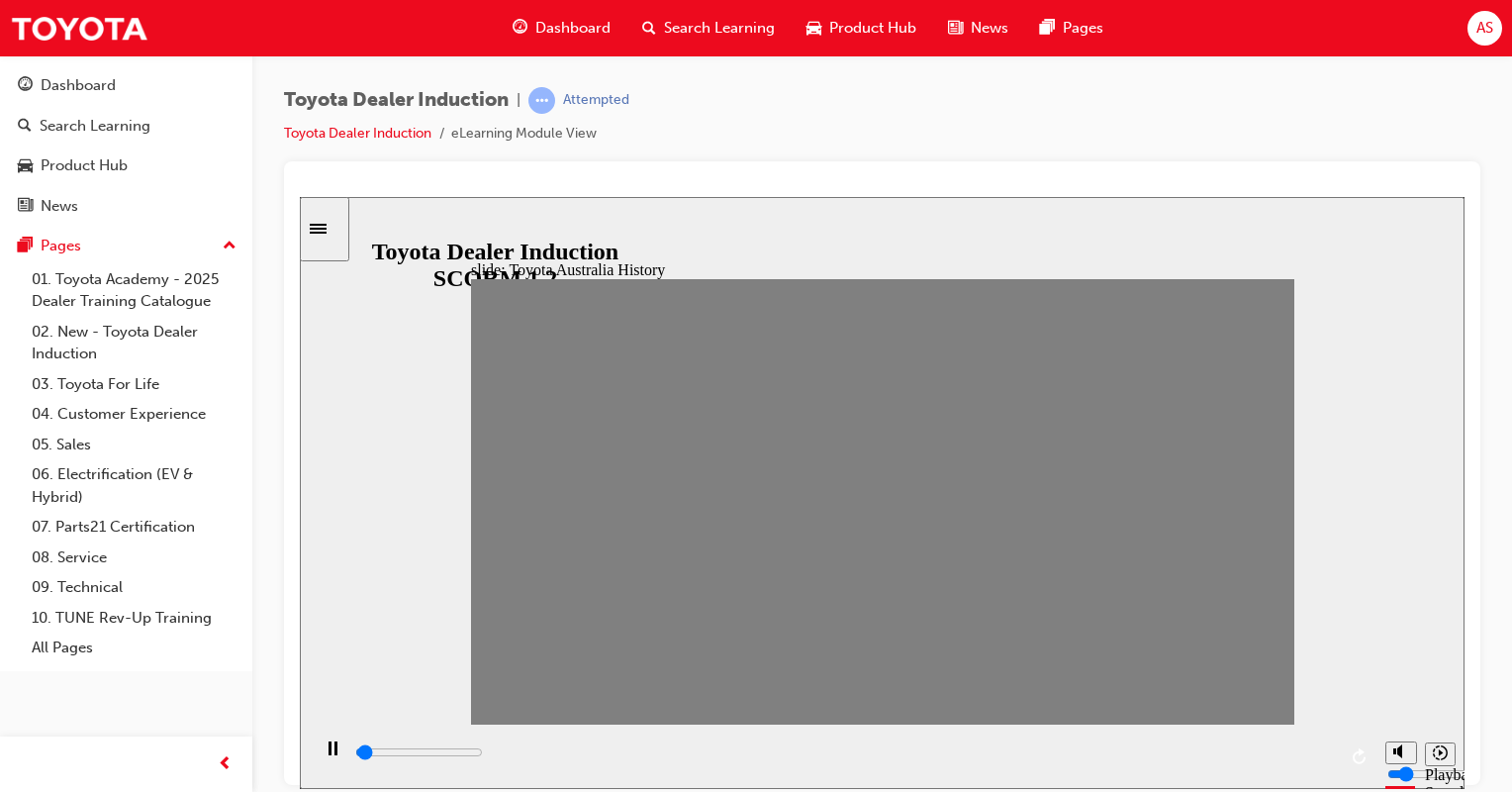 drag, startPoint x: 567, startPoint y: 517, endPoint x: 610, endPoint y: 514, distance: 43.104524 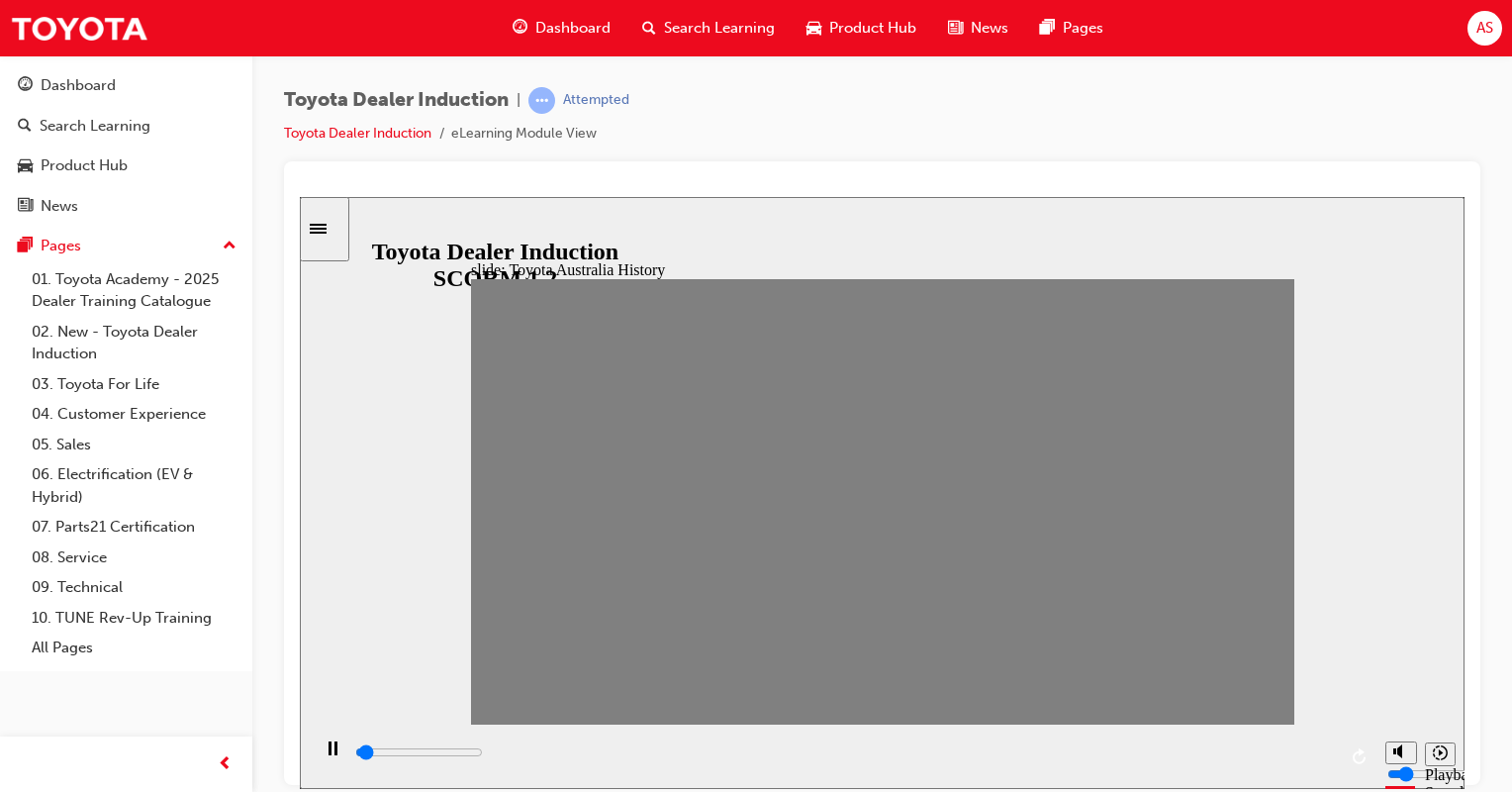drag, startPoint x: 654, startPoint y: 519, endPoint x: 685, endPoint y: 515, distance: 31.257 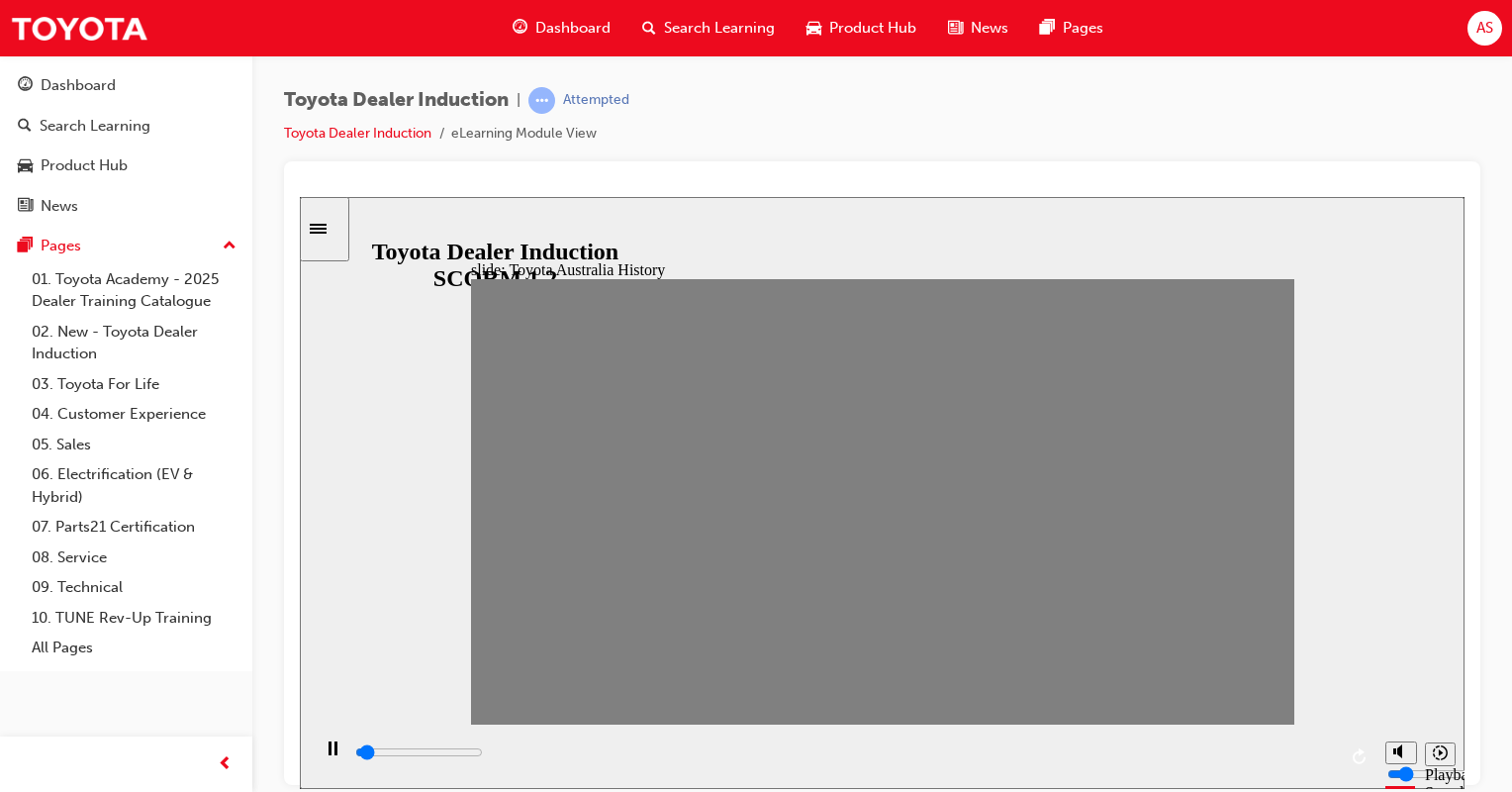 drag, startPoint x: 679, startPoint y: 517, endPoint x: 712, endPoint y: 515, distance: 33.060551 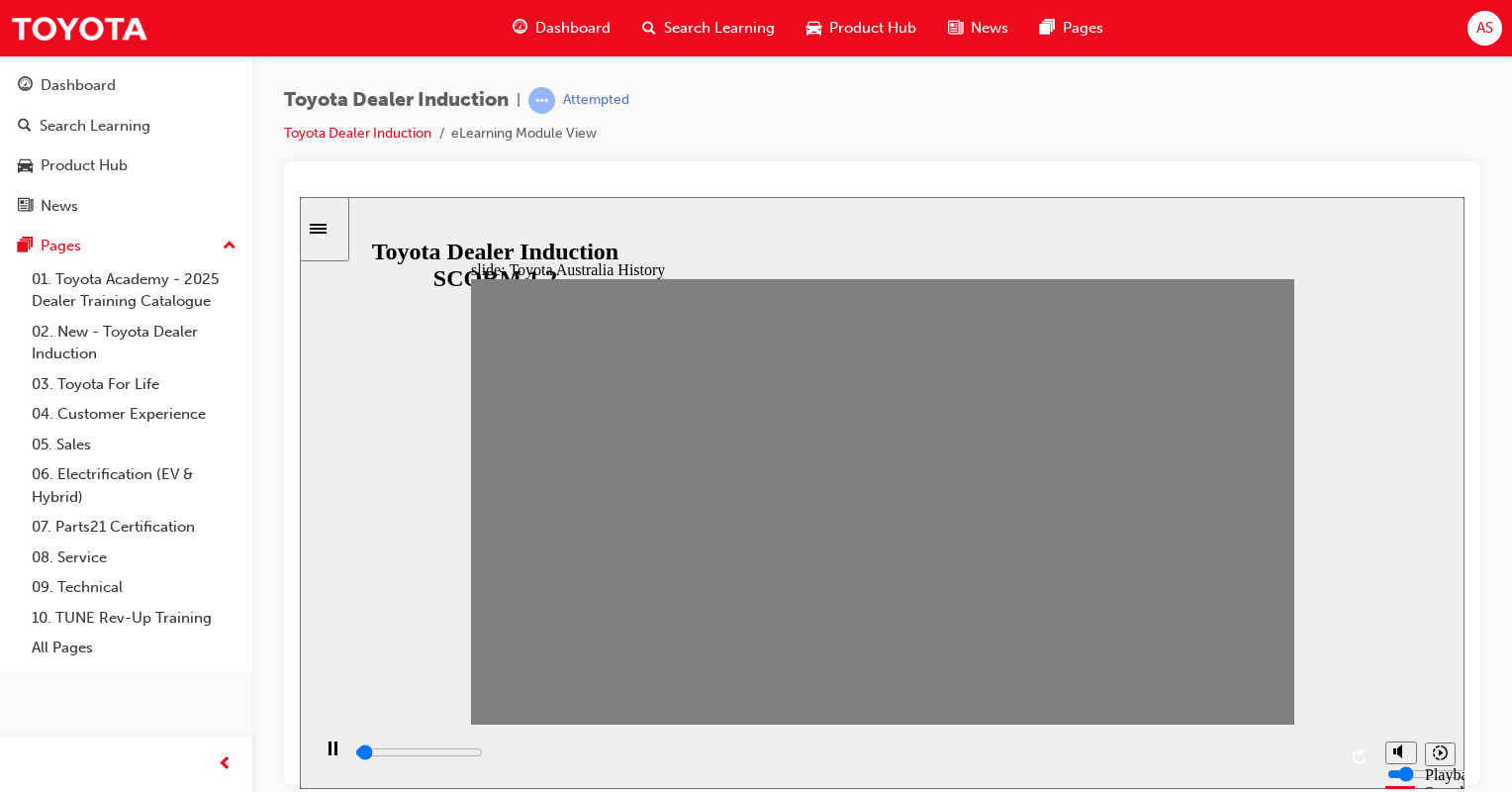 drag, startPoint x: 716, startPoint y: 513, endPoint x: 756, endPoint y: 511, distance: 40.04997 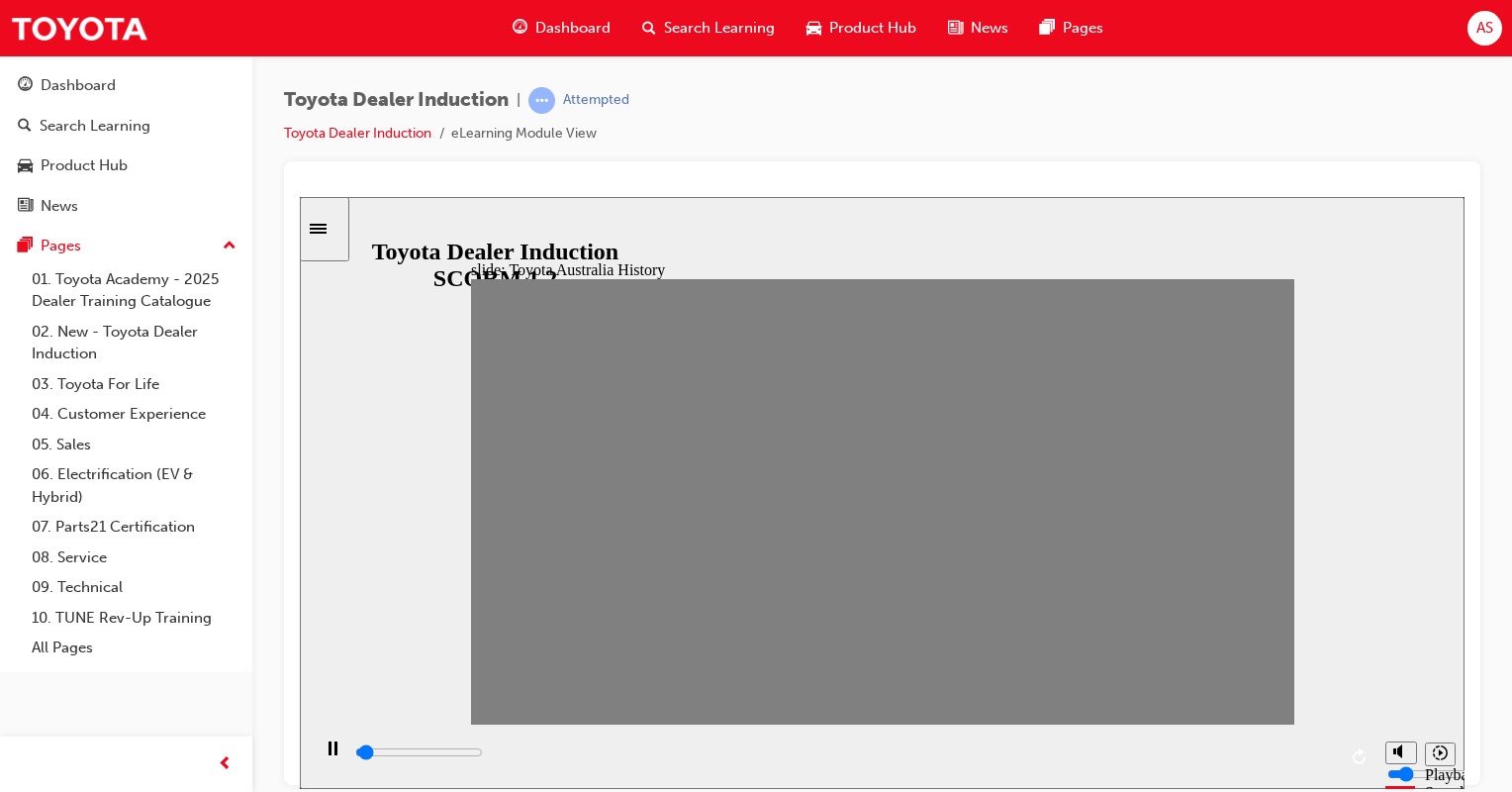 drag, startPoint x: 759, startPoint y: 507, endPoint x: 789, endPoint y: 507, distance: 30 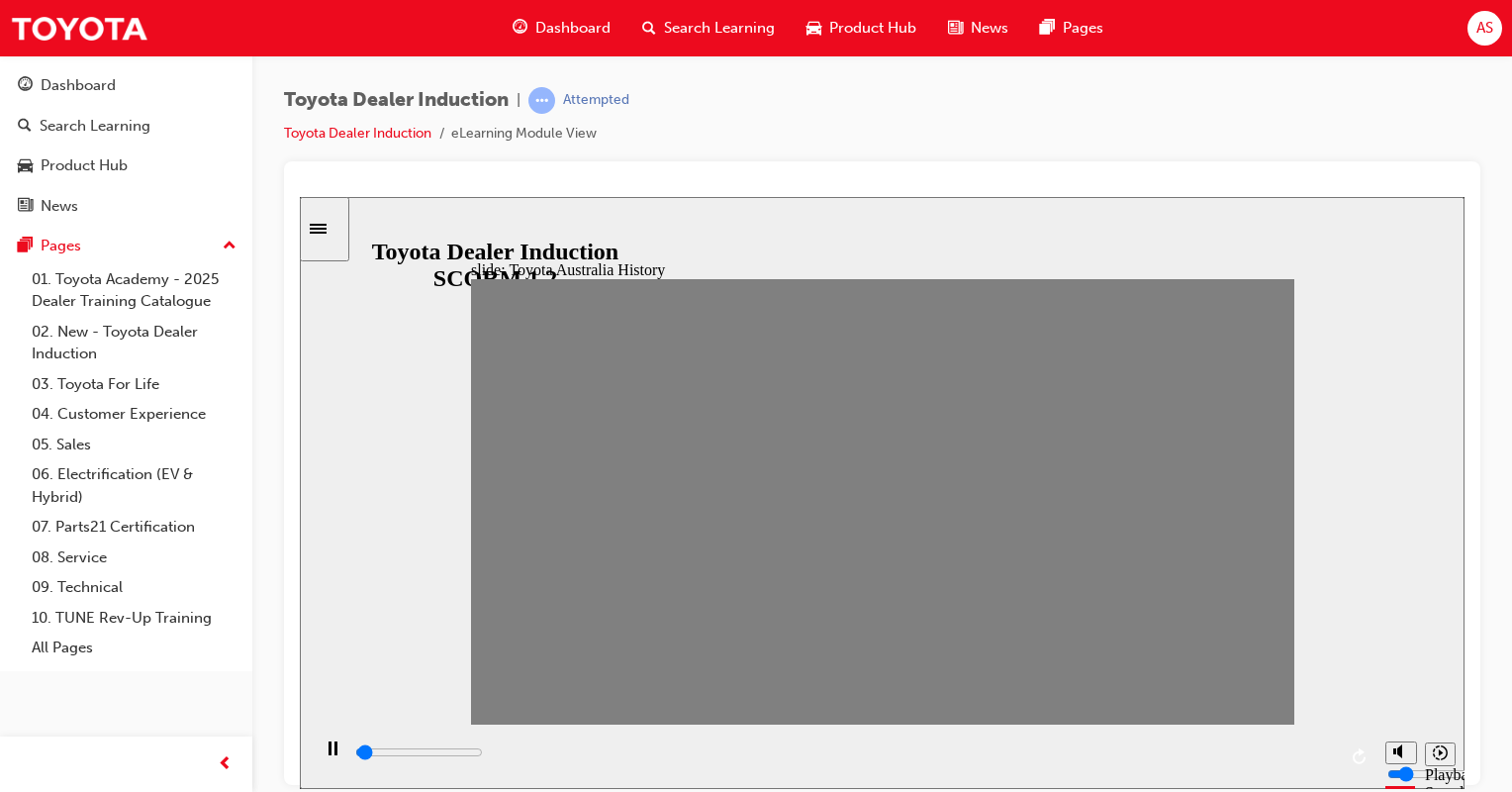 drag, startPoint x: 805, startPoint y: 510, endPoint x: 836, endPoint y: 509, distance: 31.016125 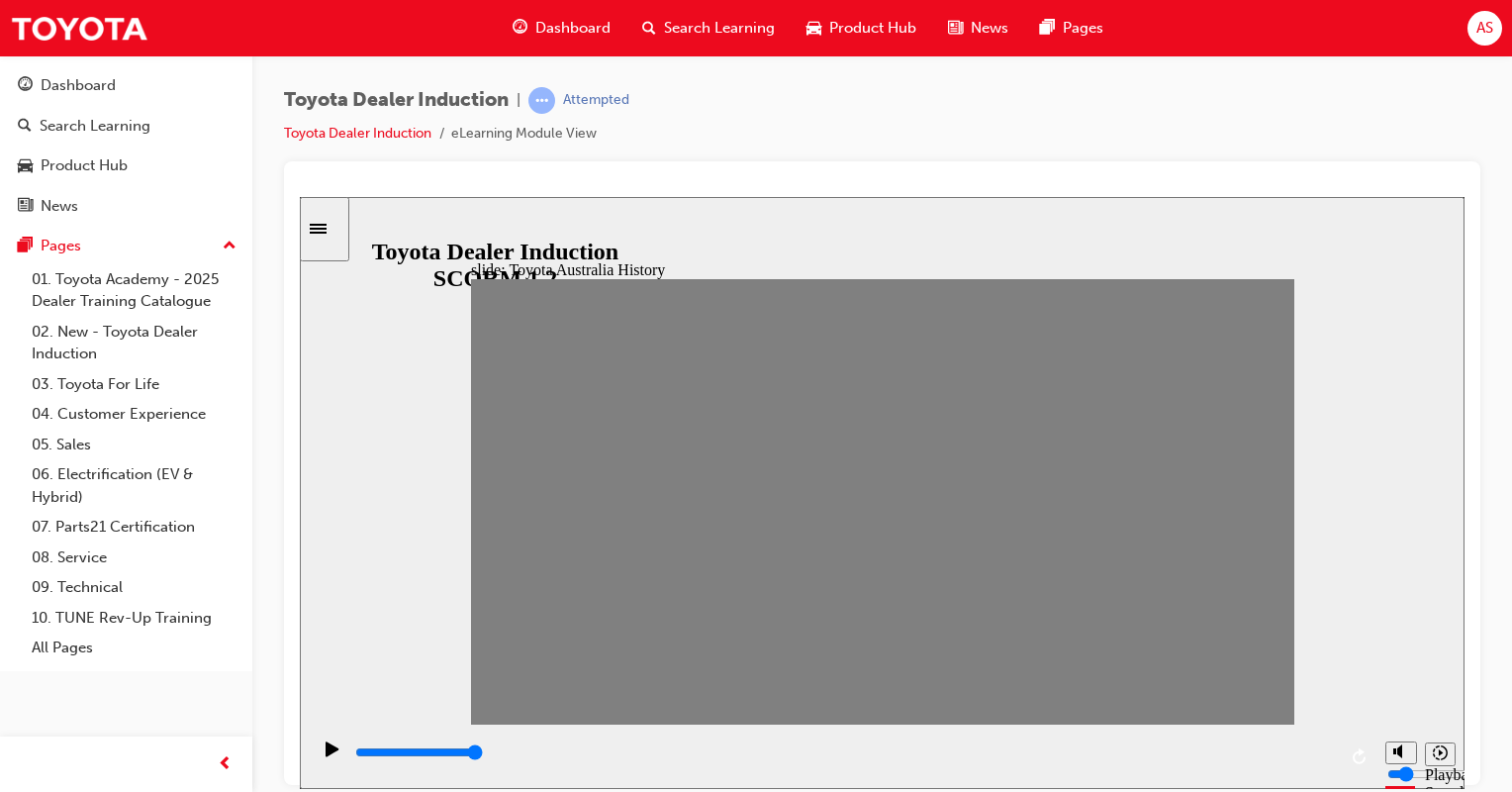 drag, startPoint x: 835, startPoint y: 498, endPoint x: 866, endPoint y: 498, distance: 31 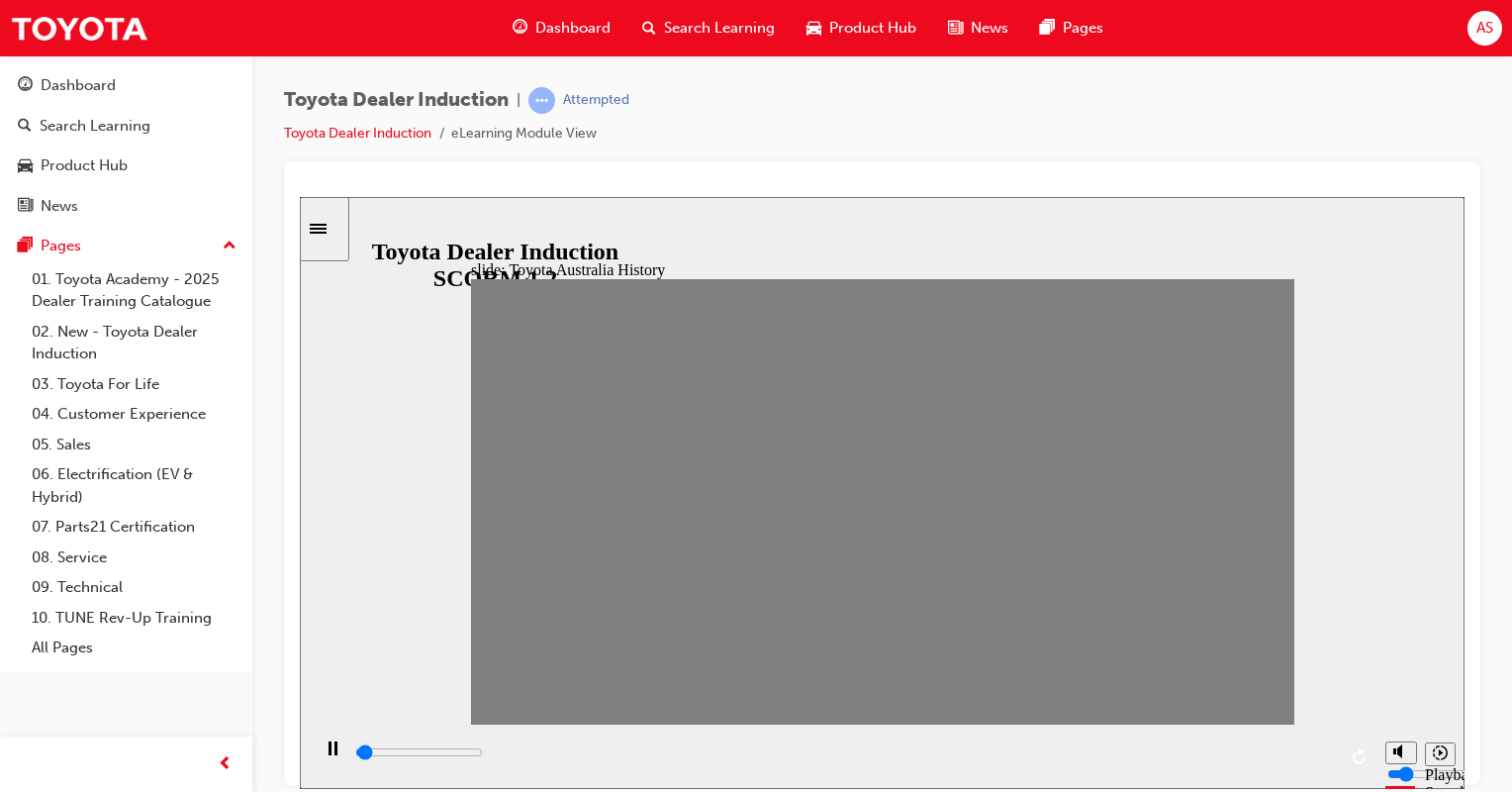 drag, startPoint x: 869, startPoint y: 505, endPoint x: 901, endPoint y: 511, distance: 32.55764 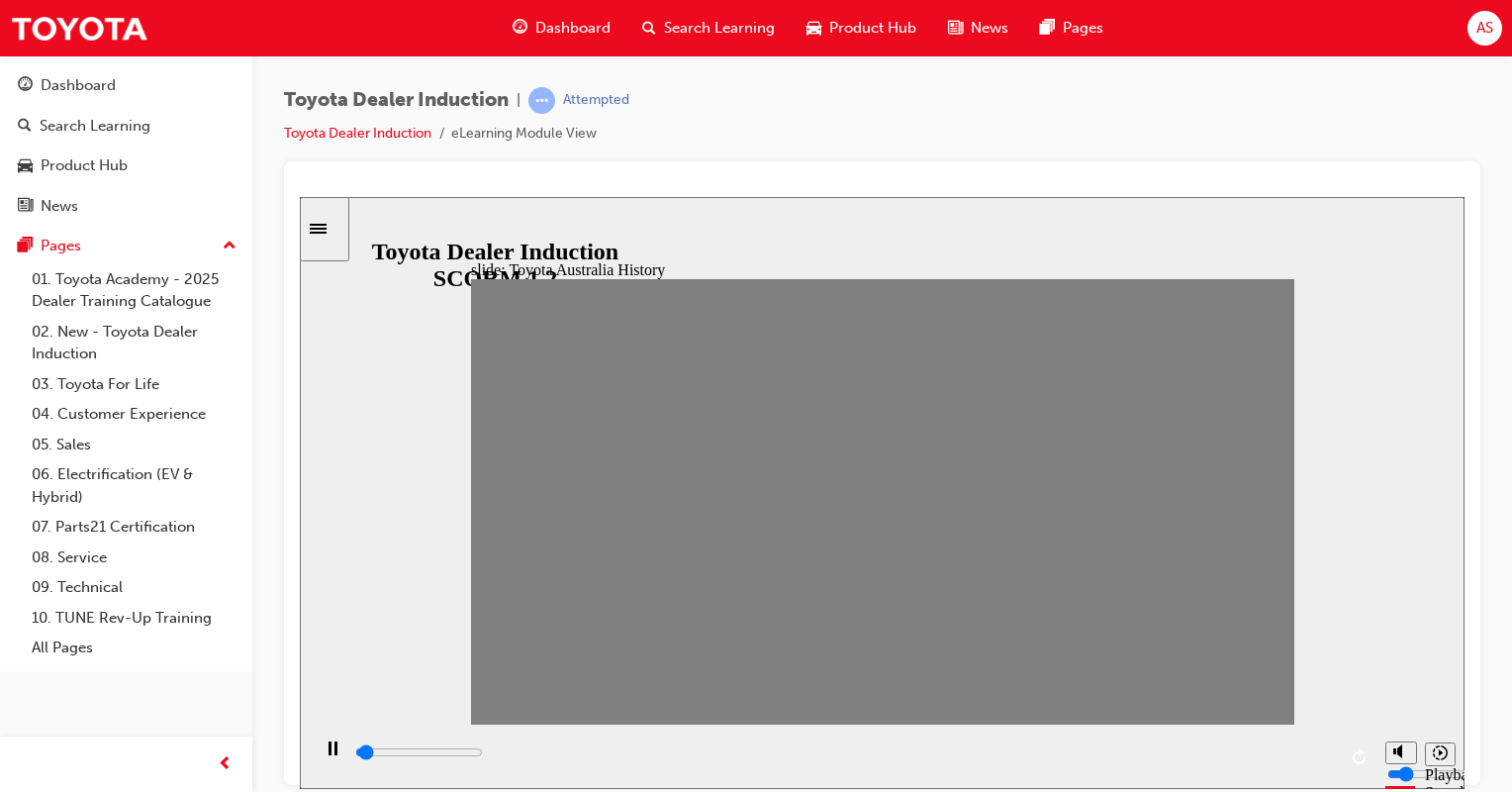 drag, startPoint x: 903, startPoint y: 511, endPoint x: 958, endPoint y: 511, distance: 55 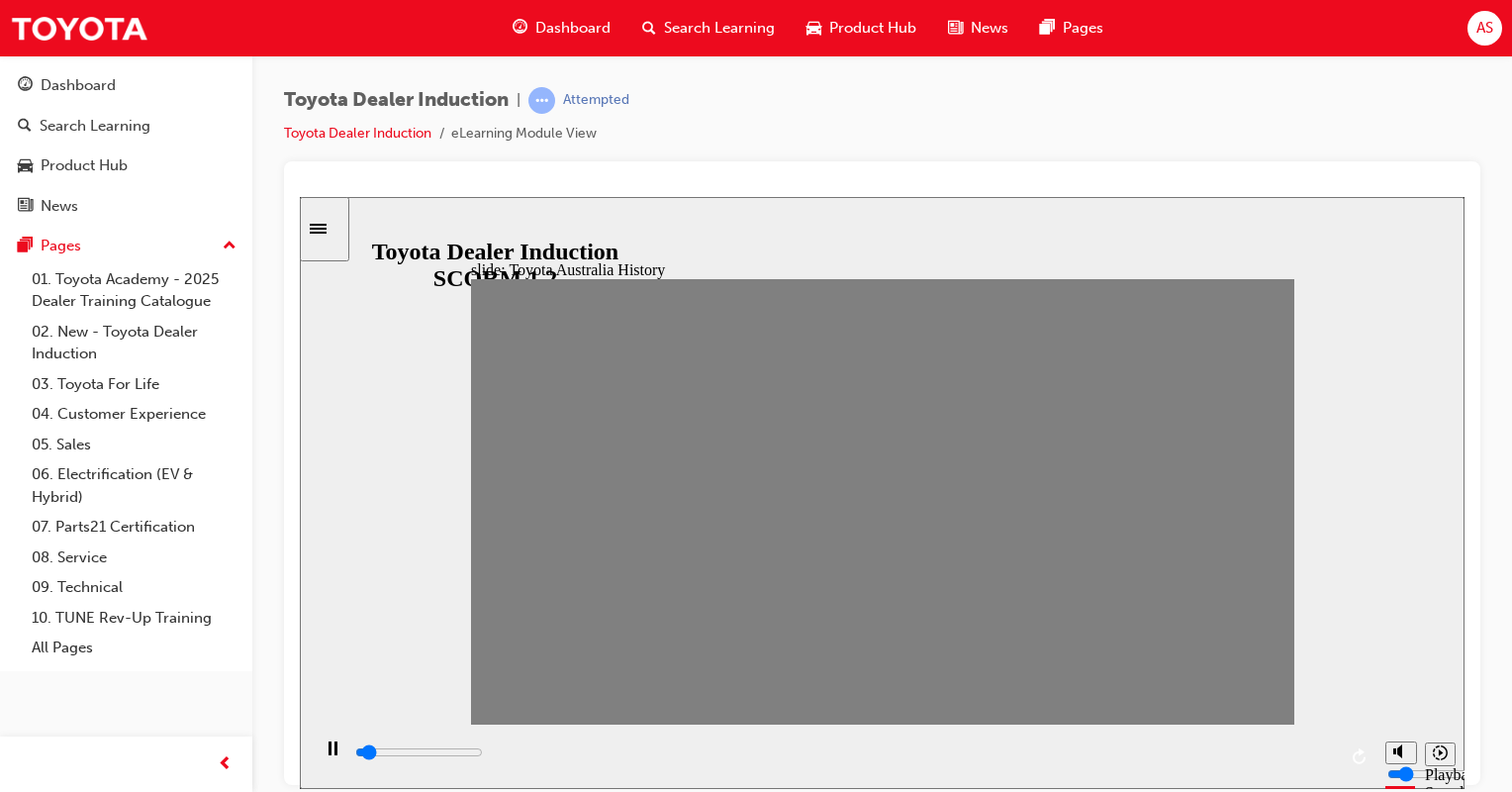 drag, startPoint x: 958, startPoint y: 511, endPoint x: 986, endPoint y: 509, distance: 28.071338 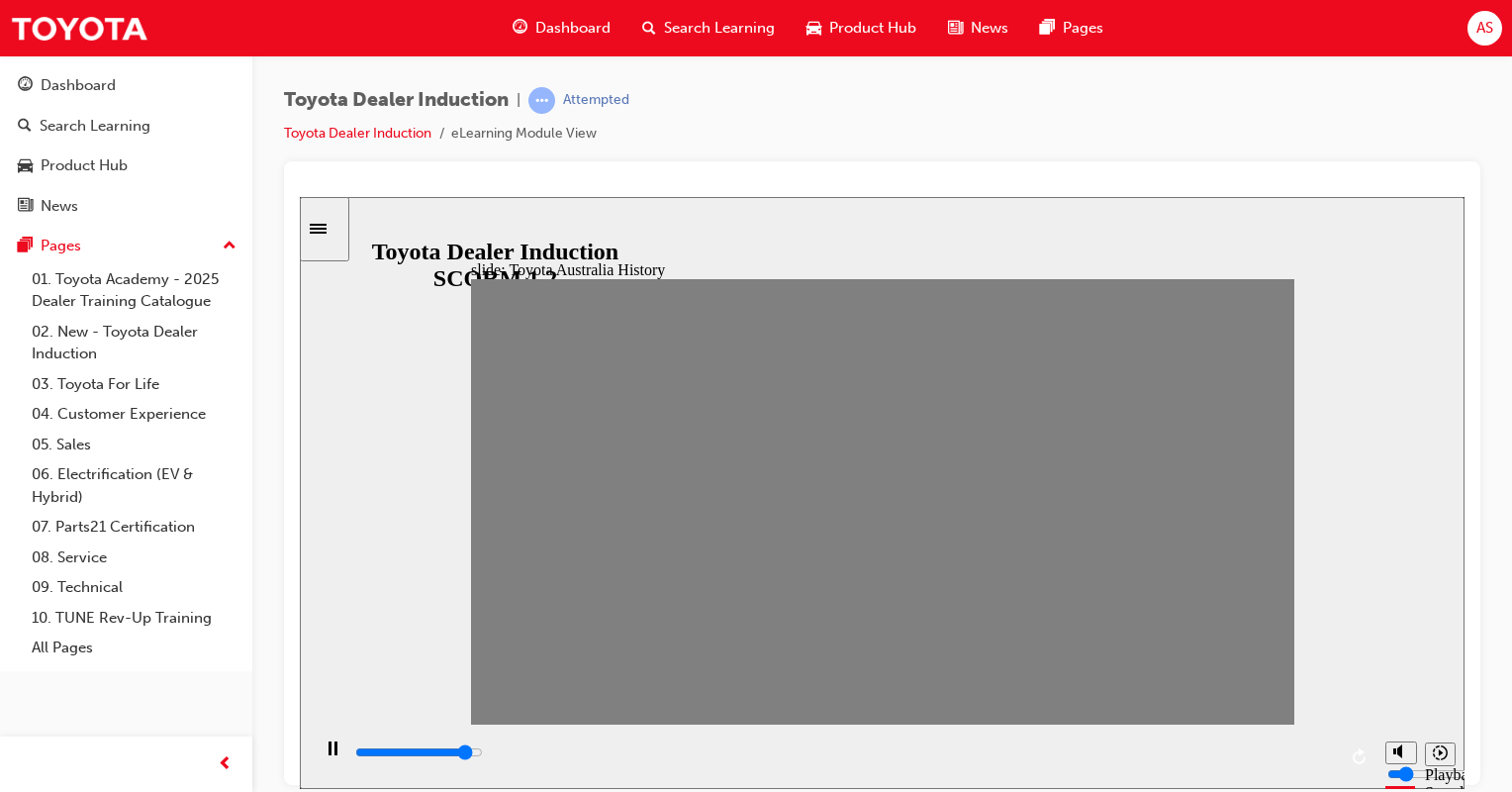 drag, startPoint x: 987, startPoint y: 508, endPoint x: 1001, endPoint y: 506, distance: 14.142136 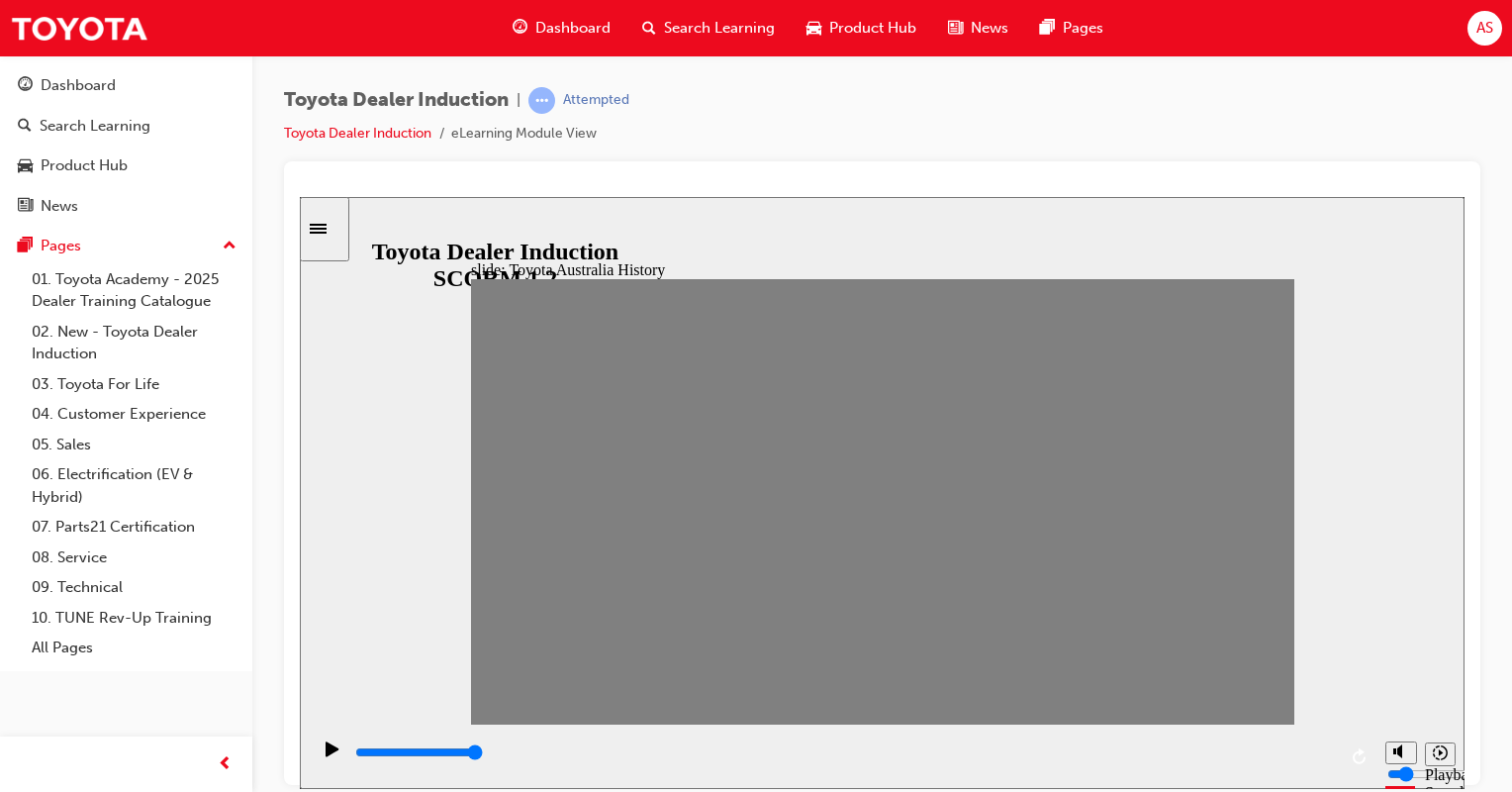 click at bounding box center (876, 2179) 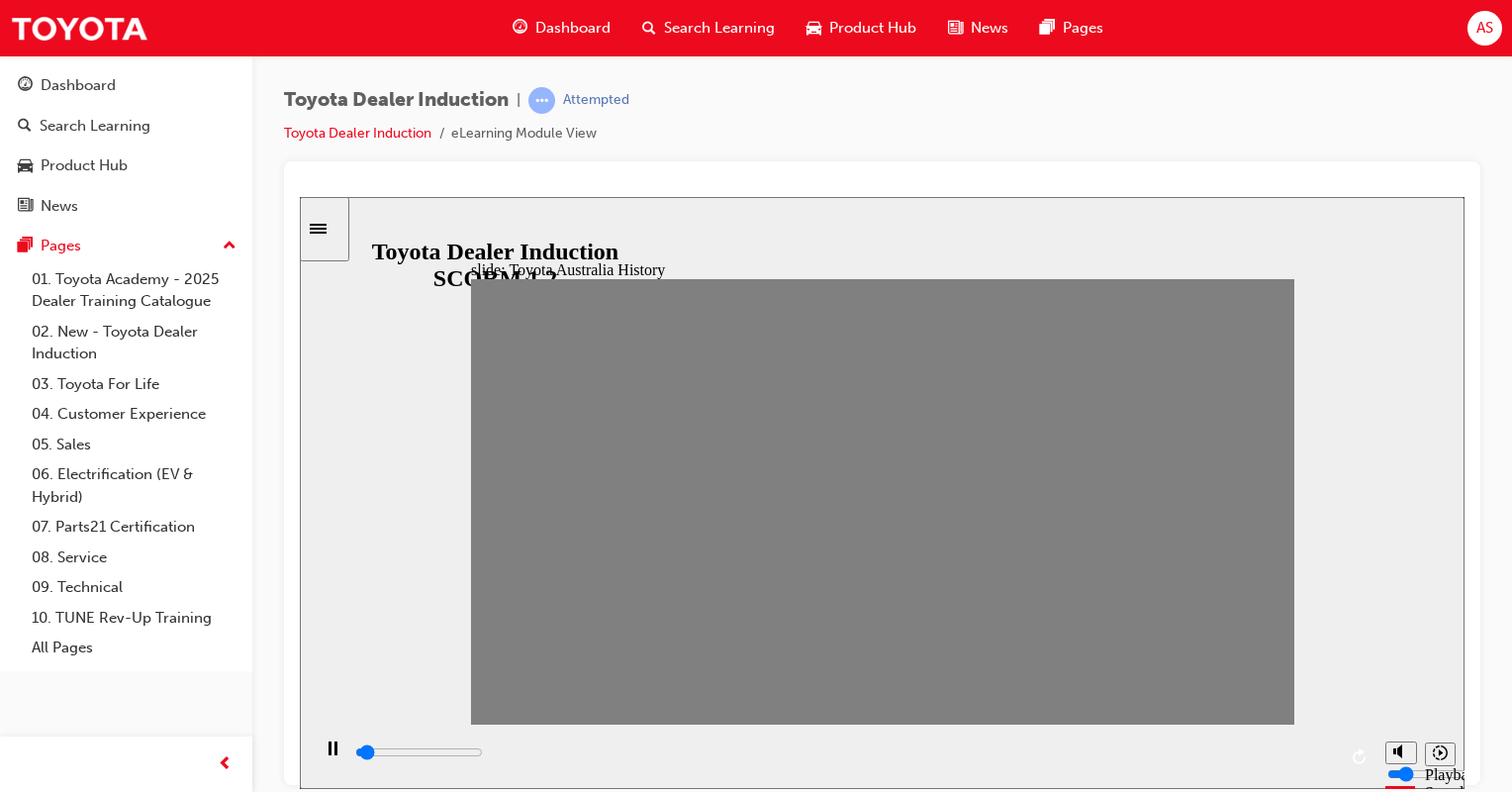 drag, startPoint x: 996, startPoint y: 500, endPoint x: 1028, endPoint y: 496, distance: 32.24903 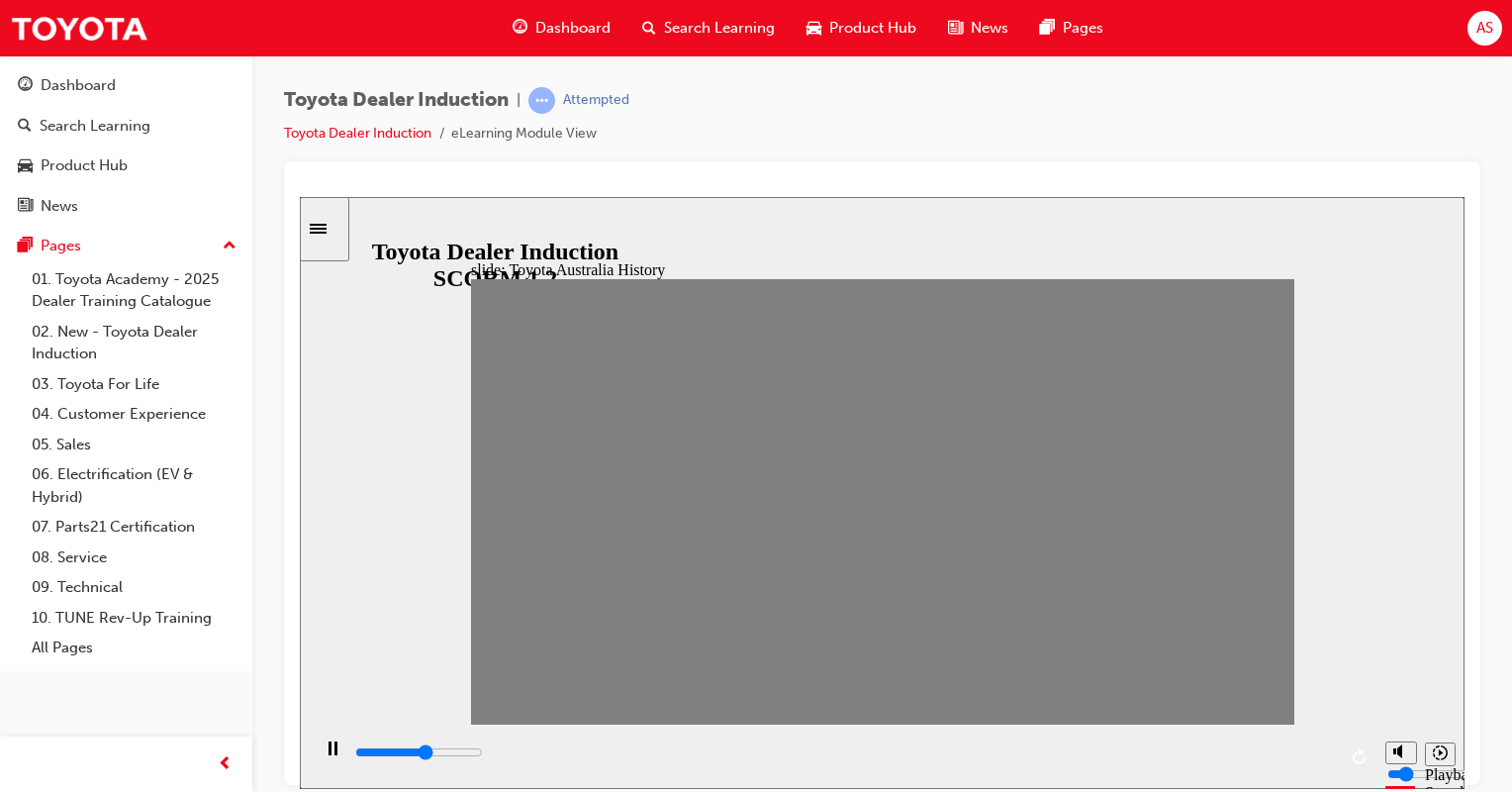 drag, startPoint x: 1029, startPoint y: 495, endPoint x: 1049, endPoint y: 497, distance: 20.09975 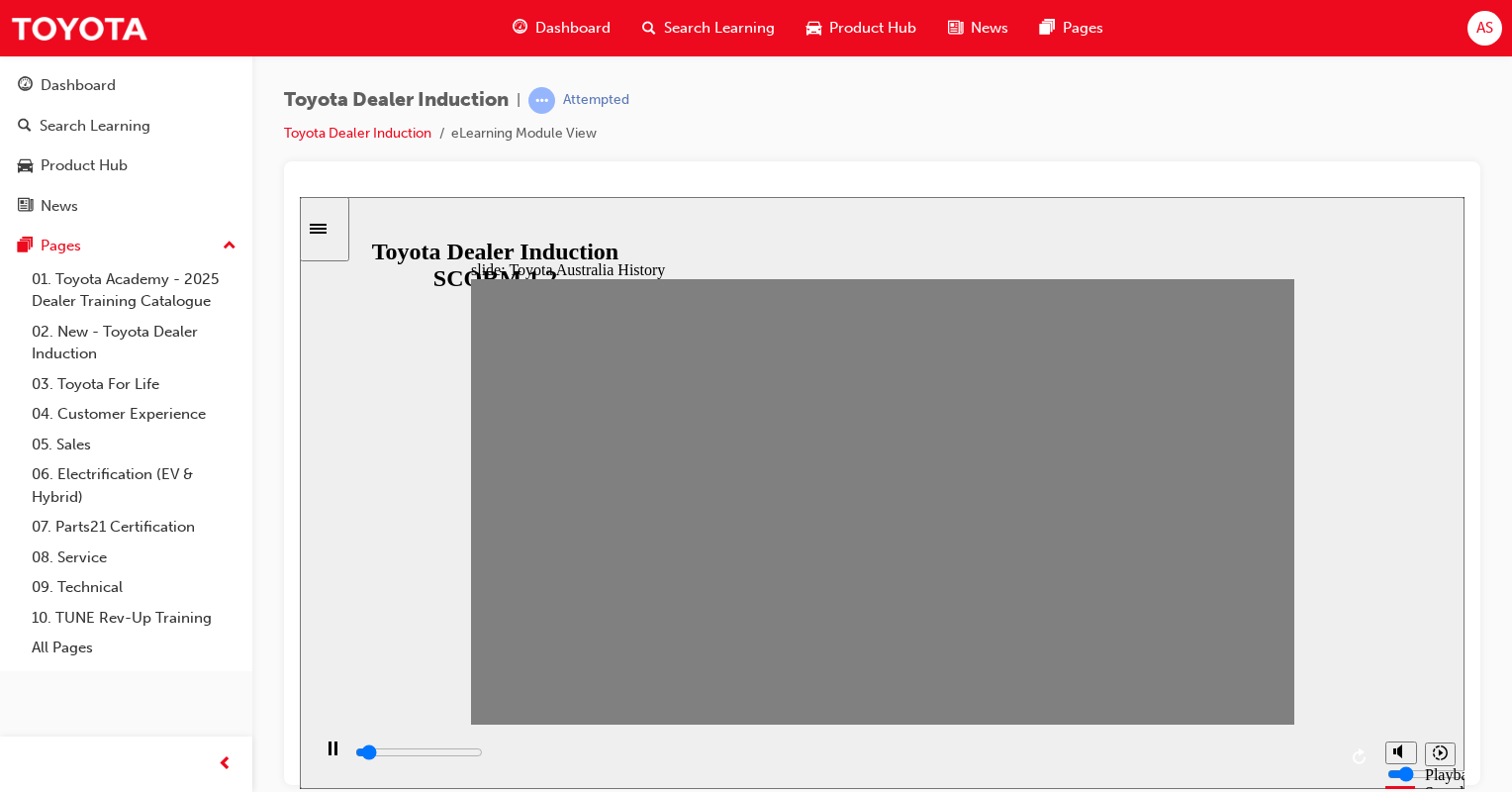 drag, startPoint x: 1035, startPoint y: 509, endPoint x: 1065, endPoint y: 514, distance: 30.413813 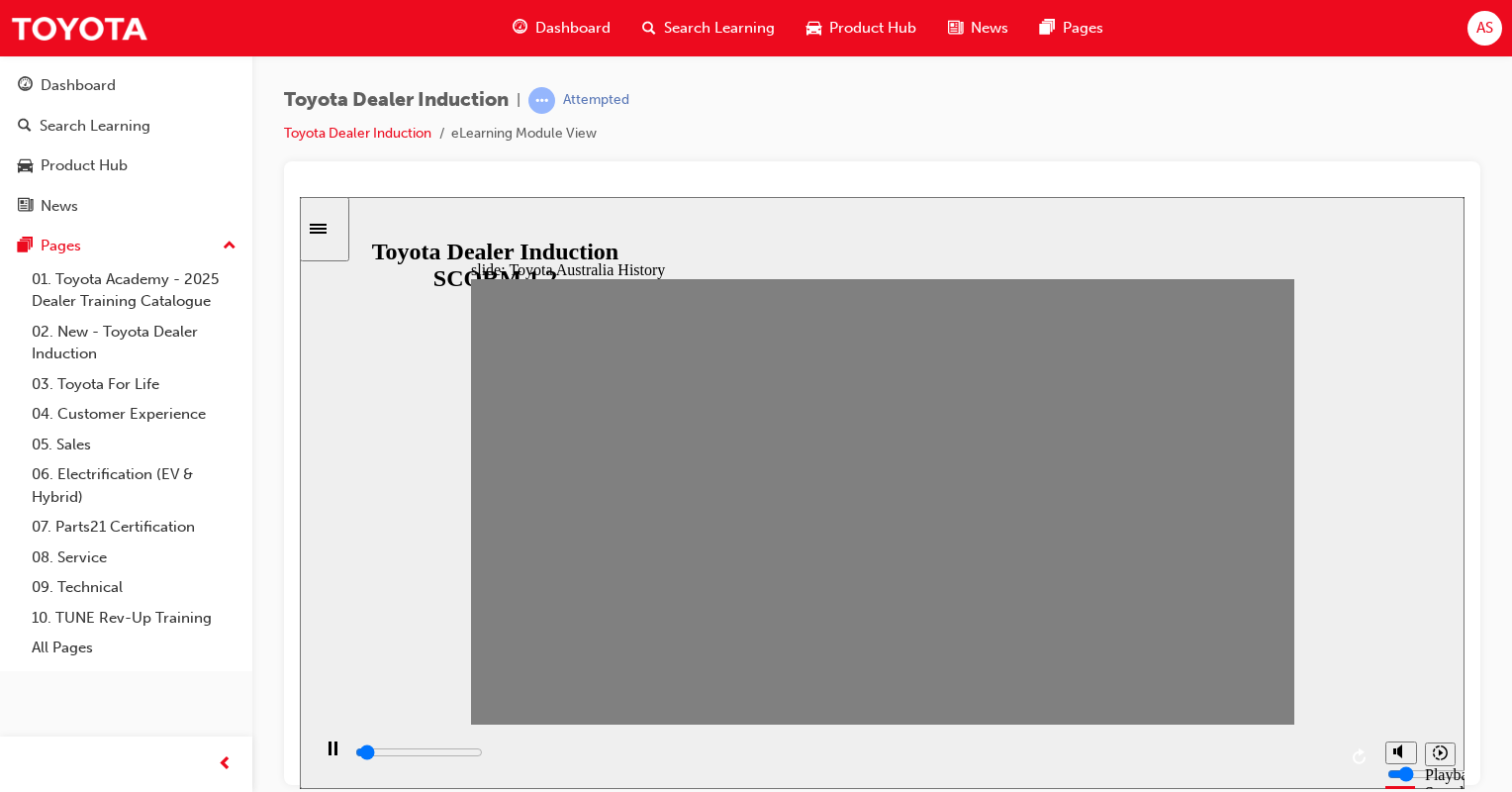 drag, startPoint x: 1066, startPoint y: 514, endPoint x: 1096, endPoint y: 513, distance: 30.016662 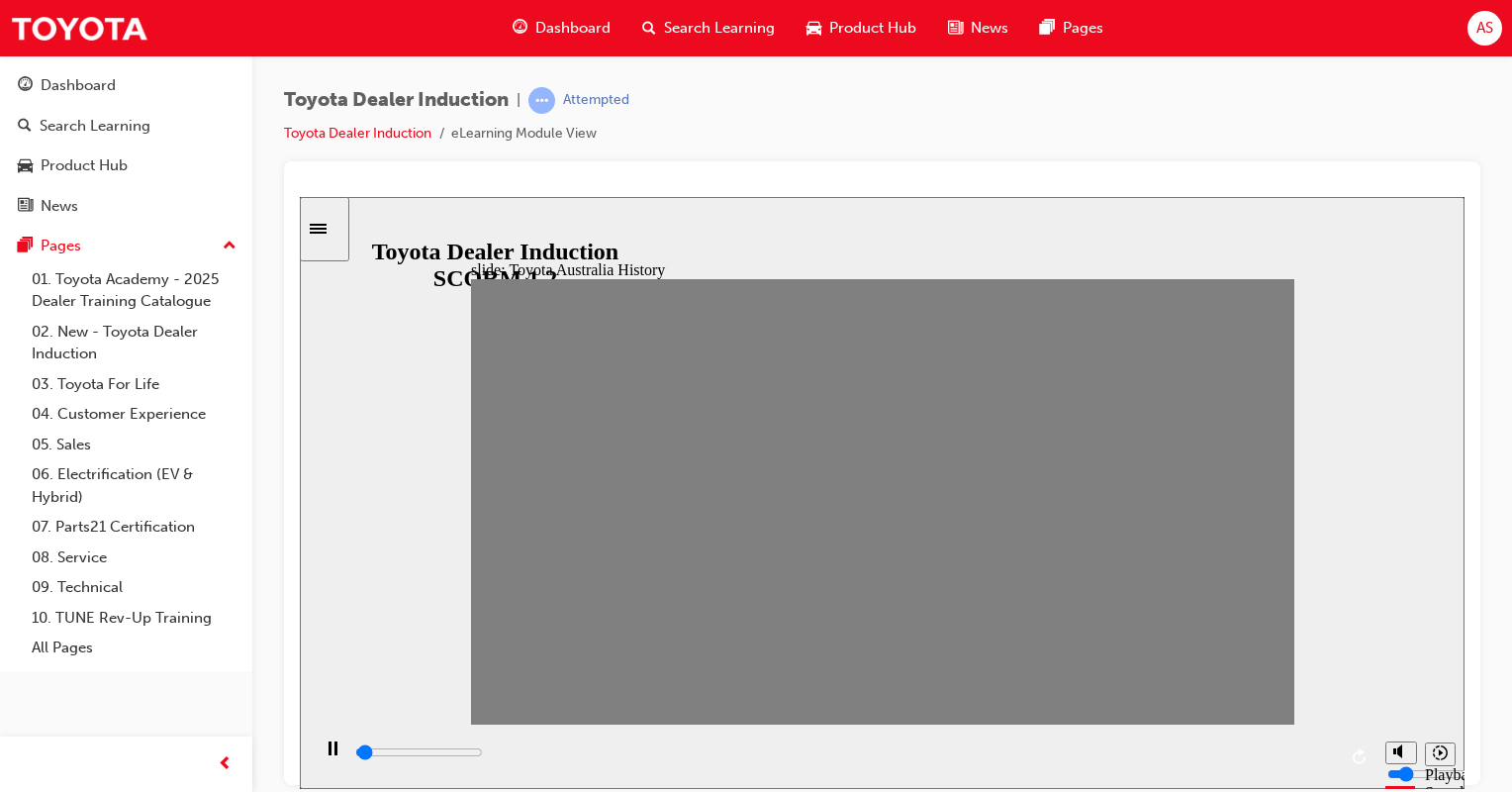 drag, startPoint x: 1098, startPoint y: 523, endPoint x: 1140, endPoint y: 511, distance: 43.68066 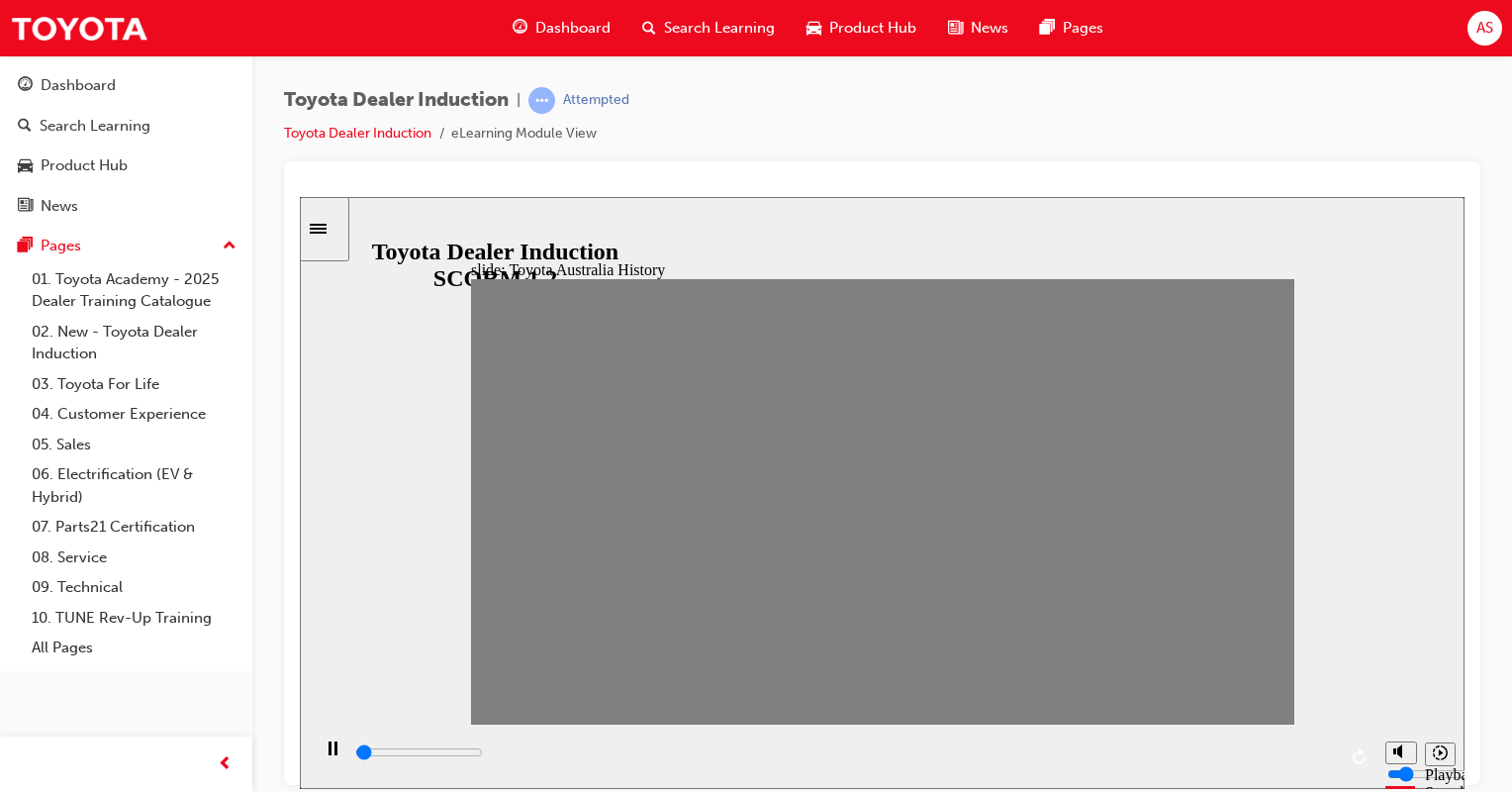drag, startPoint x: 1224, startPoint y: 514, endPoint x: 1248, endPoint y: 514, distance: 24 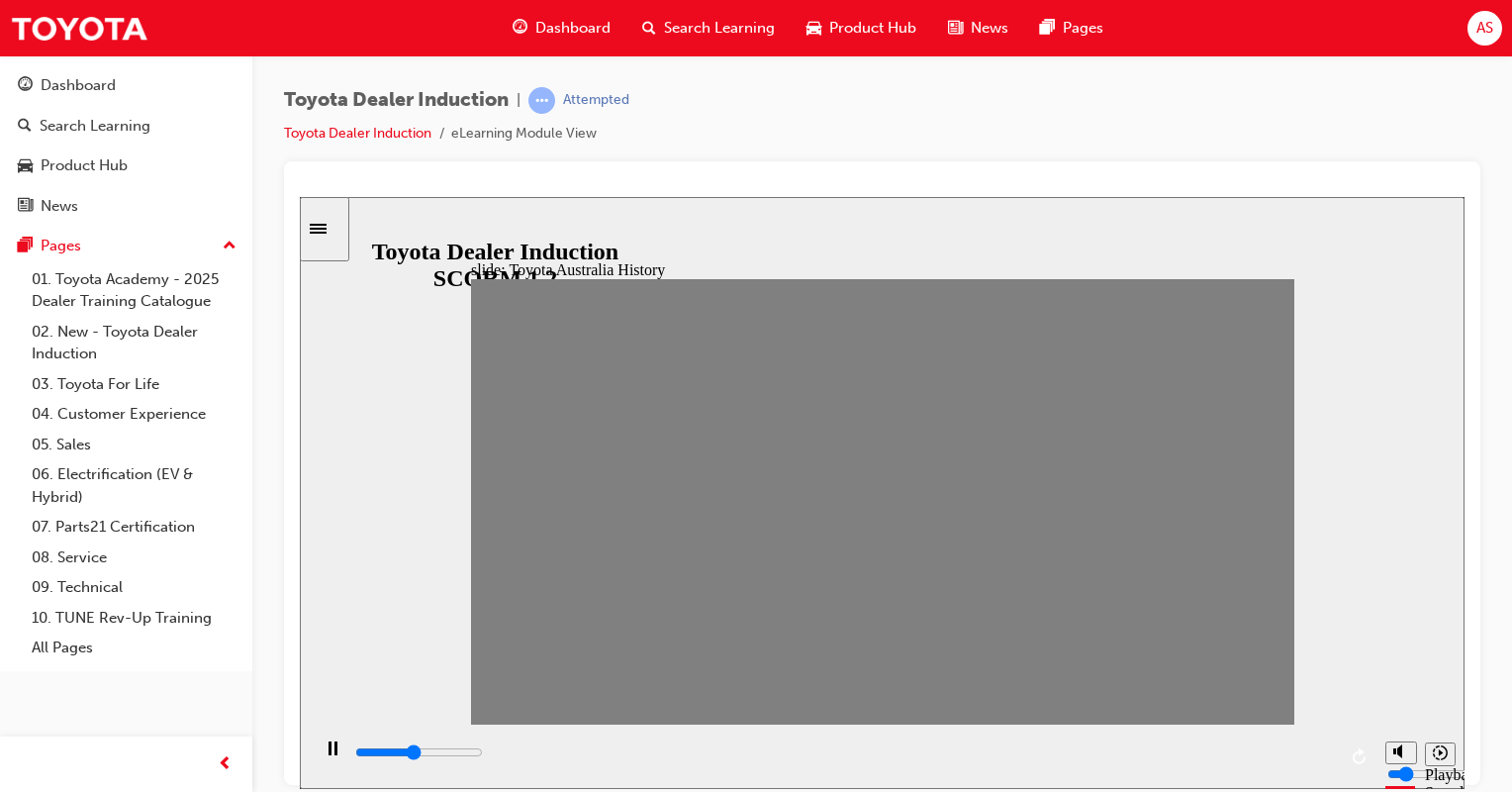 click 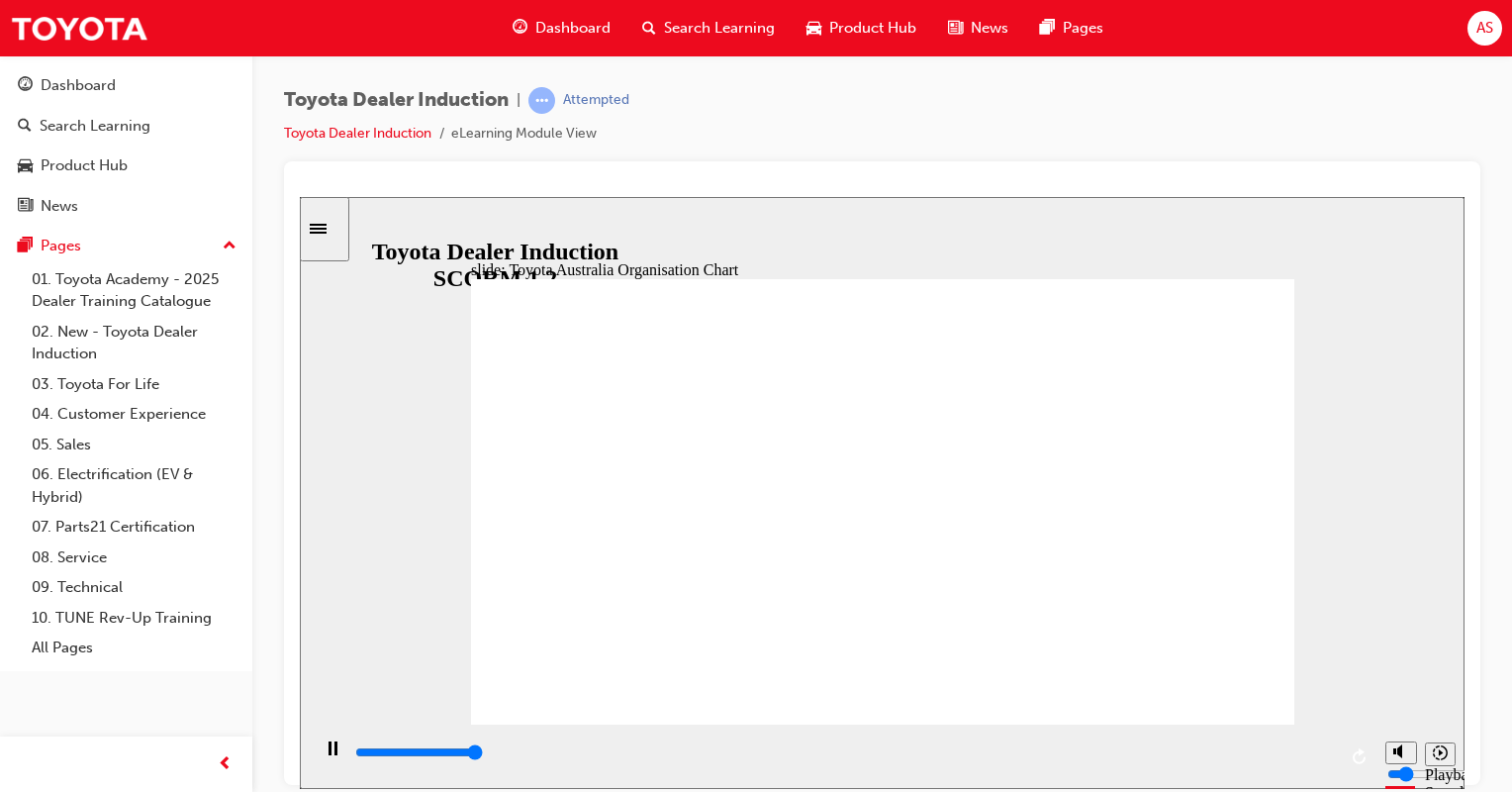 click 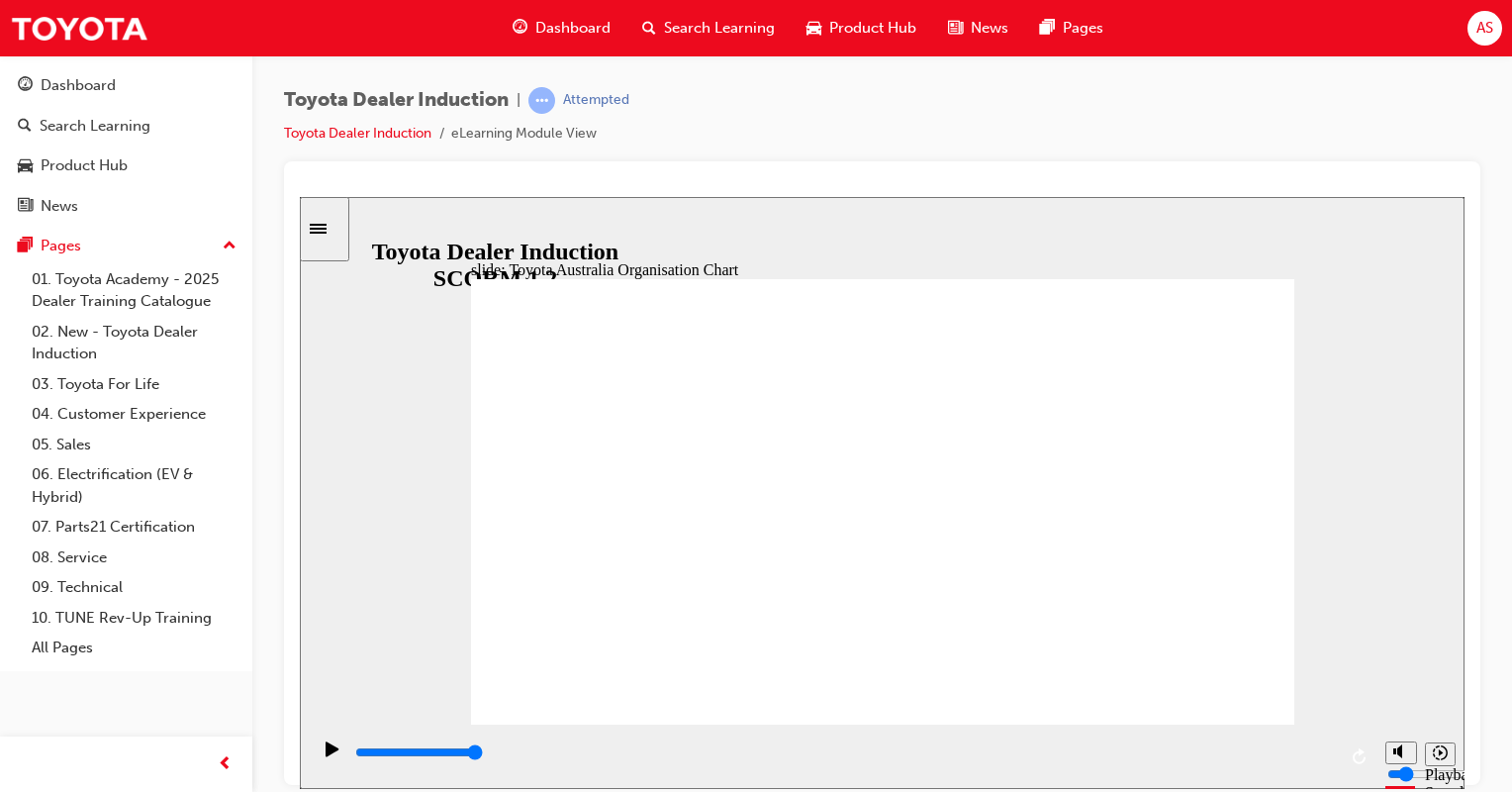 click 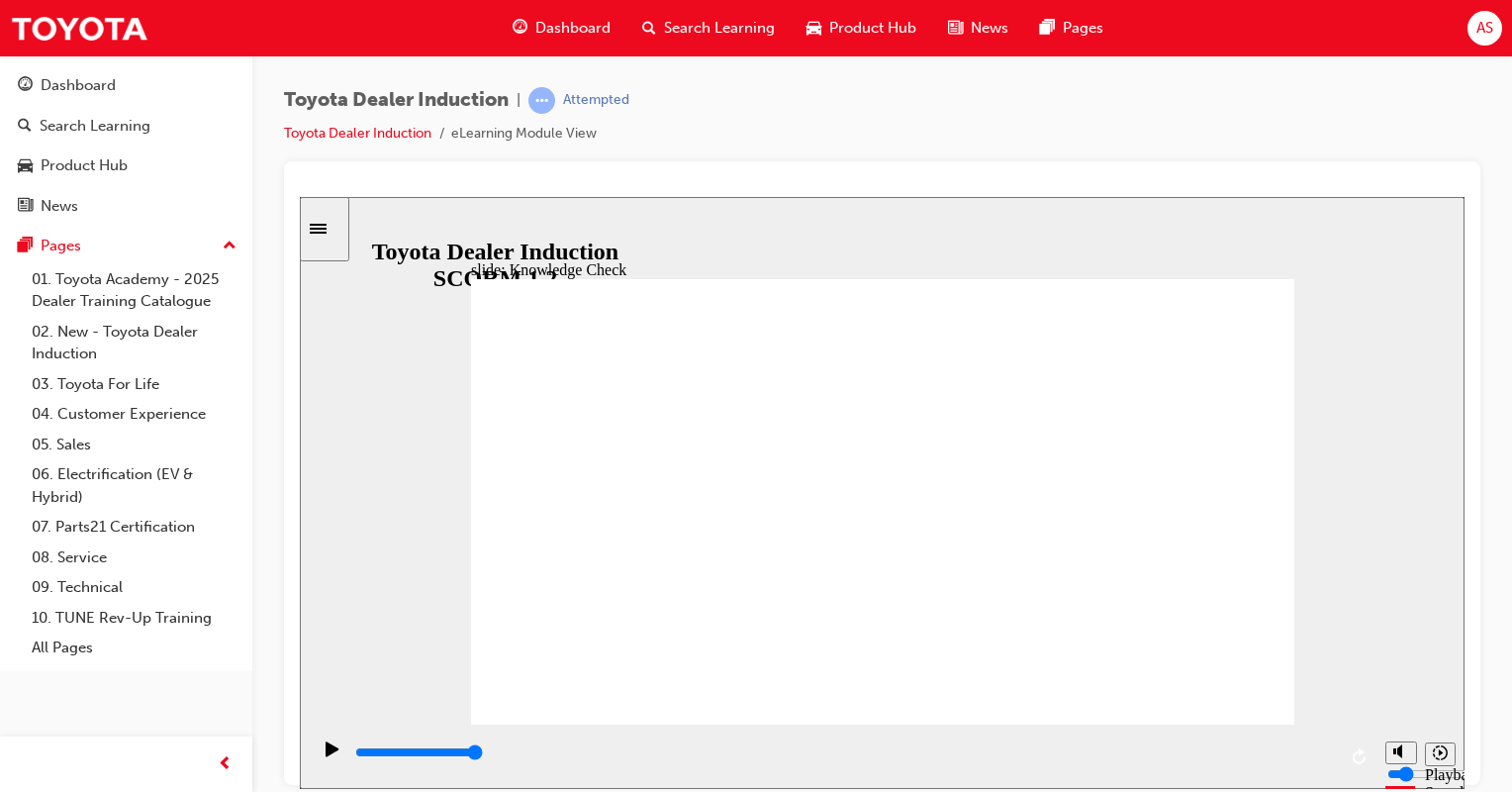 click 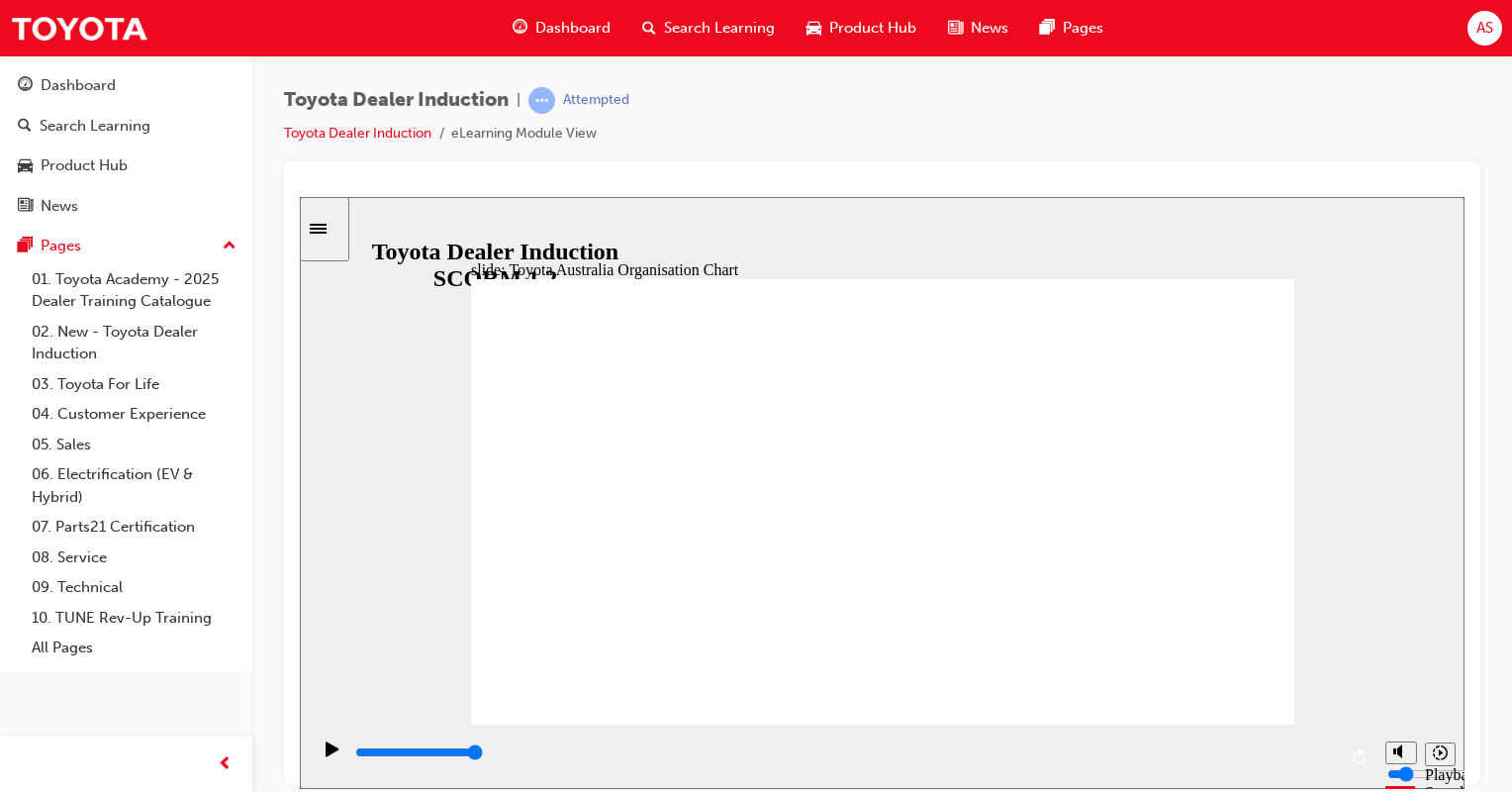 click on "BACK BACK" at bounding box center (541, 2205) 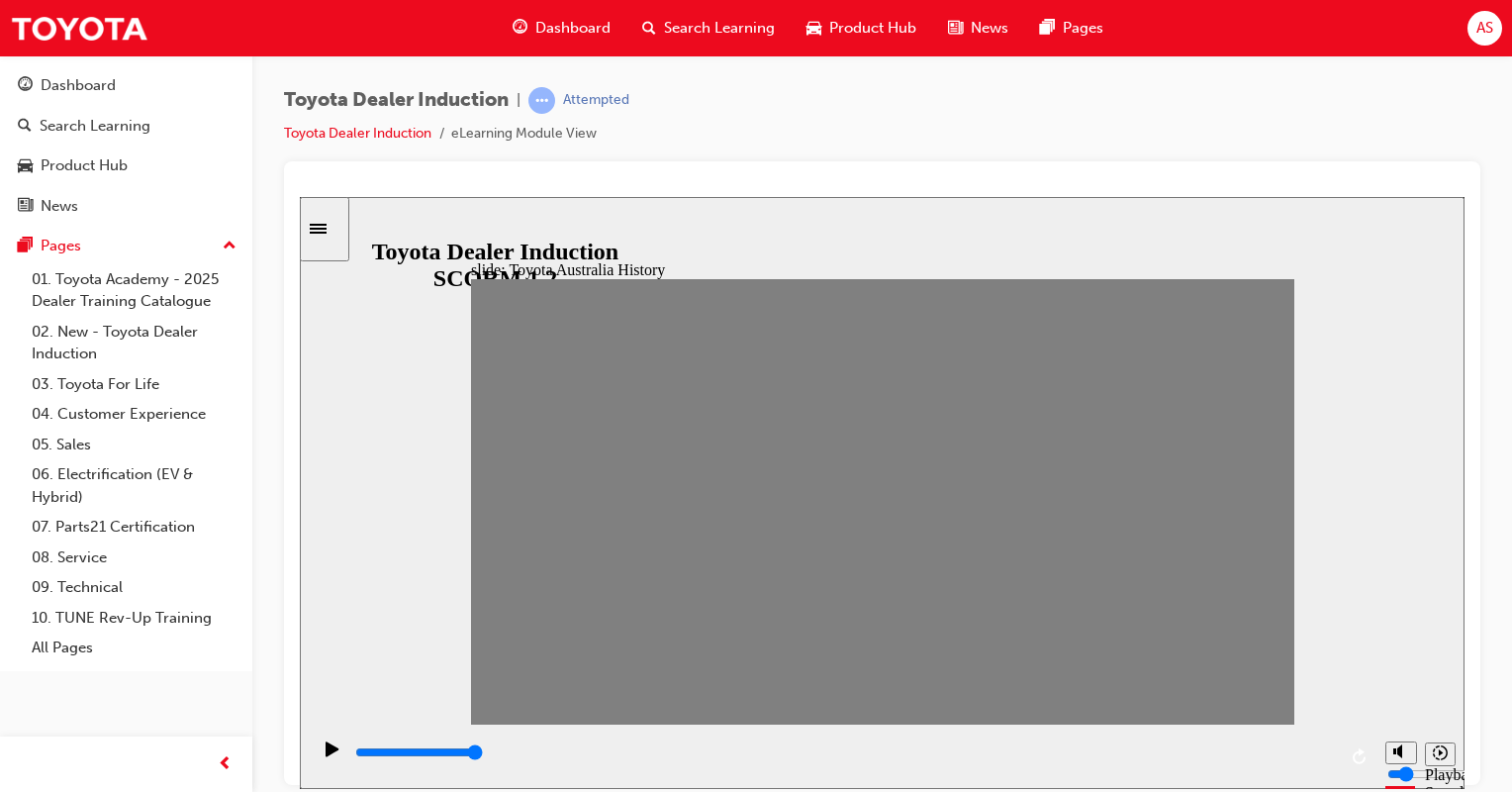 click 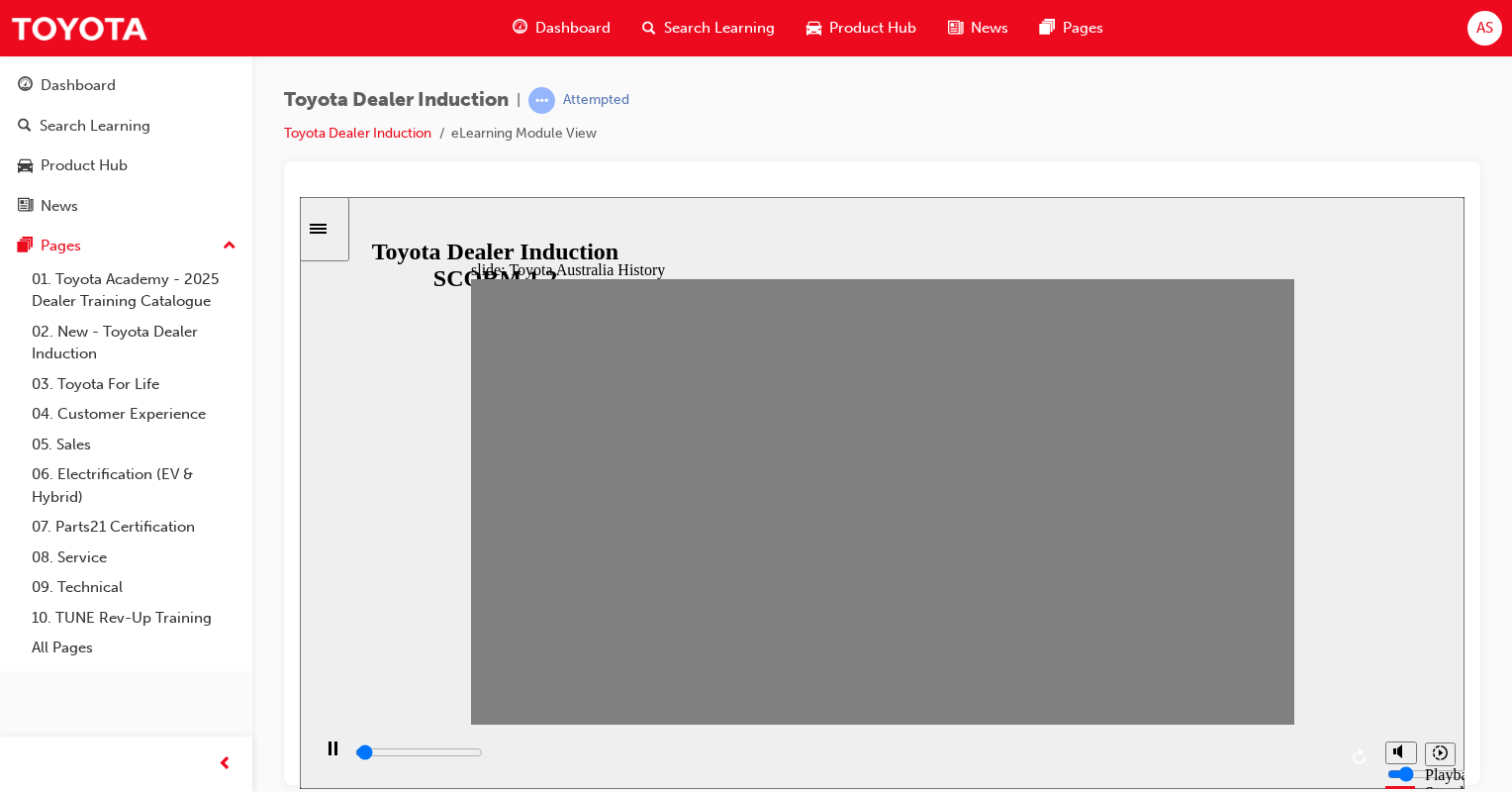 click at bounding box center [876, 2179] 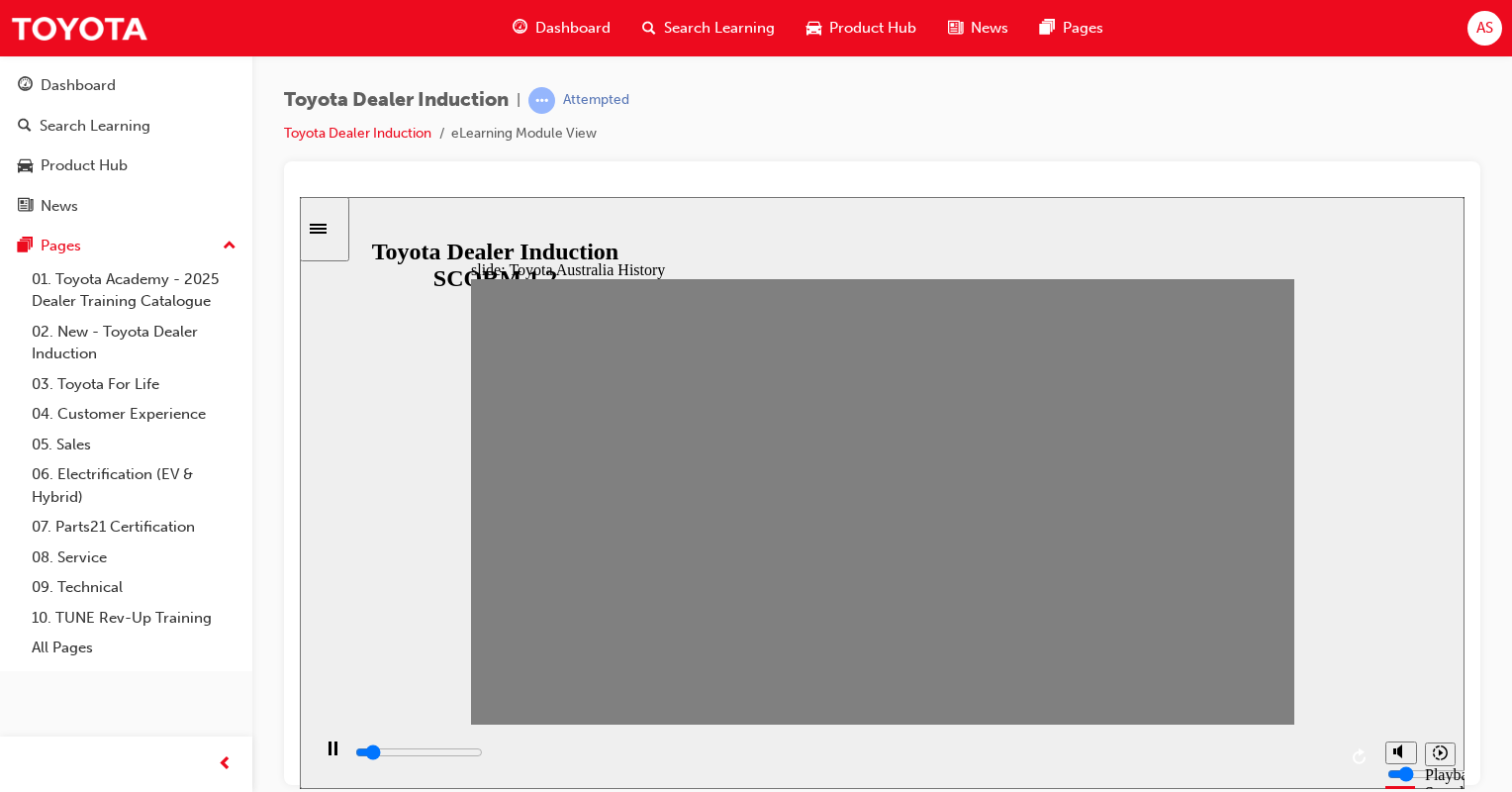 type on "0" 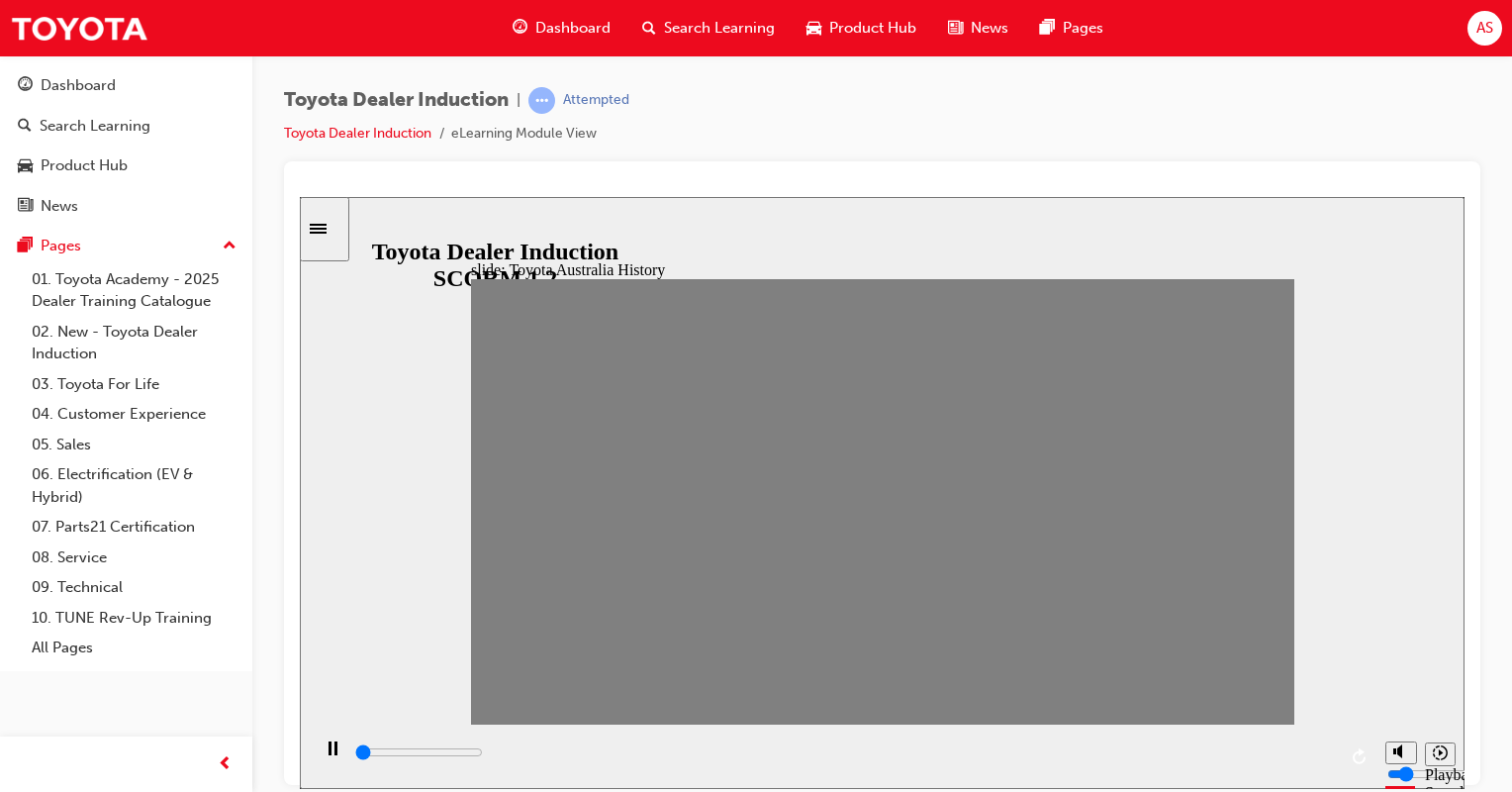 type on "0" 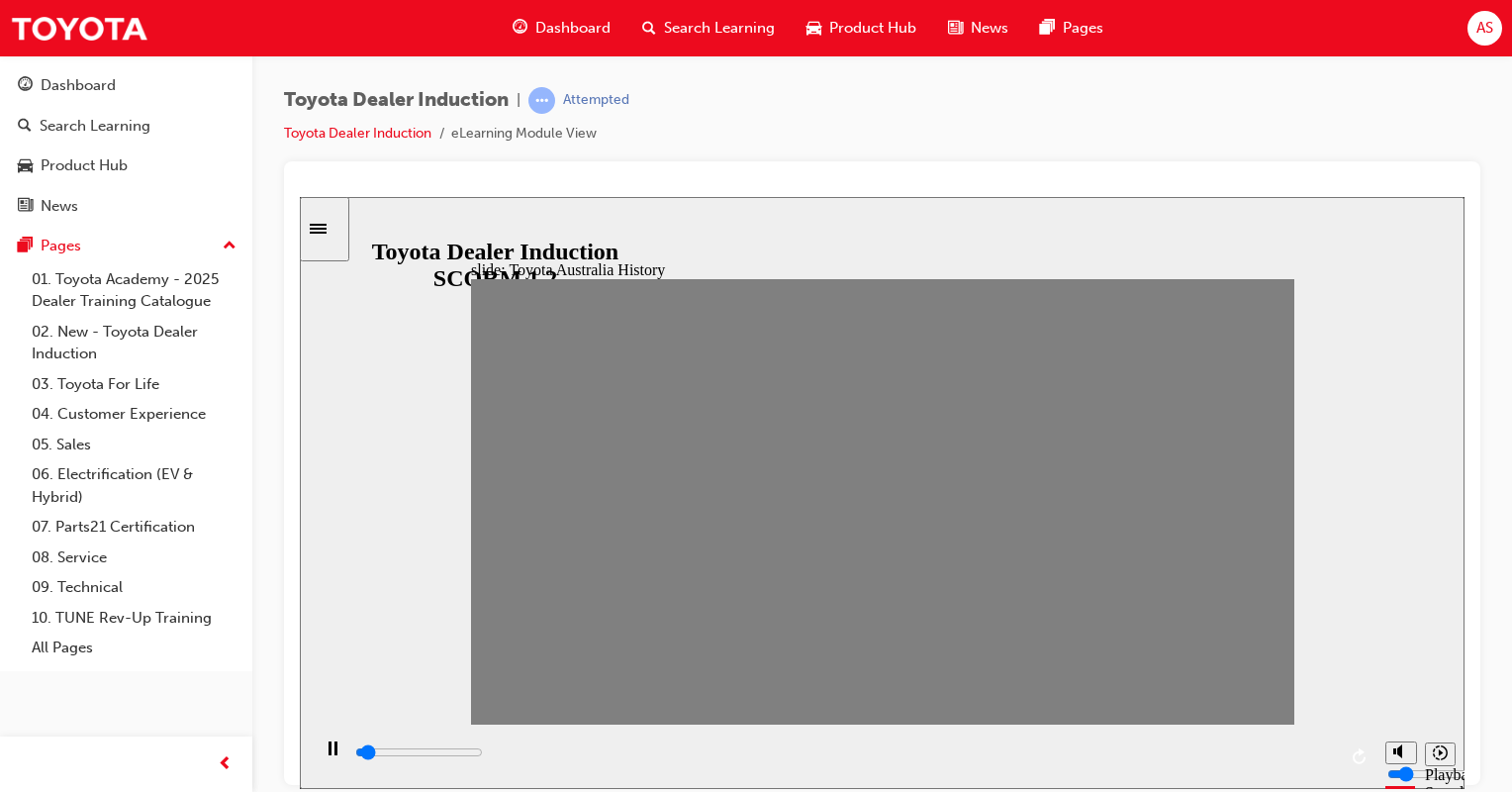 type on "0" 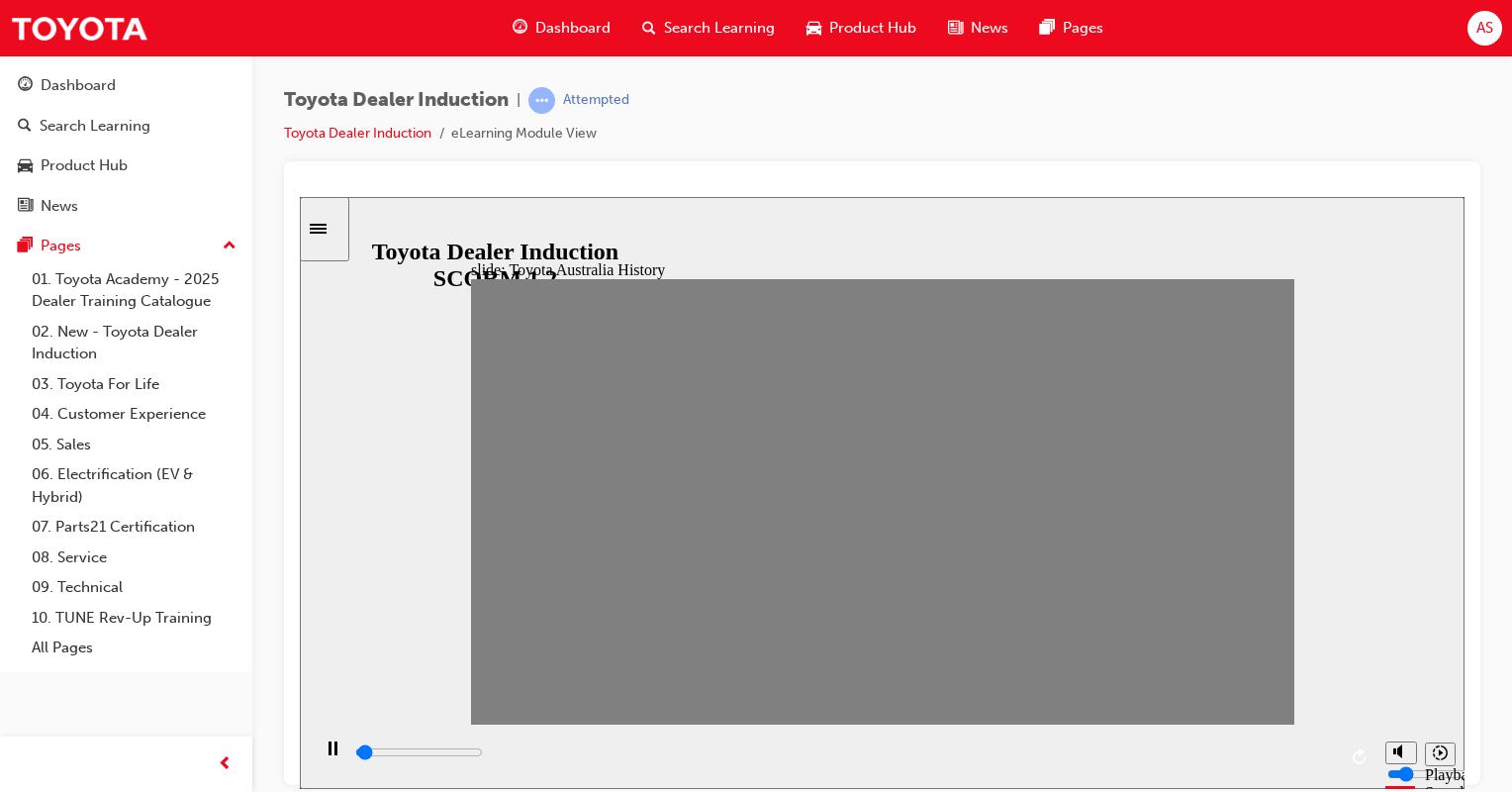 drag, startPoint x: 533, startPoint y: 511, endPoint x: 610, endPoint y: 517, distance: 77.23341 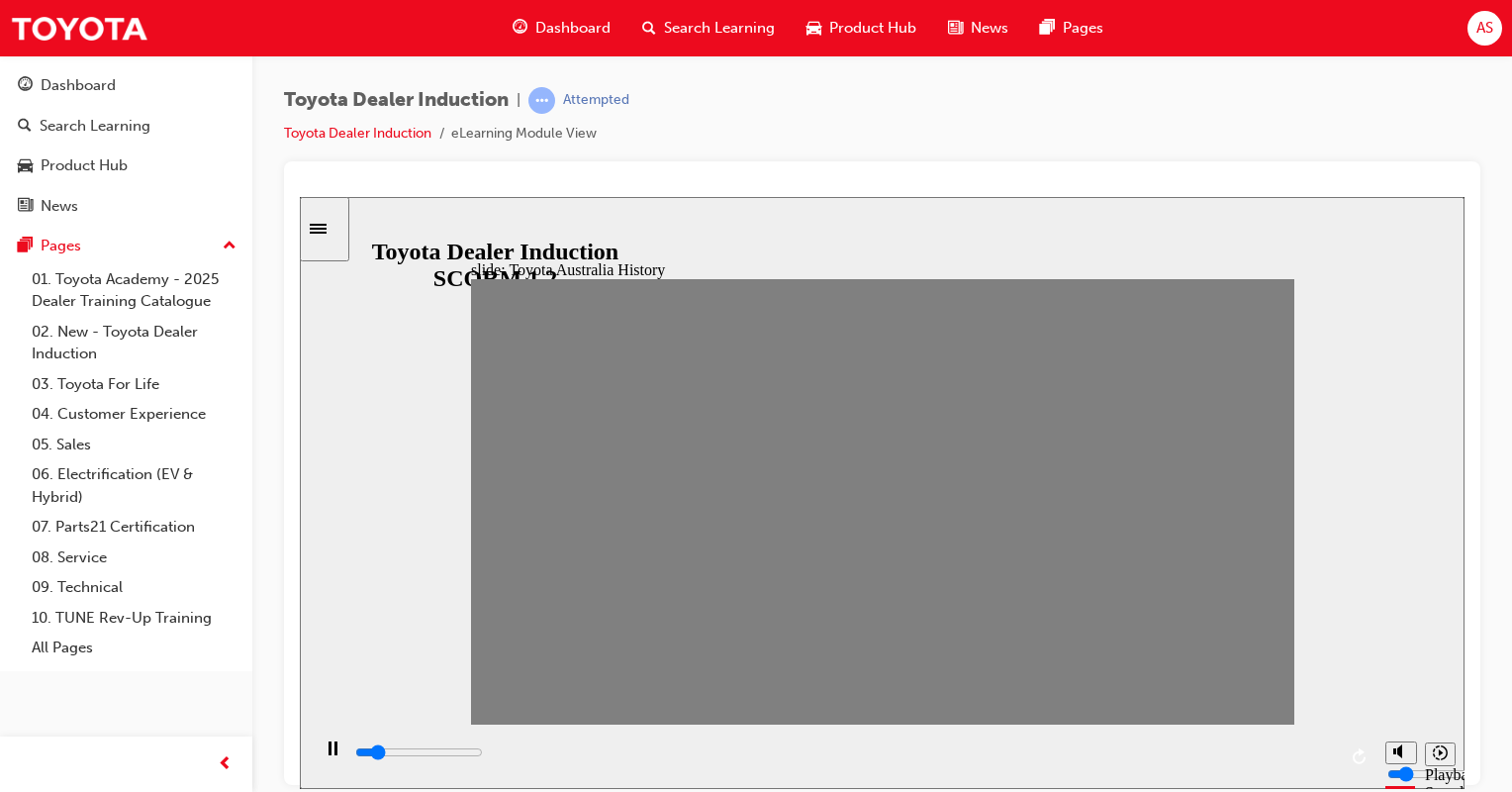 type on "0" 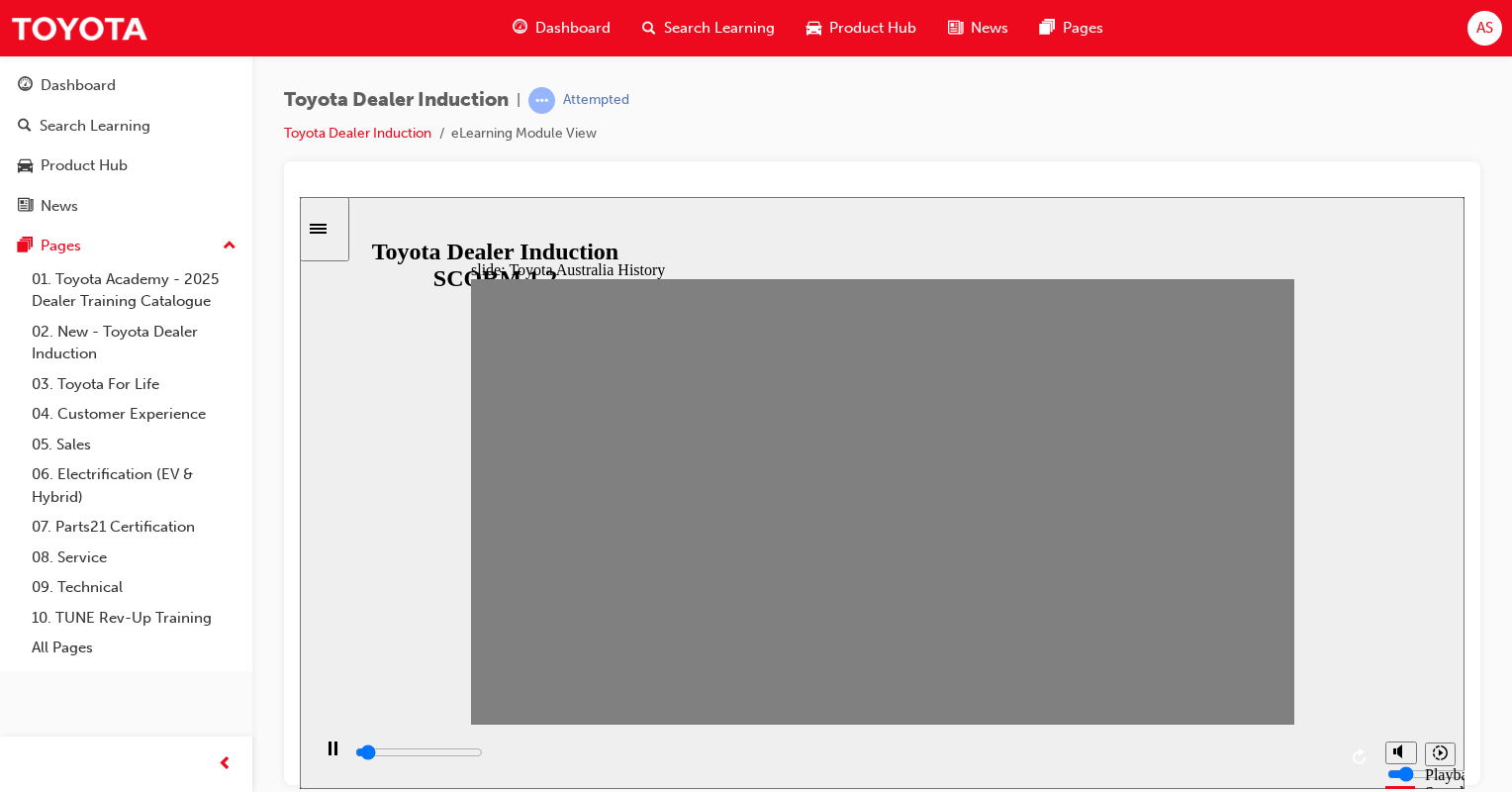 drag, startPoint x: 610, startPoint y: 513, endPoint x: 641, endPoint y: 510, distance: 31.144823 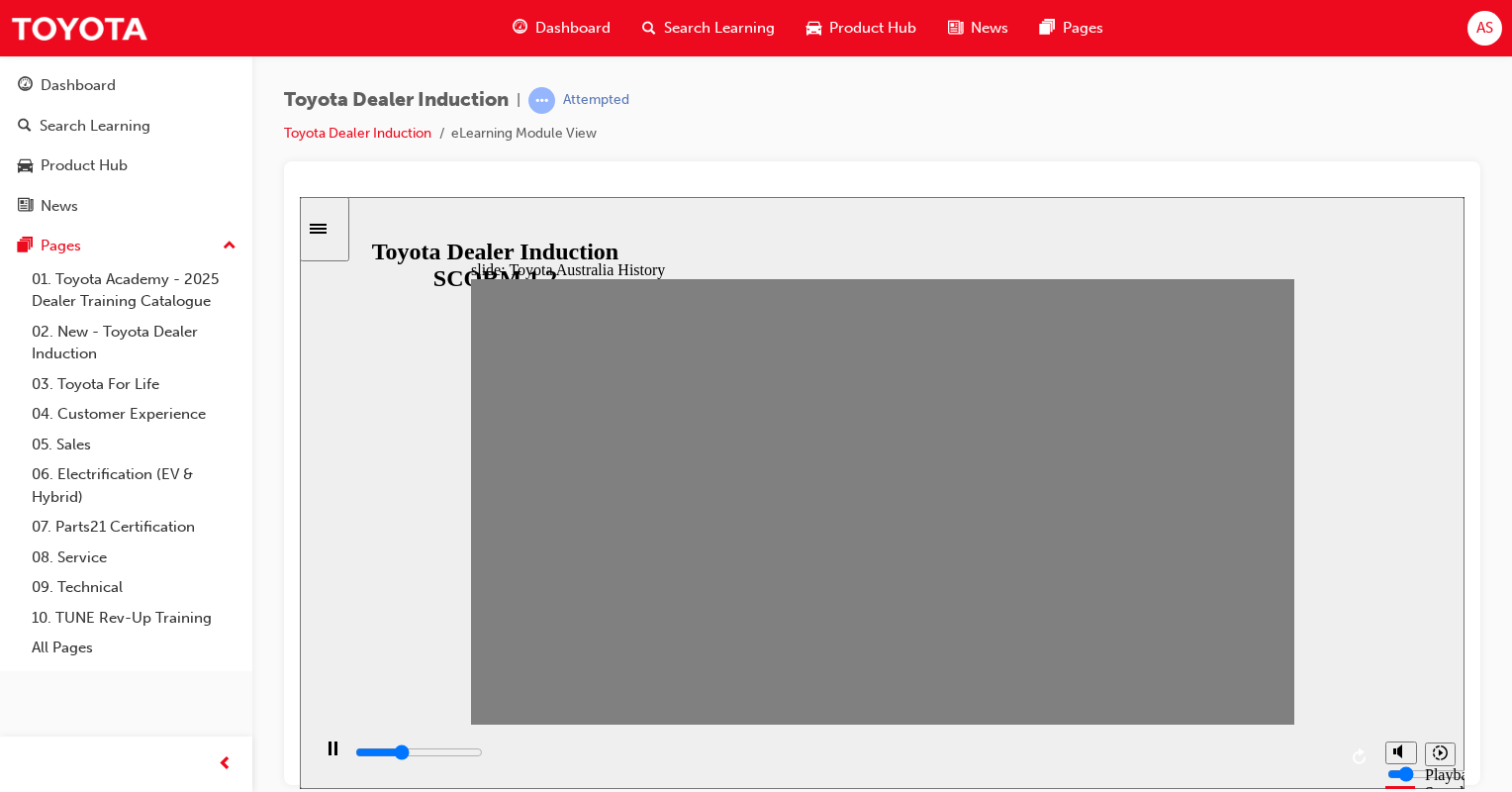 click 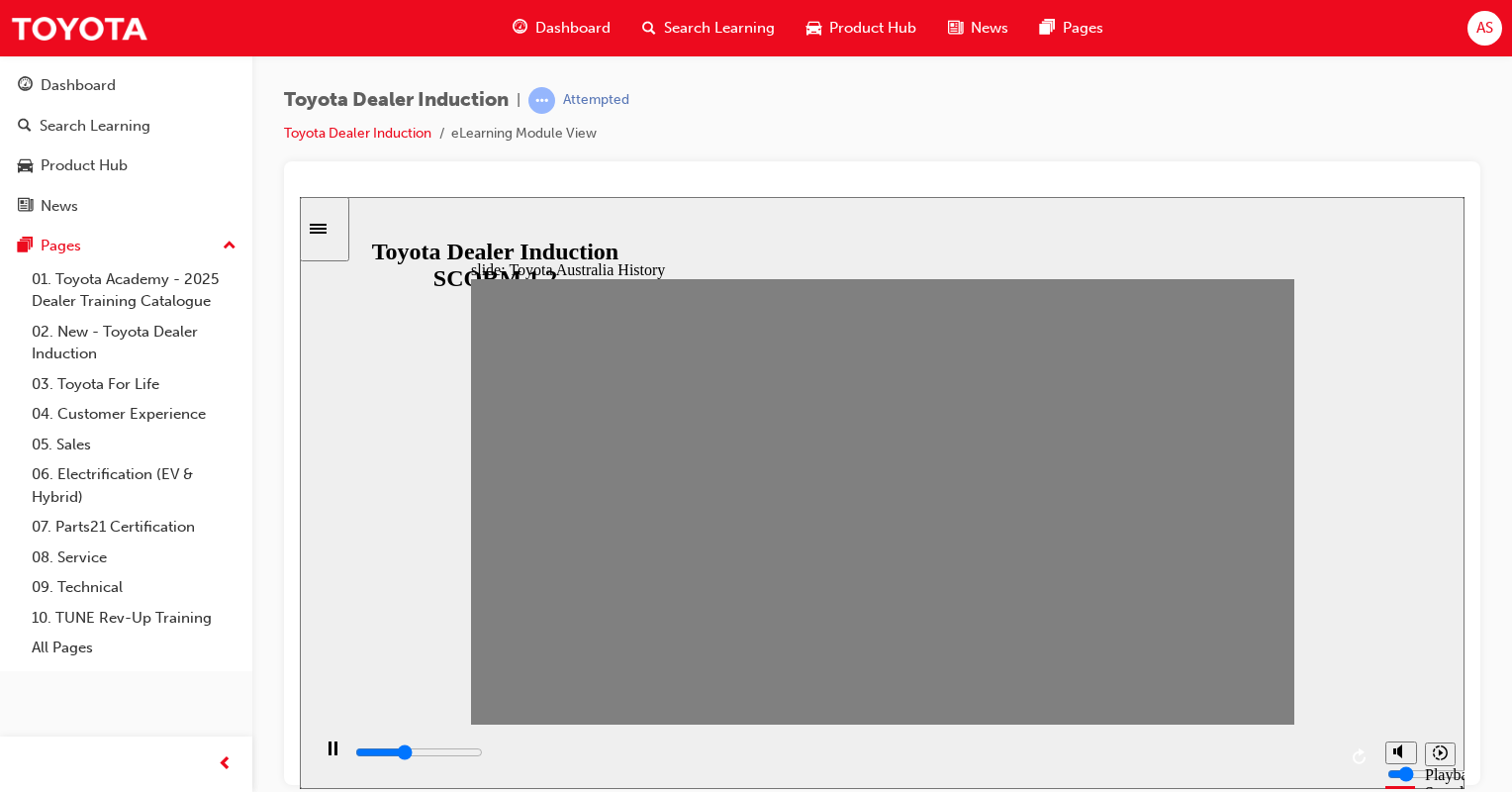 click 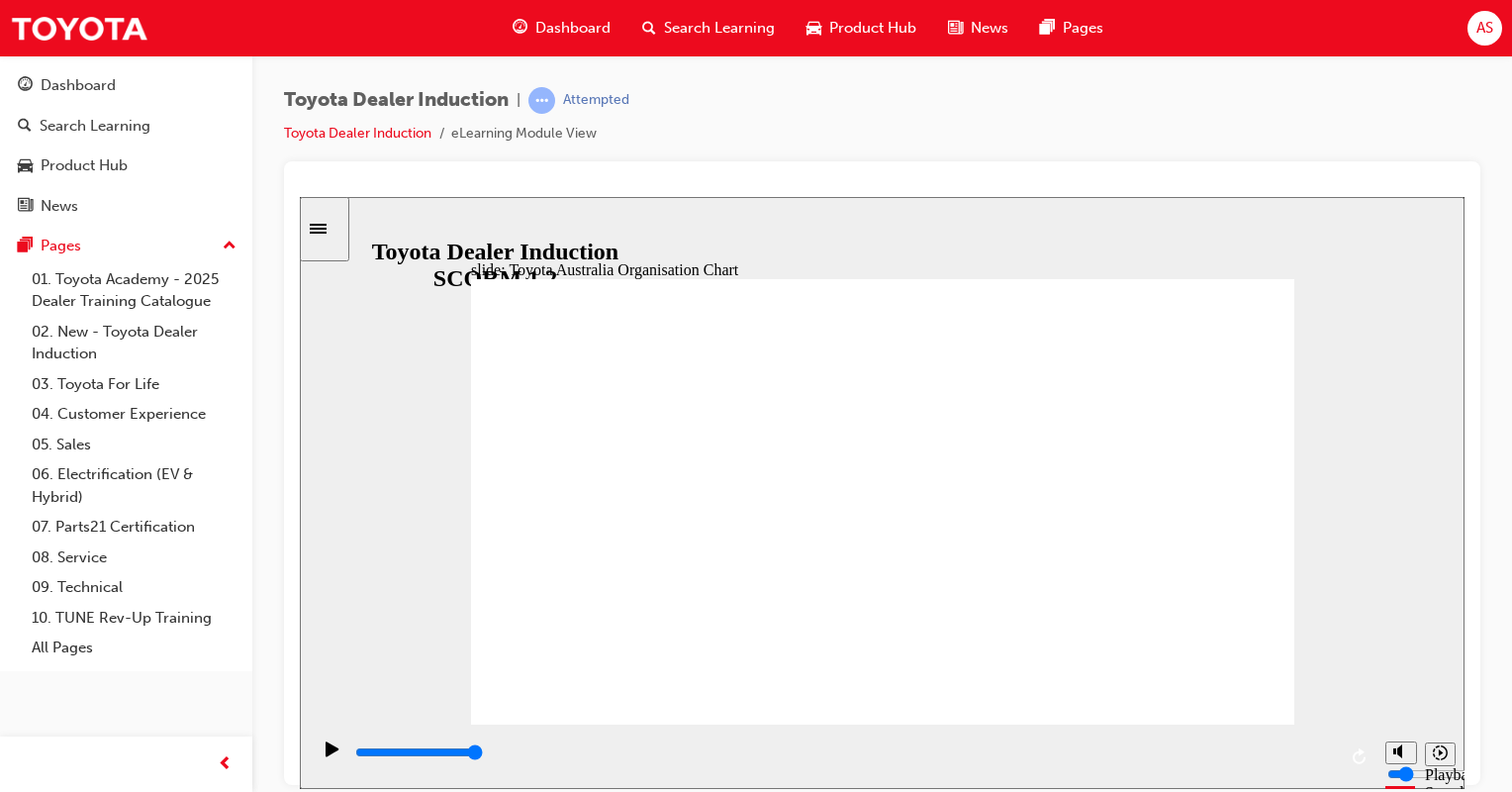 click 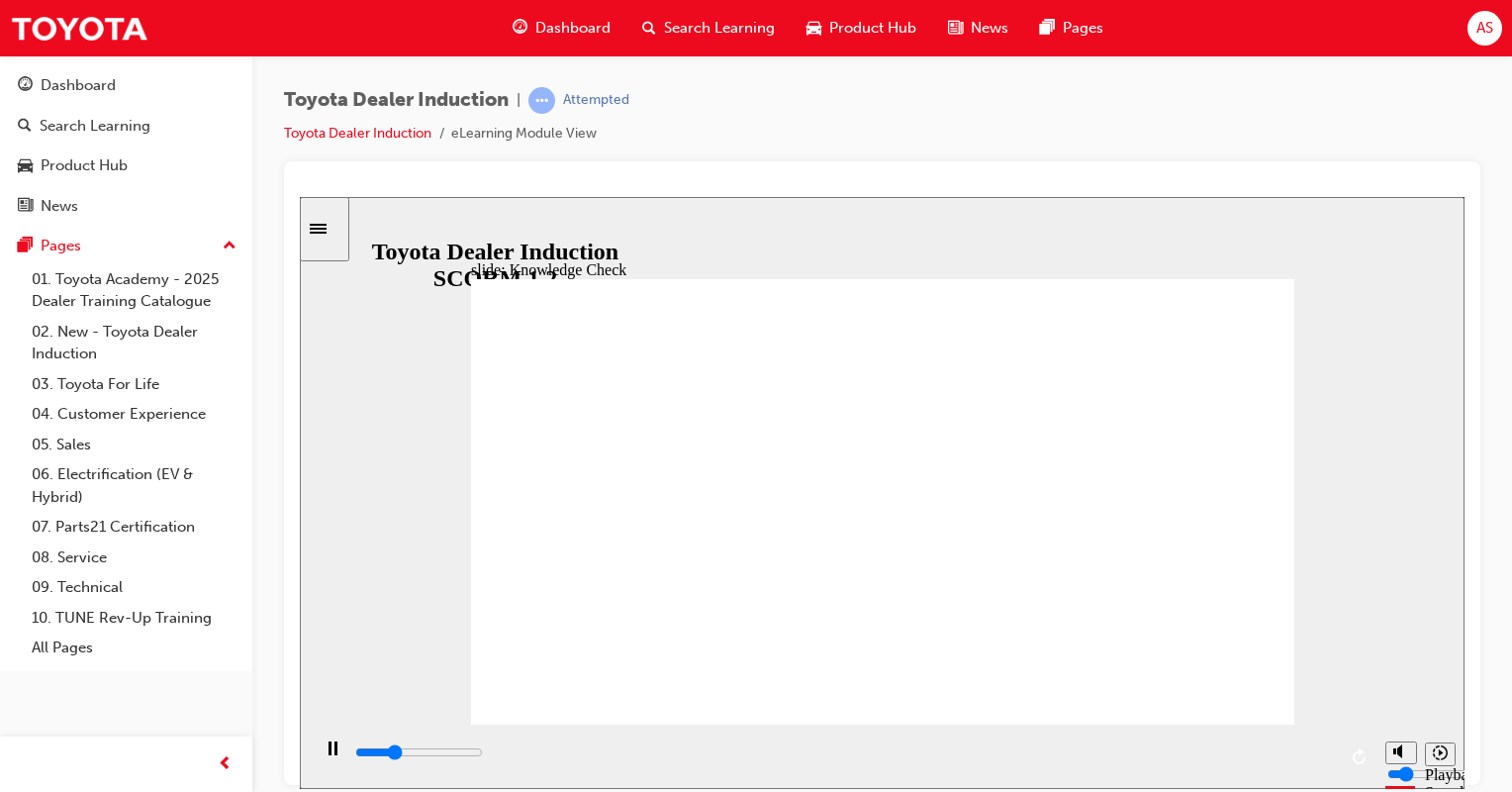 type on "1400" 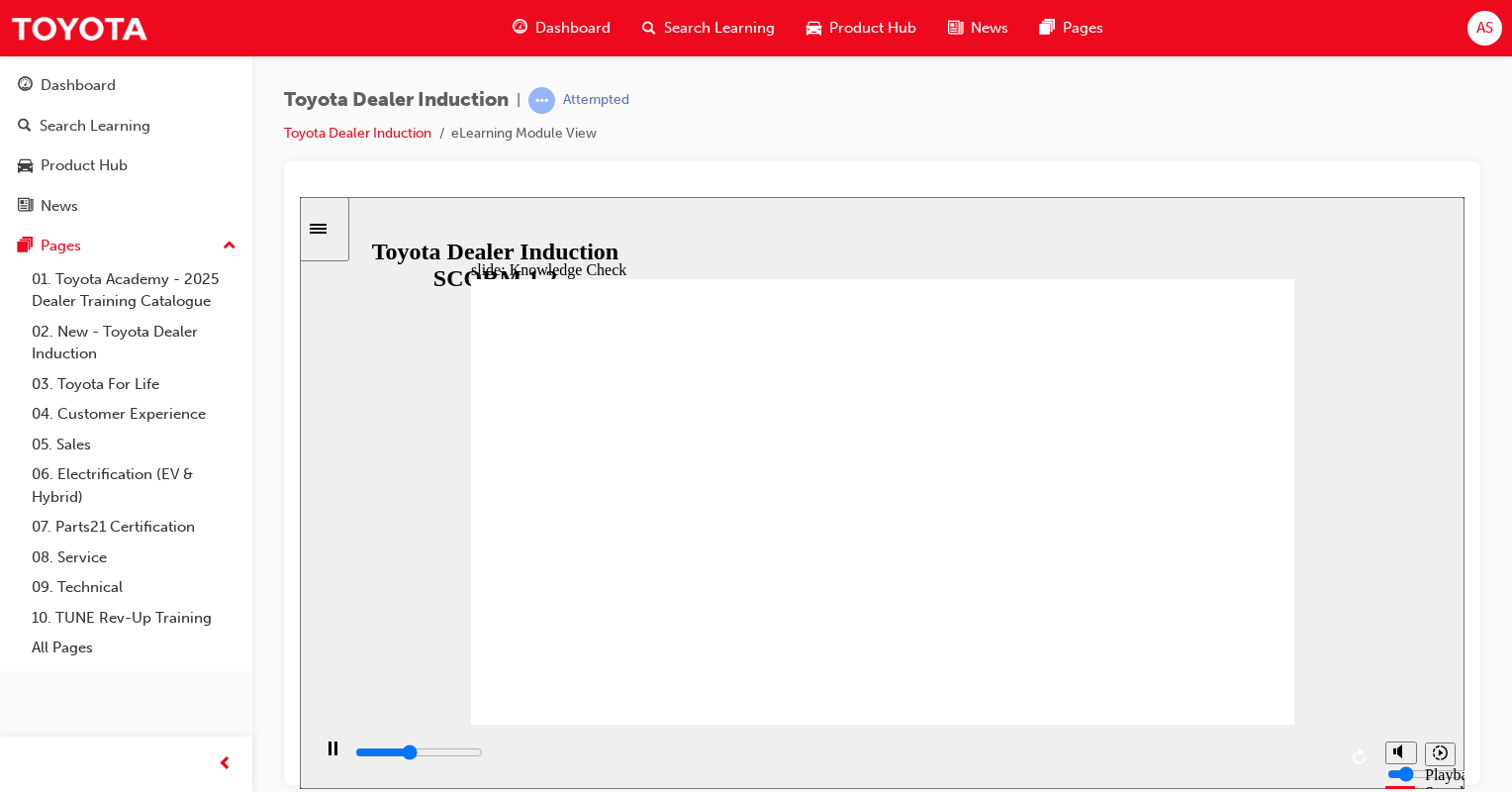 click 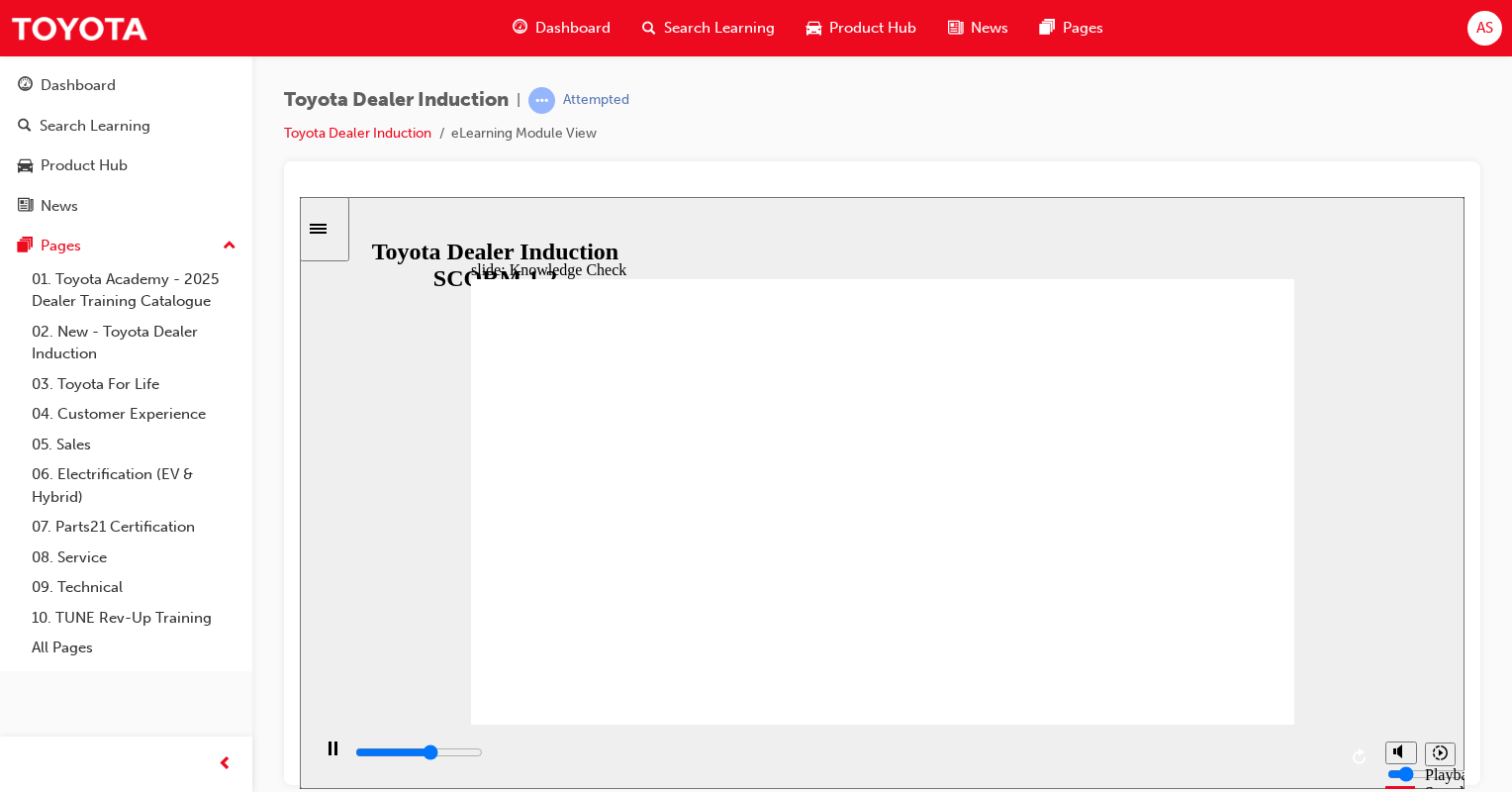 type on "3000" 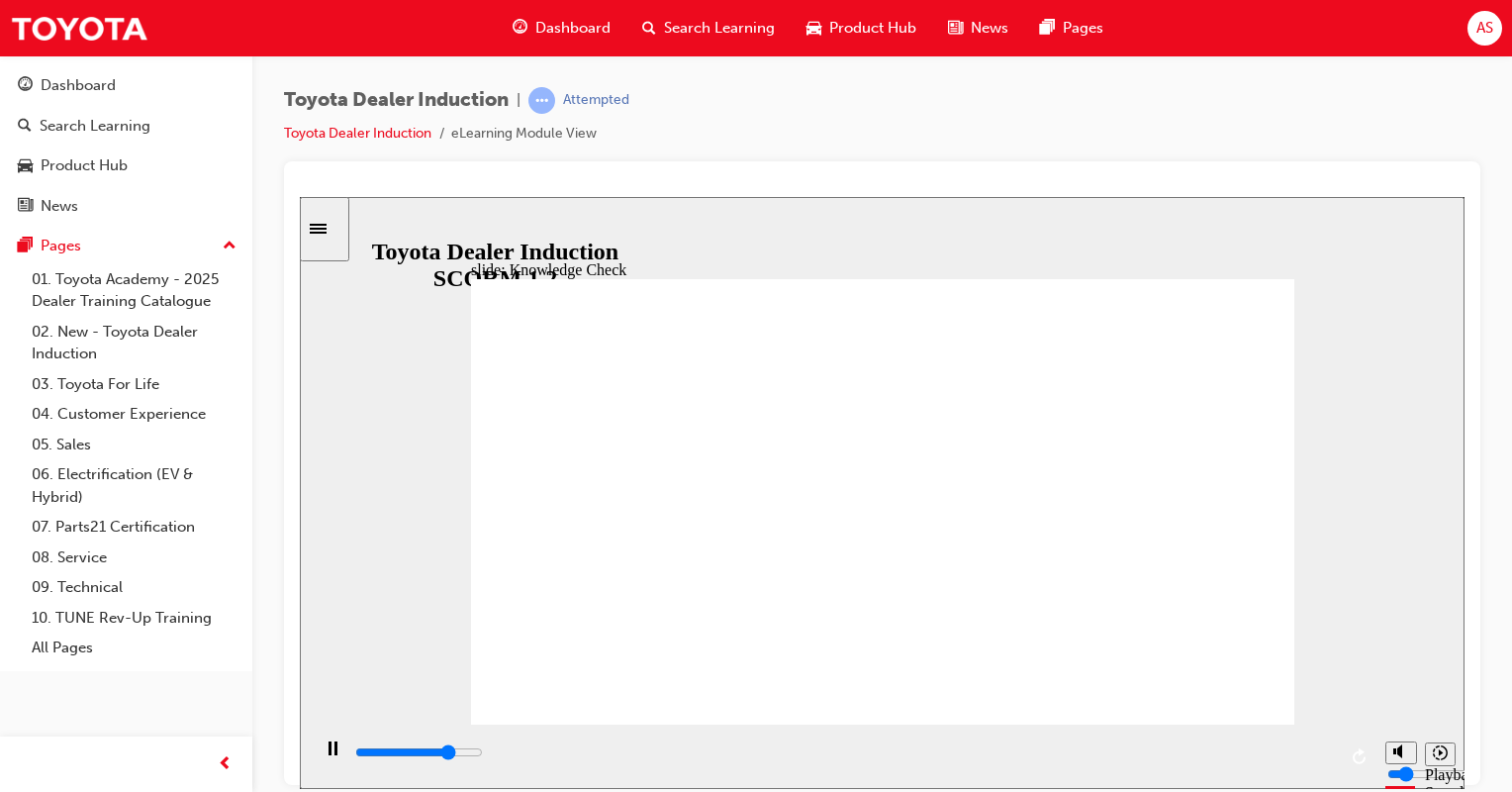 click 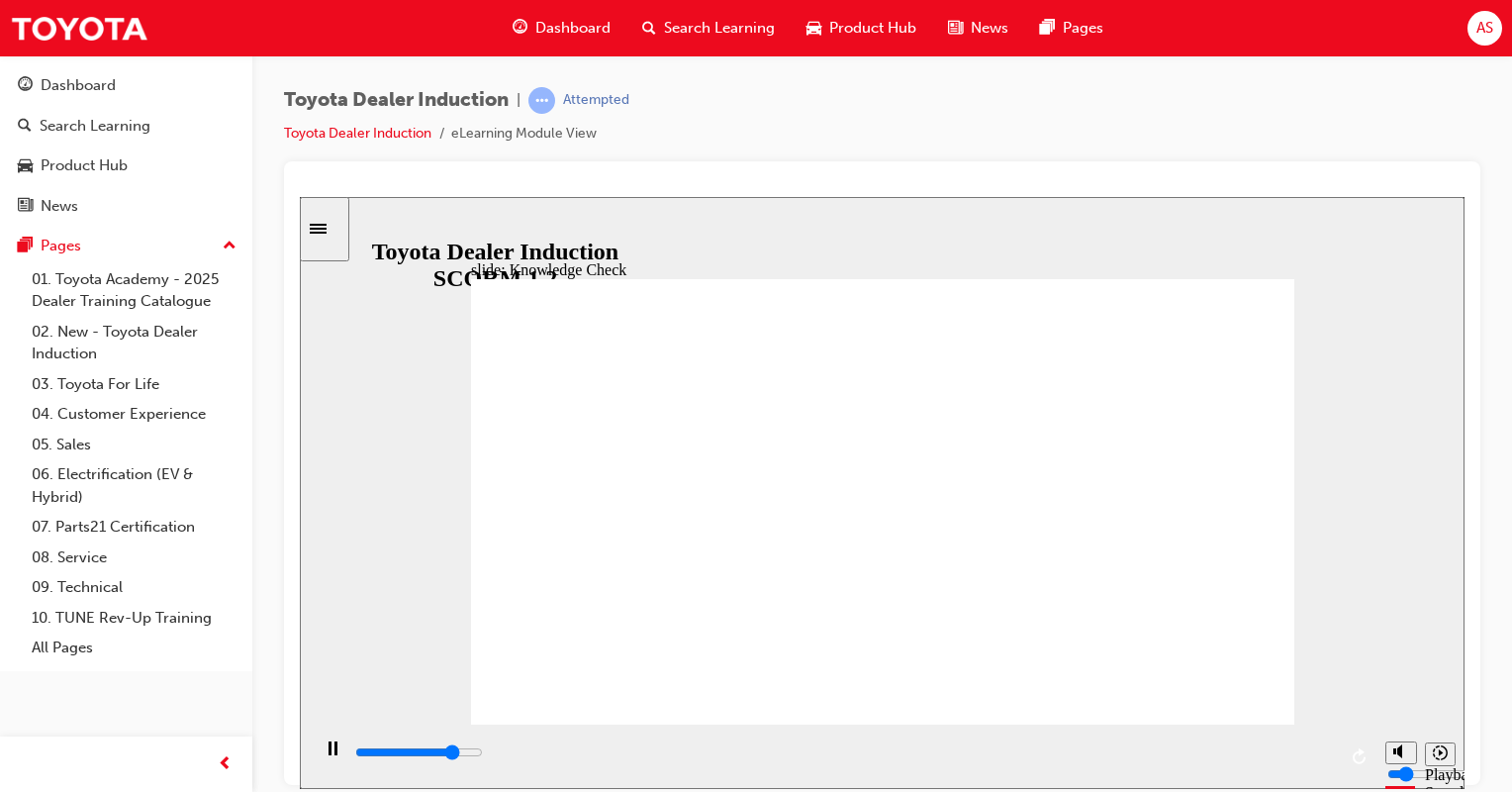 type on "4000" 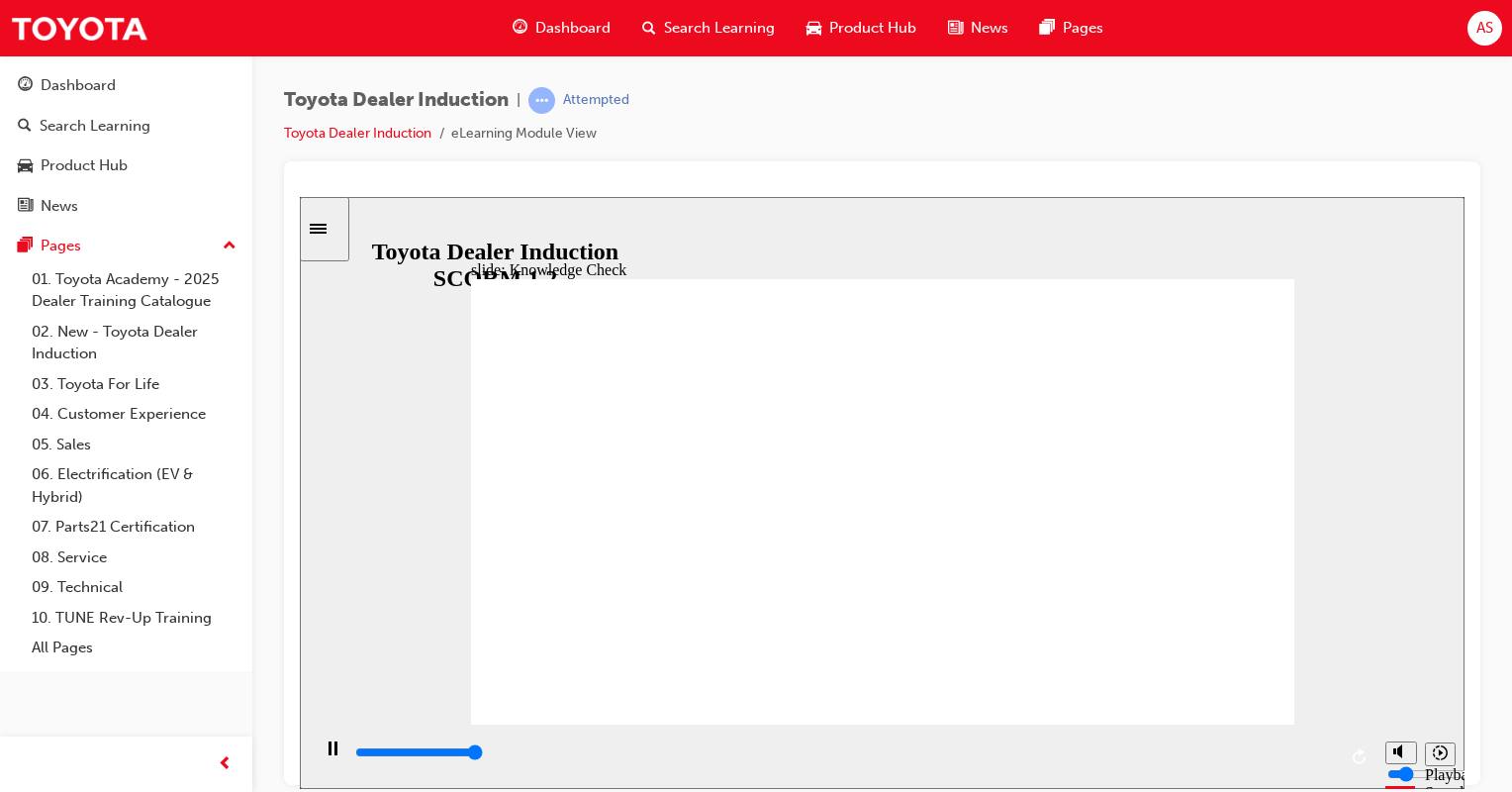 click 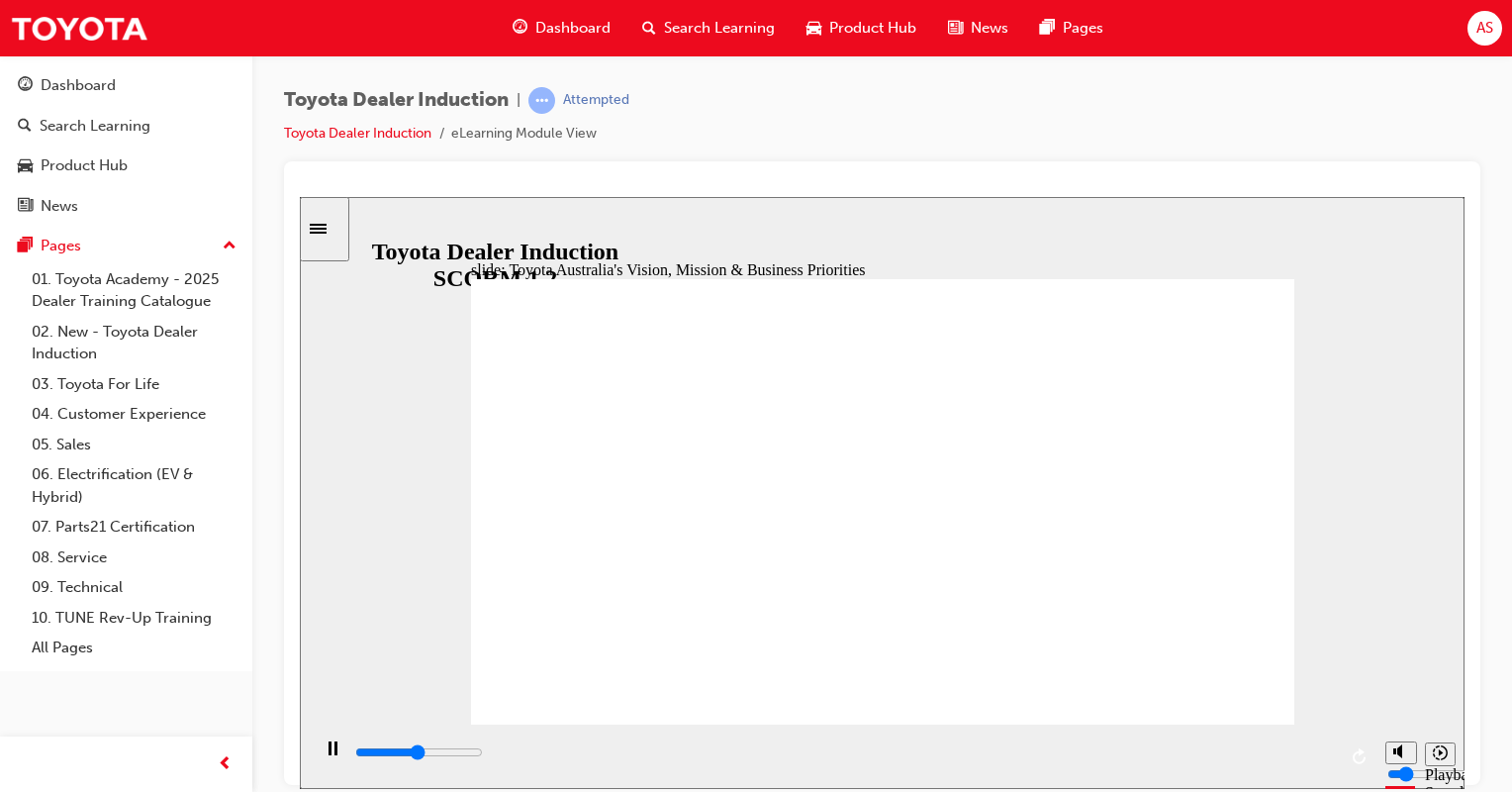 click 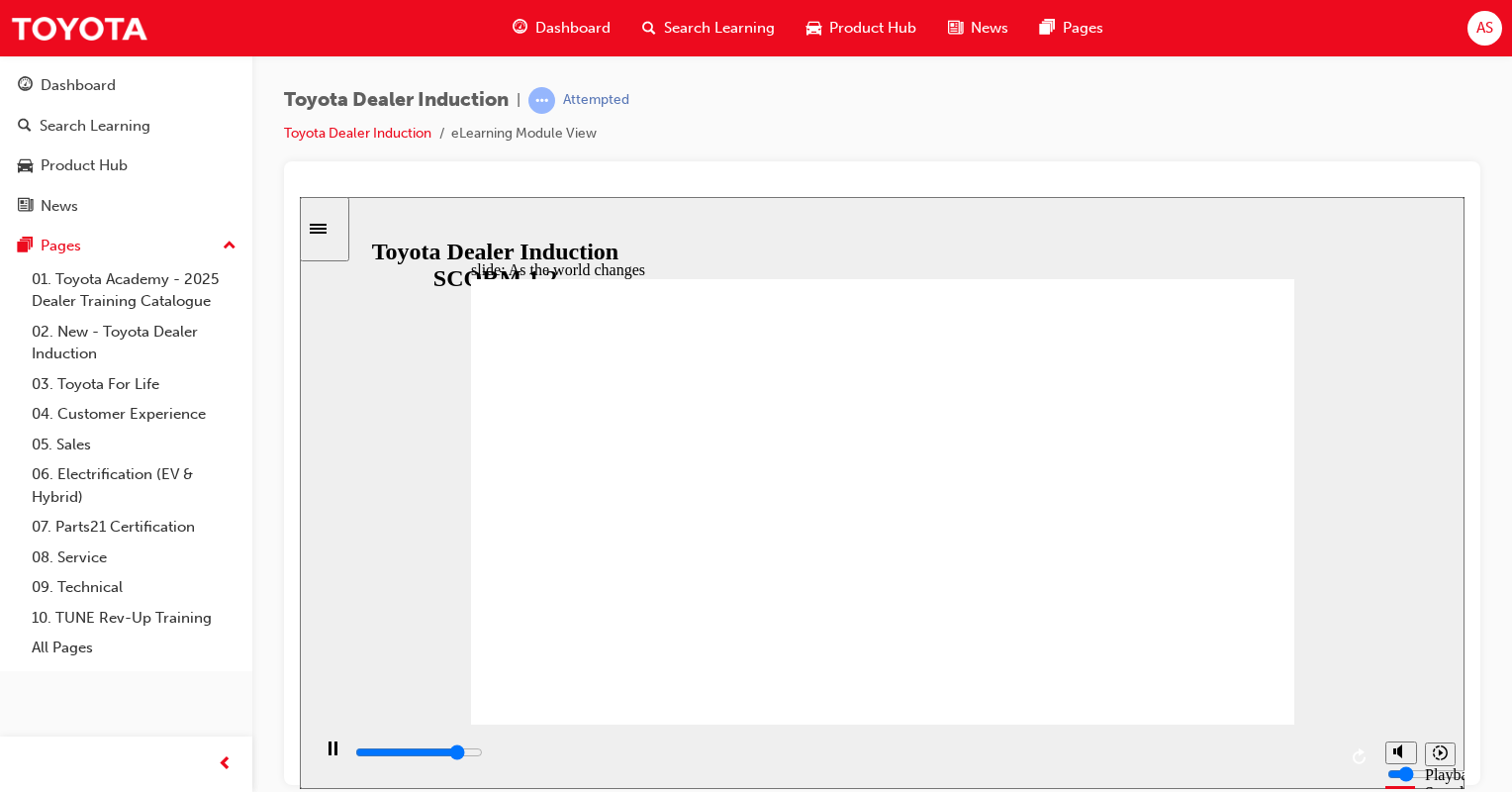 click 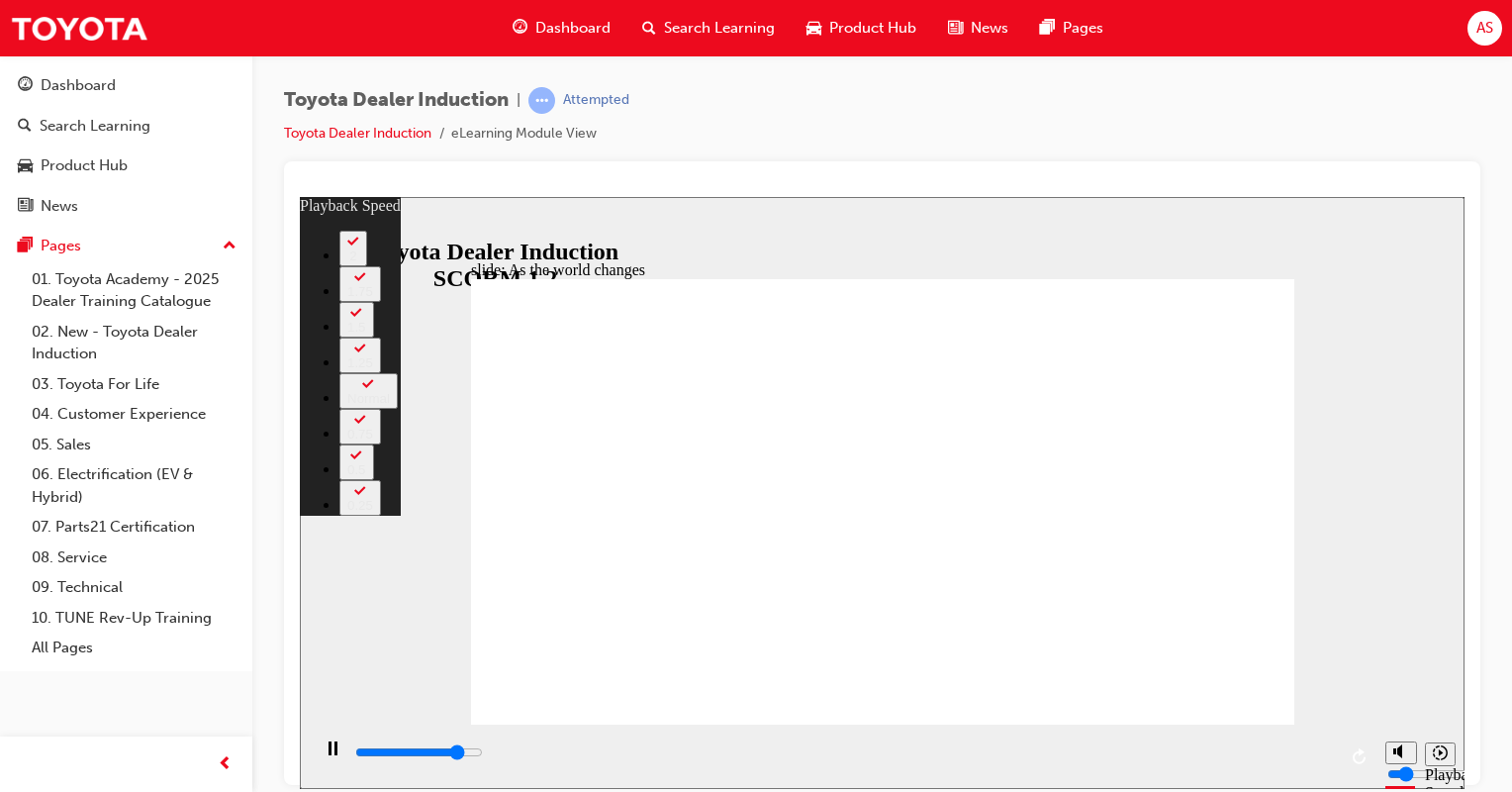 type on "7800" 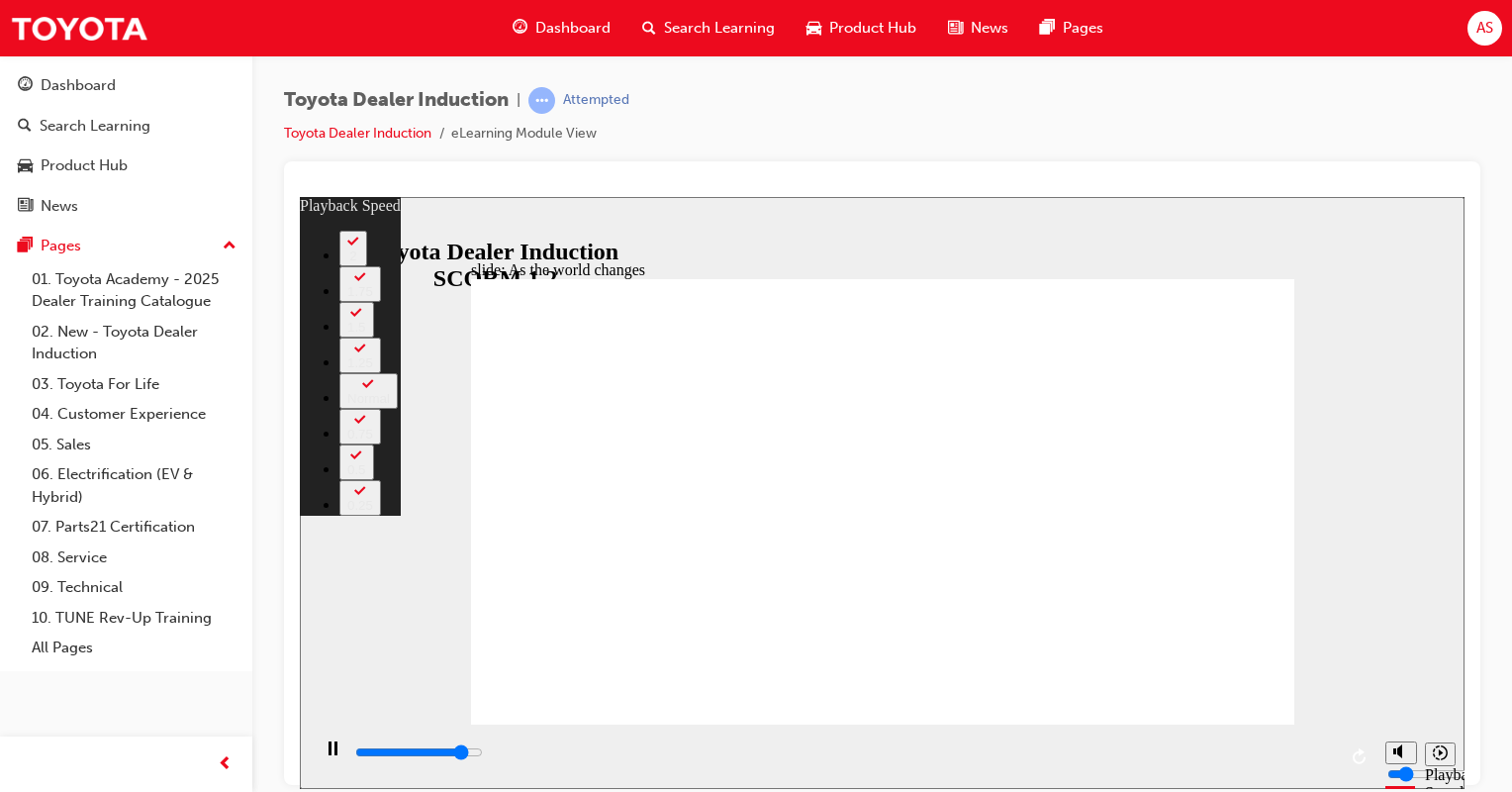 type on "8100" 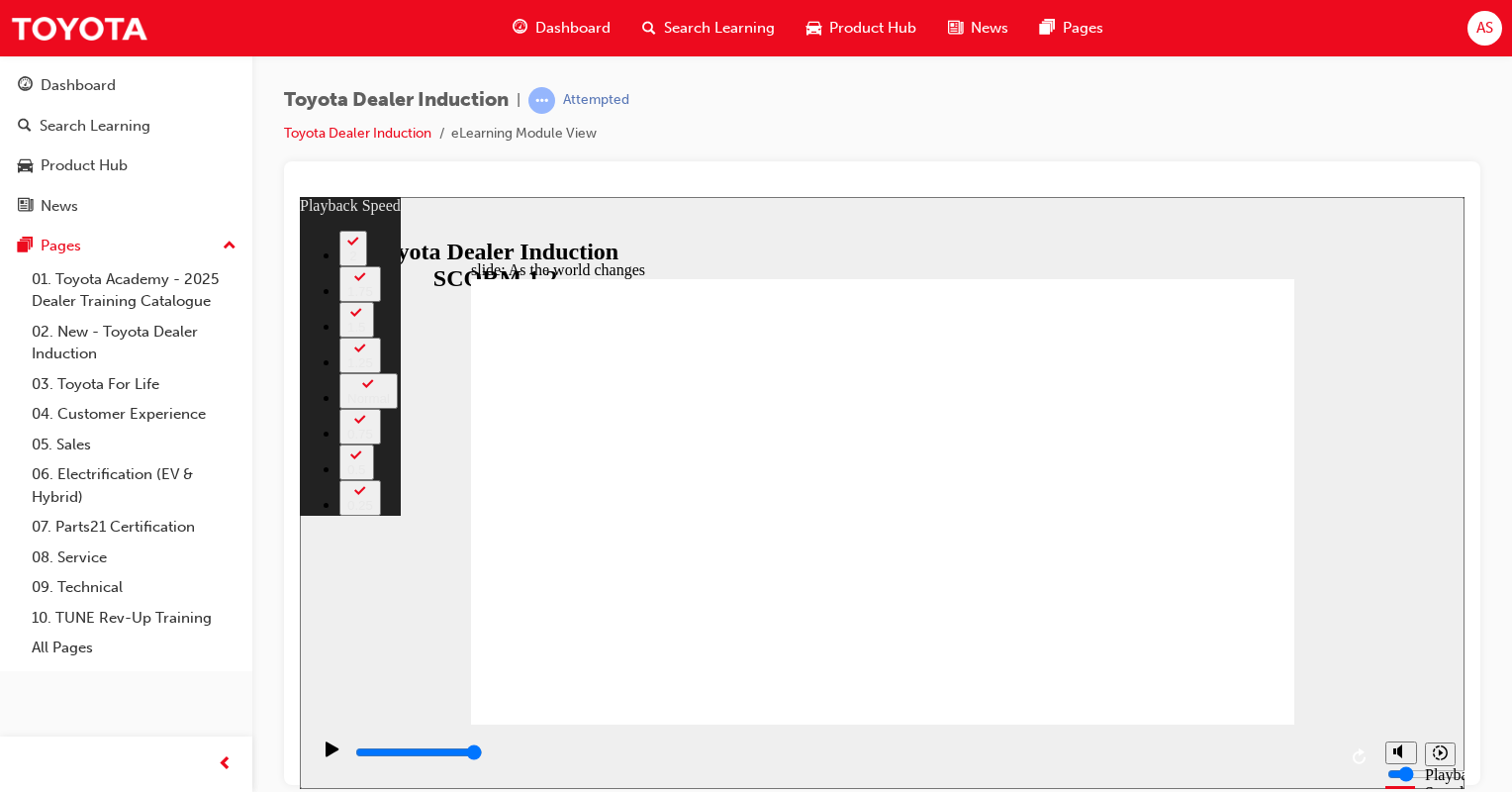 click 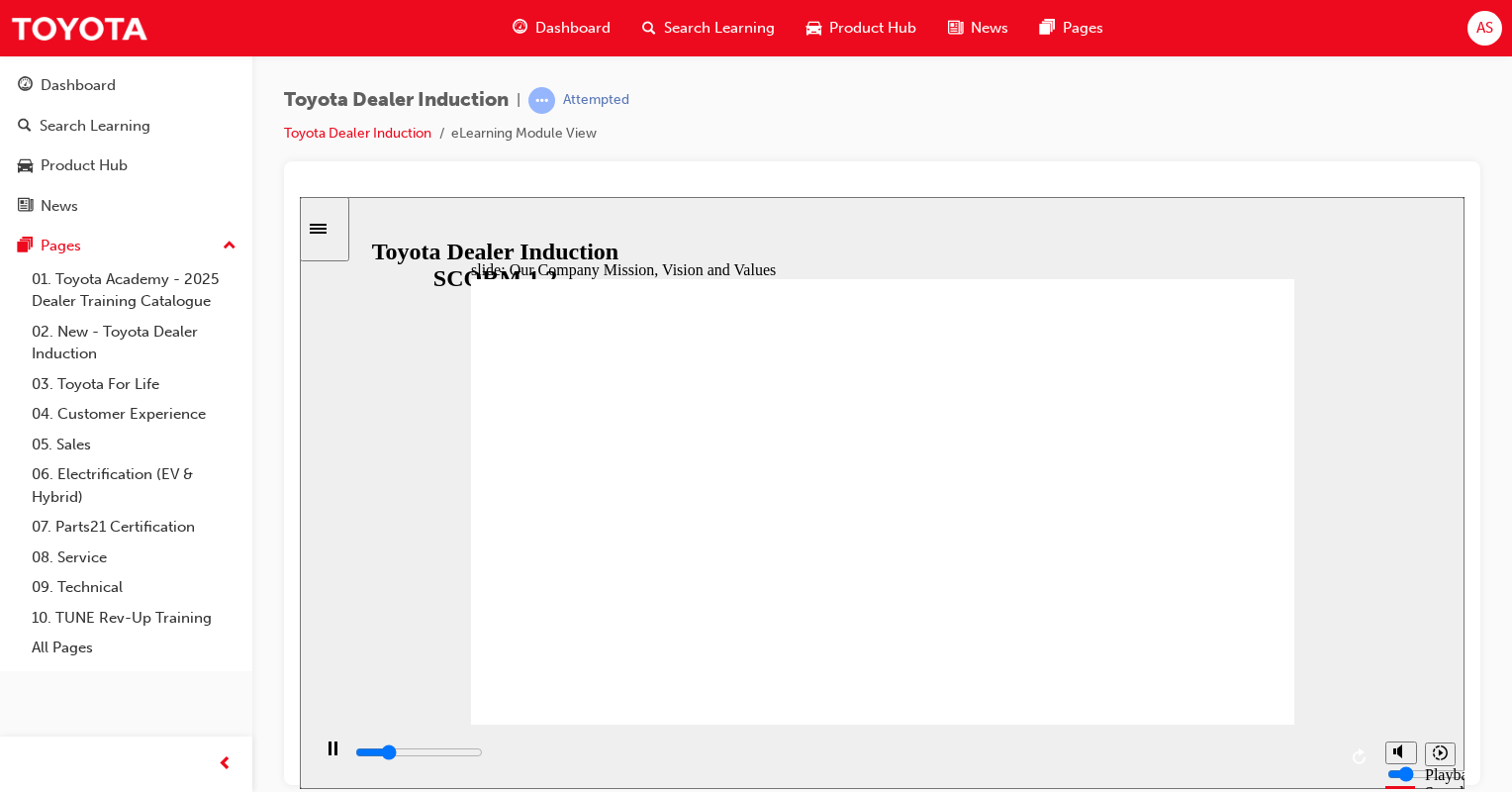 scroll, scrollTop: 0, scrollLeft: 0, axis: both 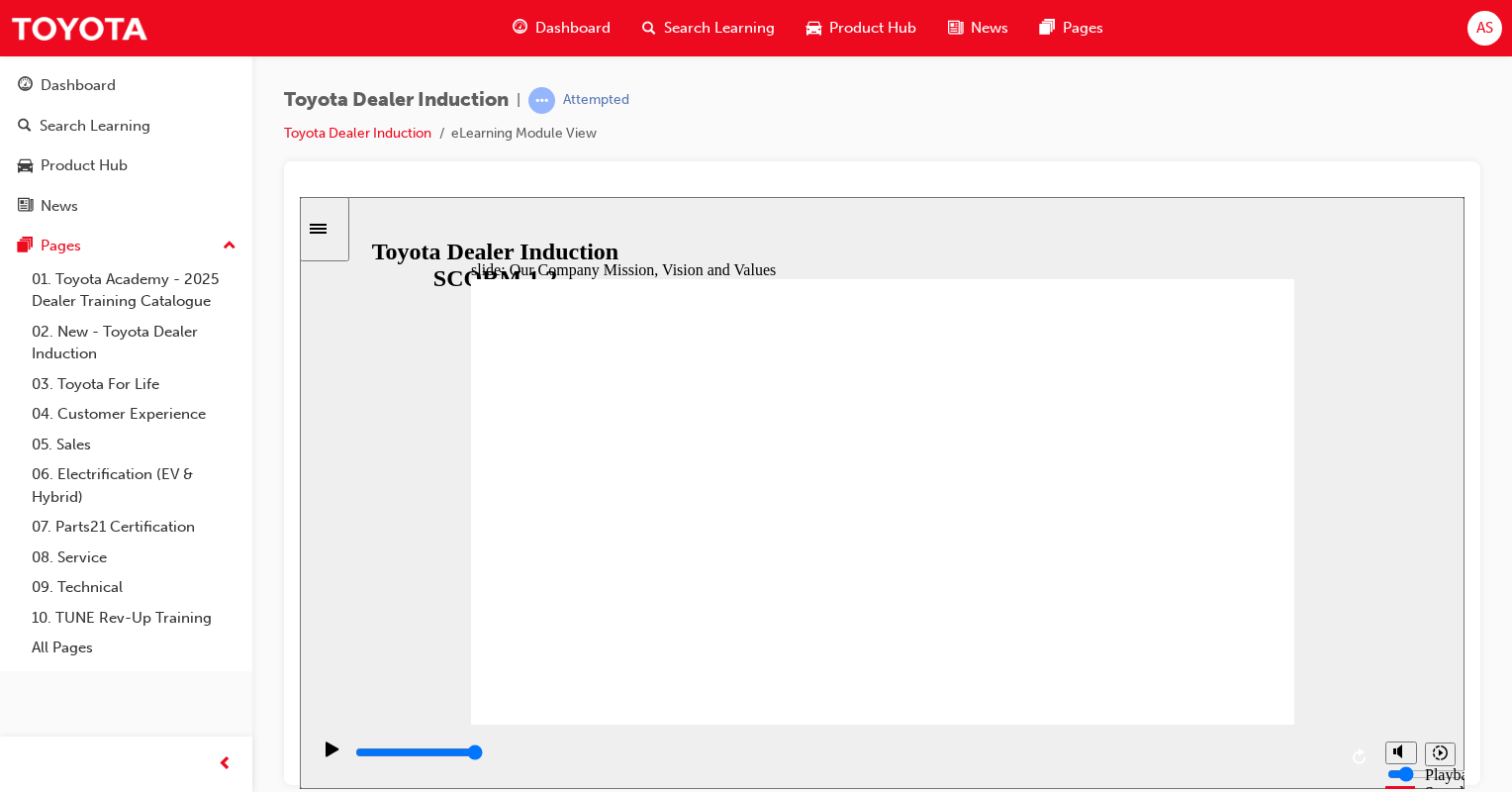 click 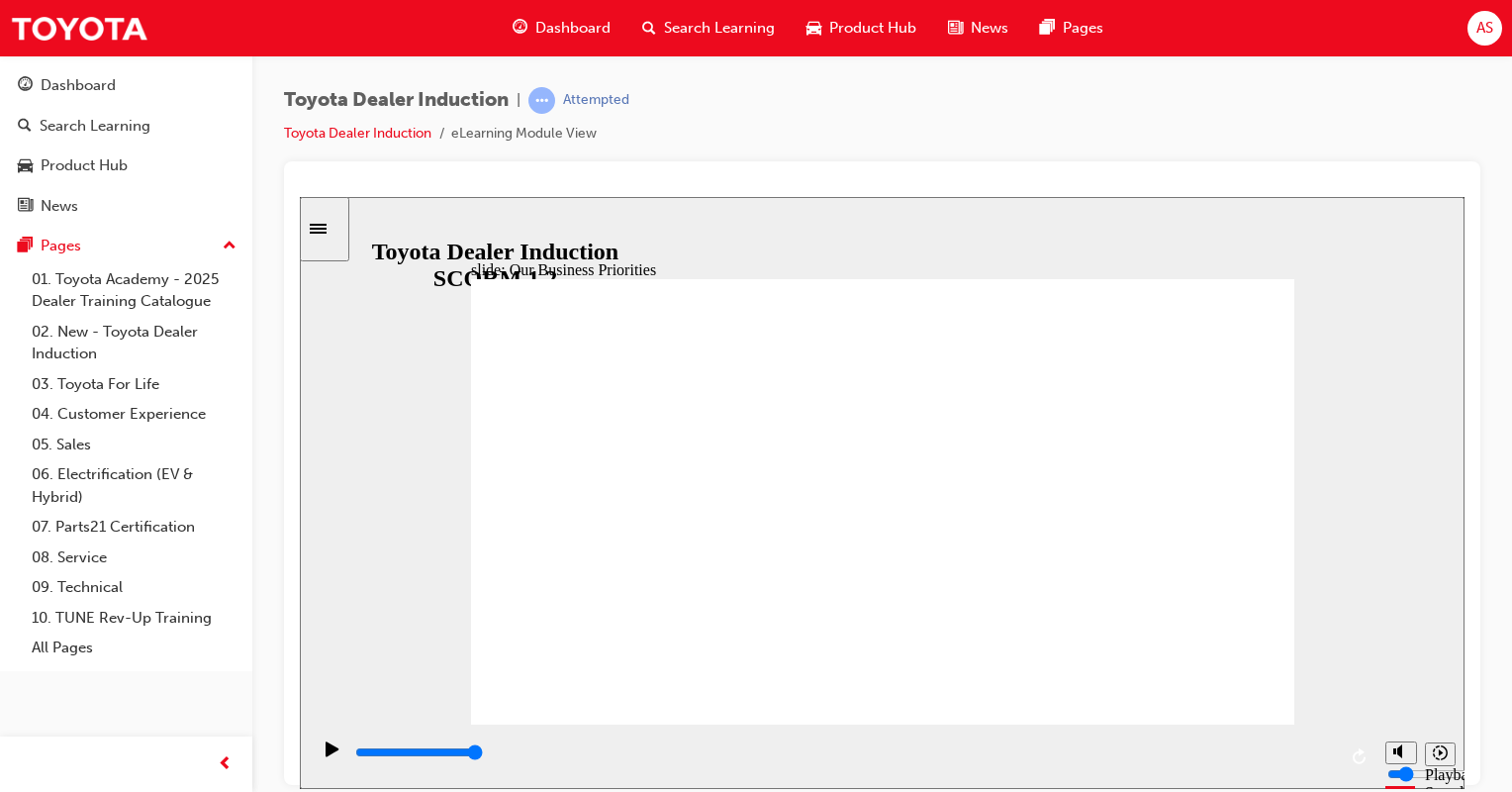 click 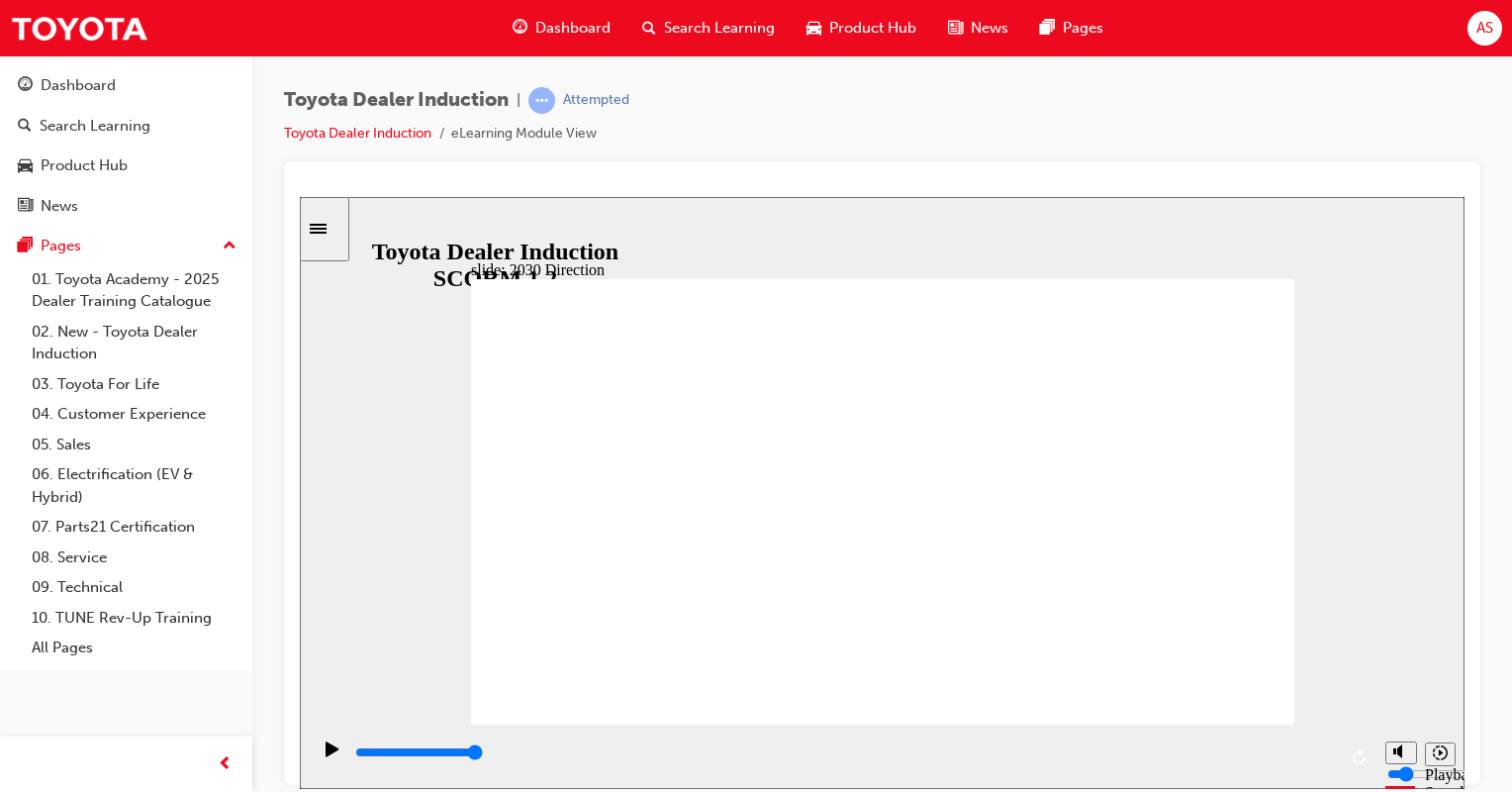 click 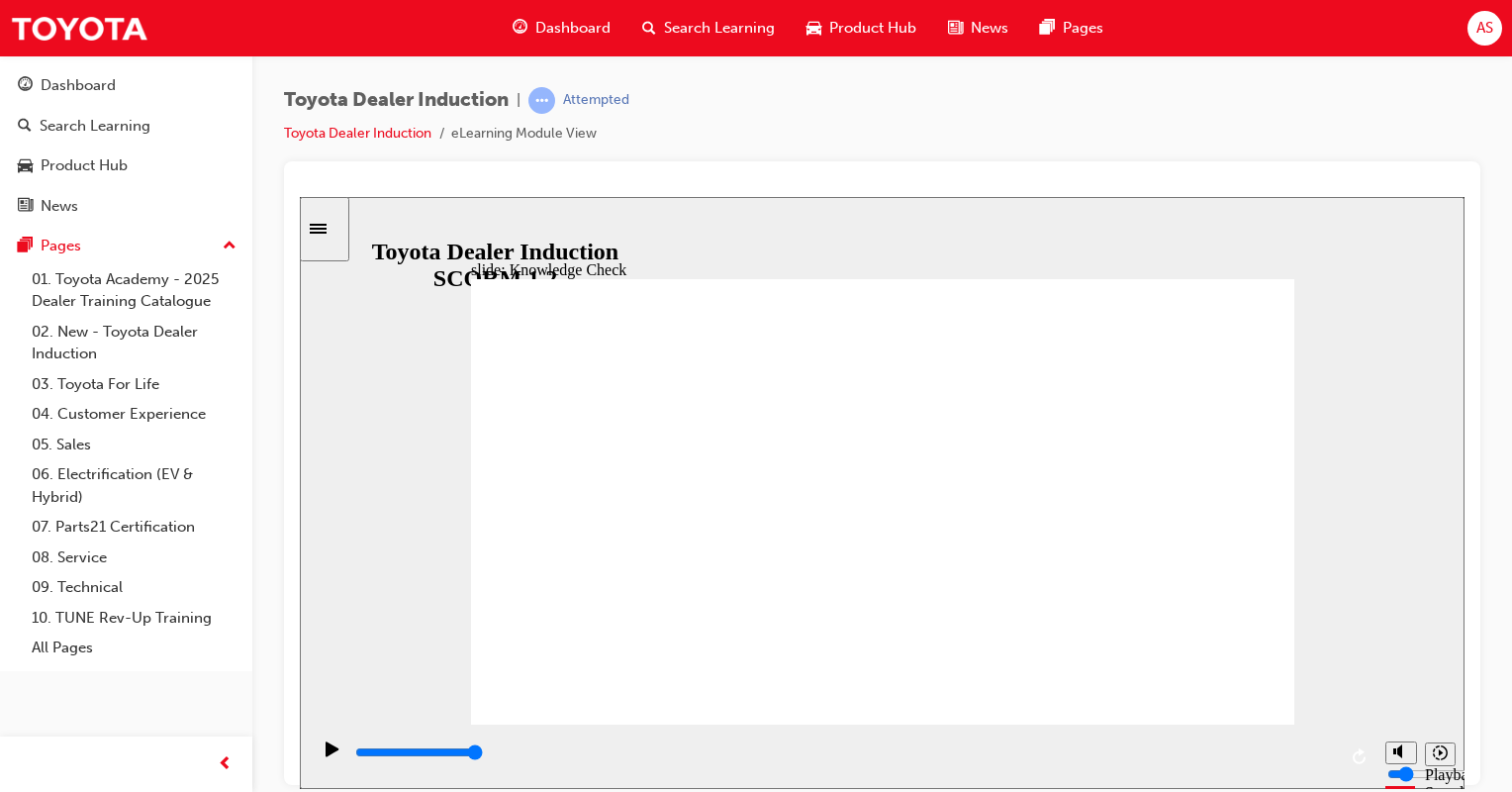click 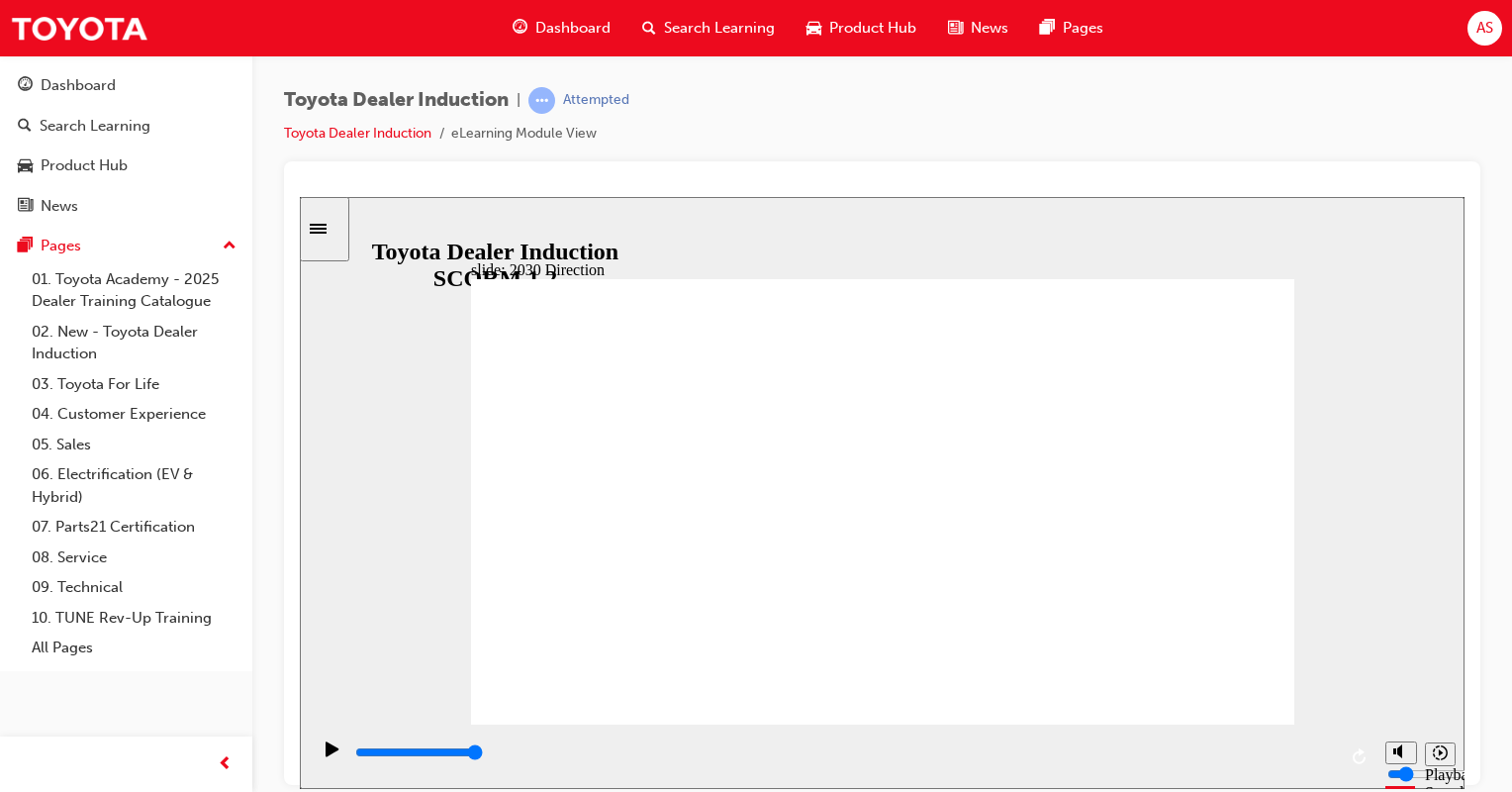 click 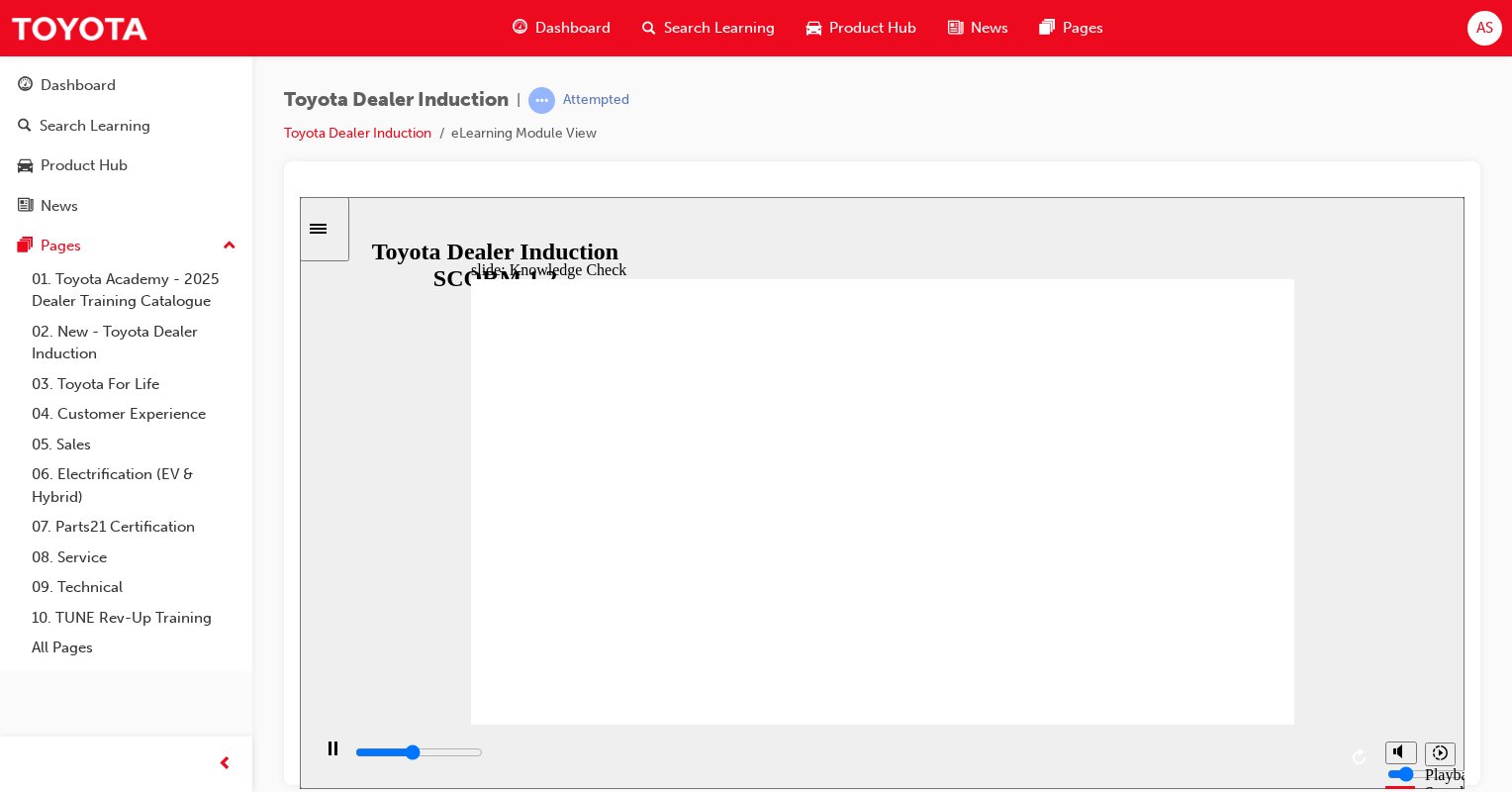 click 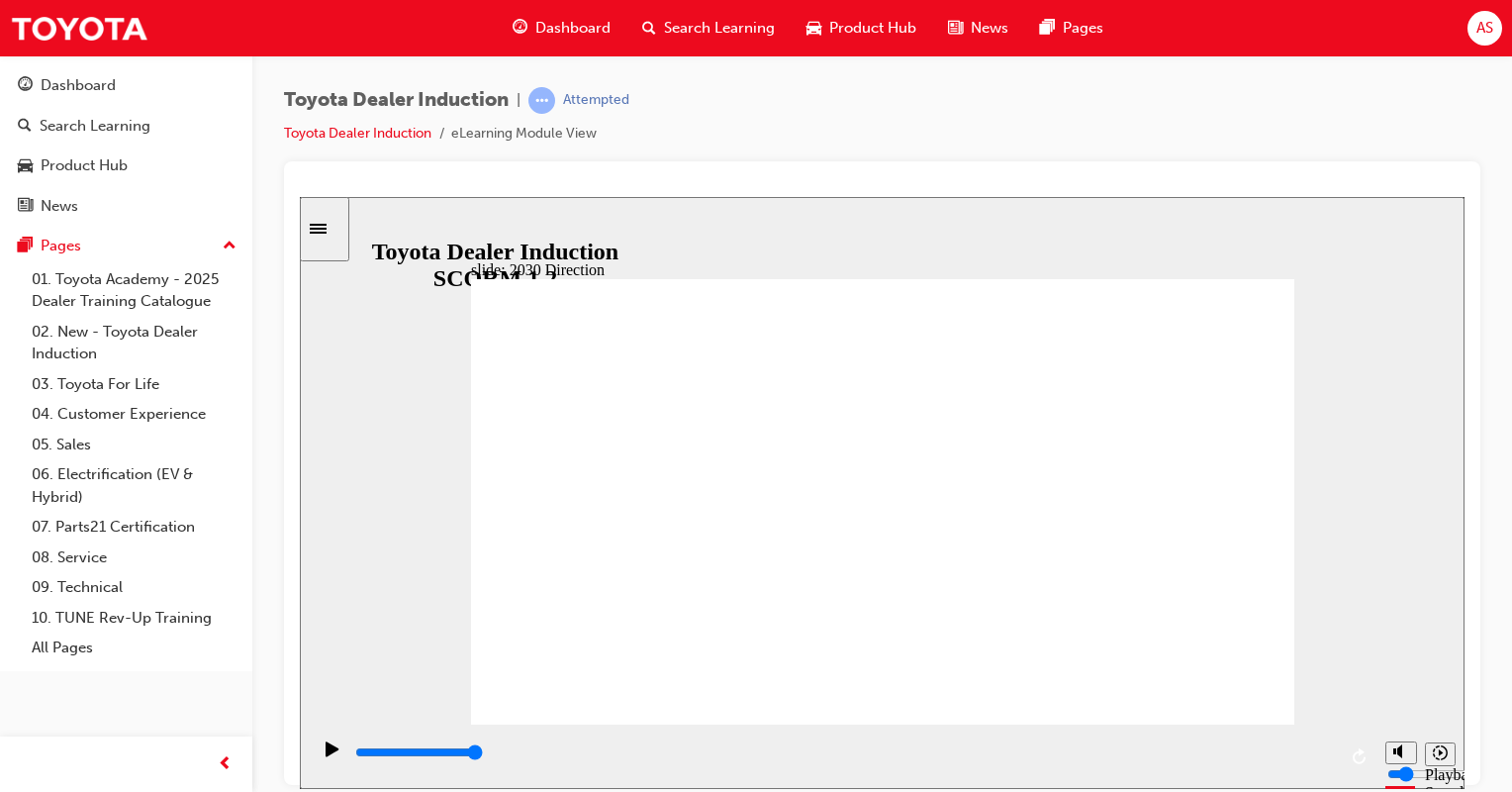 click 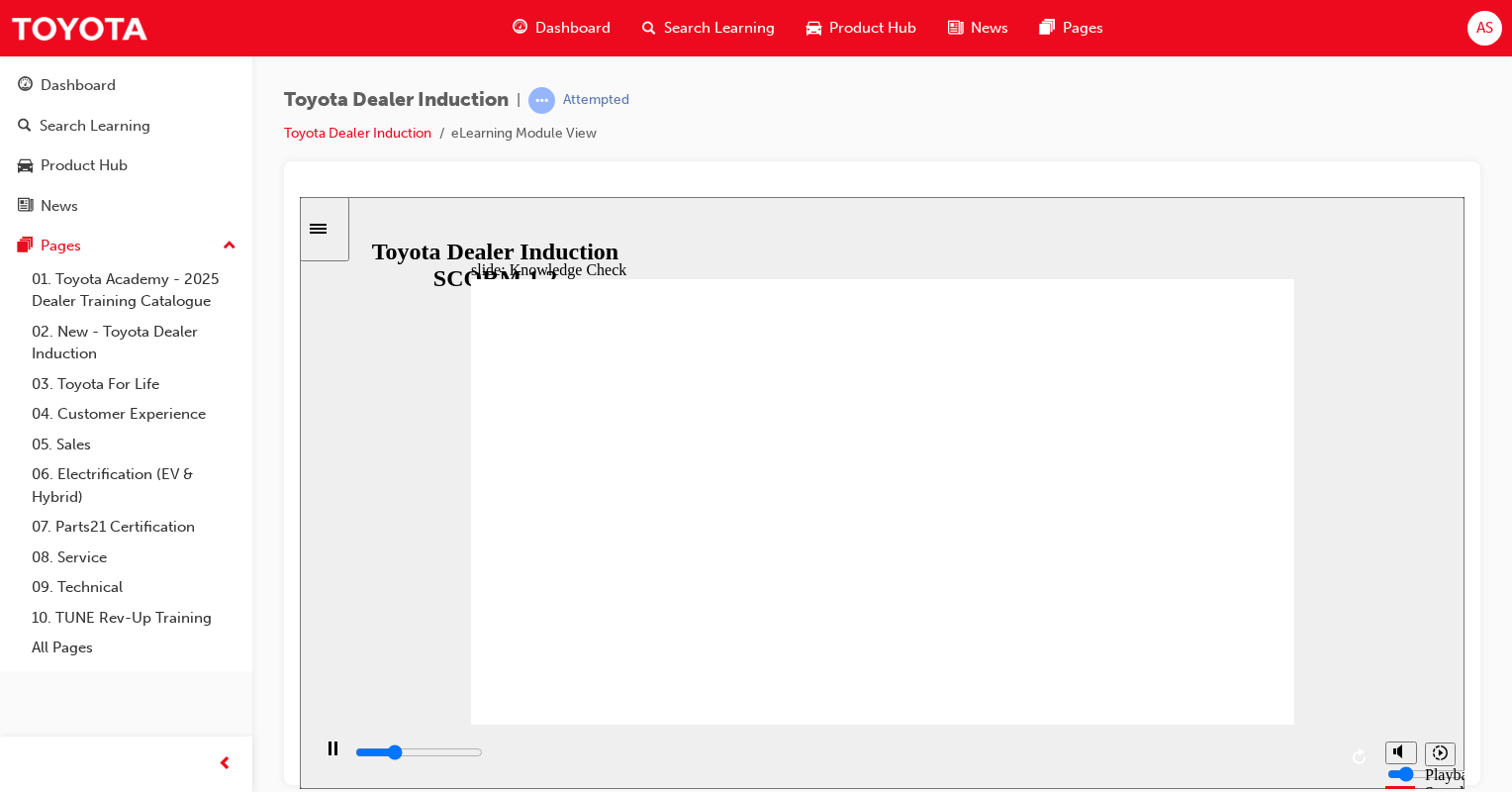 click at bounding box center [638, 1721] 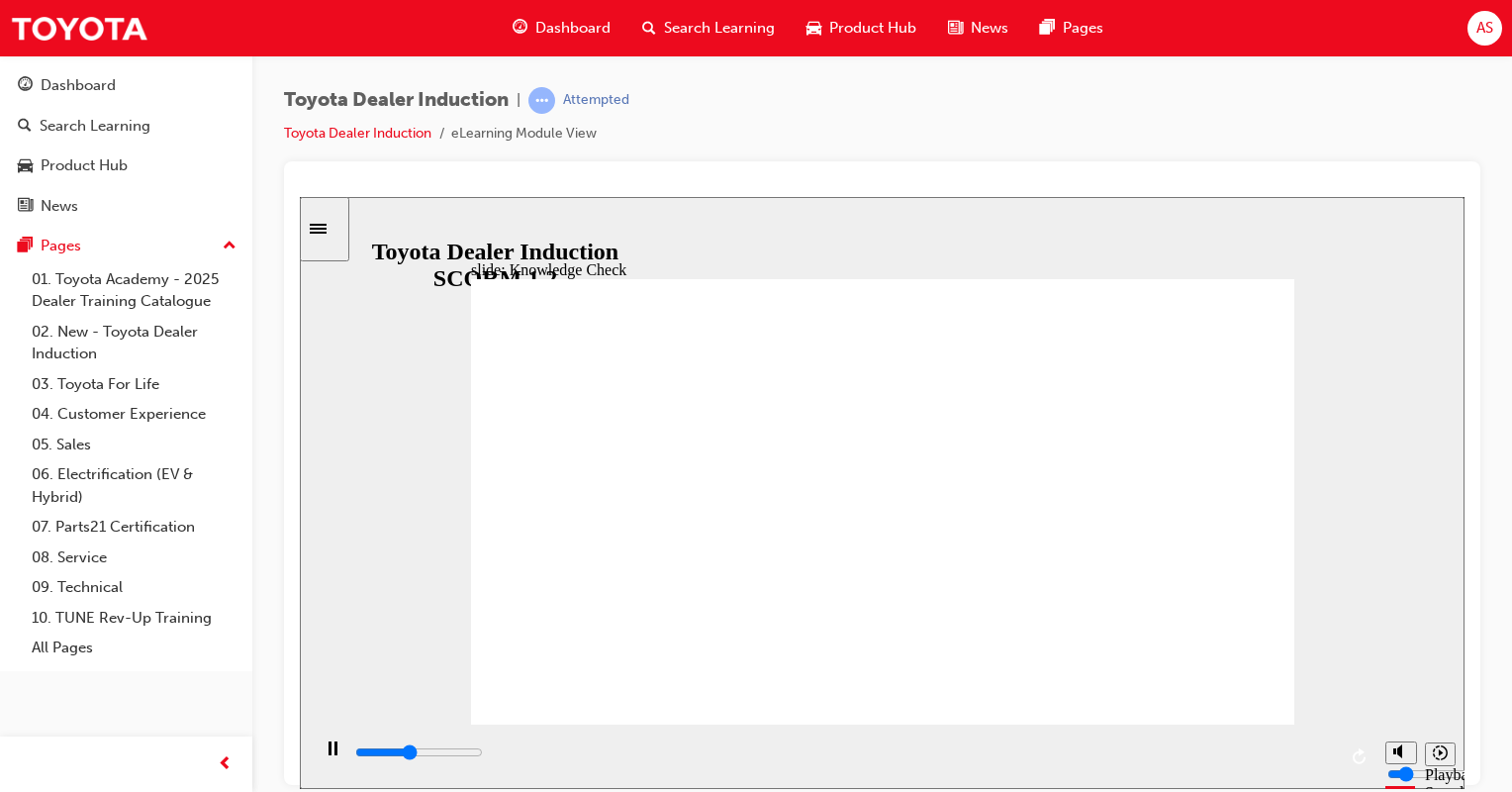 click at bounding box center (638, 1722) 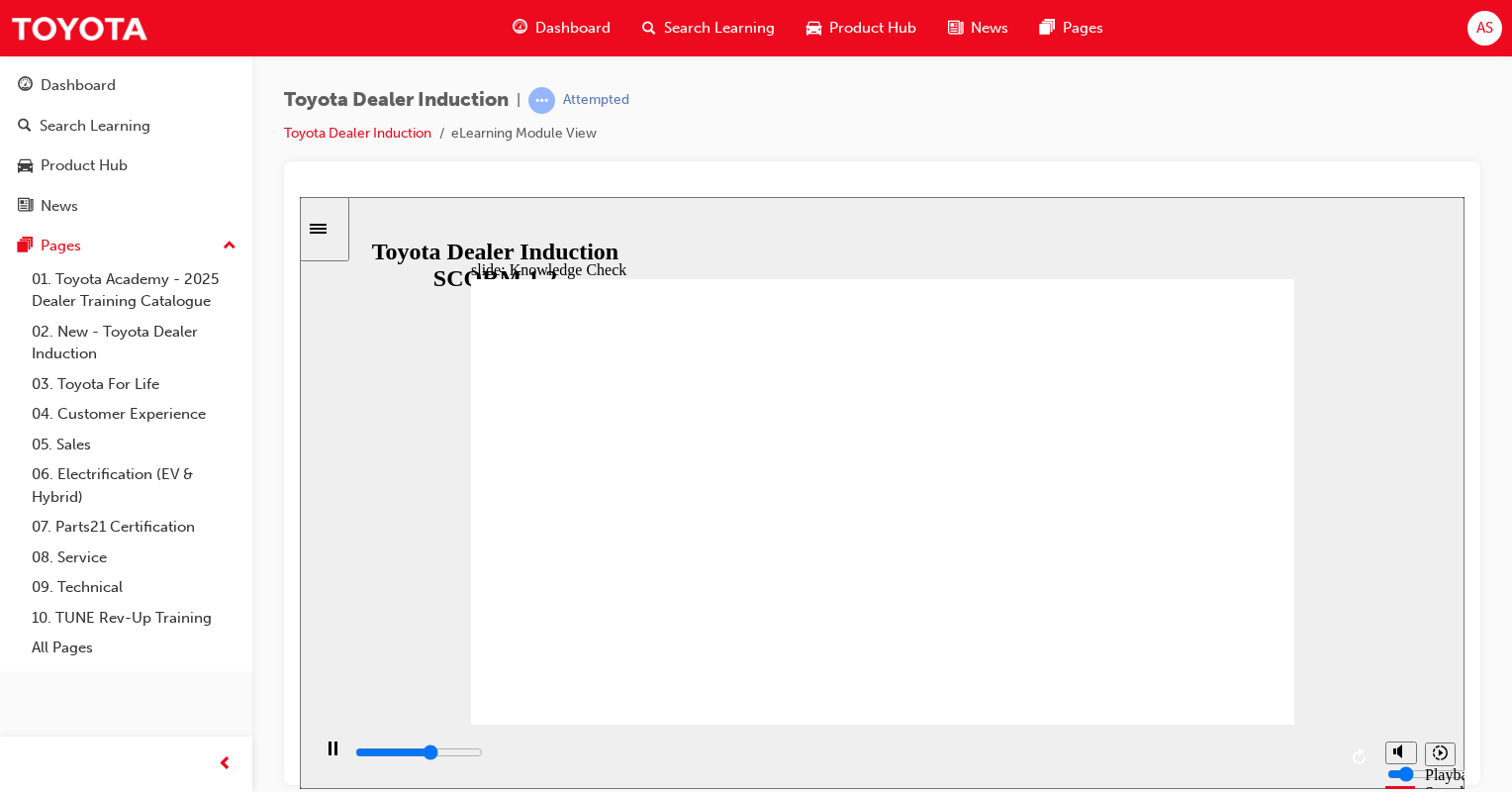 click 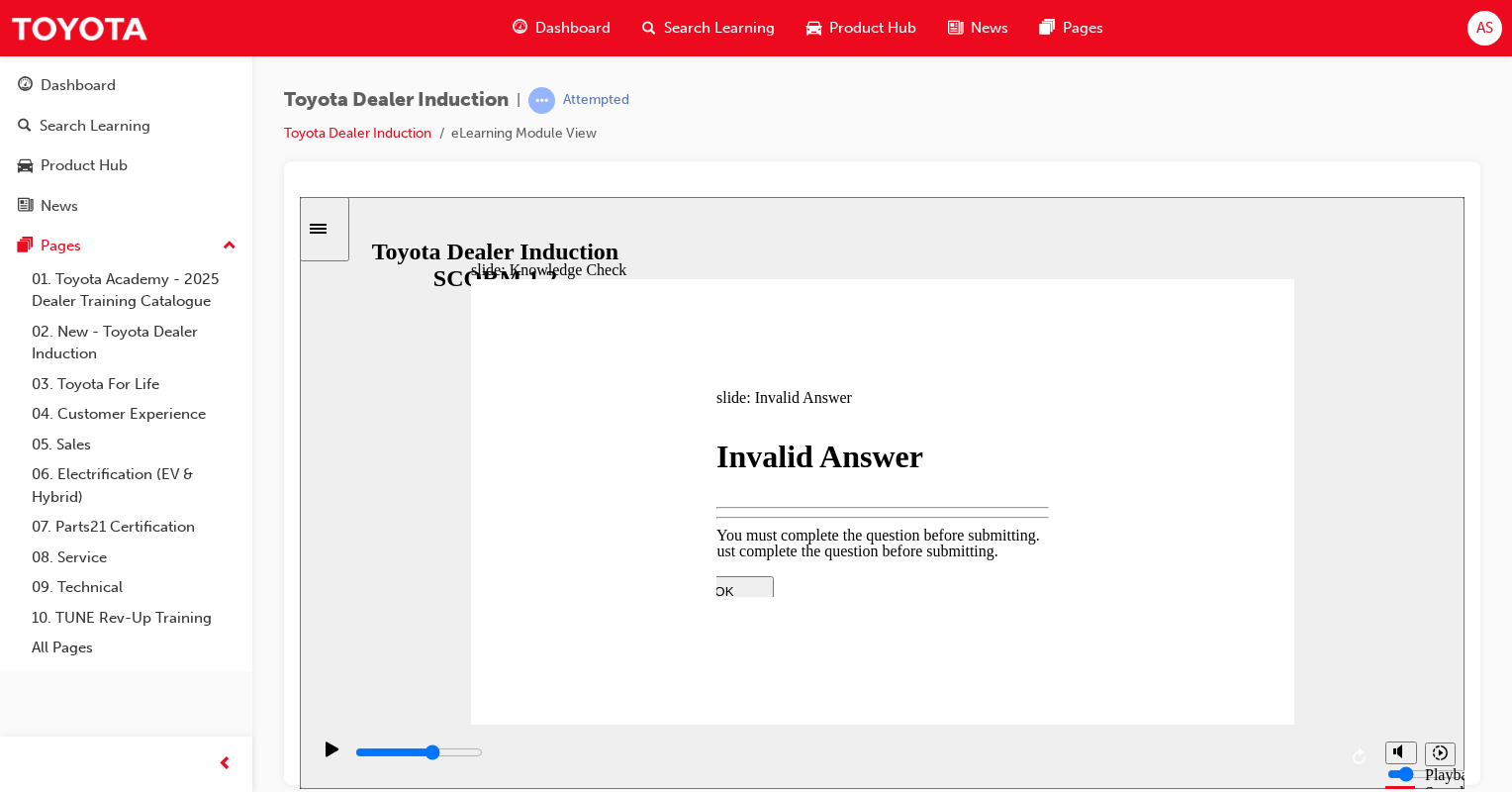 type on "3100" 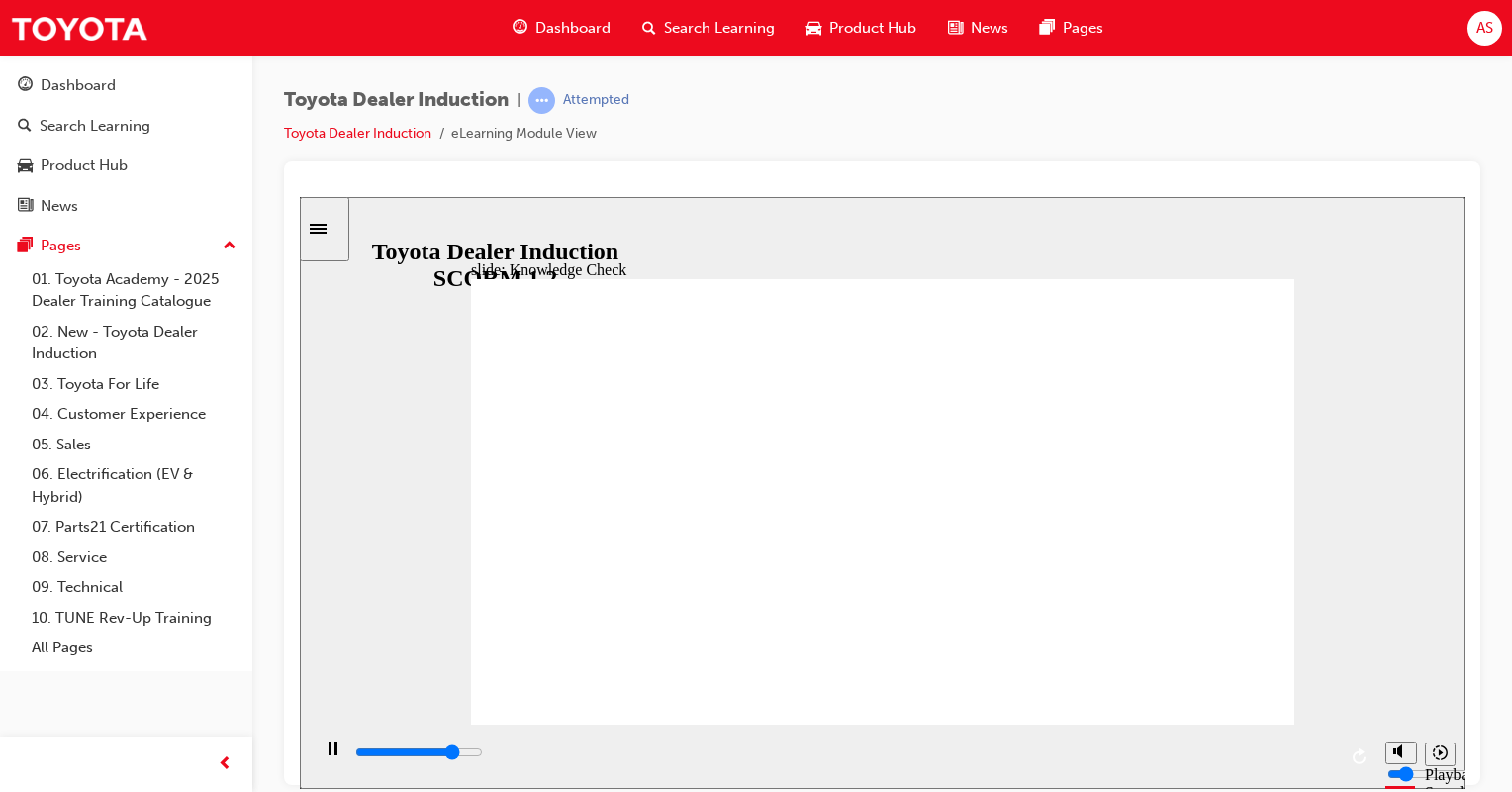 click at bounding box center (638, 1722) 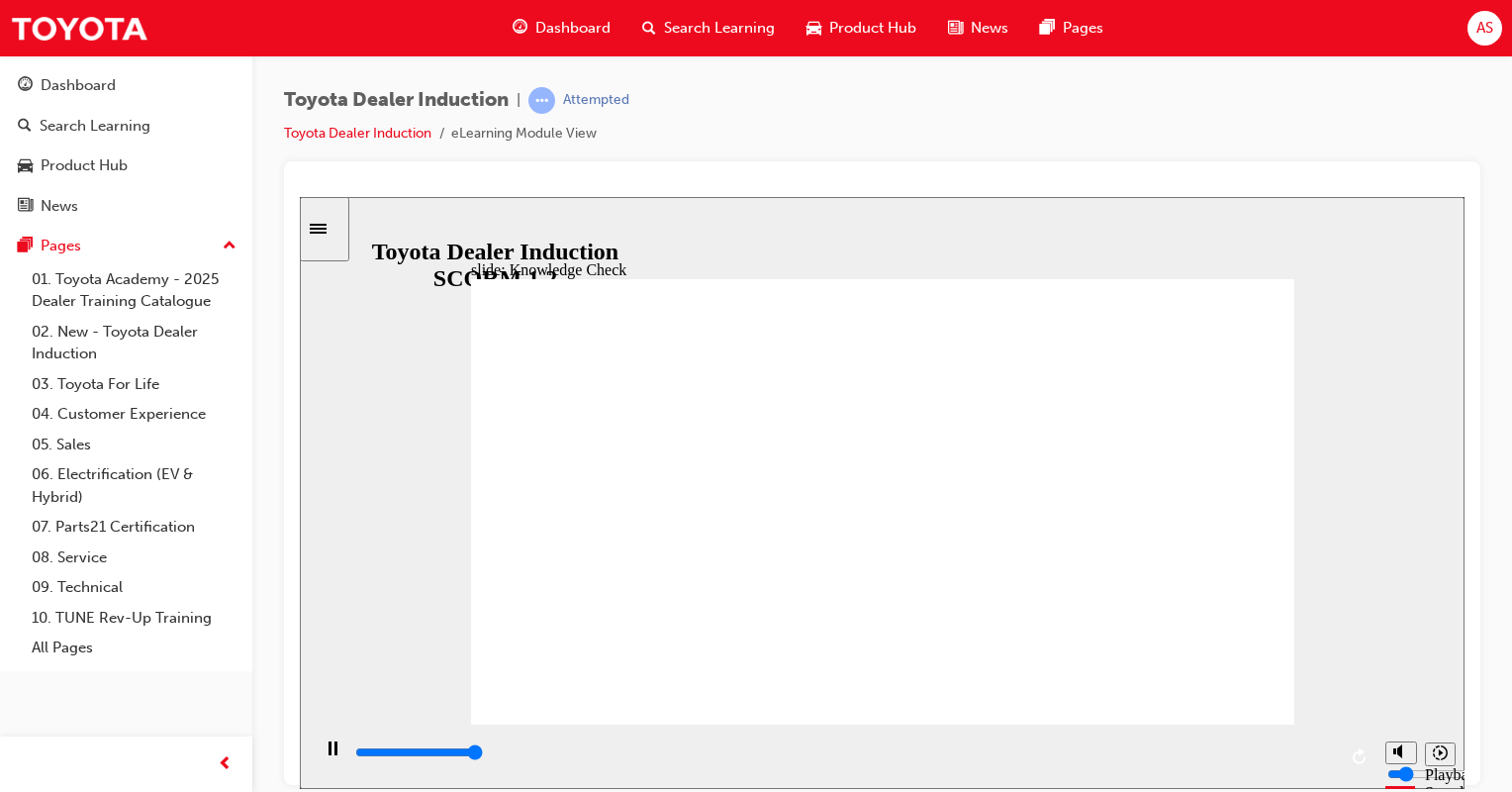 type on "5000" 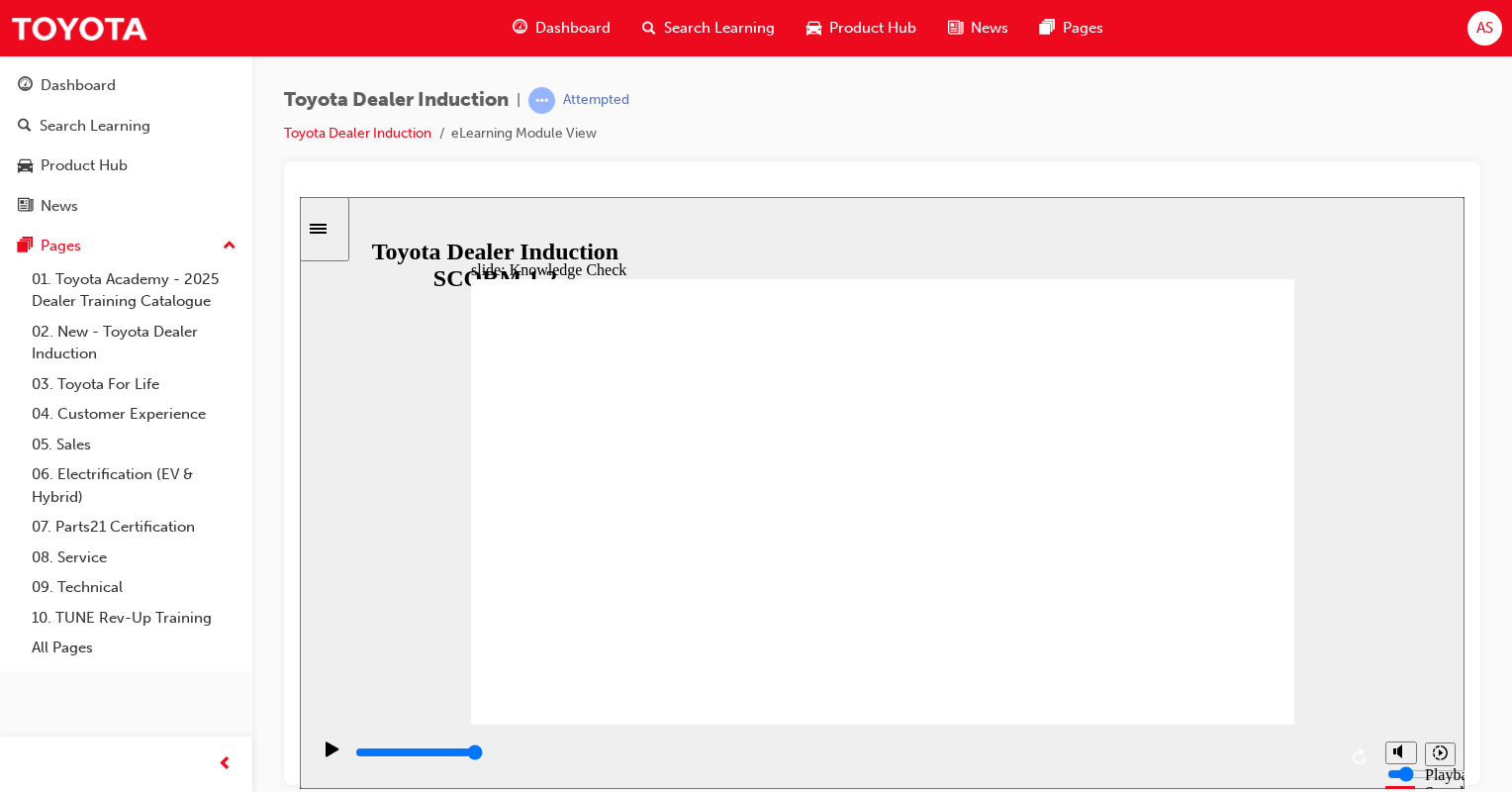 click at bounding box center (638, 1722) 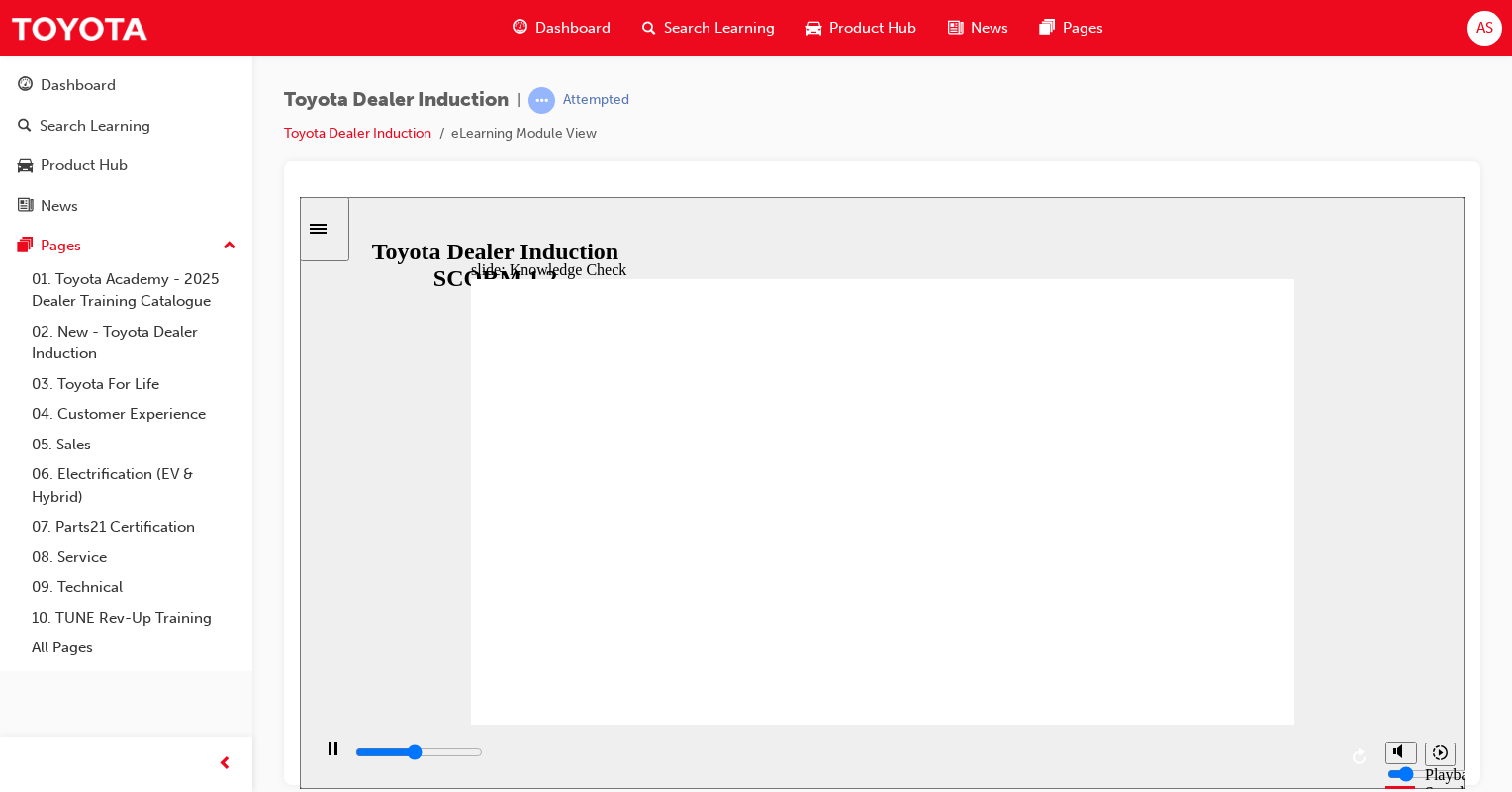 click 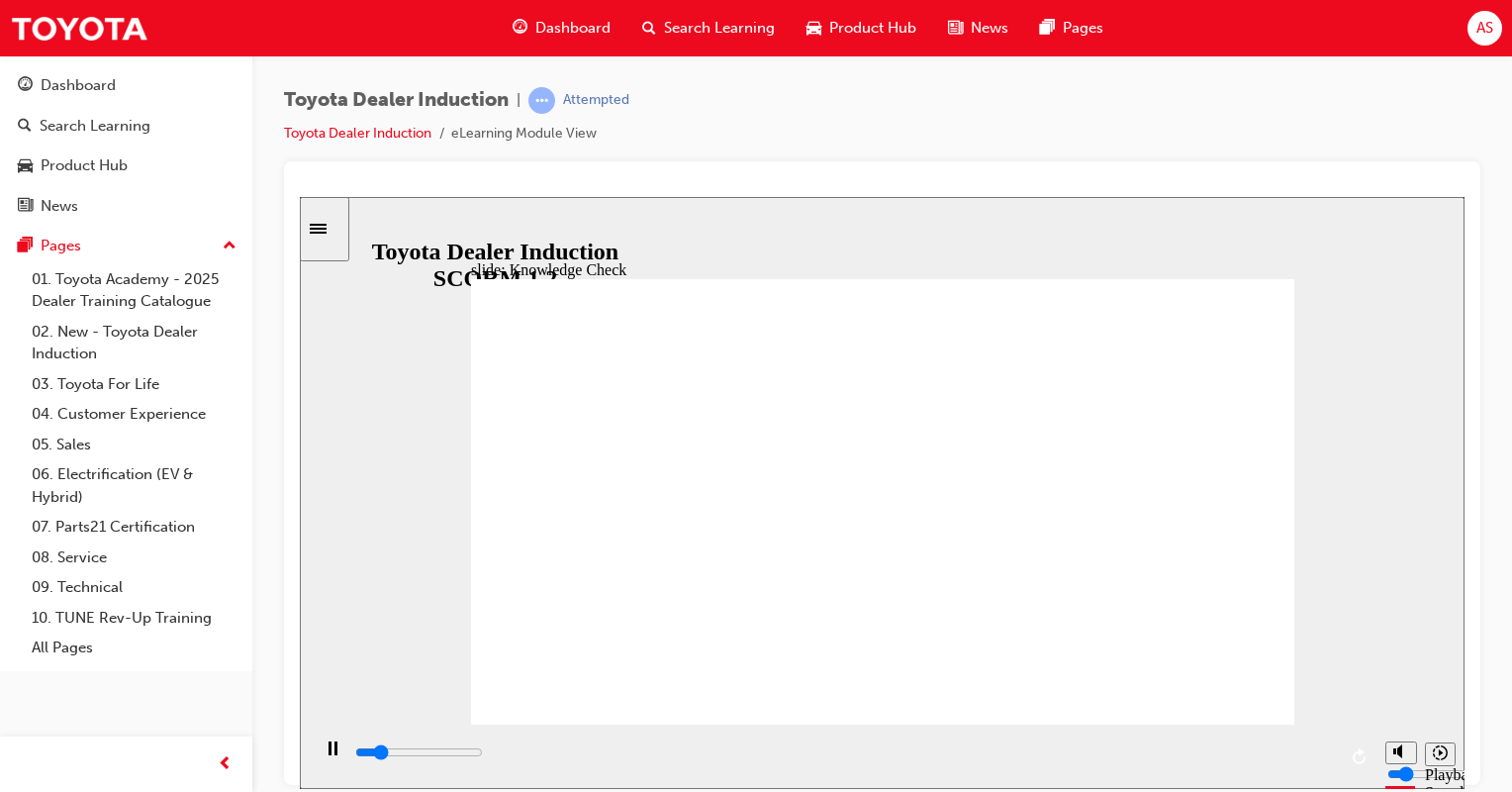type on "800" 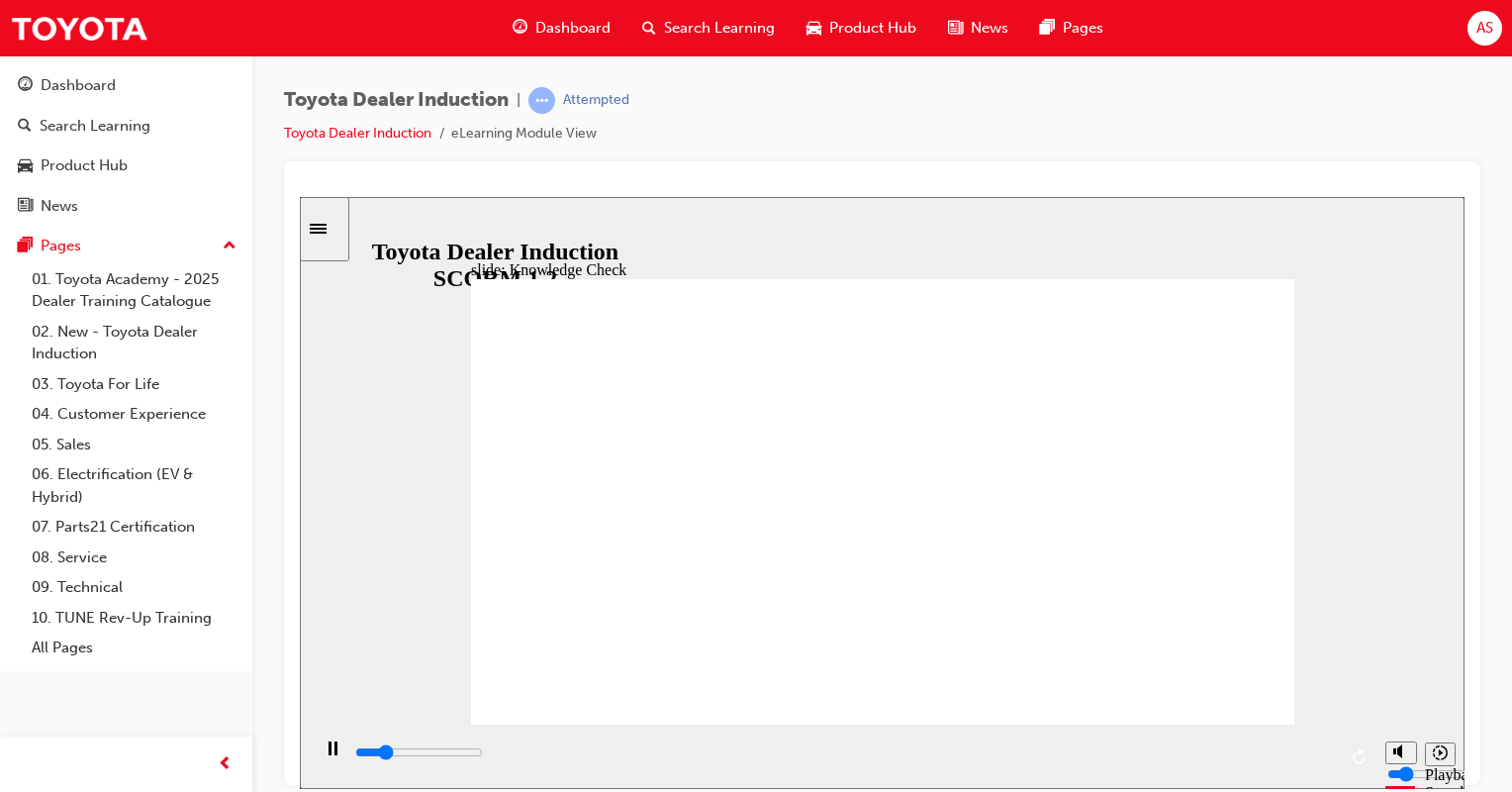 click on "Mobility for all" at bounding box center (638, 1635) 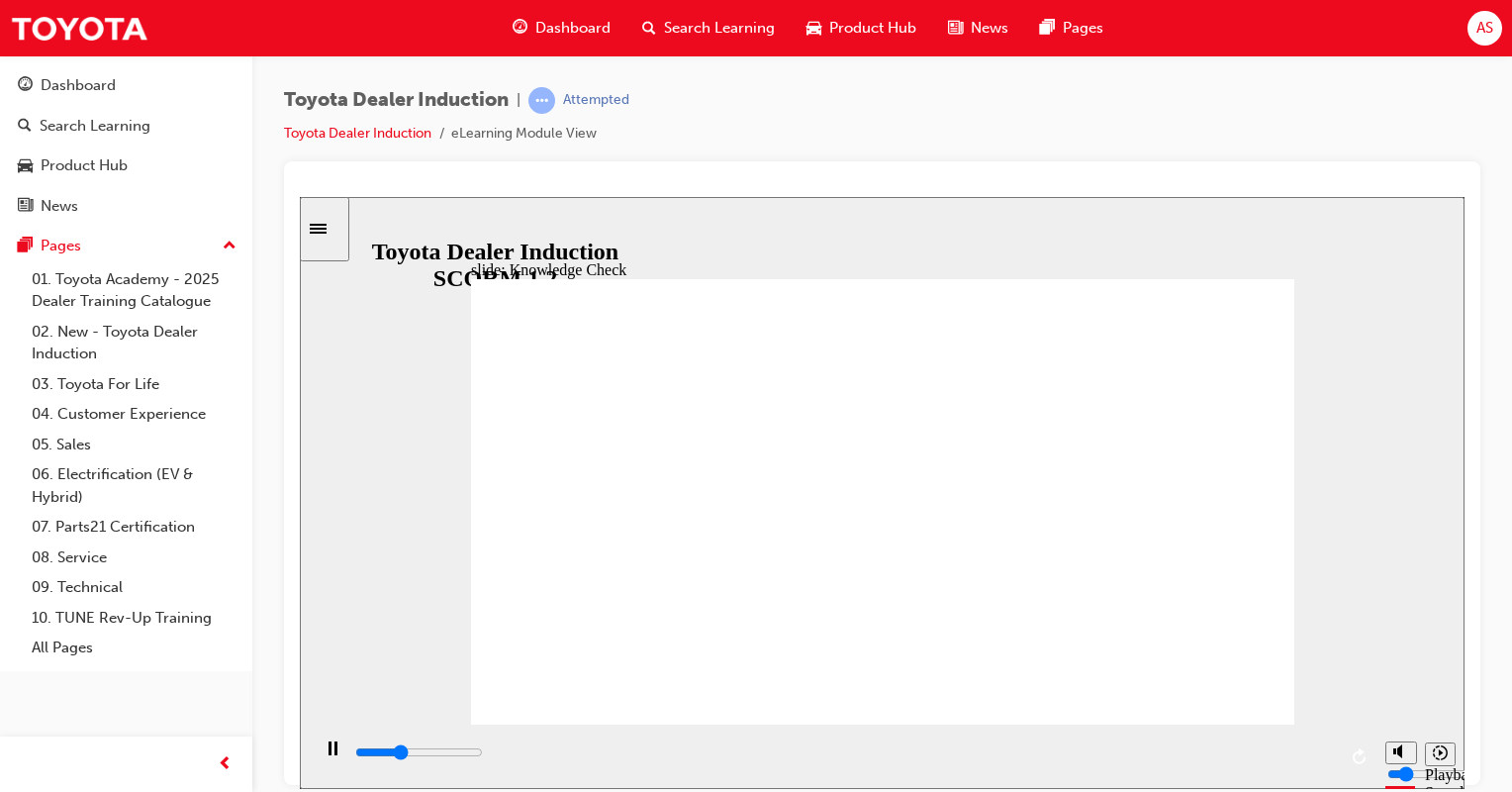 type on "1700" 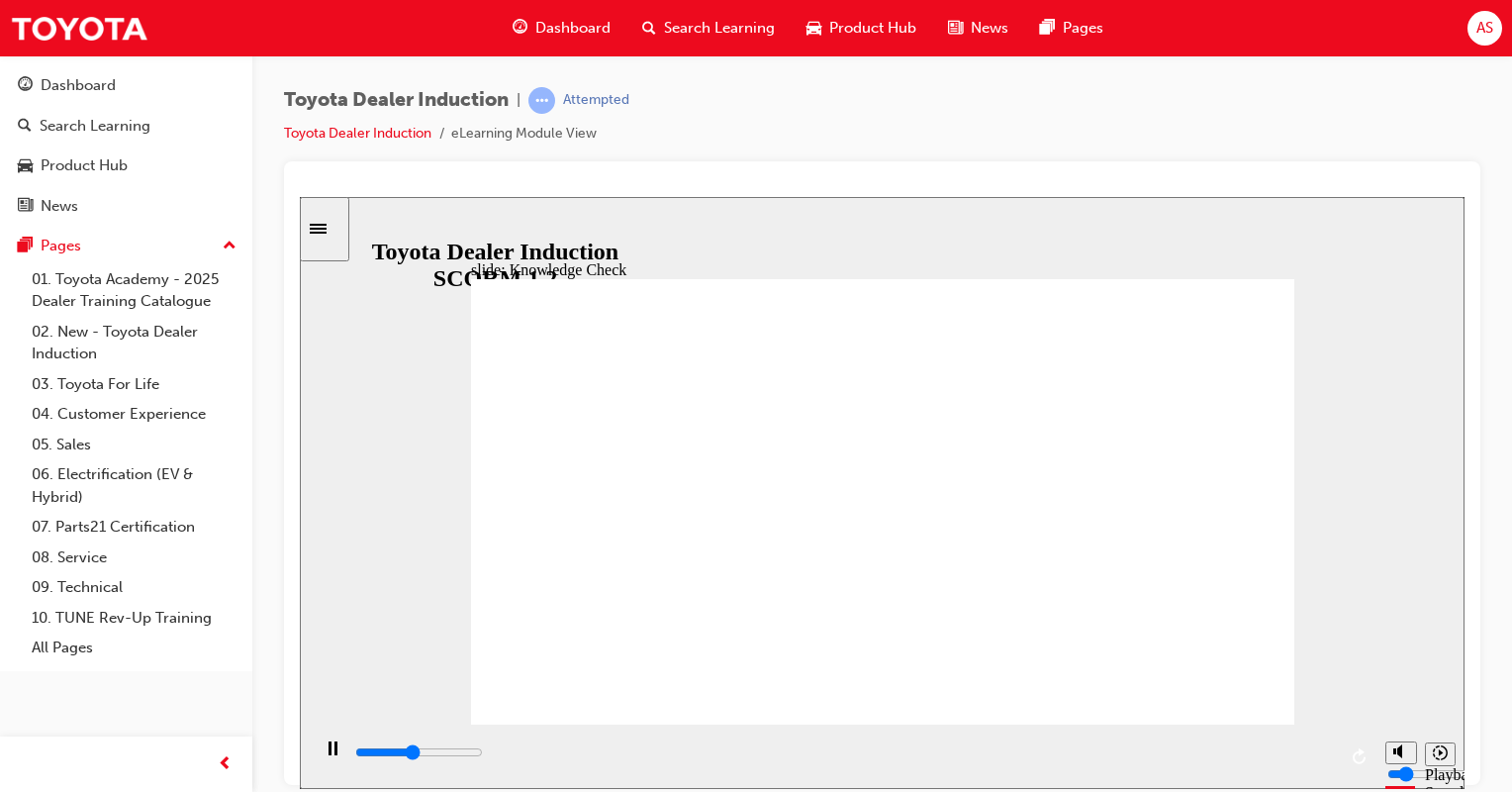 type on "2200" 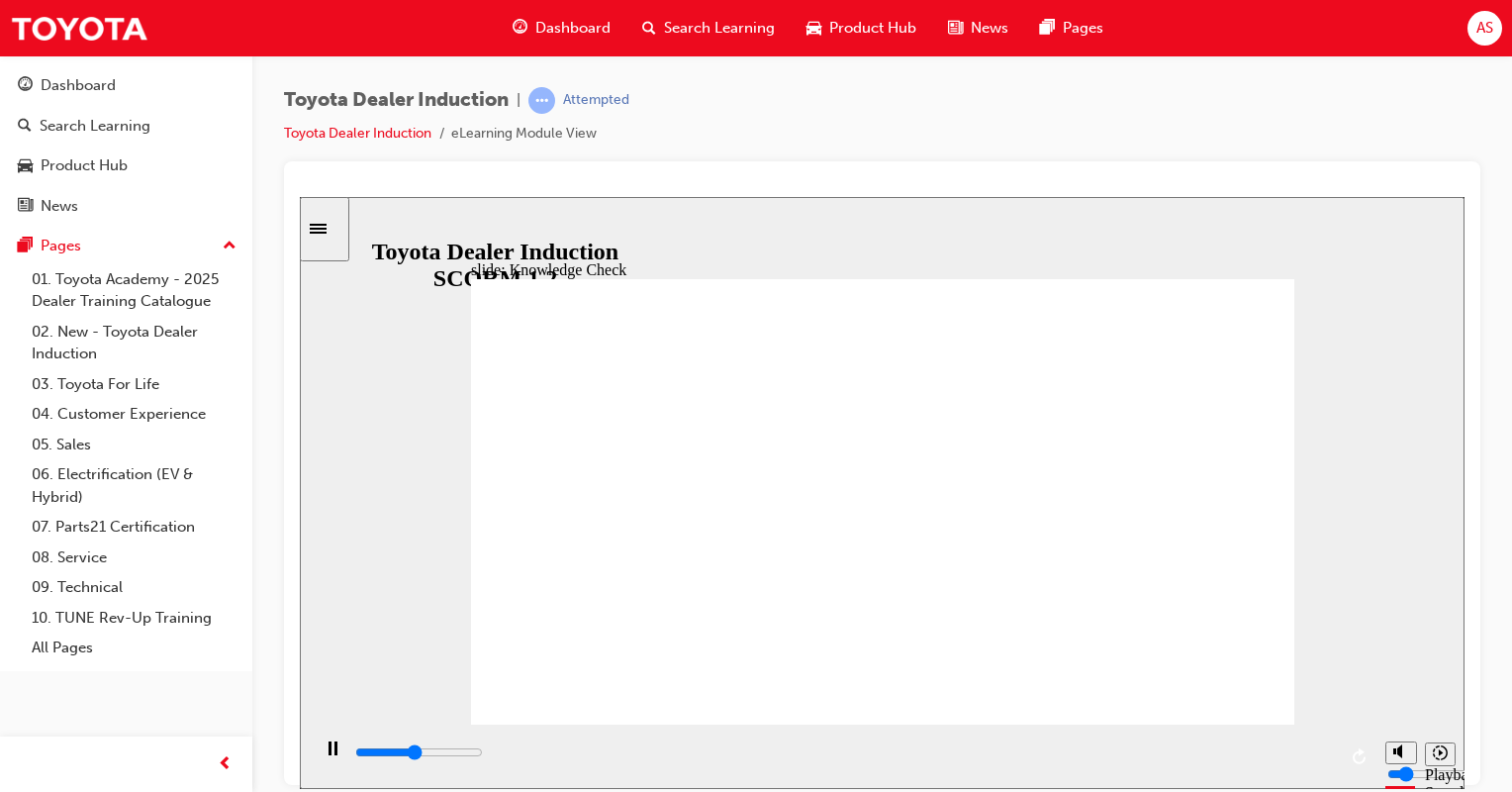 type on "2300" 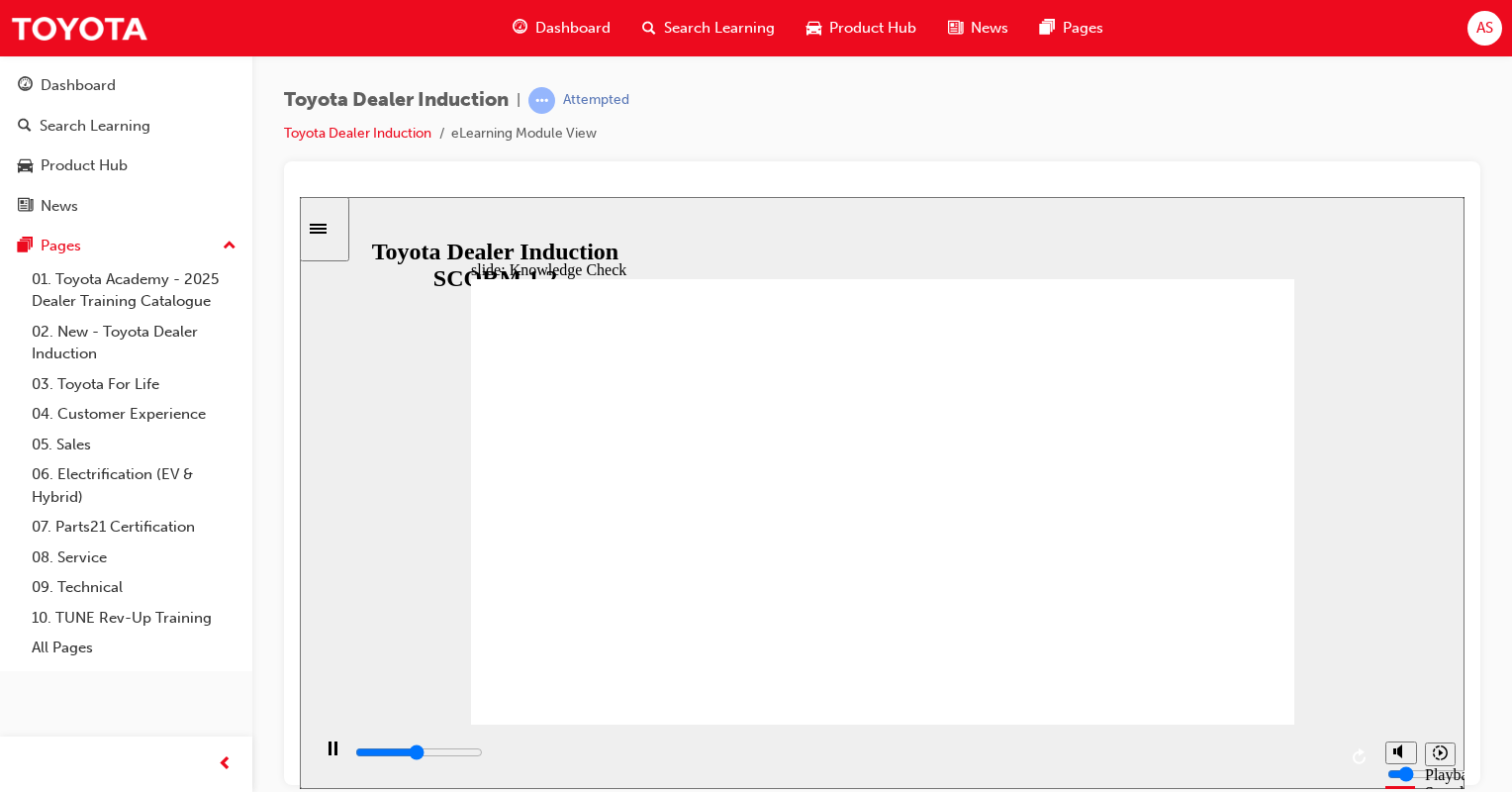 type on "2400" 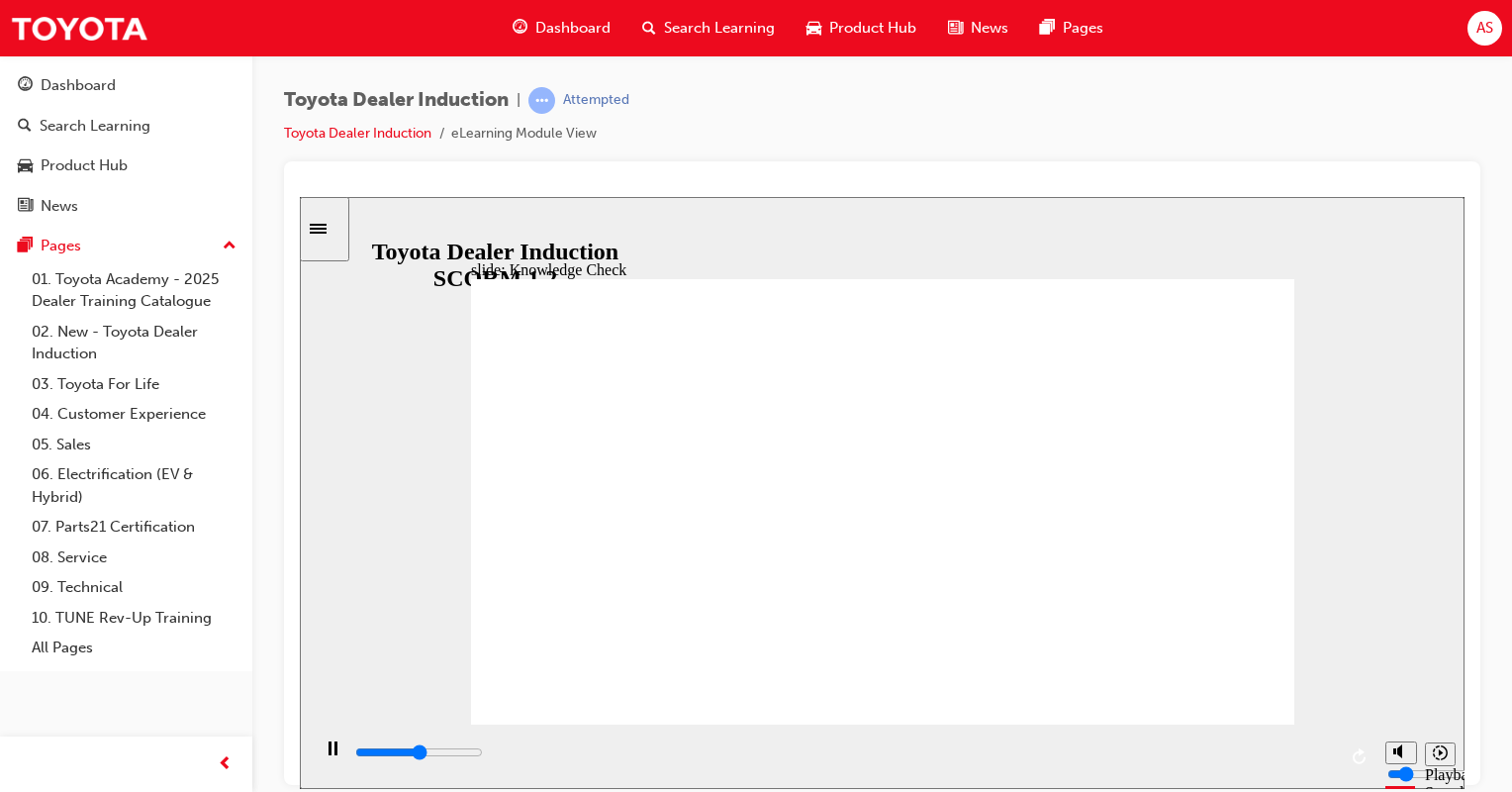 type on "2500" 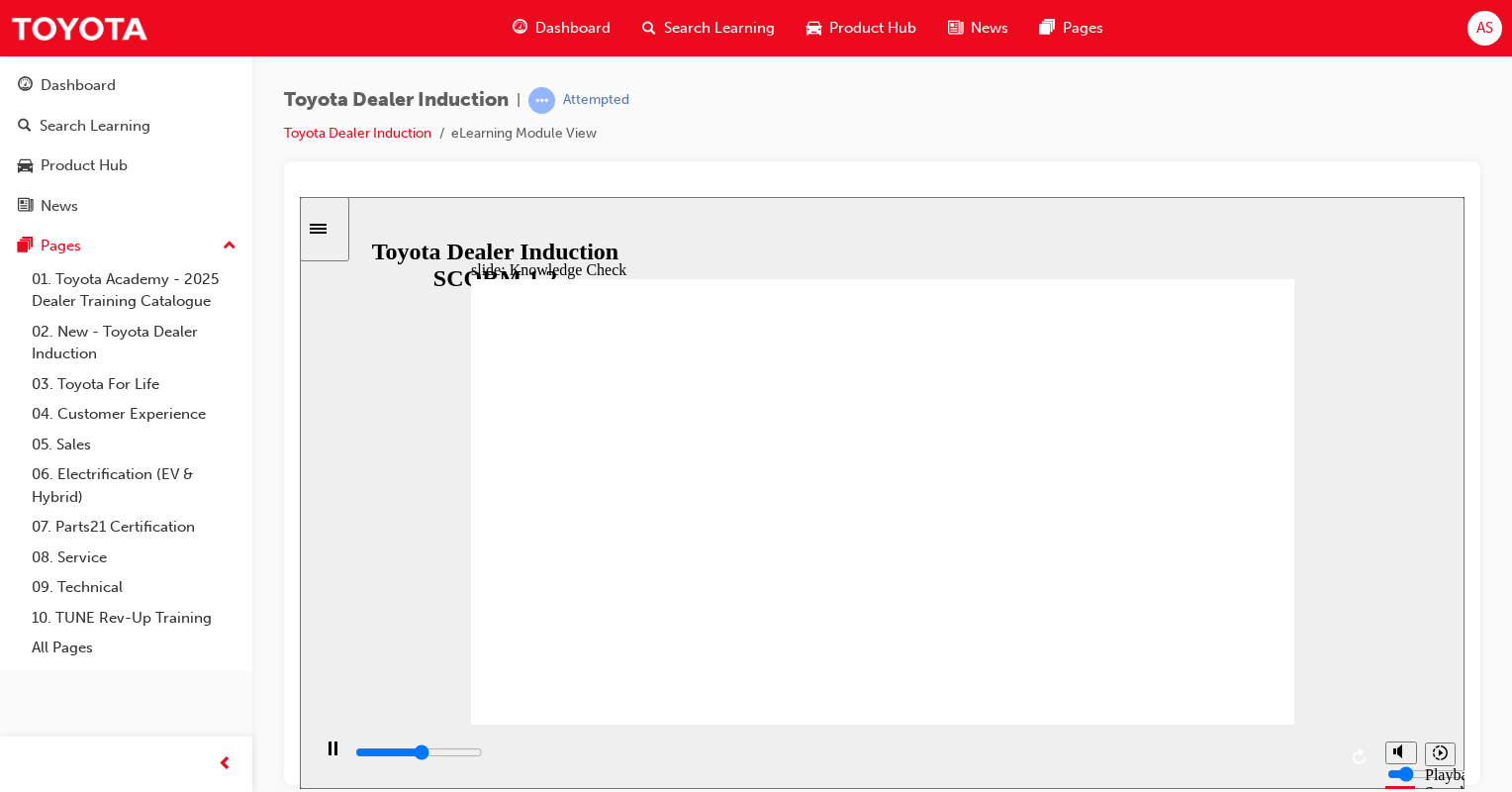 type on "2600" 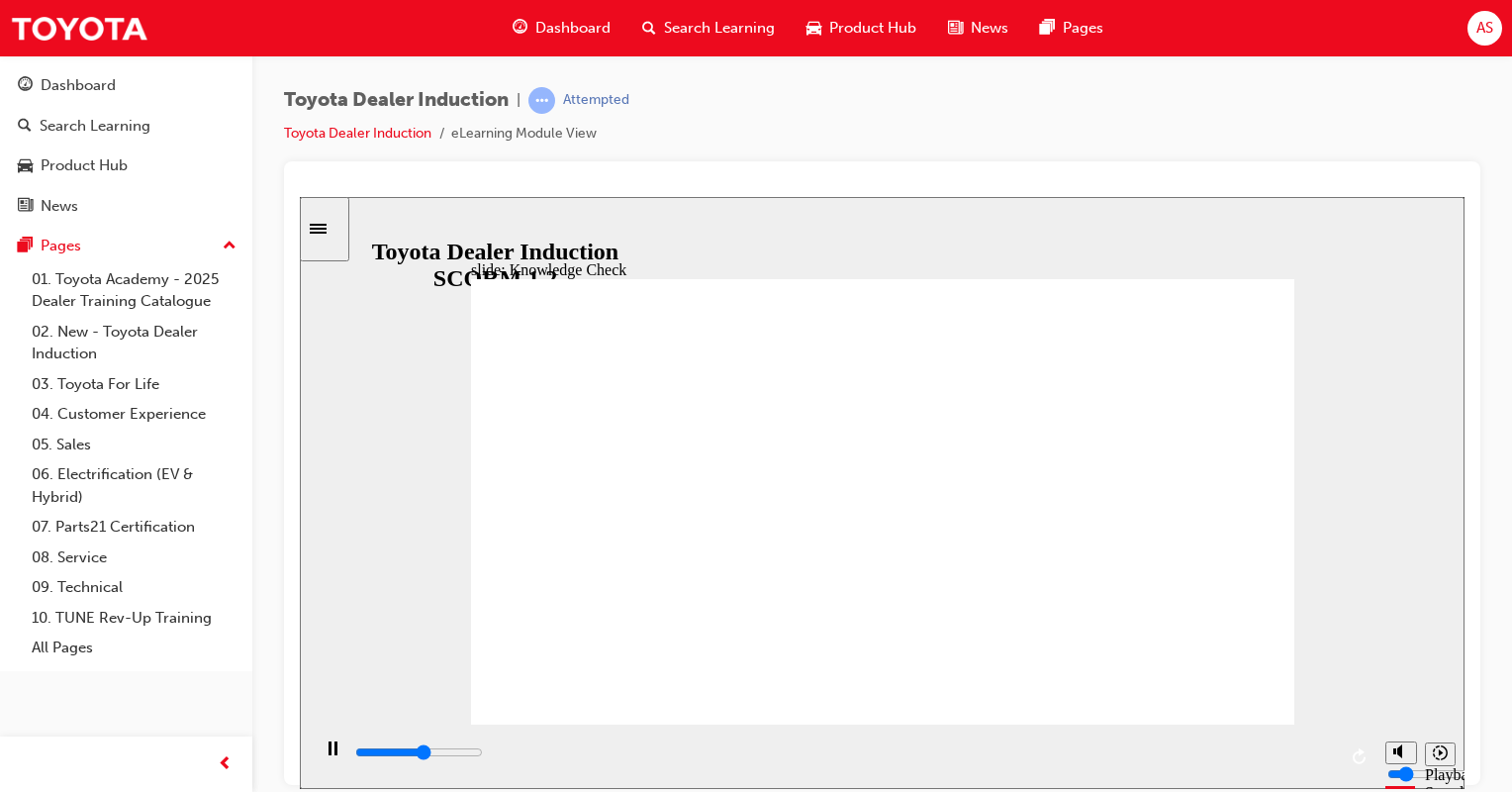 type on "2700" 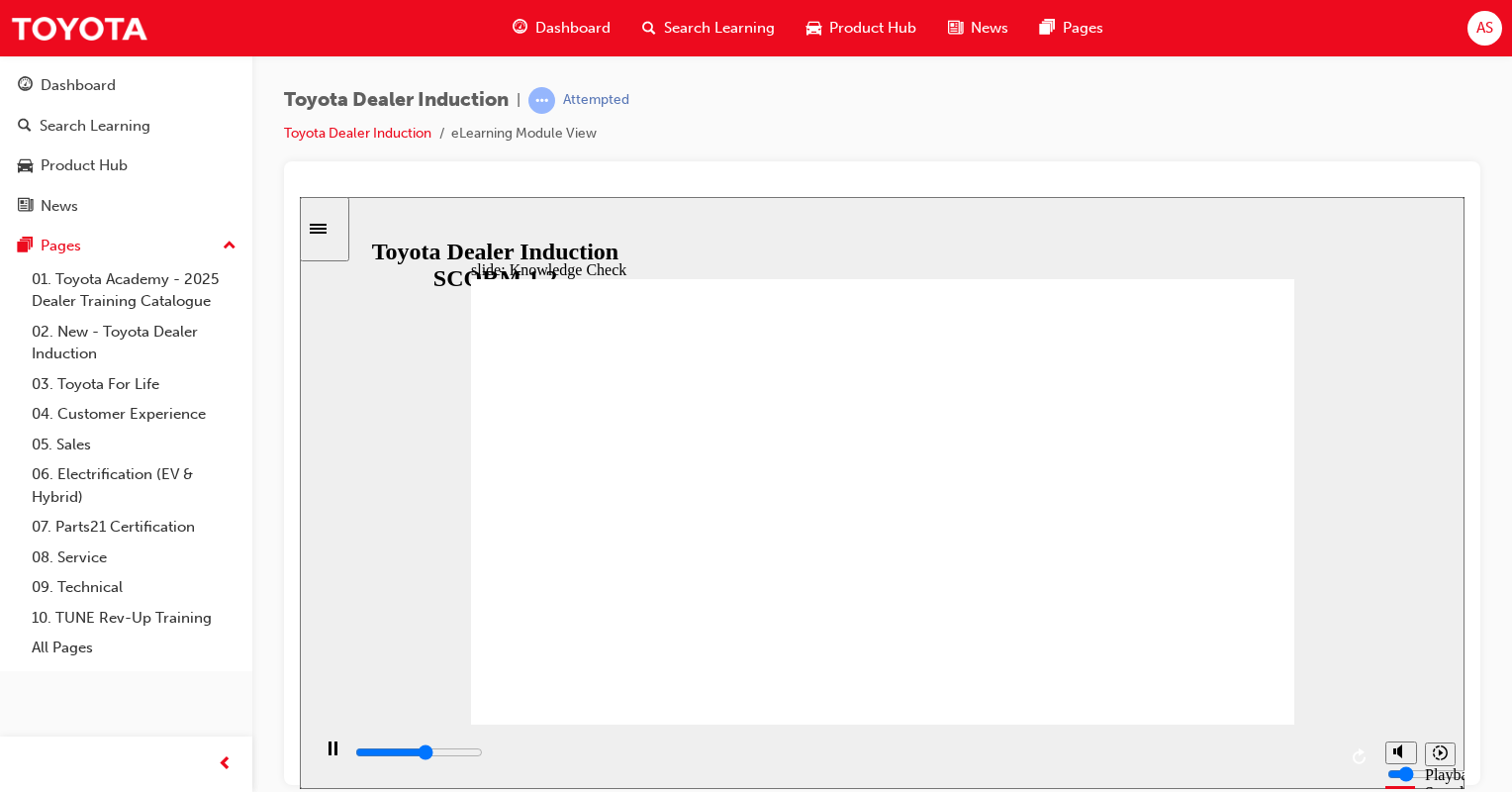type on "2900" 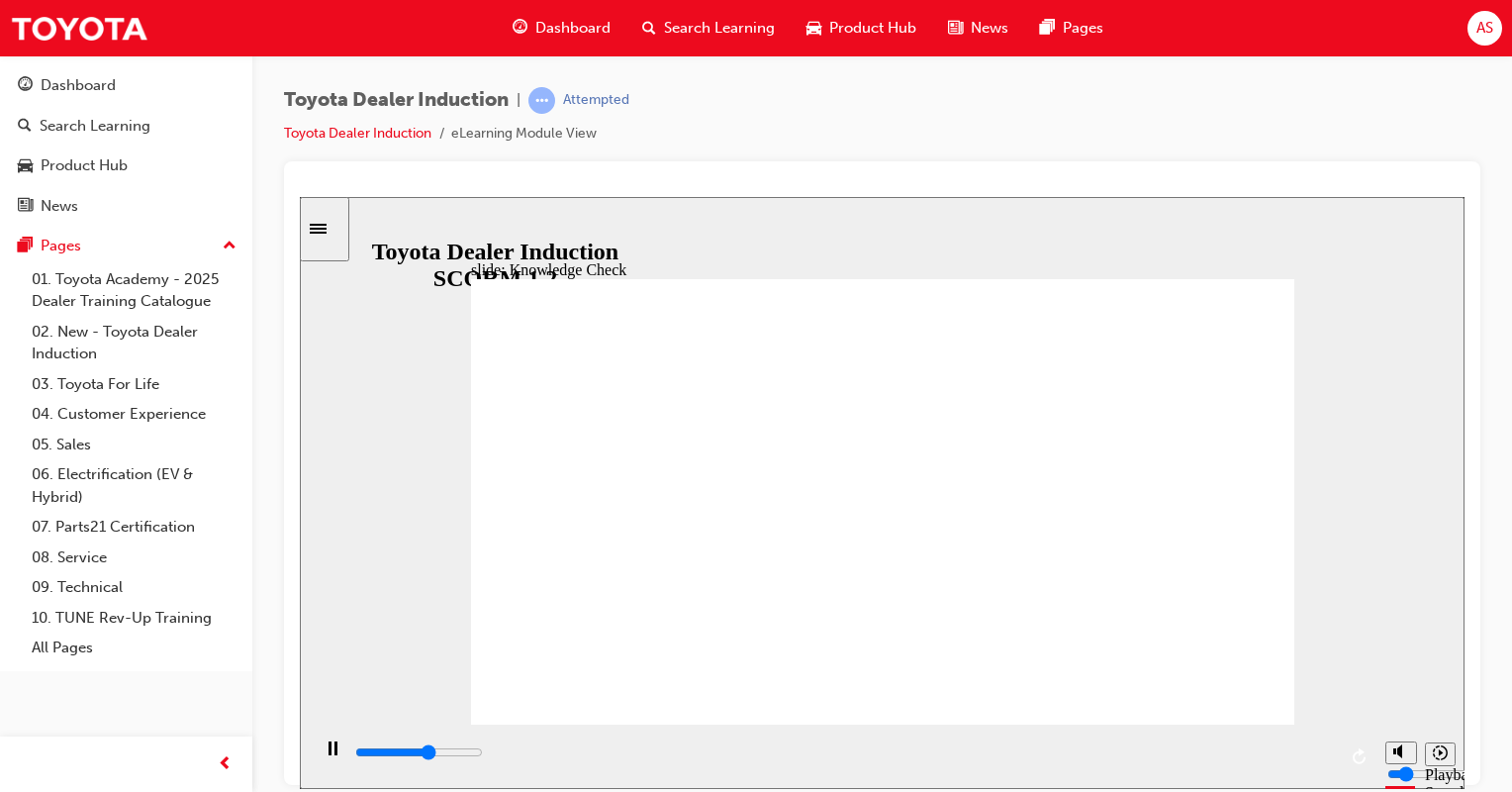 type on "h" 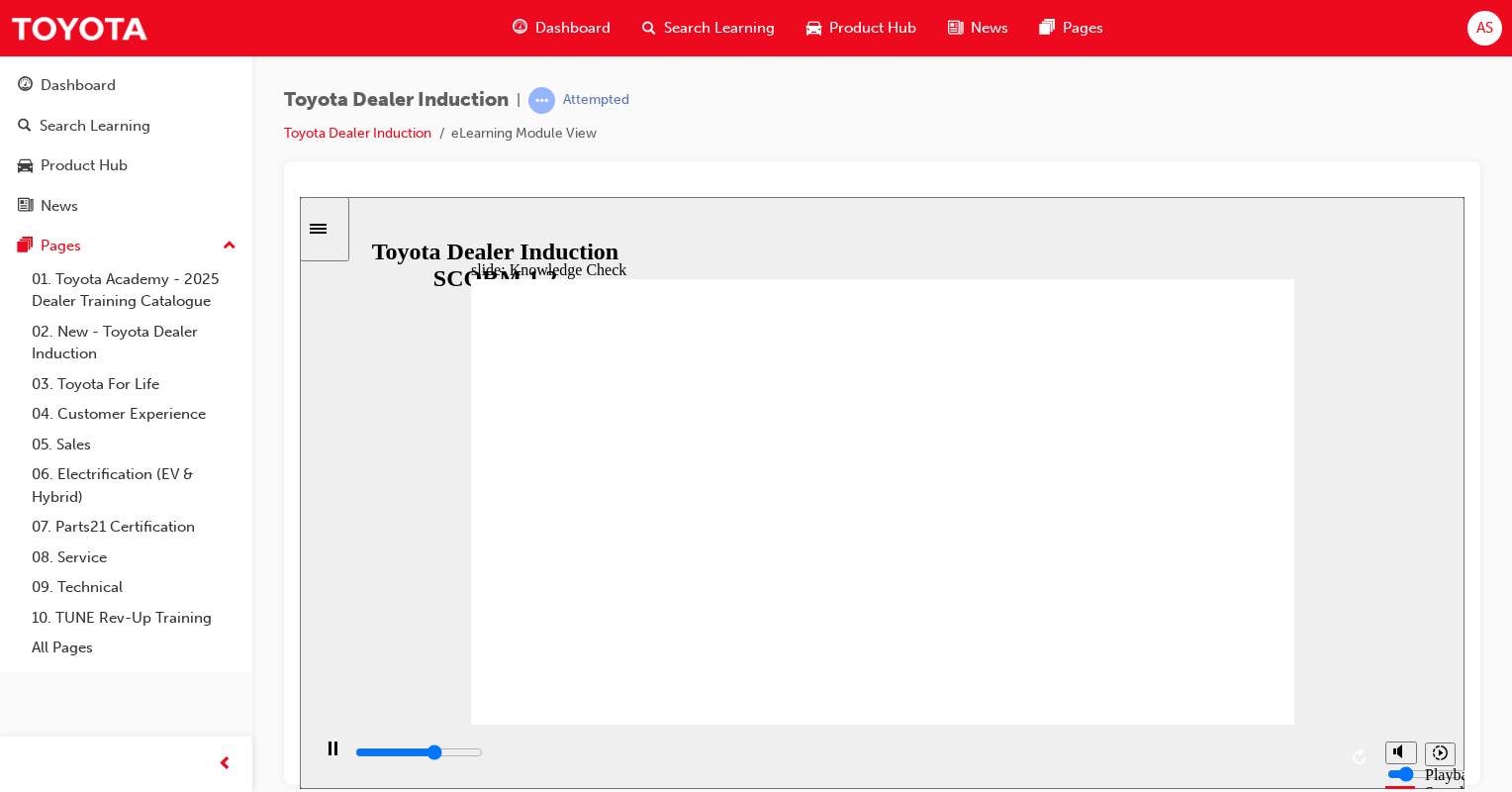 type on "3200" 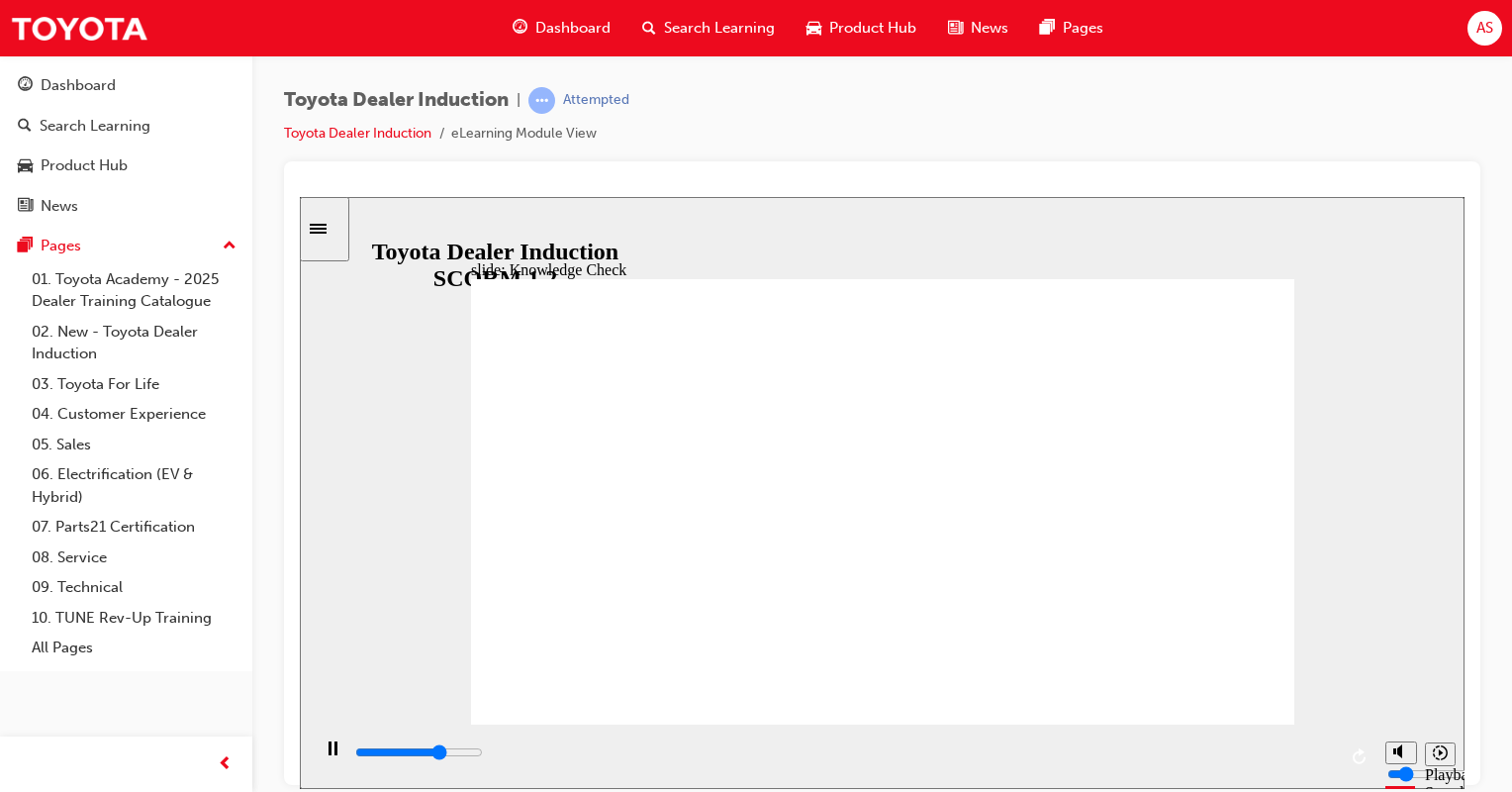 type on "3400" 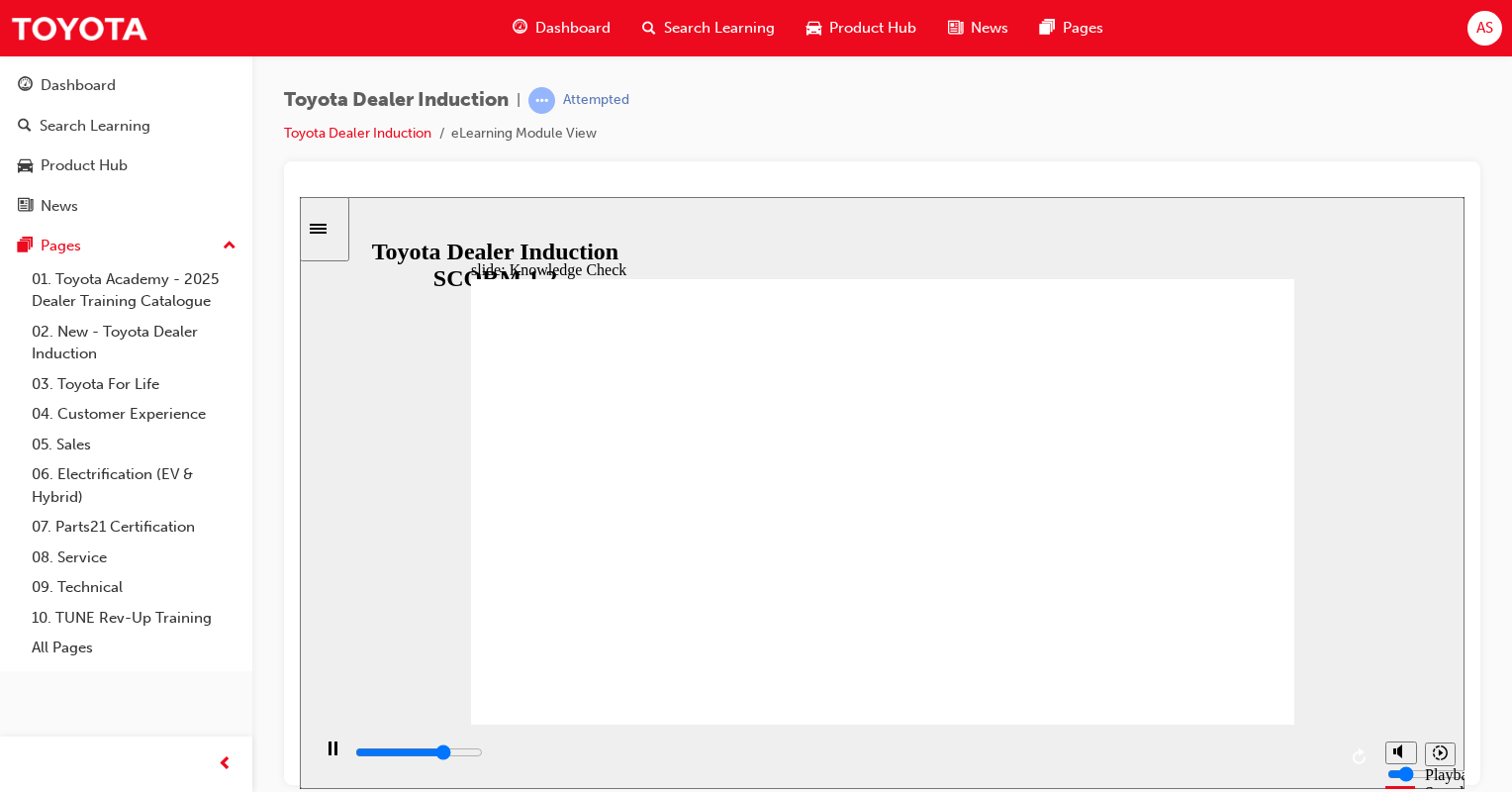 type on "3700" 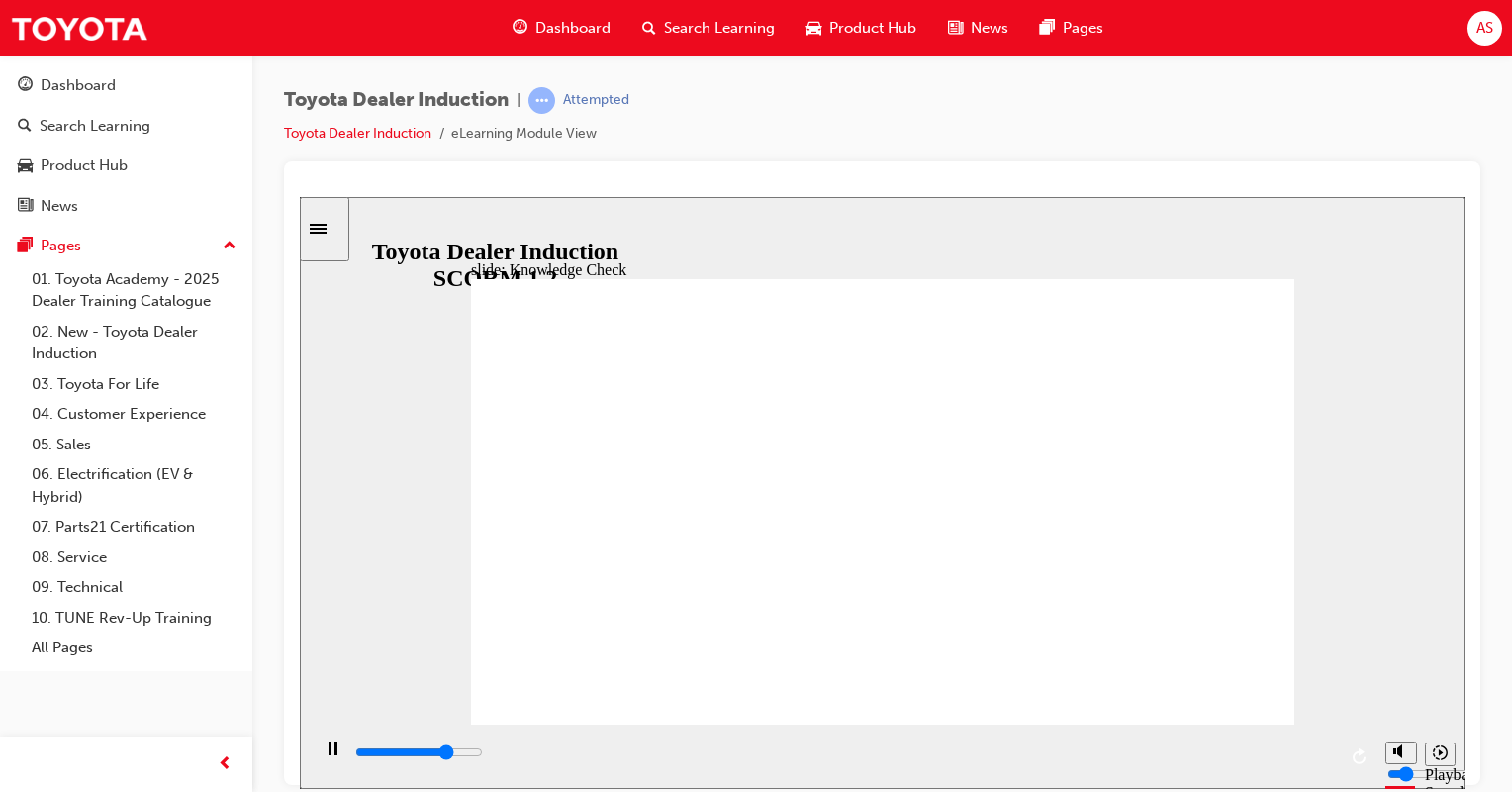 type on "3800" 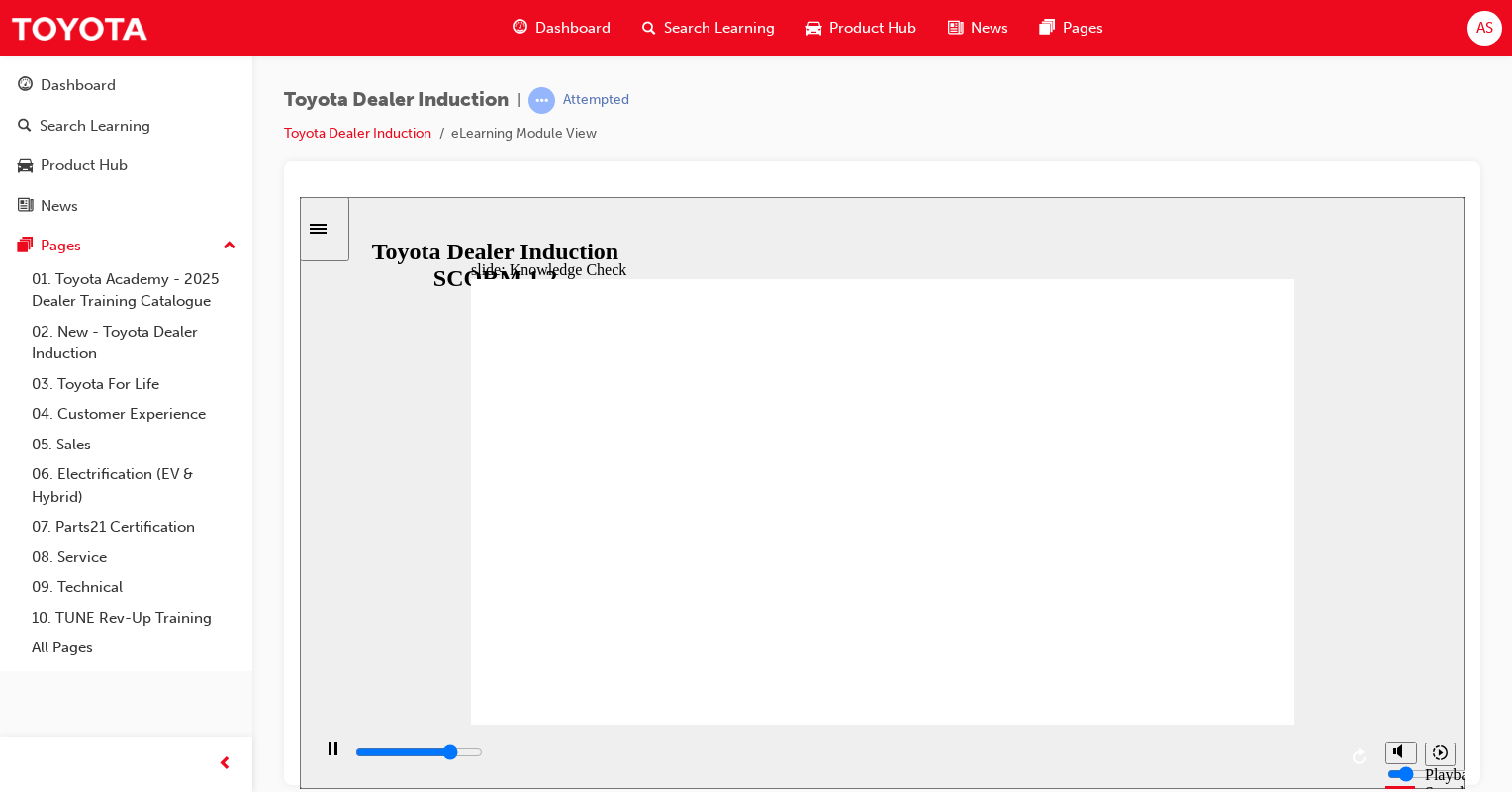 type on "3900" 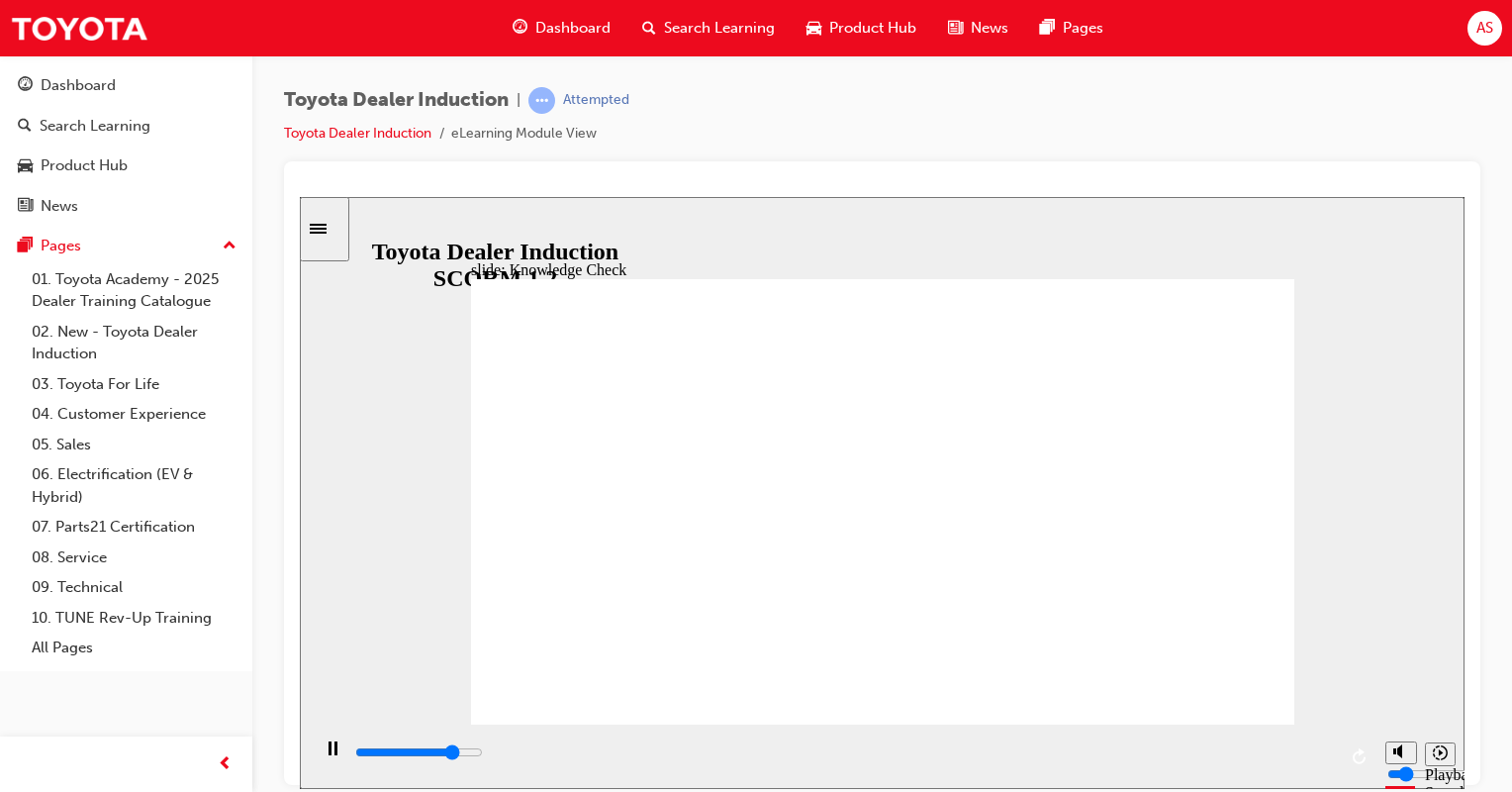 type on "4000" 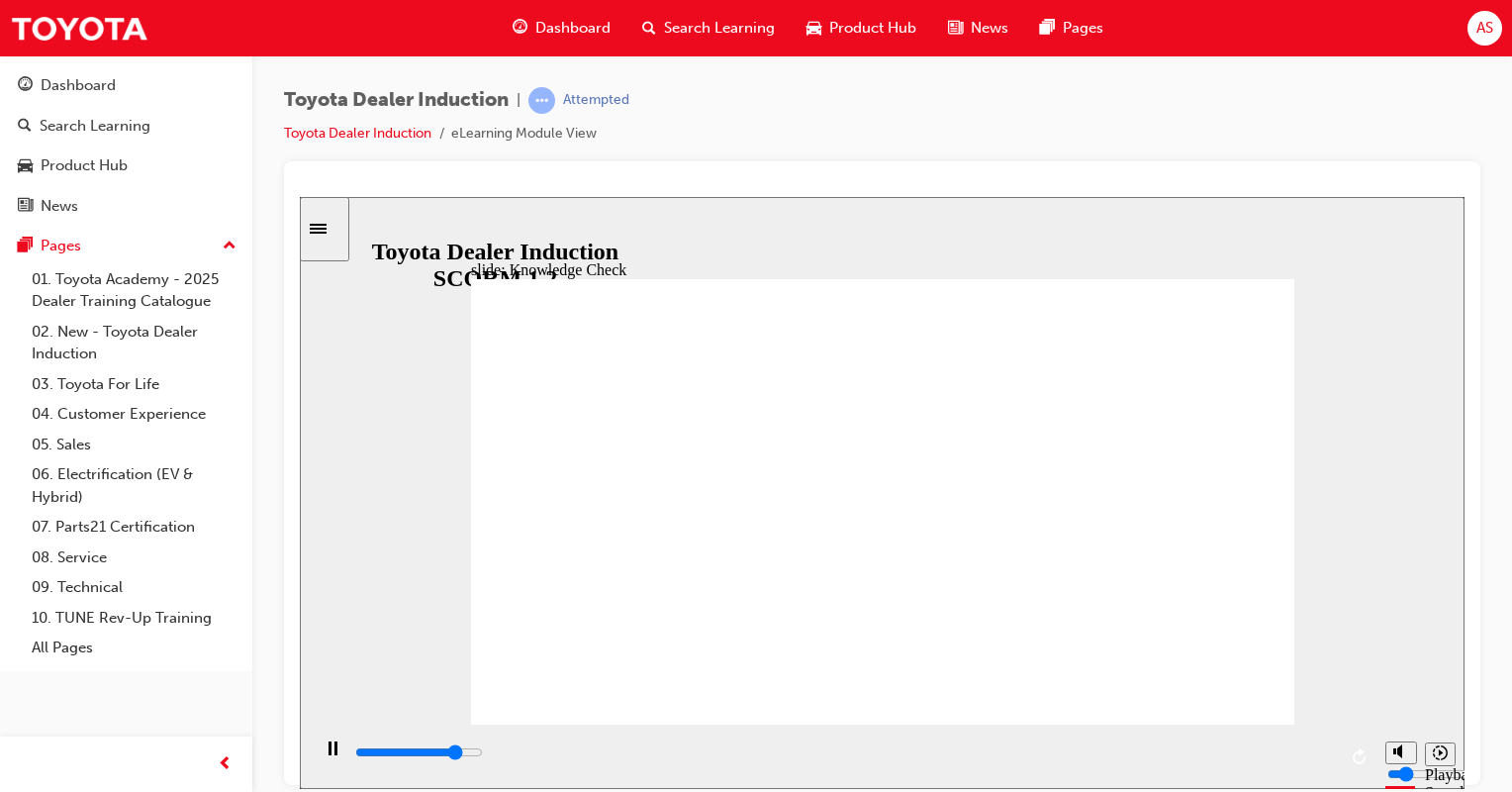 type on "4200" 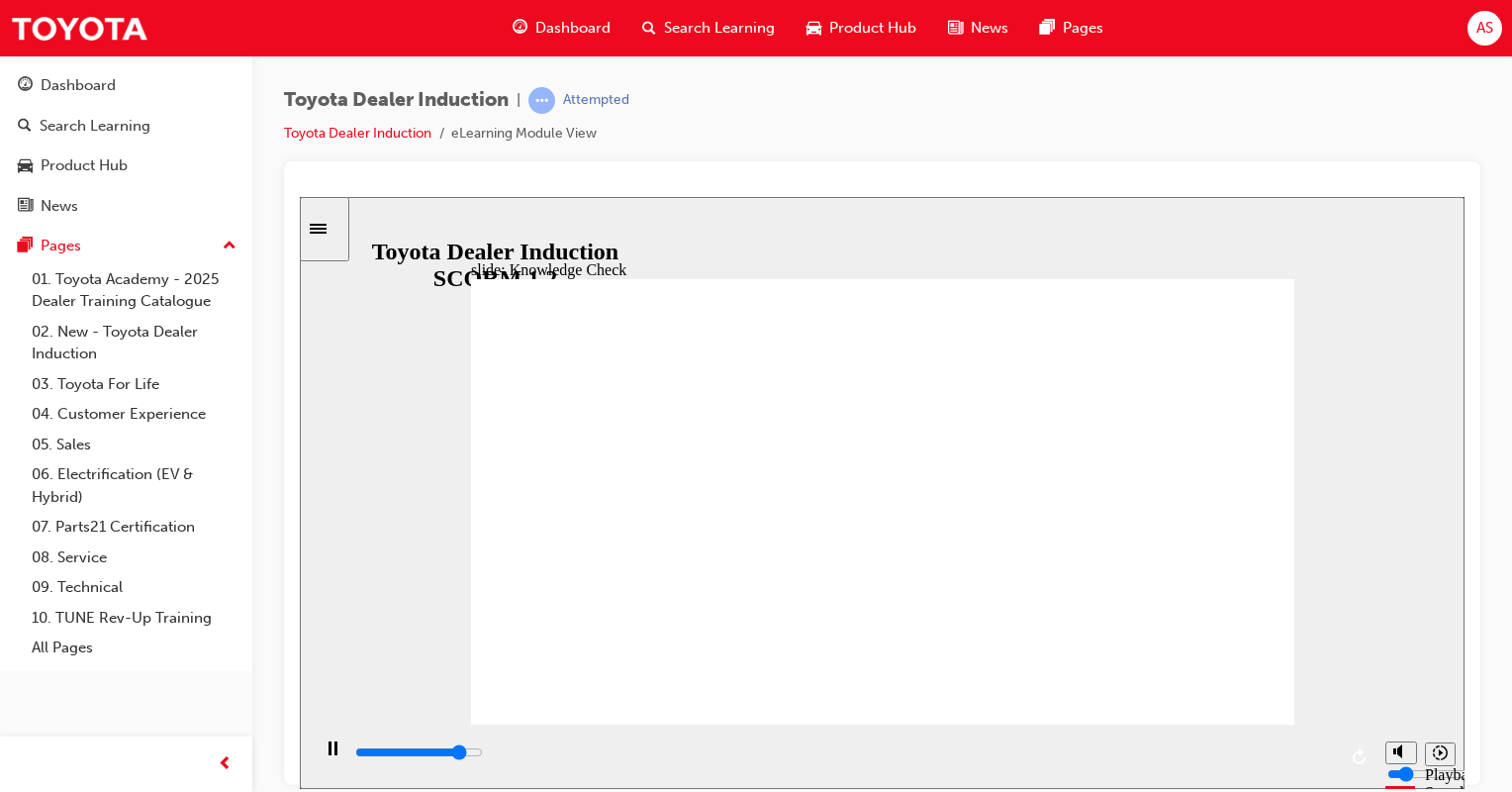 type on "4300" 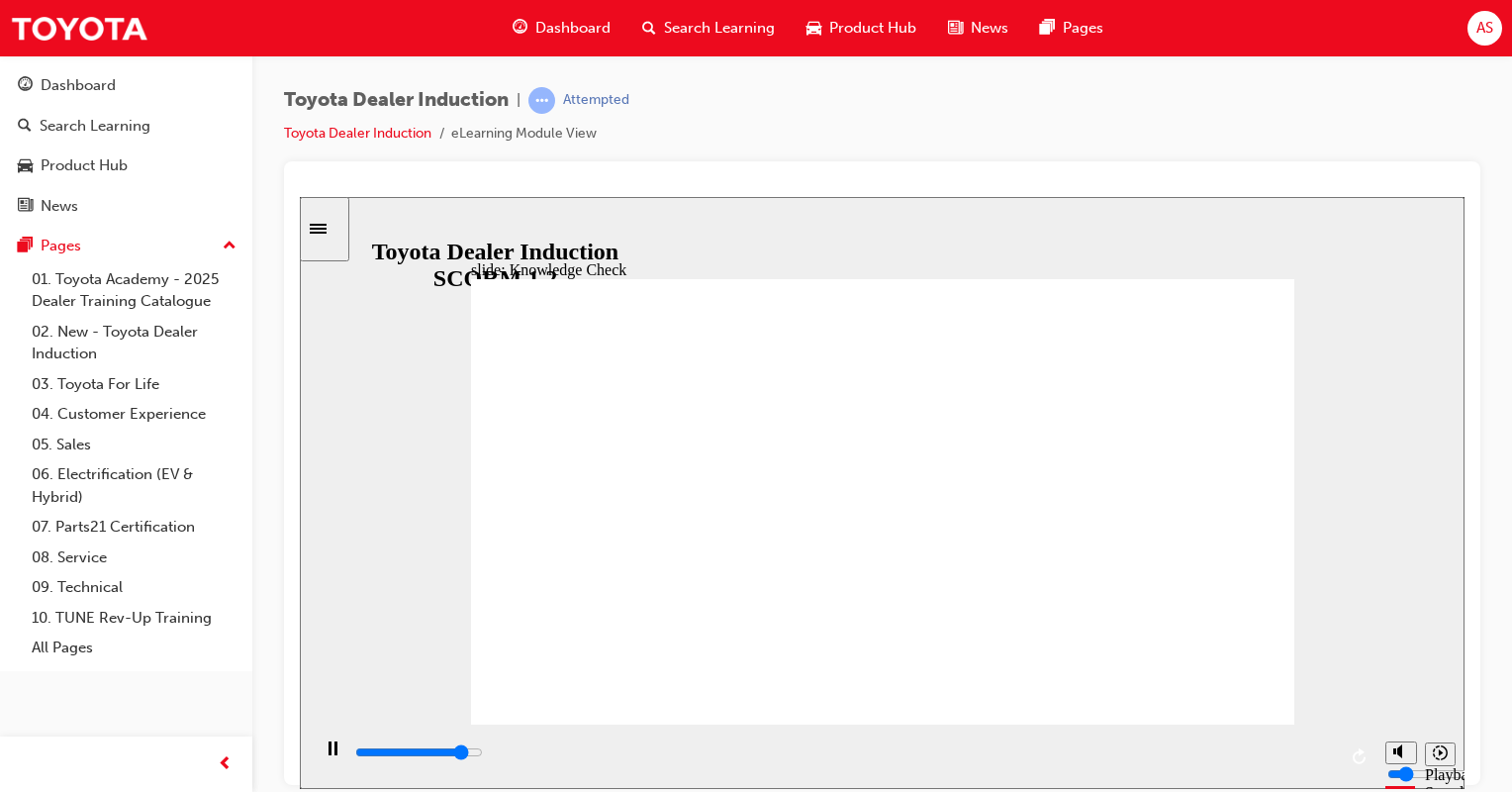 type on "4400" 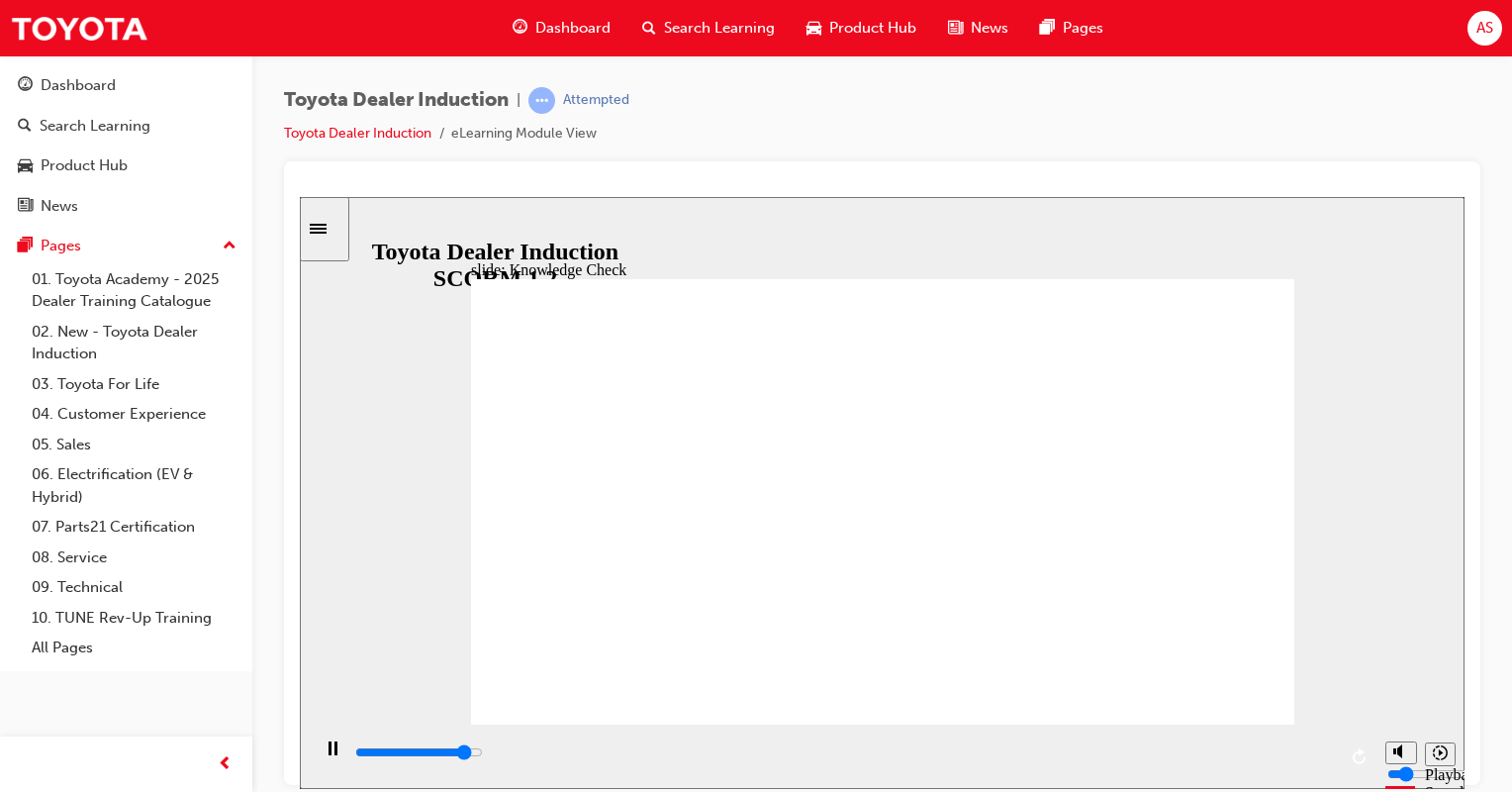type on "4500" 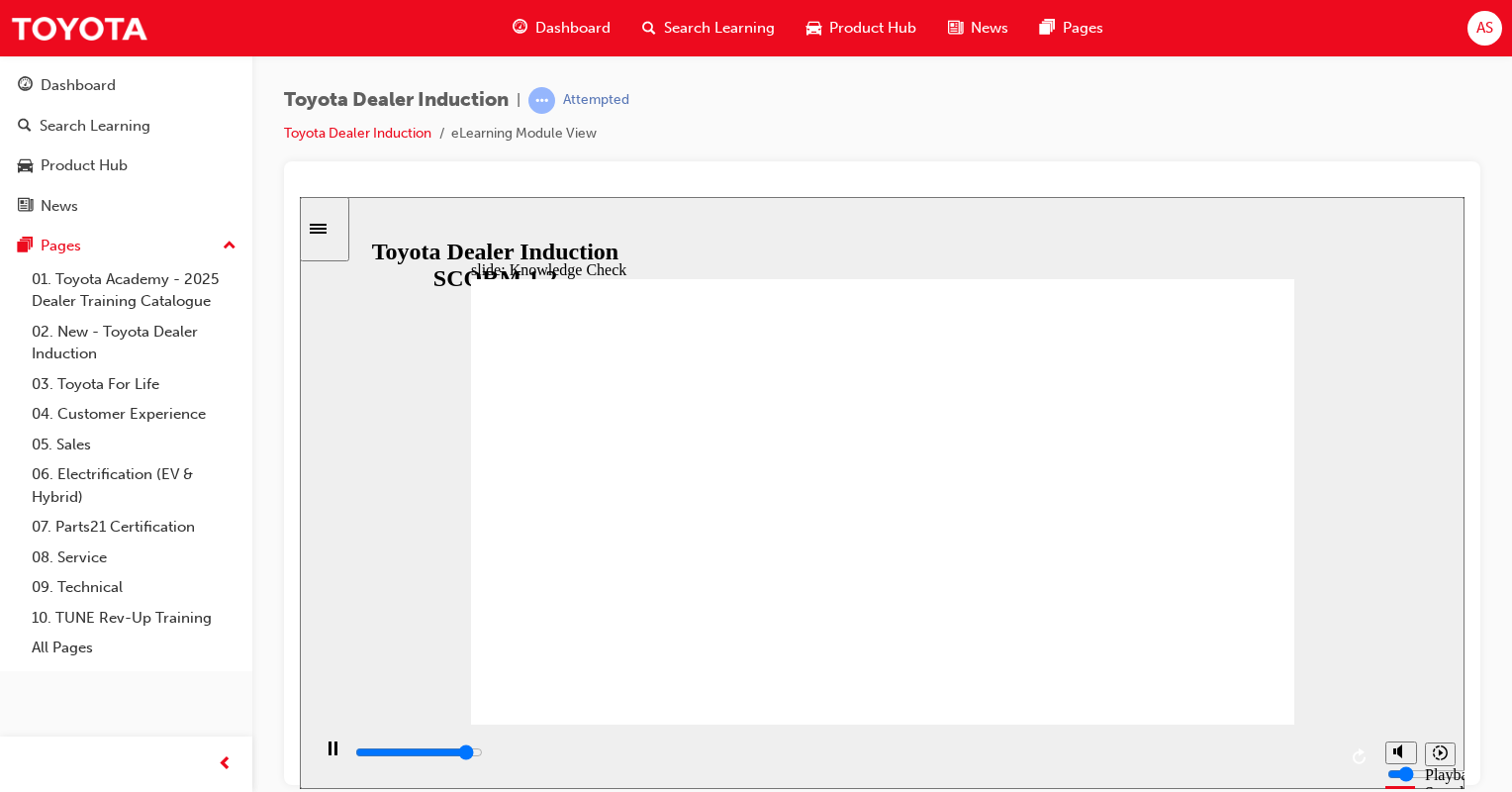 type on "4600" 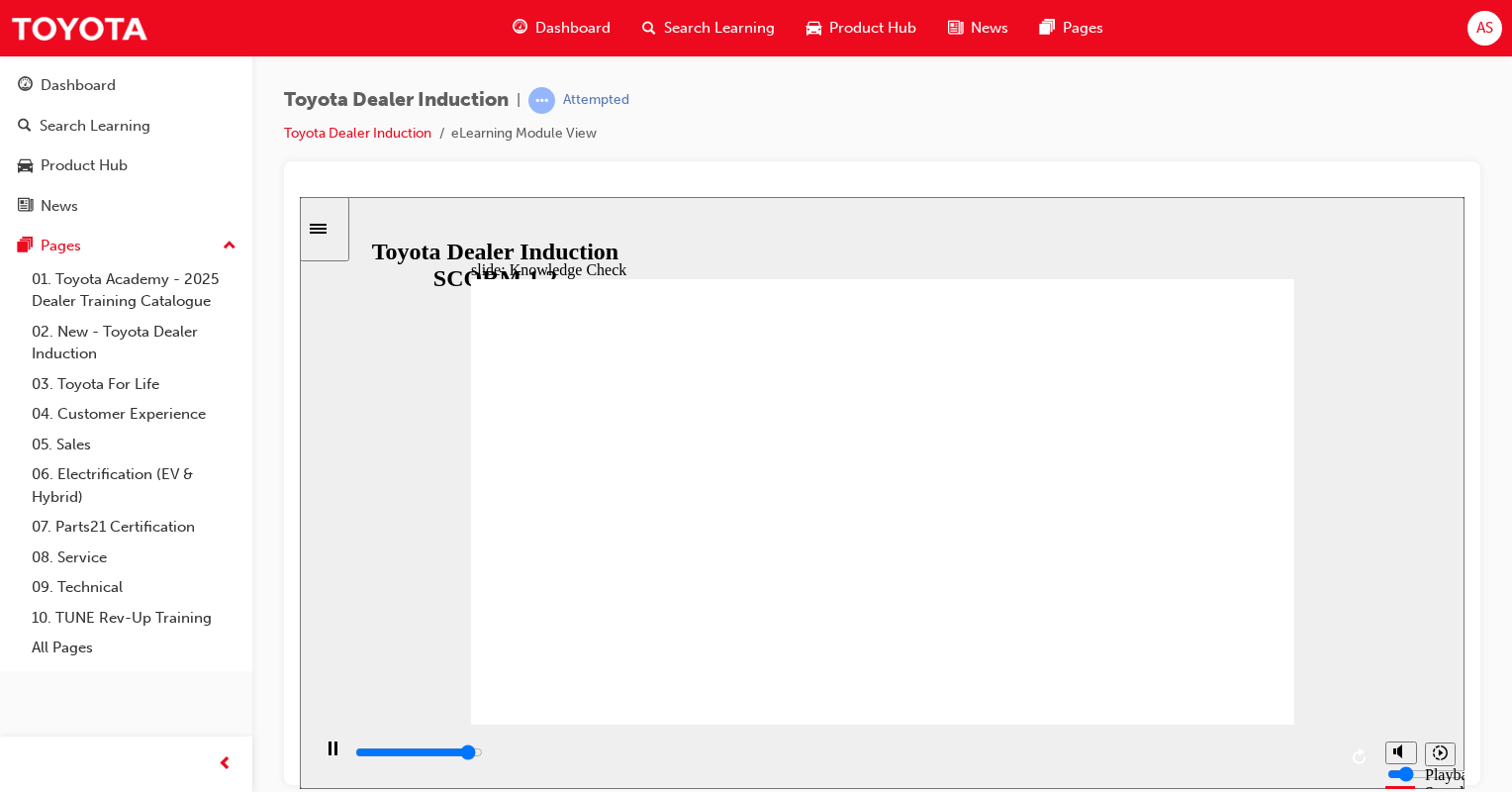 type on "4700" 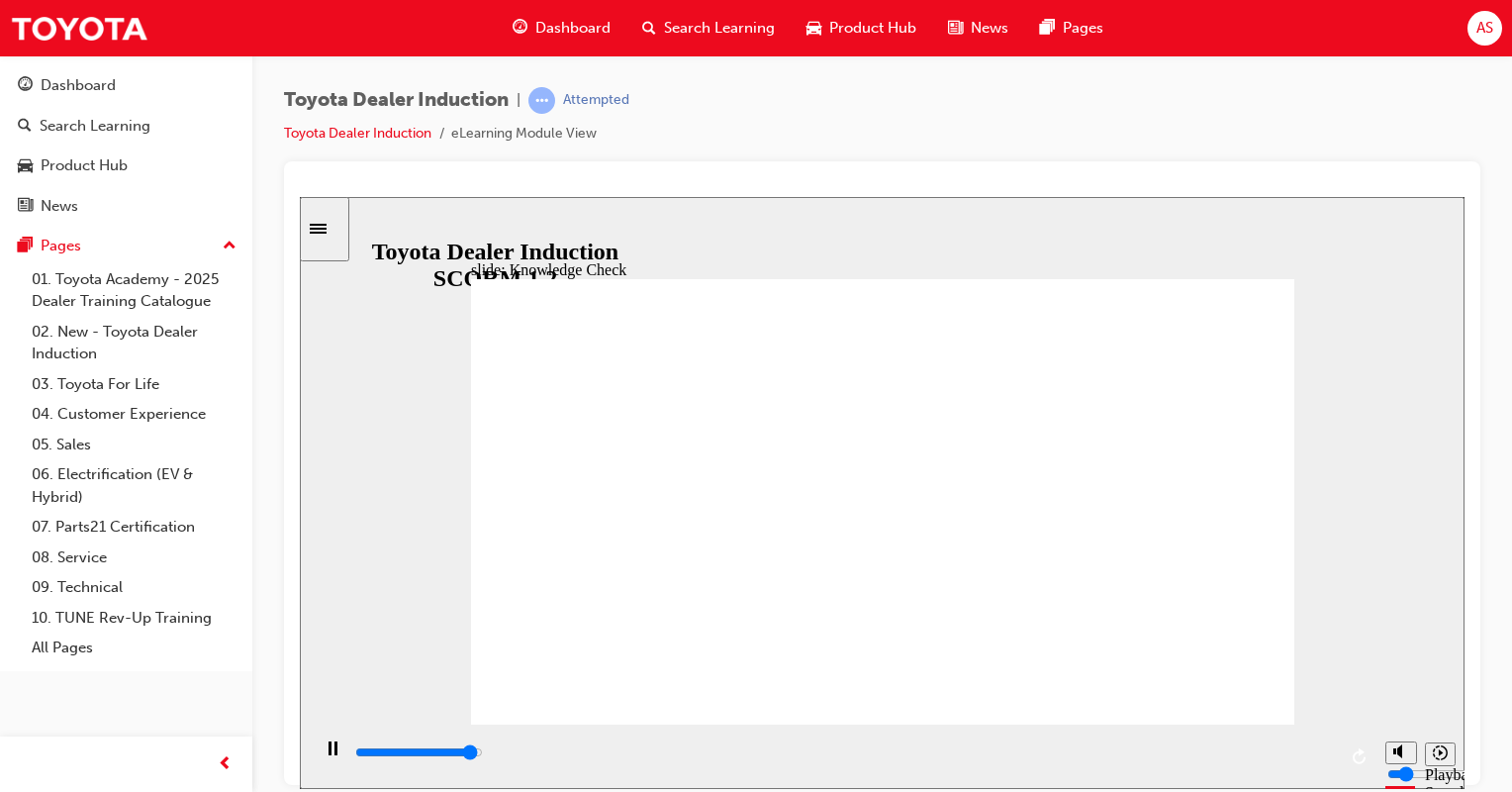 type on "4800" 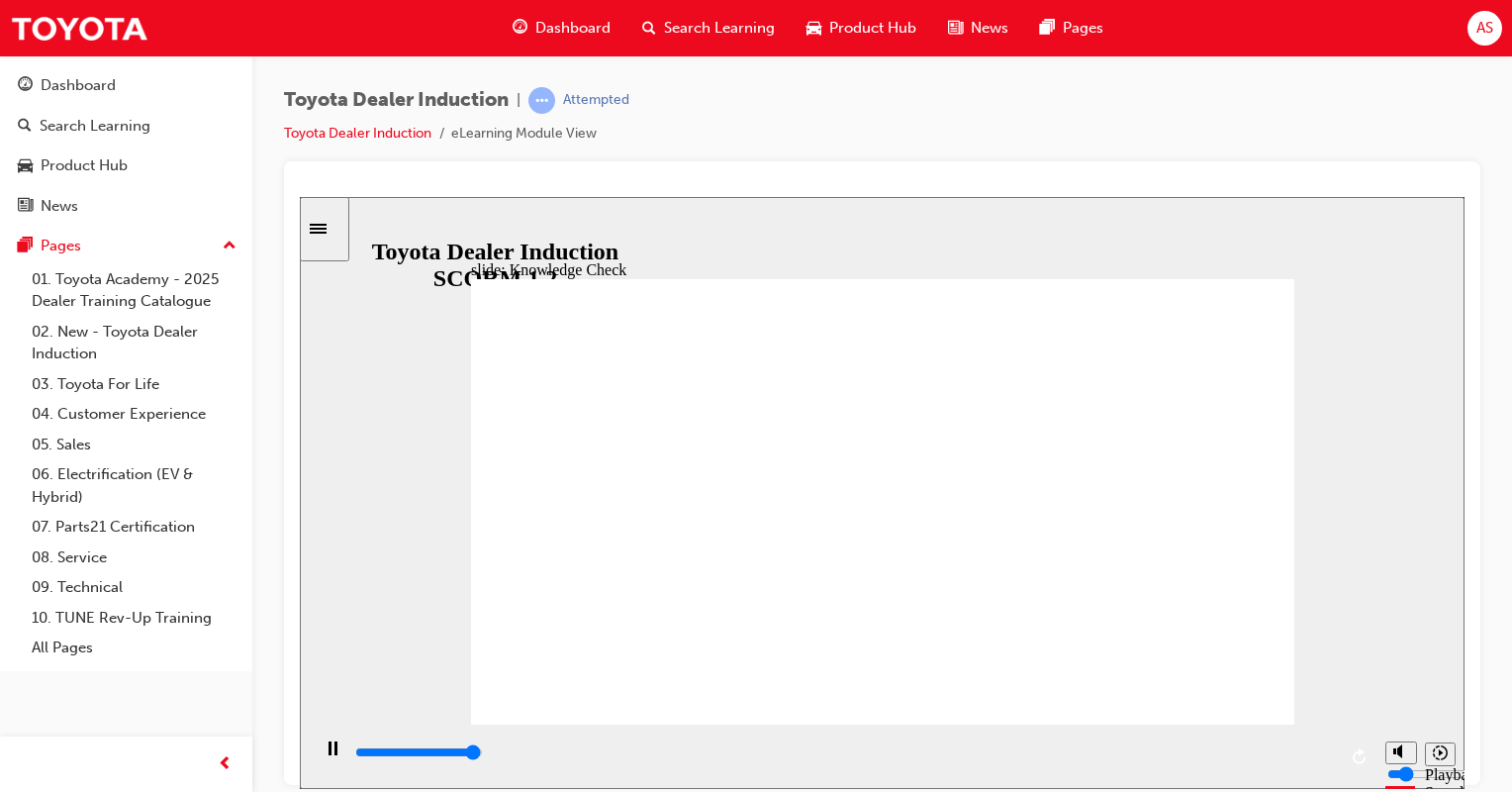 type on "5000" 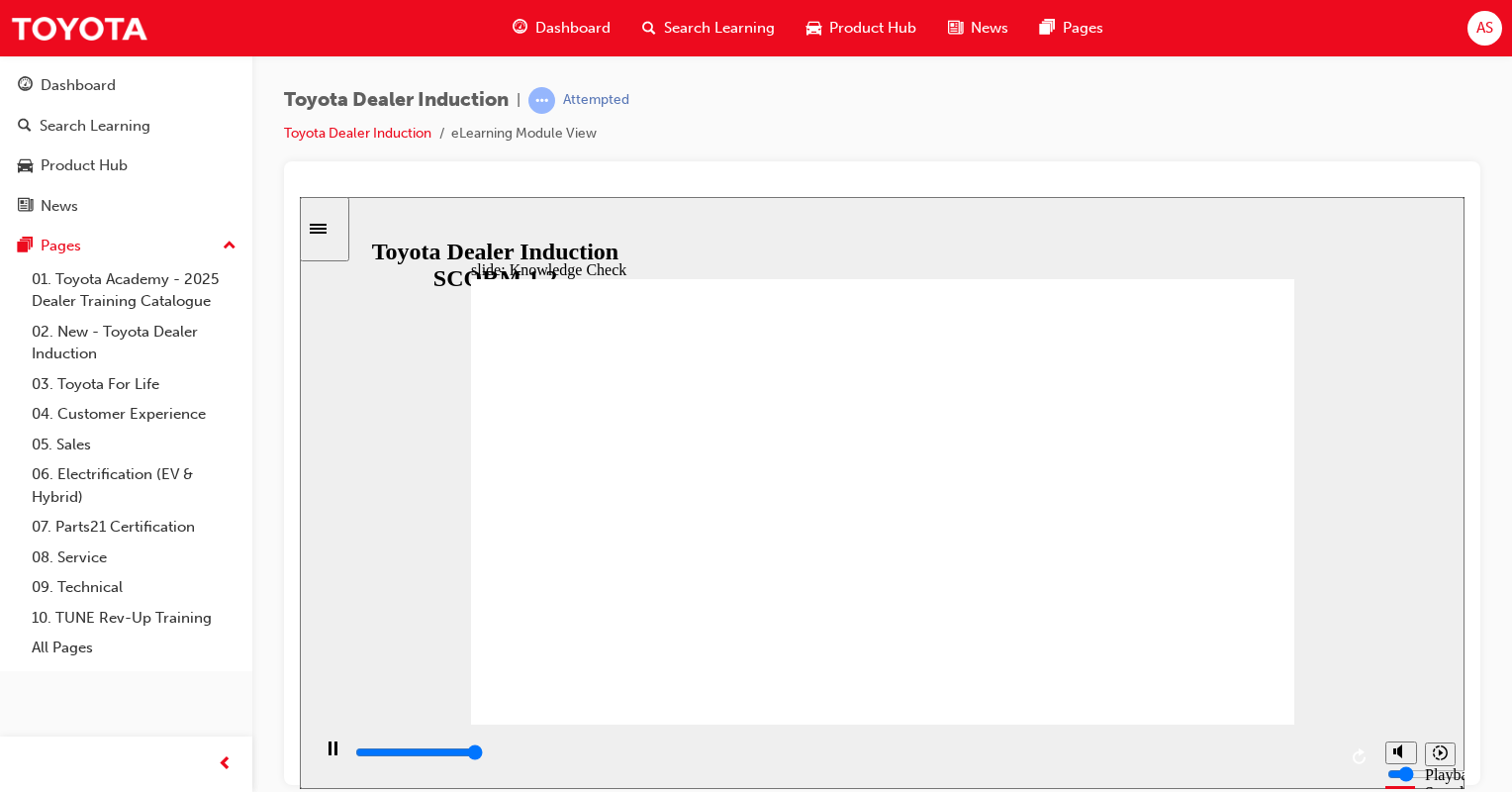 type on "5000" 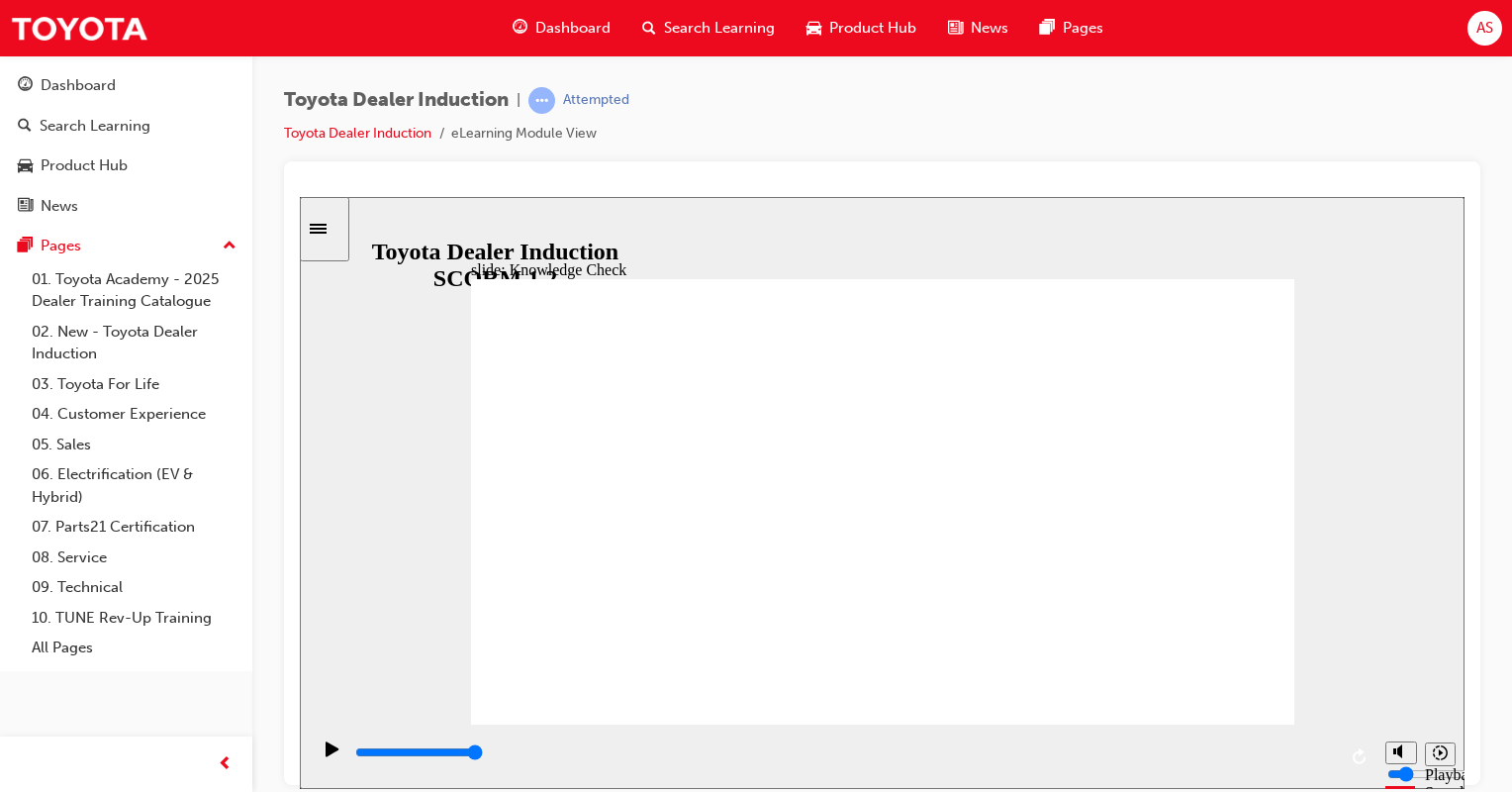 type on "happines for al" 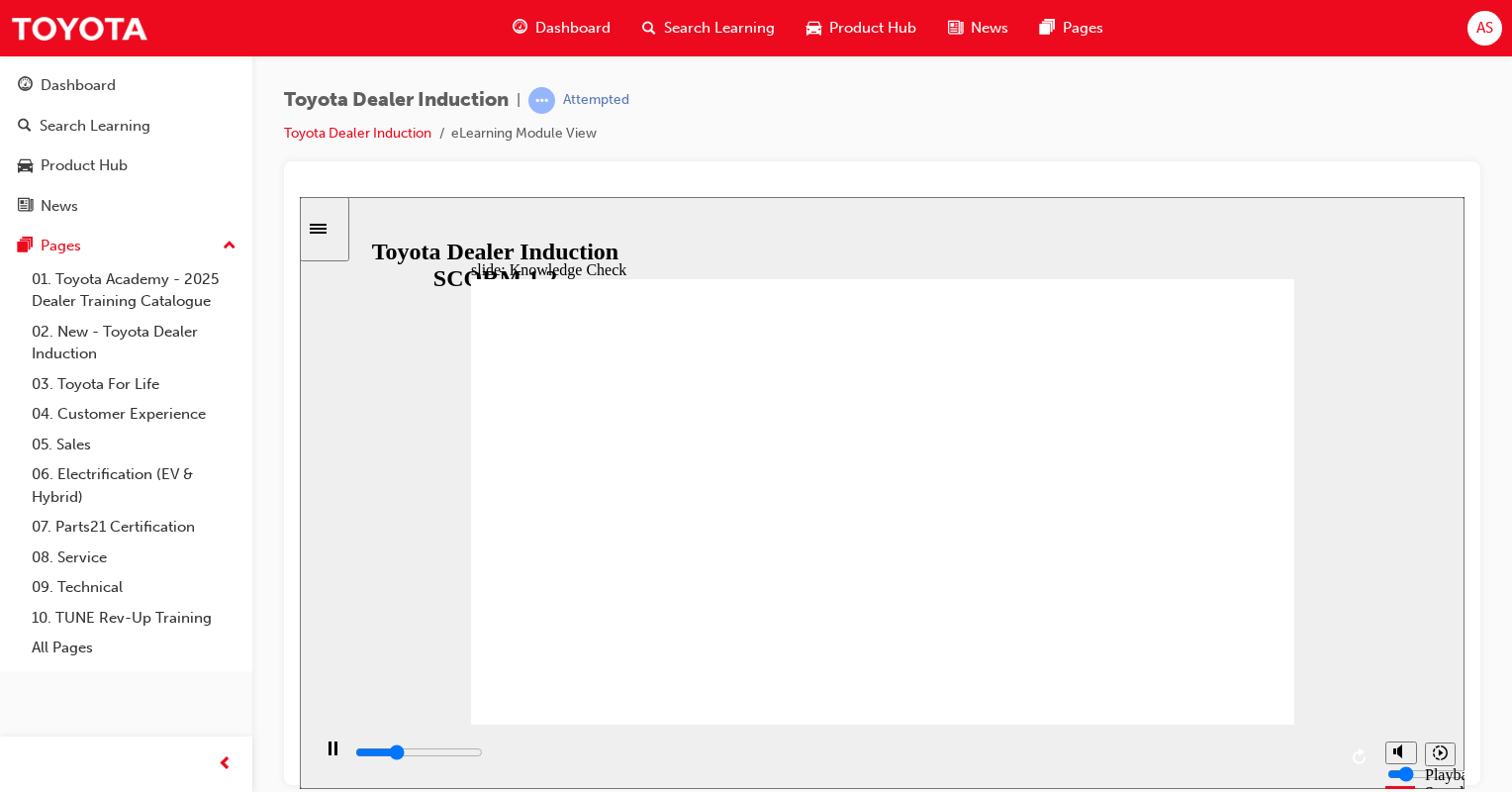 click 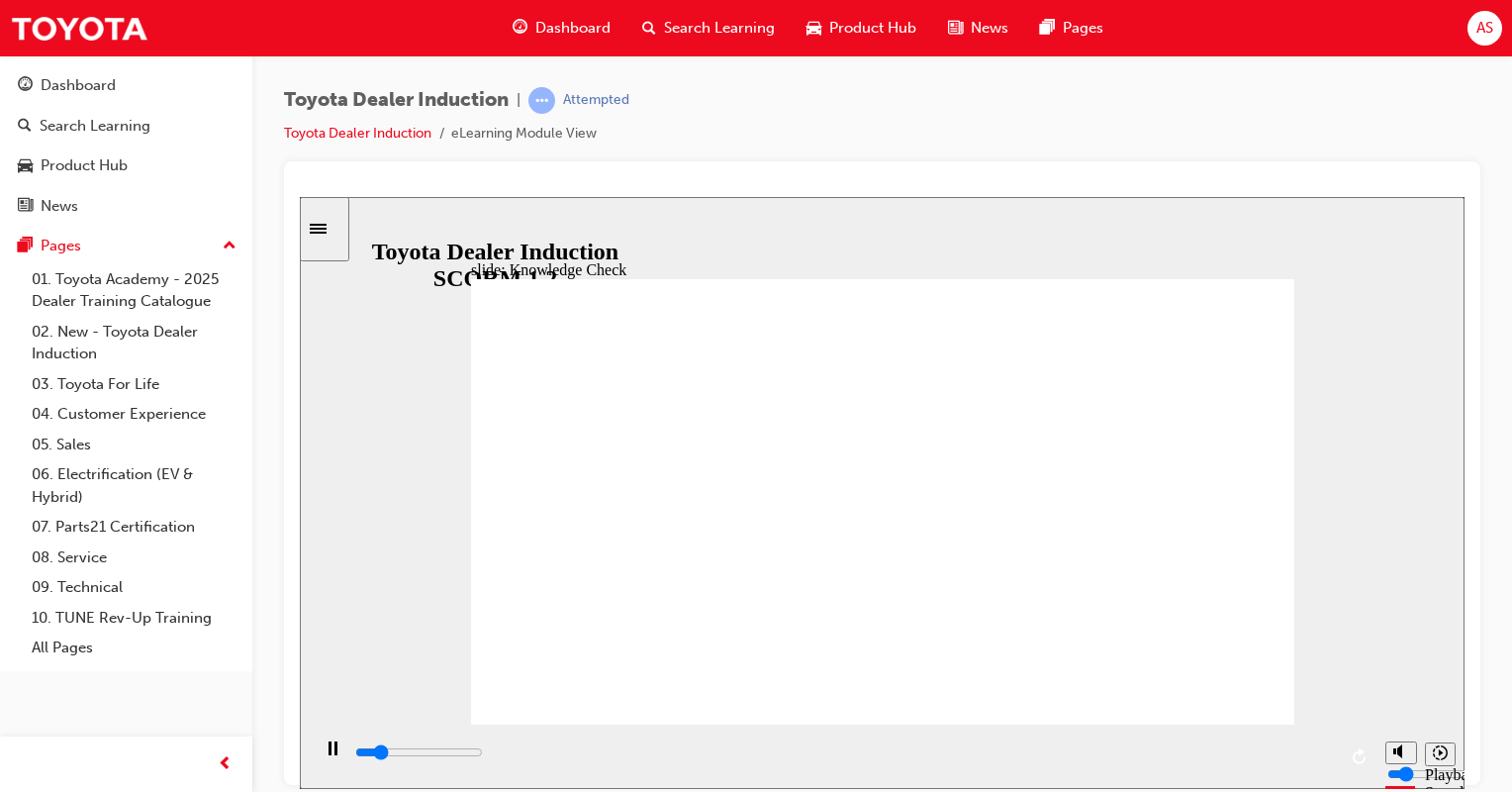 type on "800" 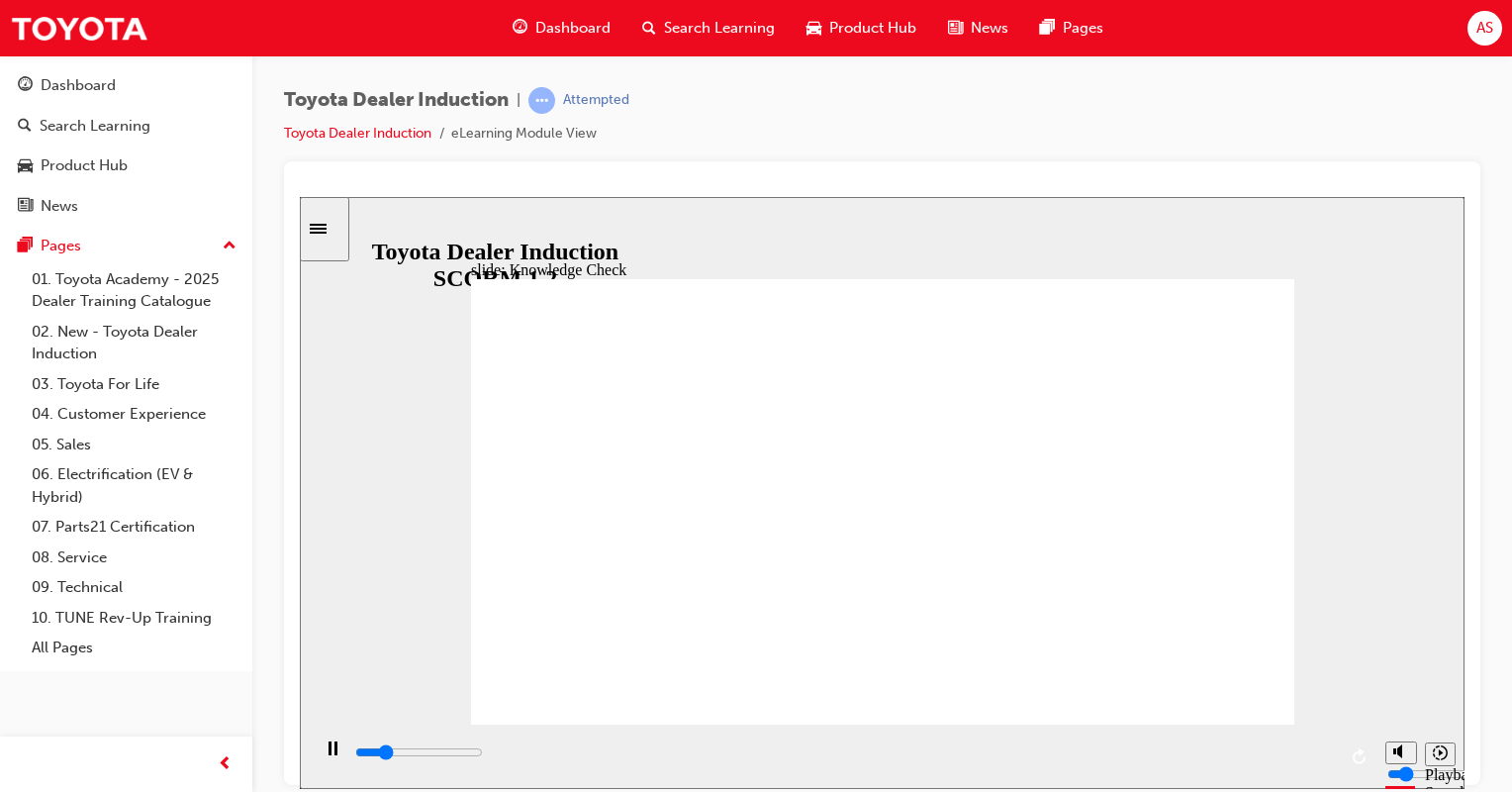 click on "happines for all" at bounding box center (638, 1704) 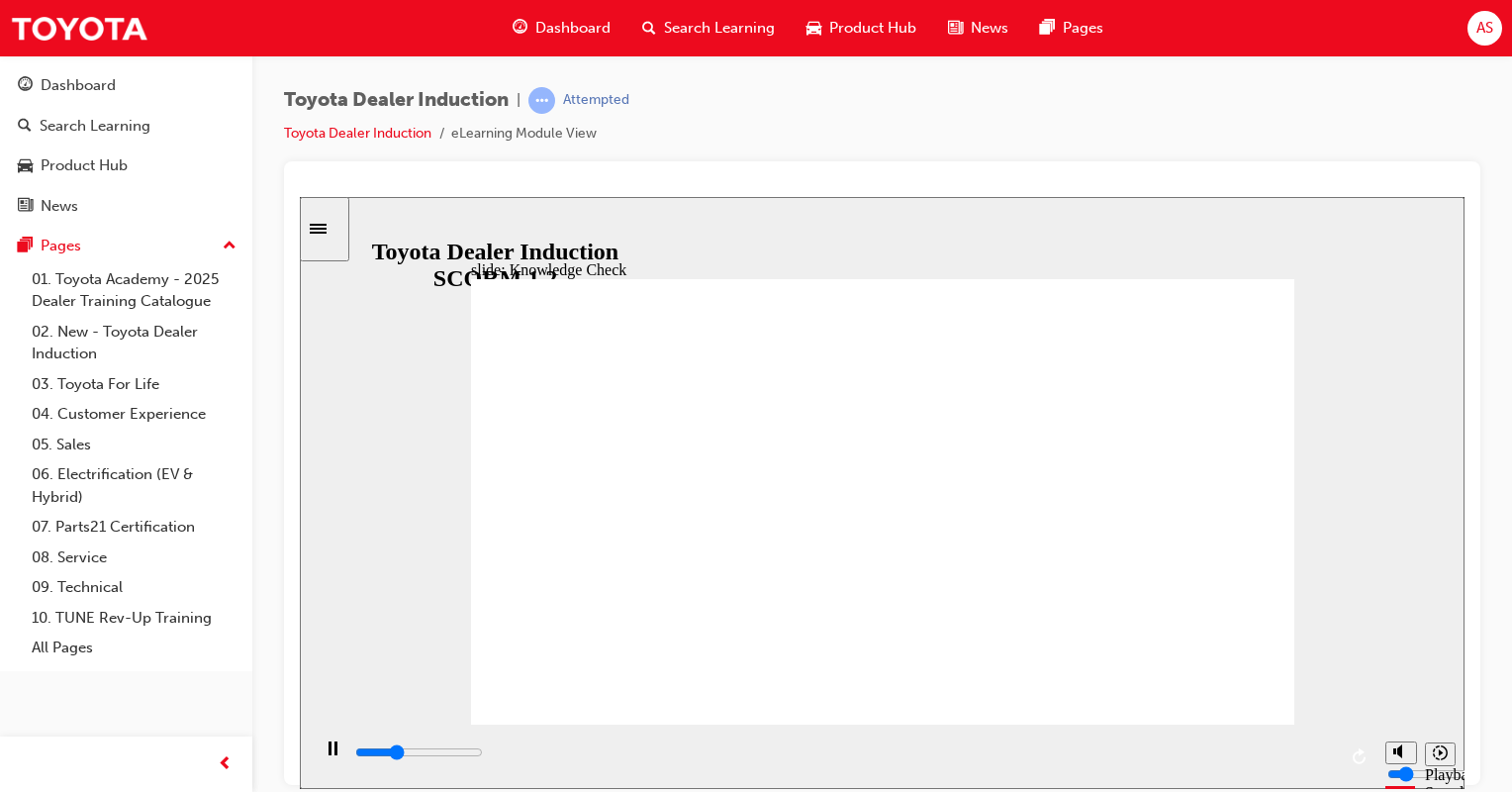 type on "1600" 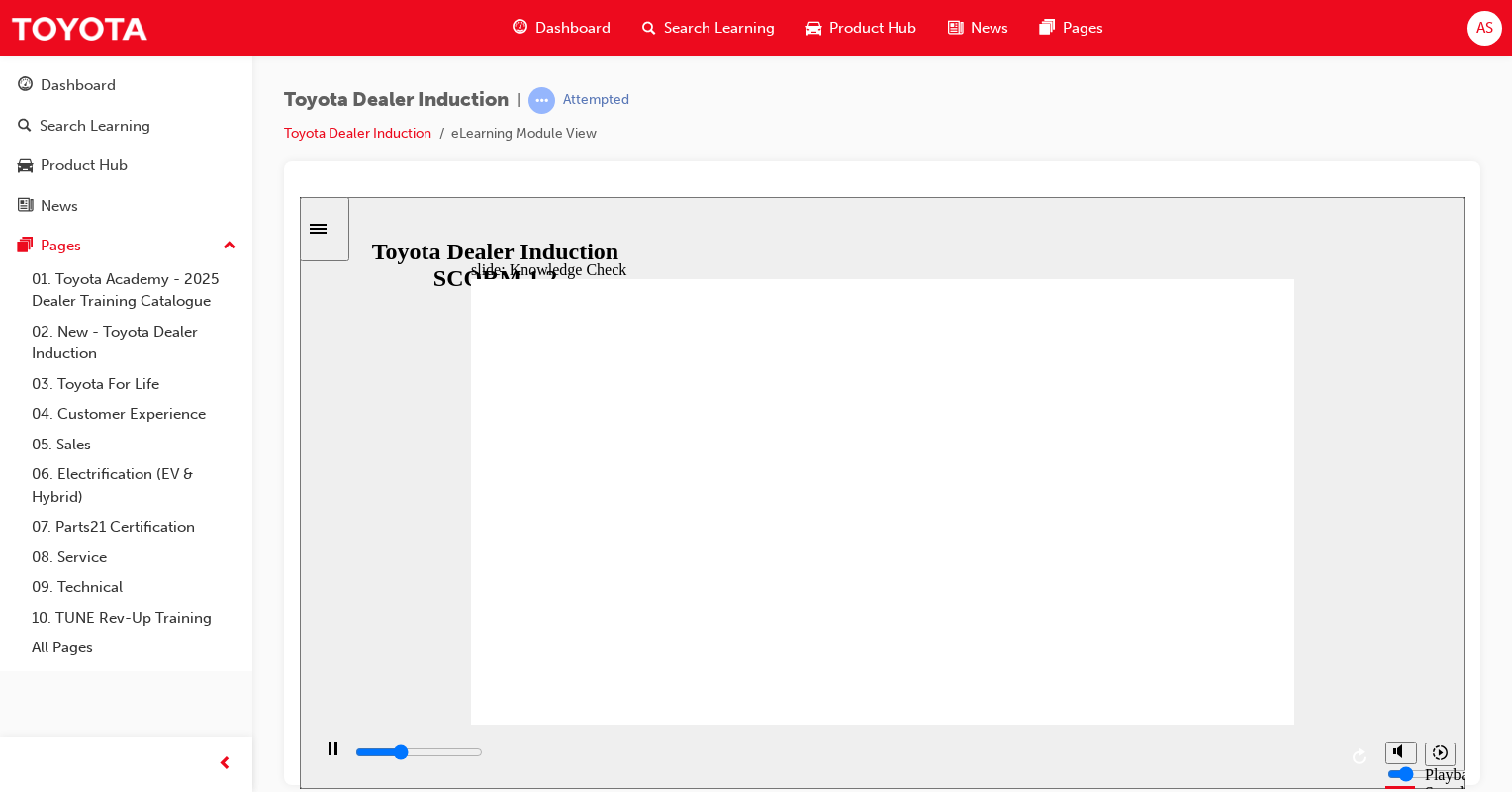 type on "1700" 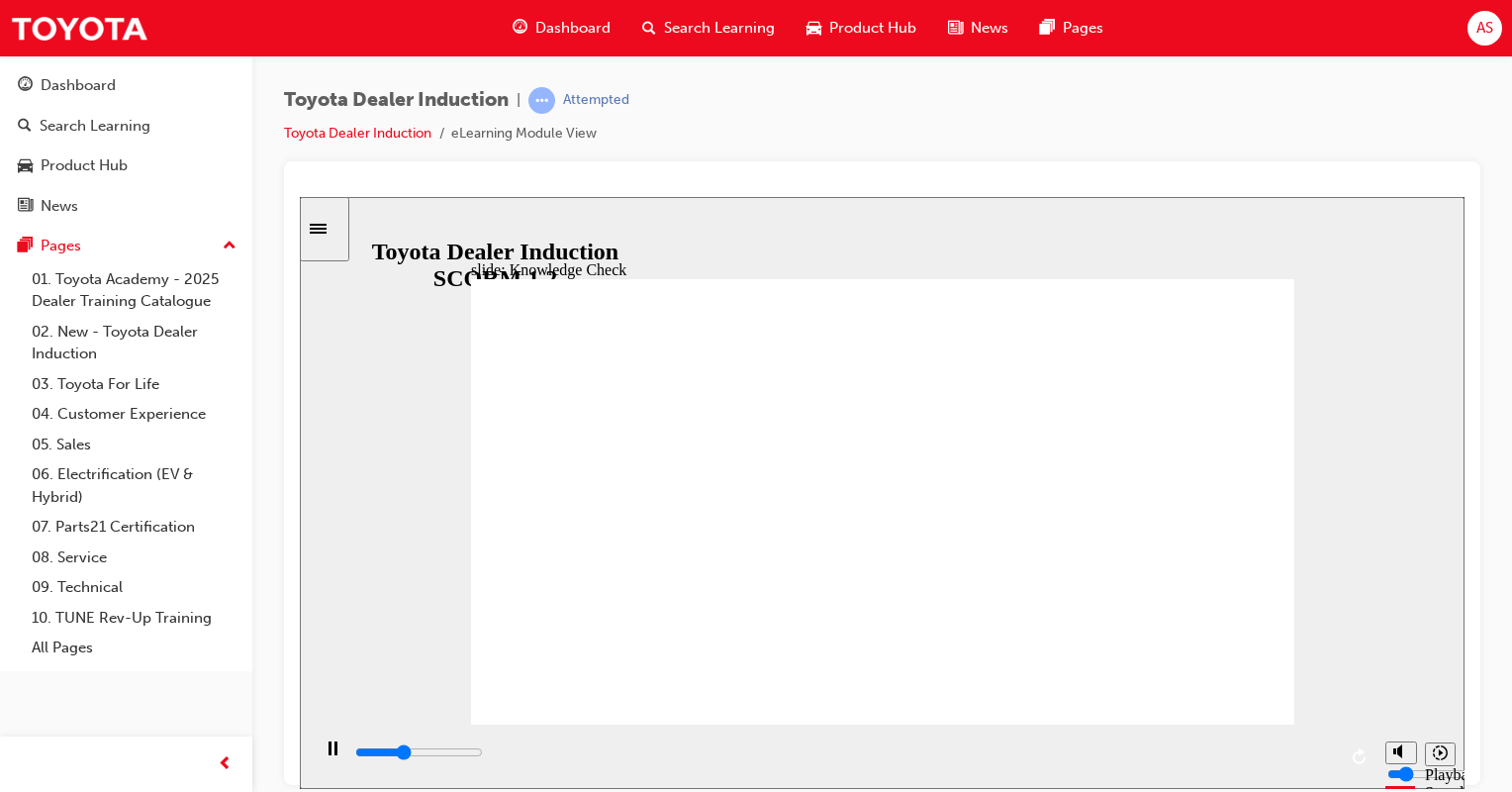 type on "1800" 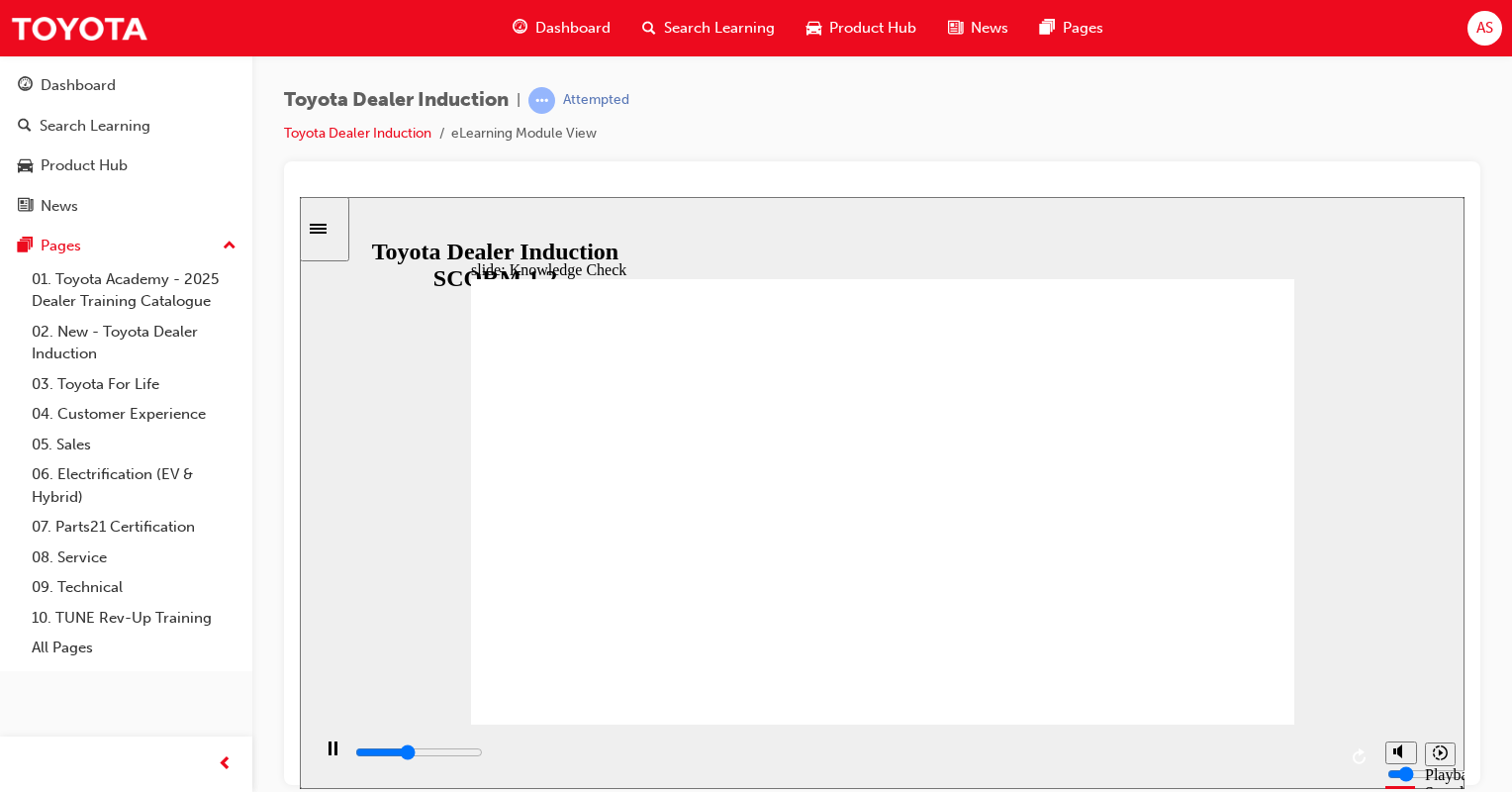 type on "2000" 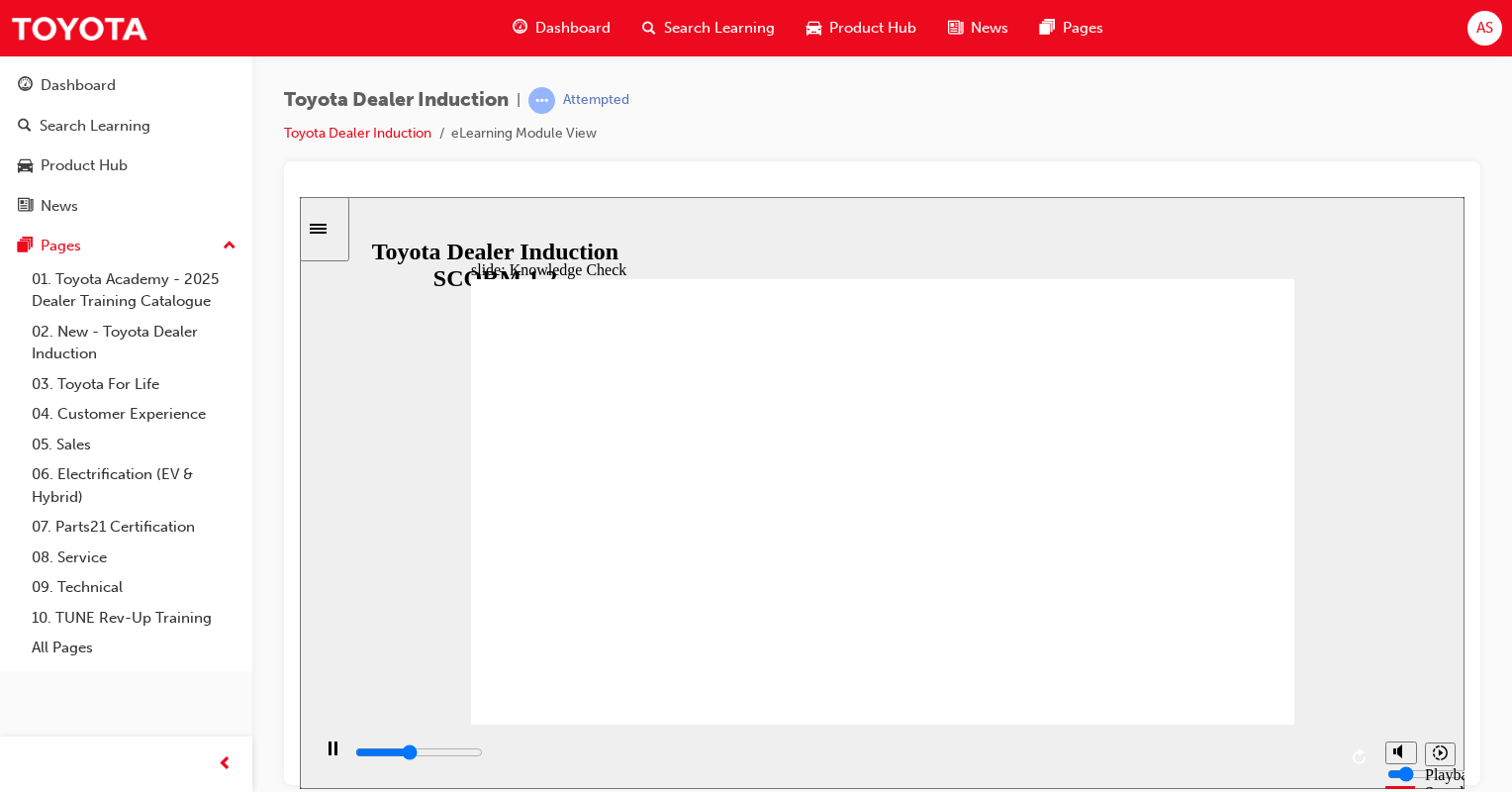 type on "2200" 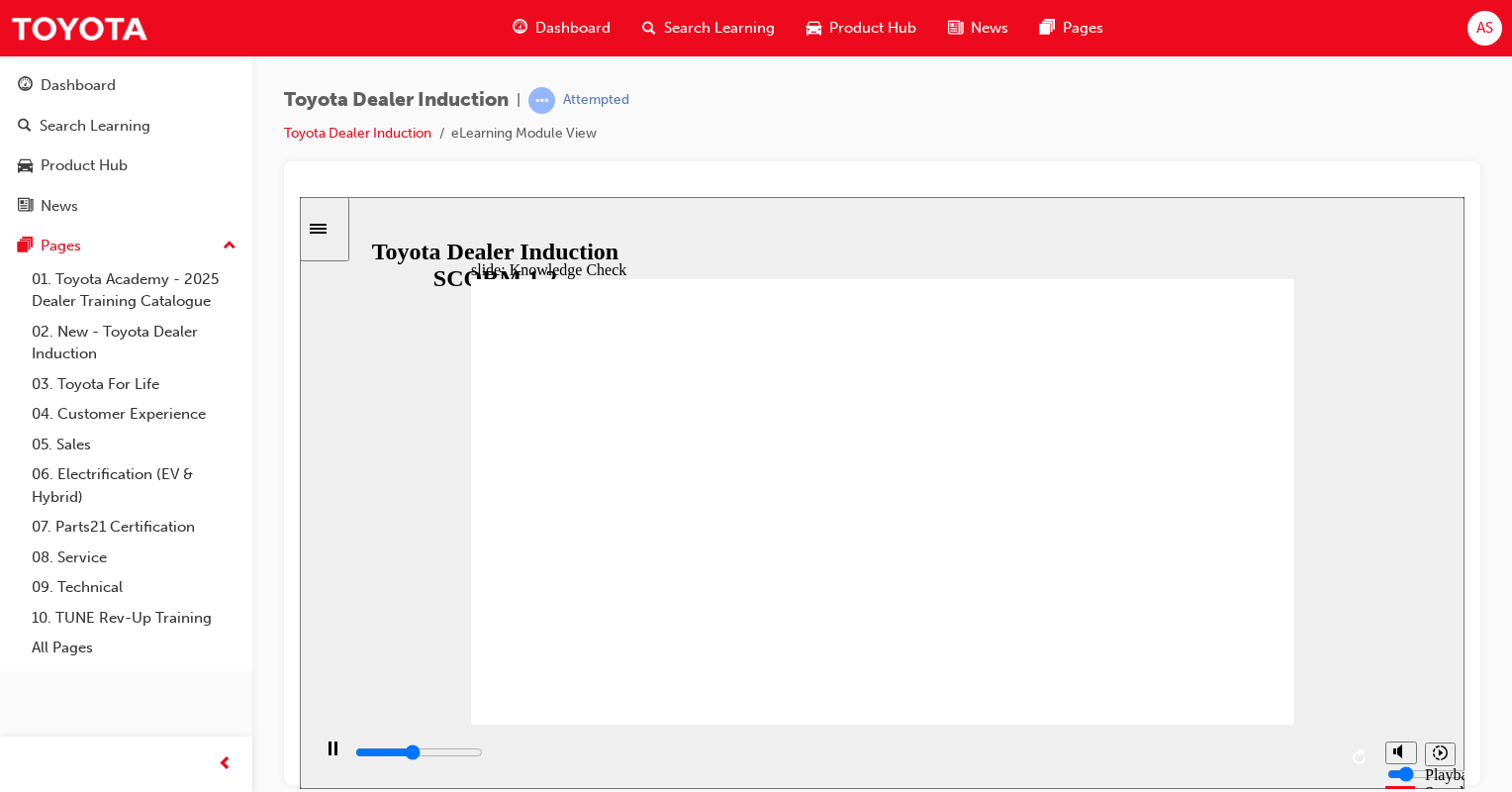 type on "2200" 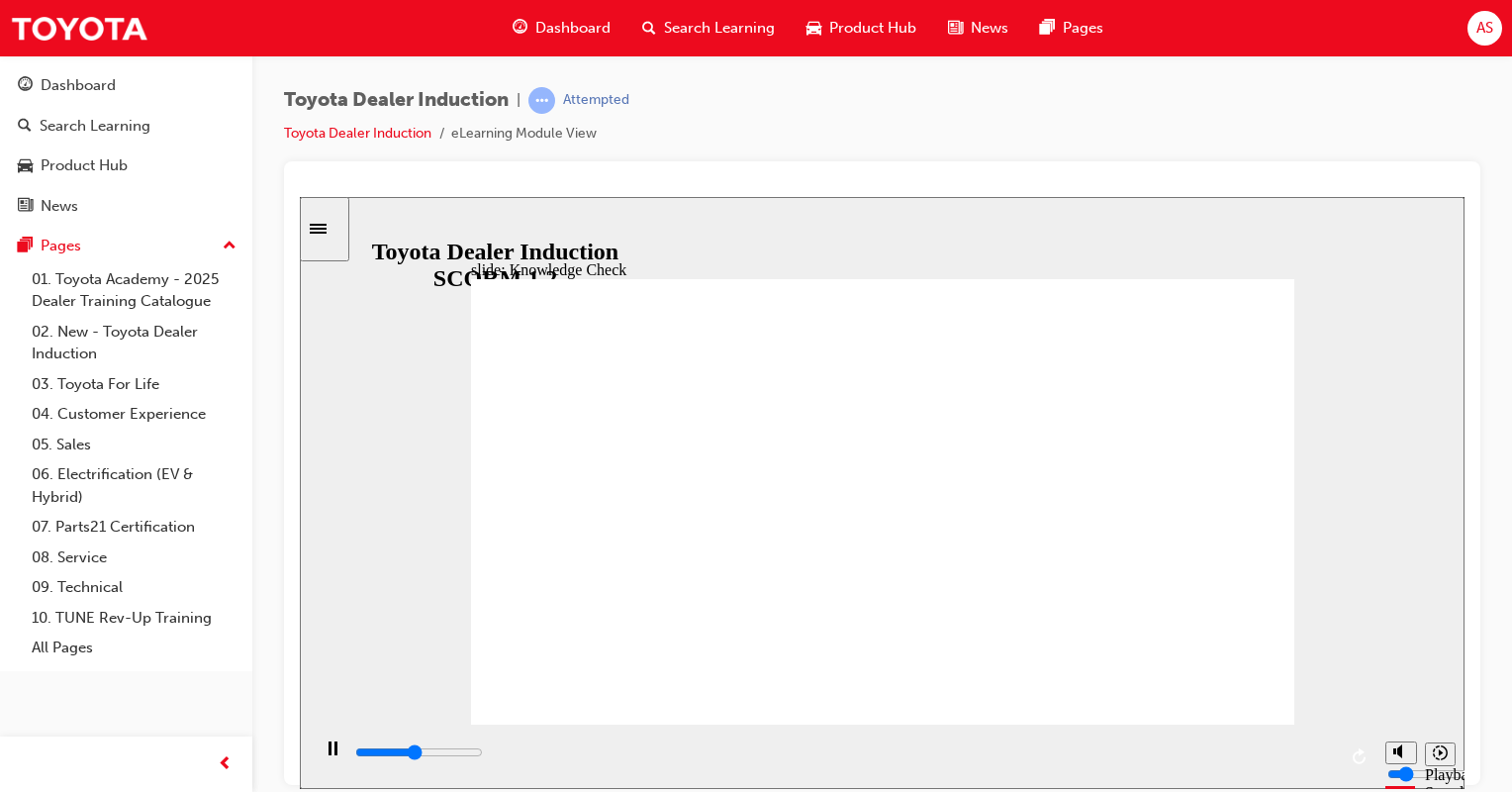 type on "2300" 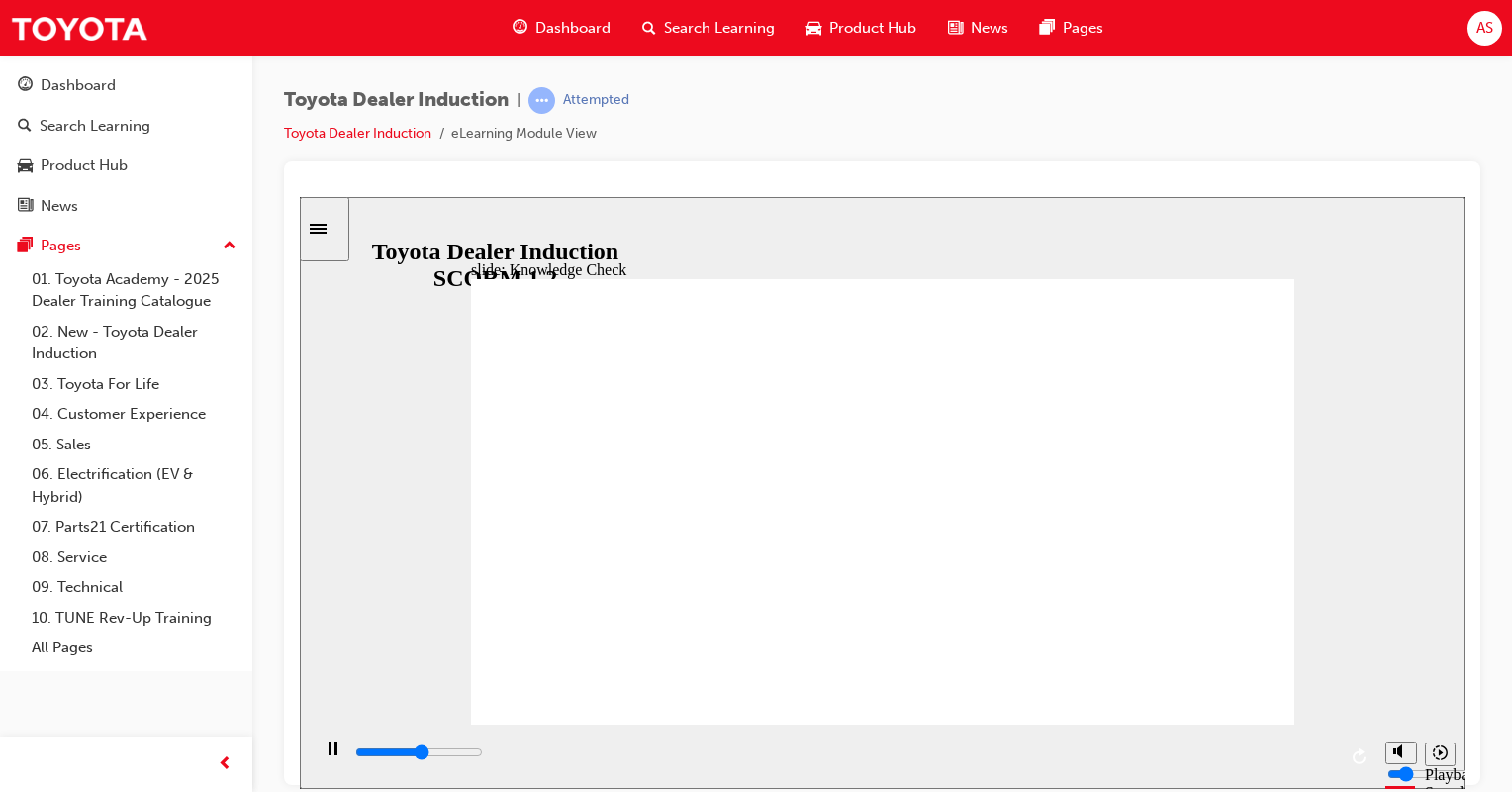 type on "2600" 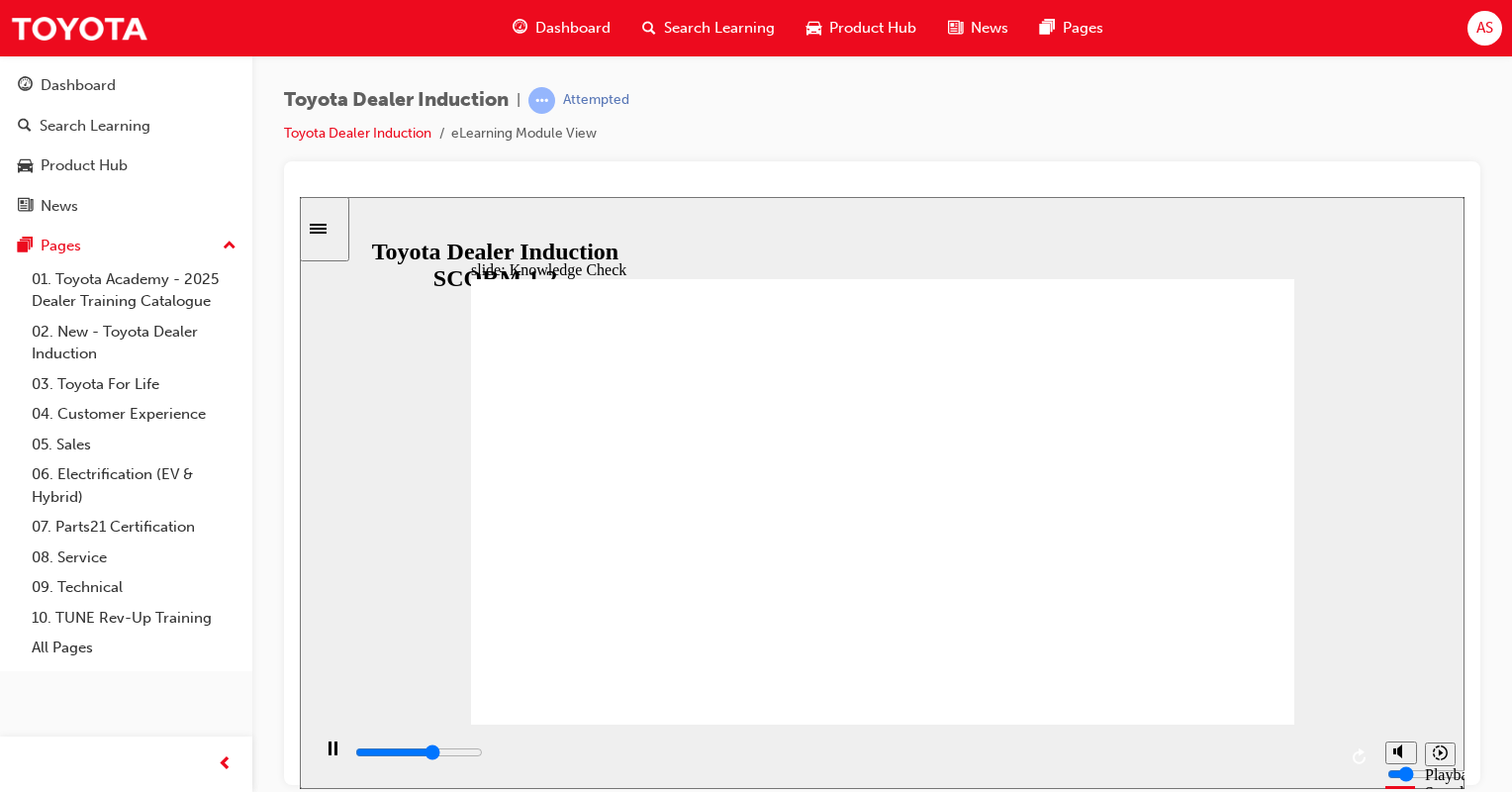 type on "3100" 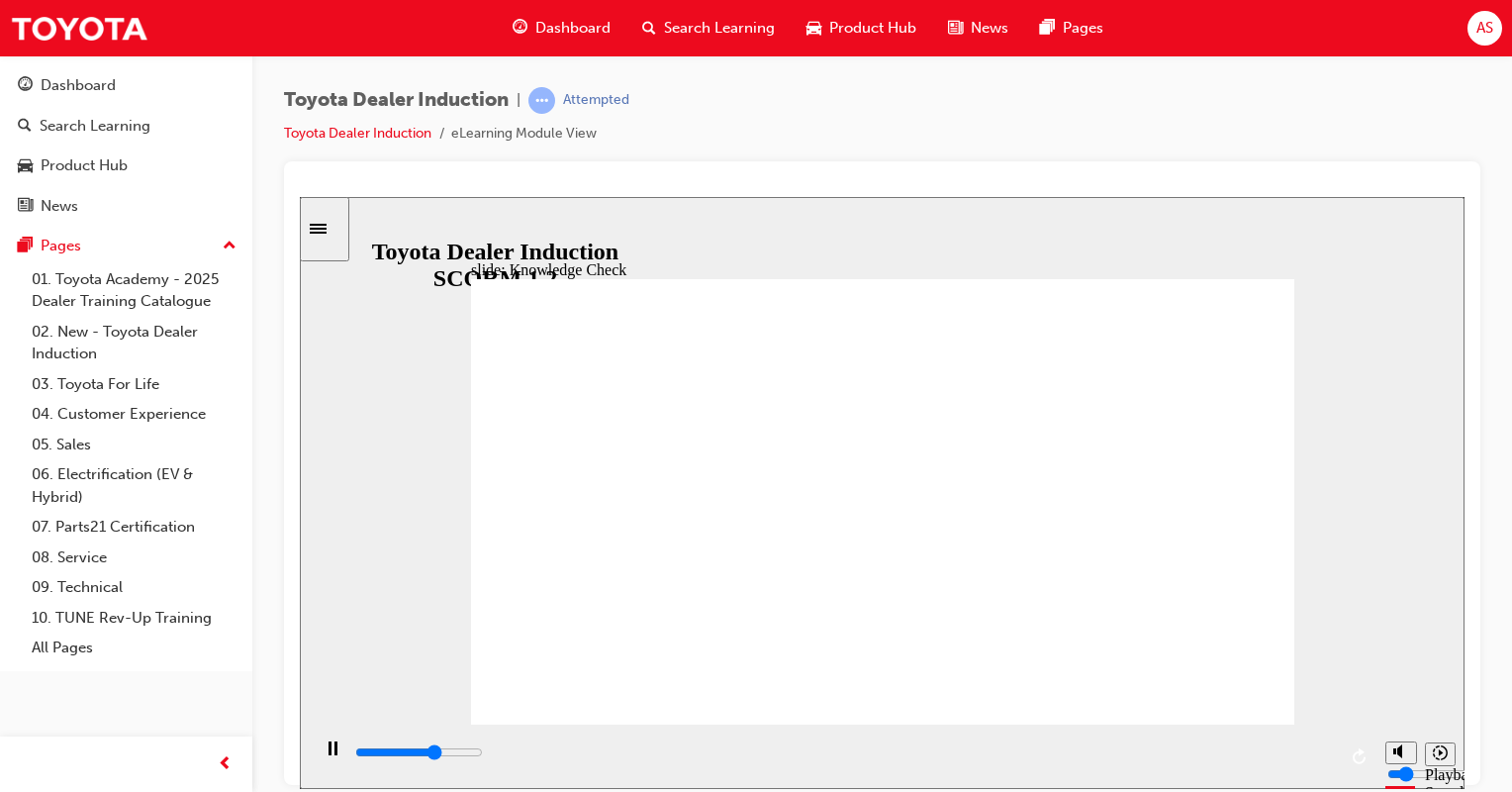 type on "3200" 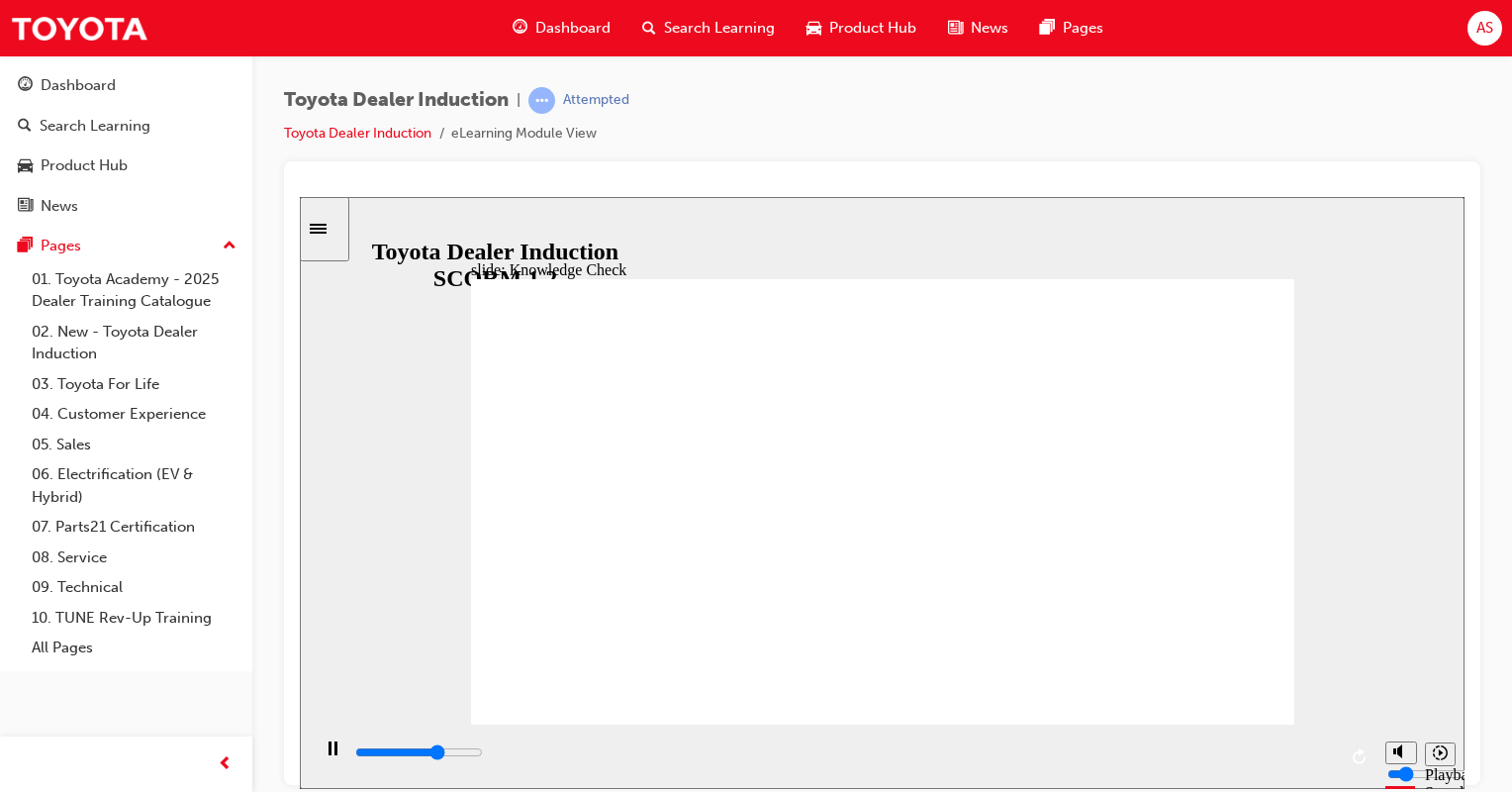 type on "3300" 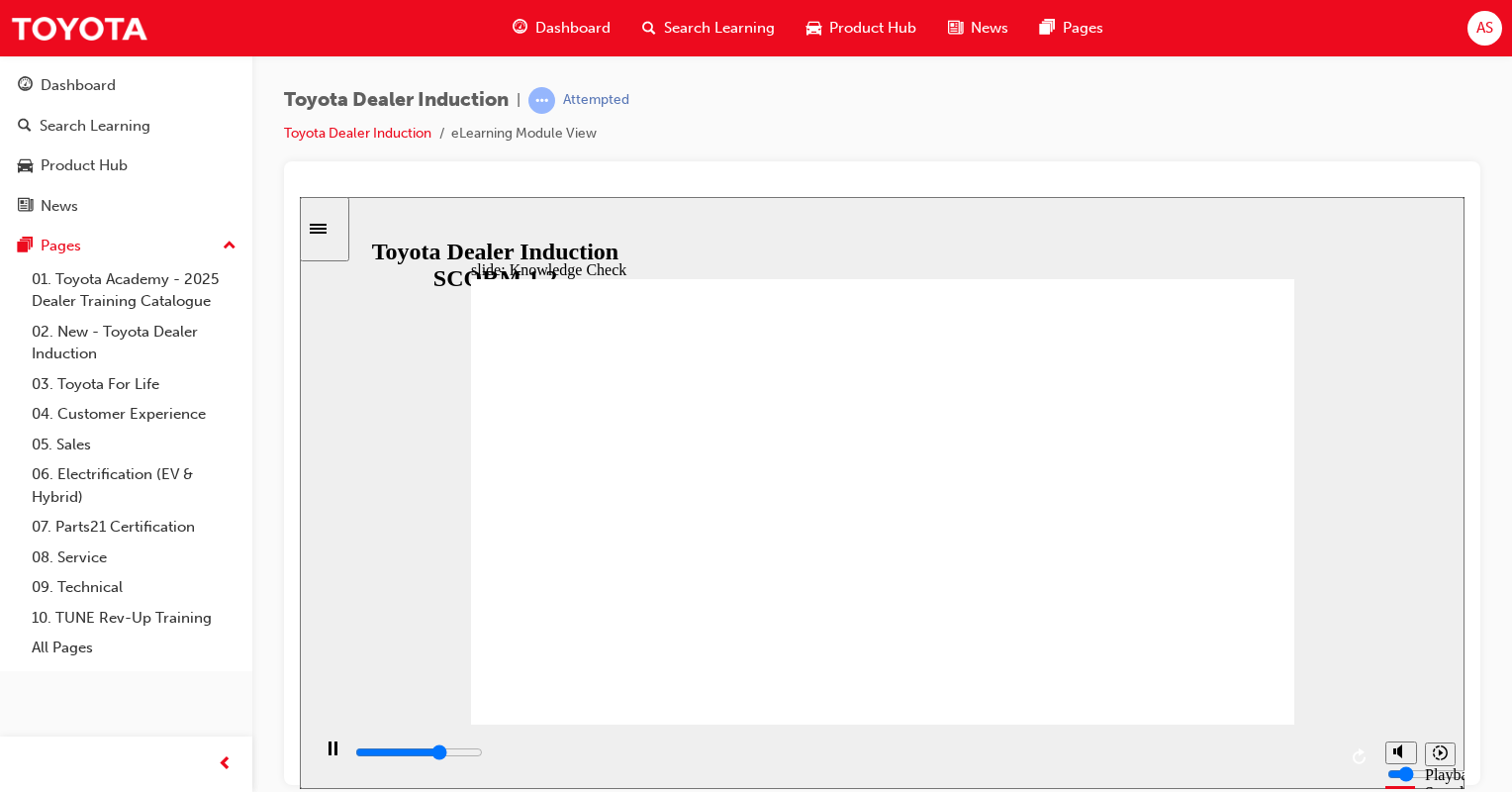 type on "3400" 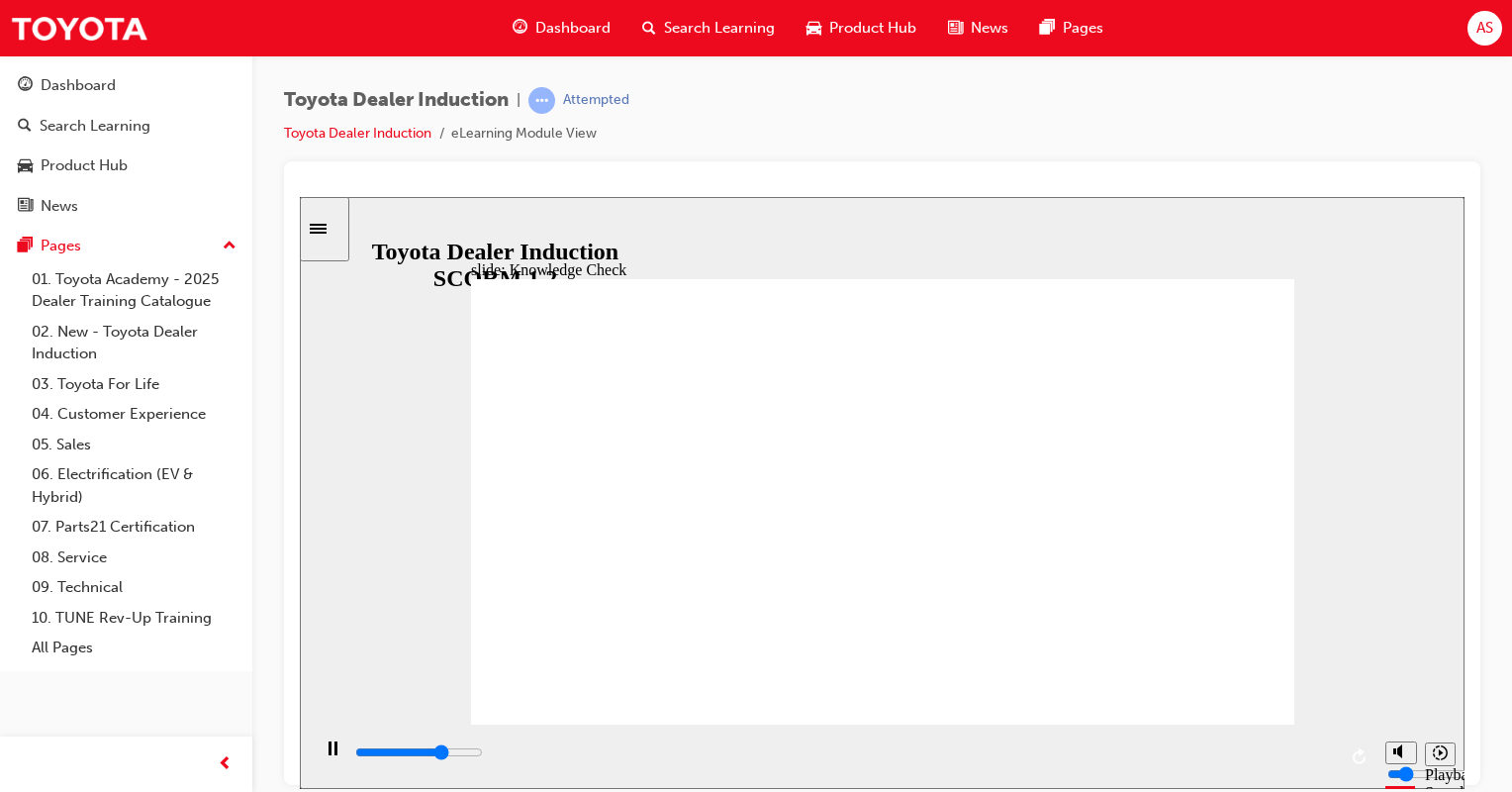 type 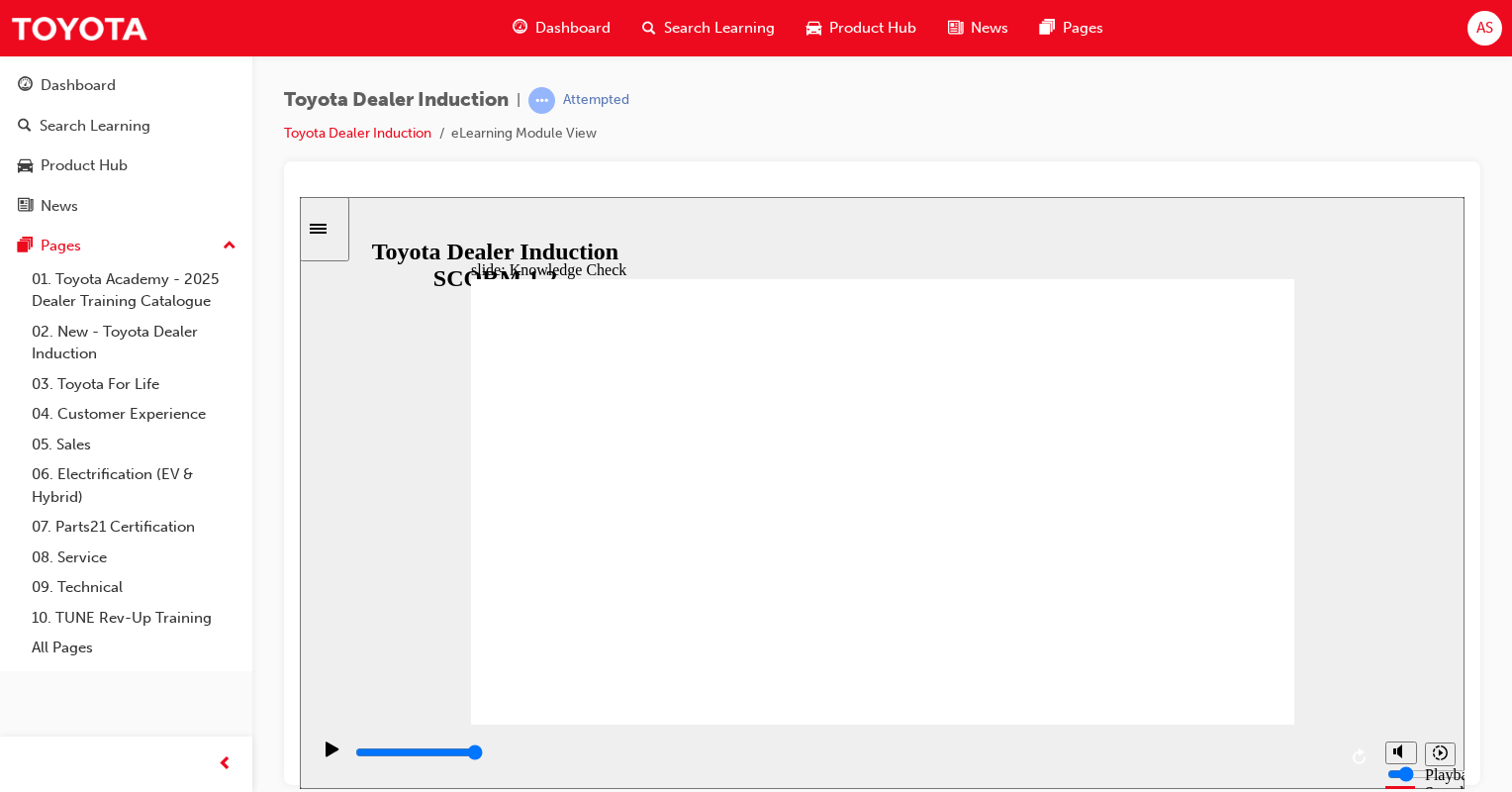 click 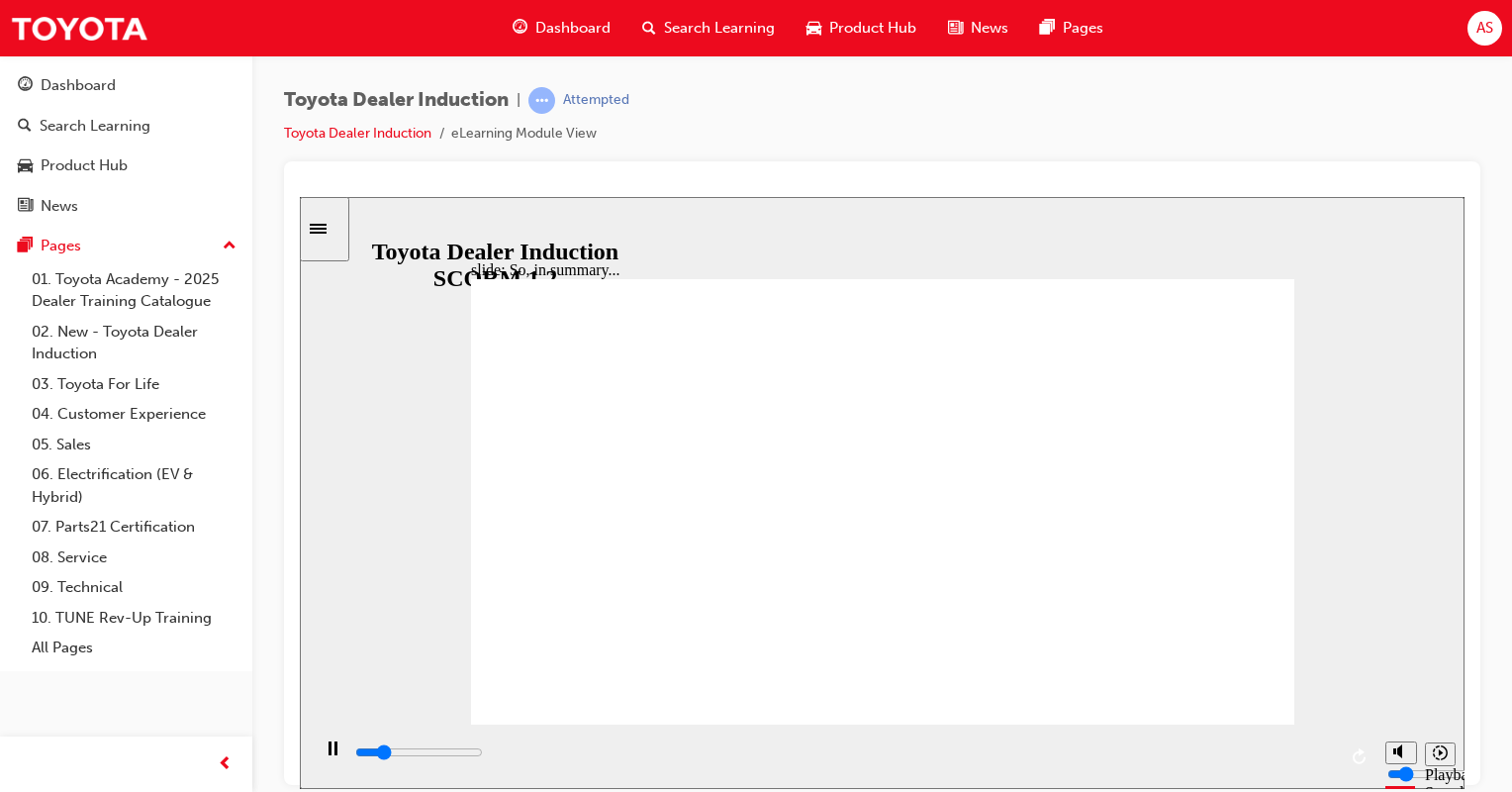 click 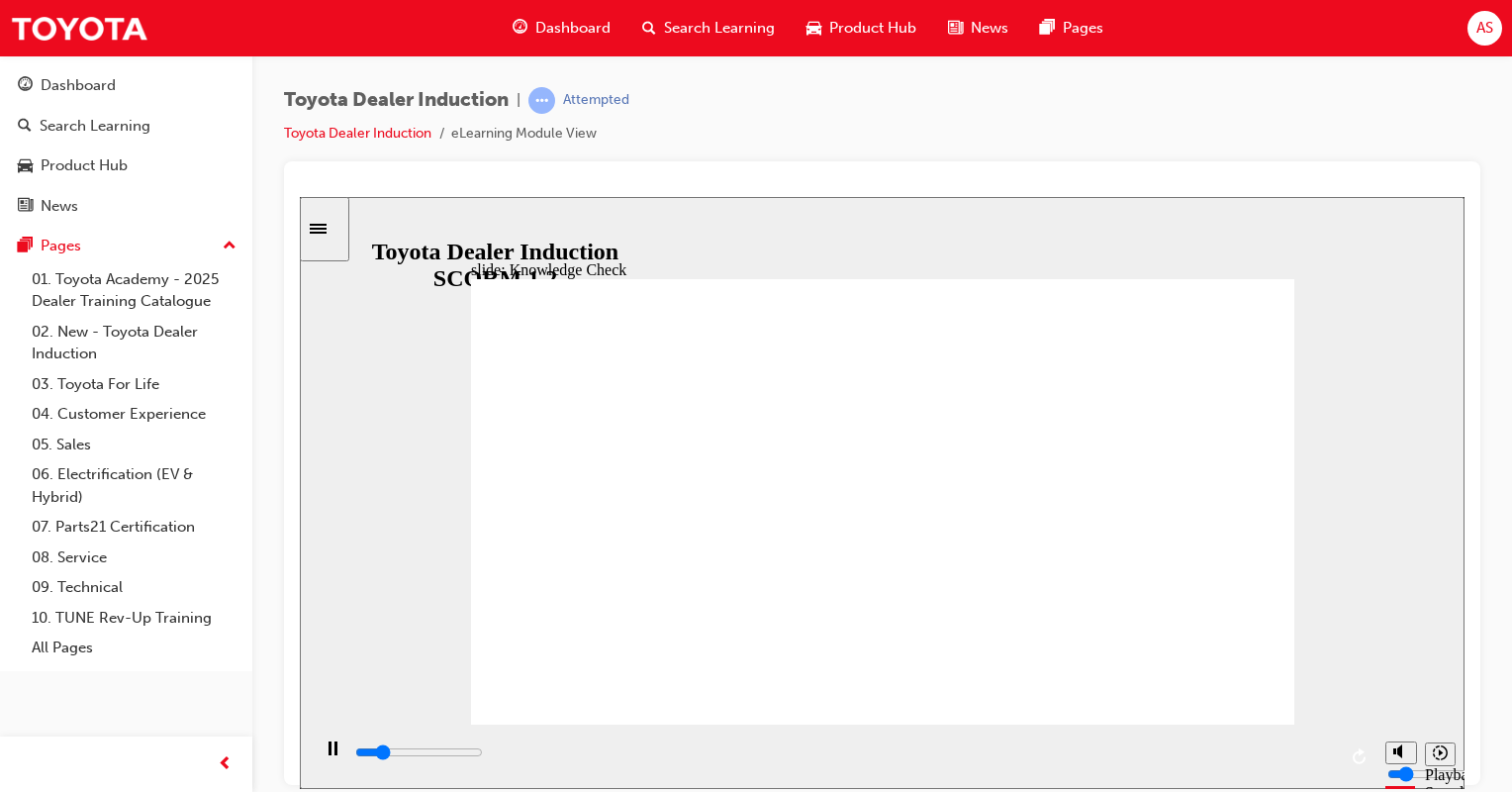 click on "." at bounding box center [638, 1704] 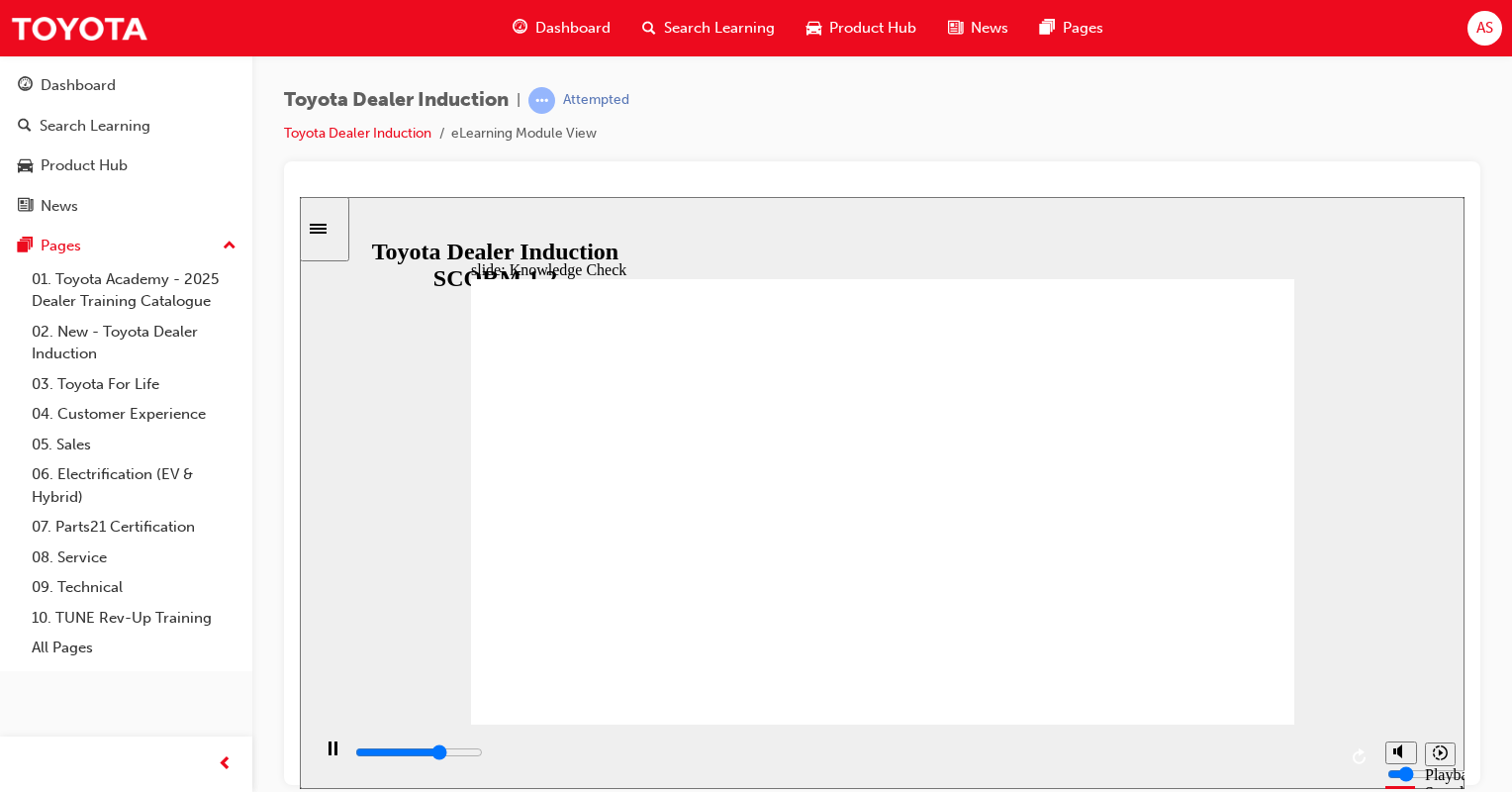 click 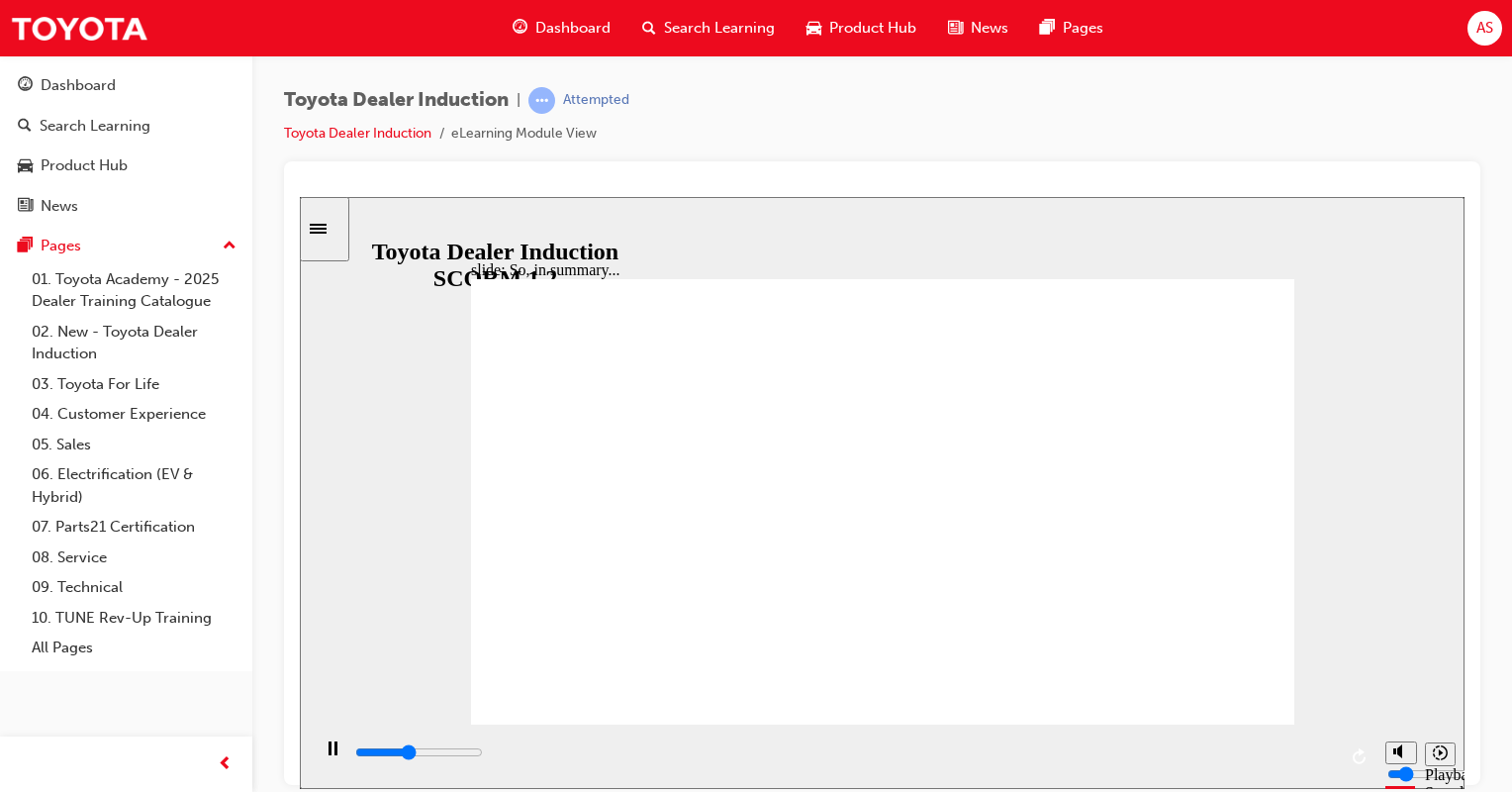 click 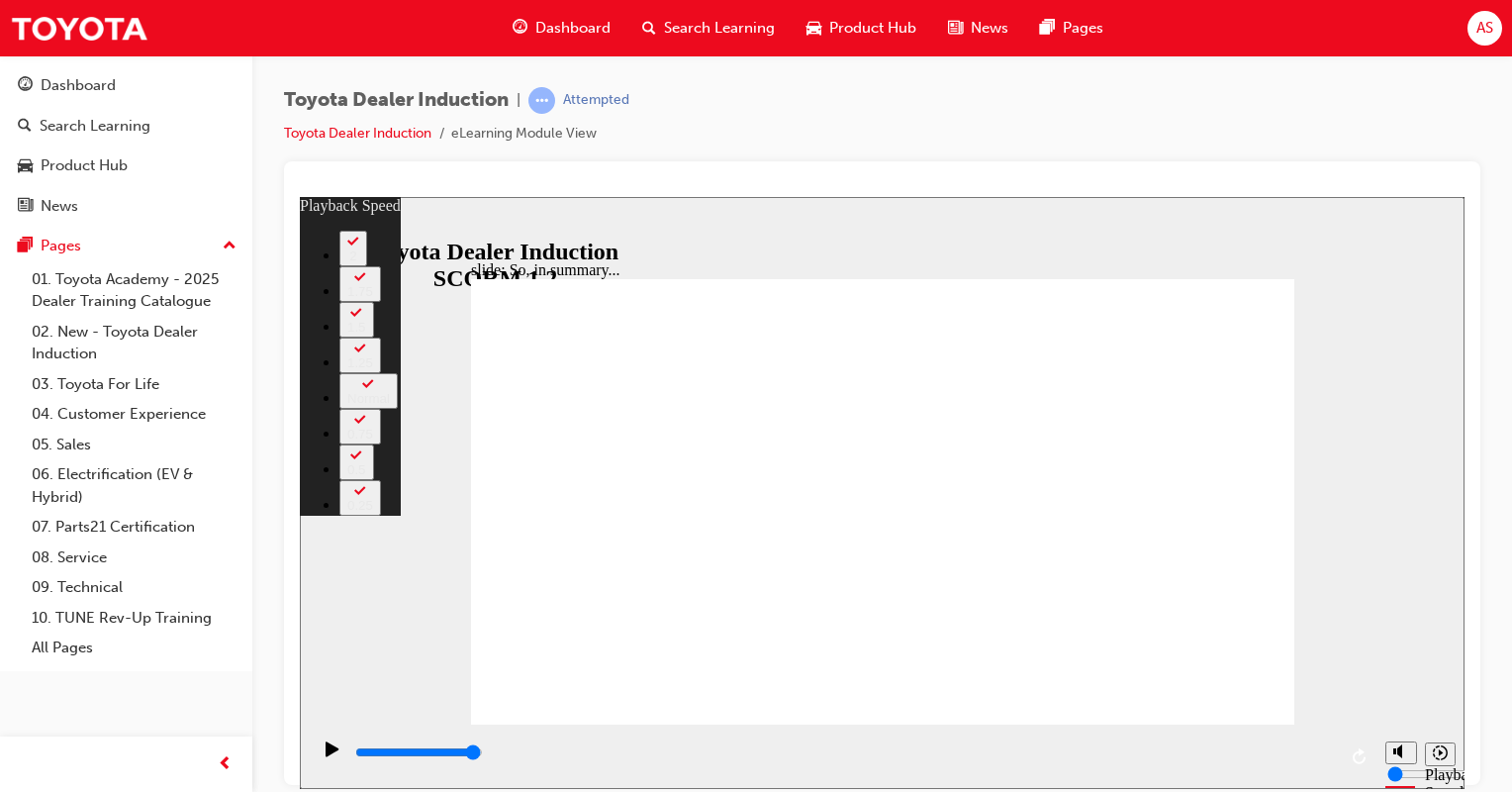 click at bounding box center [883, 4623] 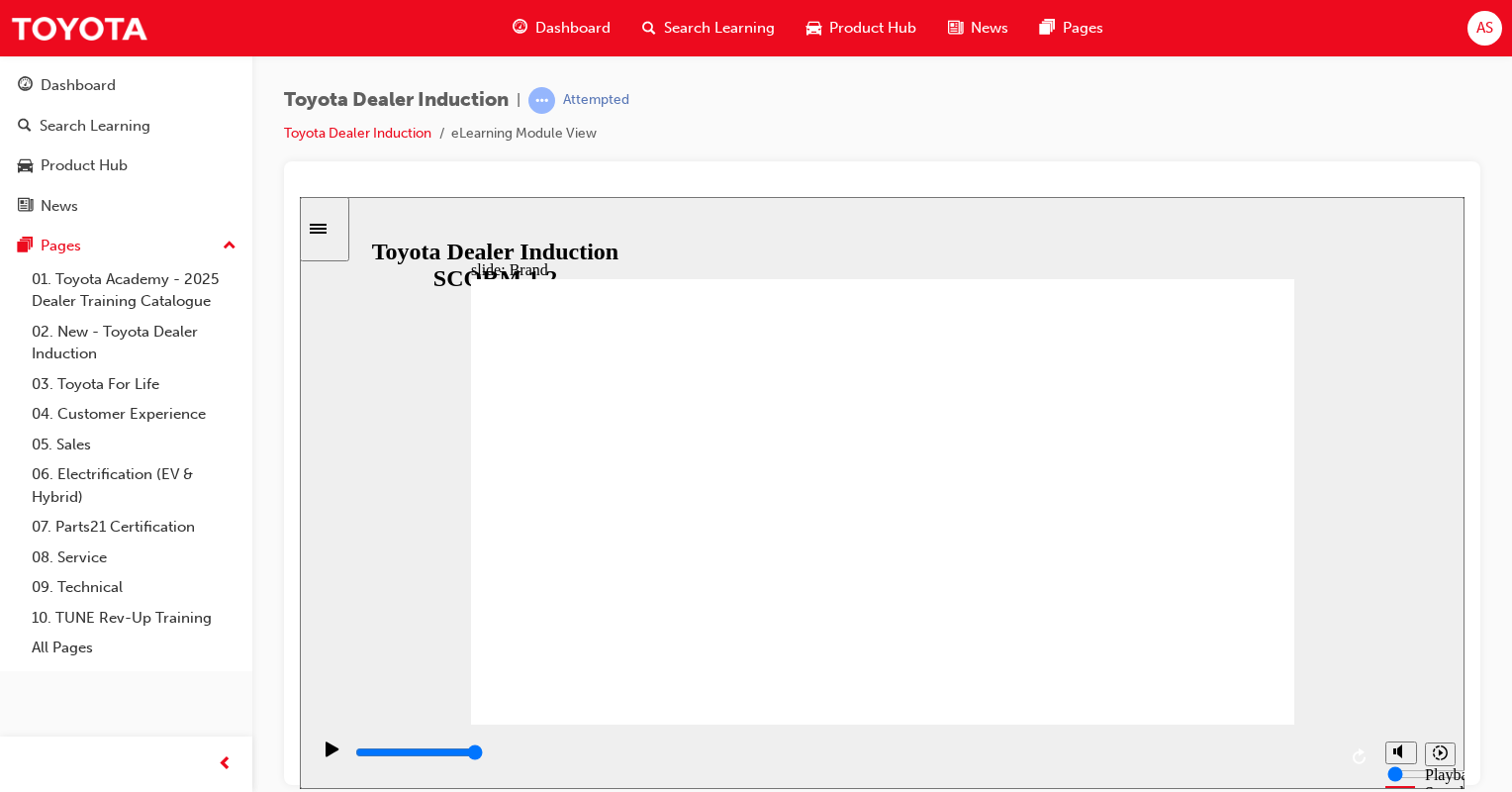 click 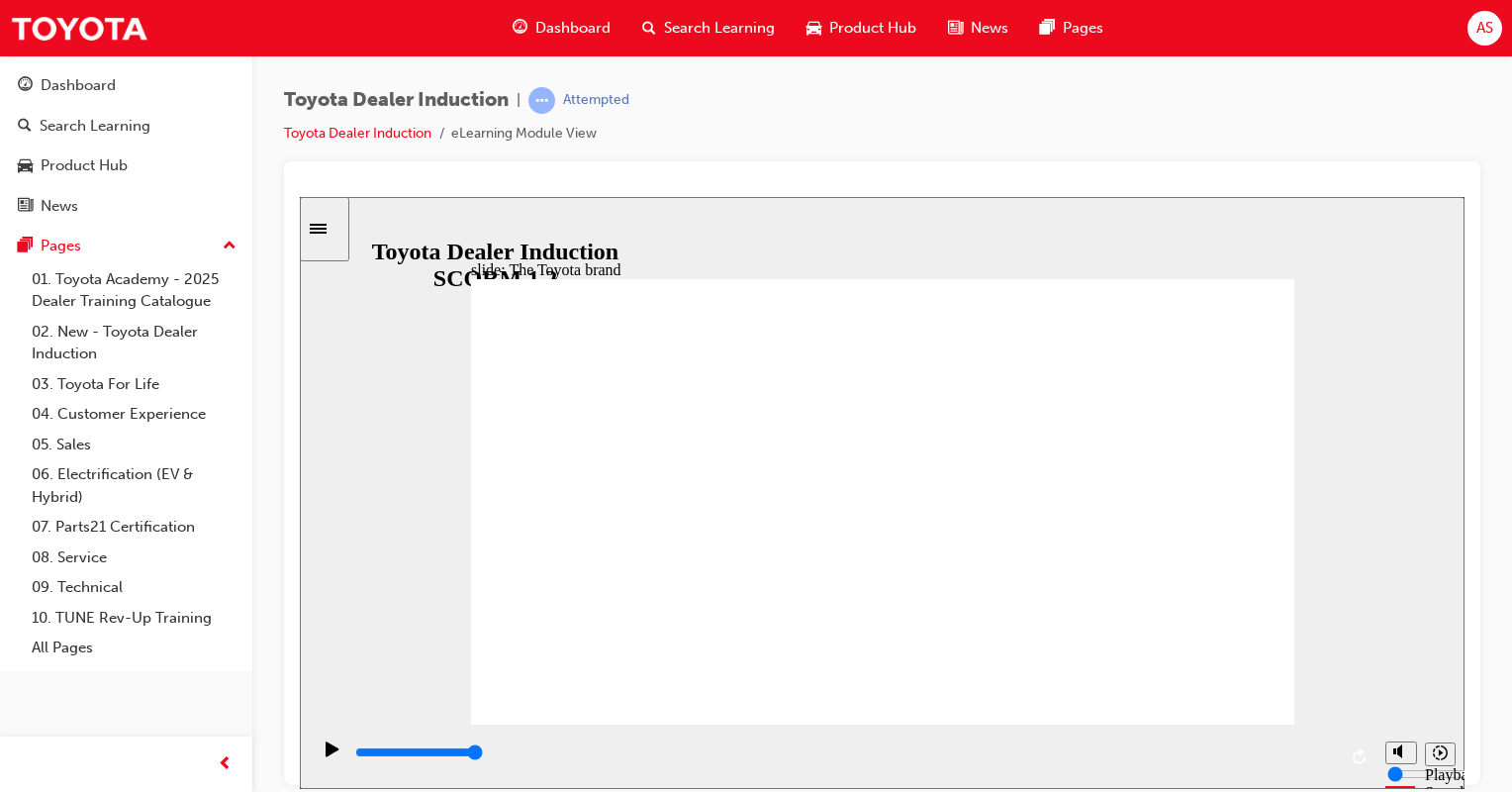 click 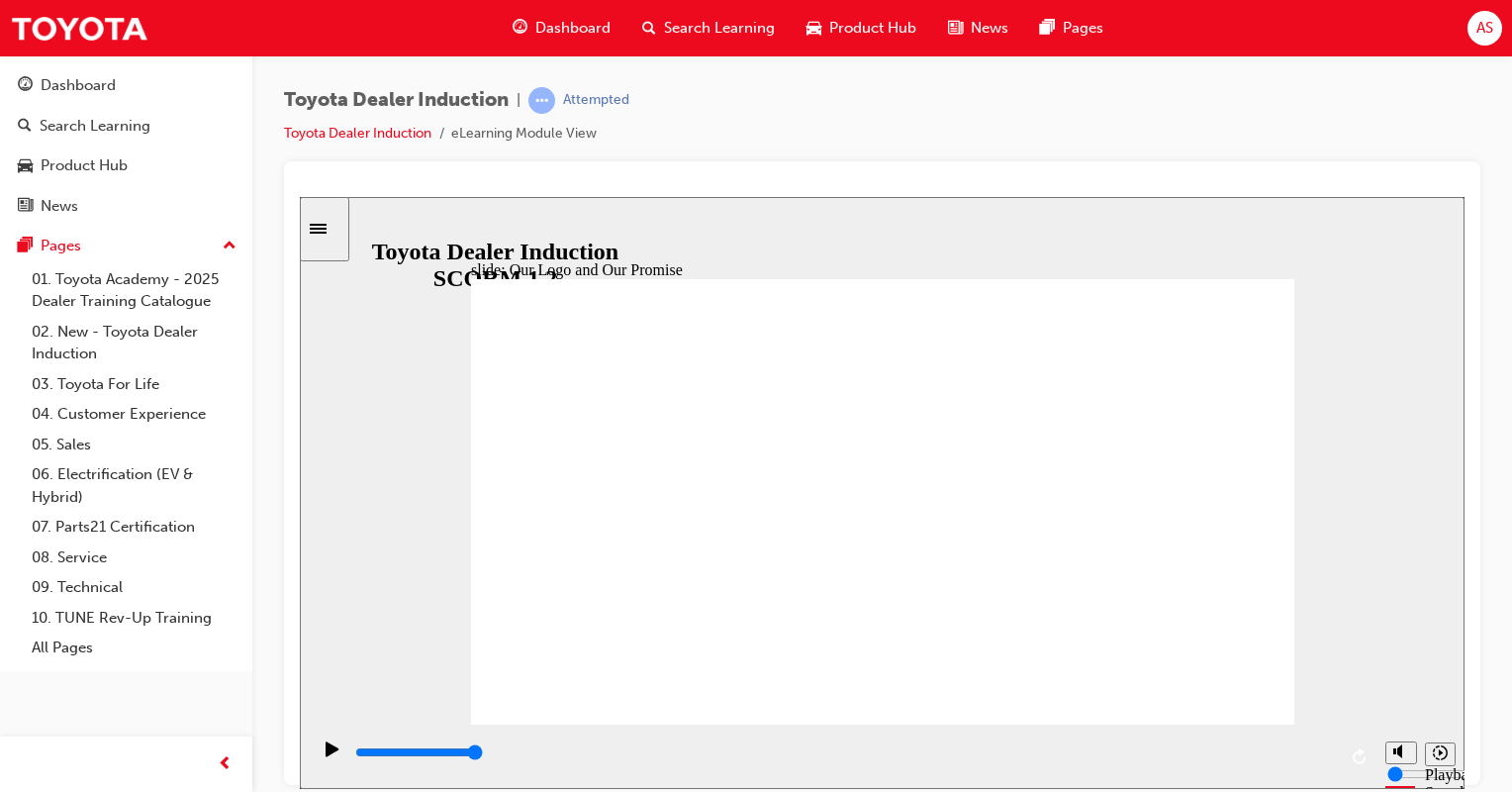 click 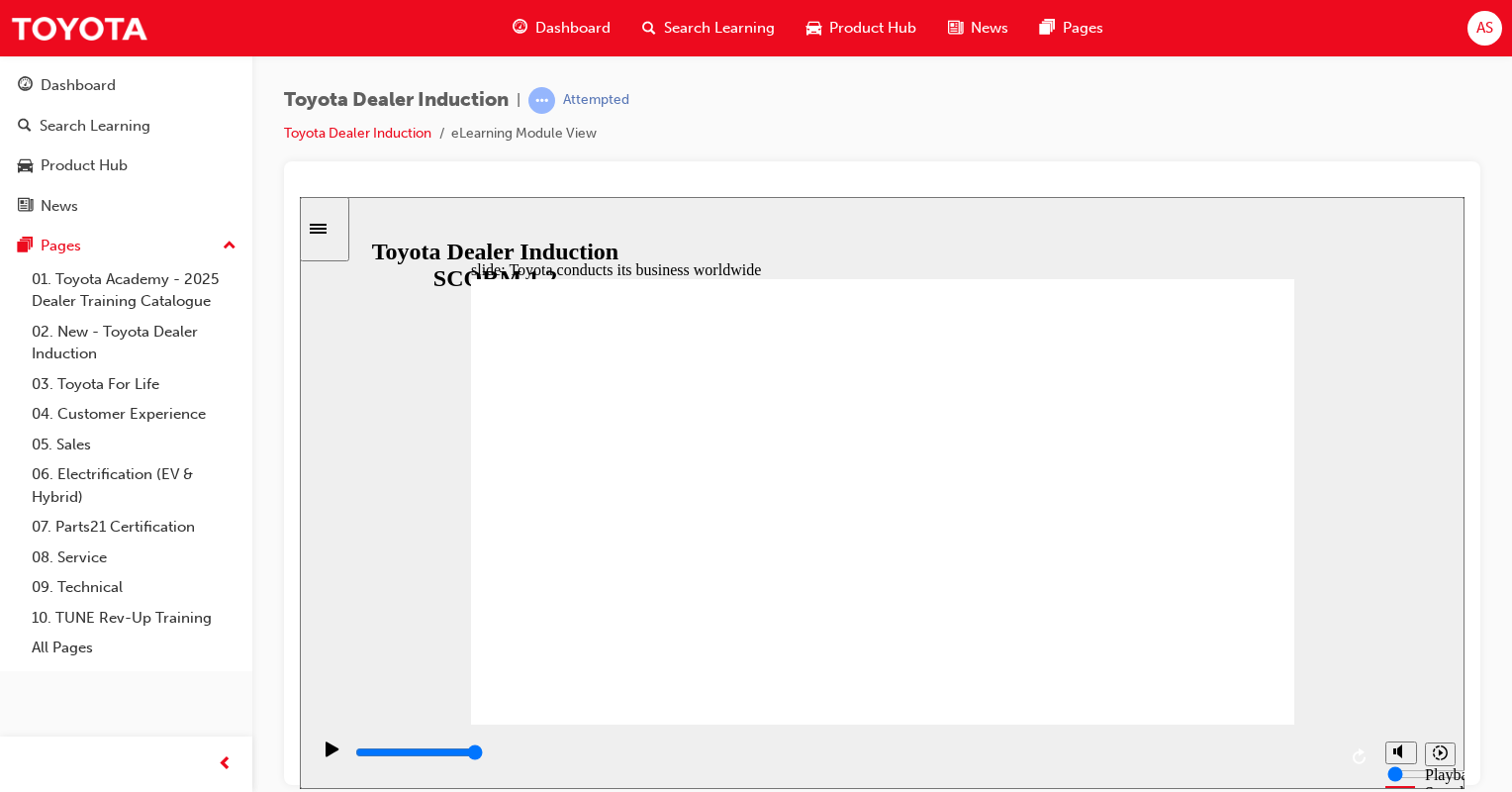 click 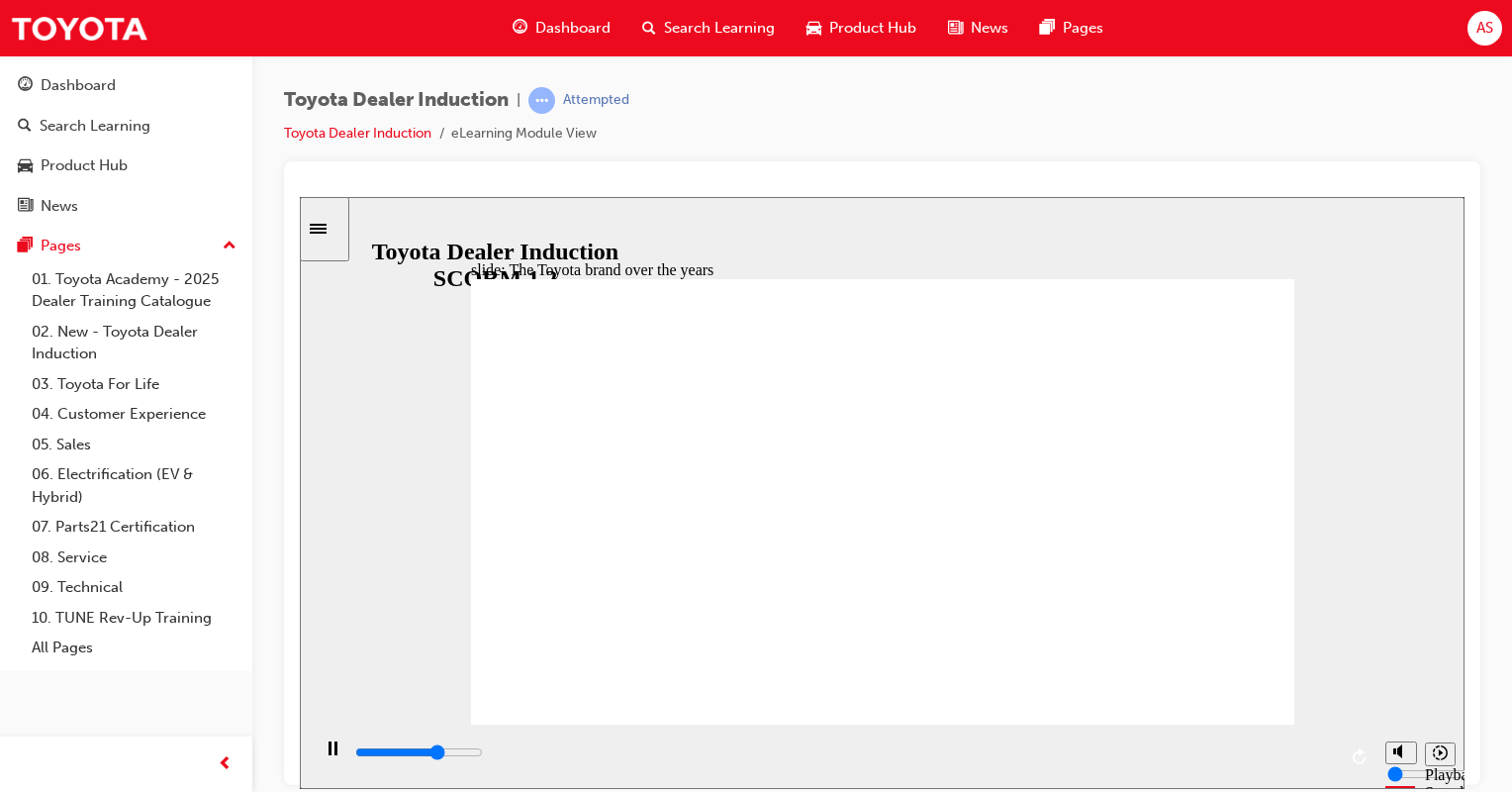 click 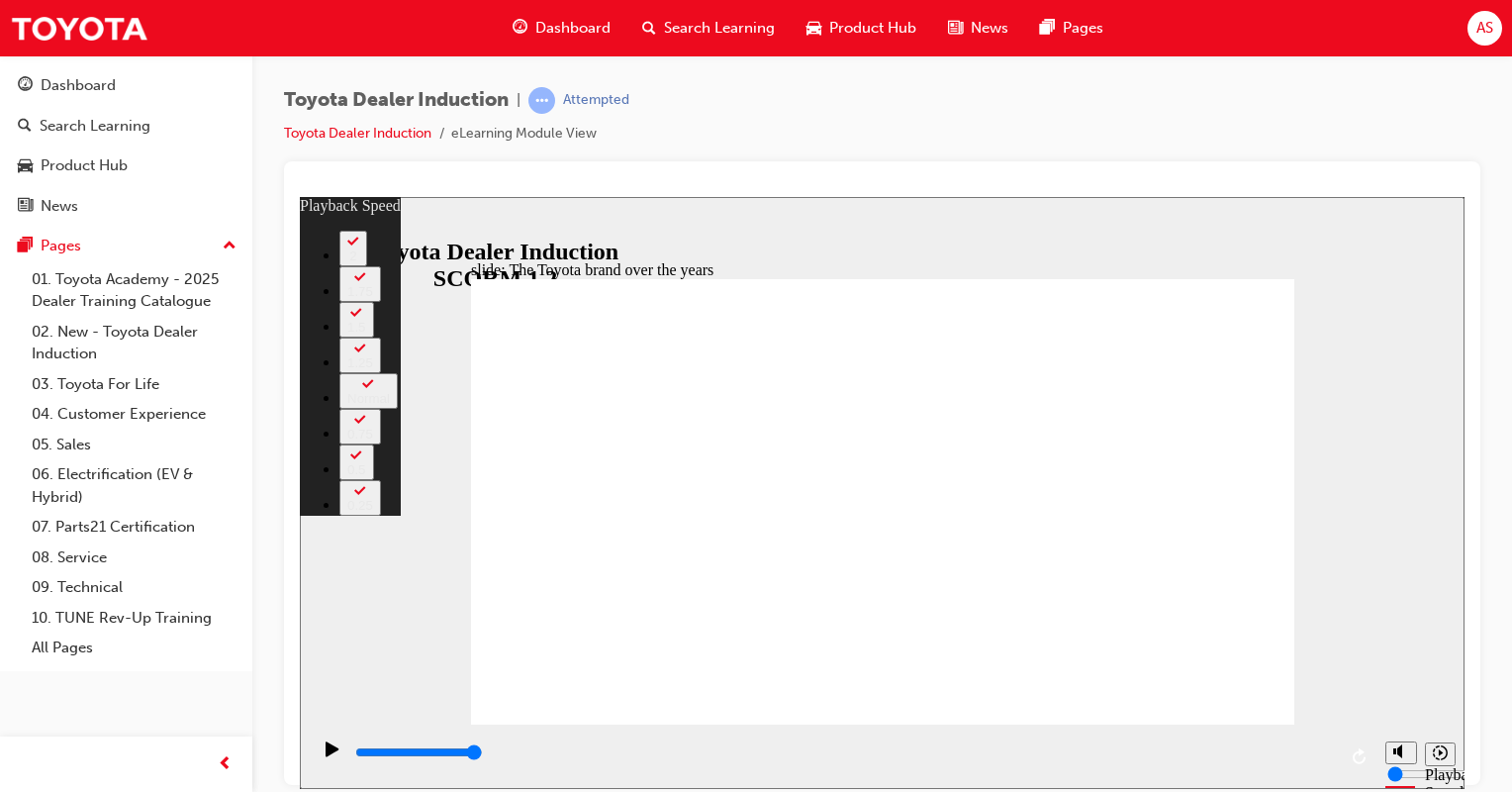 click 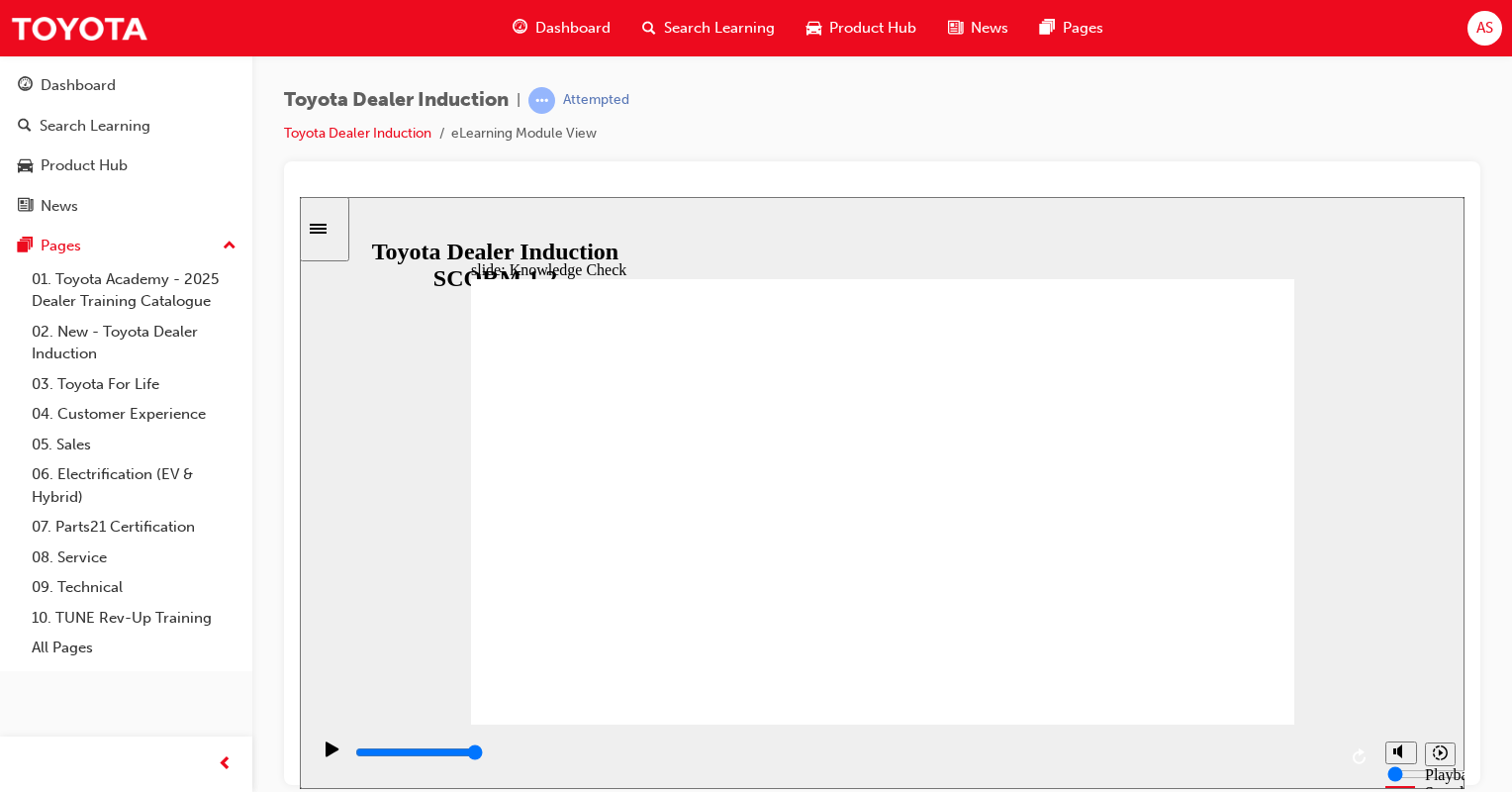 click 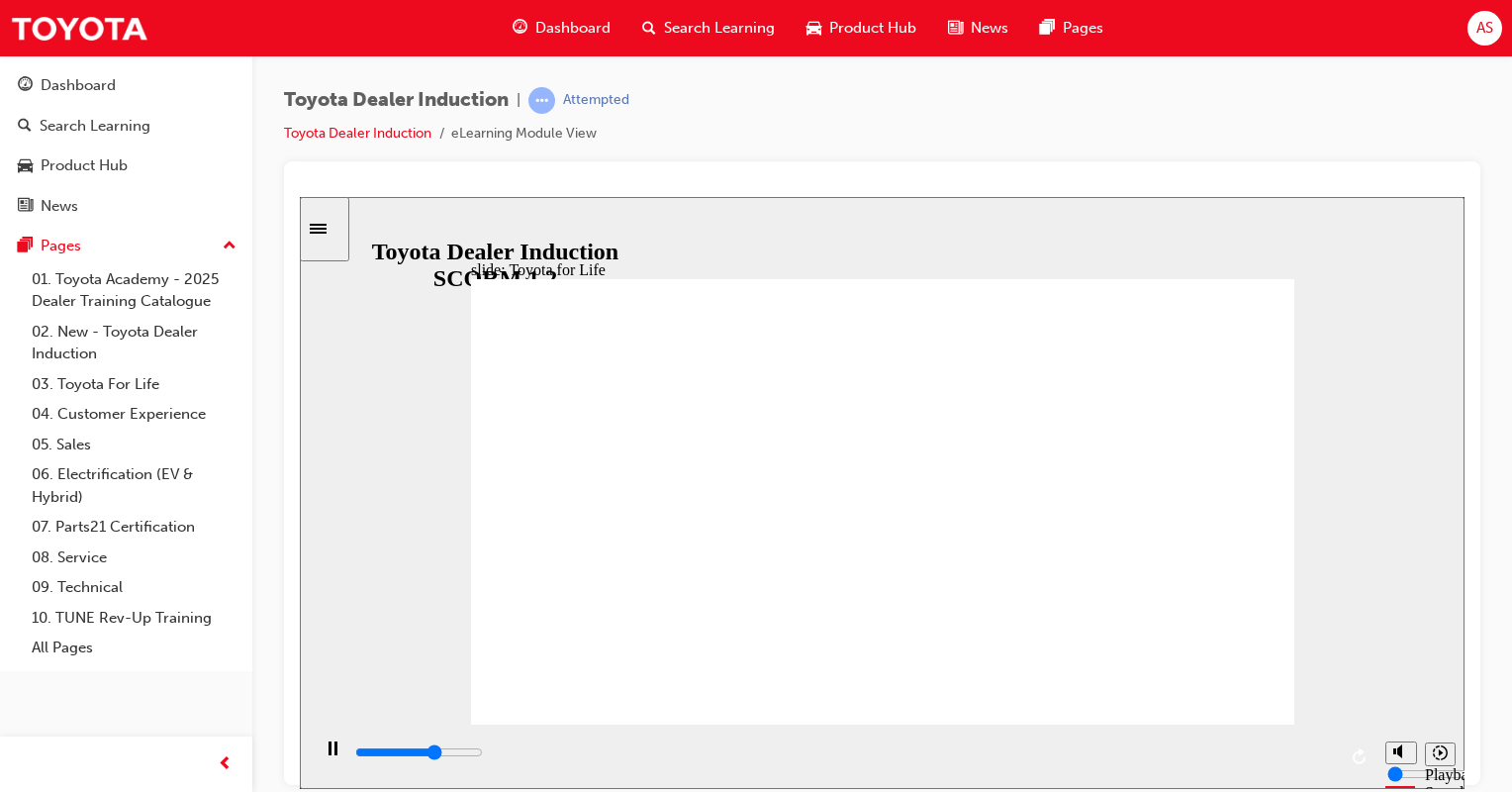 click 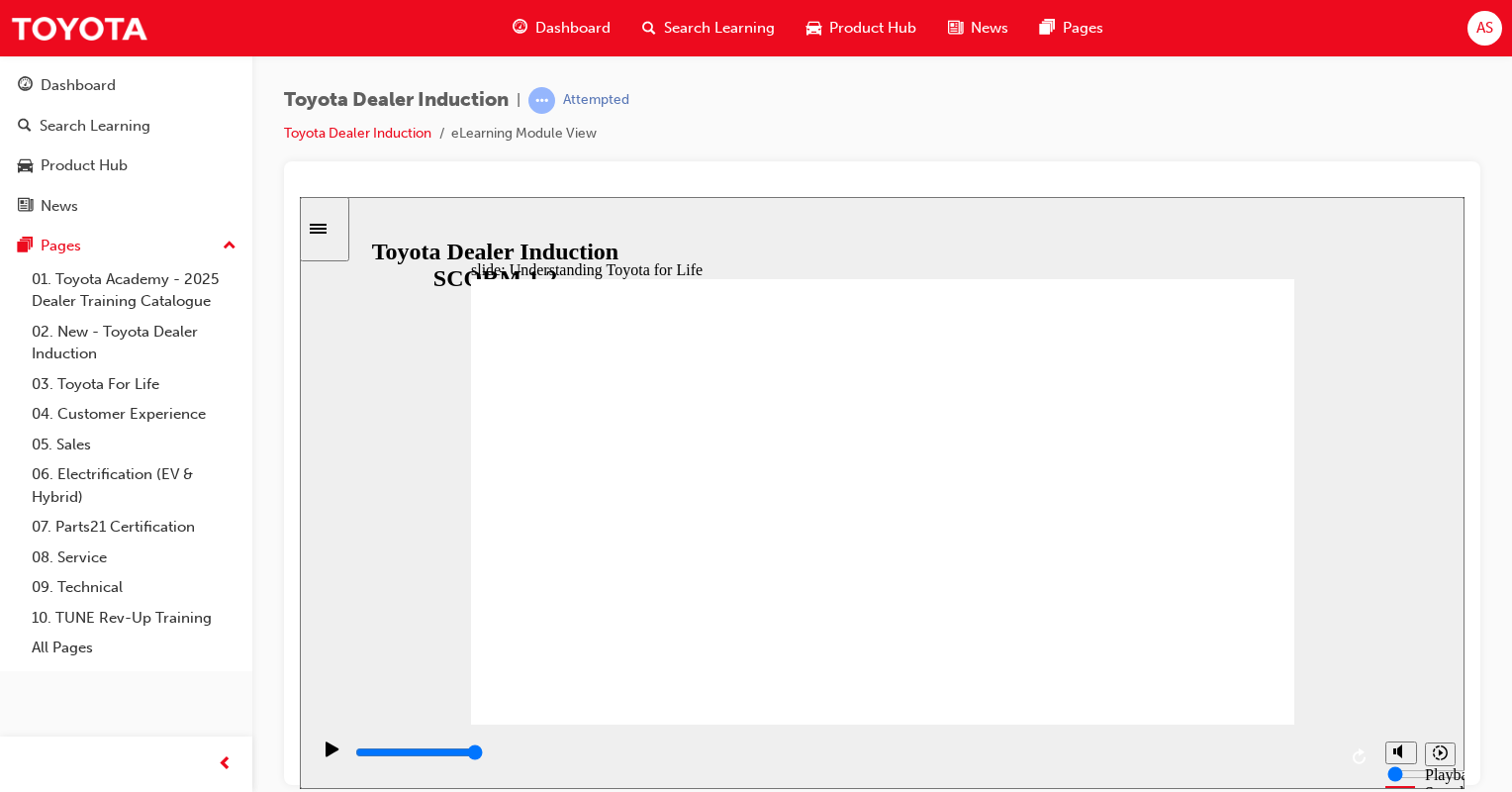 click 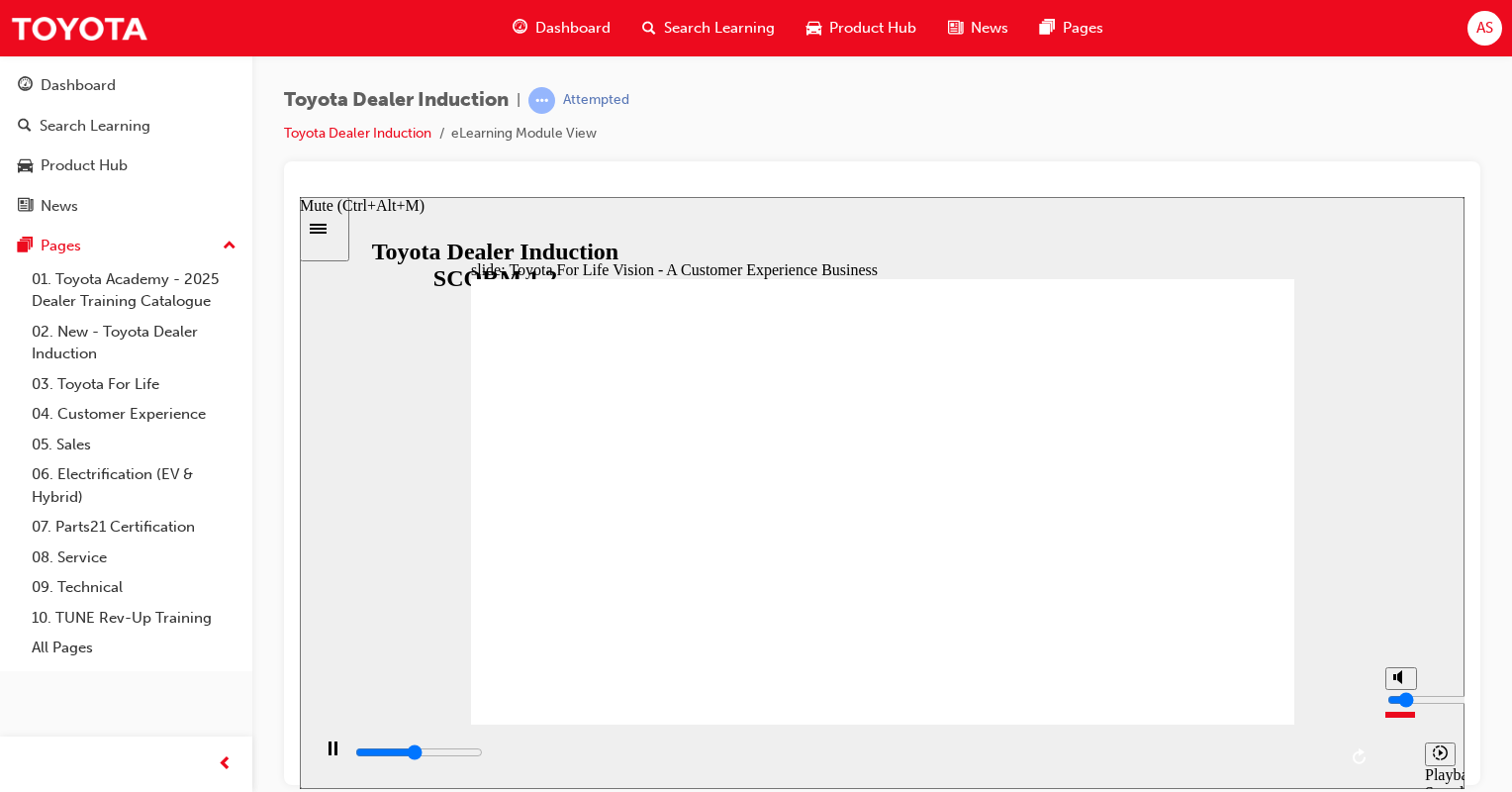 click at bounding box center (1451, 699) 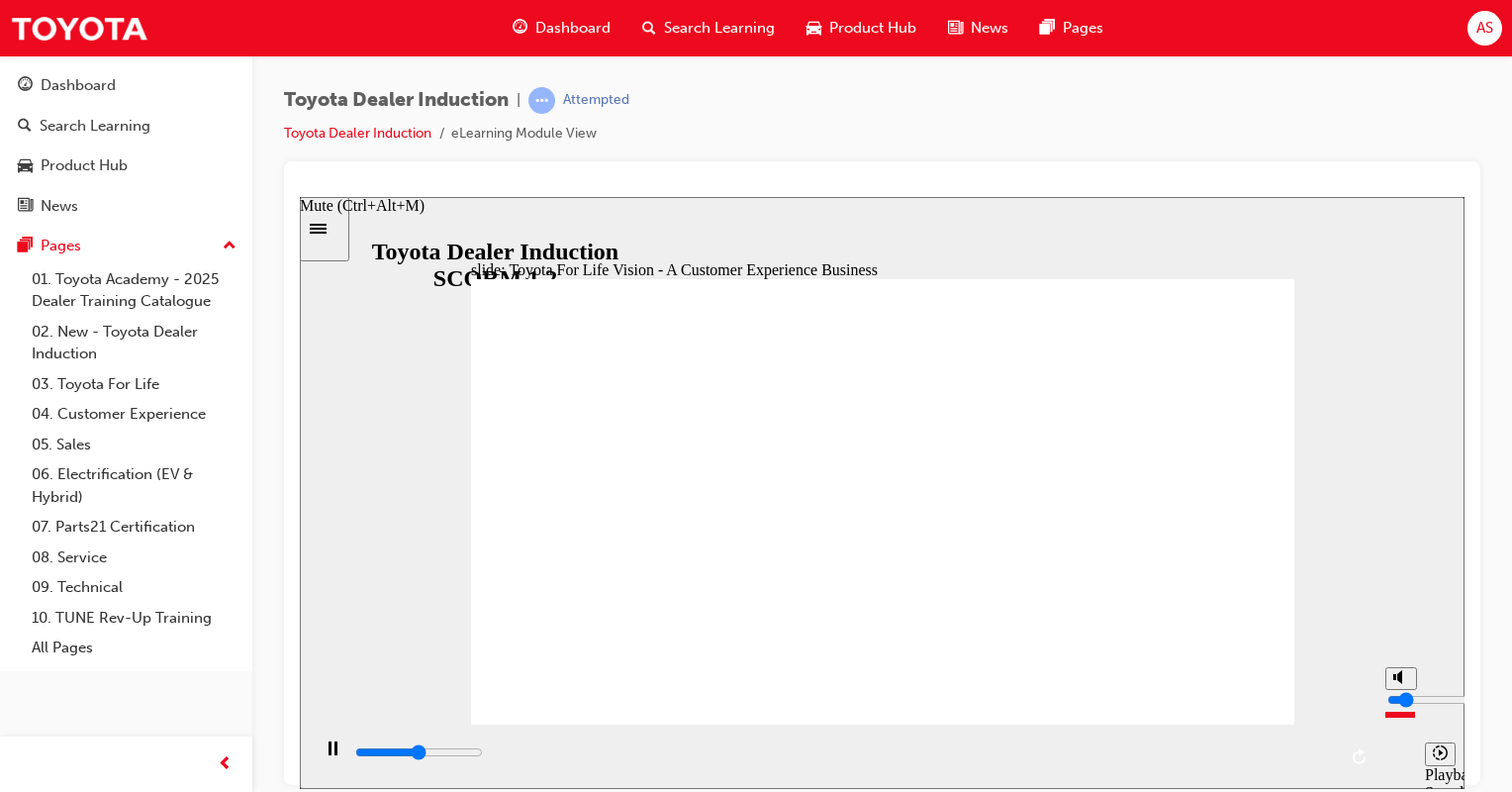 click at bounding box center (1451, 699) 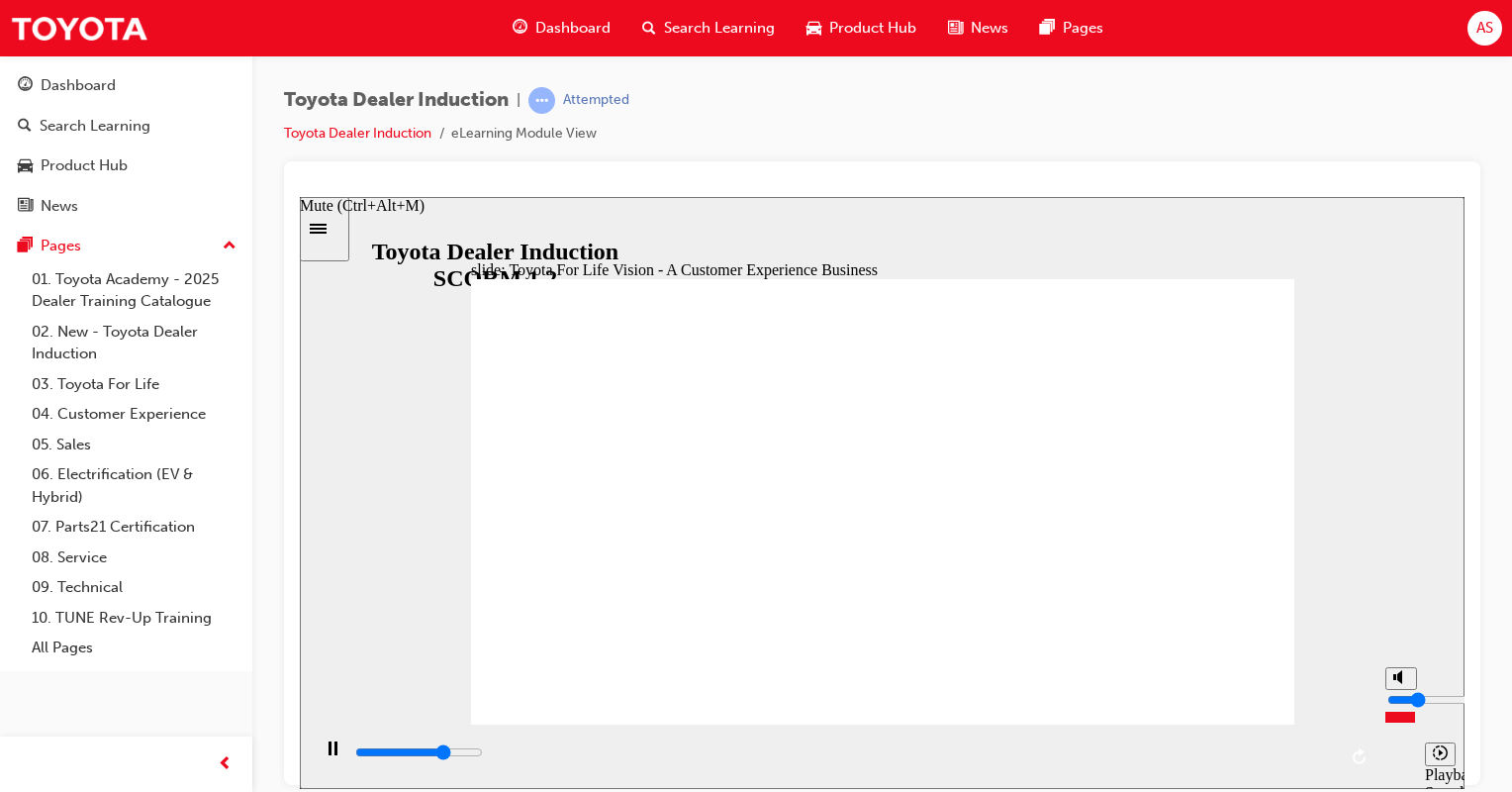 drag, startPoint x: 1405, startPoint y: 723, endPoint x: 1410, endPoint y: 711, distance: 13 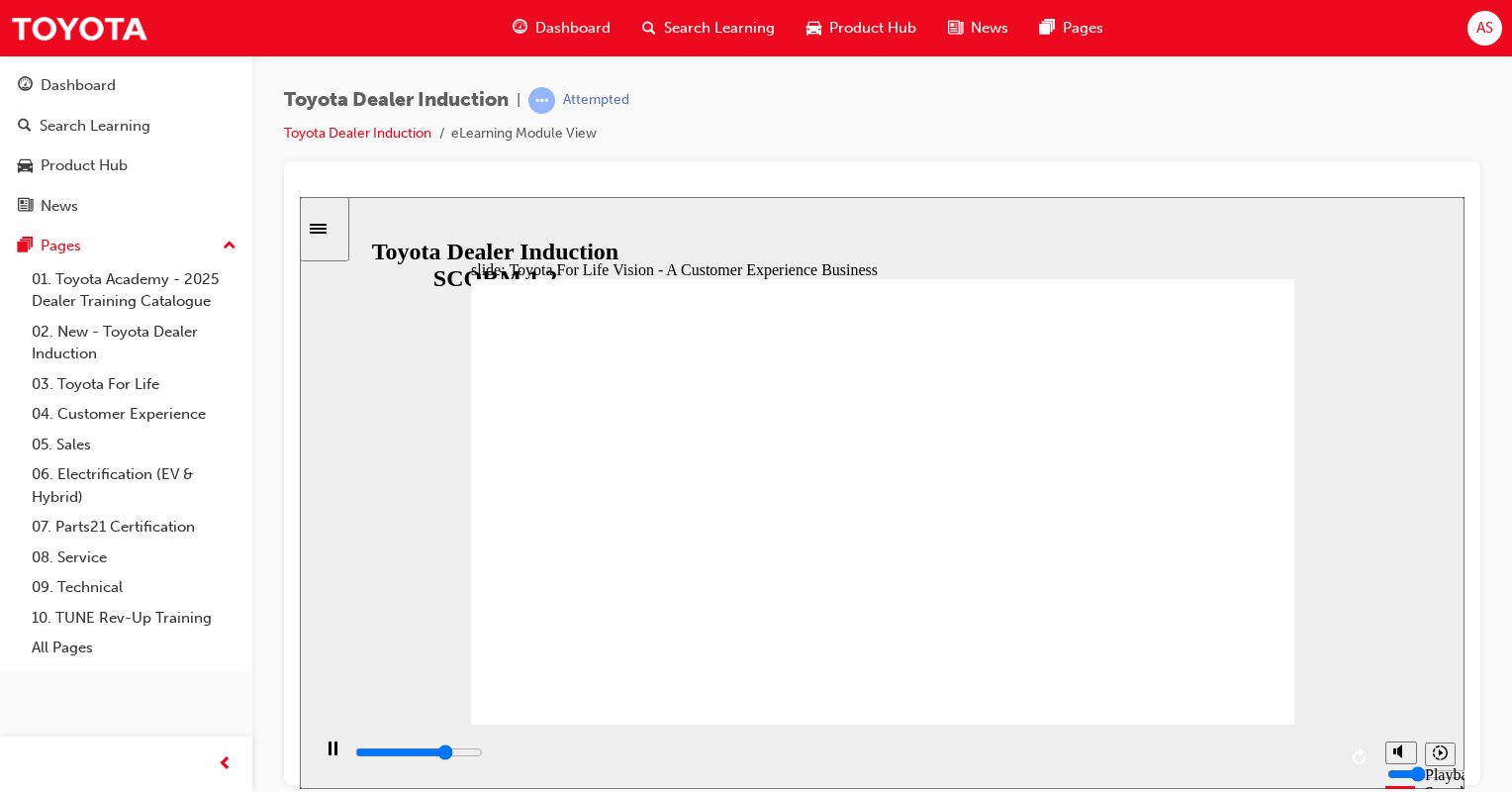 click on "News" at bounding box center [978, 28] 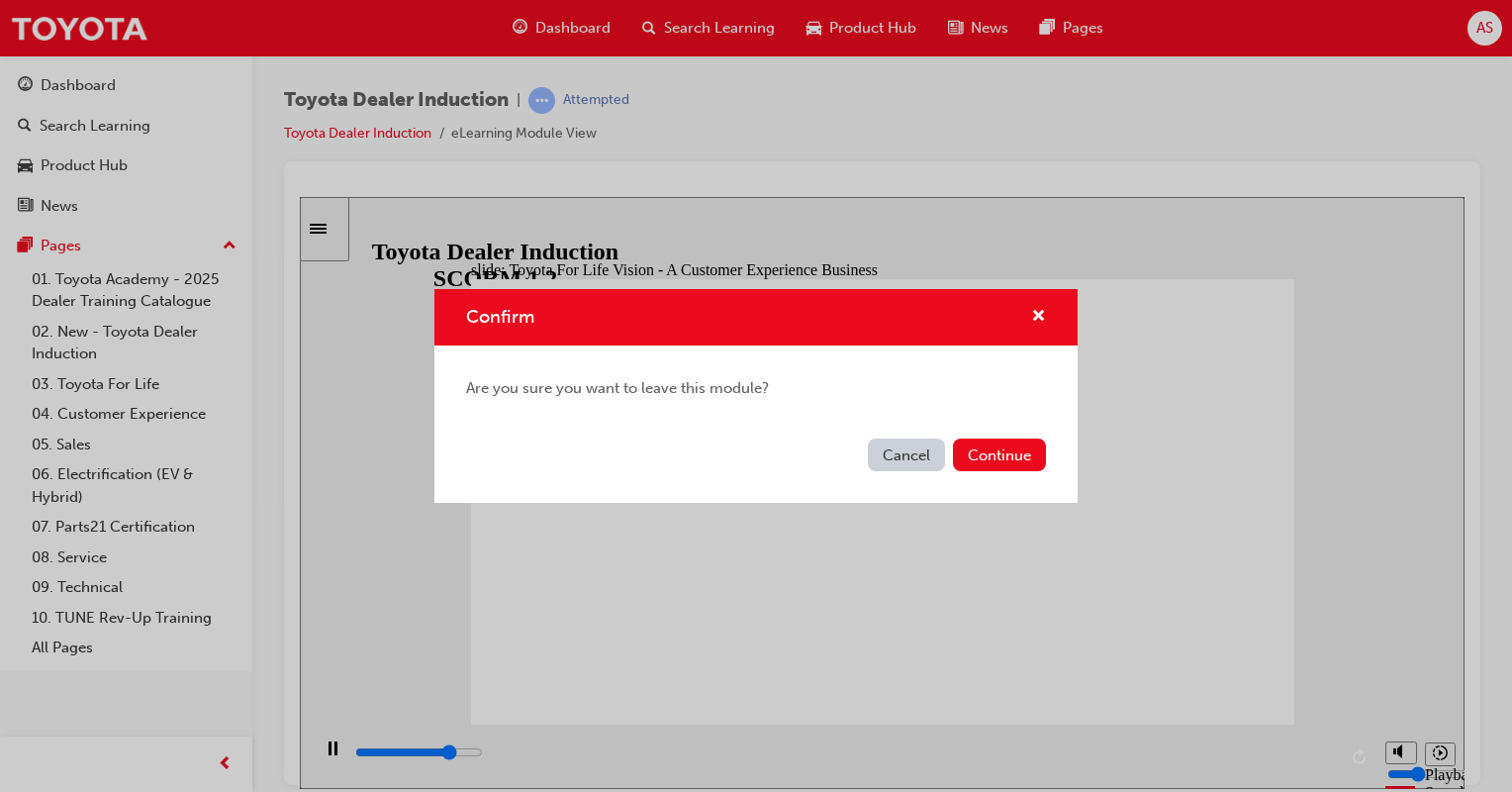 click on "Cancel" at bounding box center [906, 454] 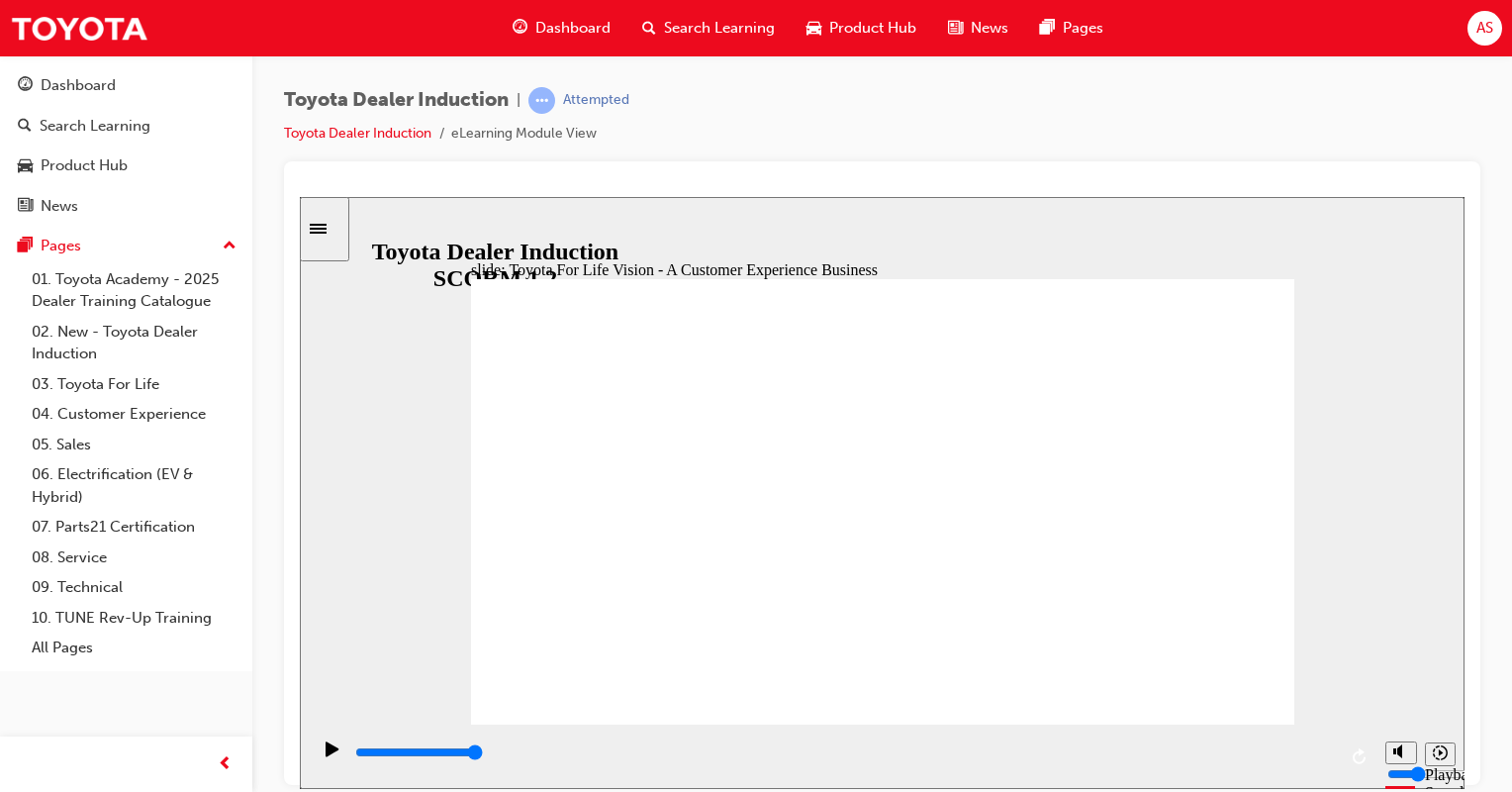 click 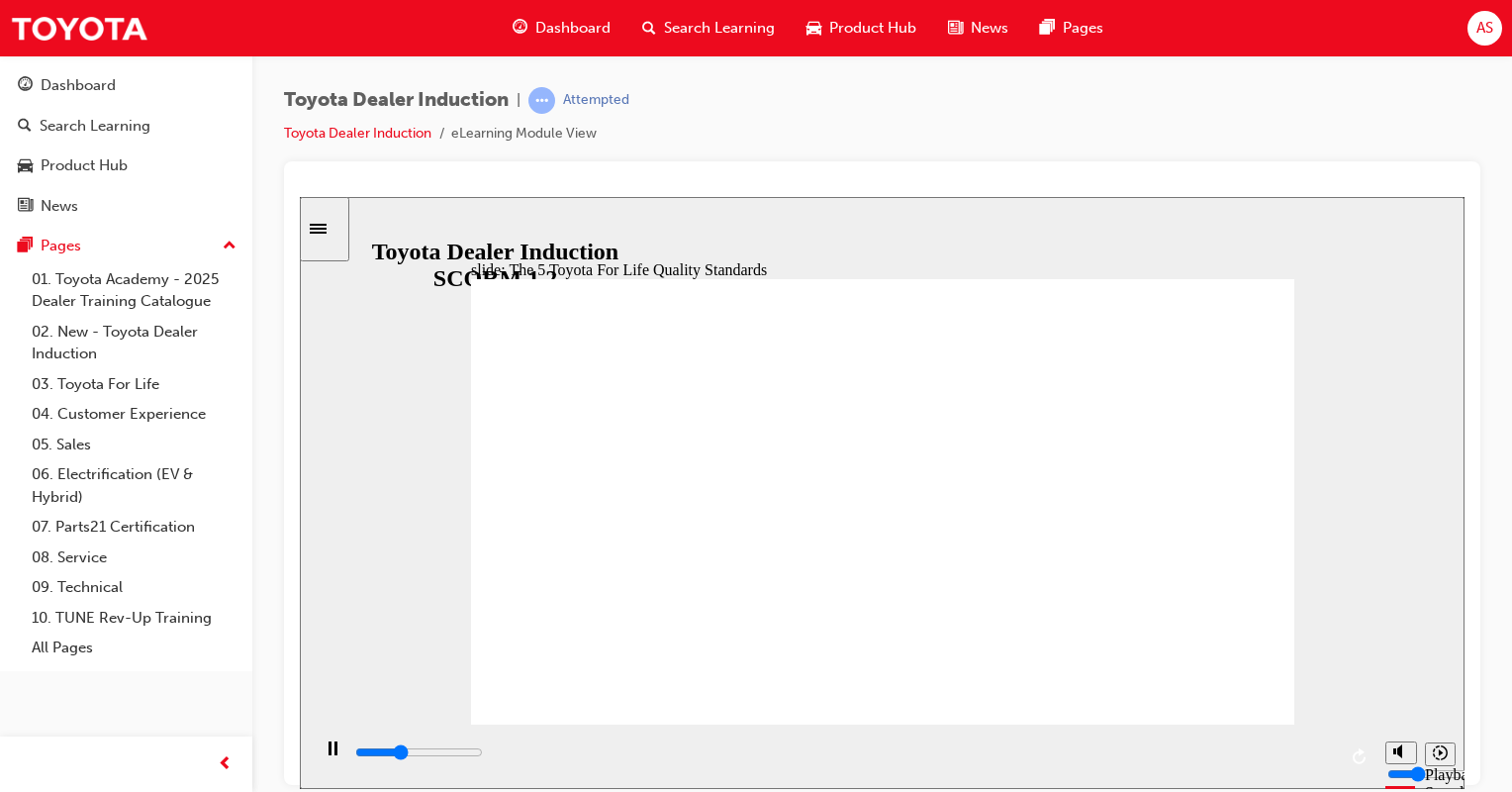 click 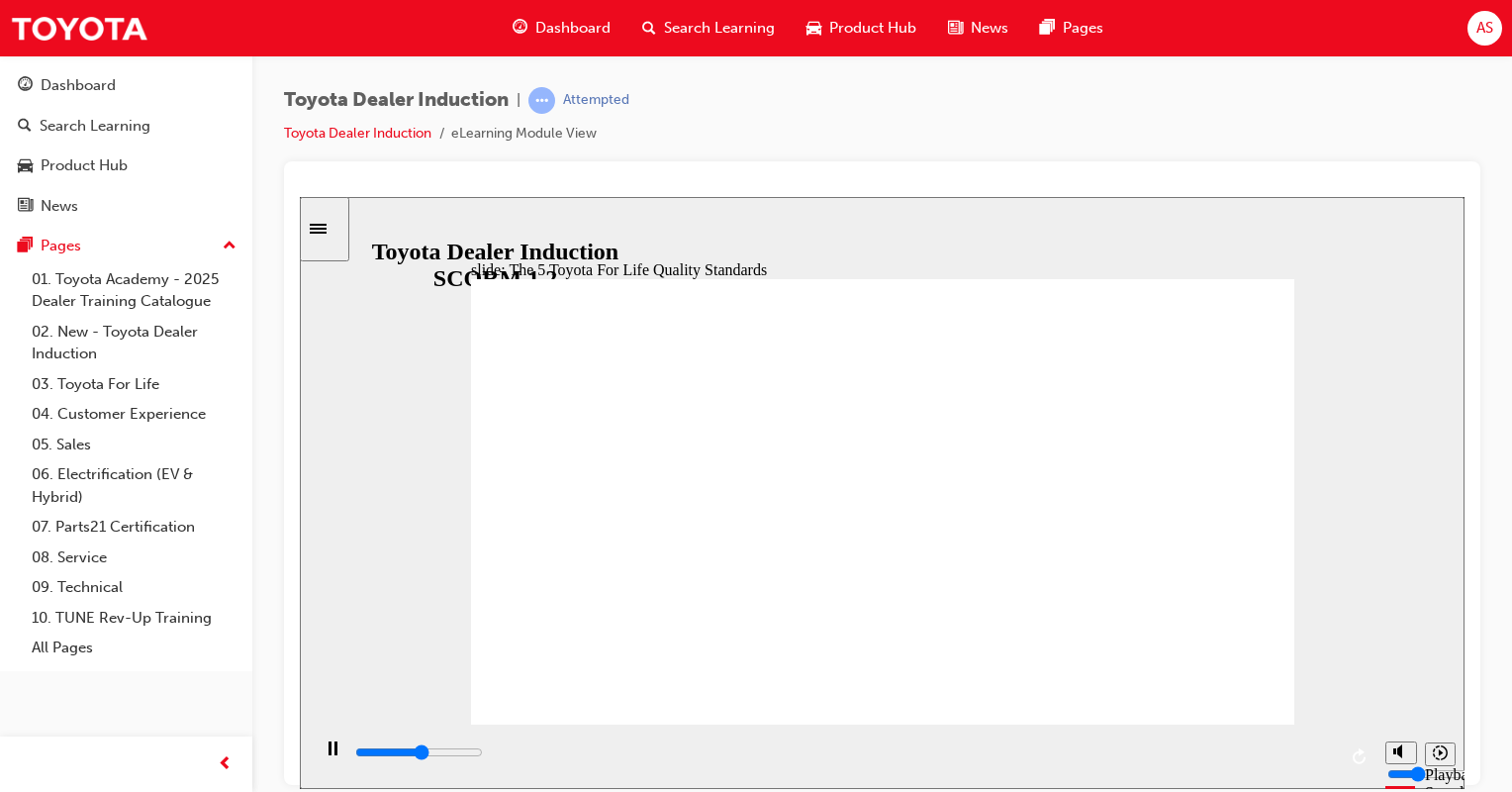 click 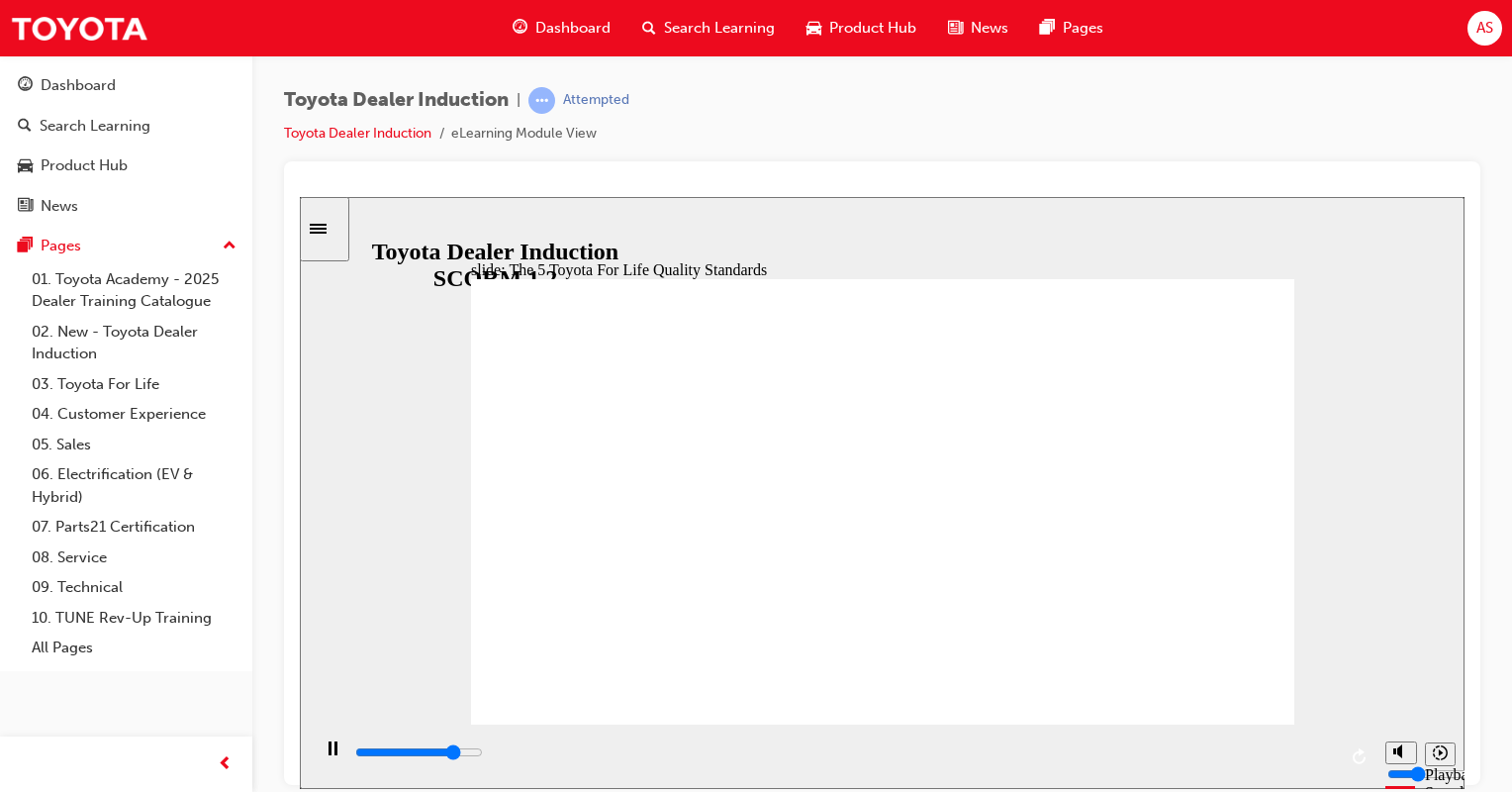 click 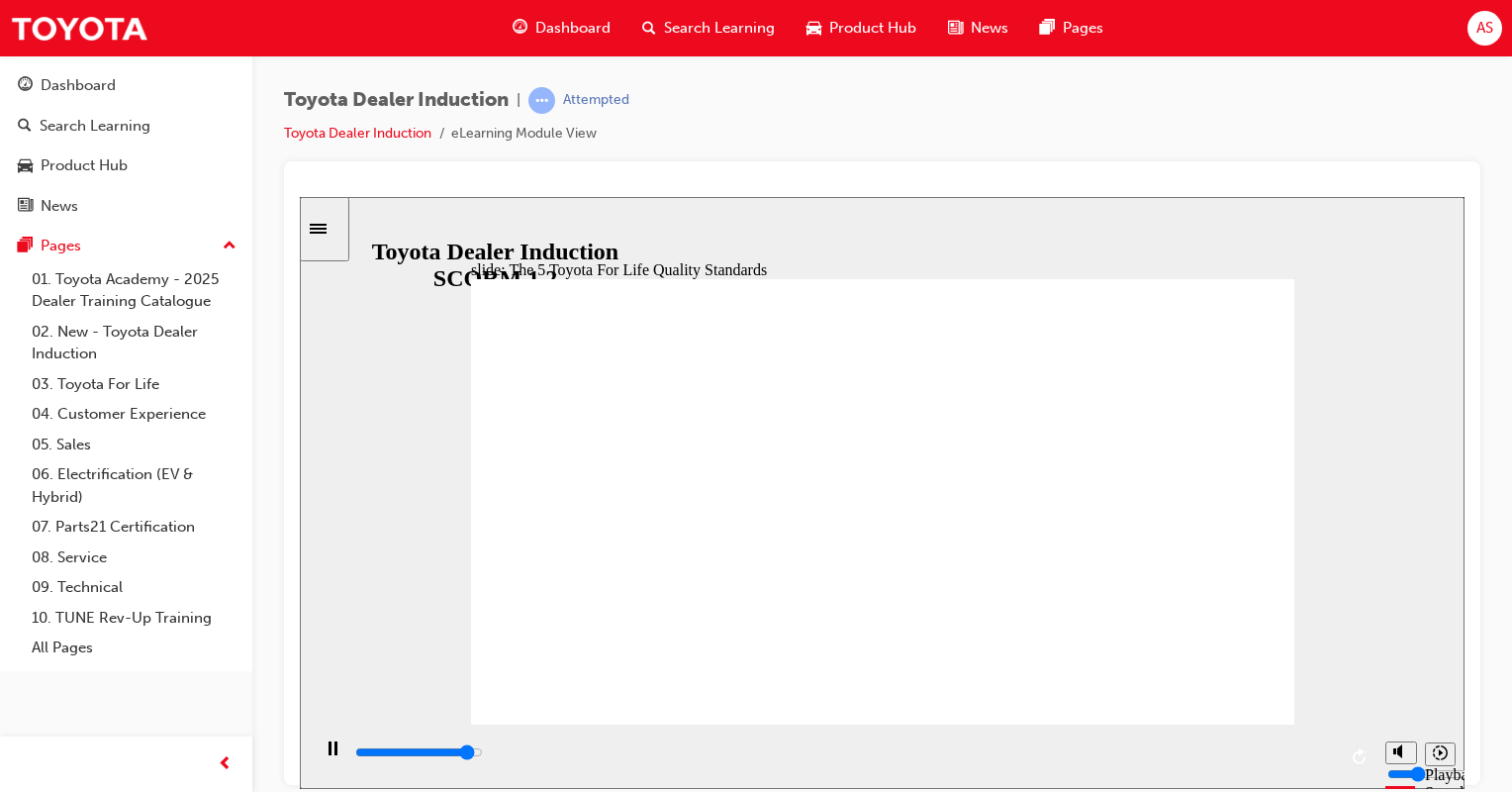 click 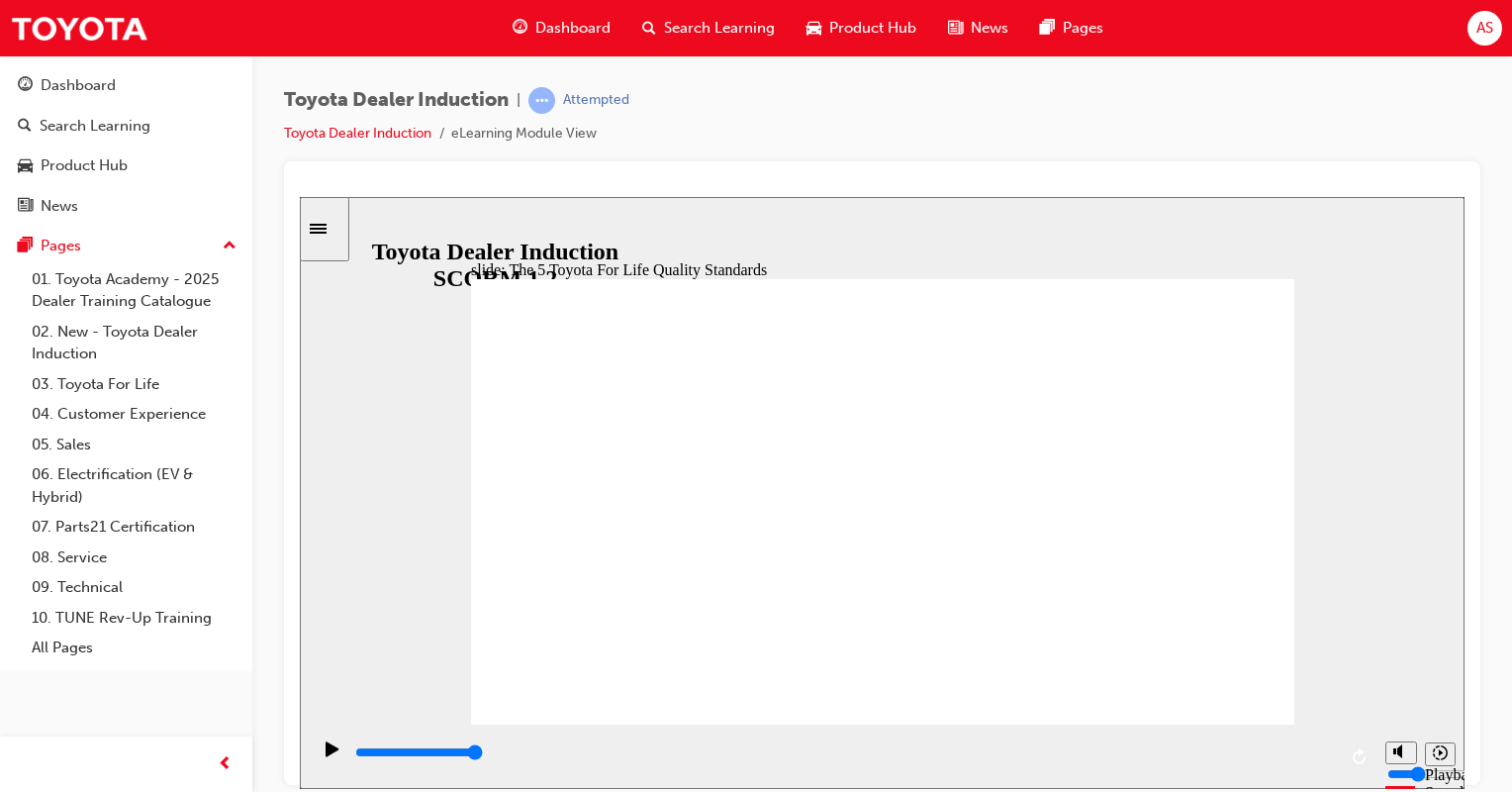 click 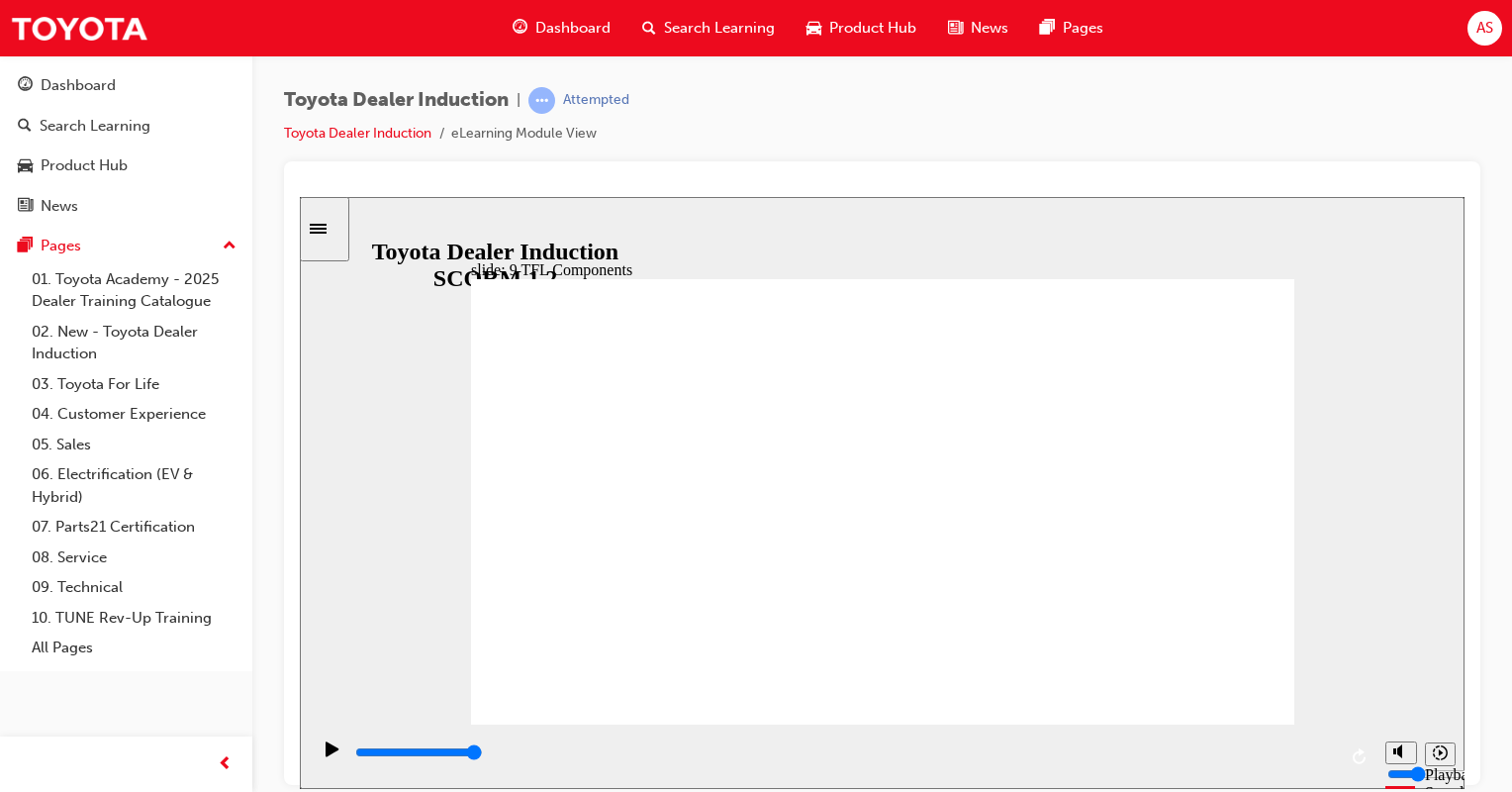 click 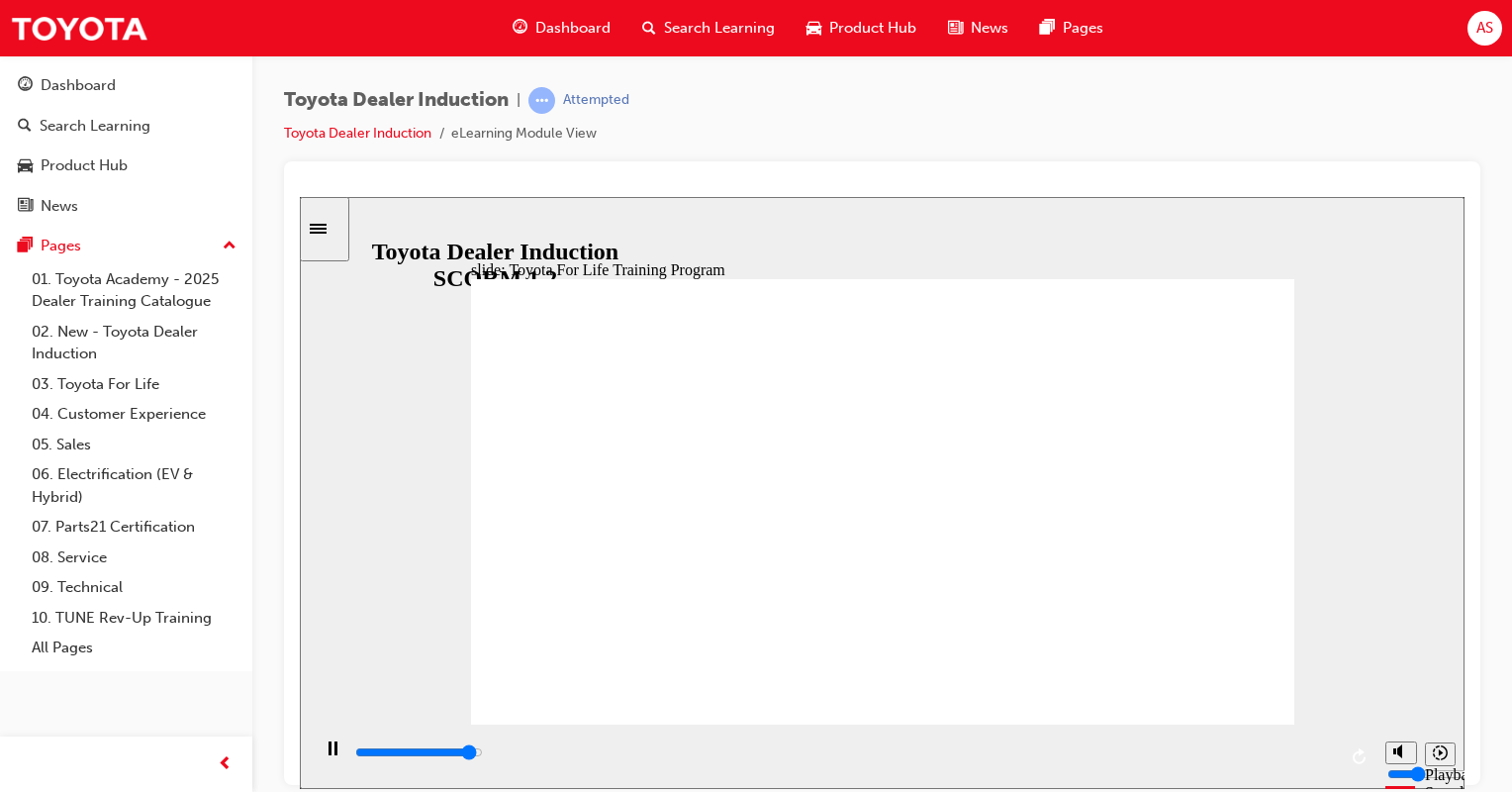 click 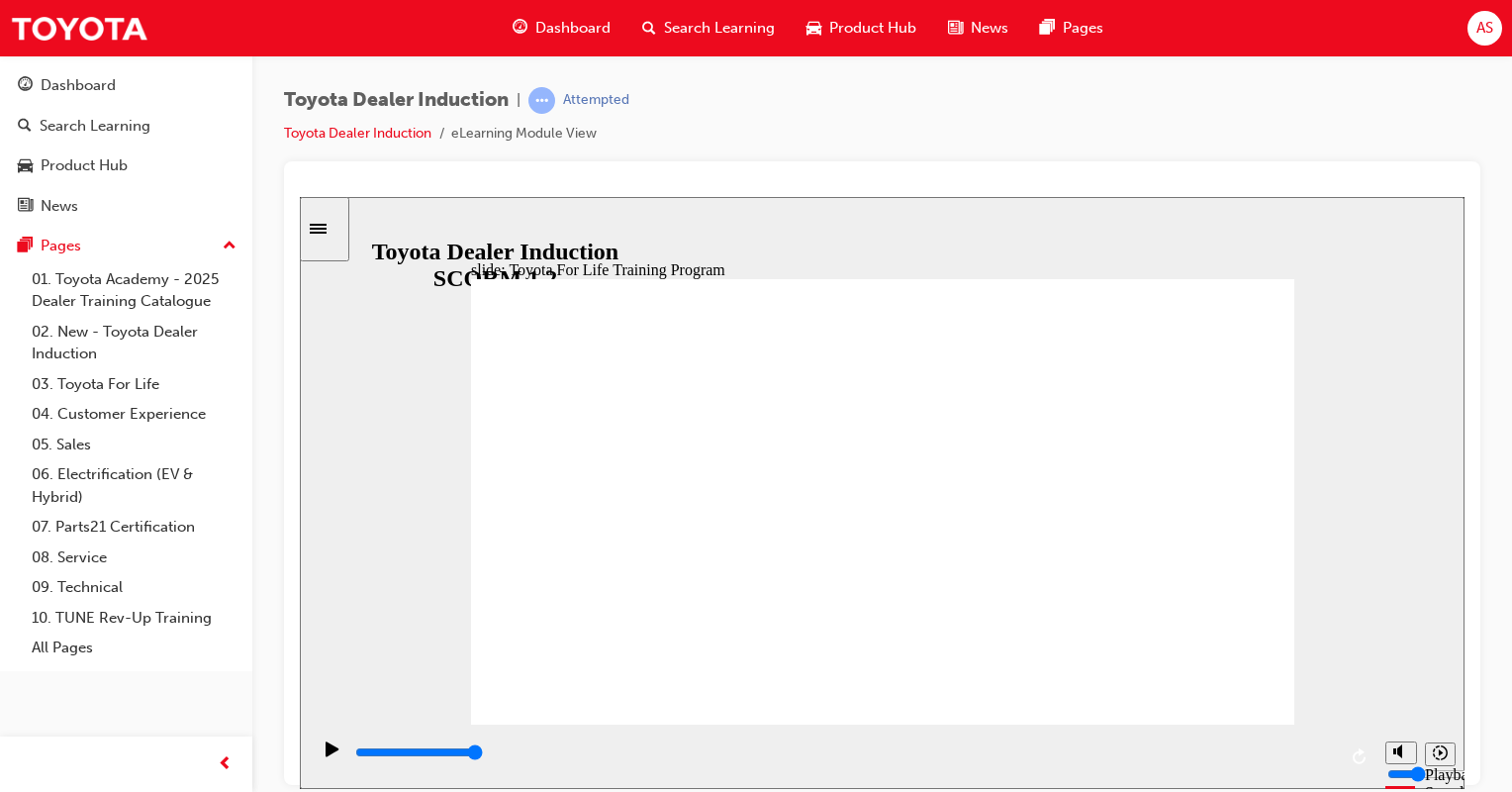 click 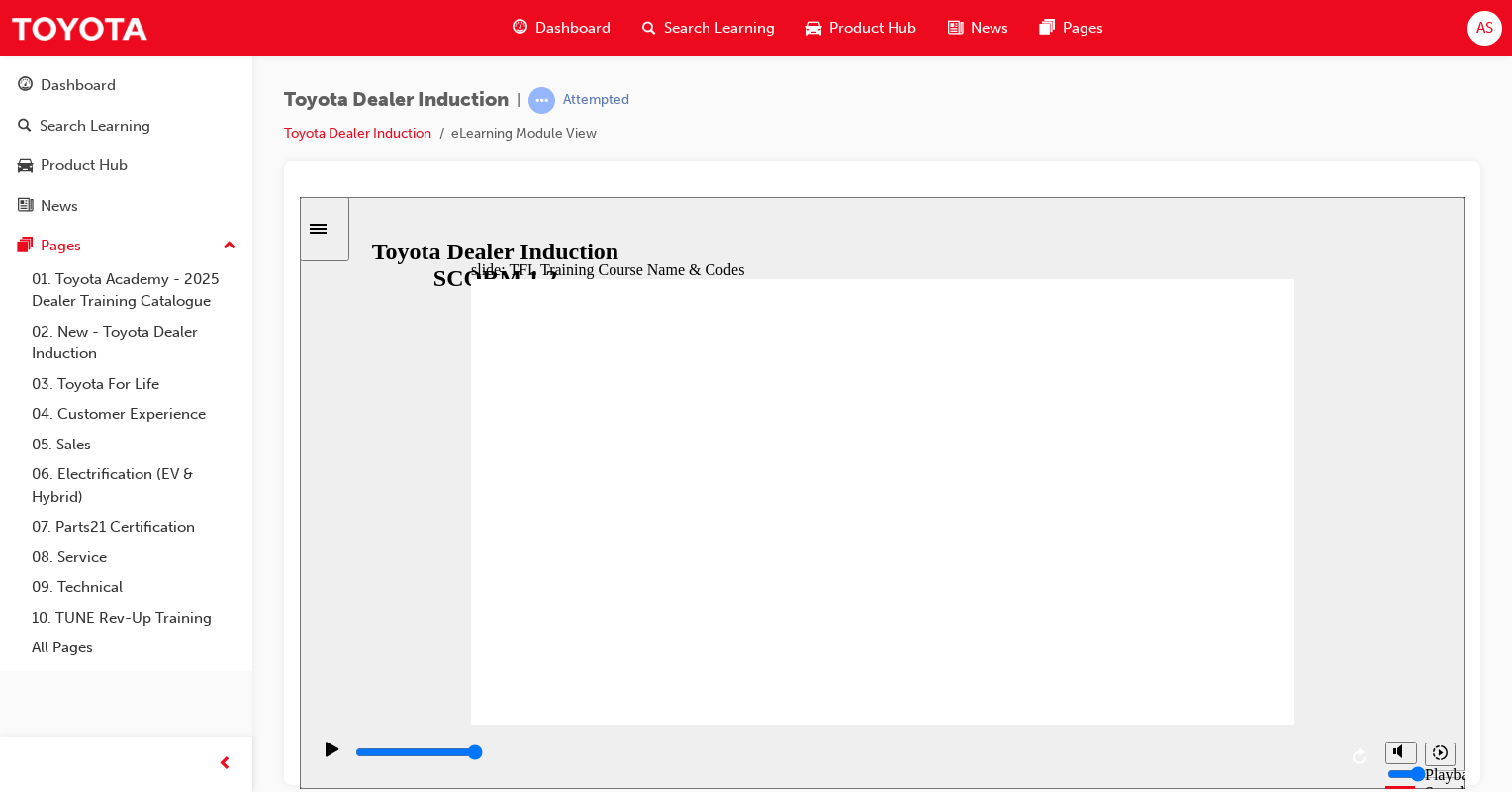 click 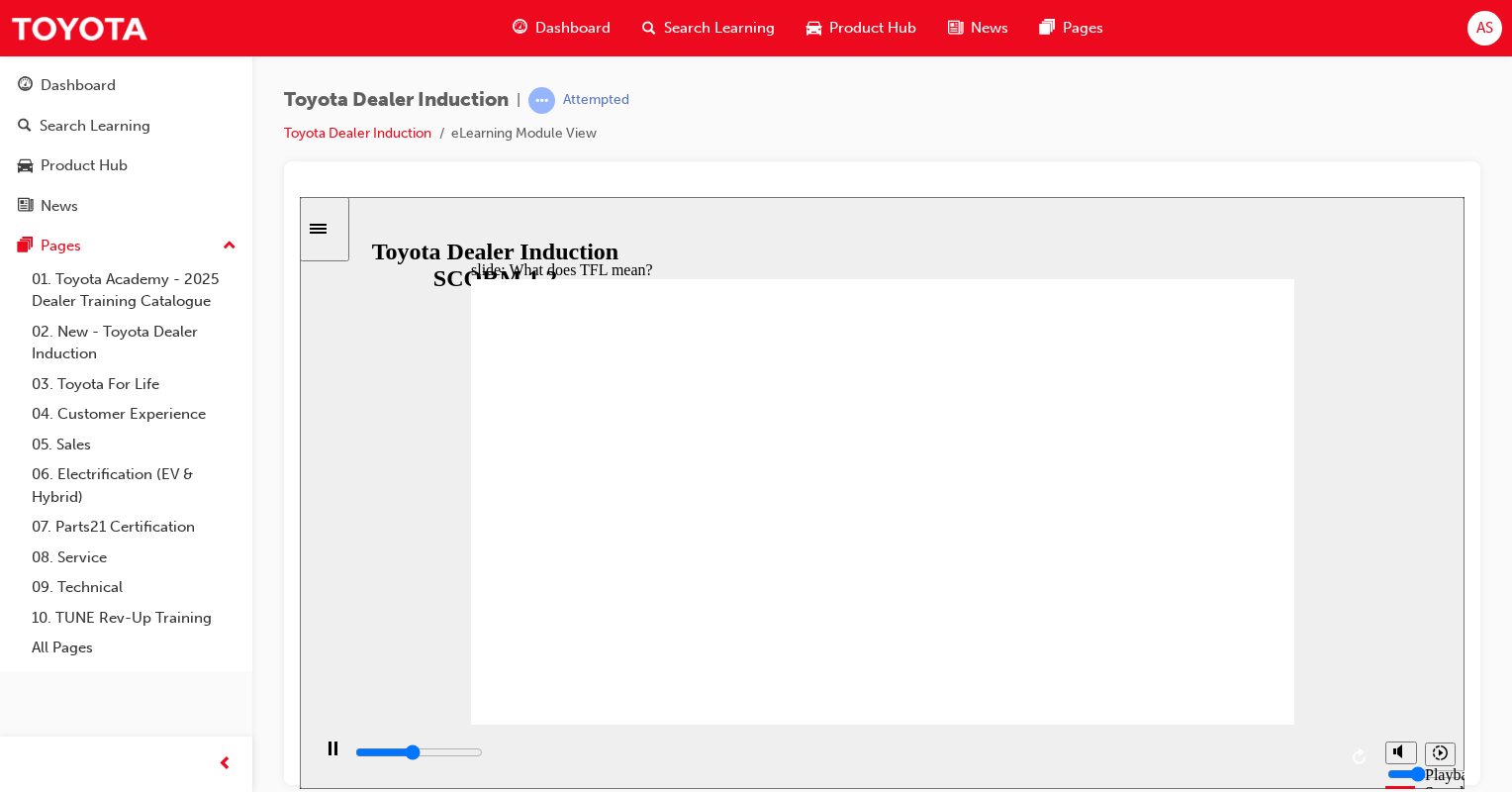 click 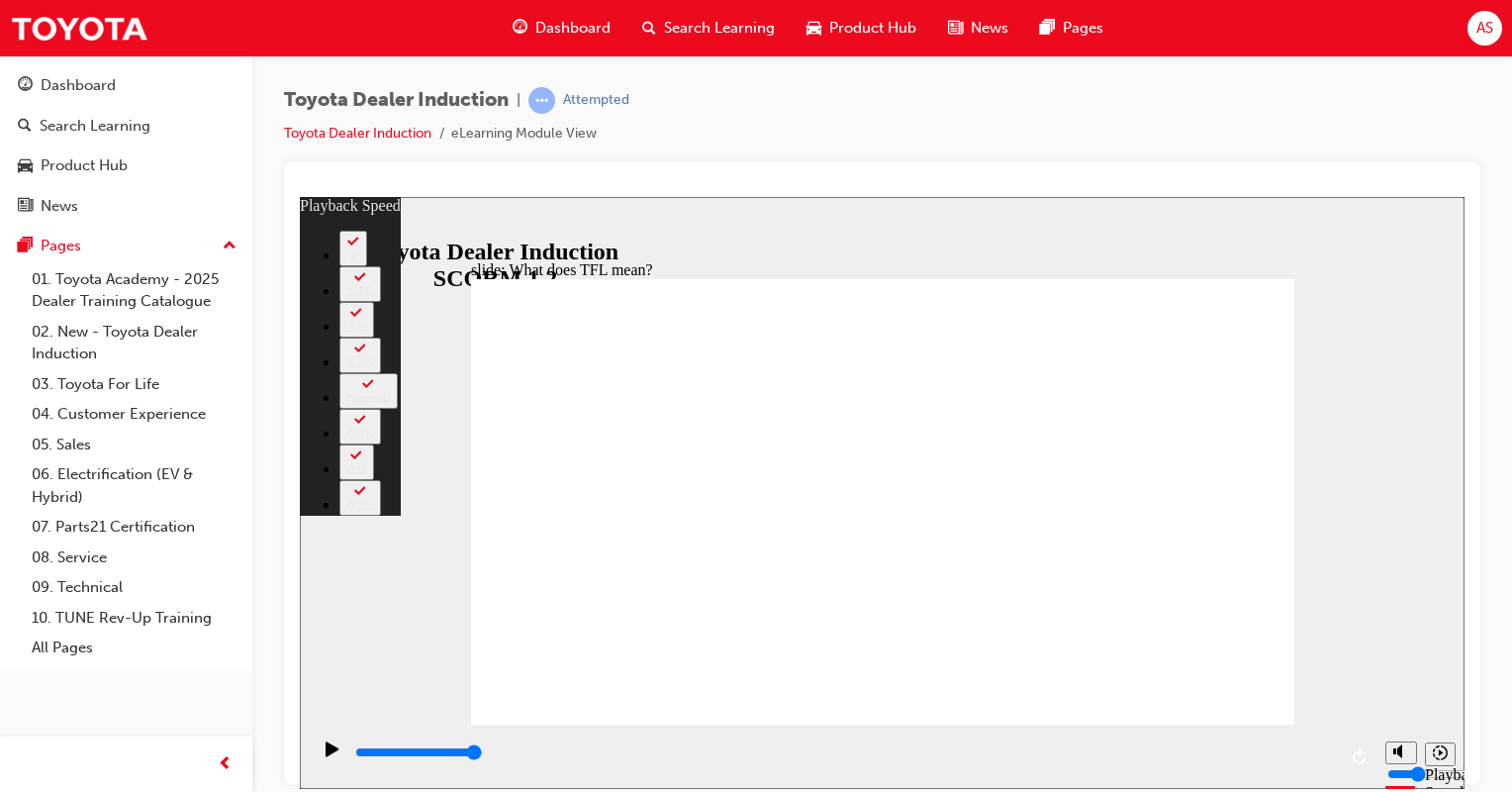 click 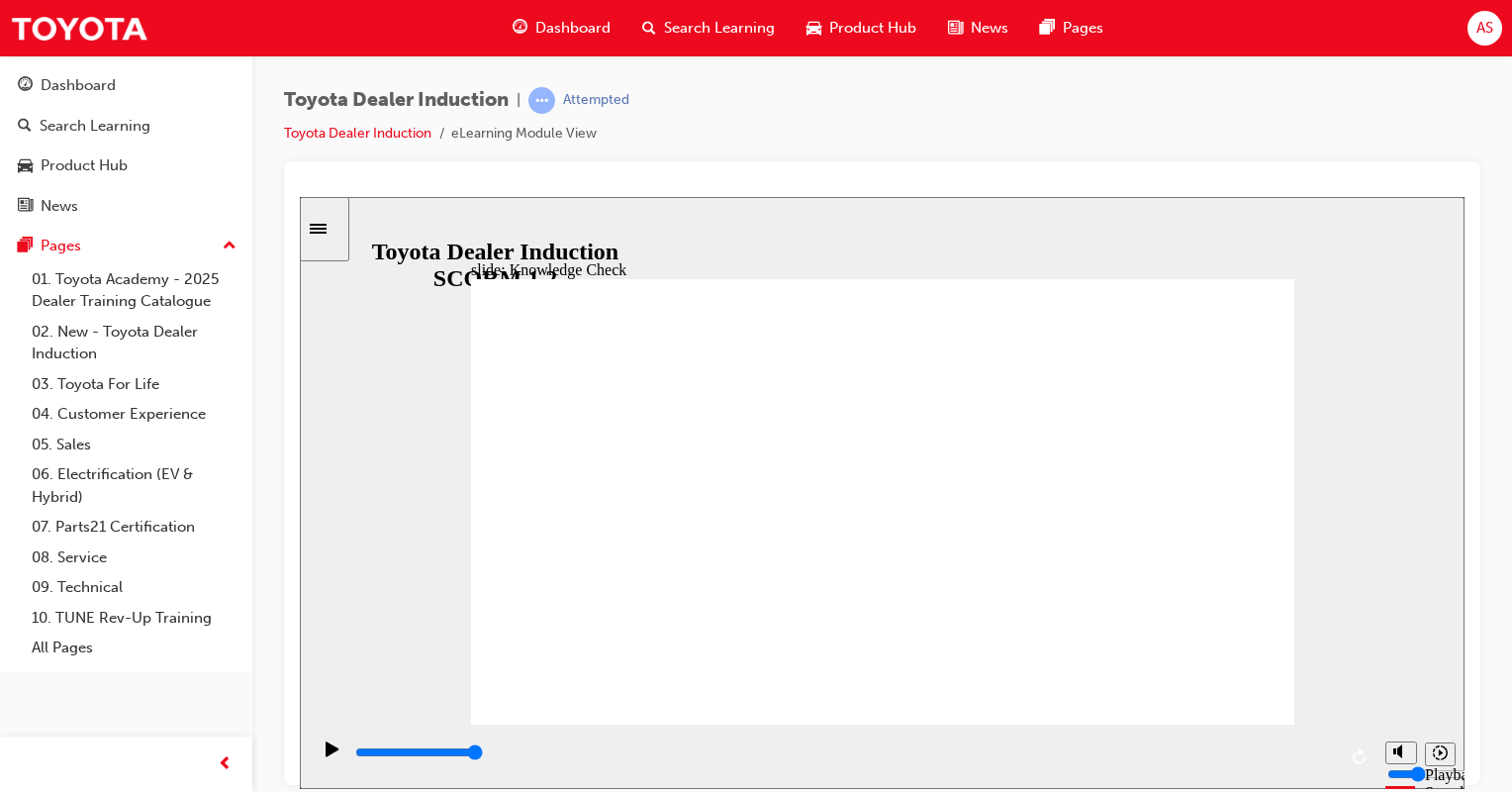 click on "SUBMIT SUBMIT" at bounding box center (1226, 2698) 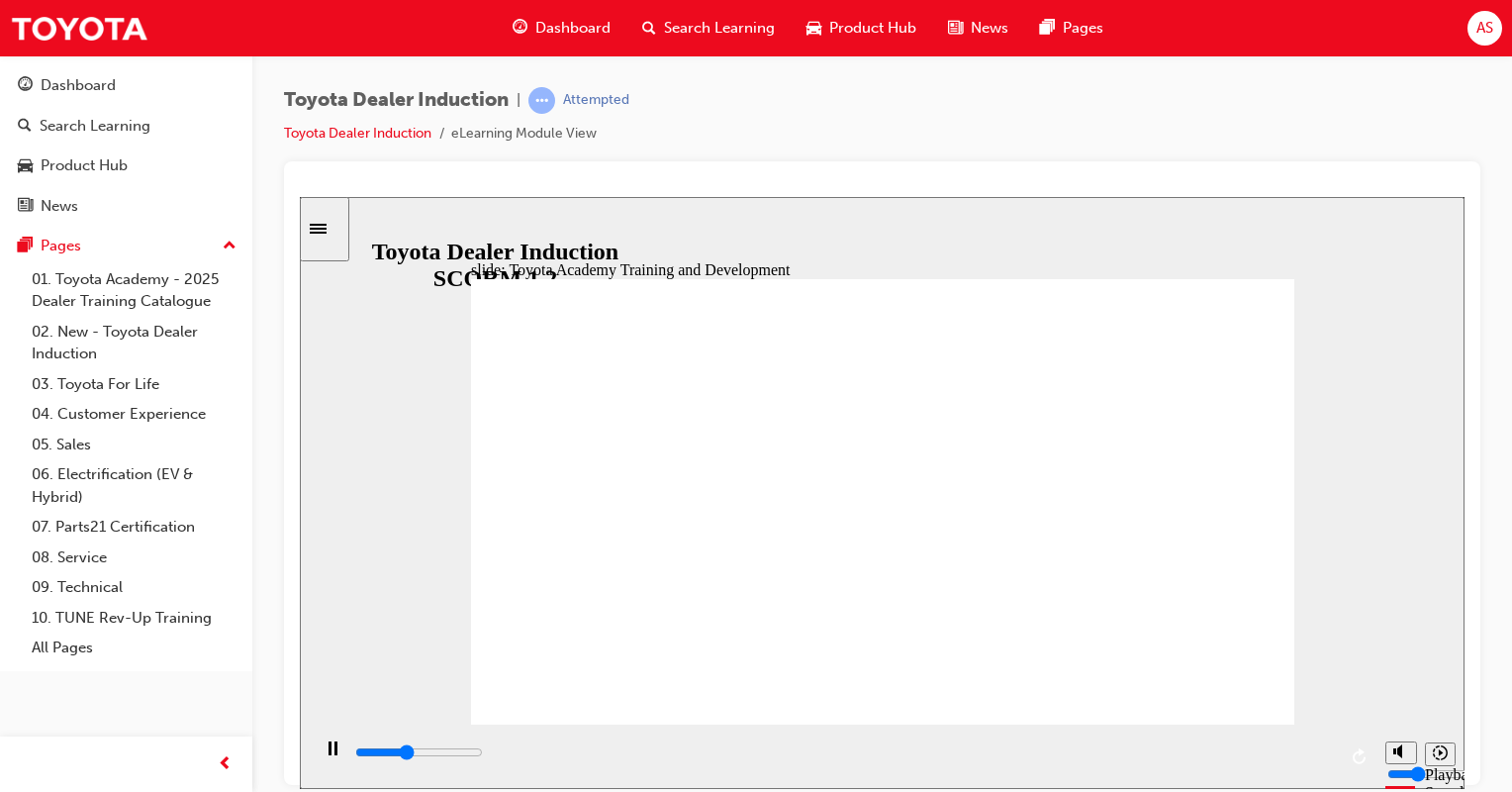 click 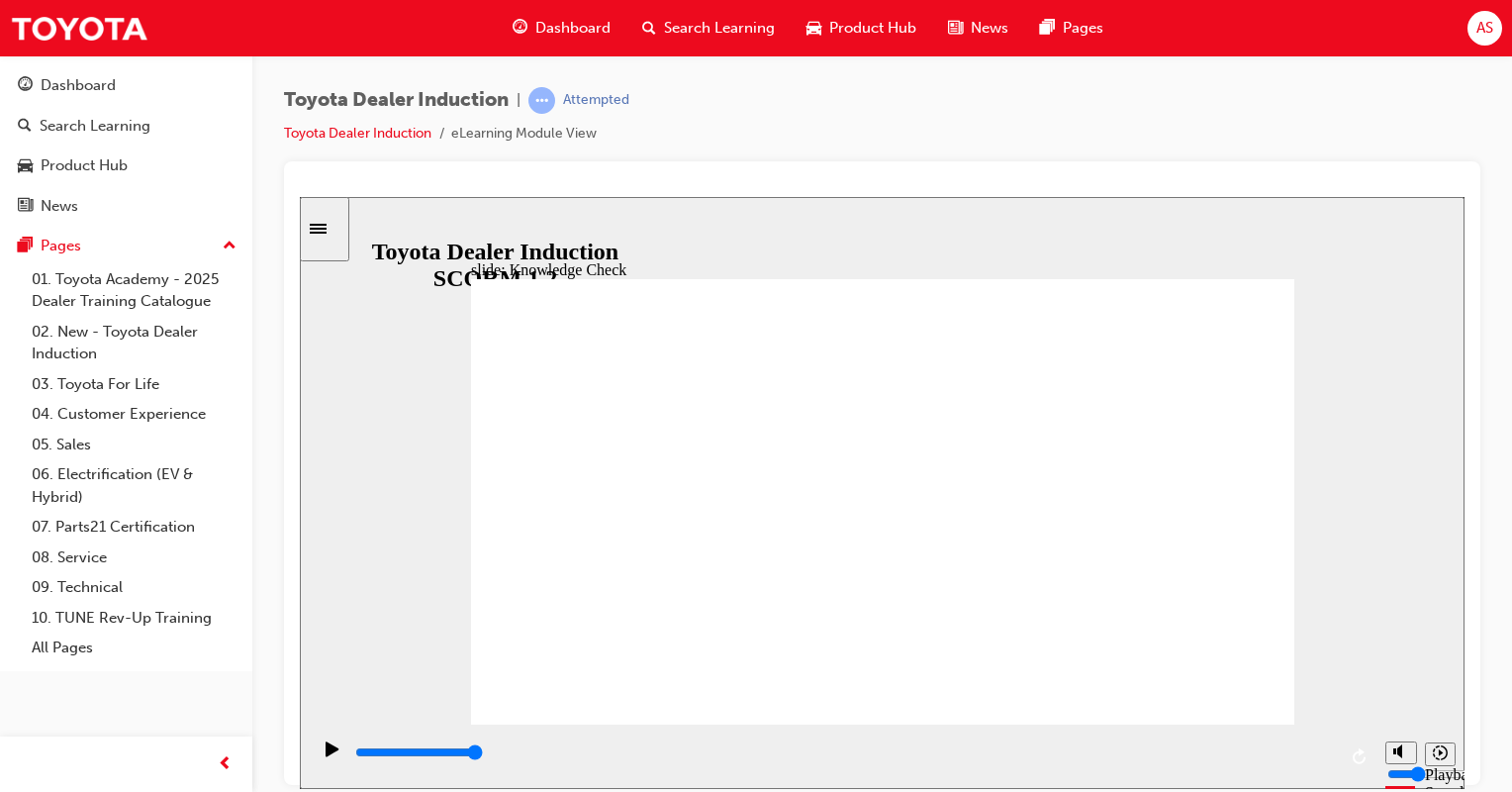 click 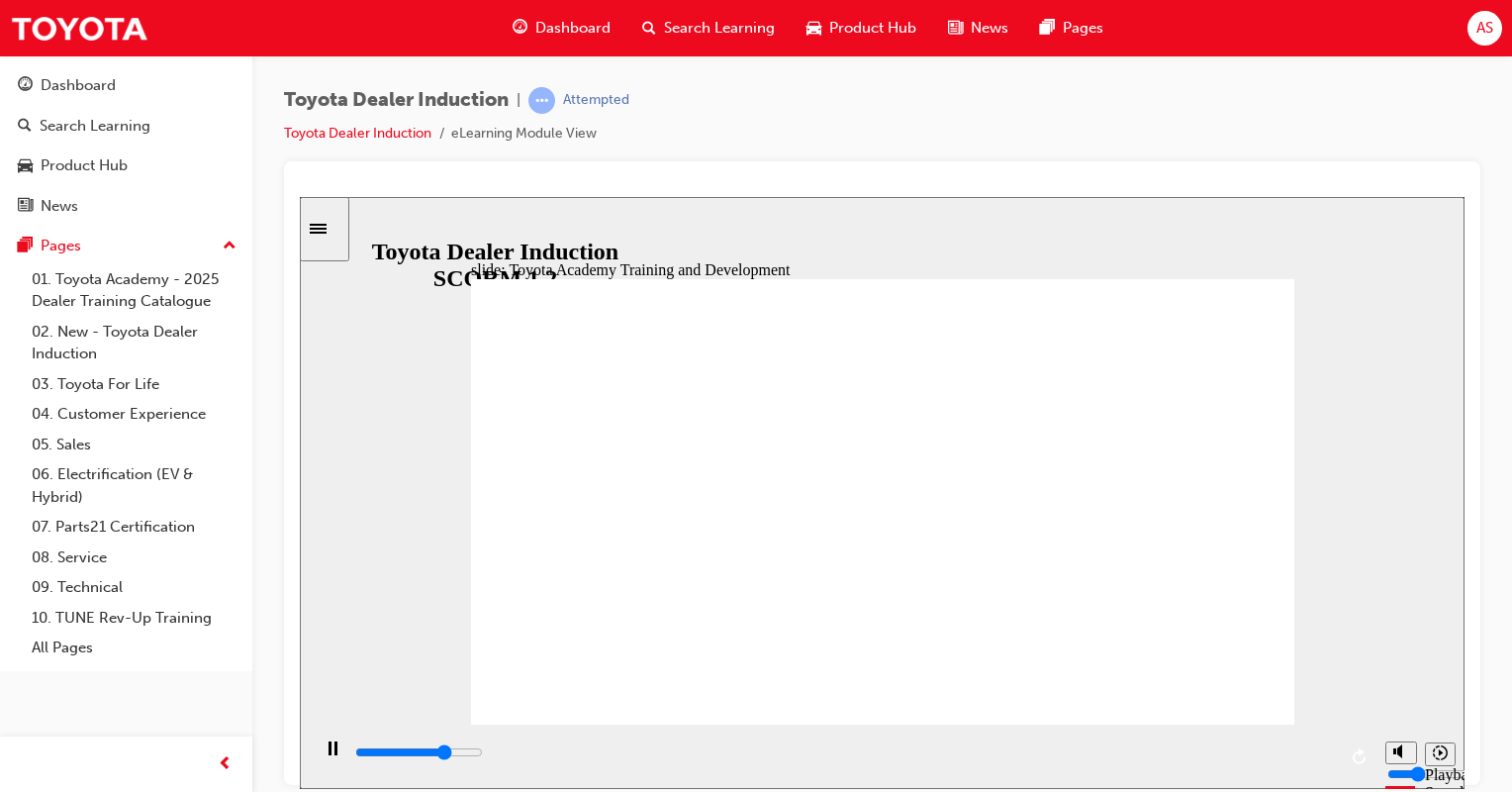 click 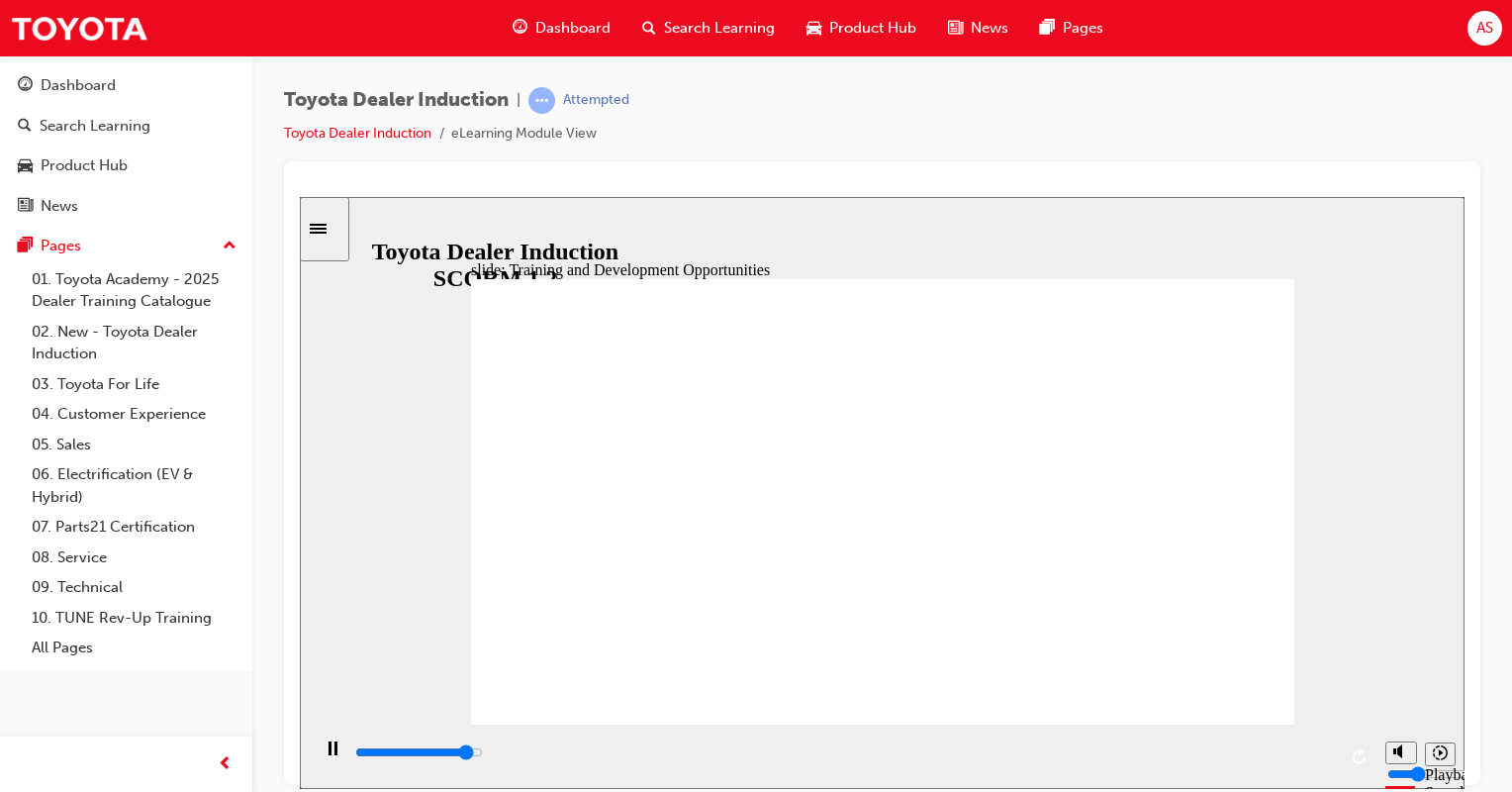 click 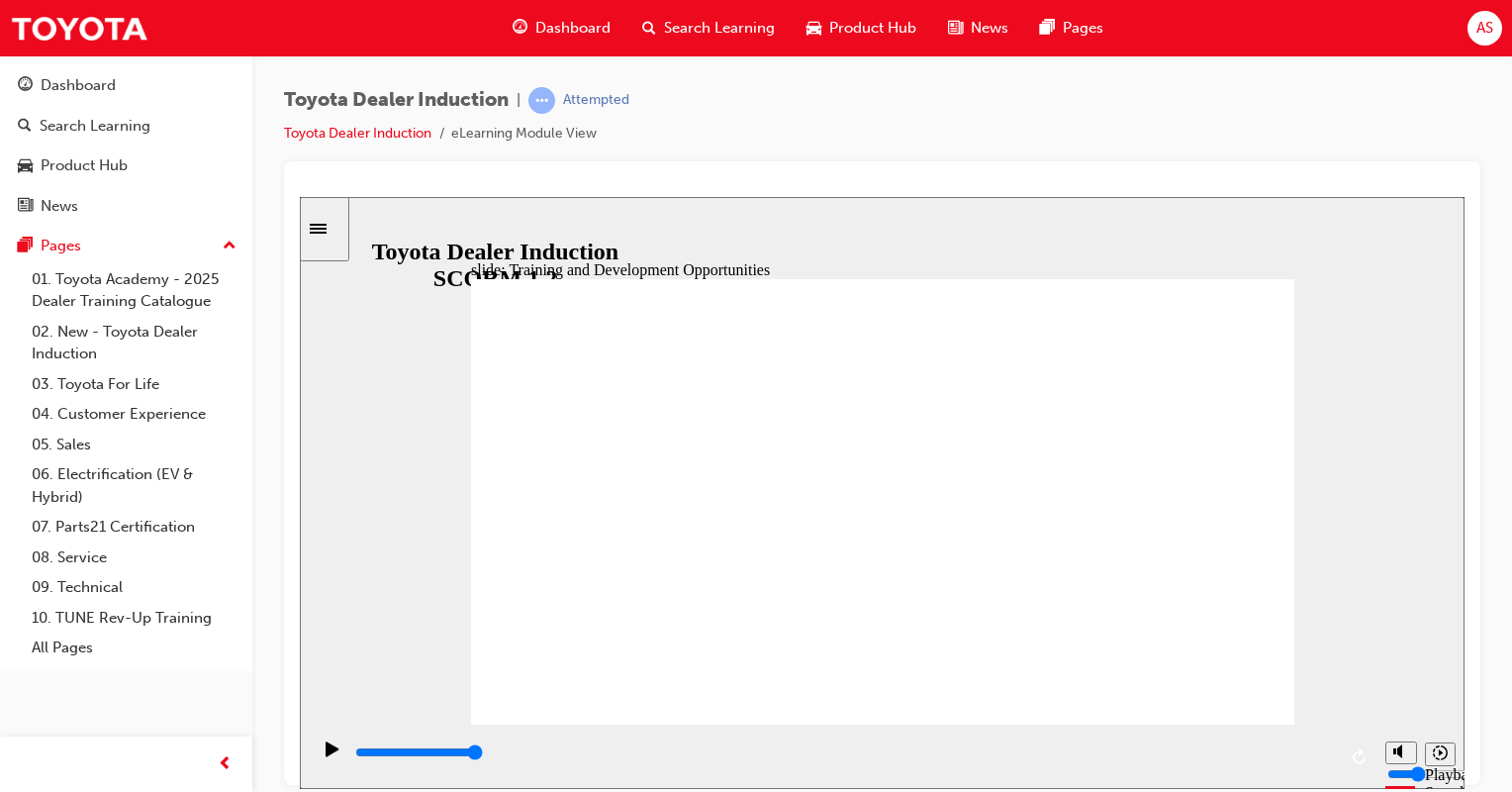 click 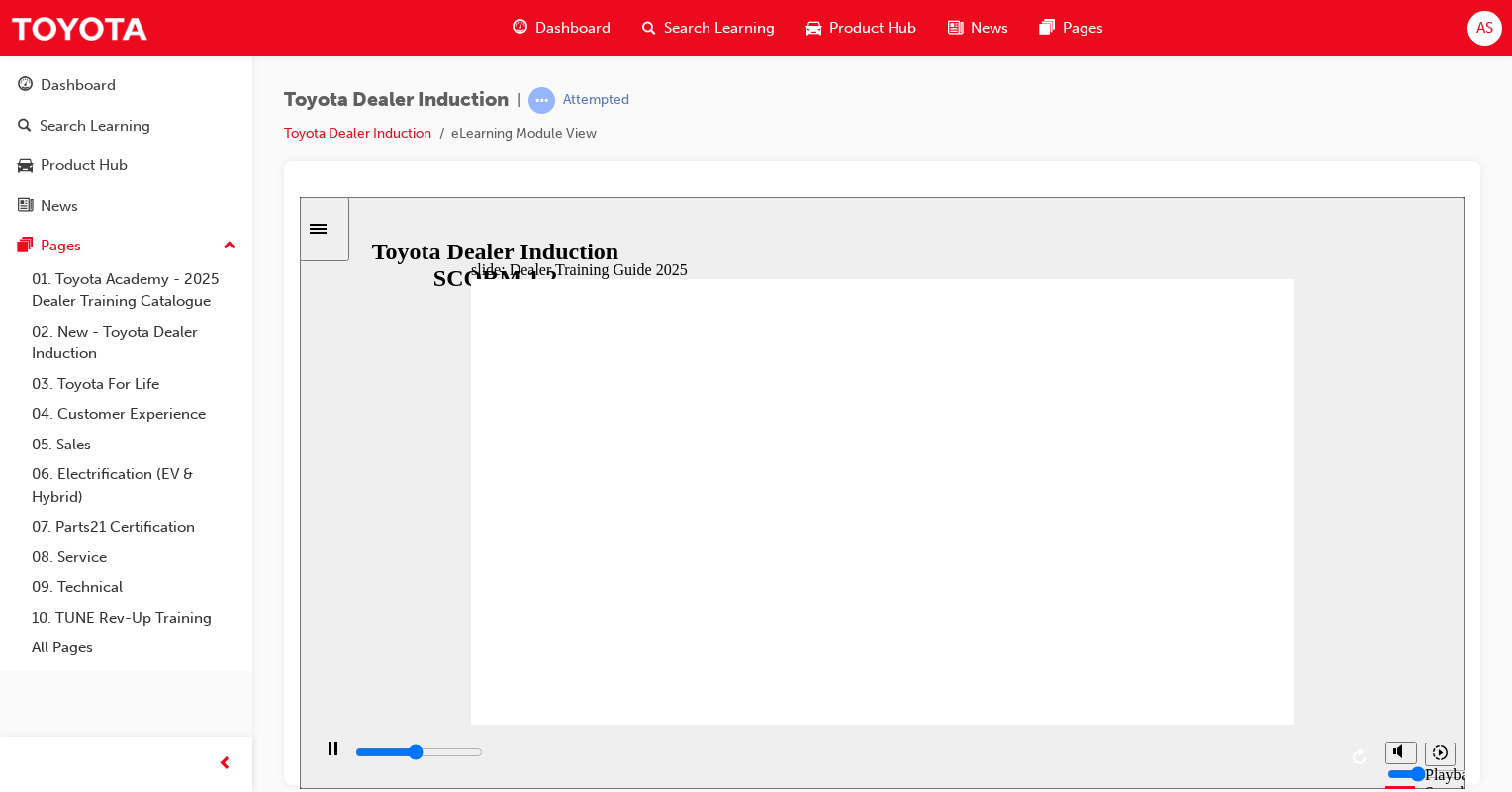 click 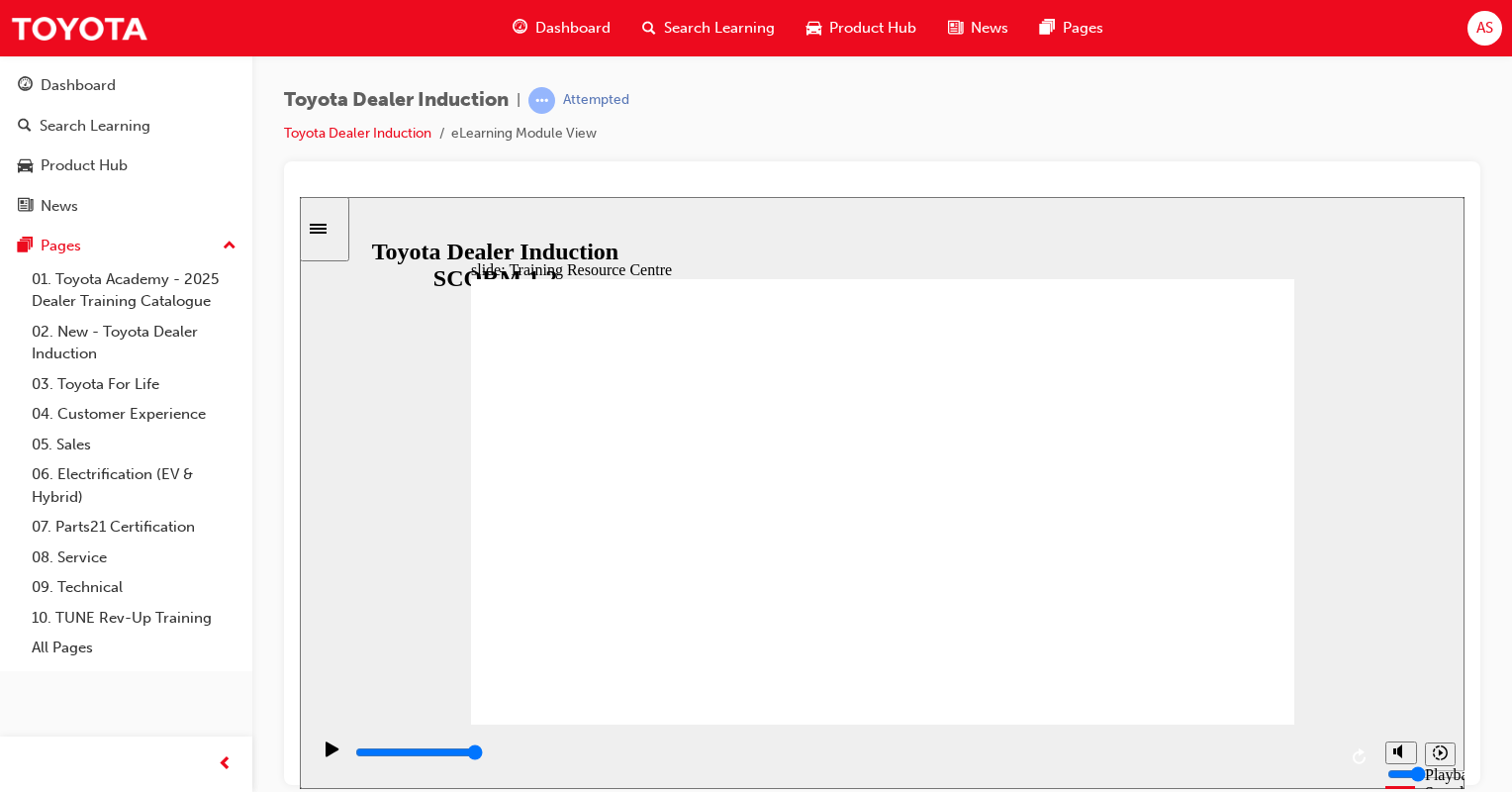 click 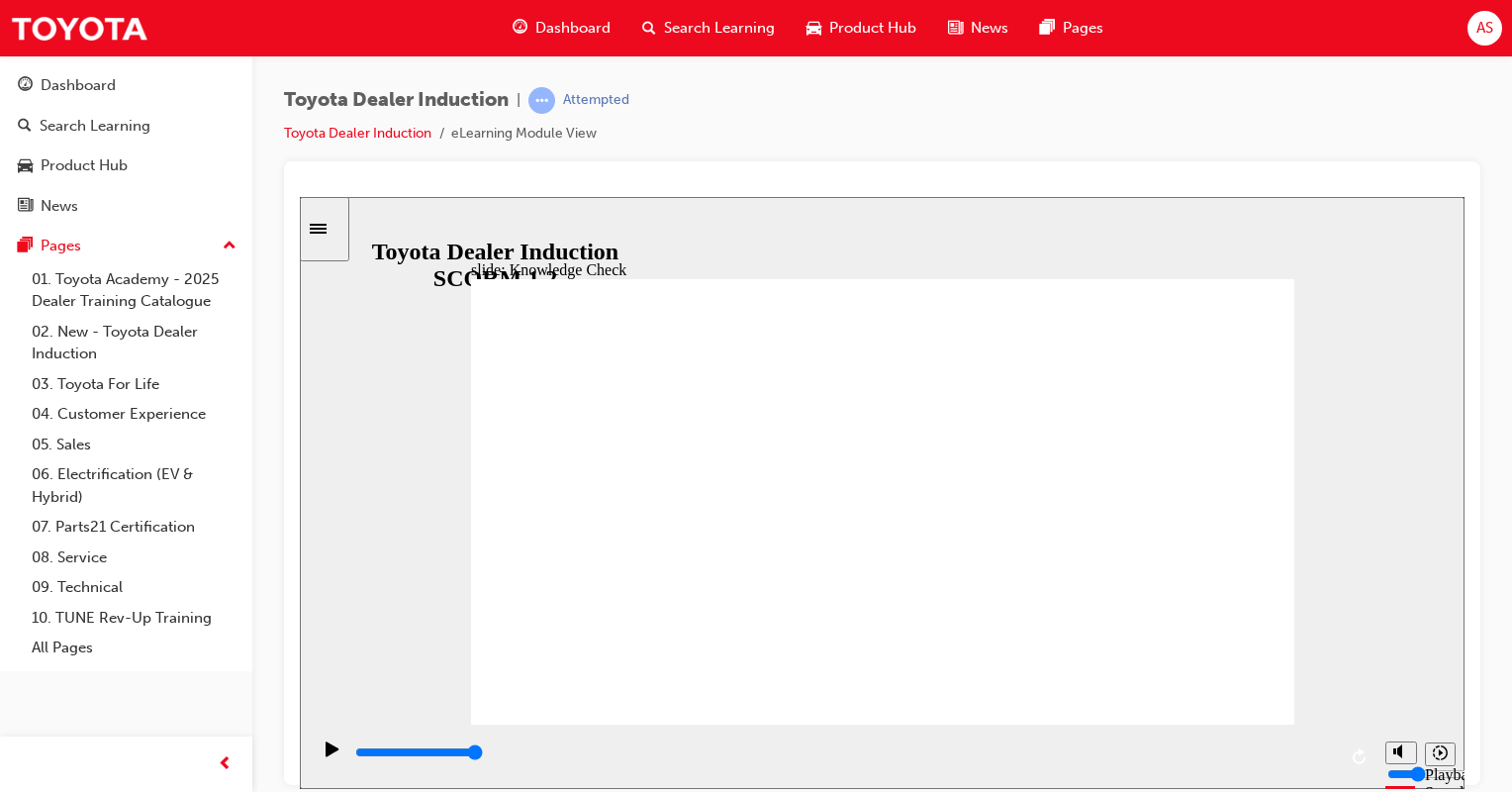 click 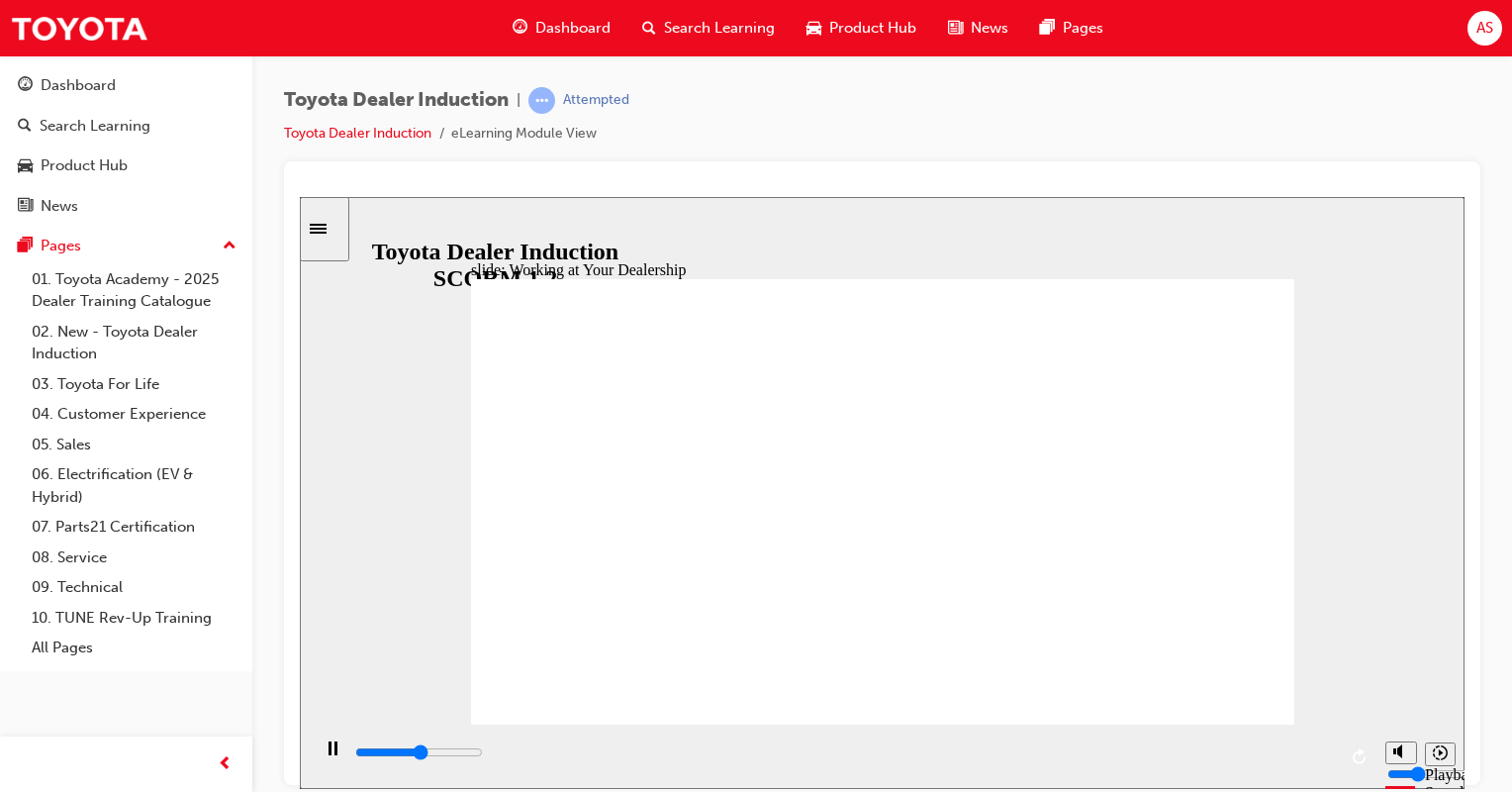 click 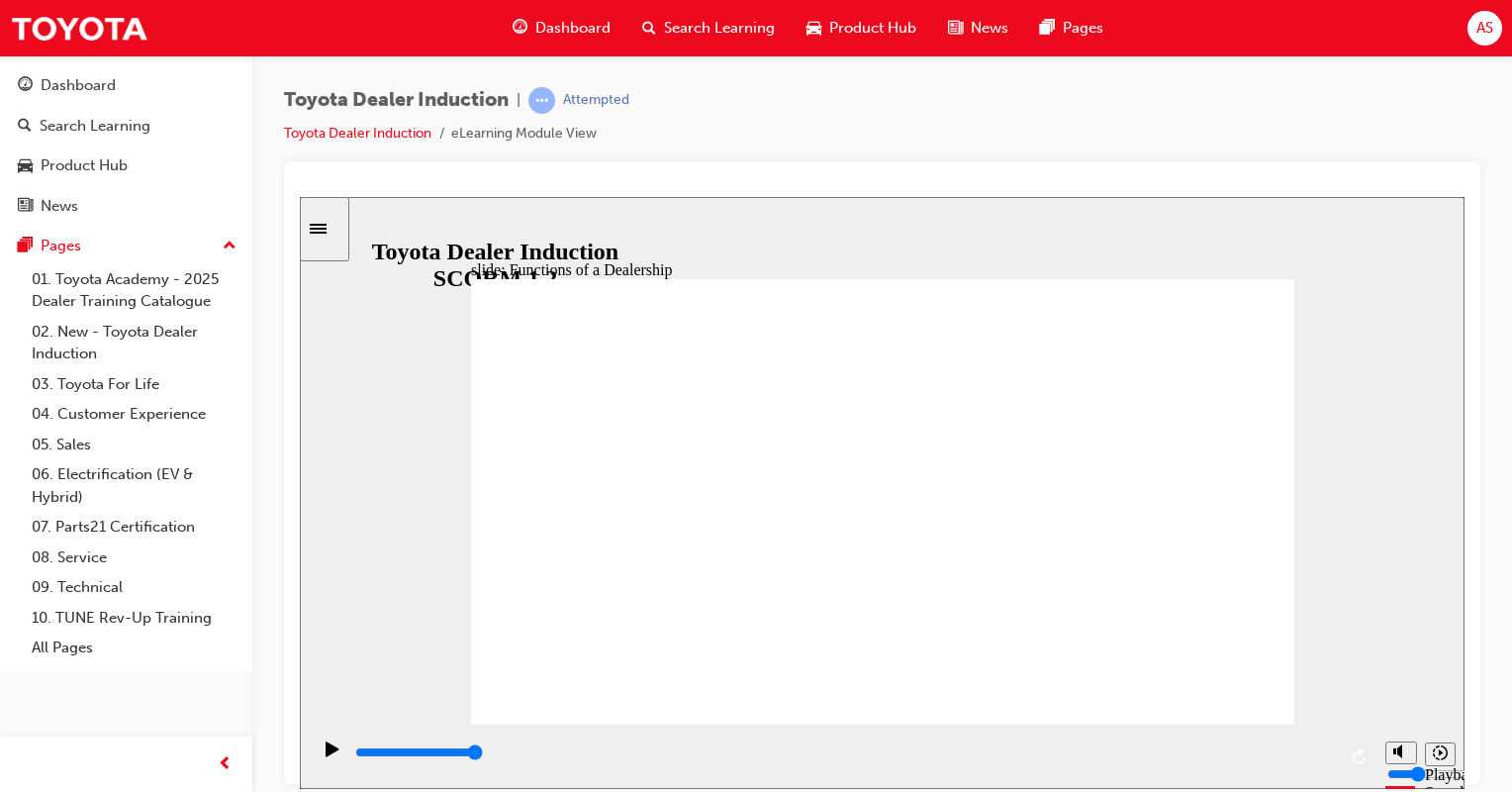 click 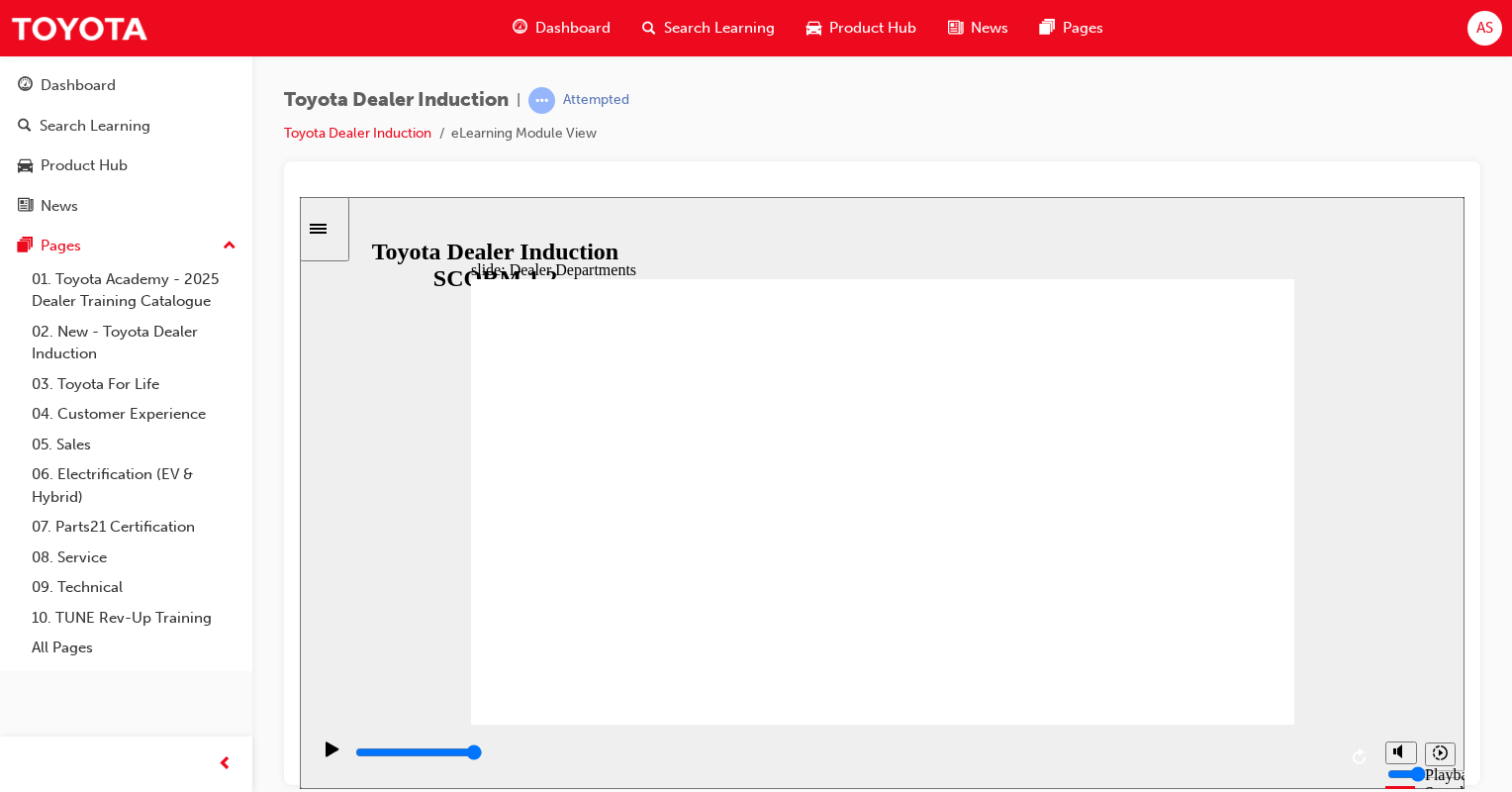 click 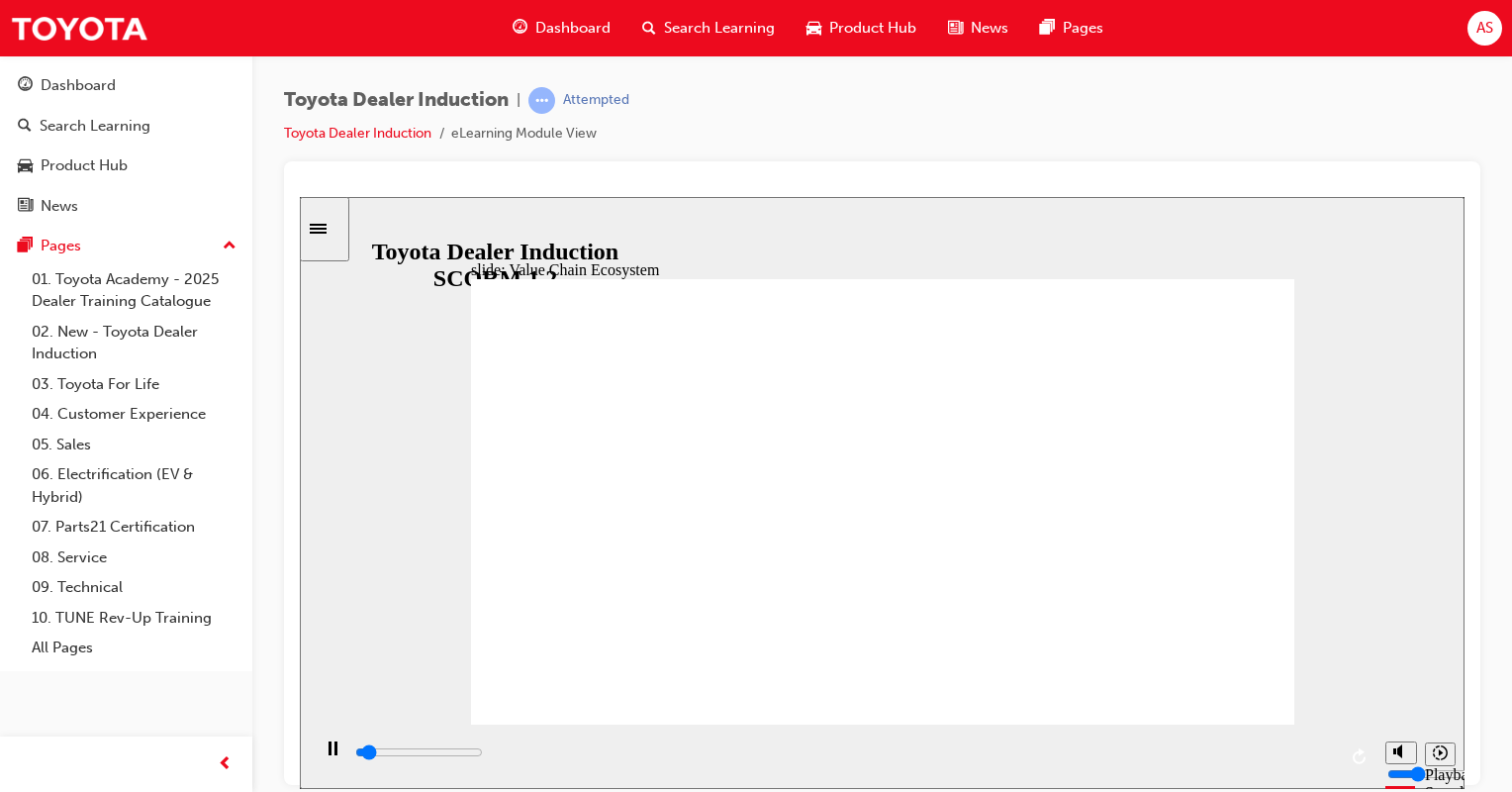 click 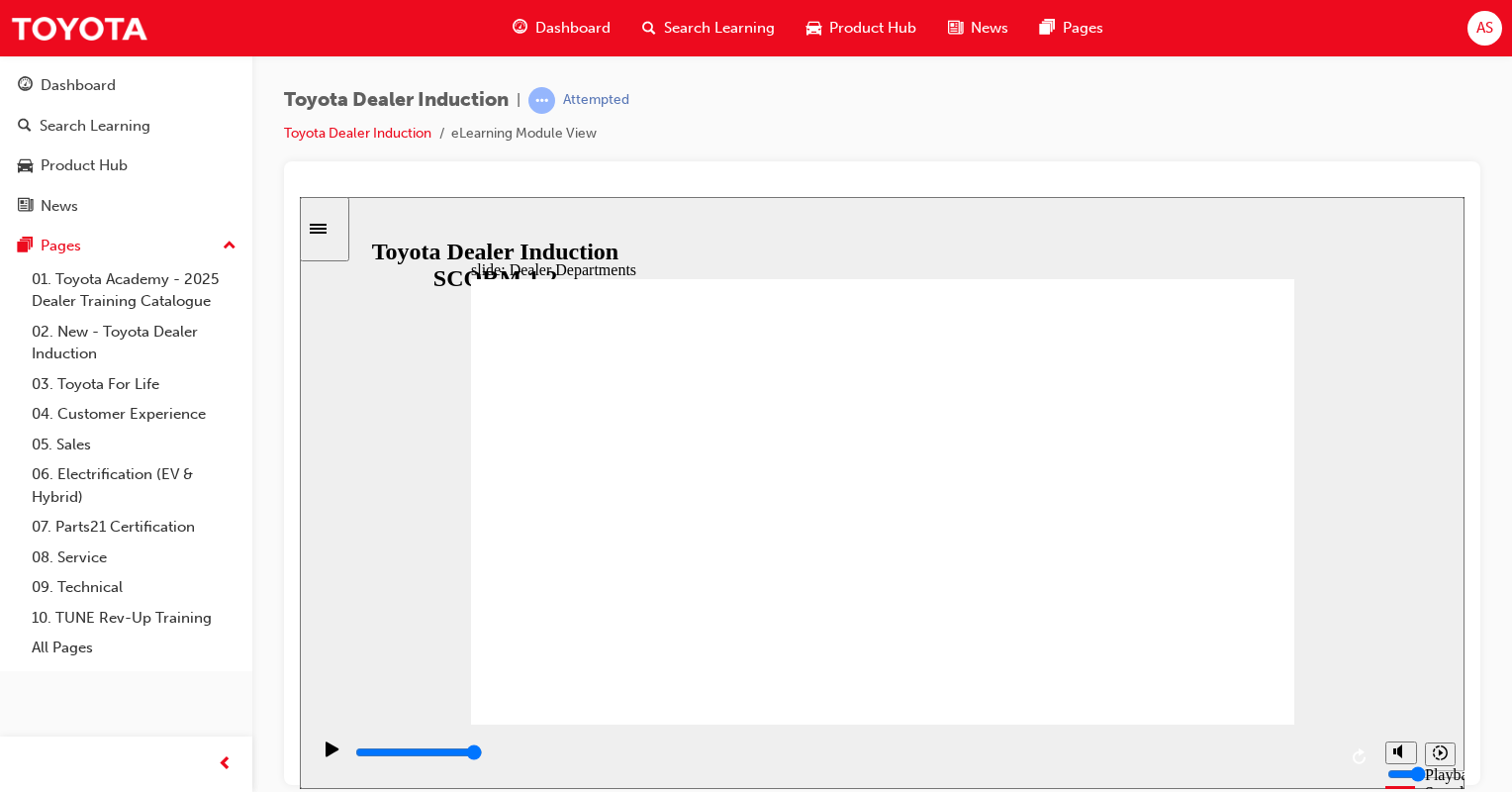 click 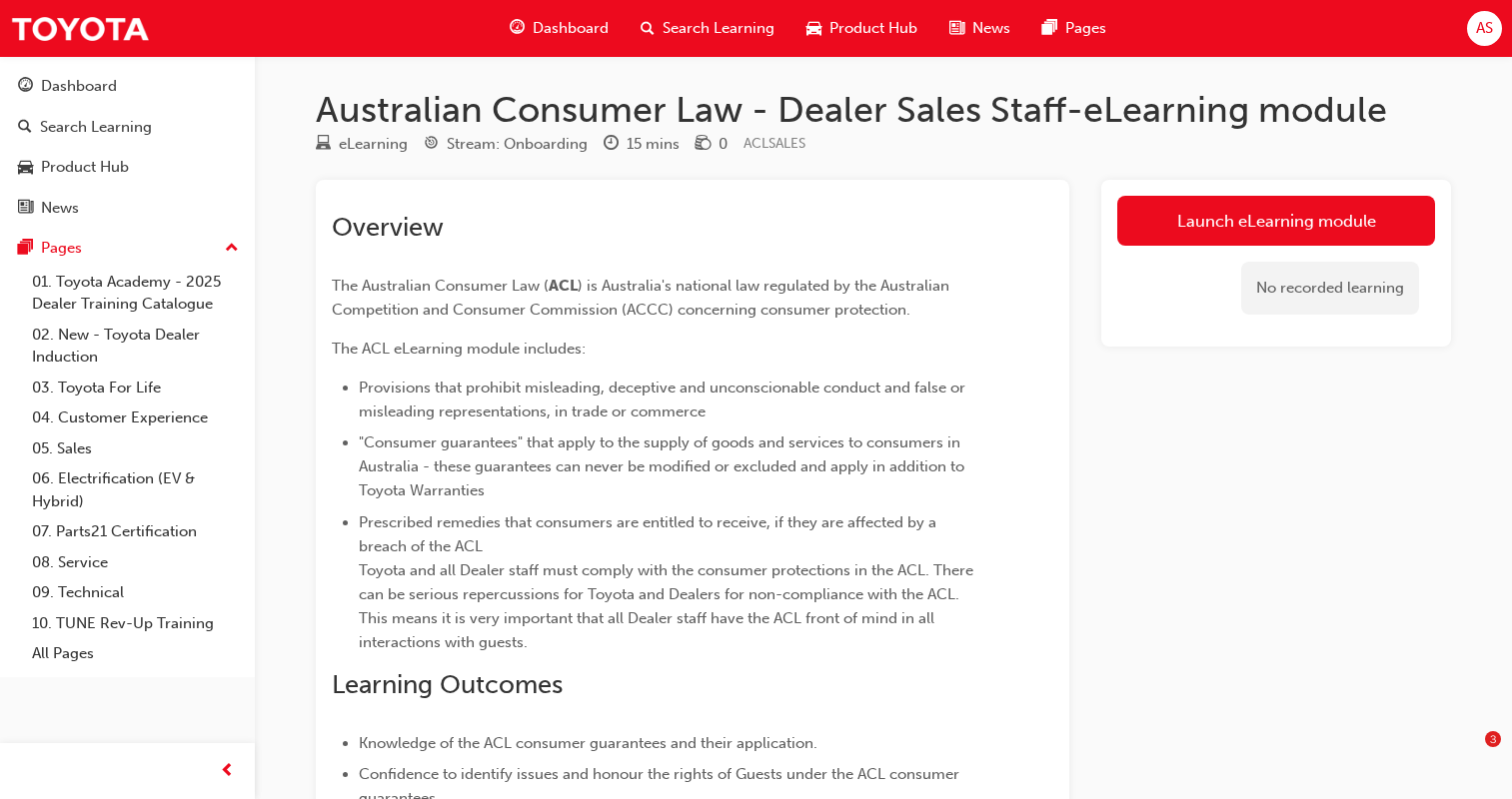 scroll, scrollTop: 0, scrollLeft: 0, axis: both 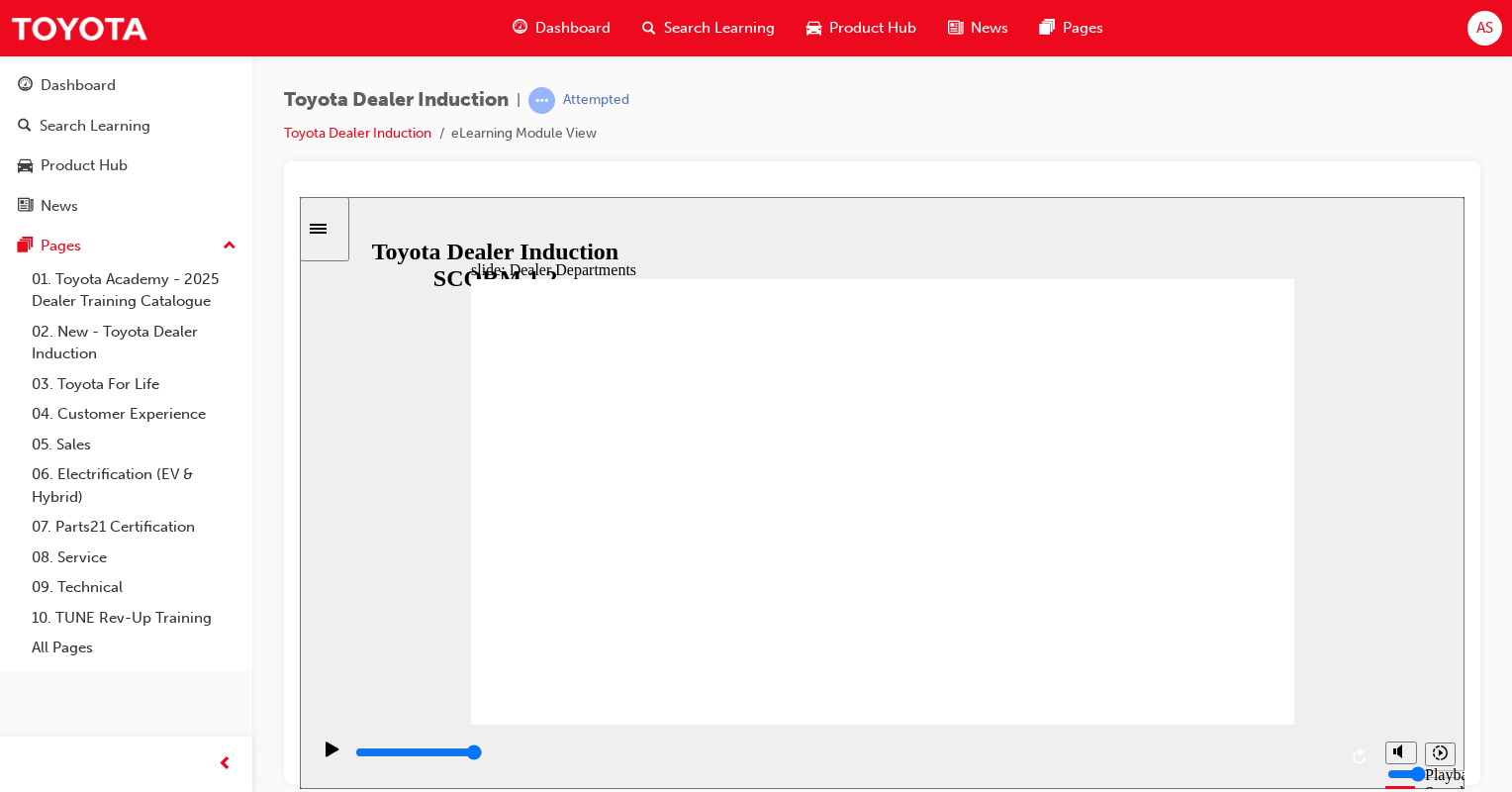 click 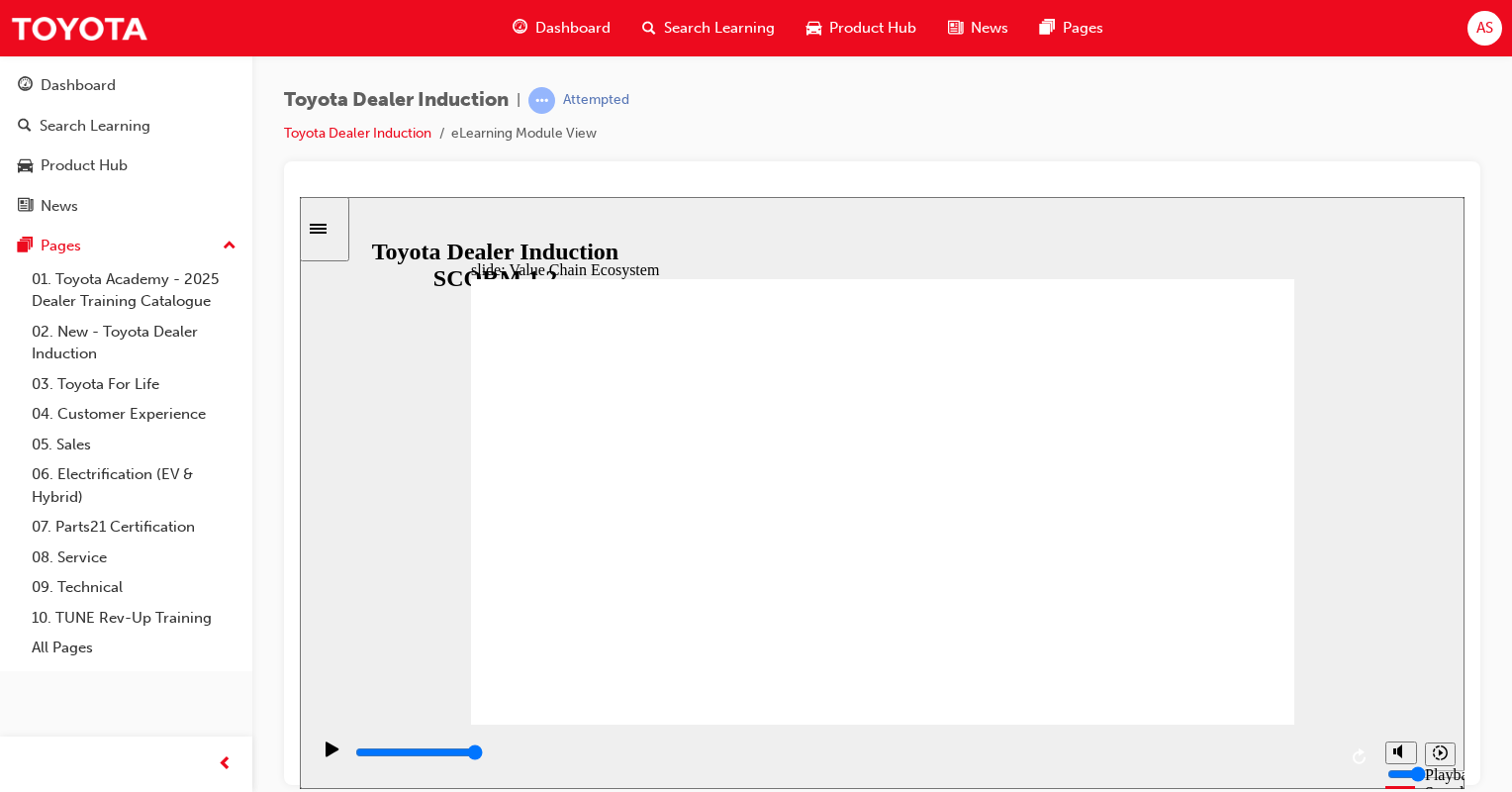 click 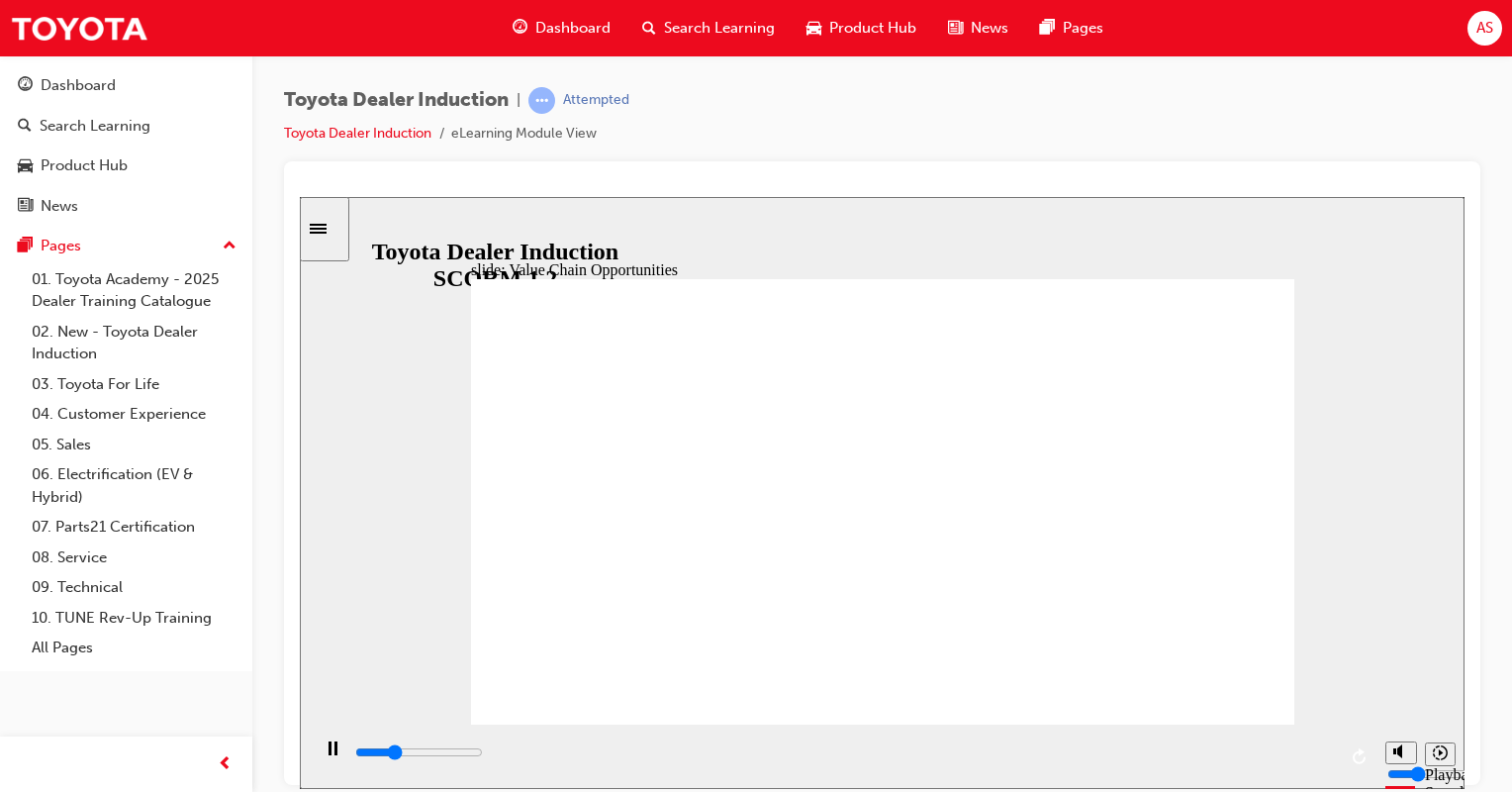 click 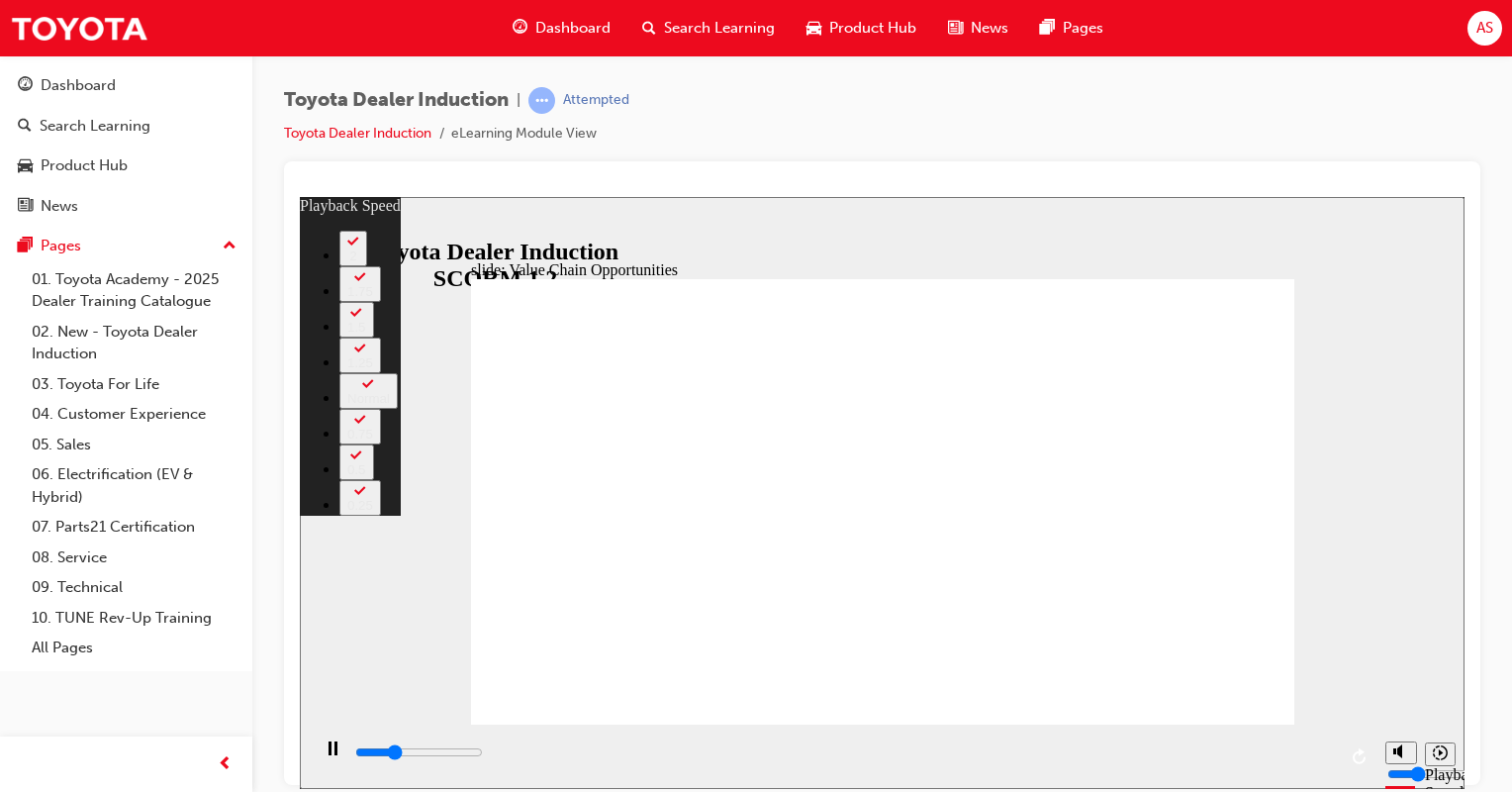 type on "3300" 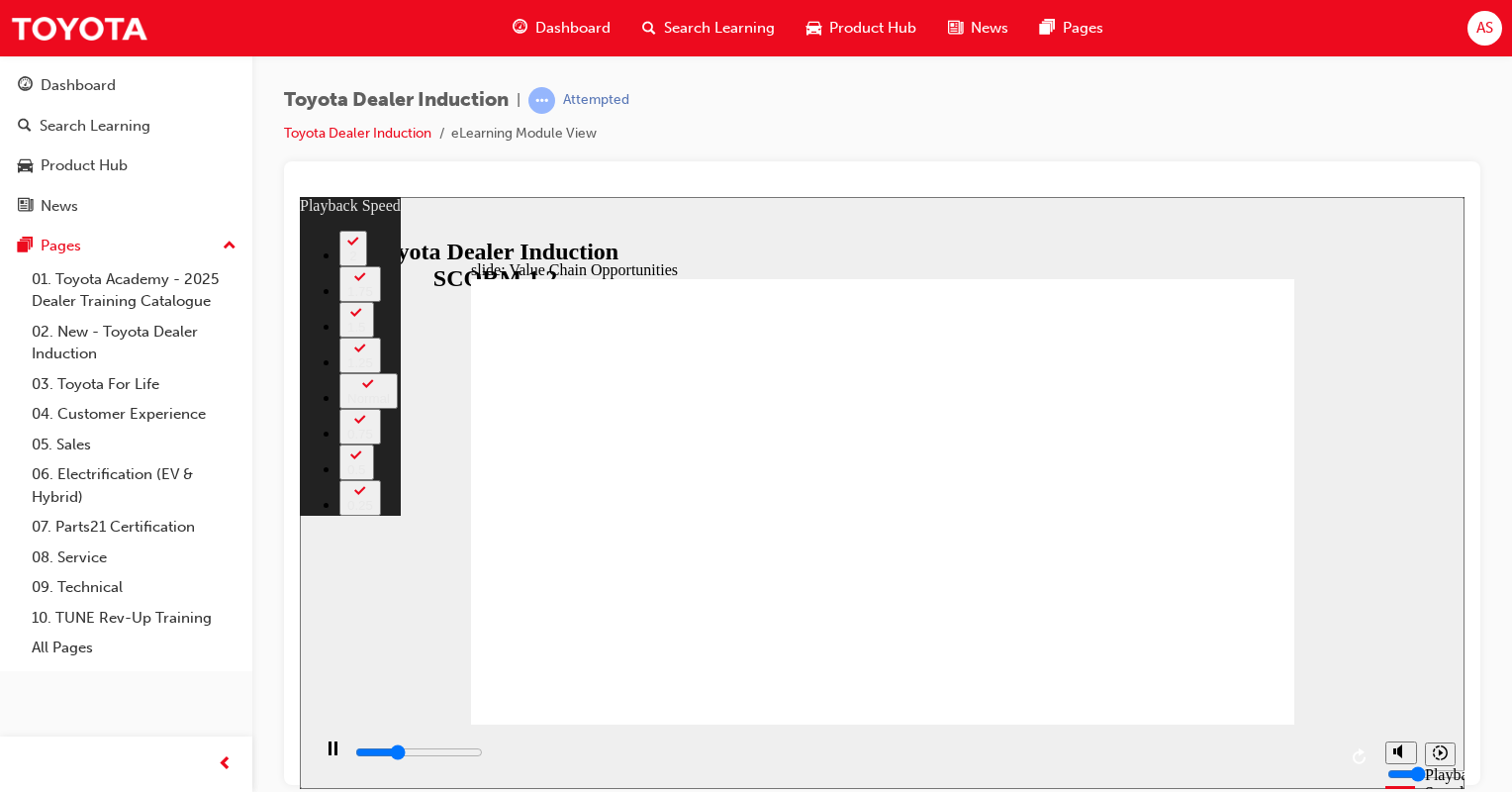 type on "3500" 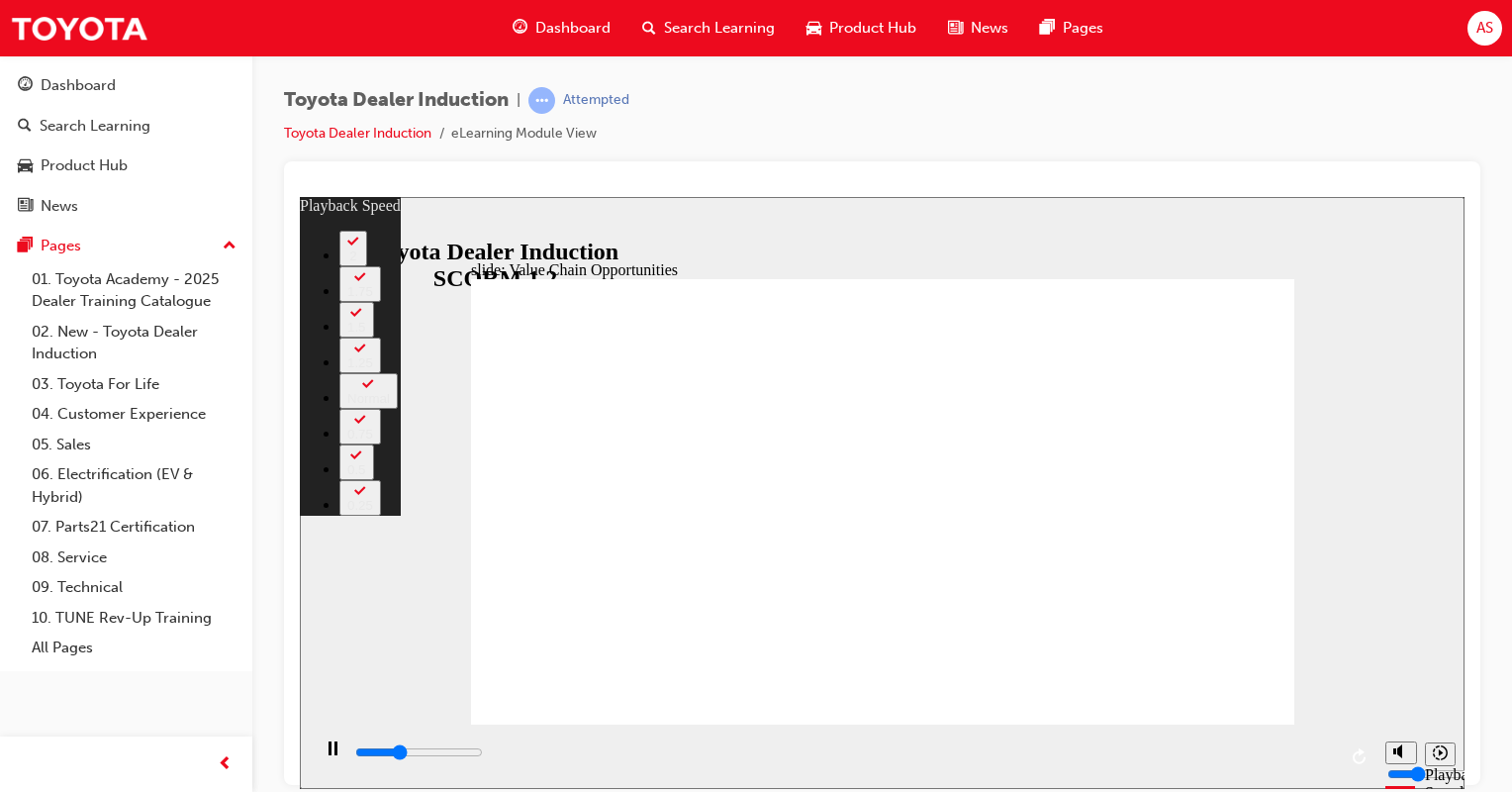 type on "3800" 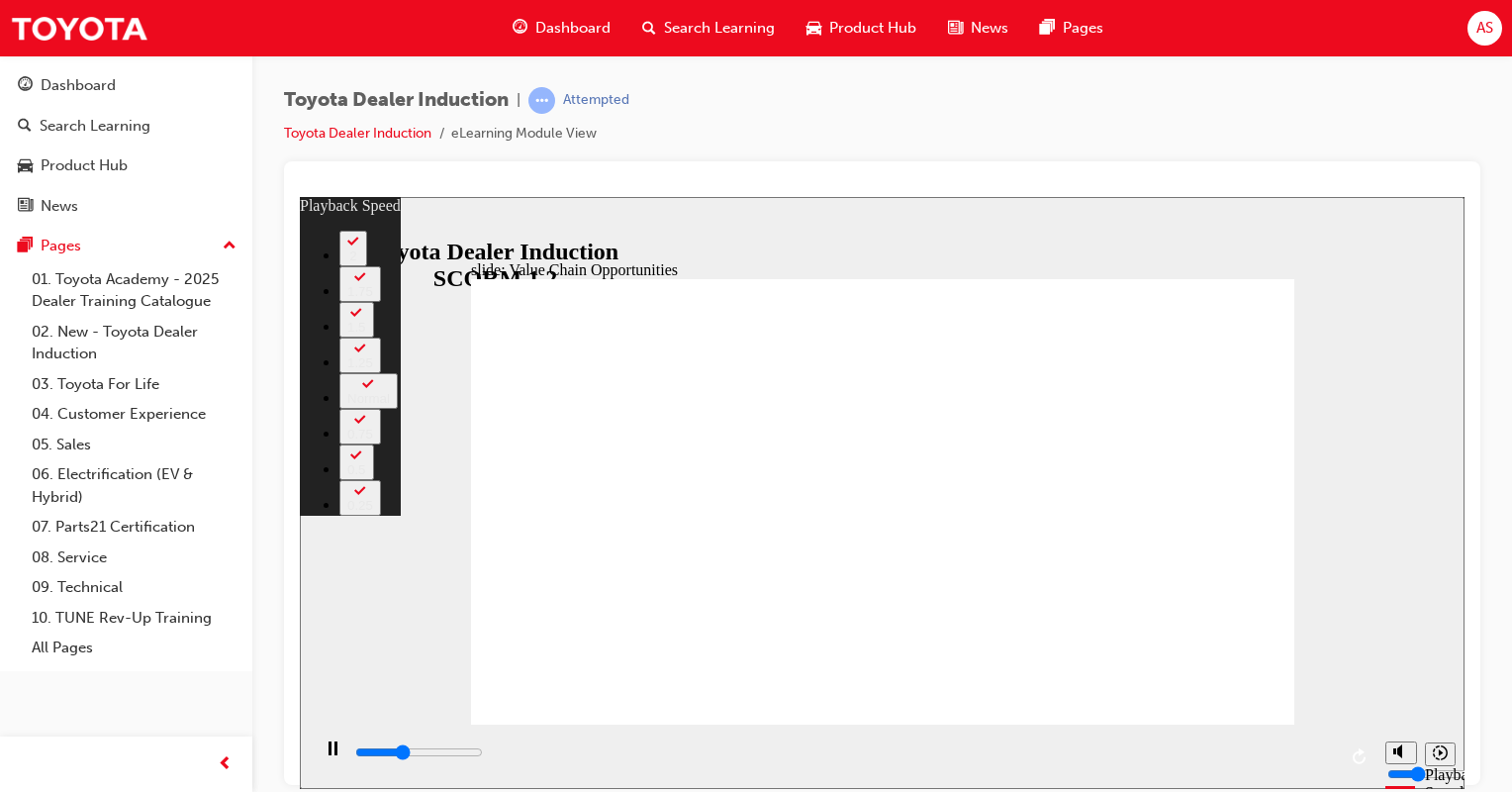 type on "4000" 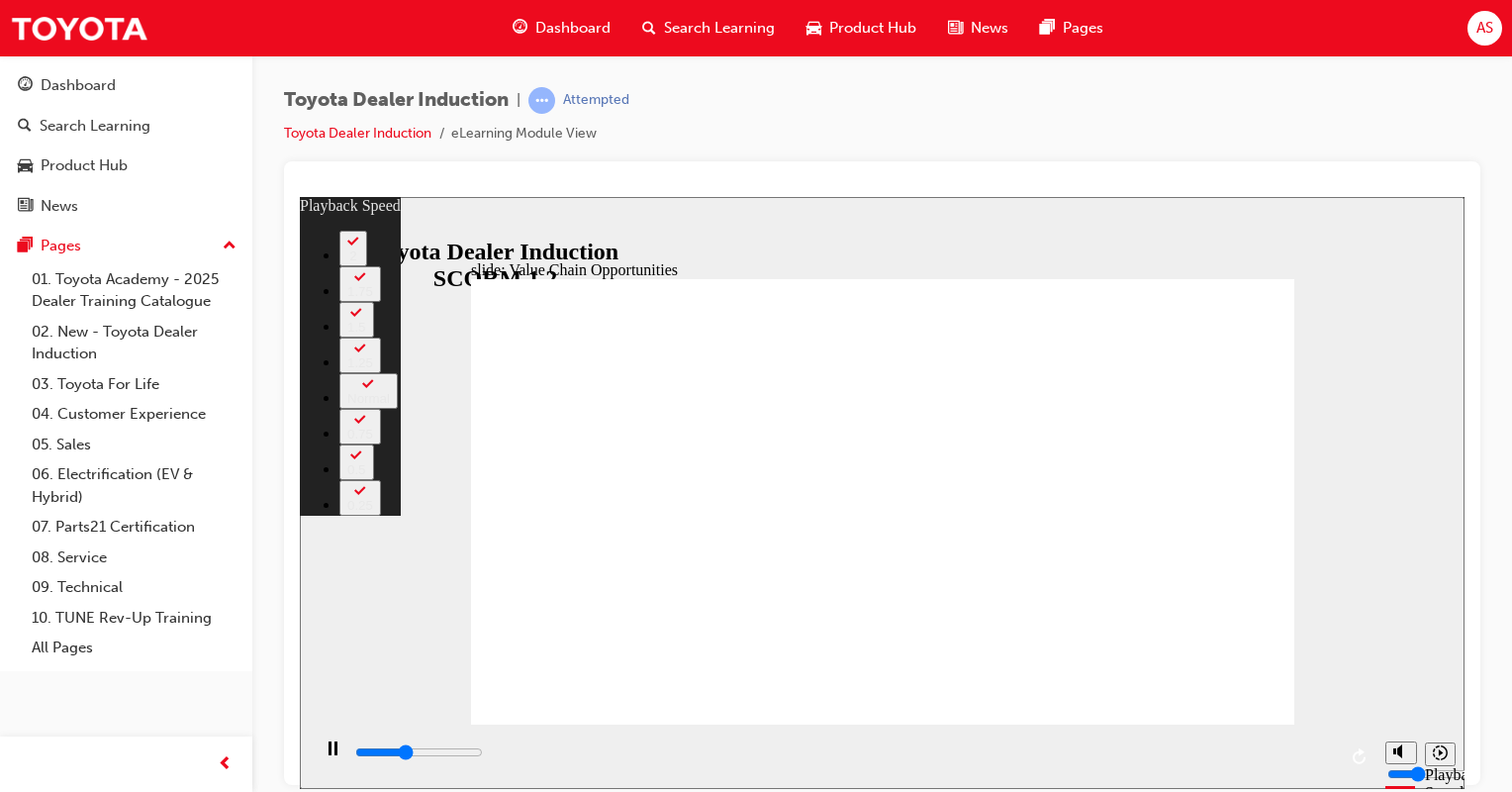 type on "4300" 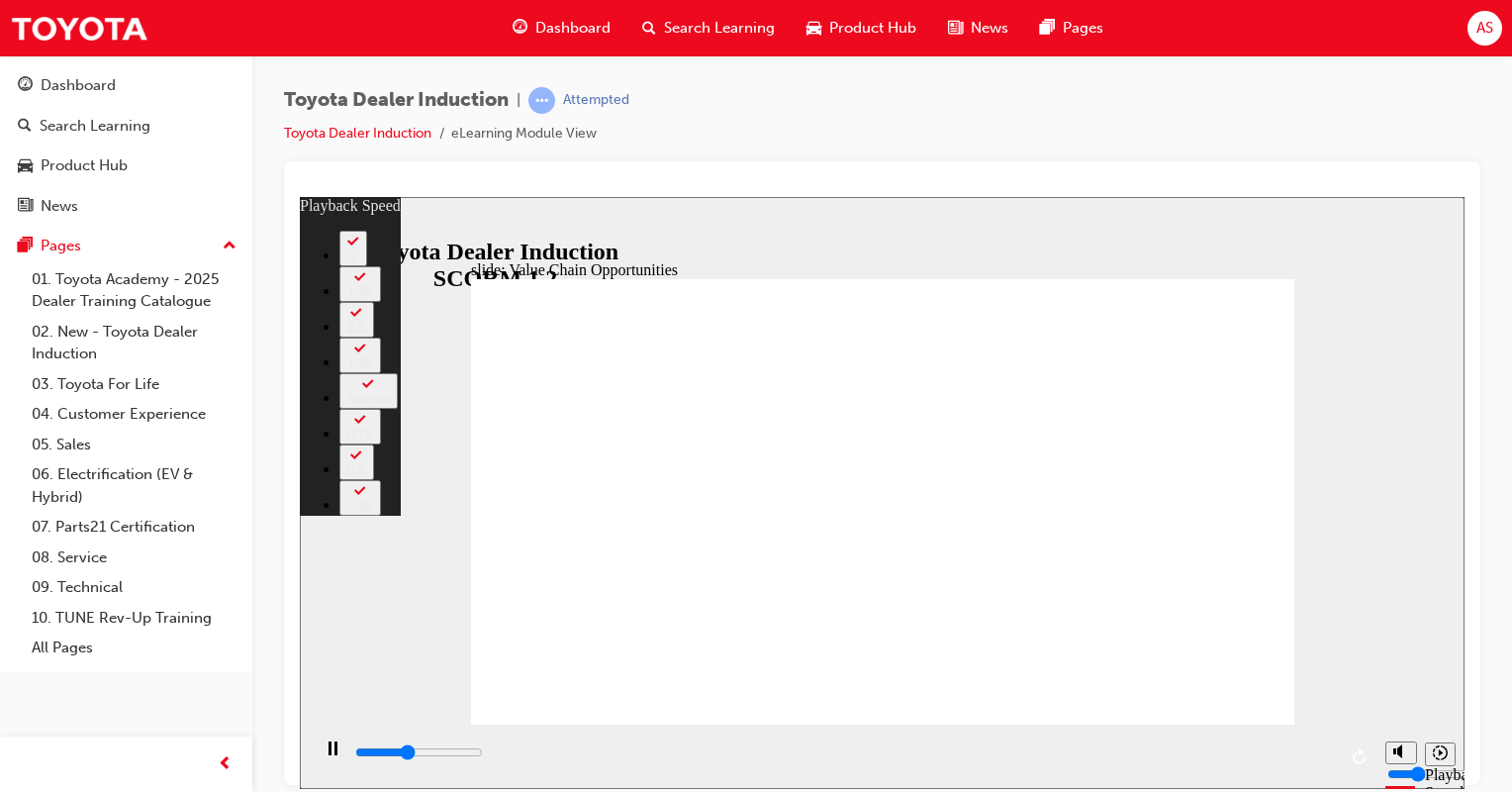 type on "4600" 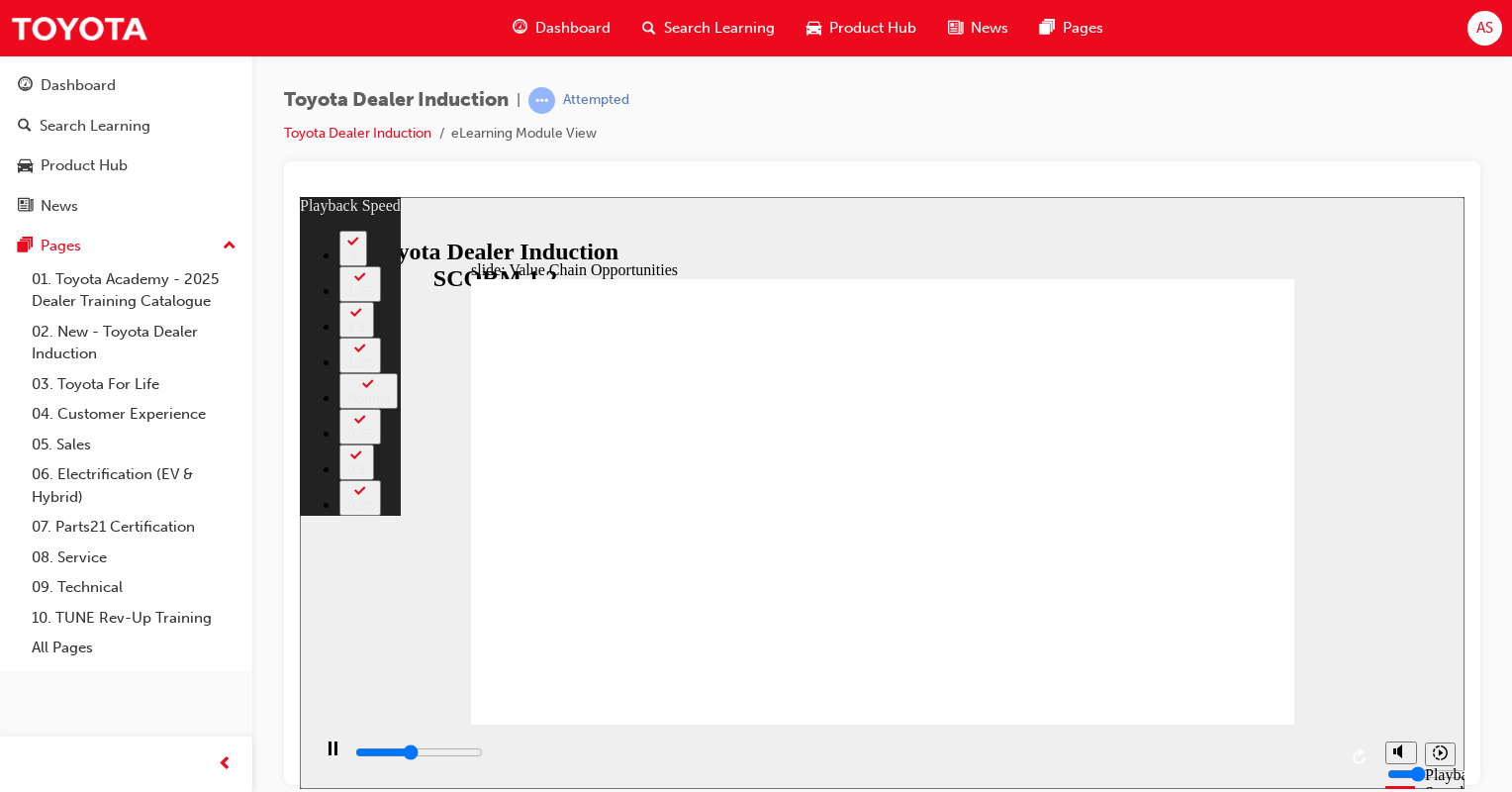 type on "4800" 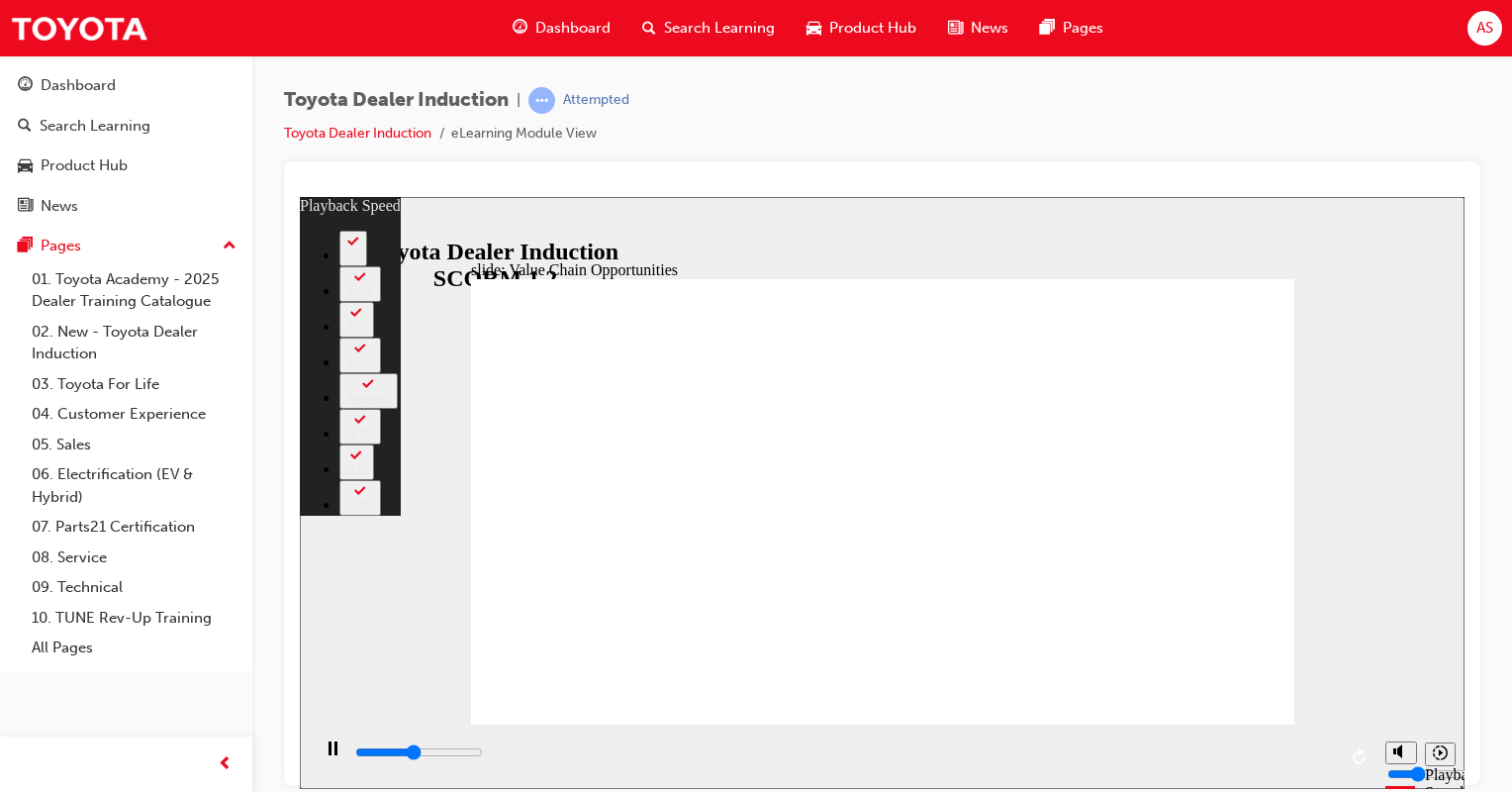 type on "5100" 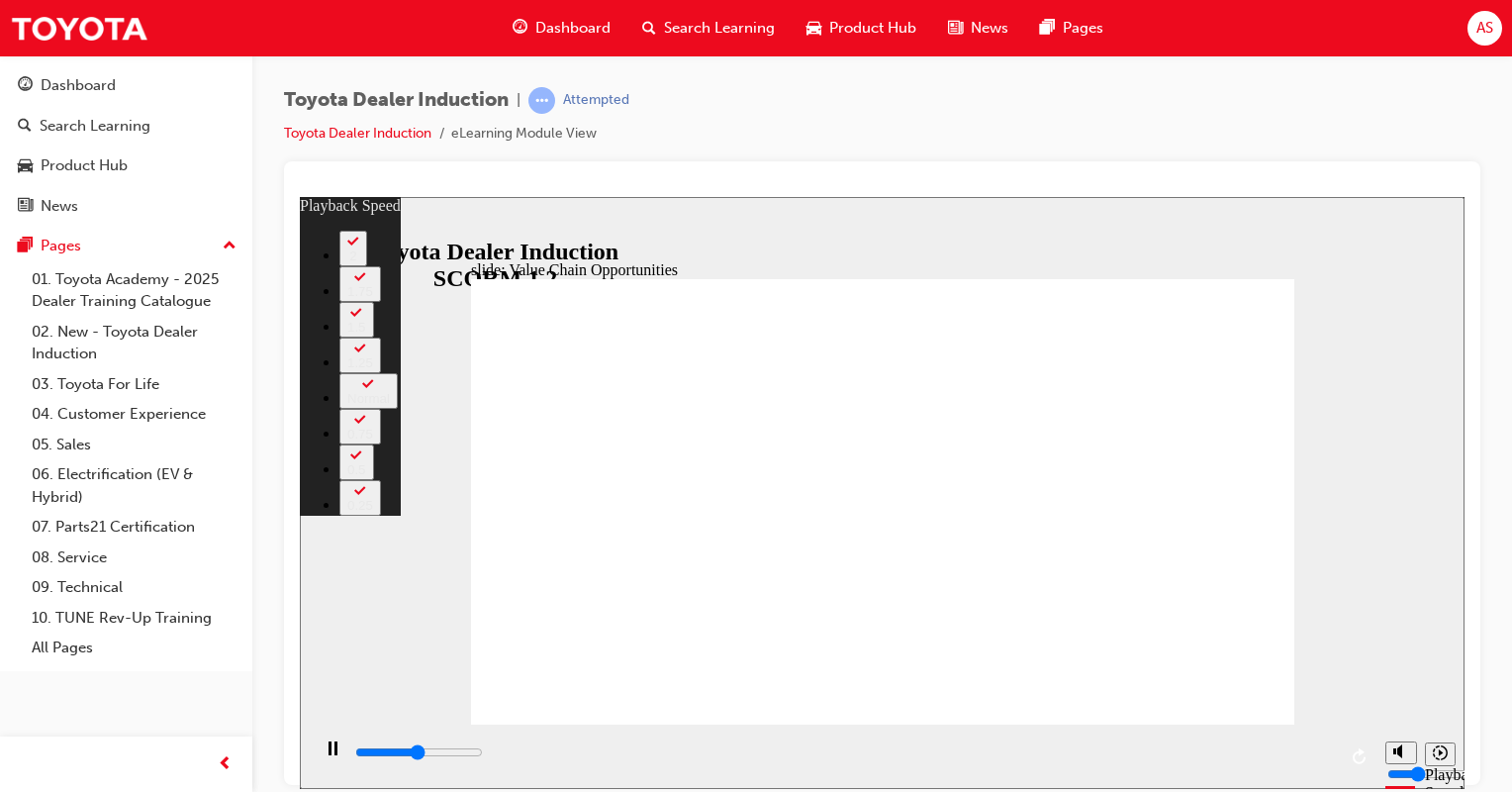 type on "5500" 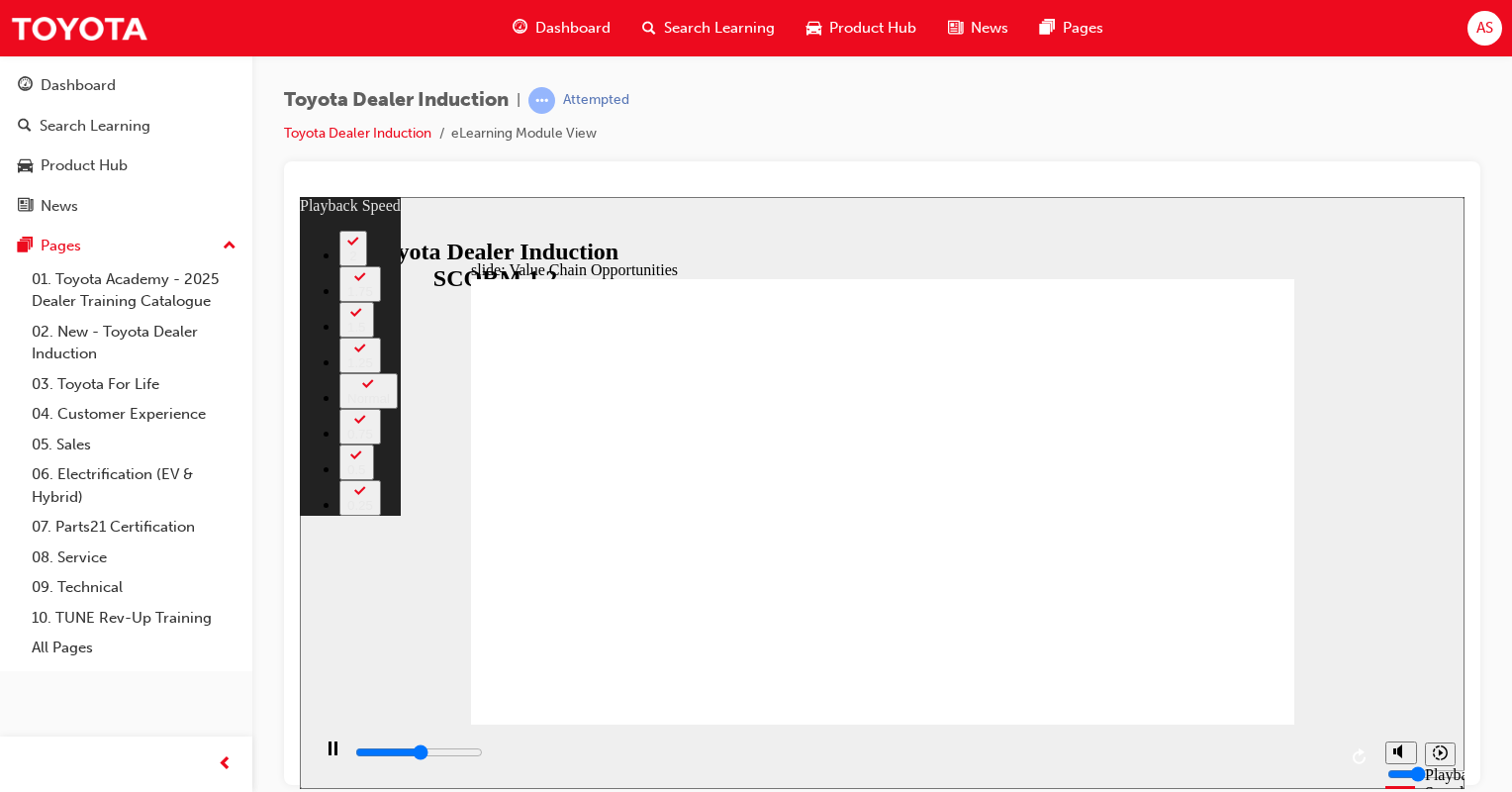 type on "5800" 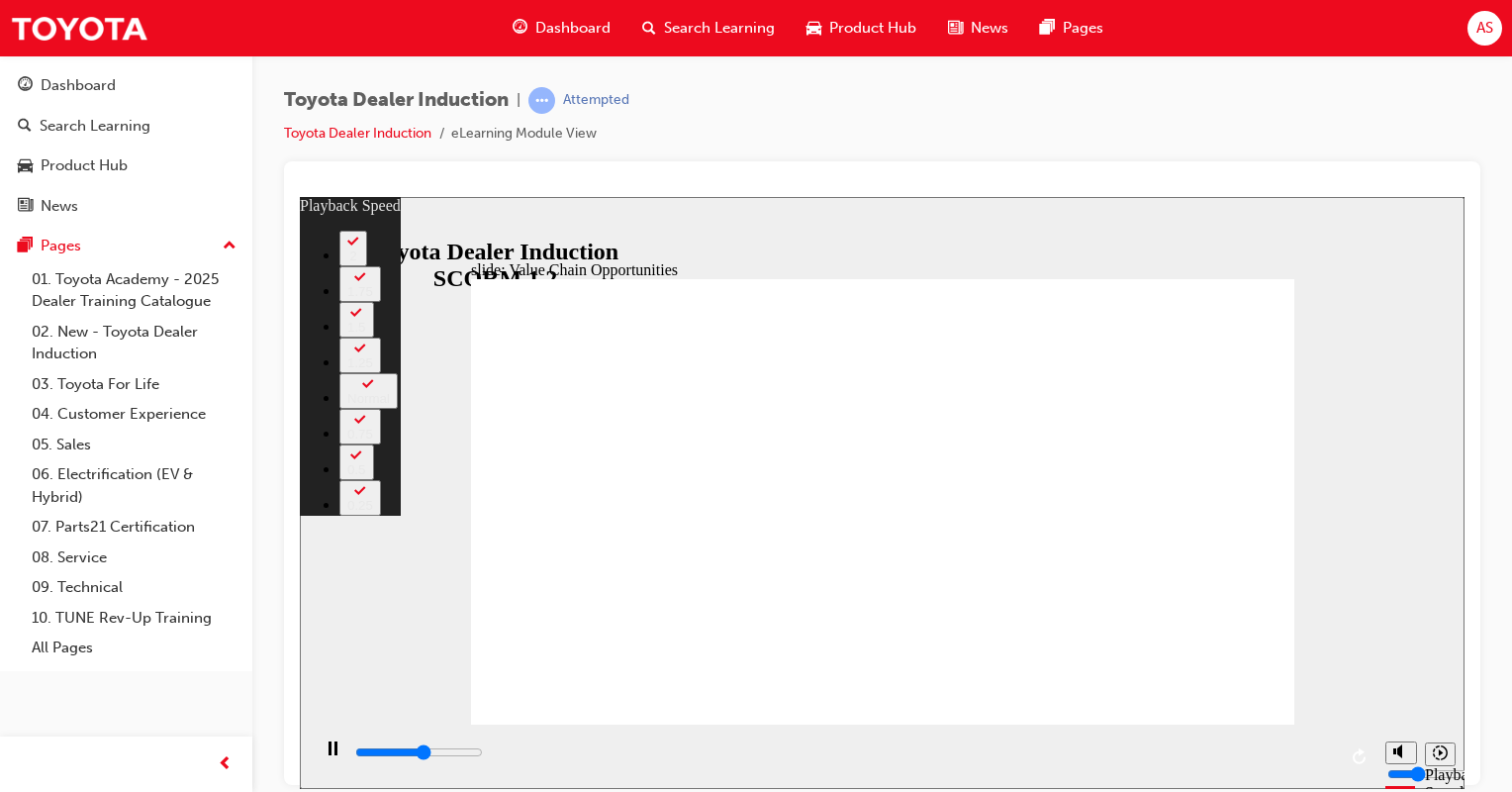 type on "6100" 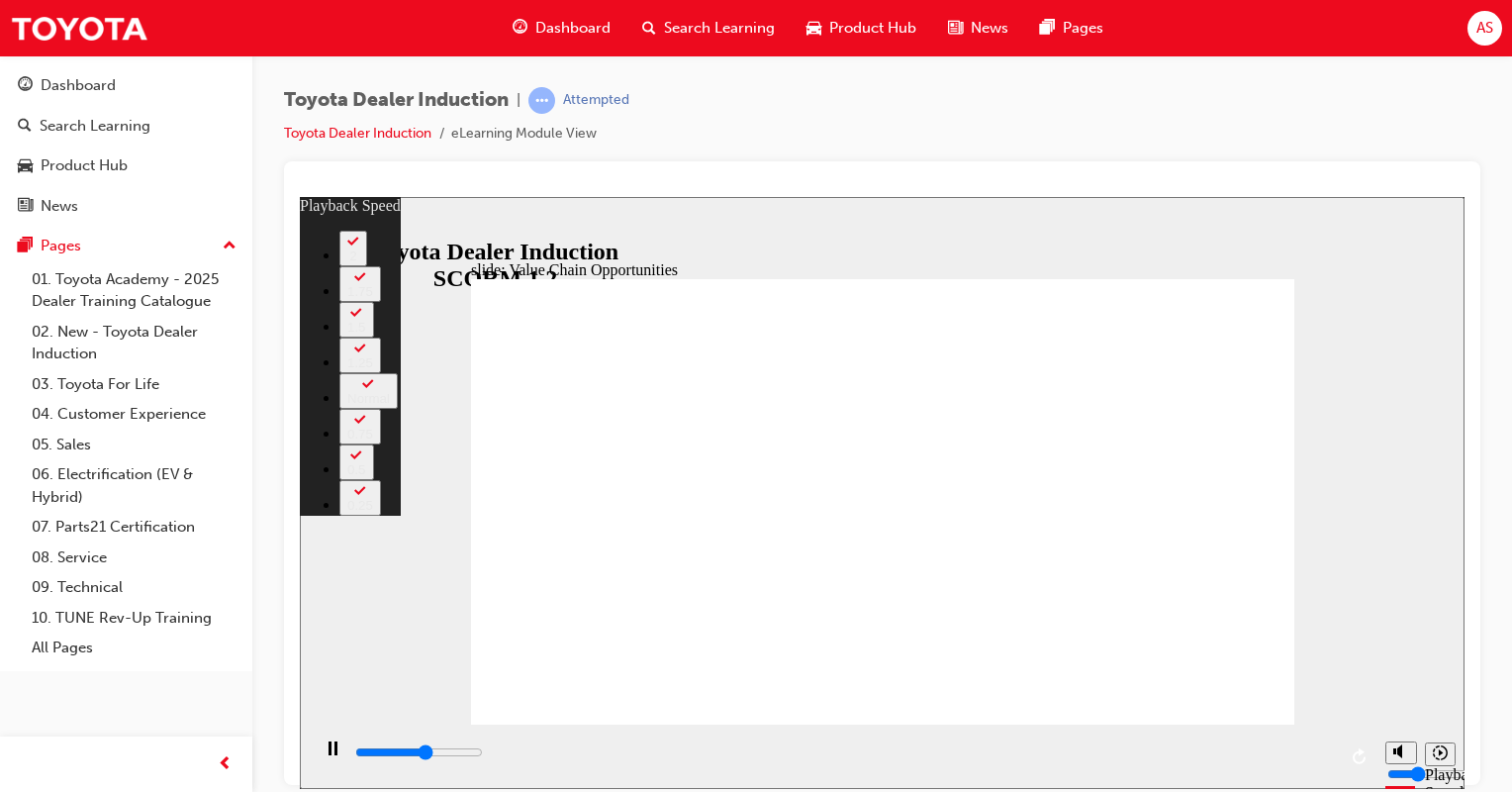 type on "6300" 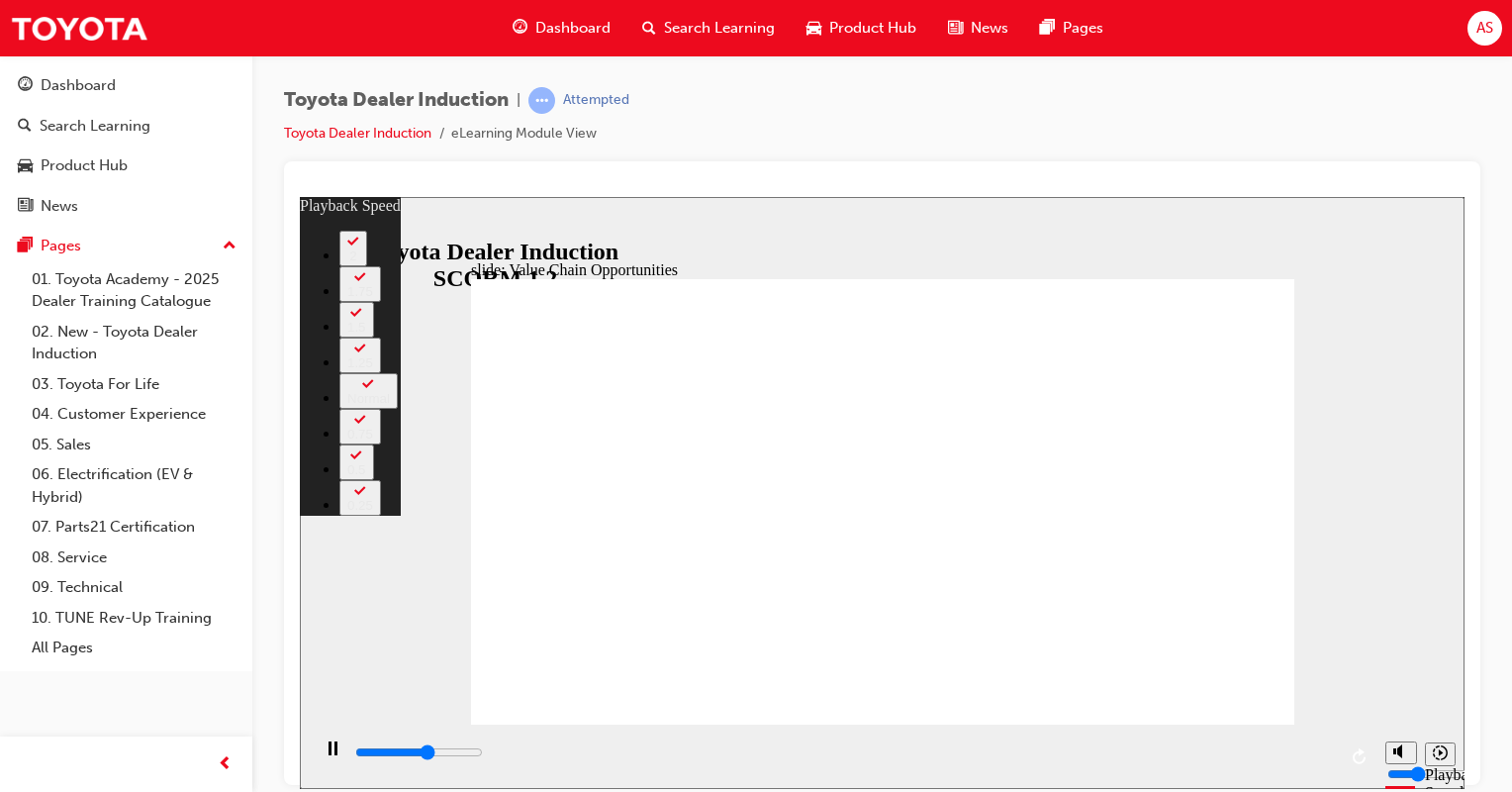 type on "6600" 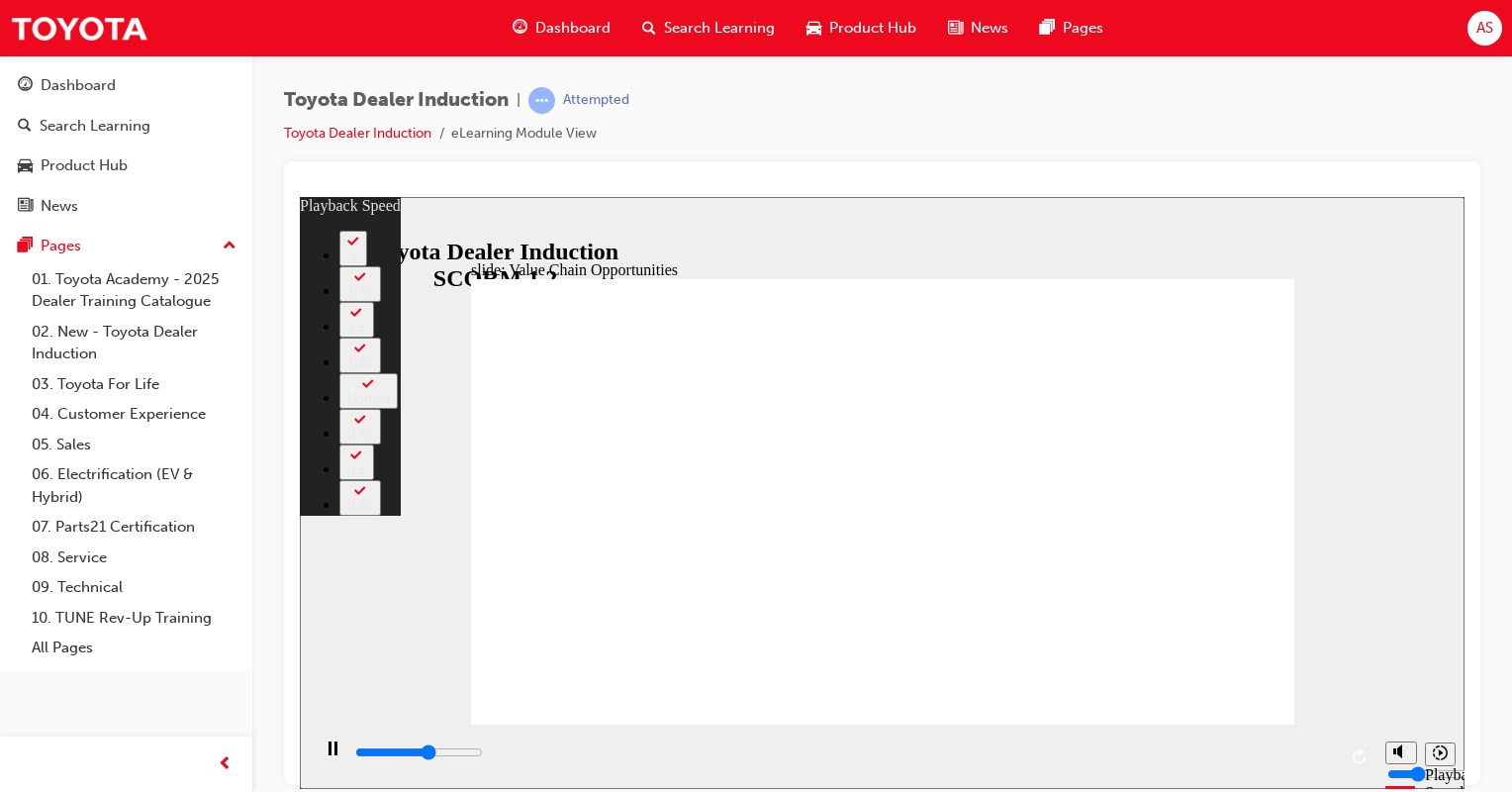 type on "6600" 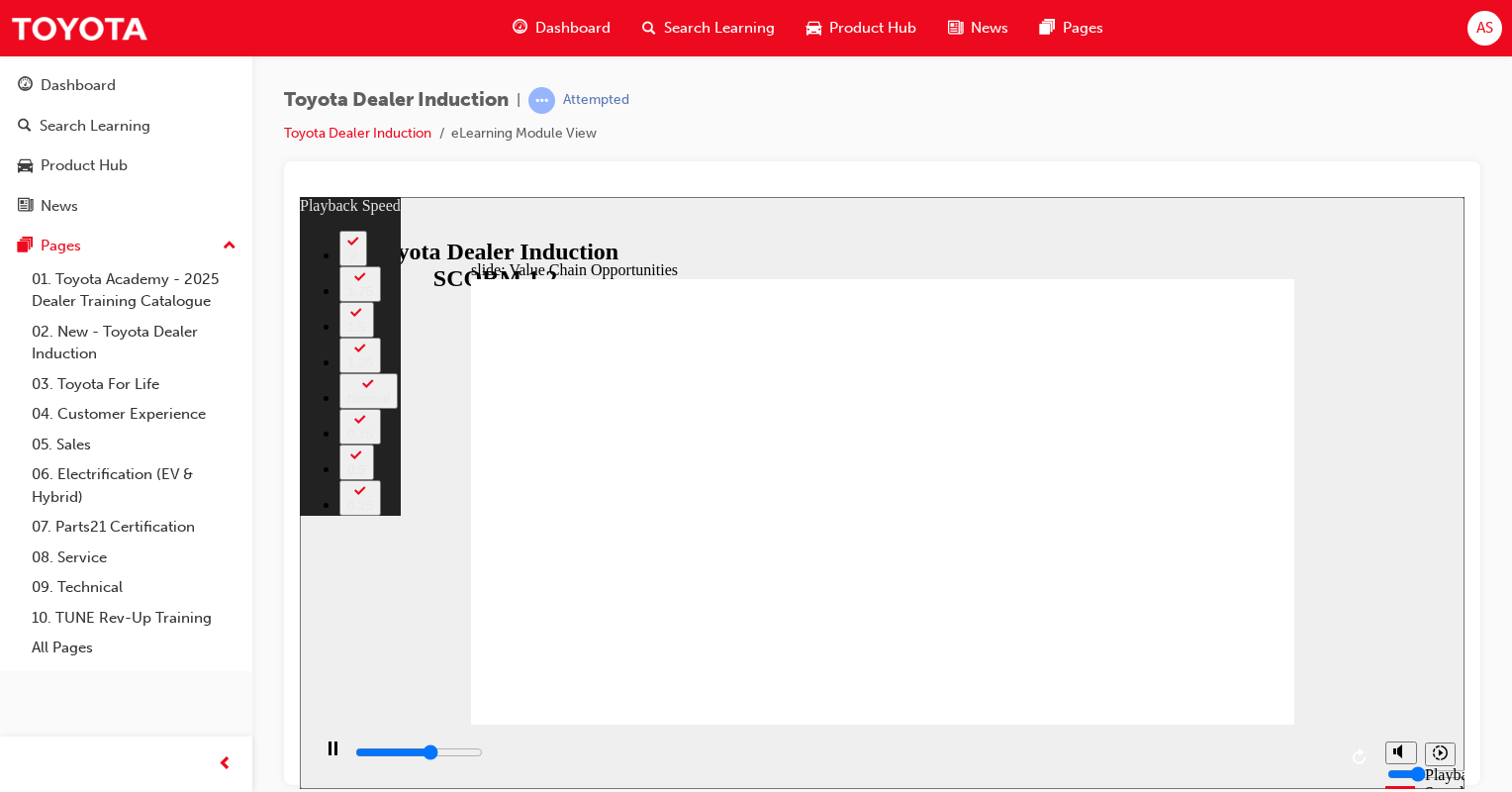 type on "6900" 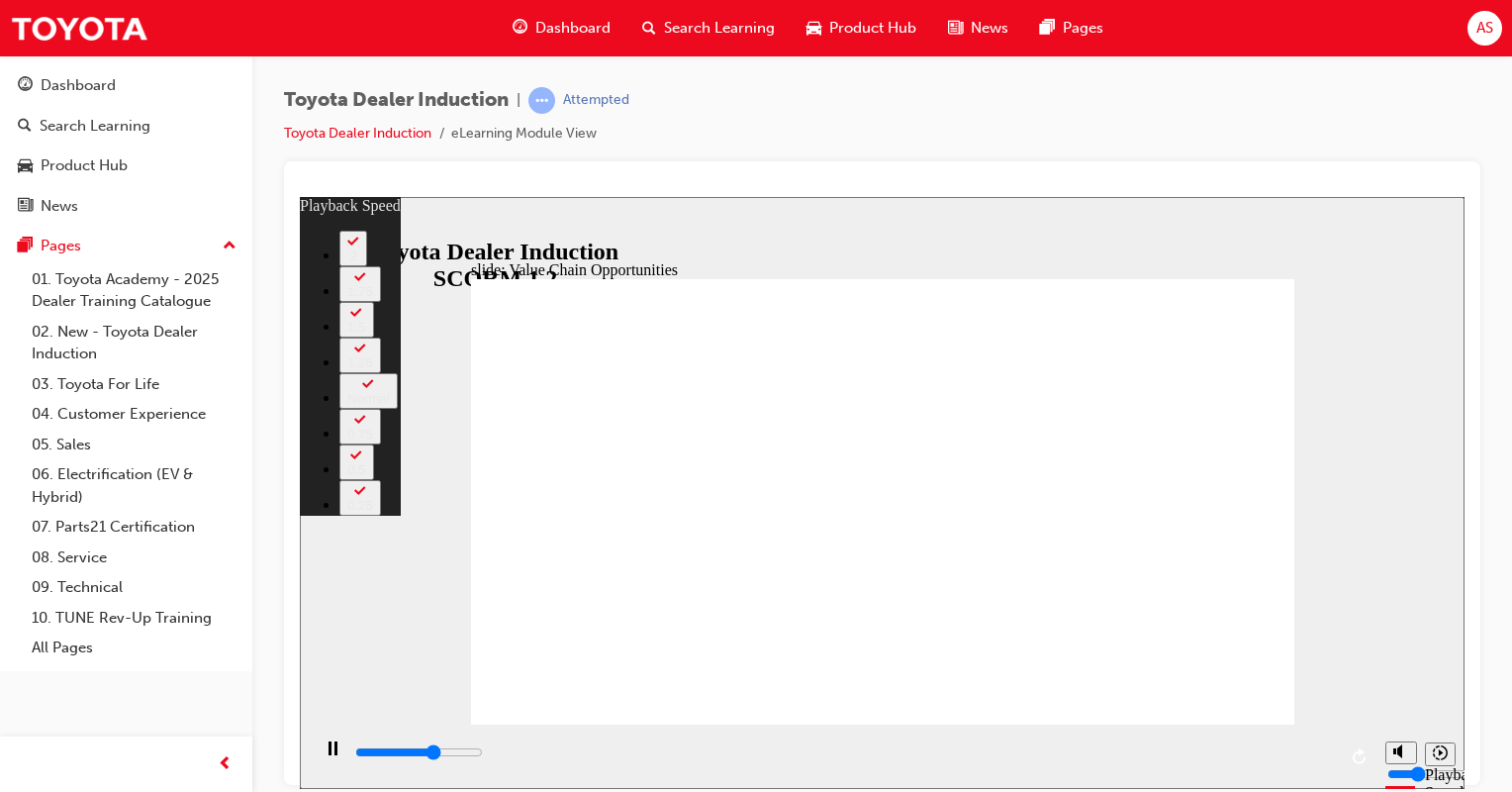 type on "7100" 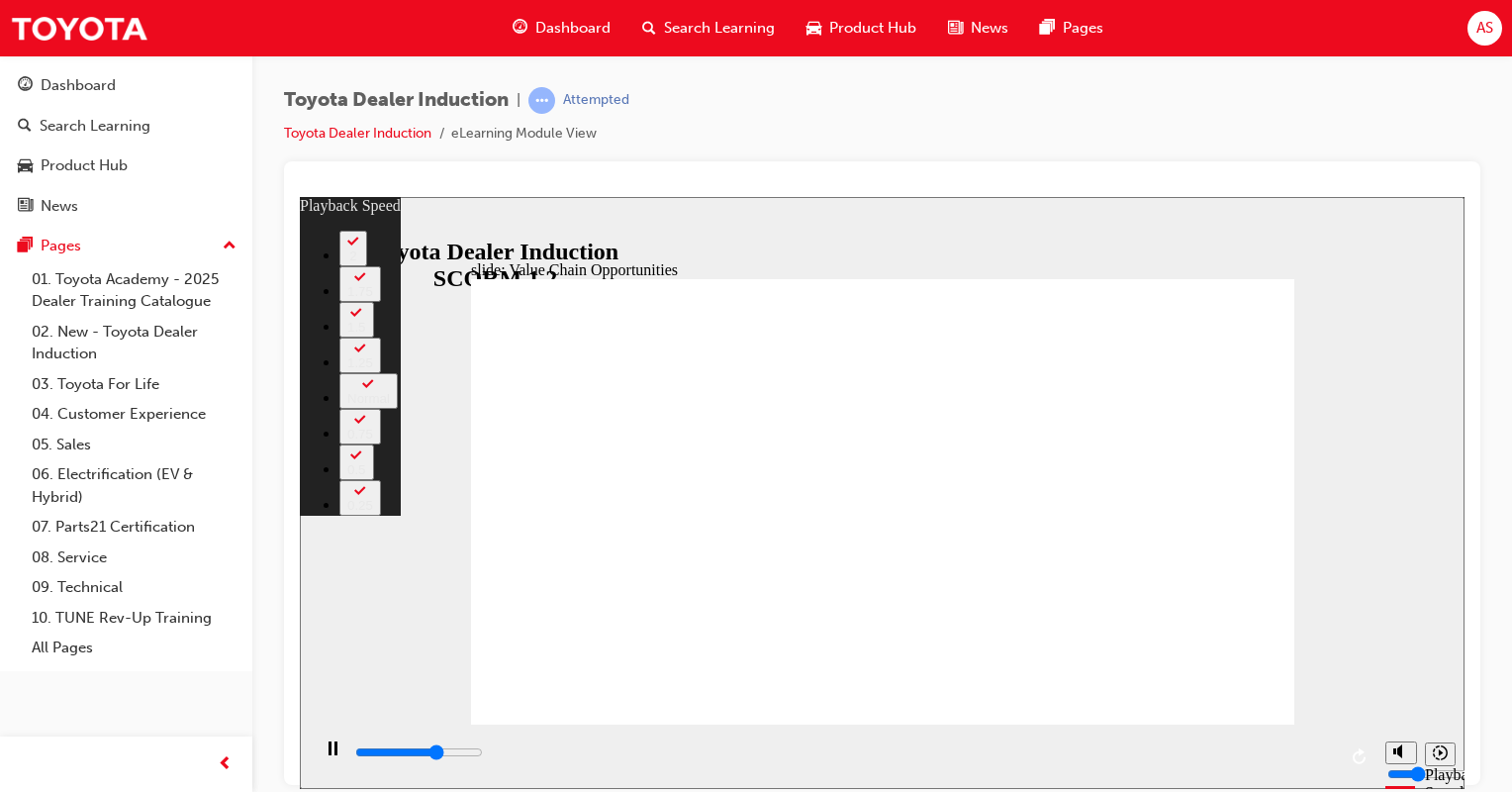 type on "7400" 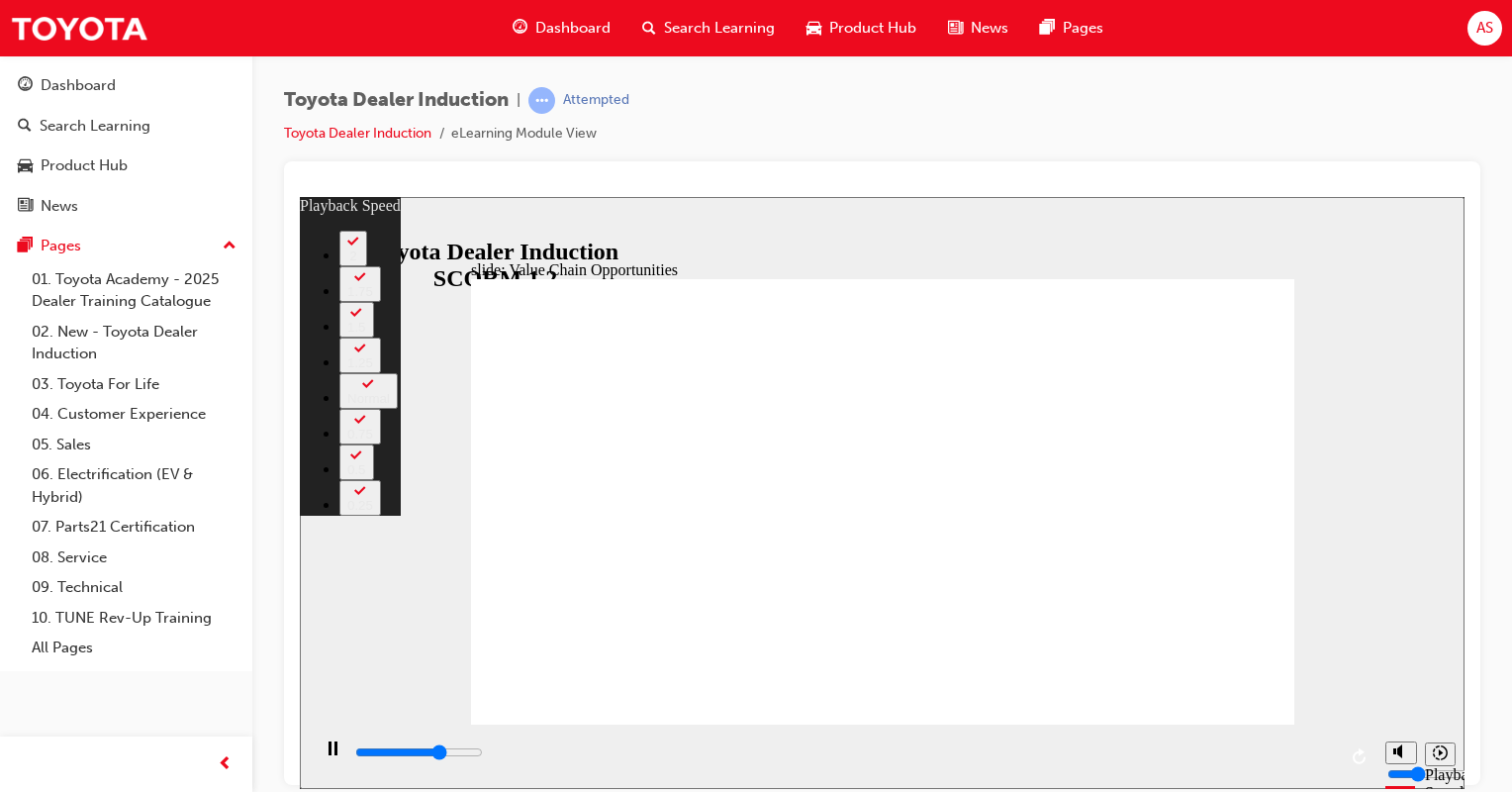 type on "7700" 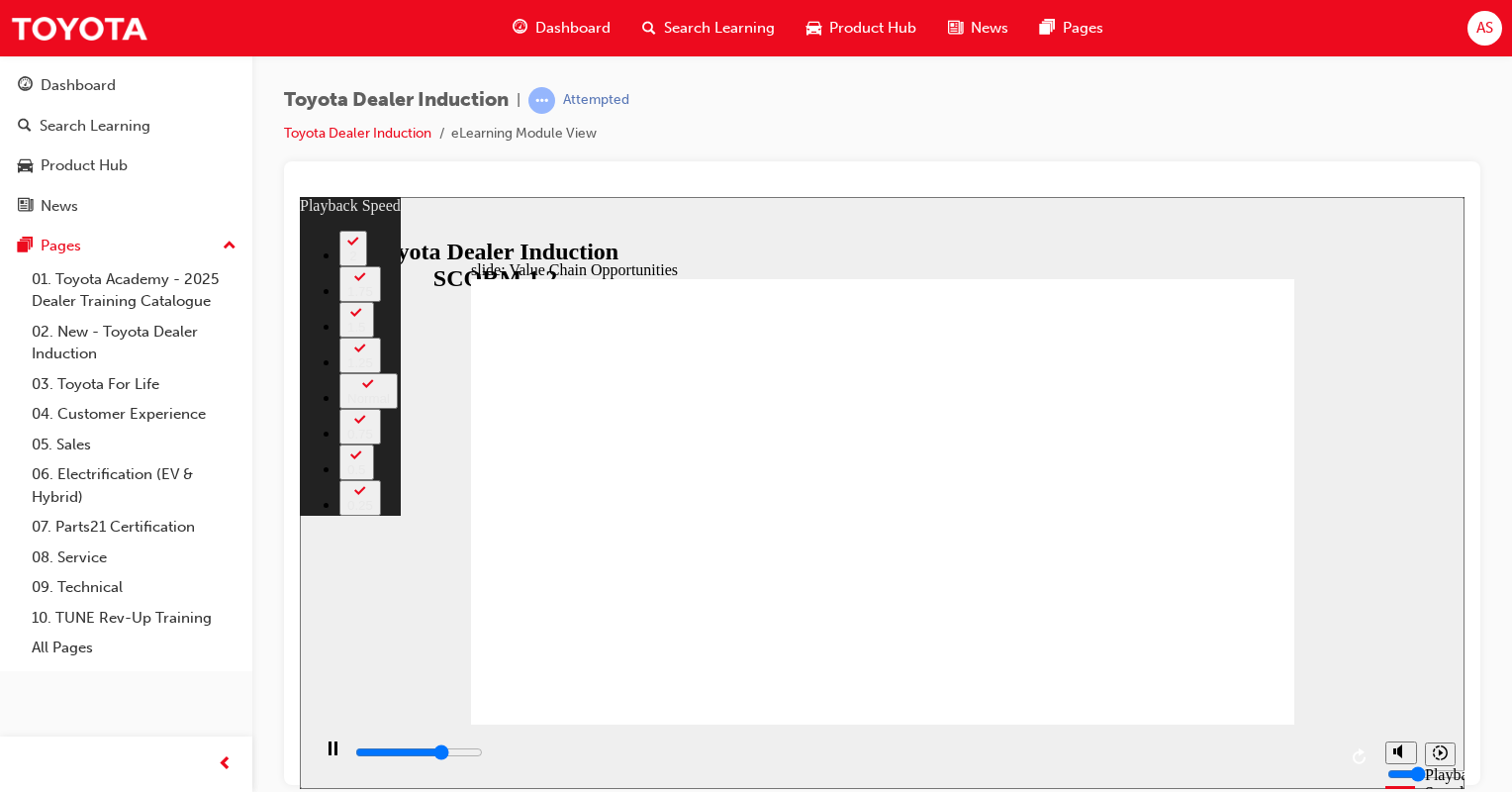 type on "7900" 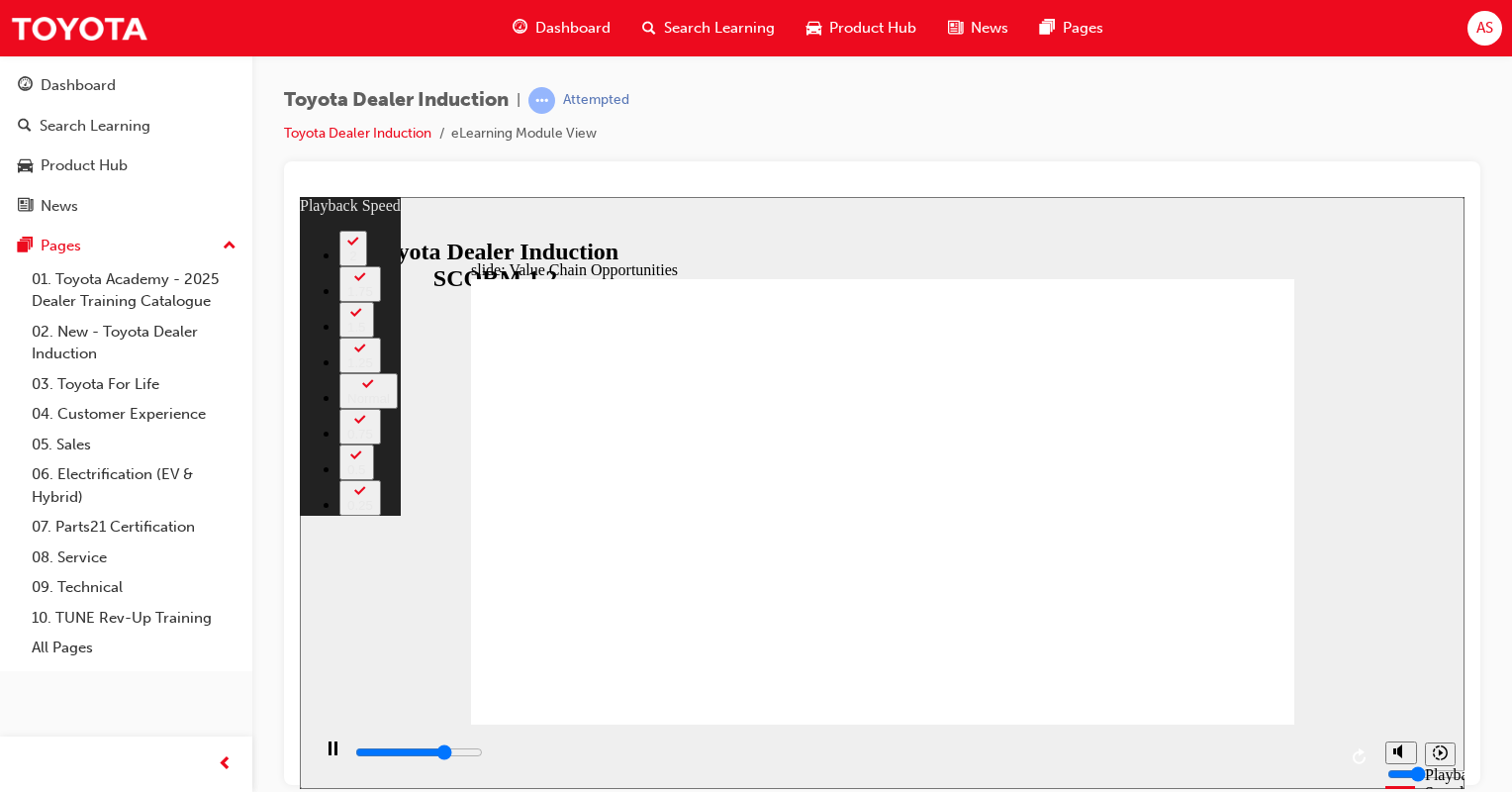 type on "8200" 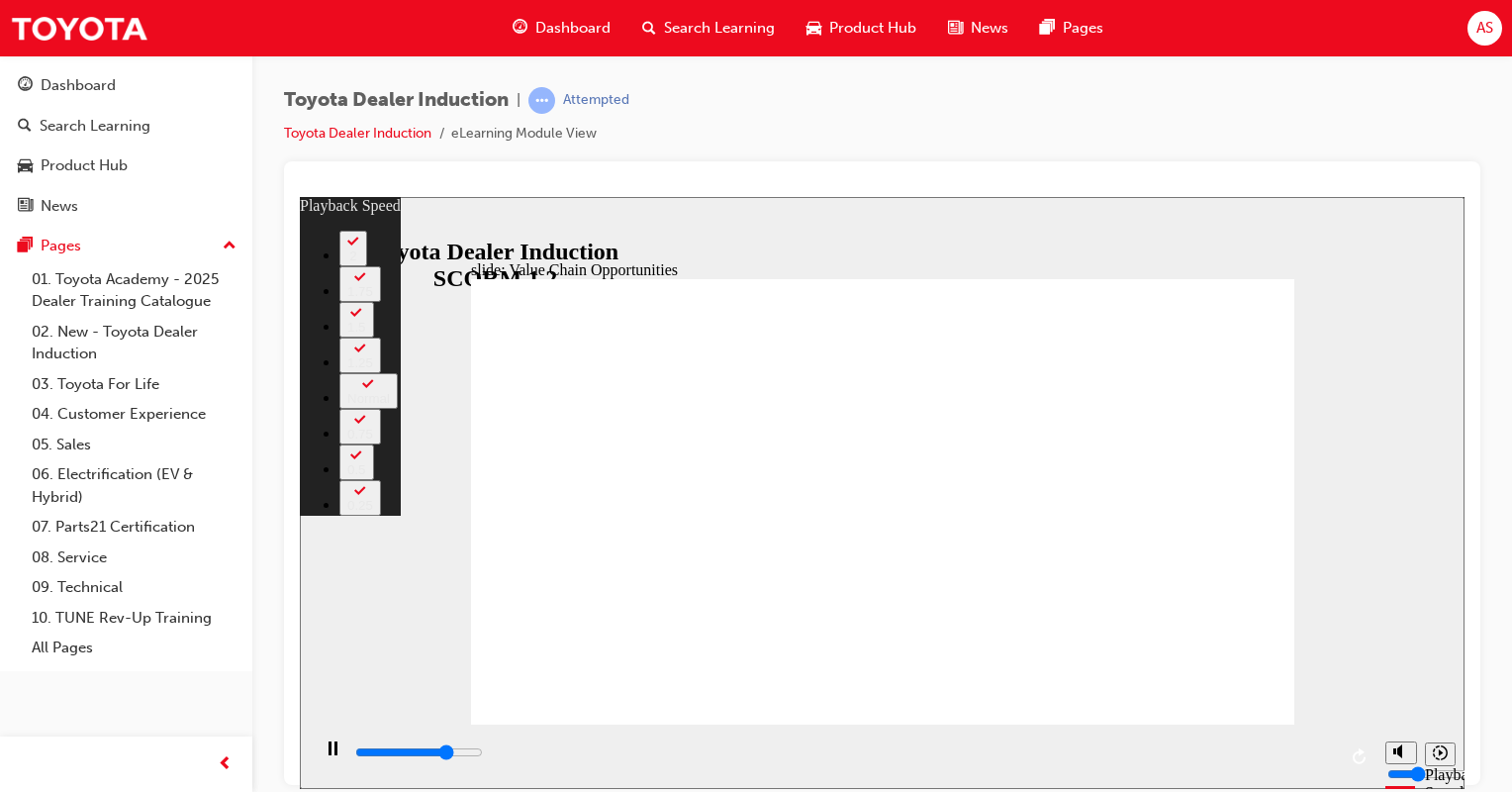 type on "8500" 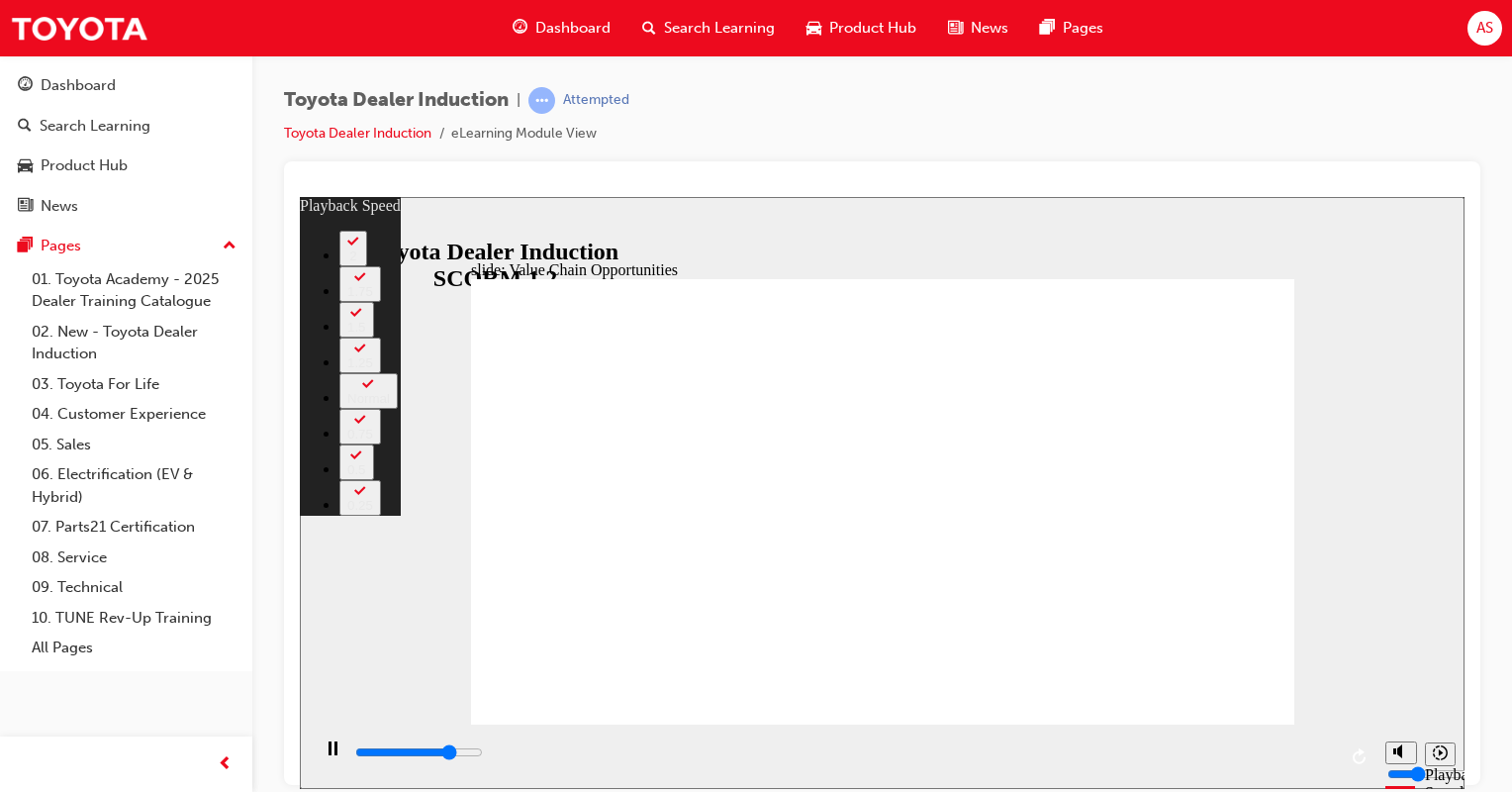 type on "8800" 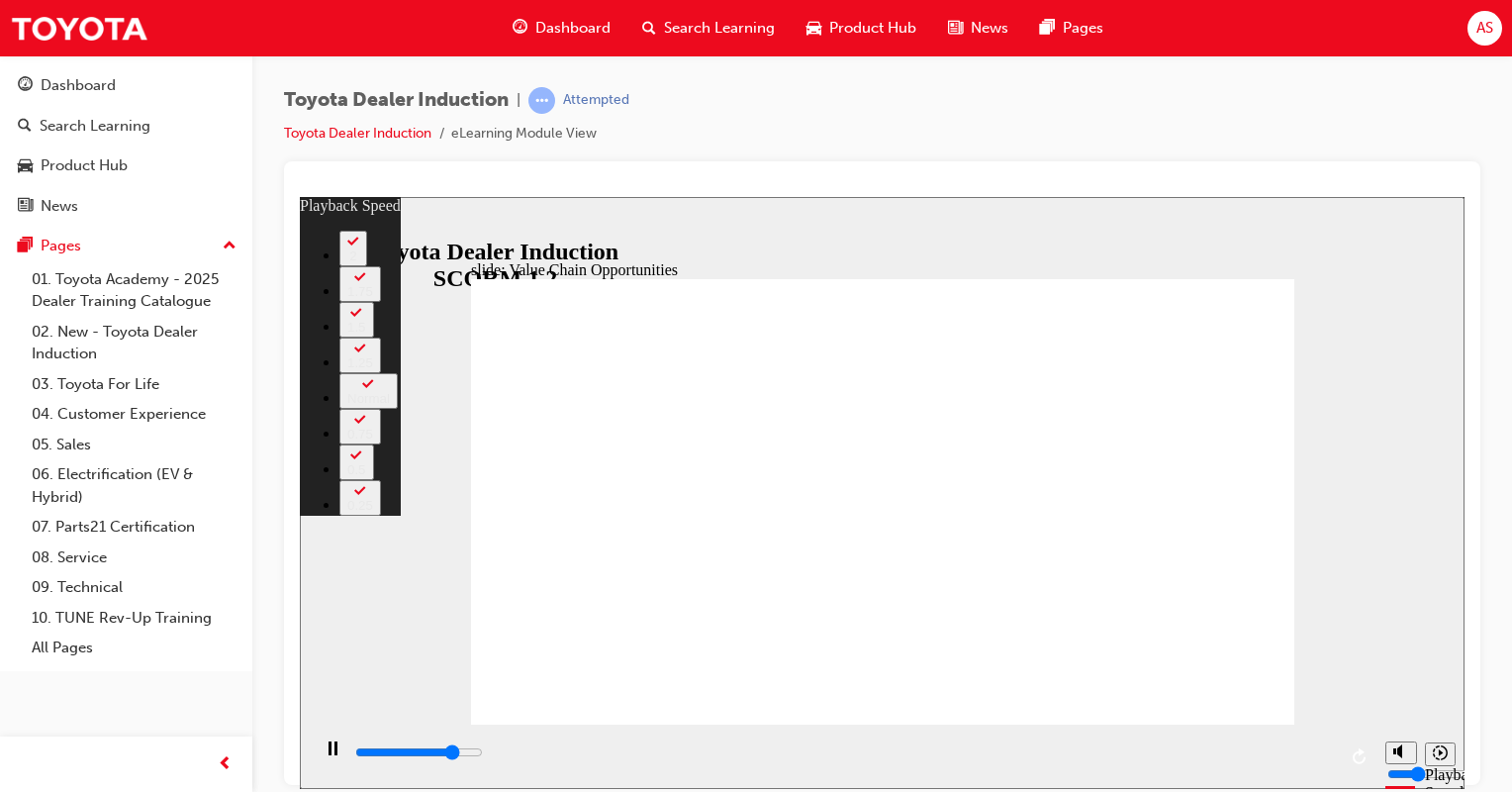 type on "9000" 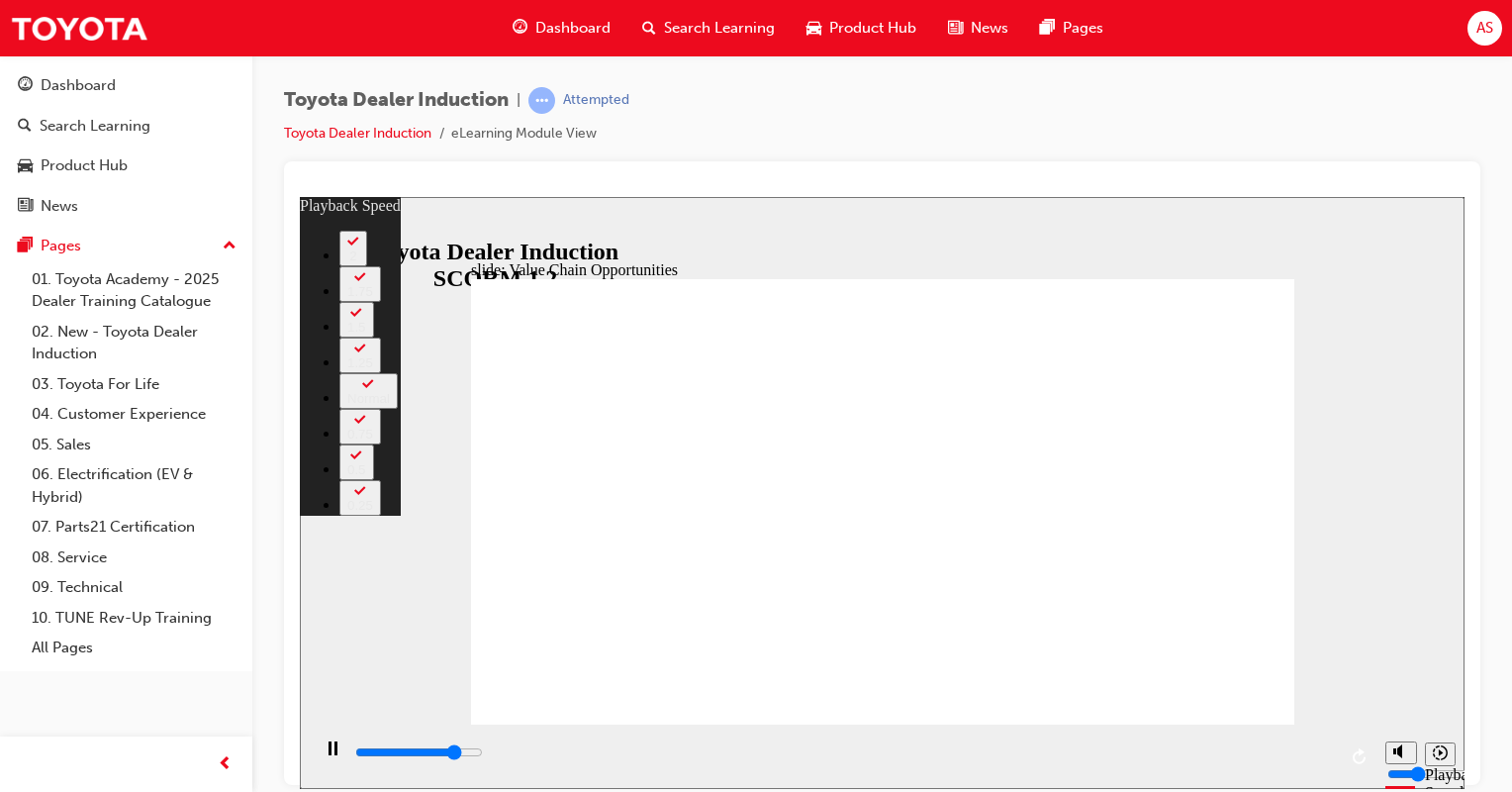 type on "9300" 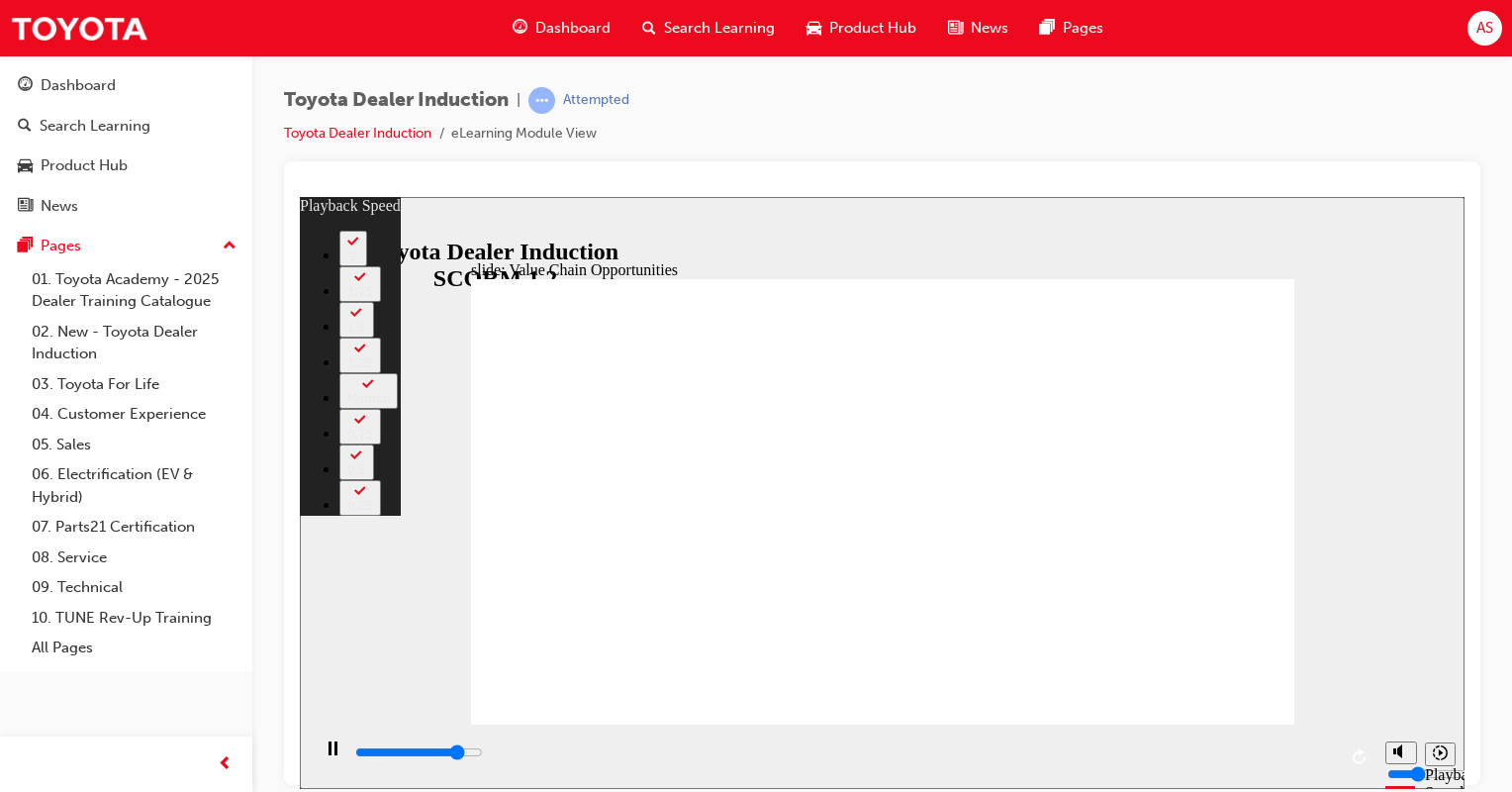 type on "9500" 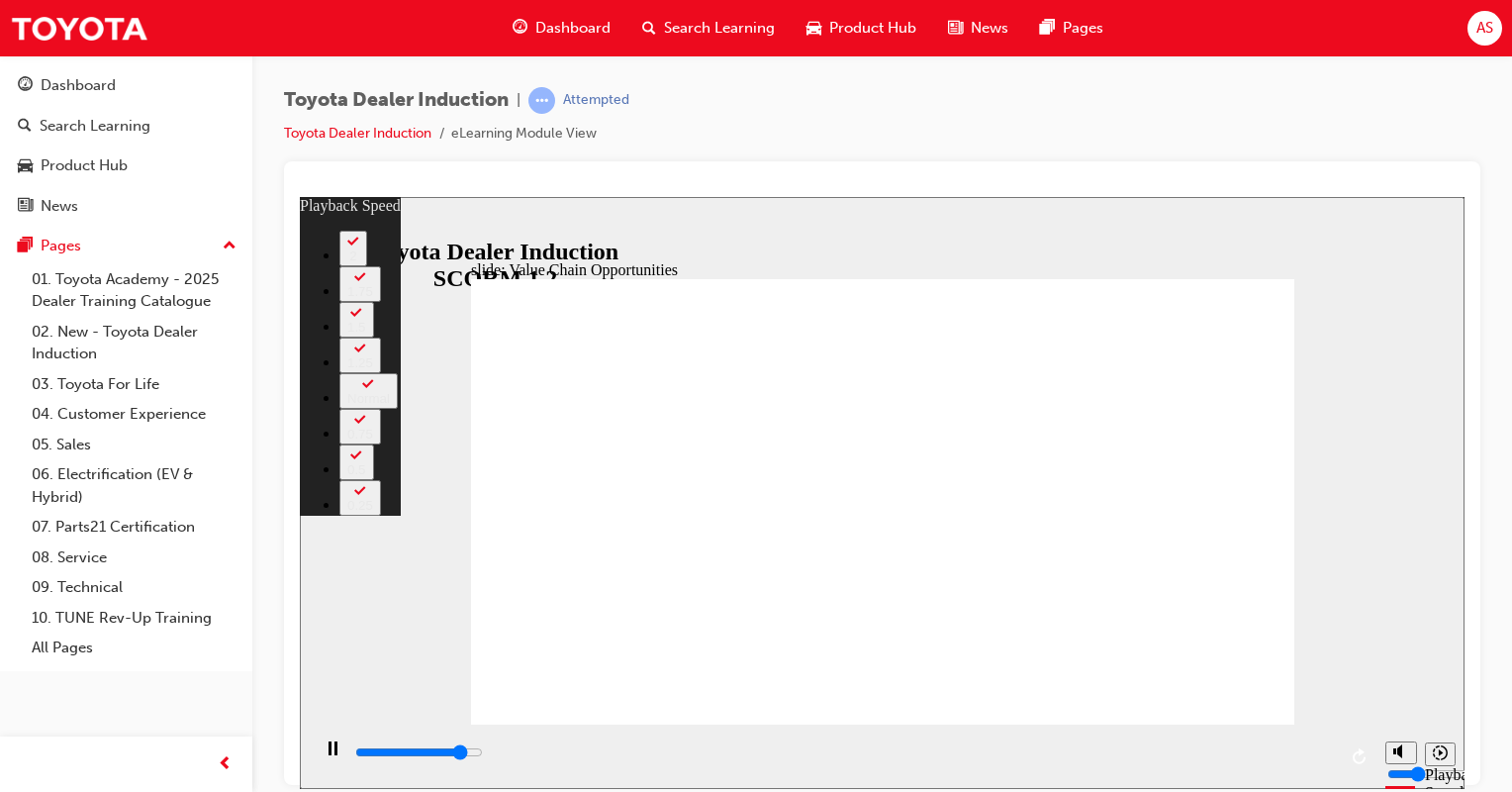 type on "9800" 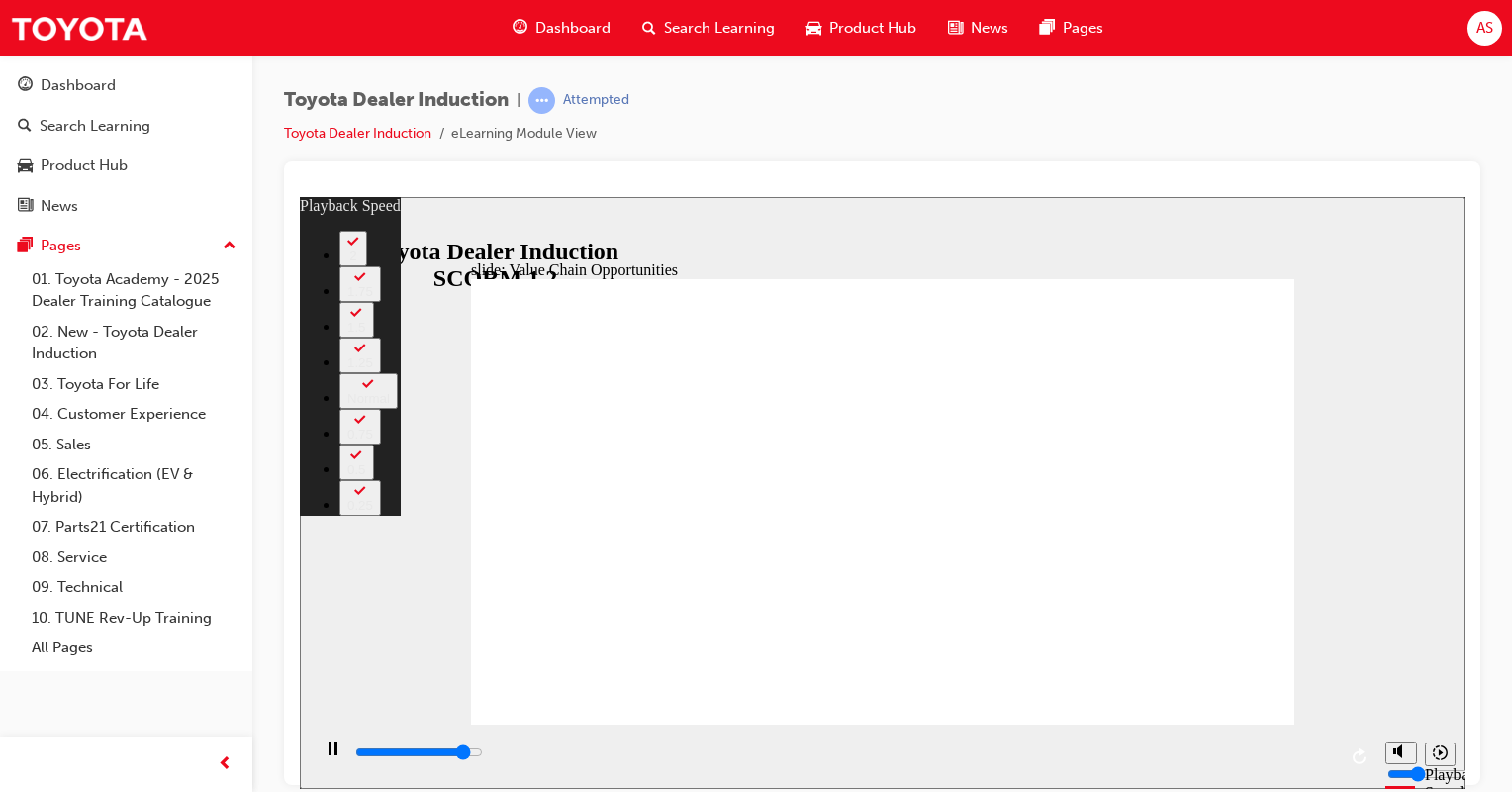 type on "10100" 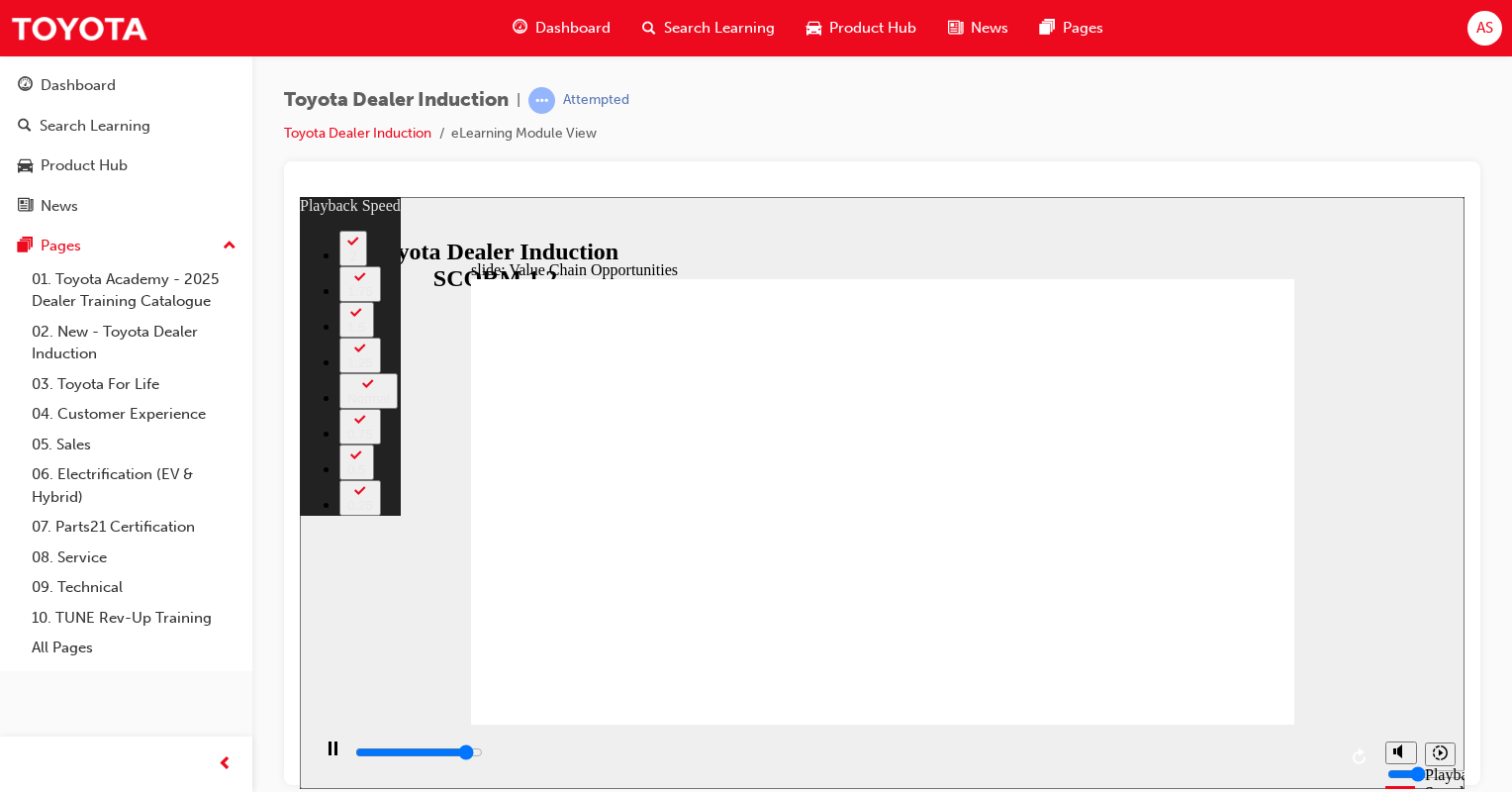 type on "10400" 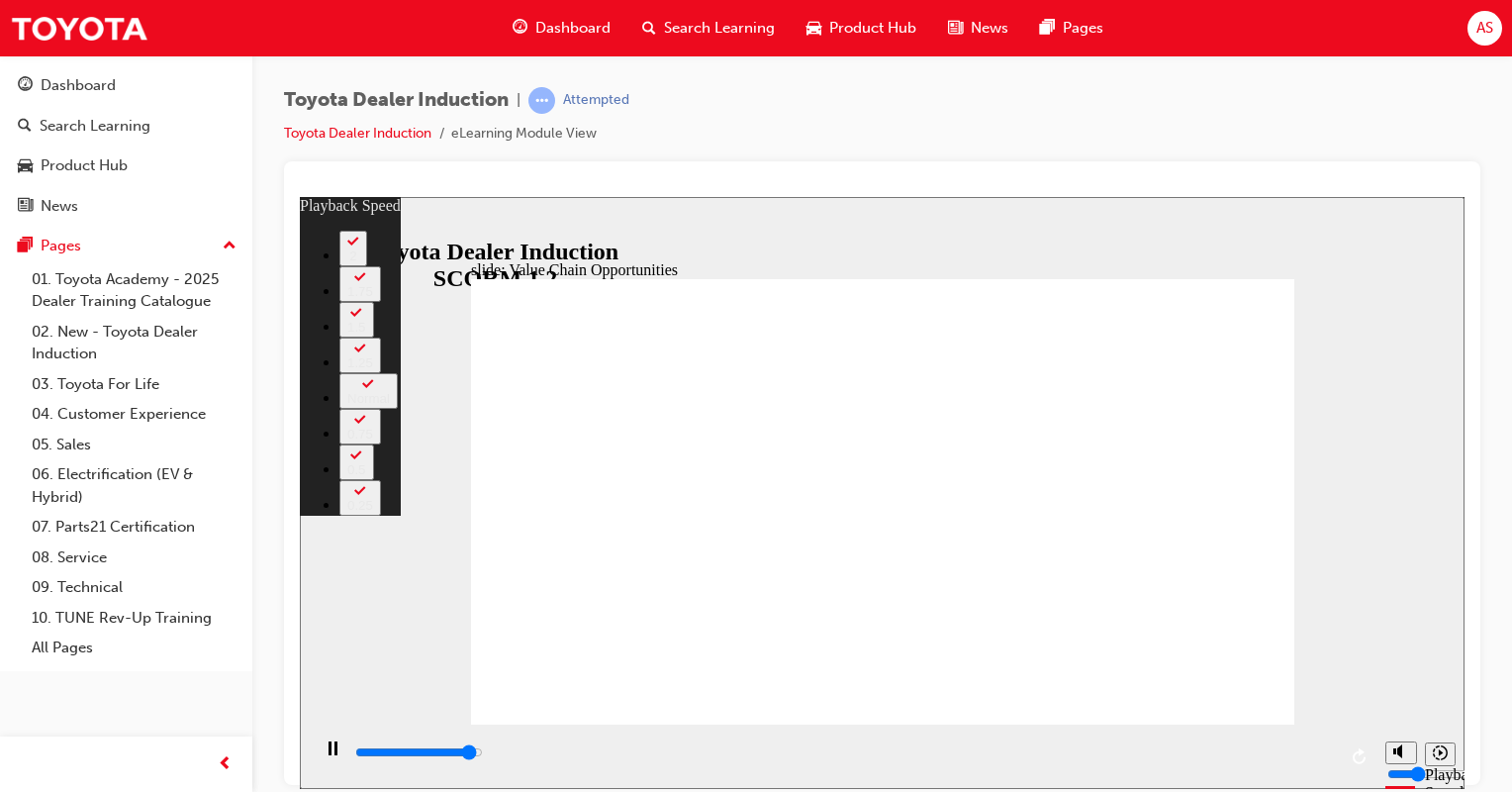 type on "10700" 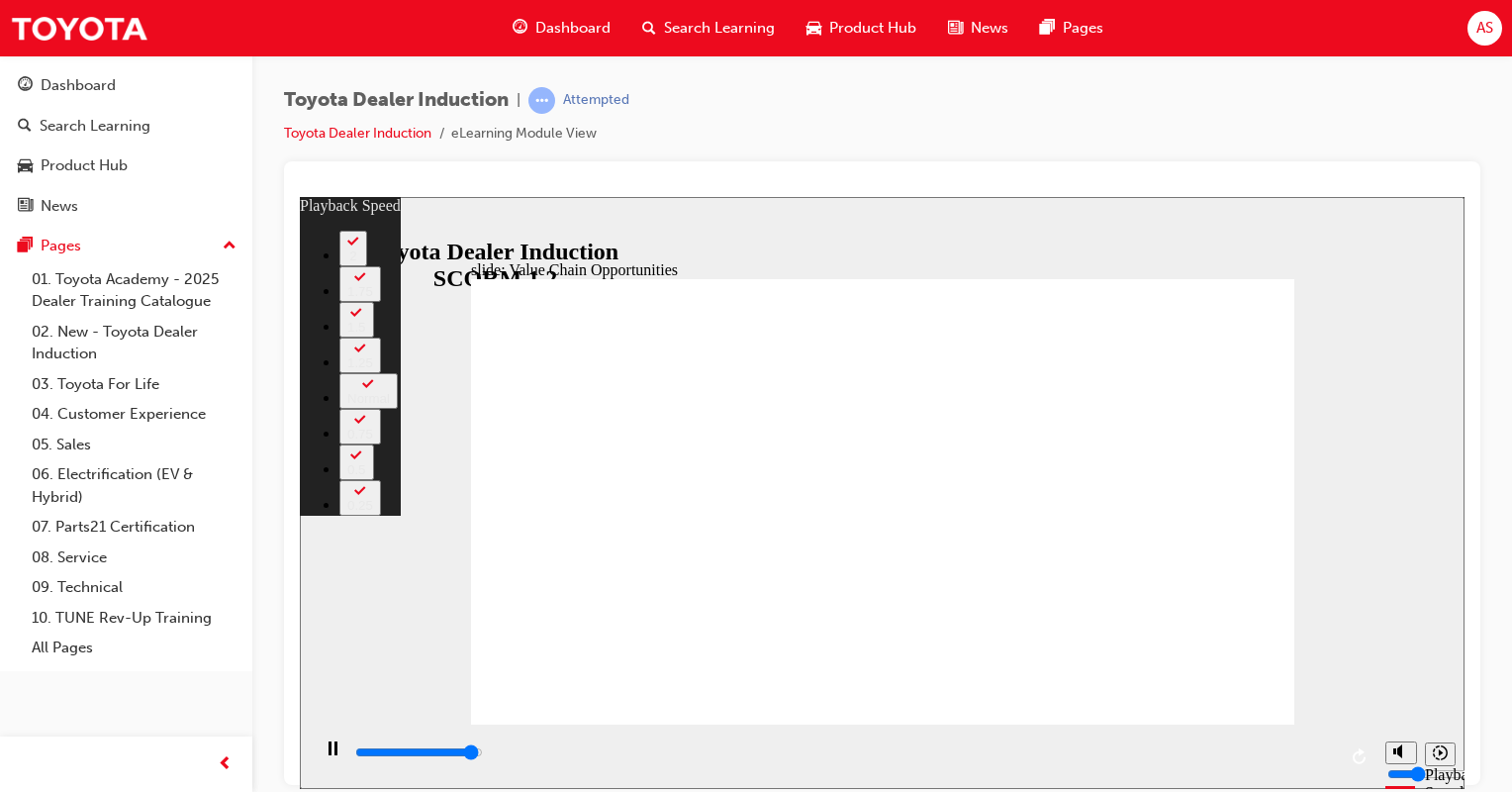 type on "10900" 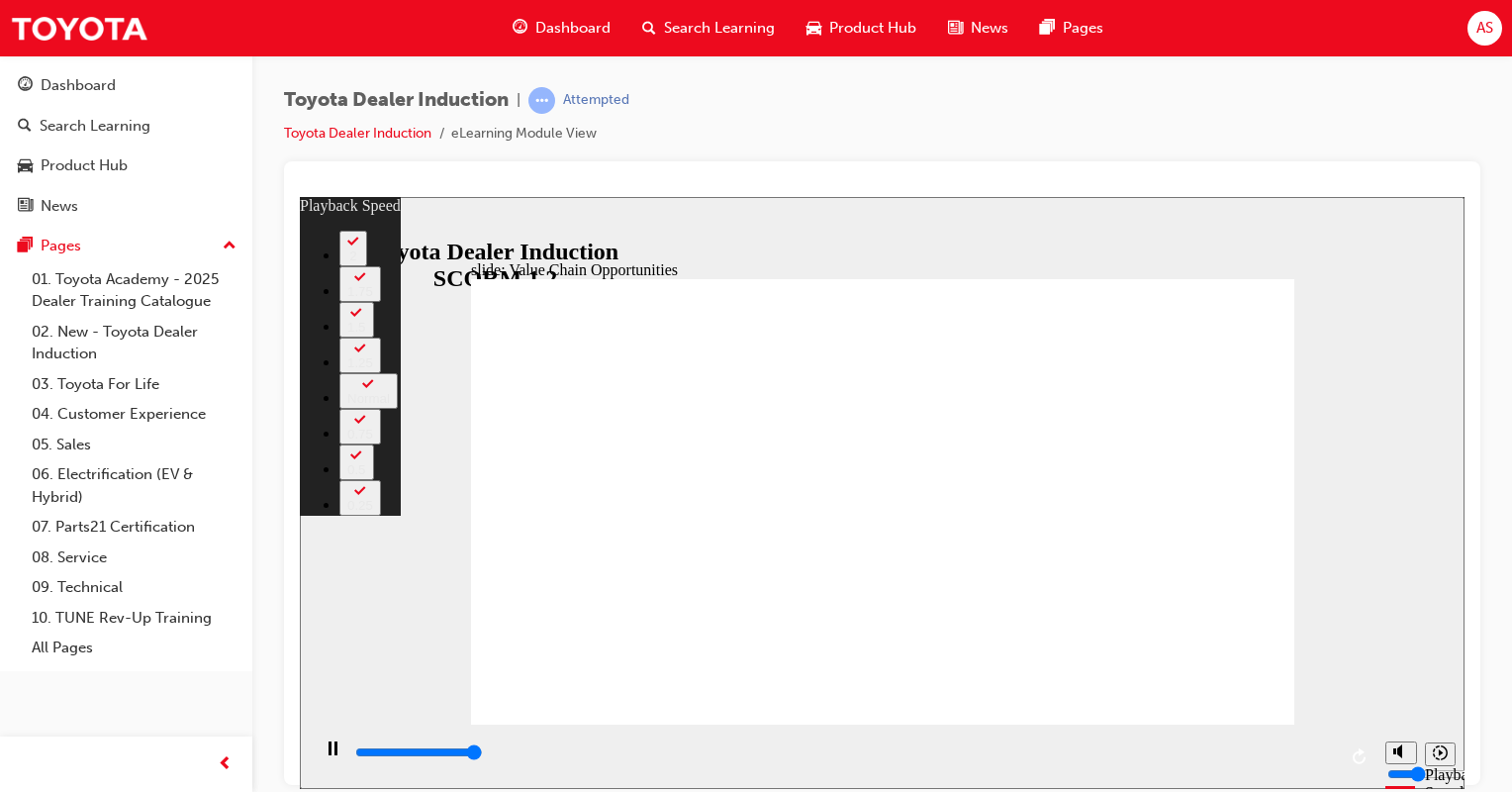 type on "11200" 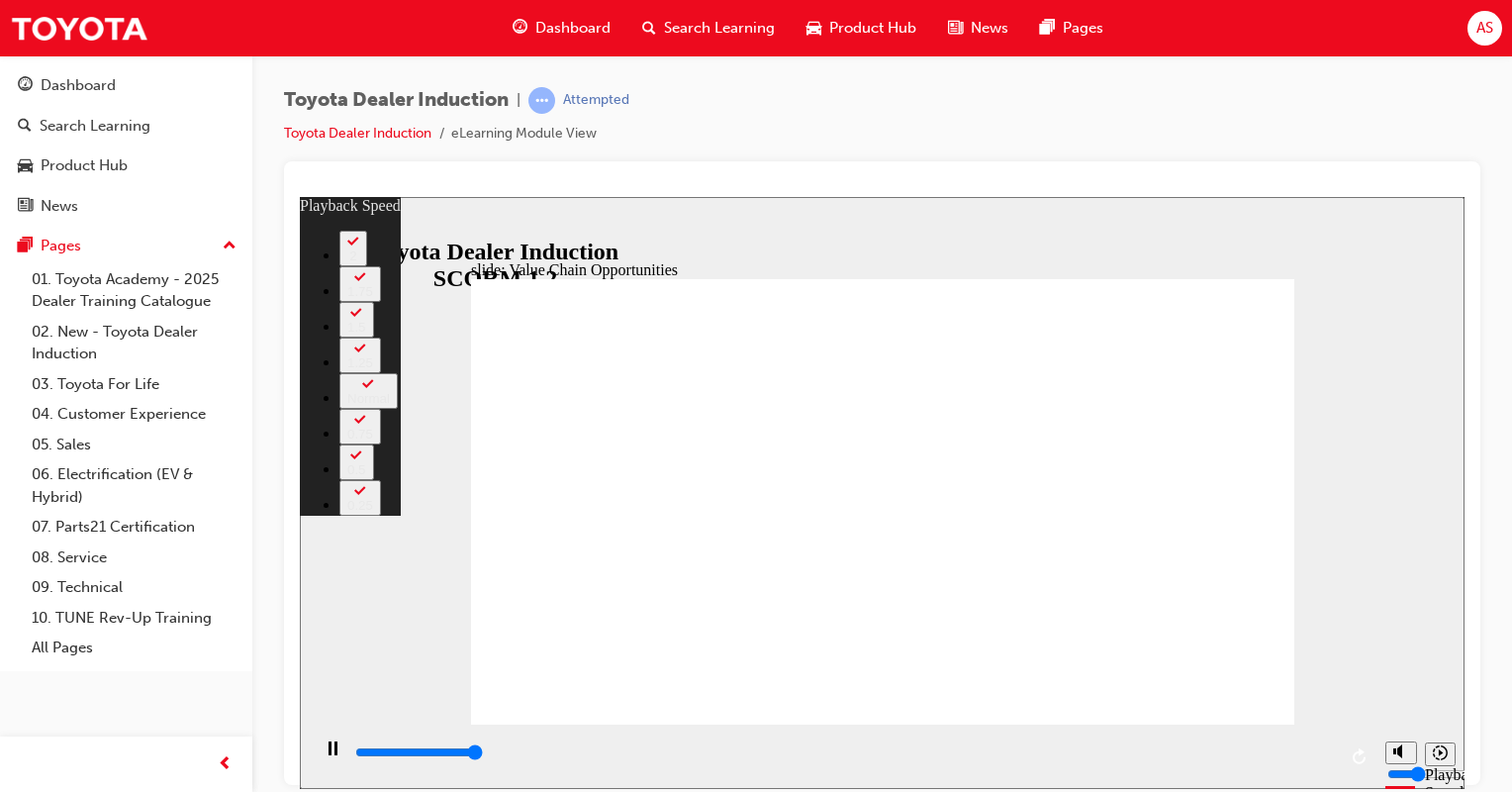 type on "11300" 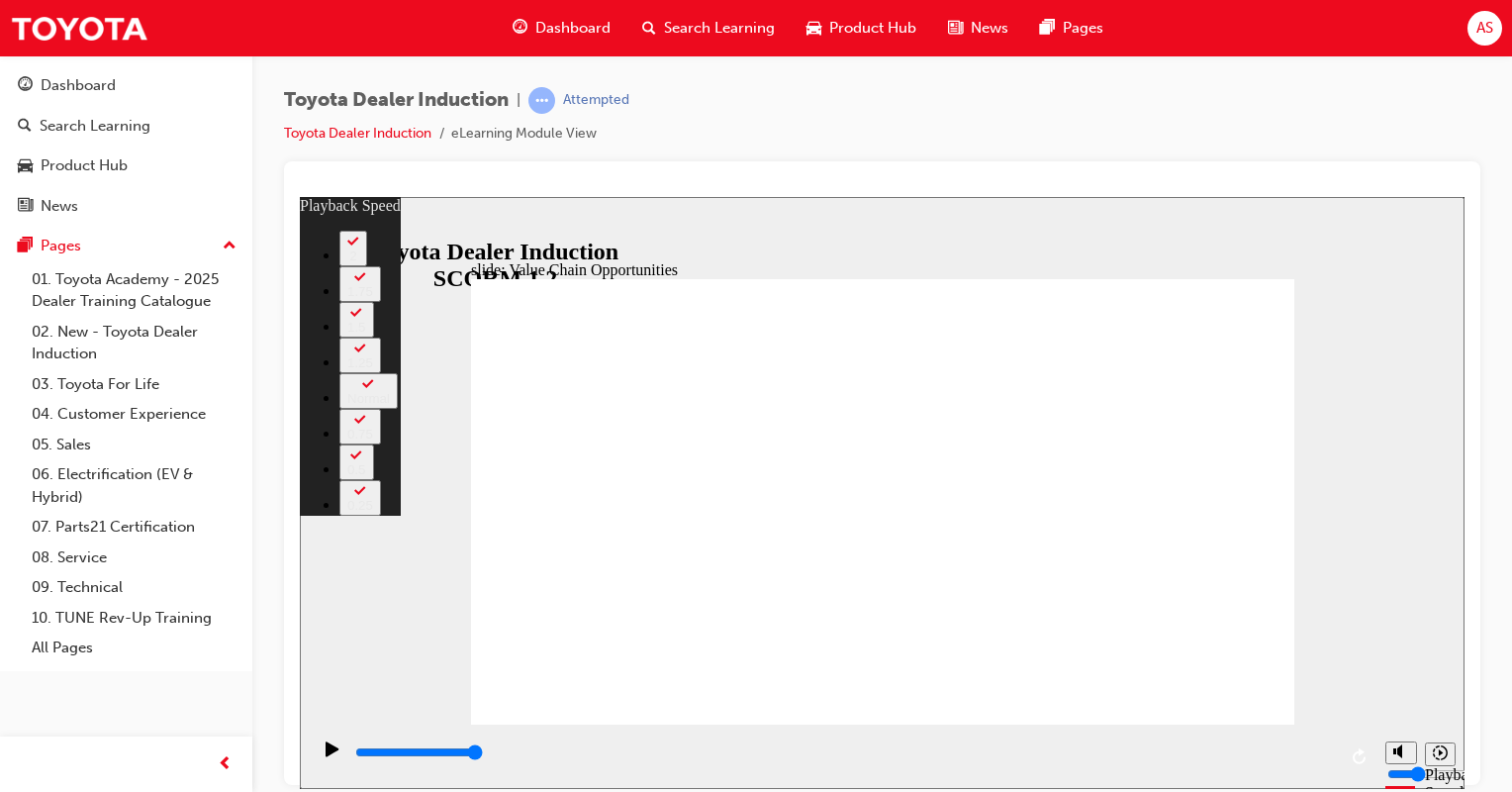 type on "31" 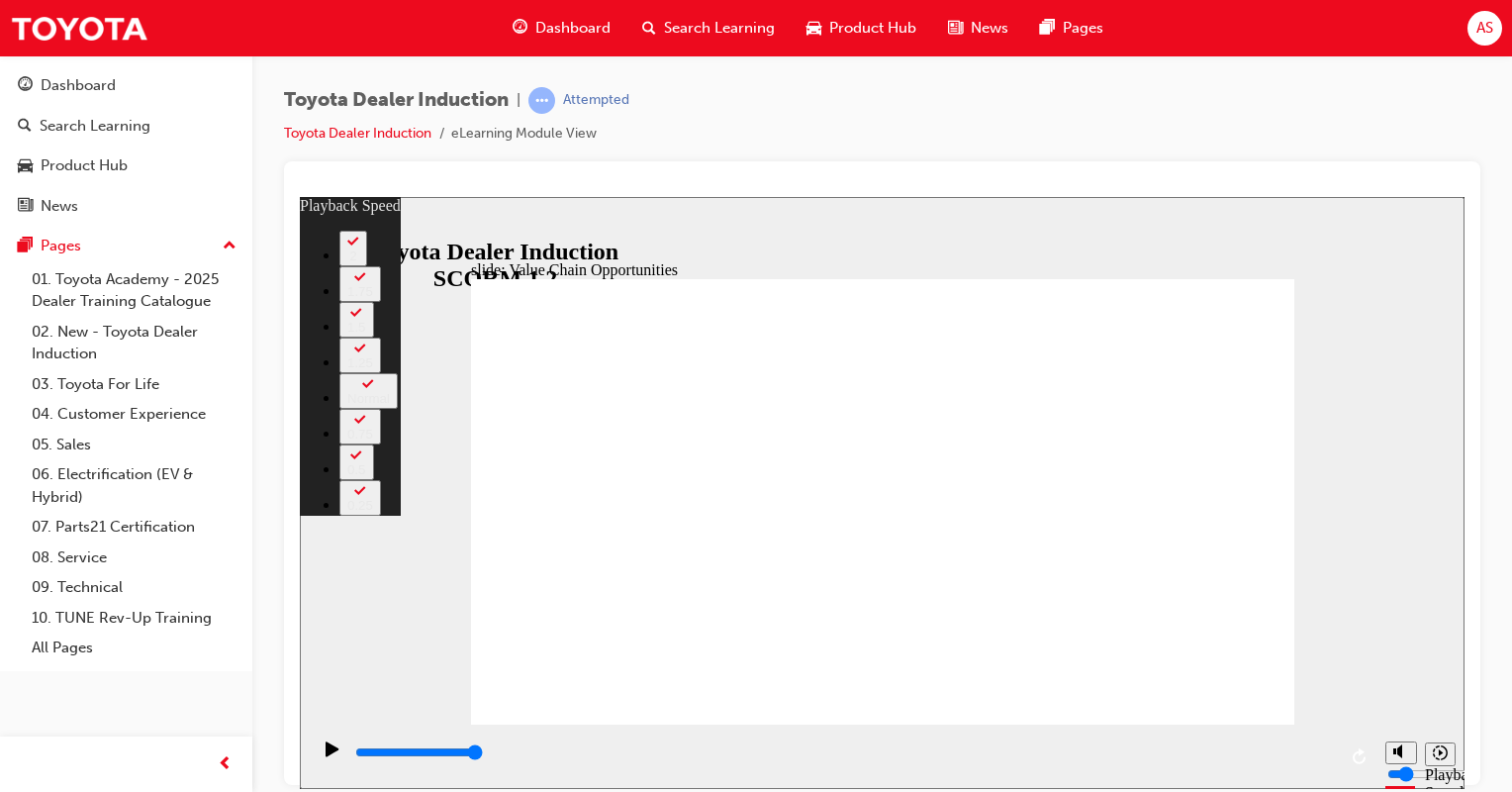 type on "32" 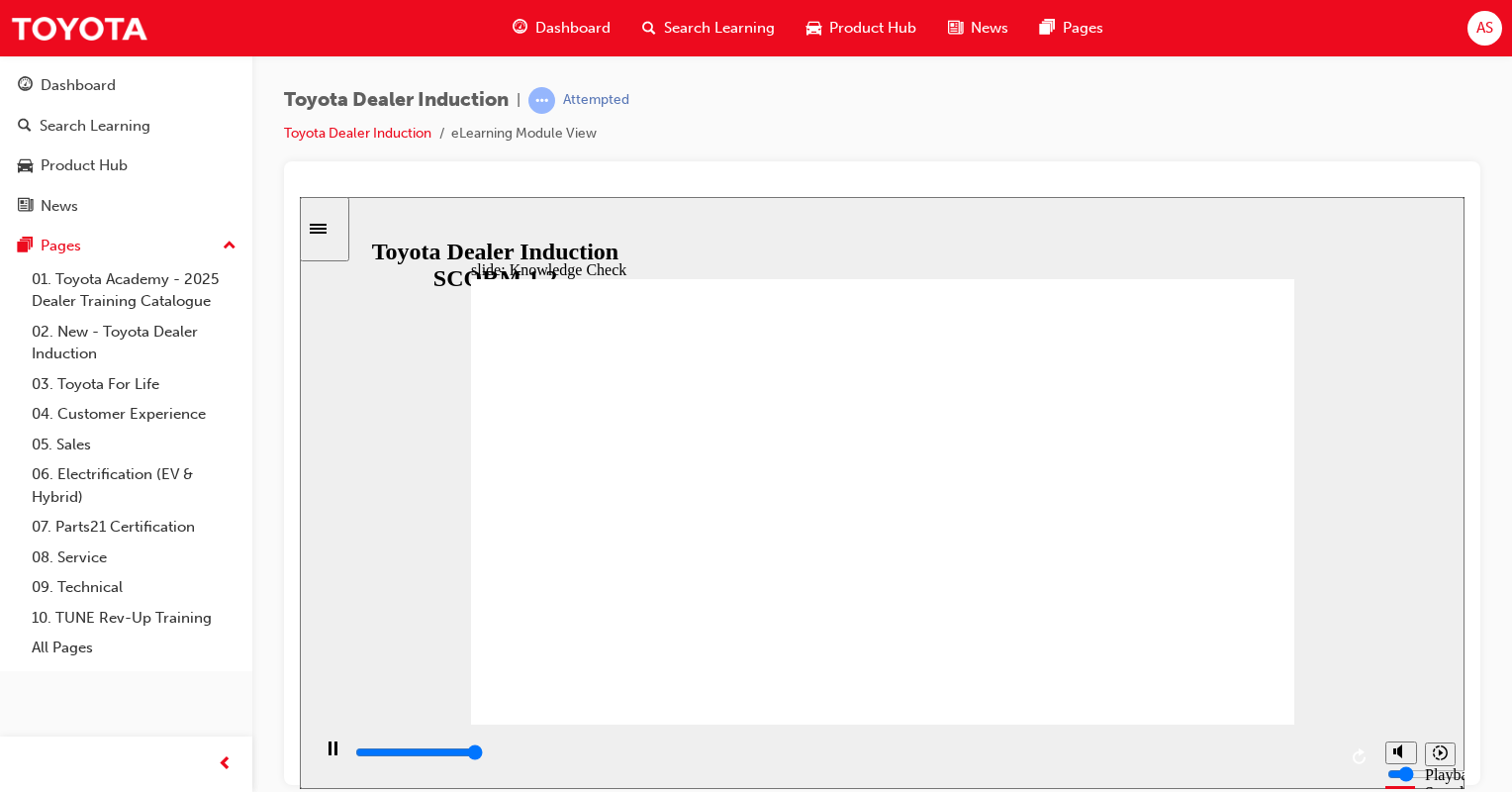 type on "5000" 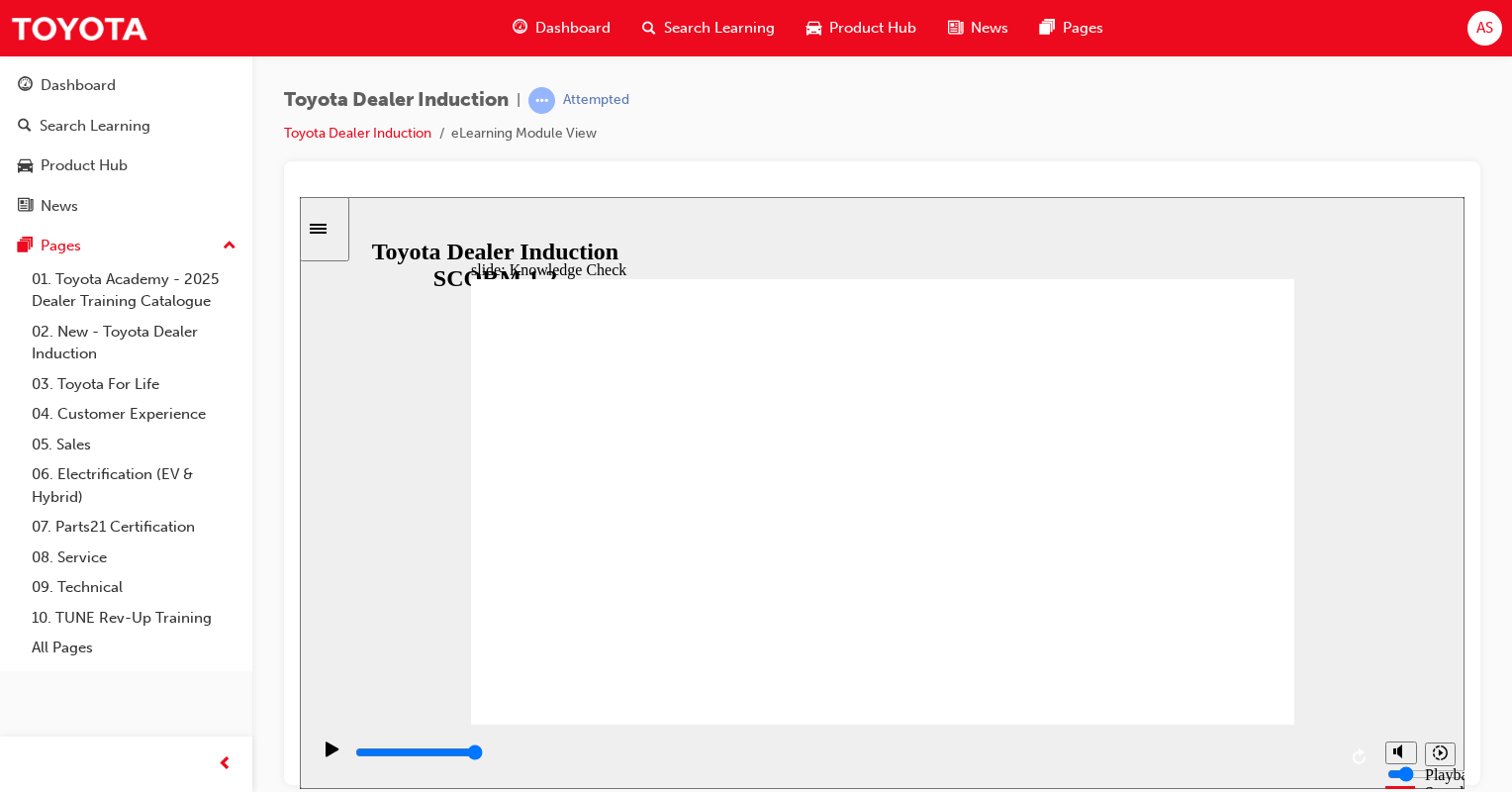 radio on "true" 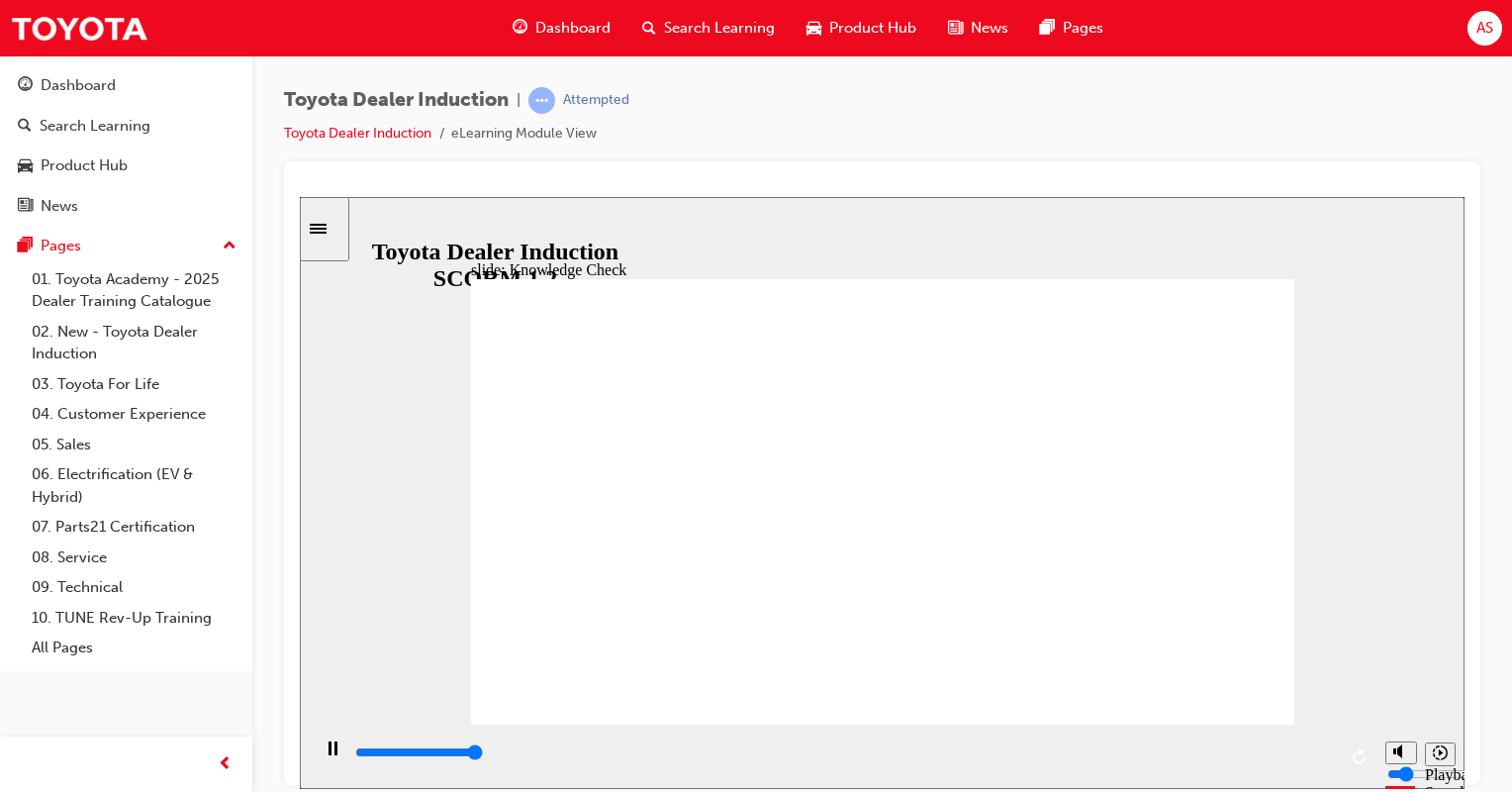 type on "5000" 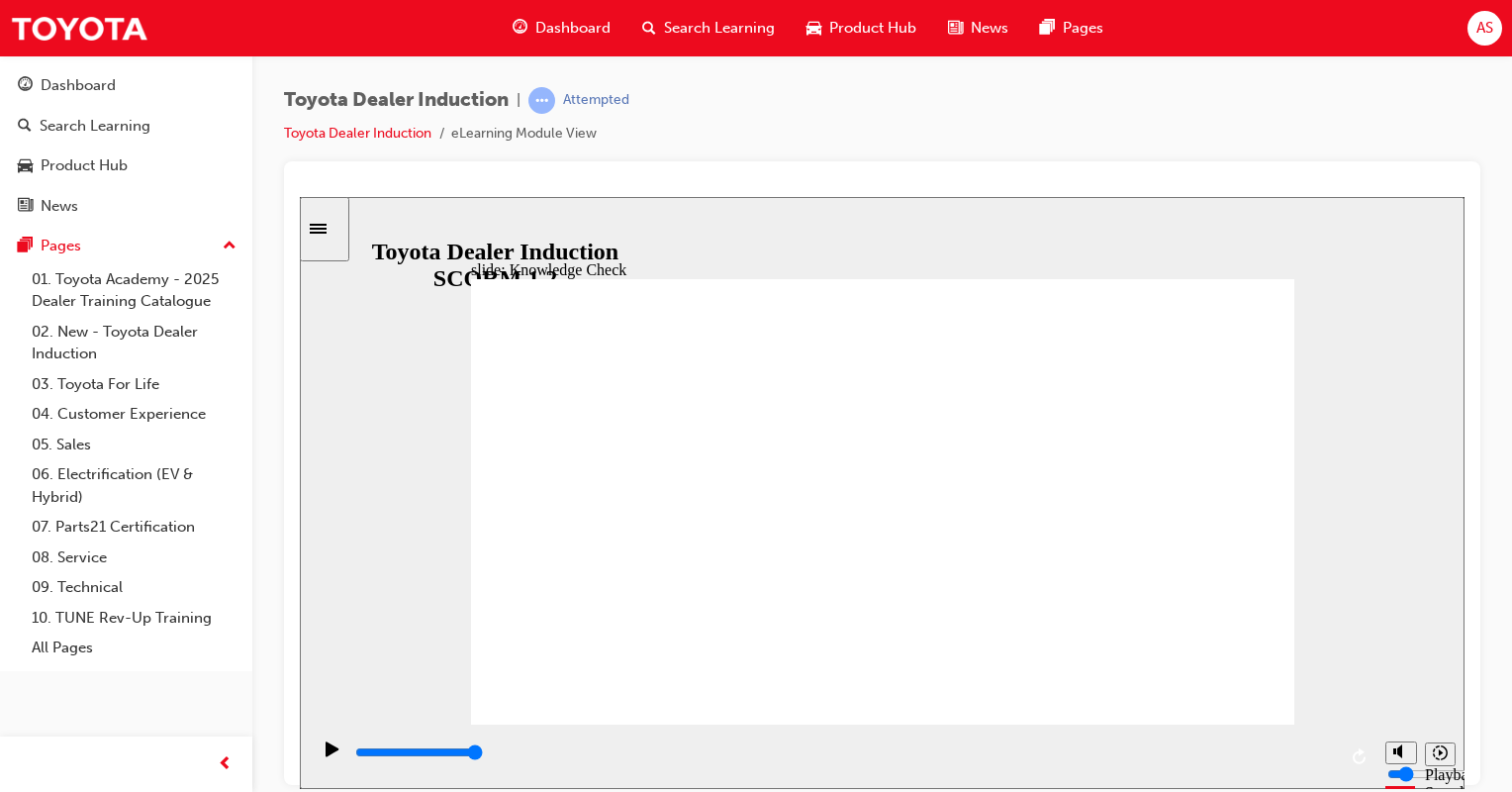 radio on "false" 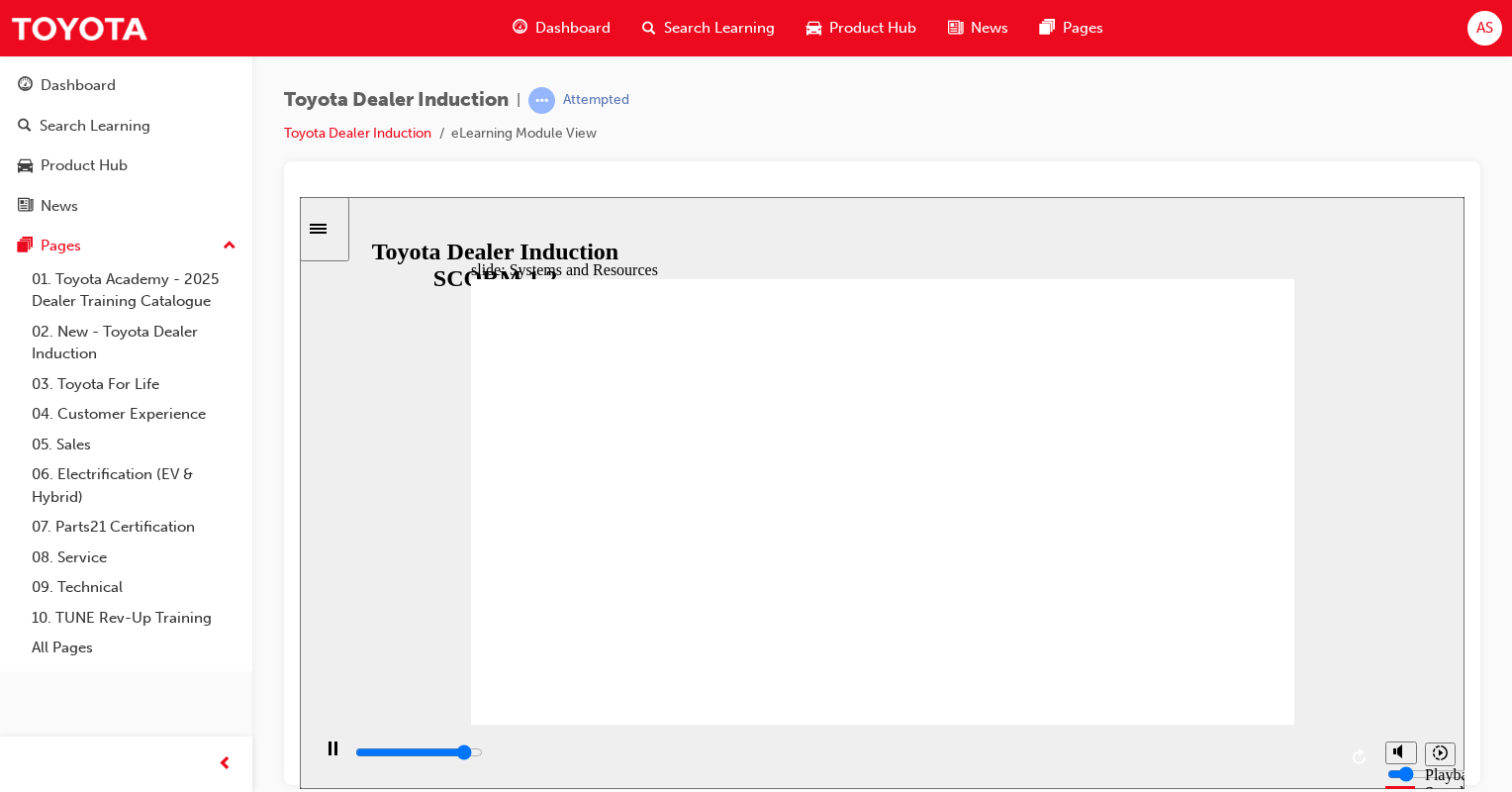 click 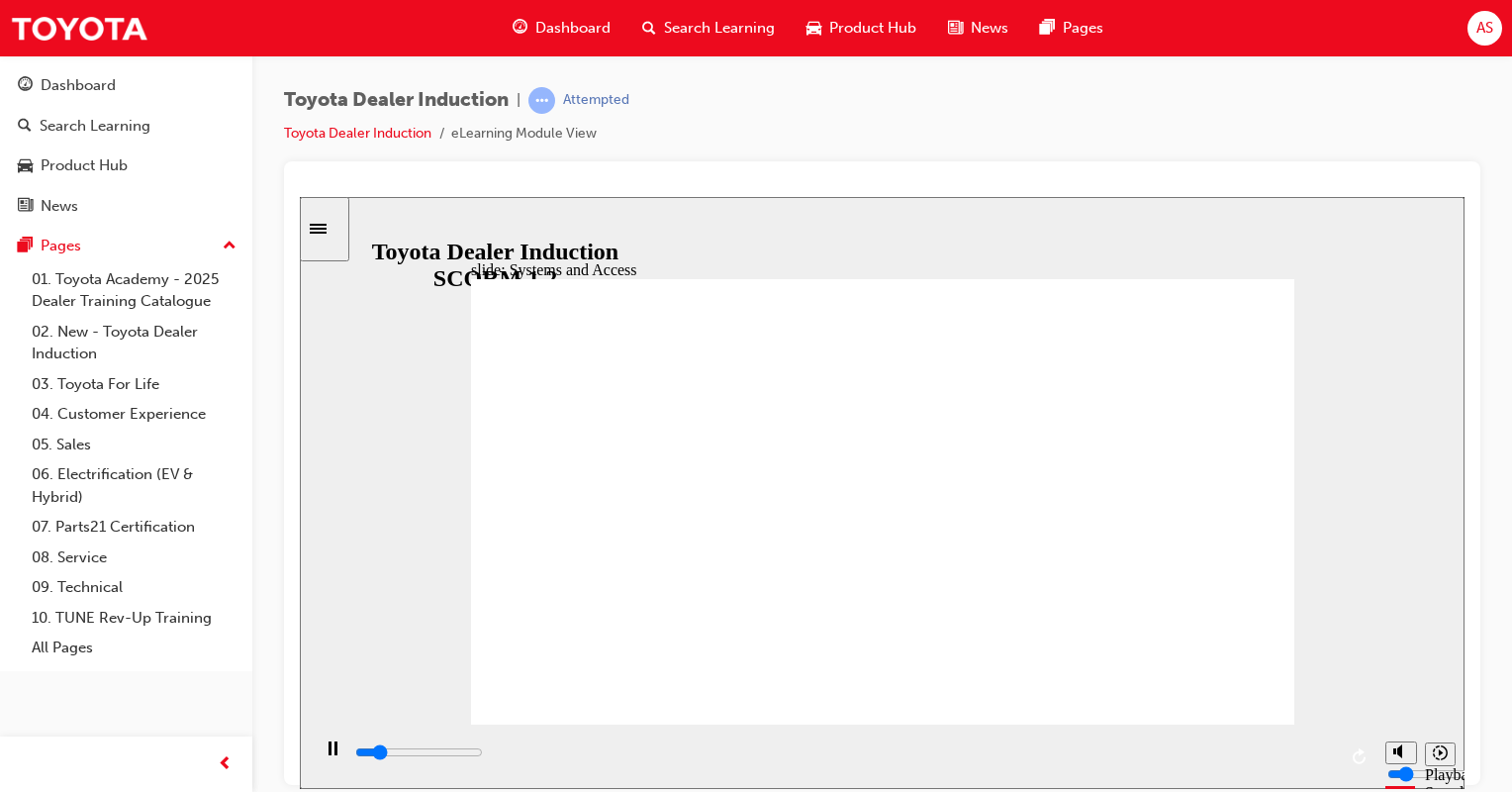 click 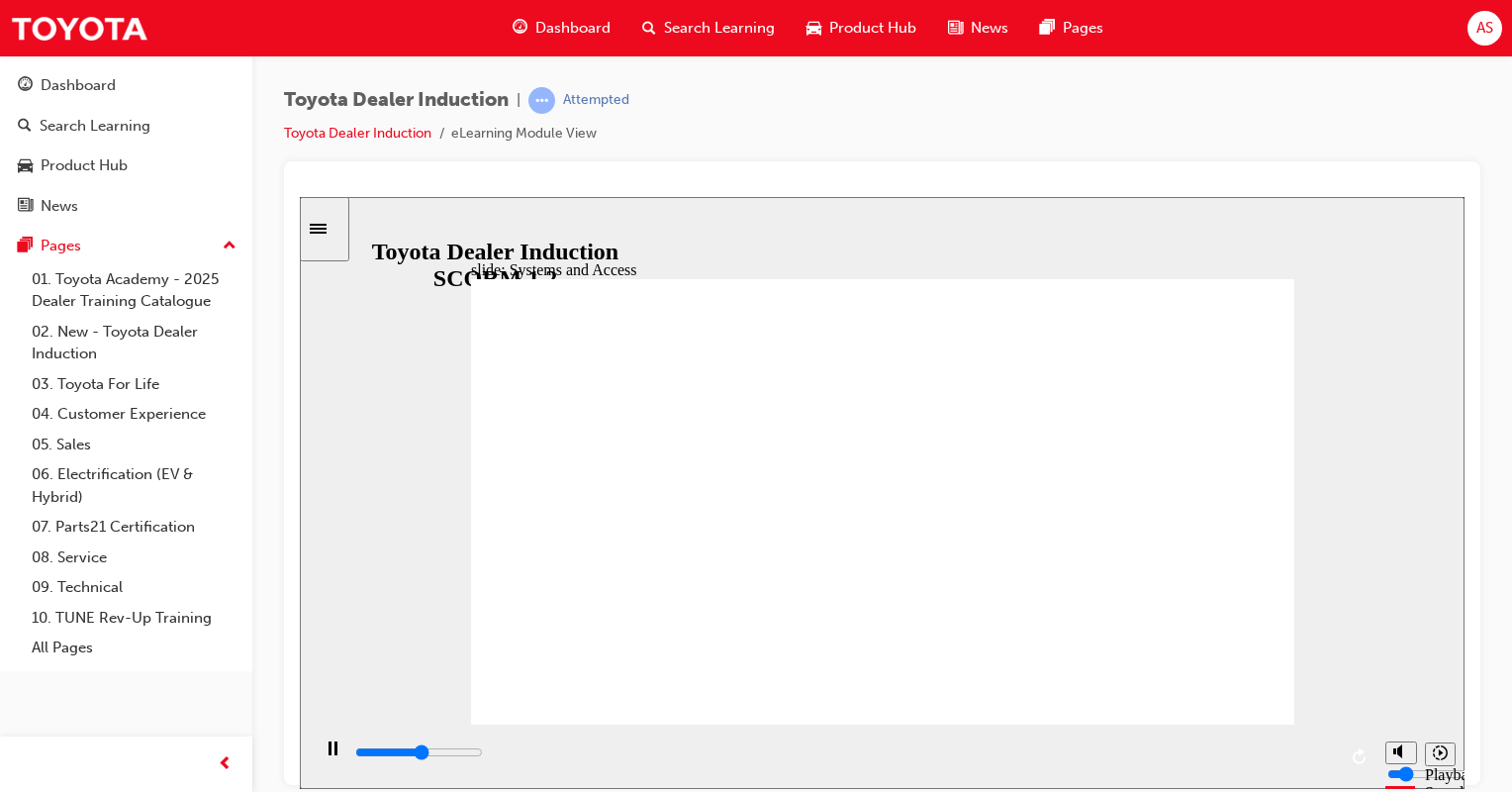 click 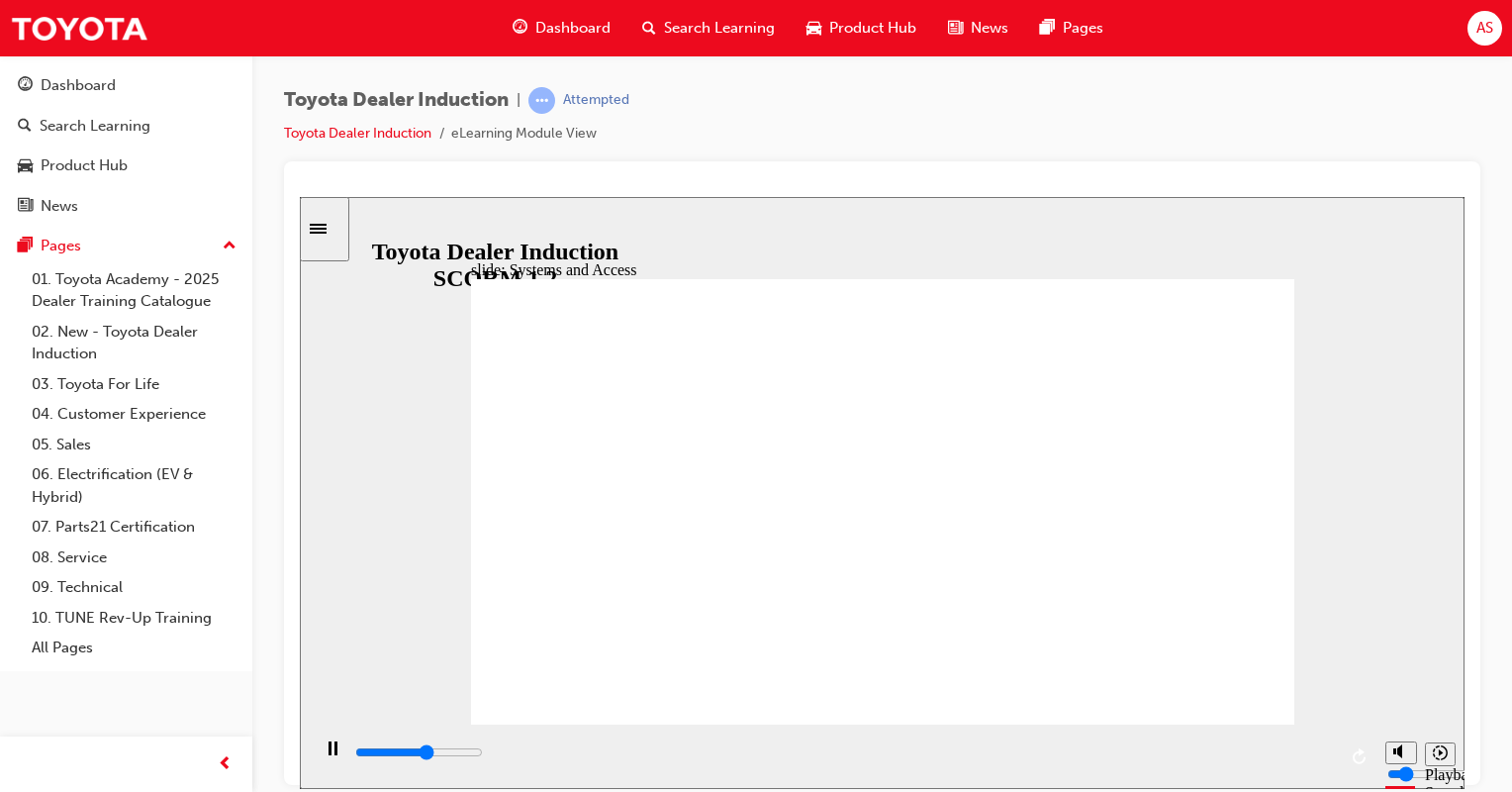 click 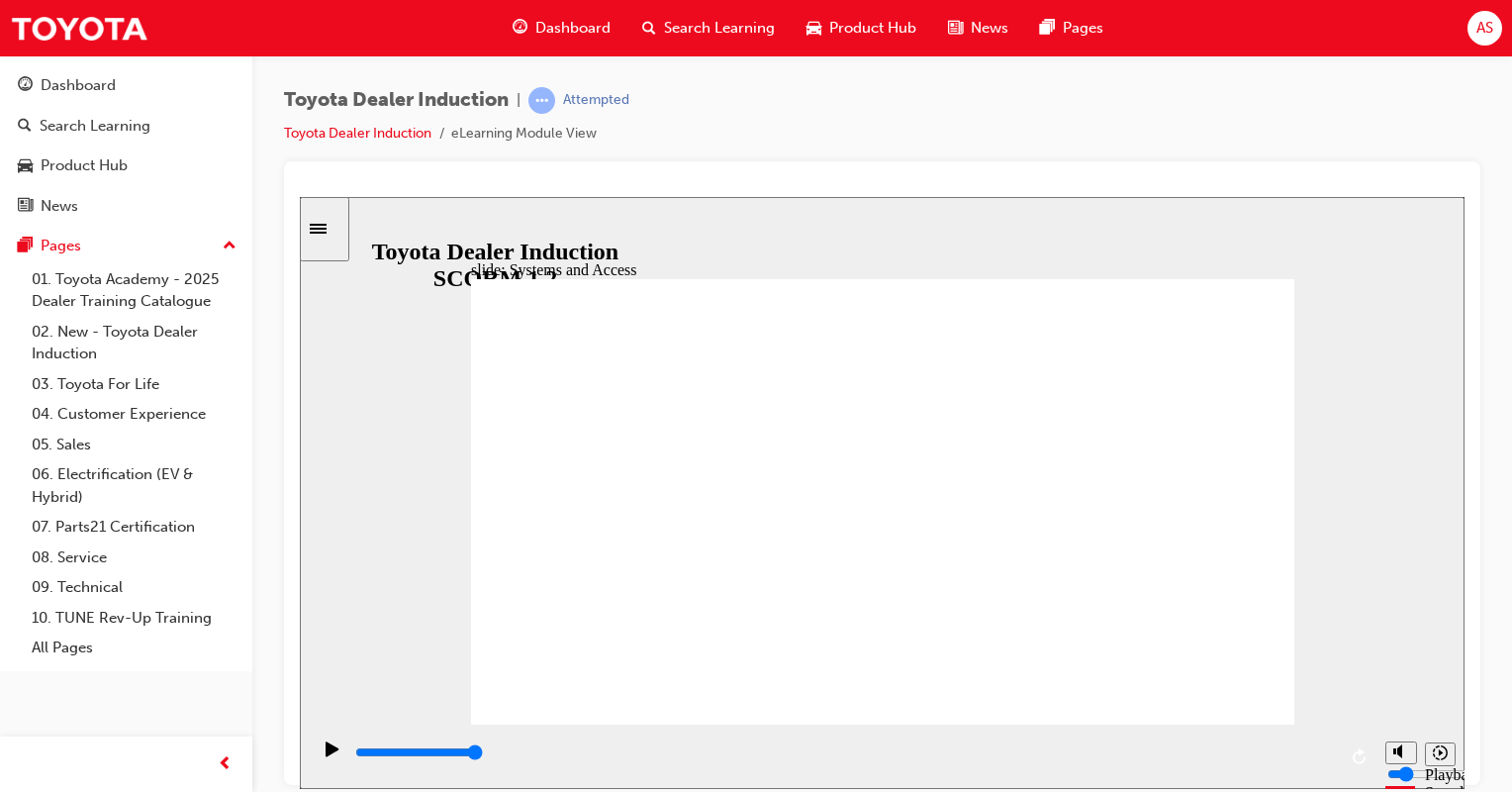 click 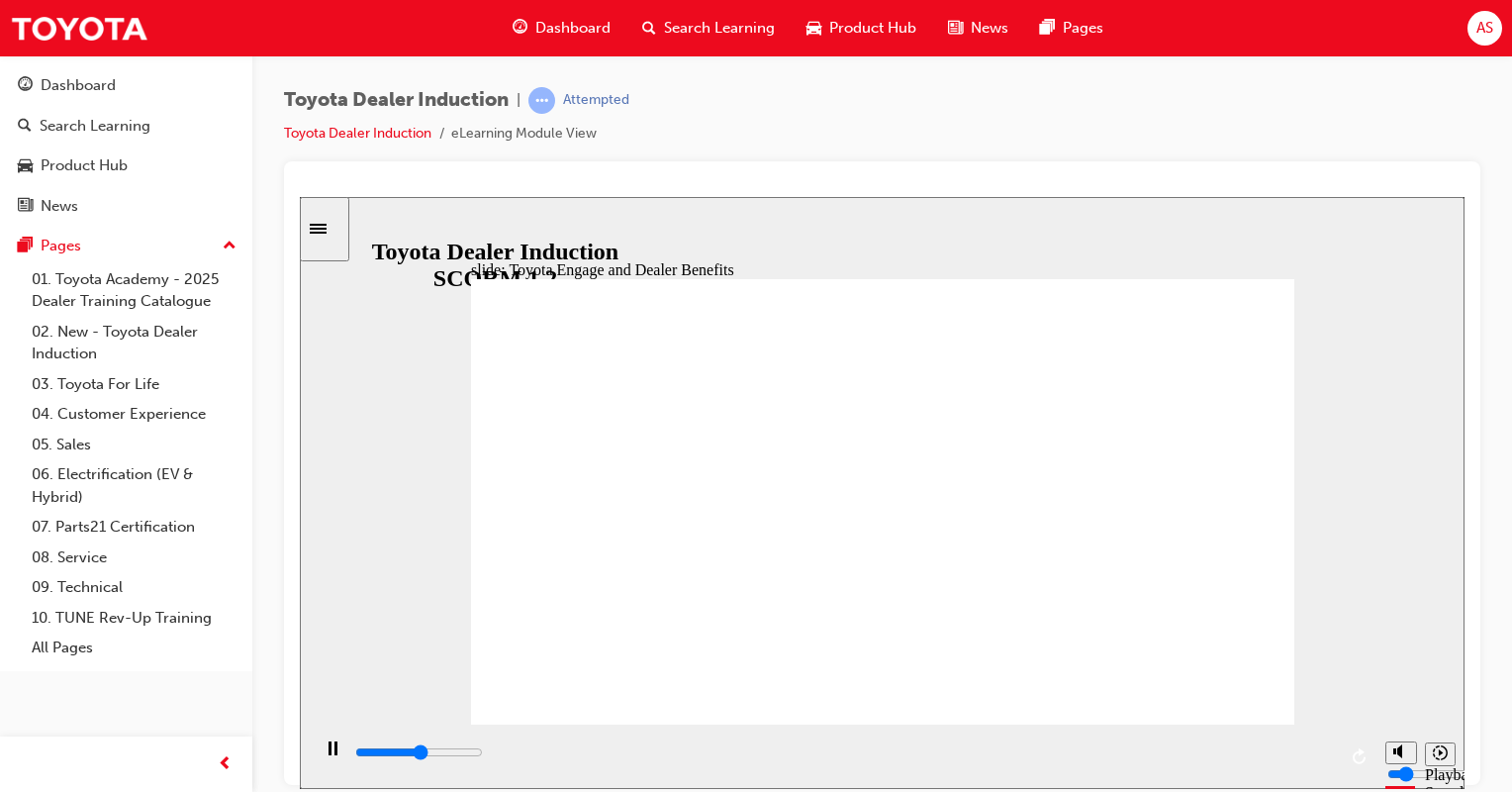 click 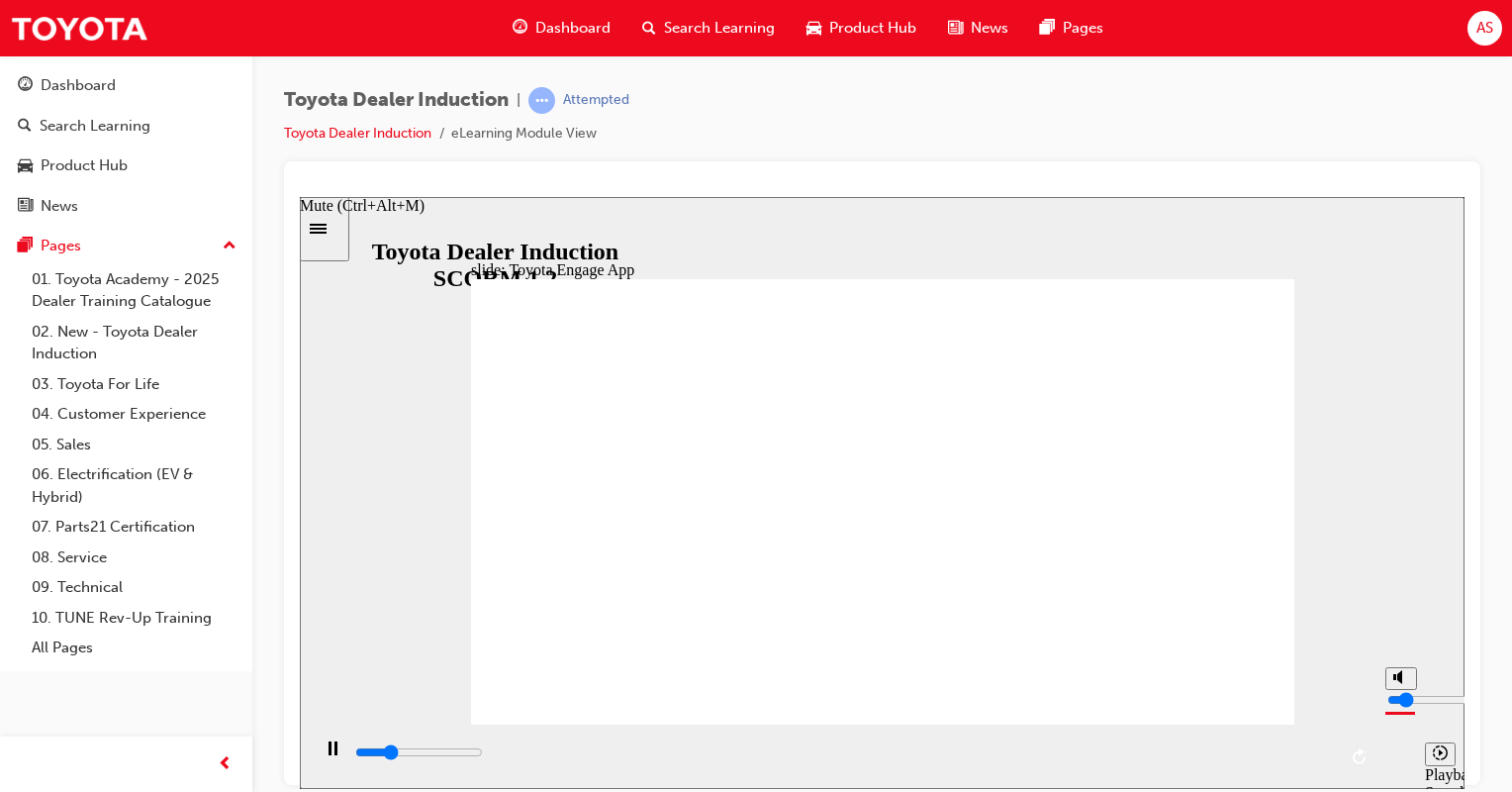 type on "5500" 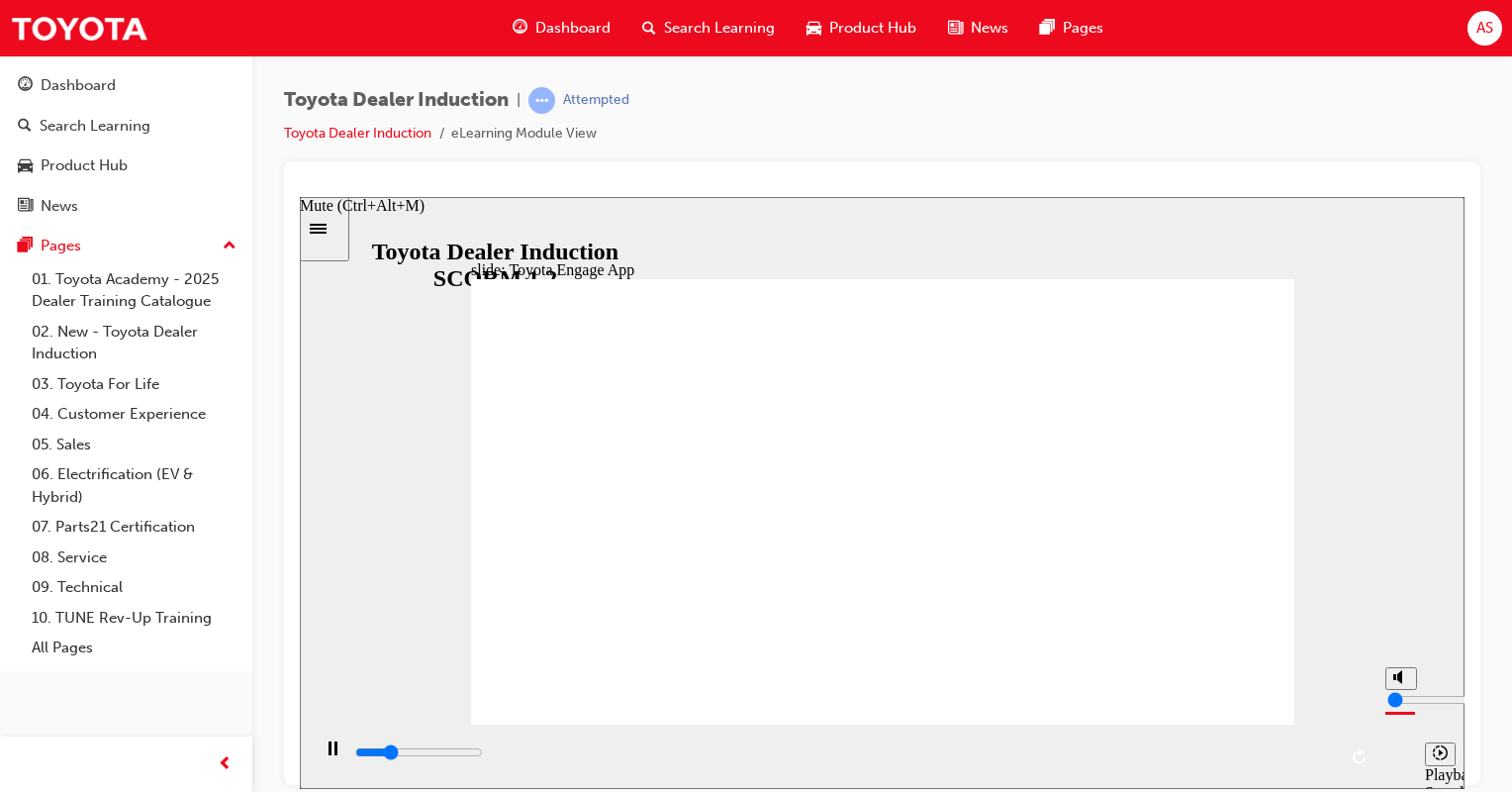 type on "5600" 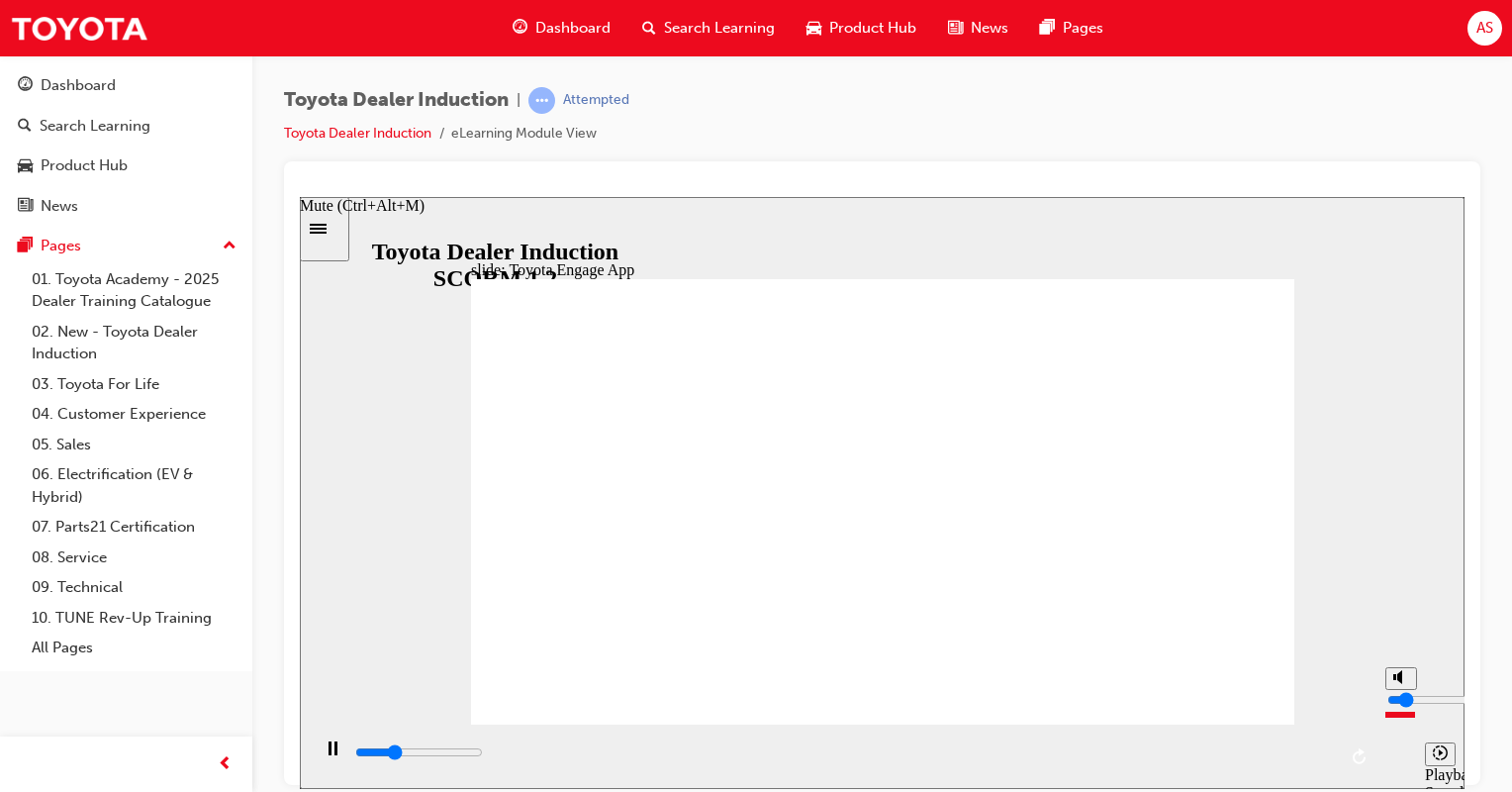 type on "6400" 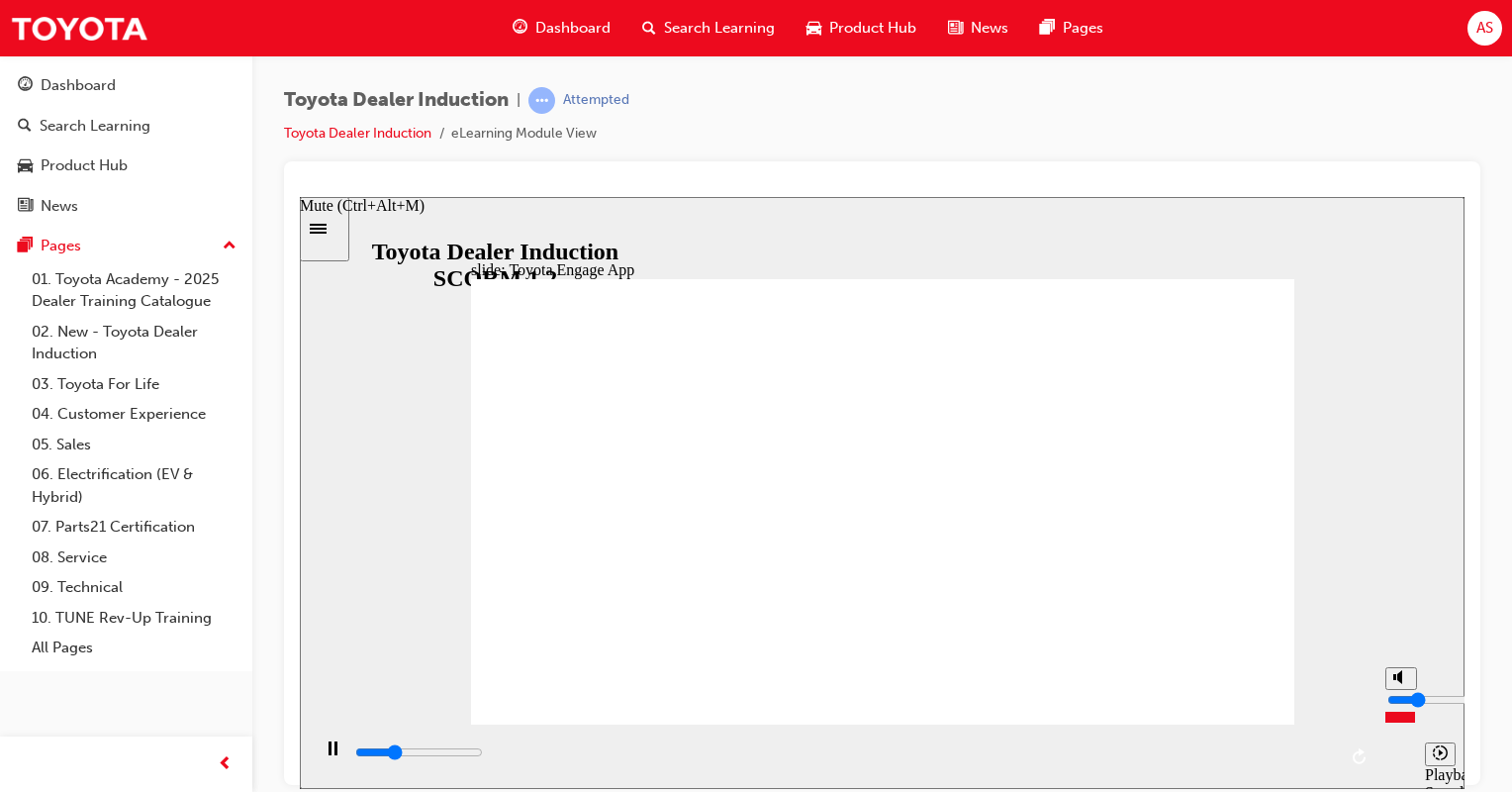 type on "6500" 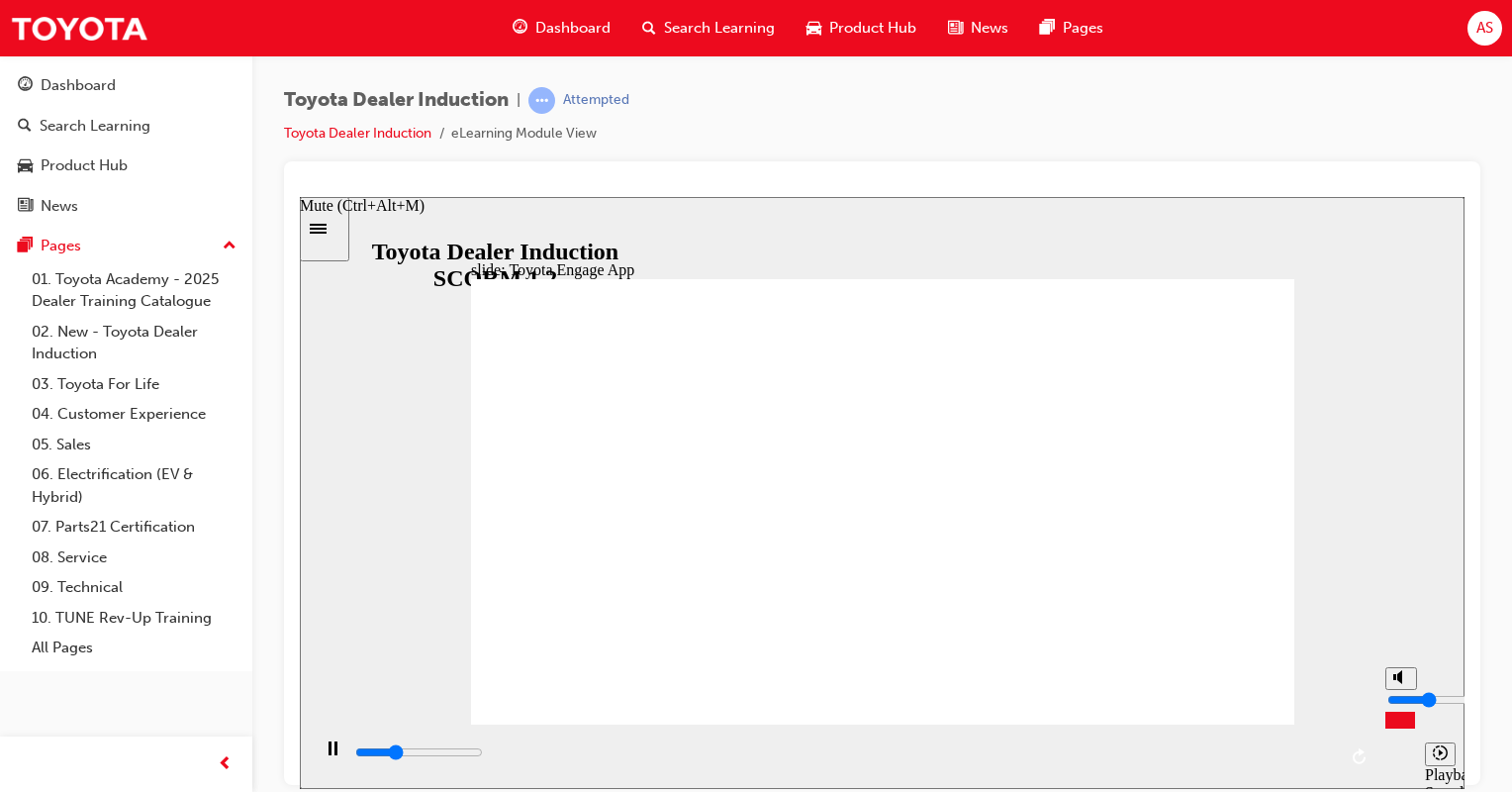 type on "6600" 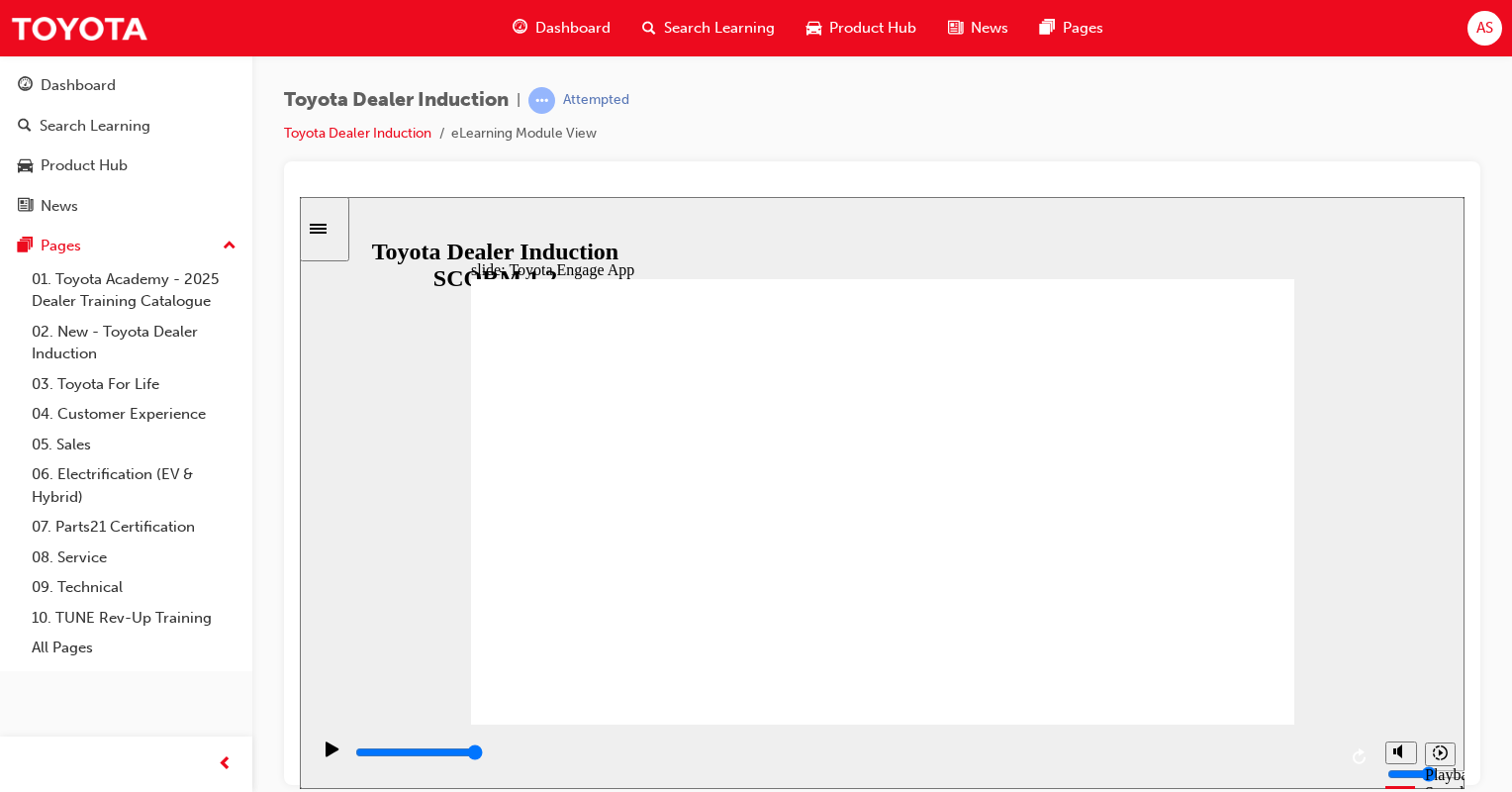 click 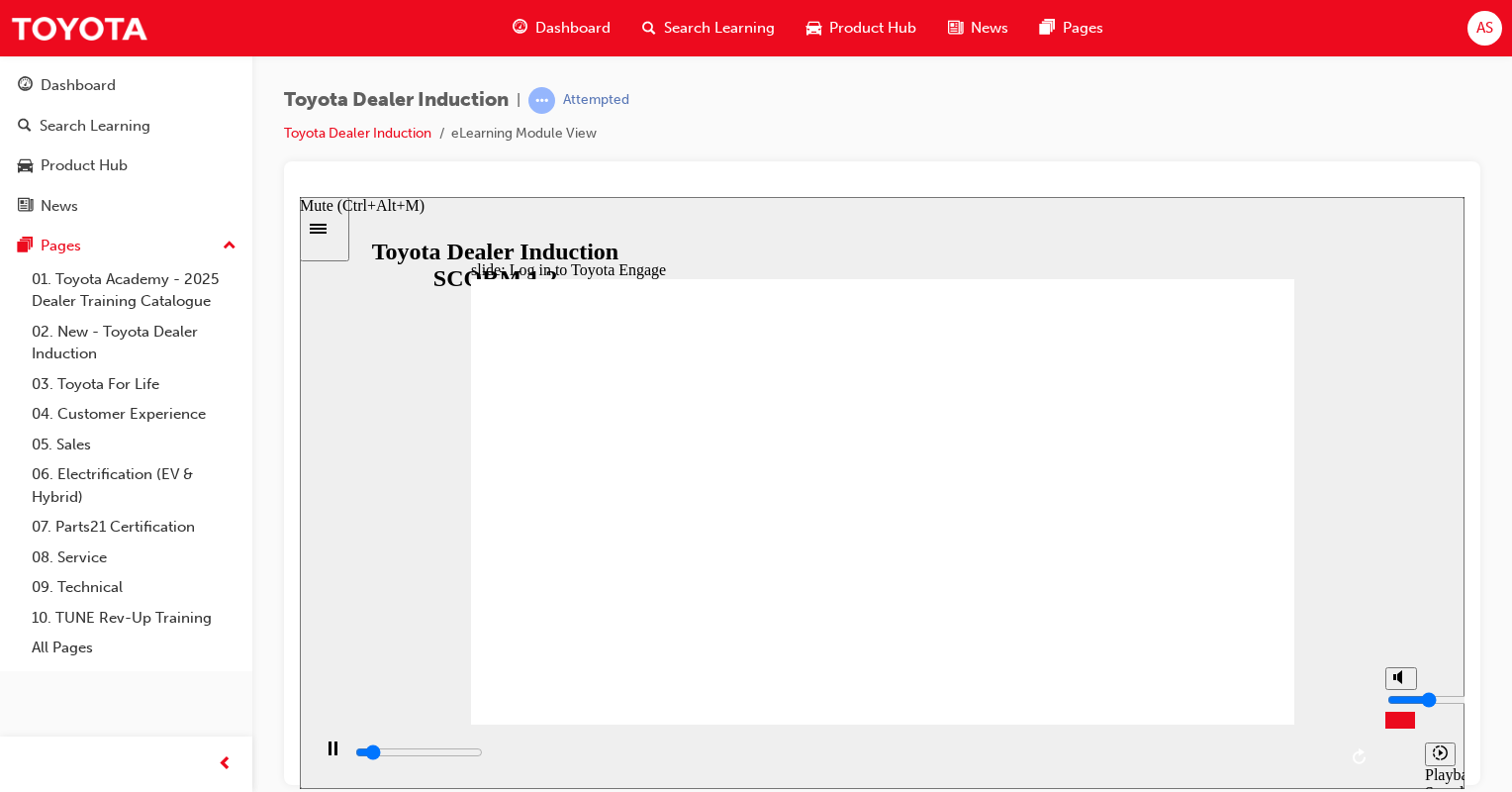 type on "3500" 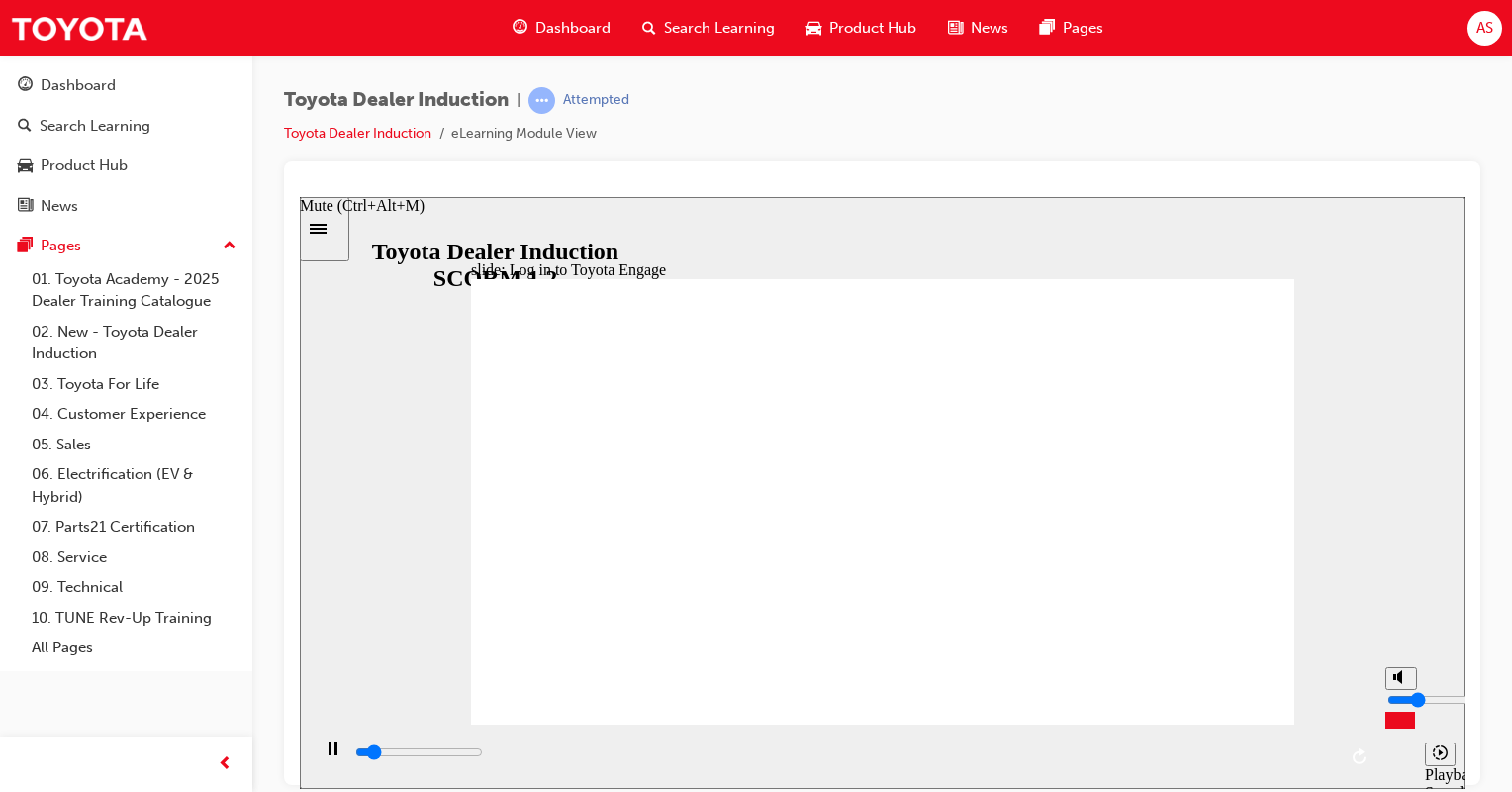 type on "3600" 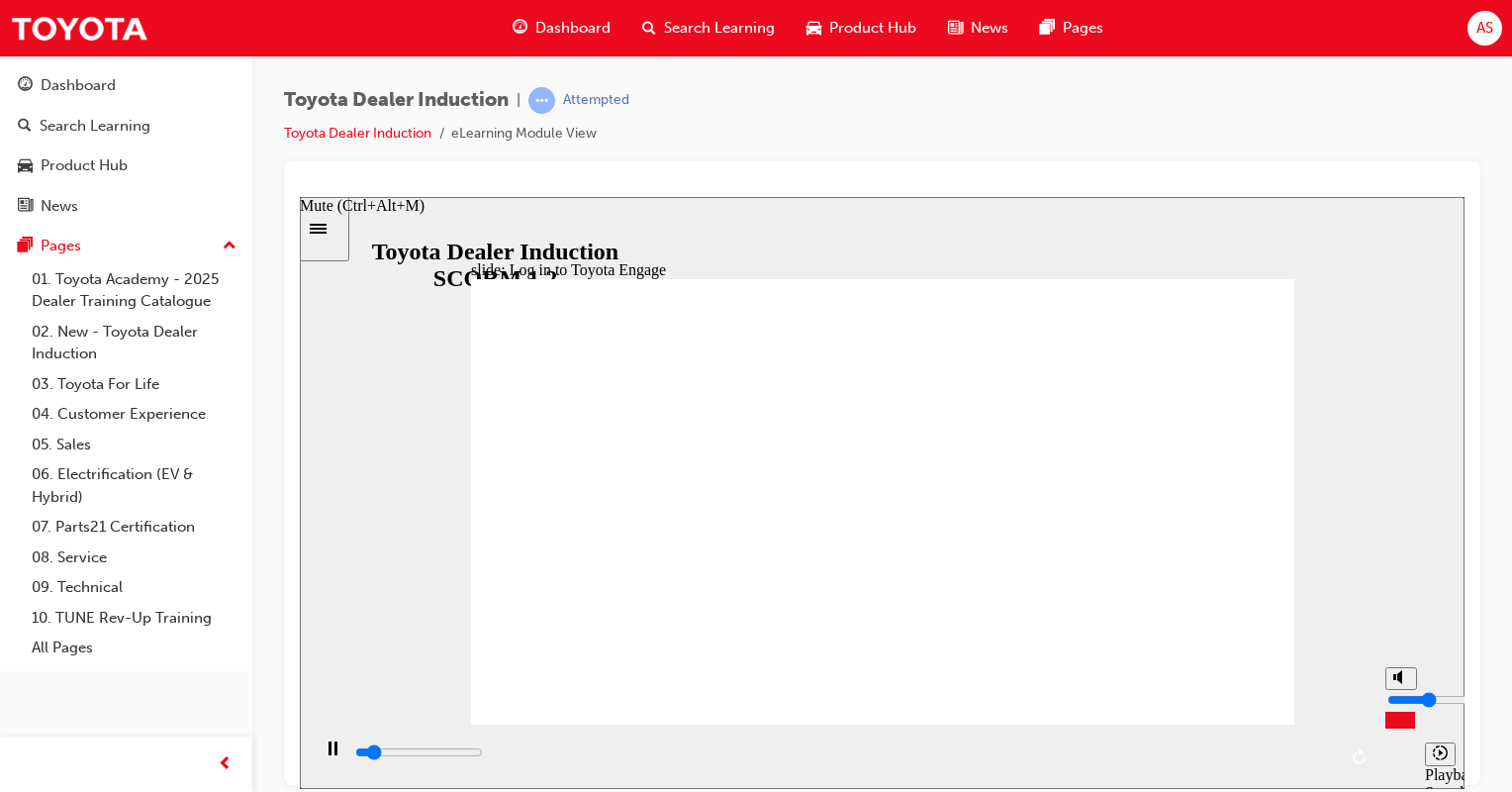 type on "3800" 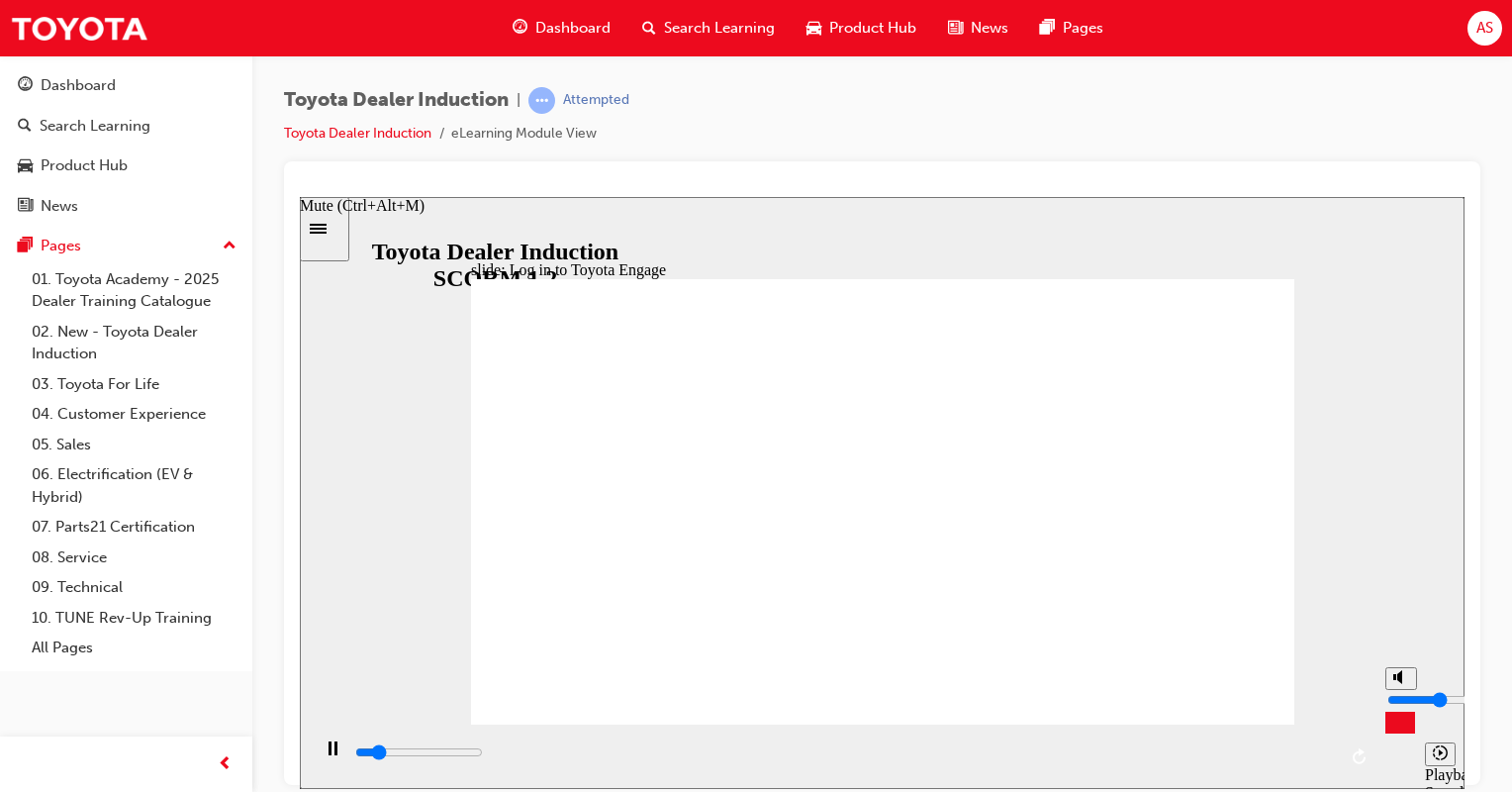 type on "5400" 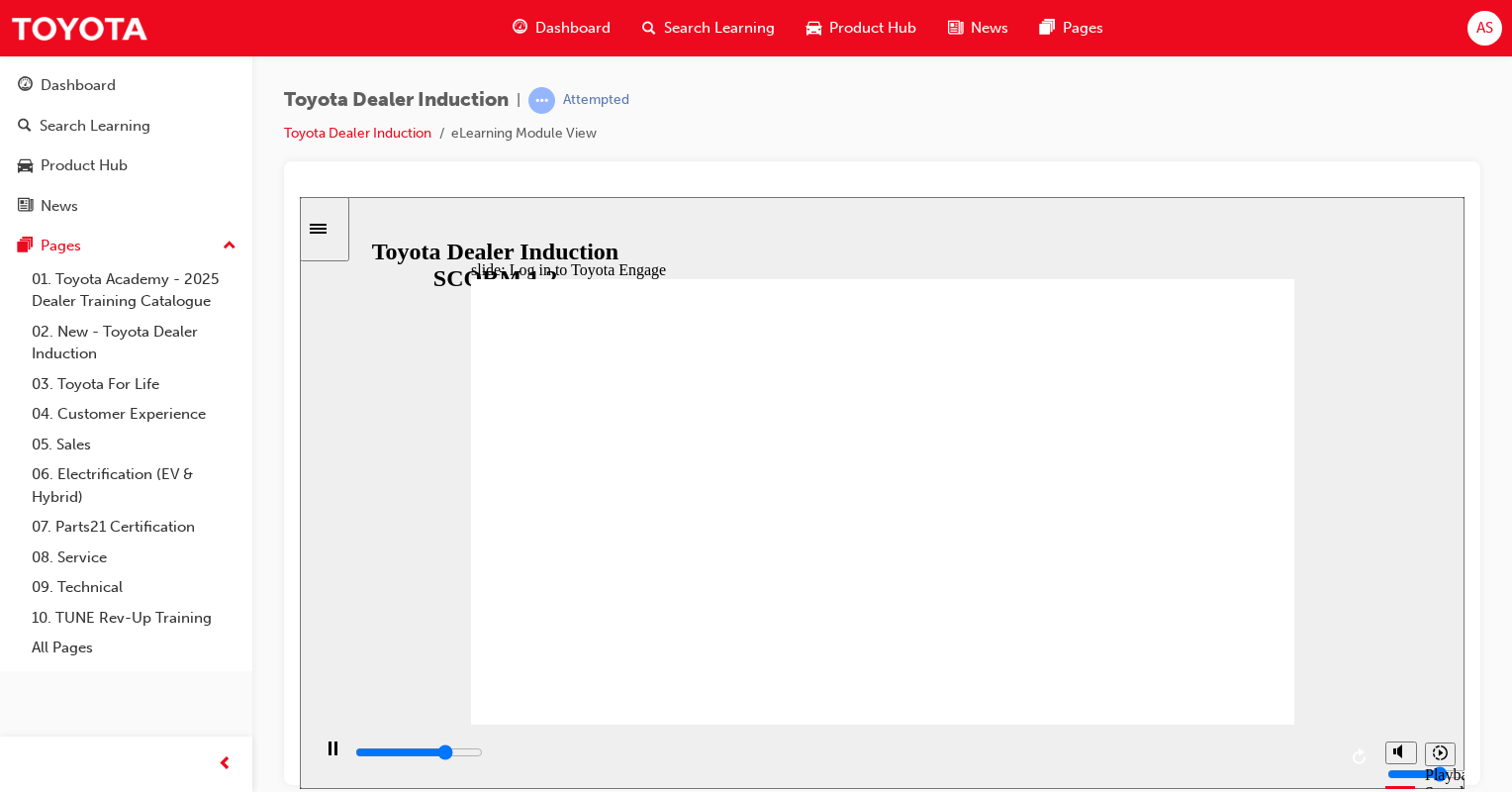click 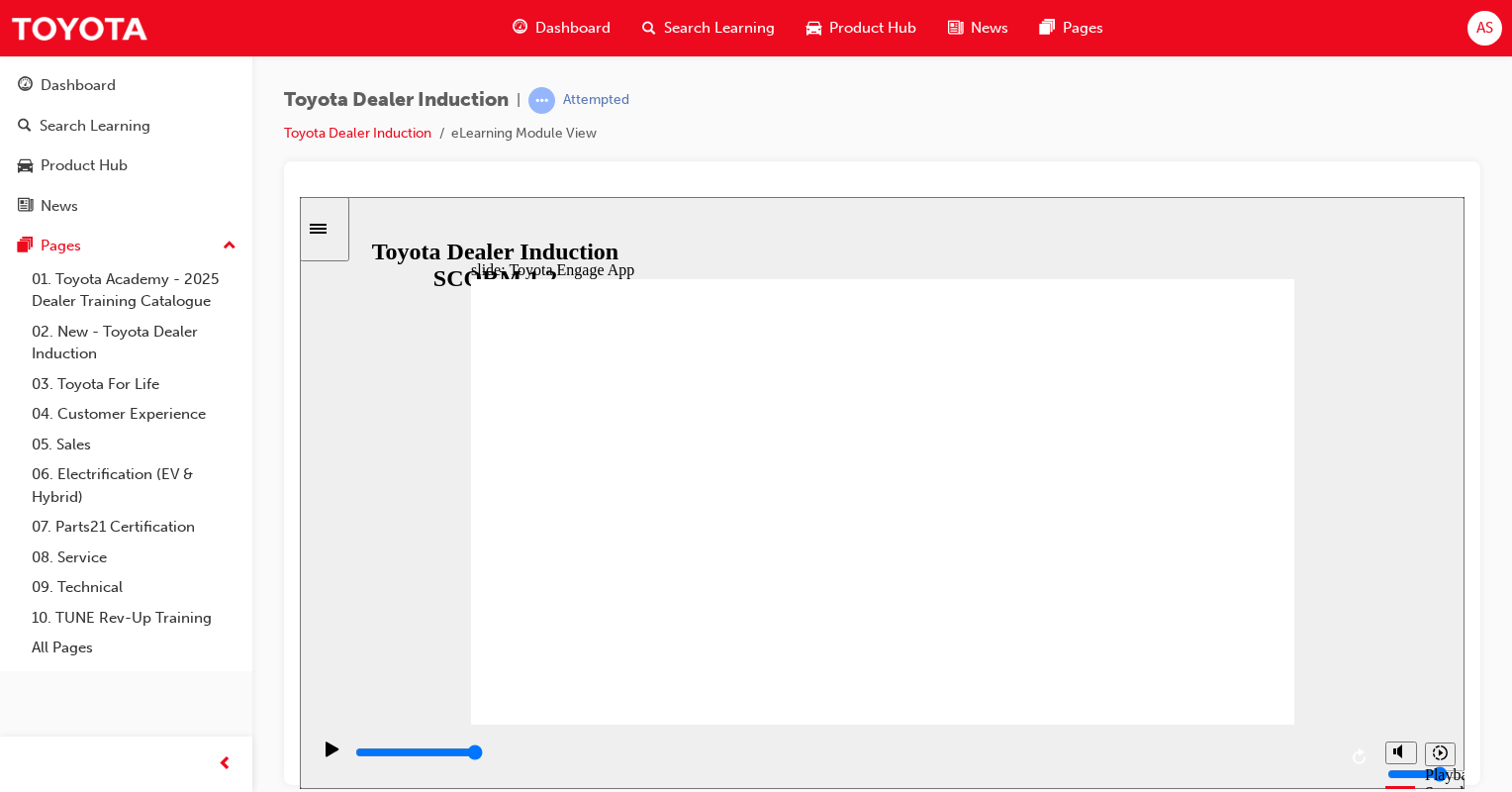 click 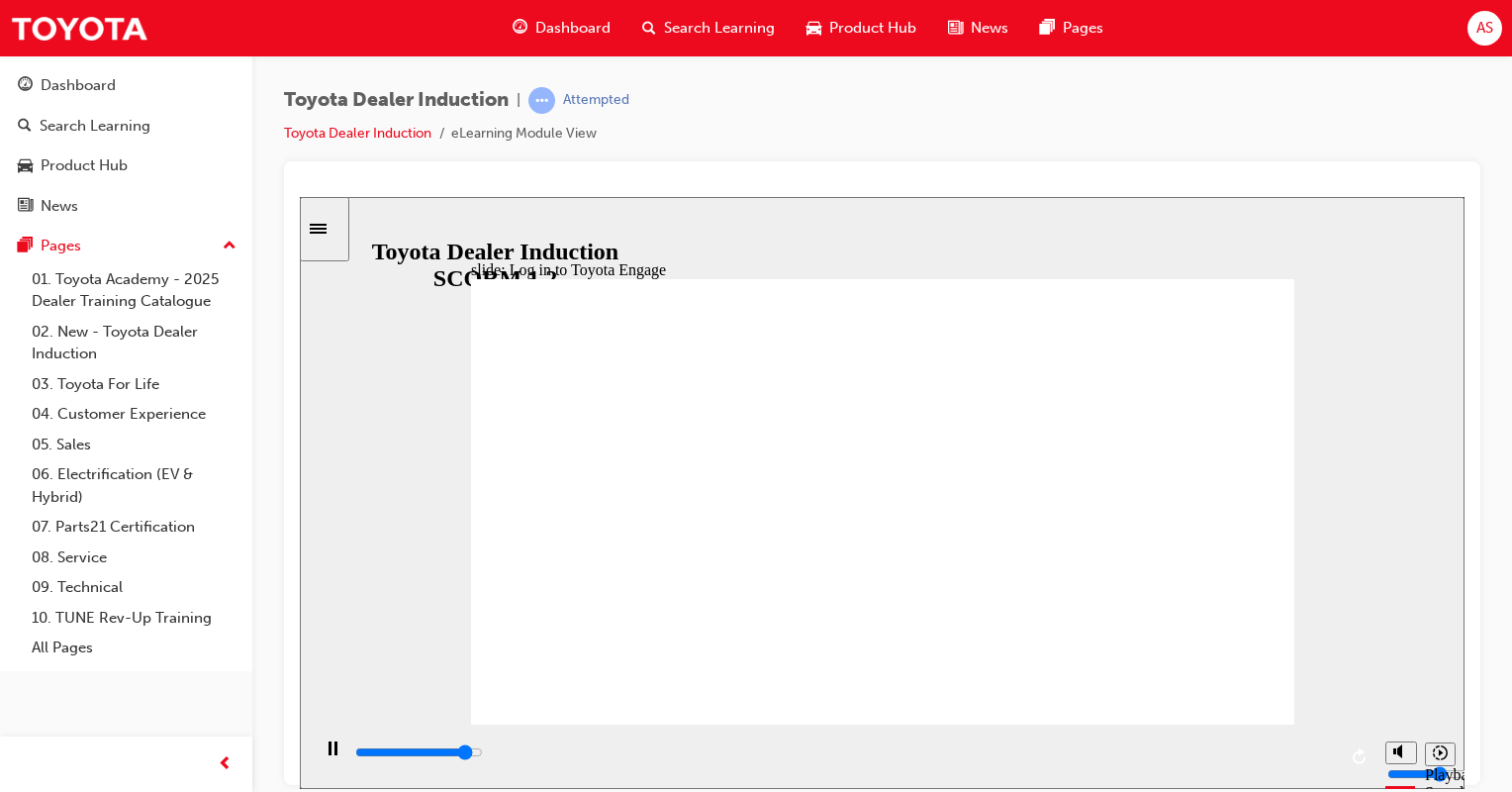 drag, startPoint x: 1210, startPoint y: 551, endPoint x: 1227, endPoint y: 609, distance: 60.440053 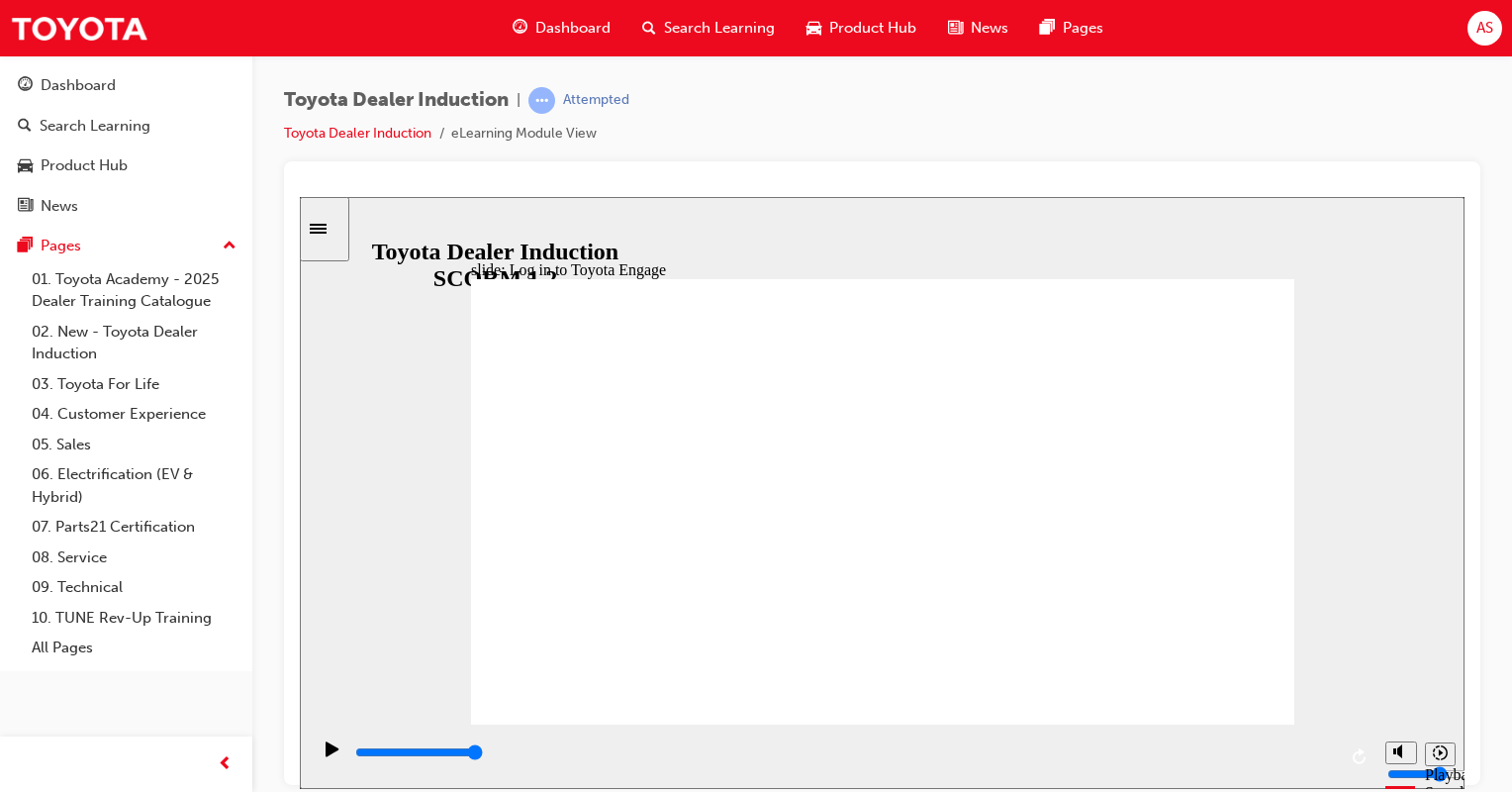 click 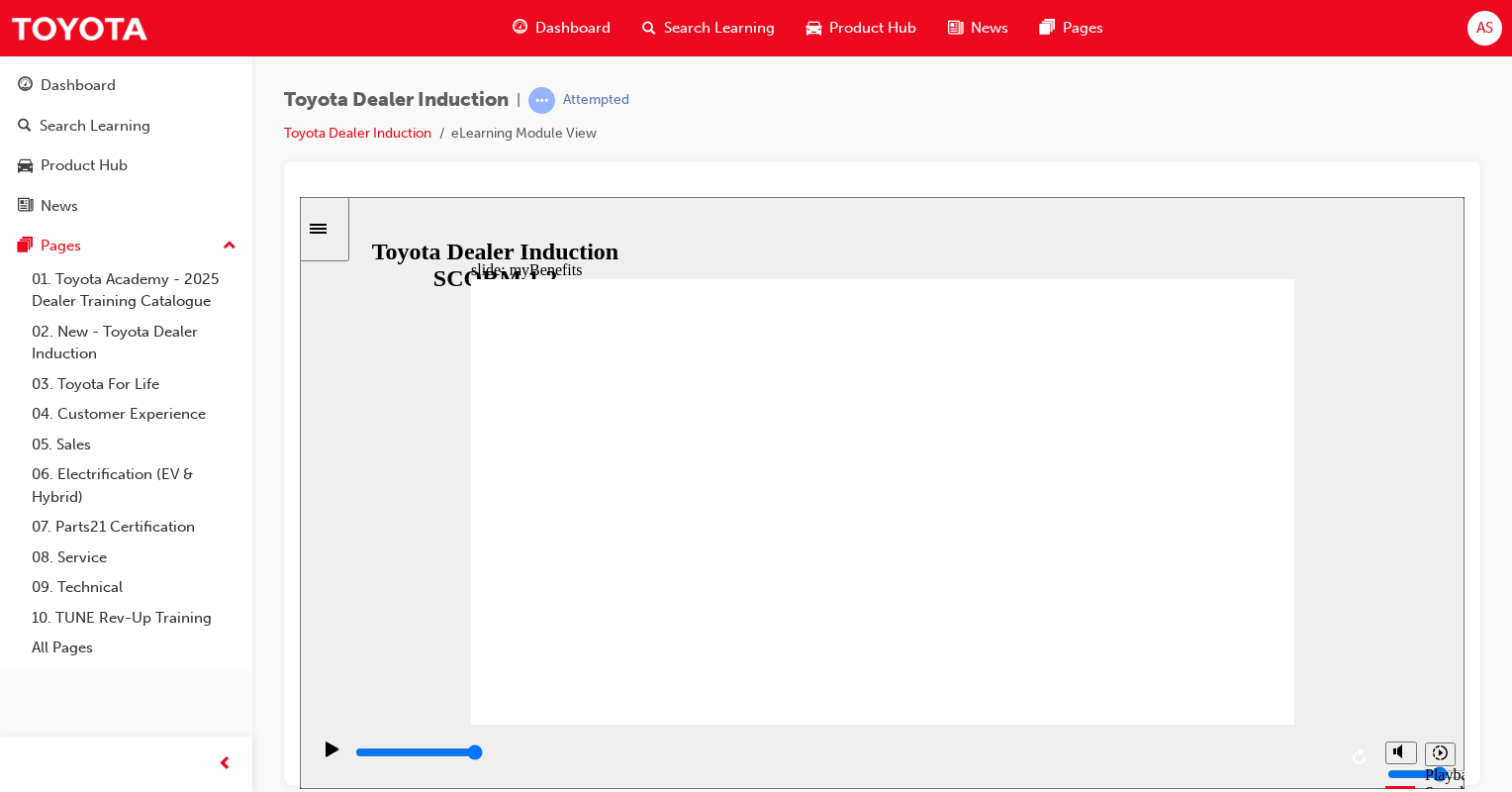 click at bounding box center [883, 5450] 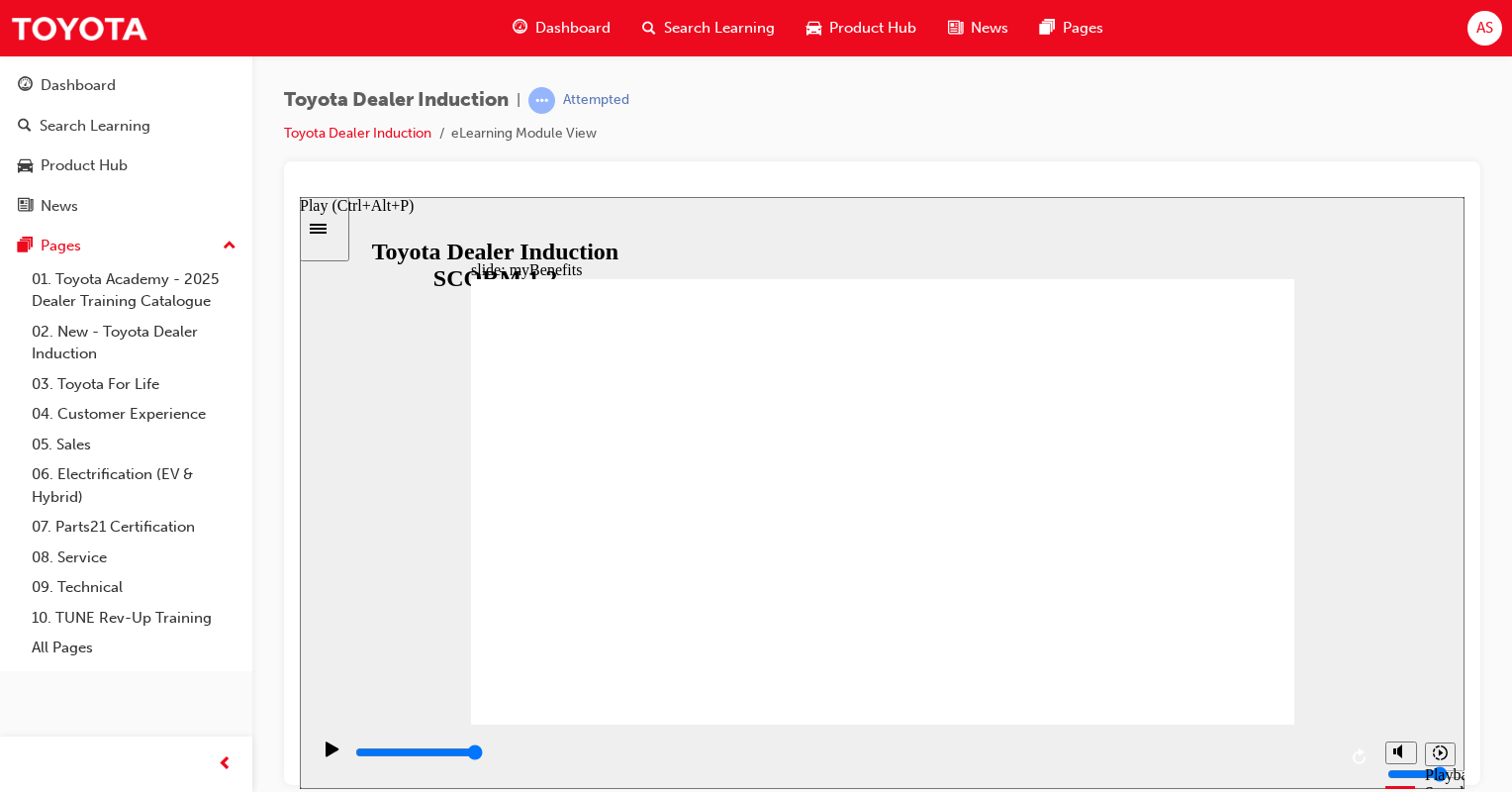 click at bounding box center [332, 757] 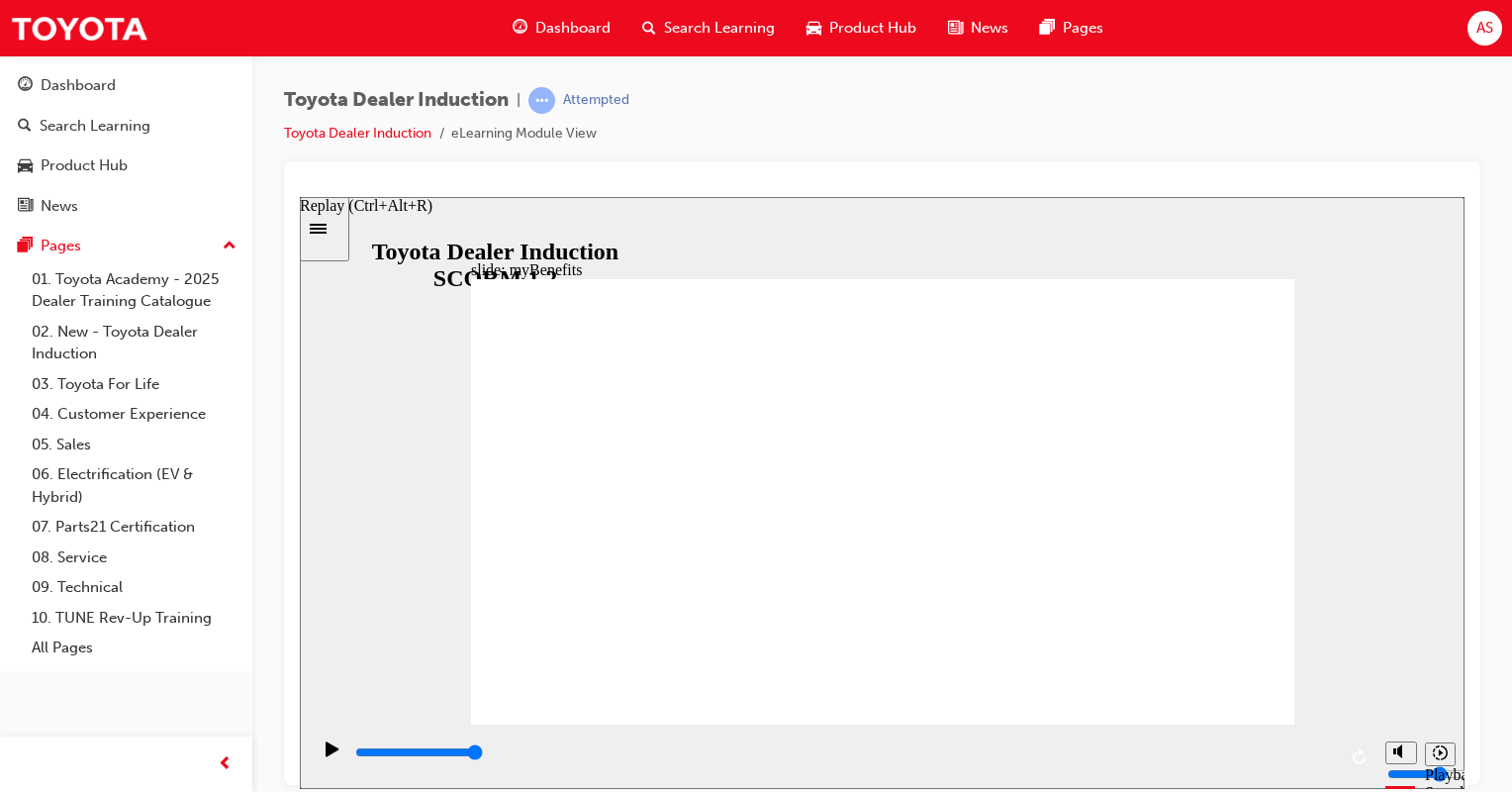 click 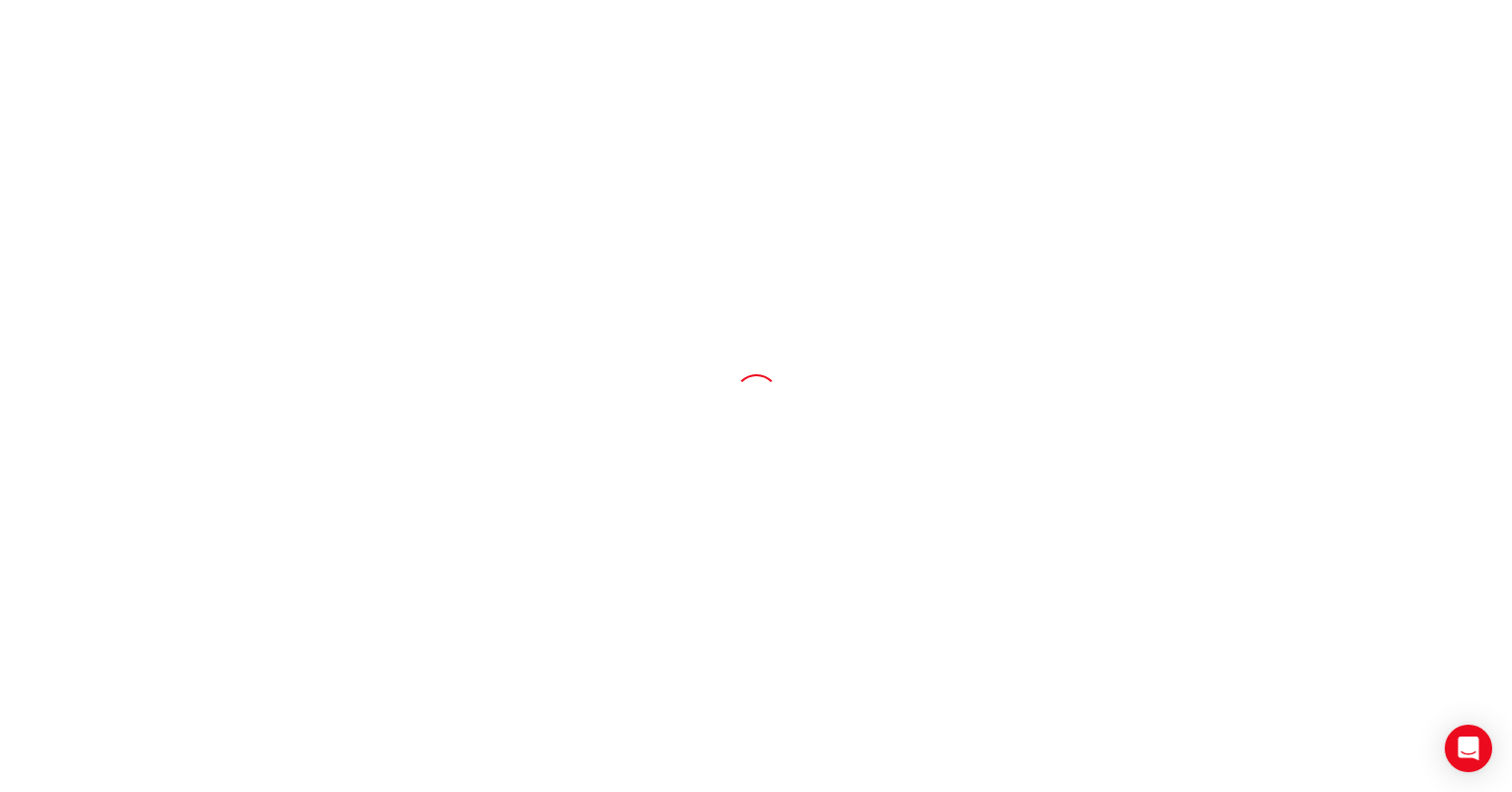 scroll, scrollTop: 0, scrollLeft: 0, axis: both 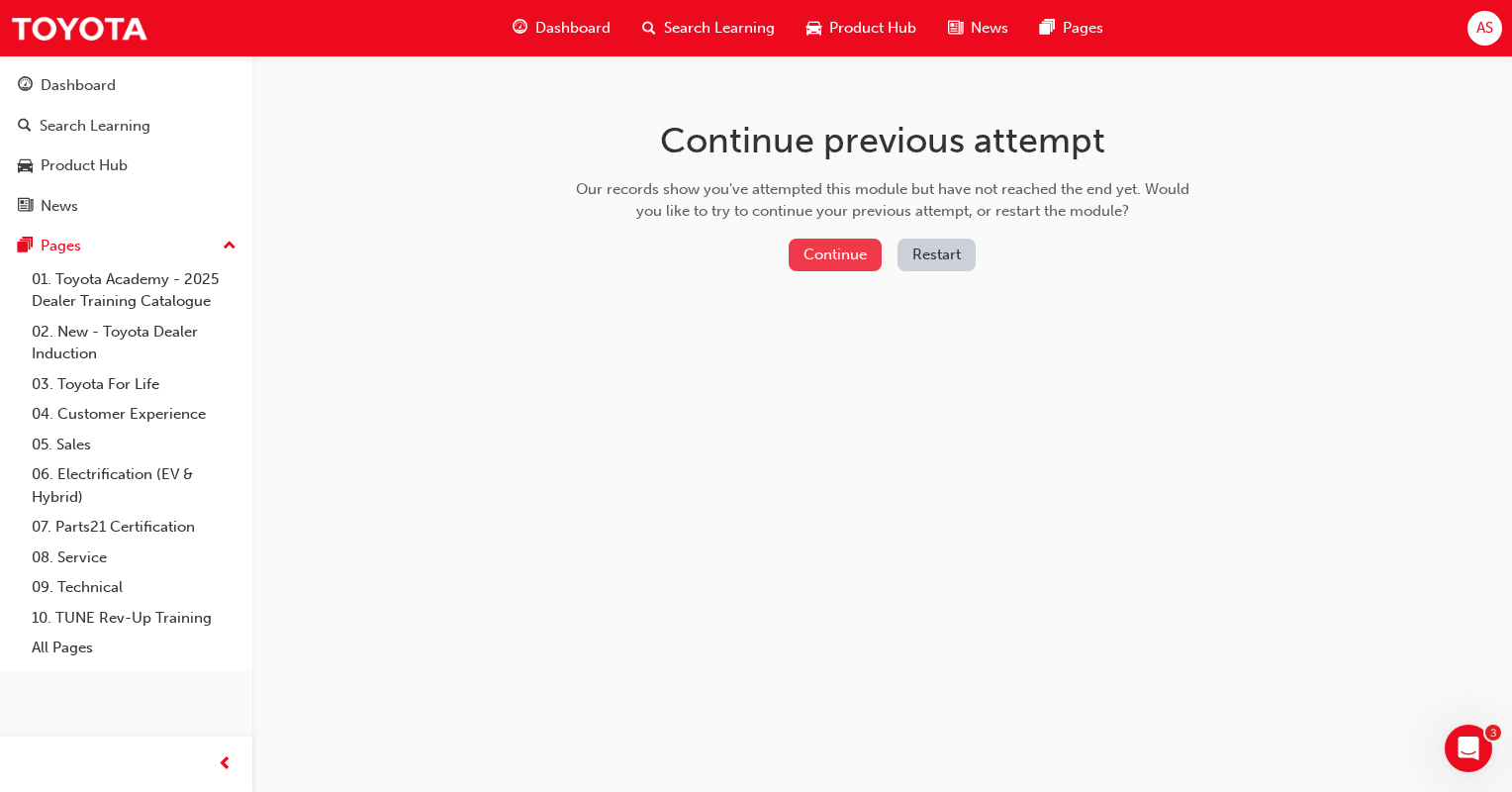 click on "Continue" at bounding box center (835, 254) 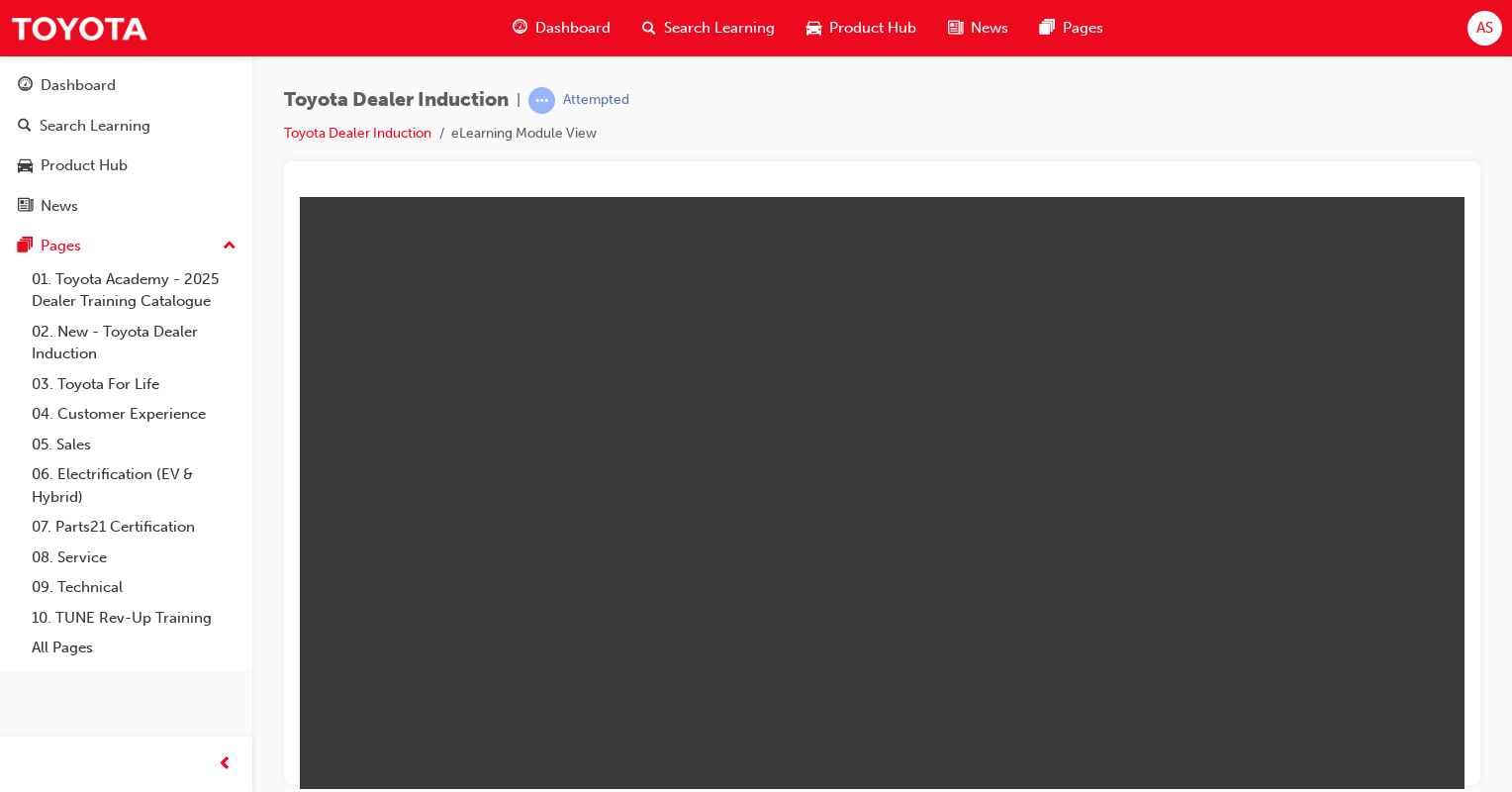scroll, scrollTop: 0, scrollLeft: 0, axis: both 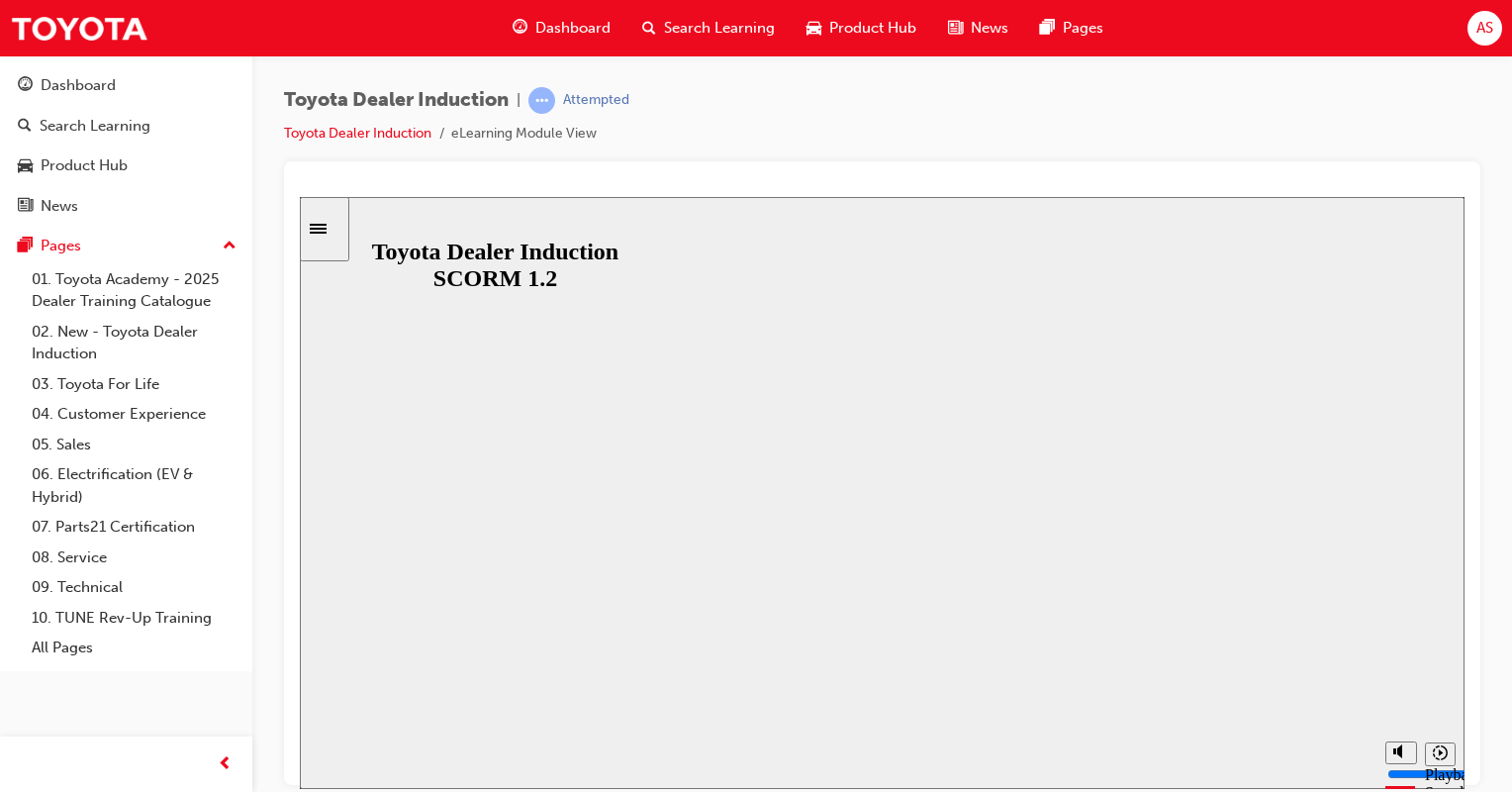 click on "Resume" at bounding box center [337, 1392] 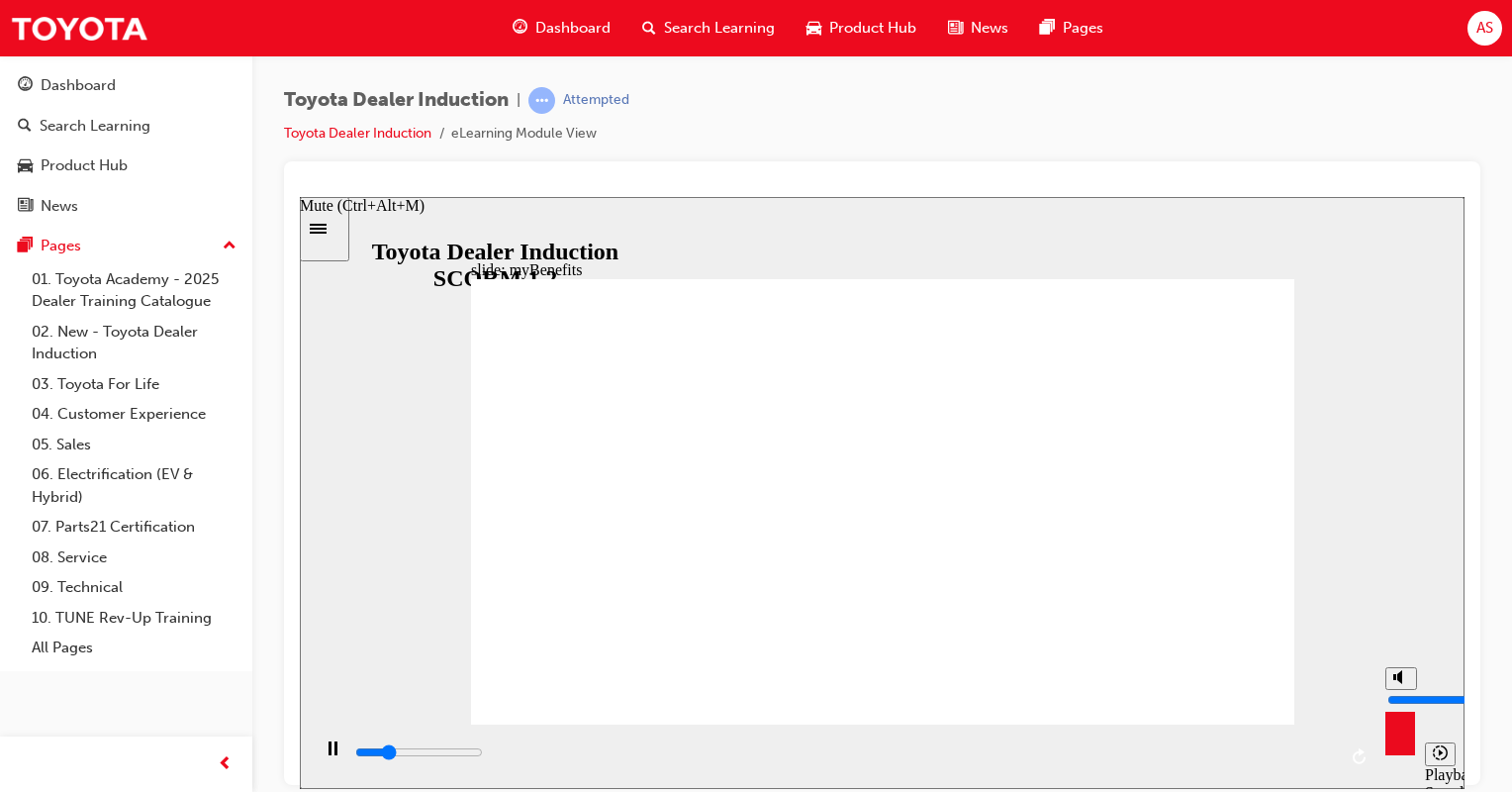 type on "3100" 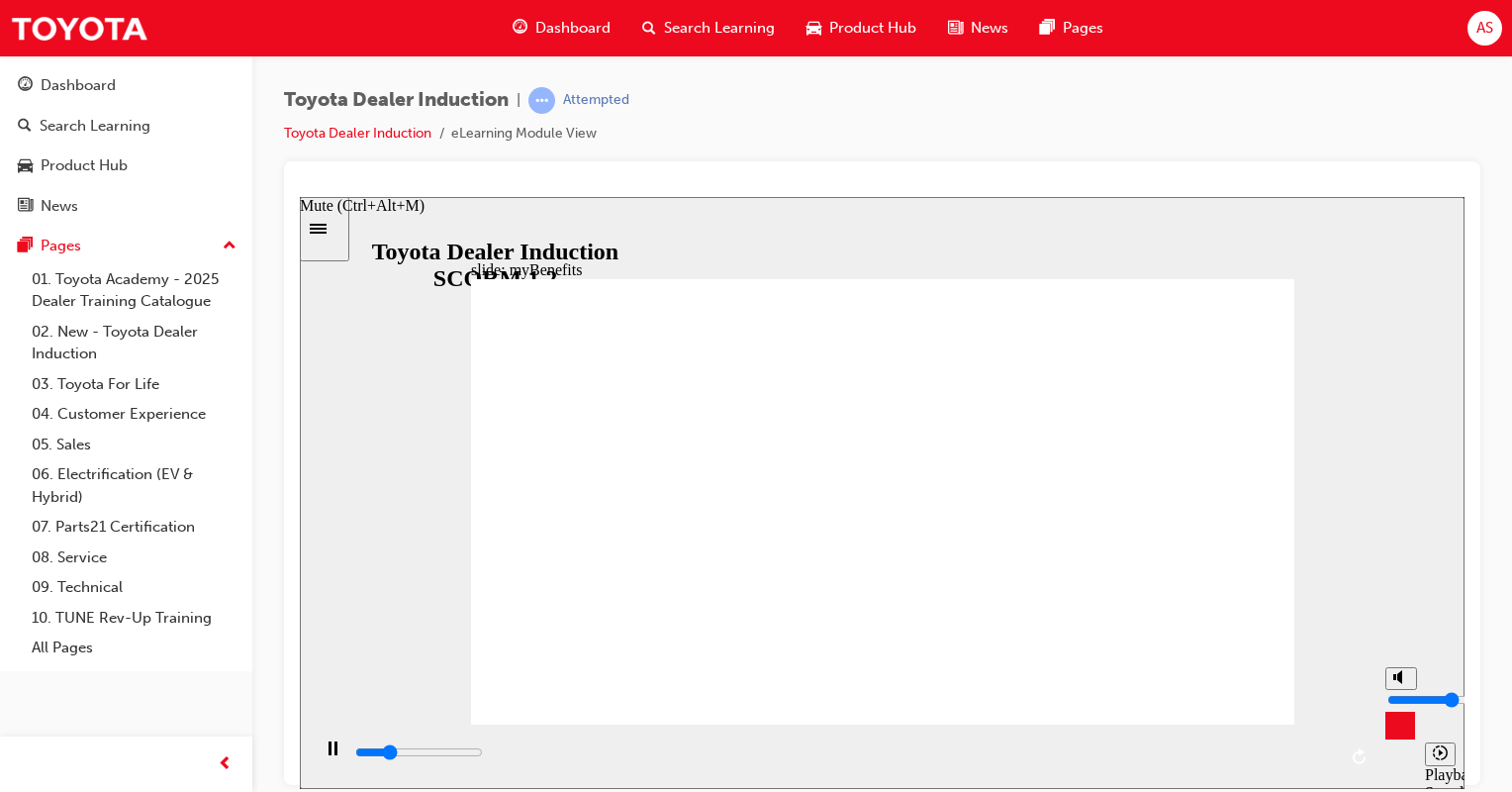 type on "3200" 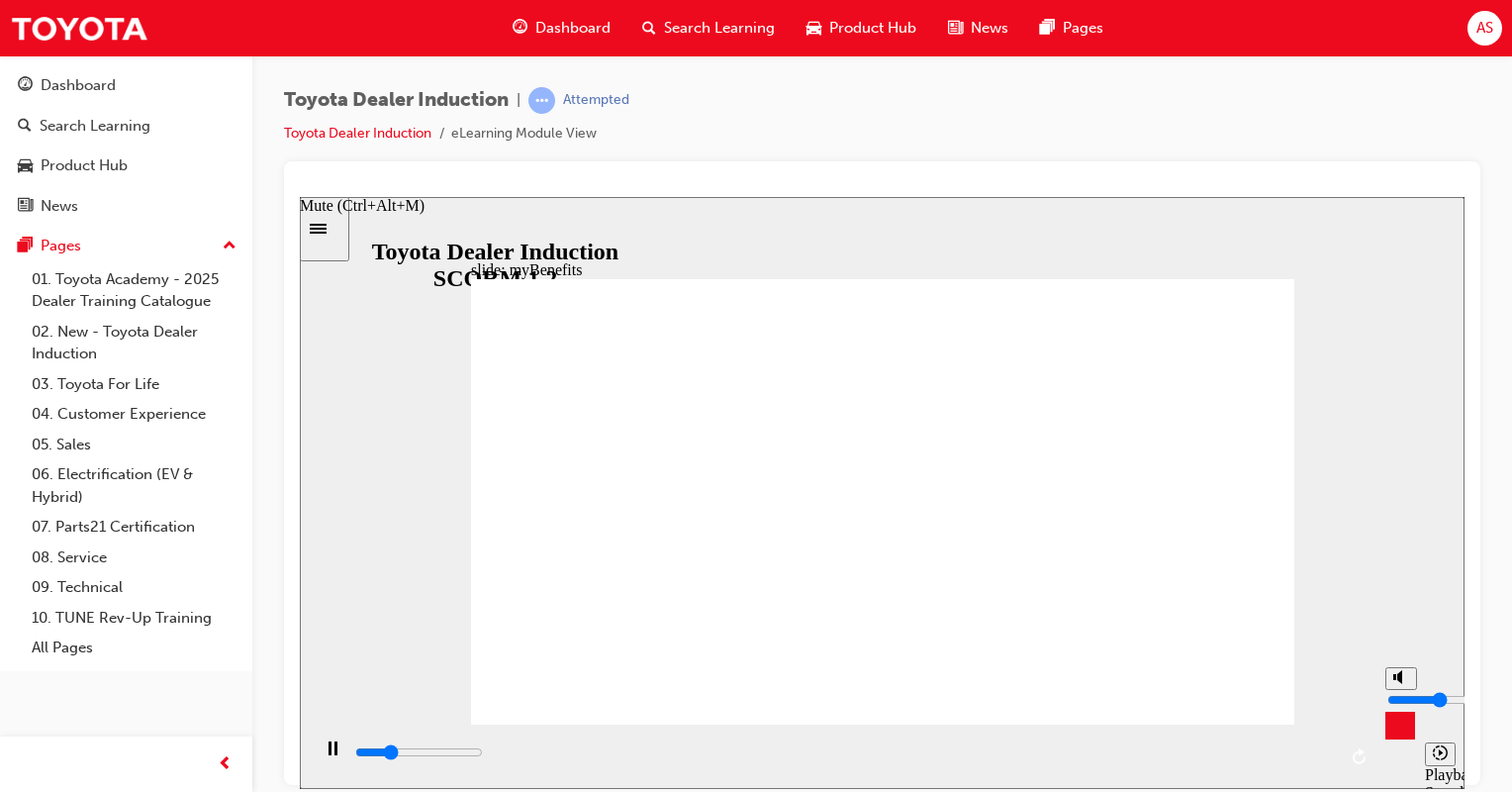 type on "3300" 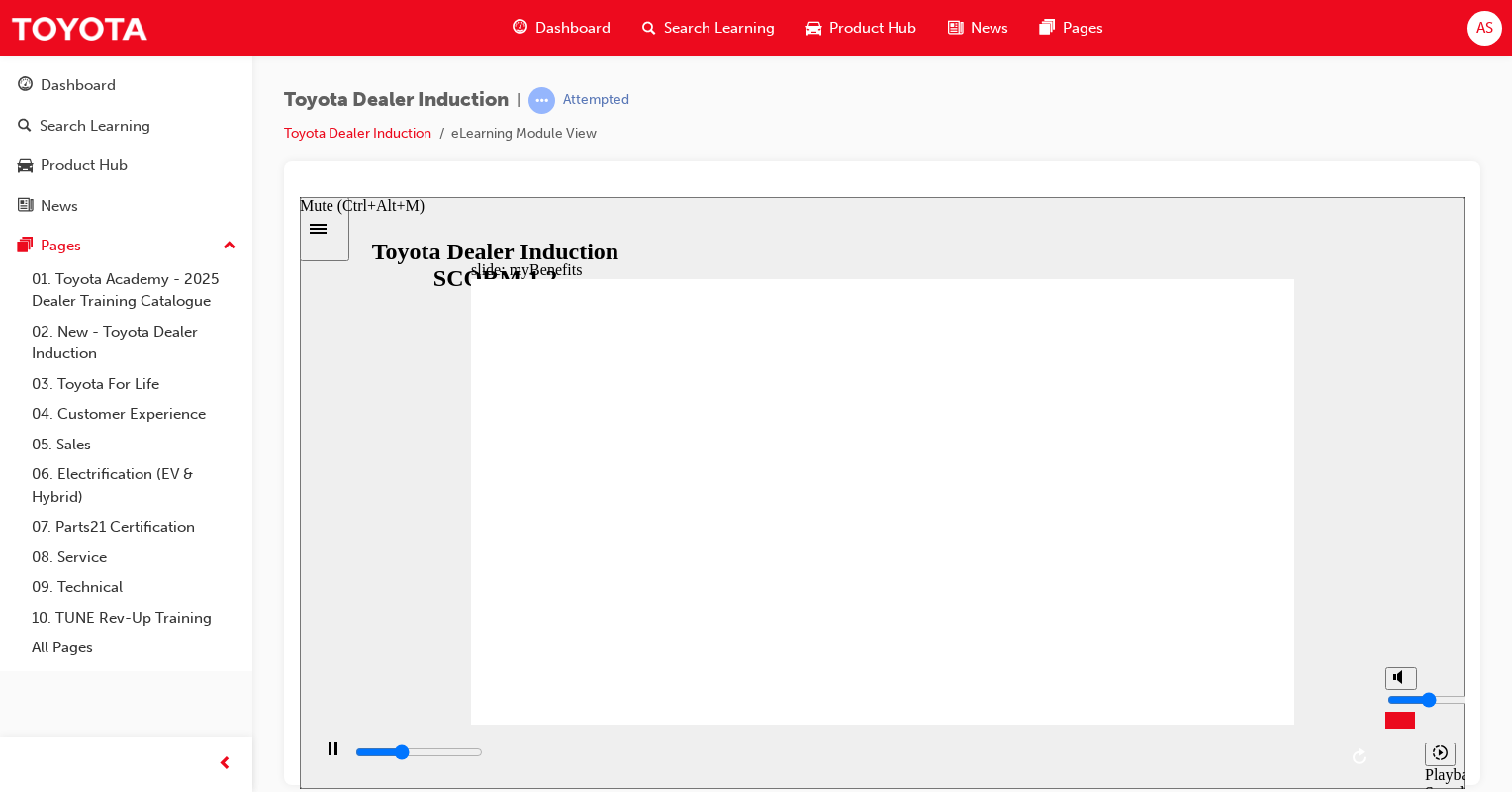 type on "4600" 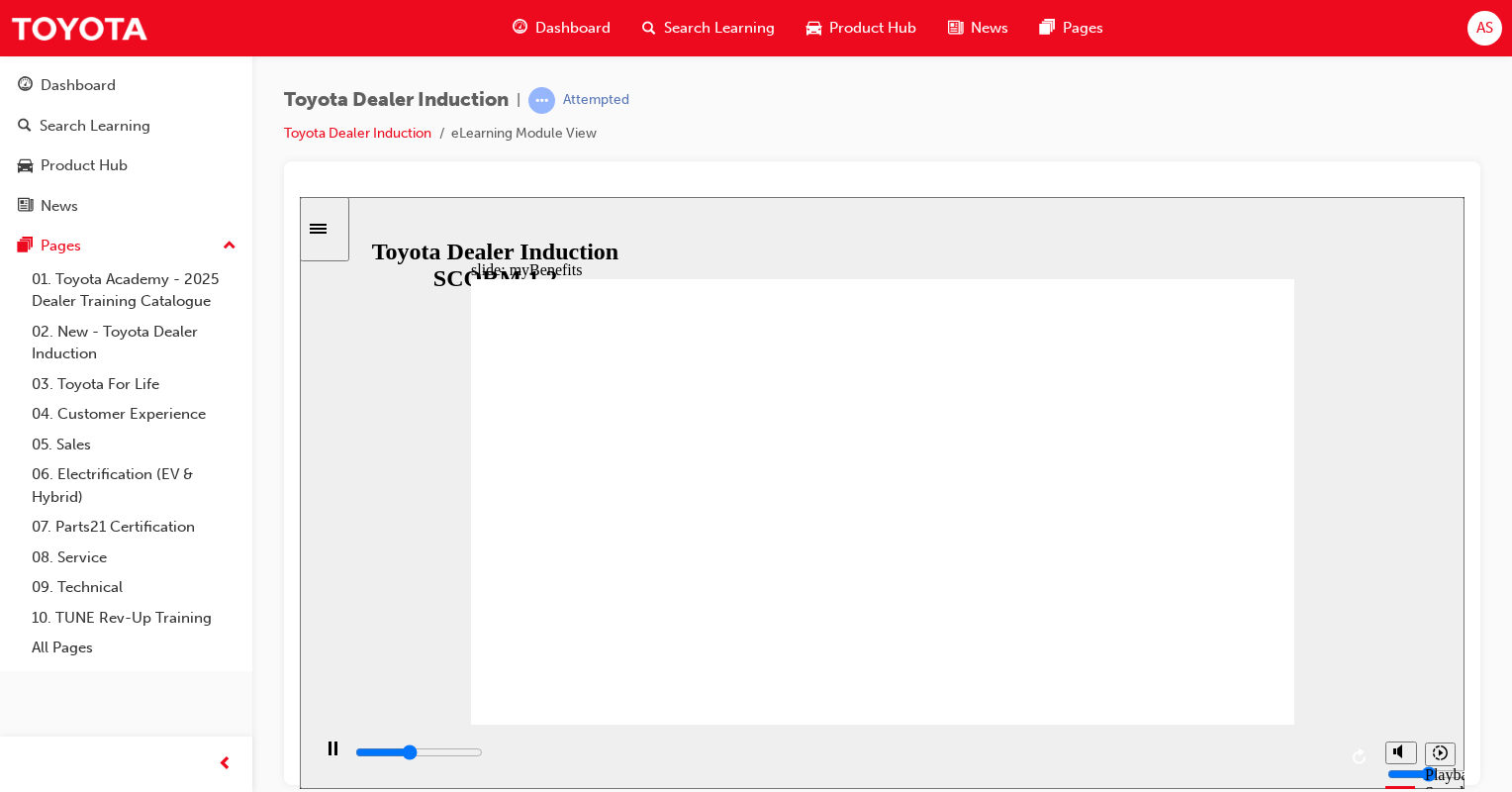 click on "Toyota Dealer Induction | Attempted Toyota Dealer Induction eLearning Module View" at bounding box center [882, 124] 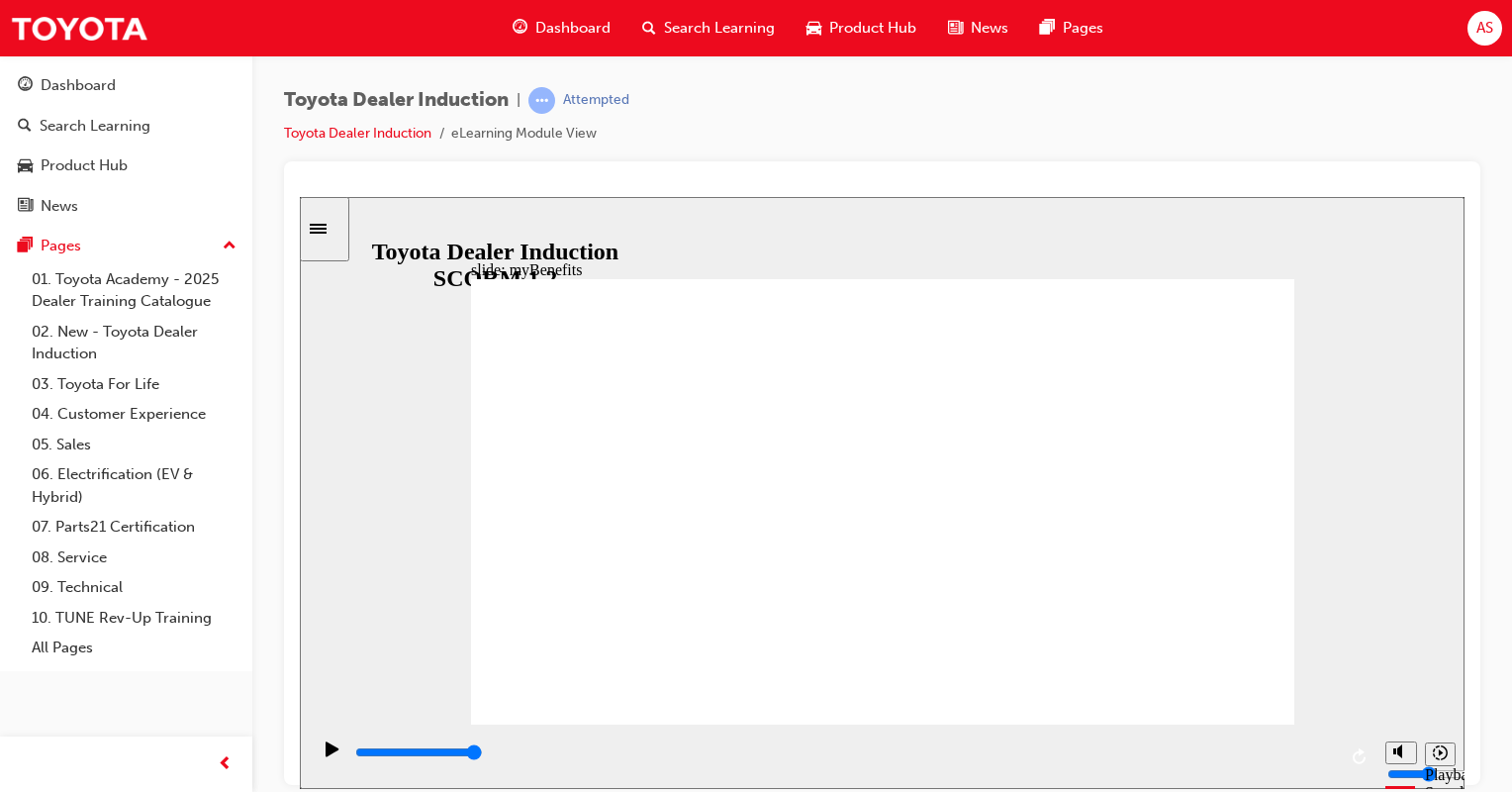 click 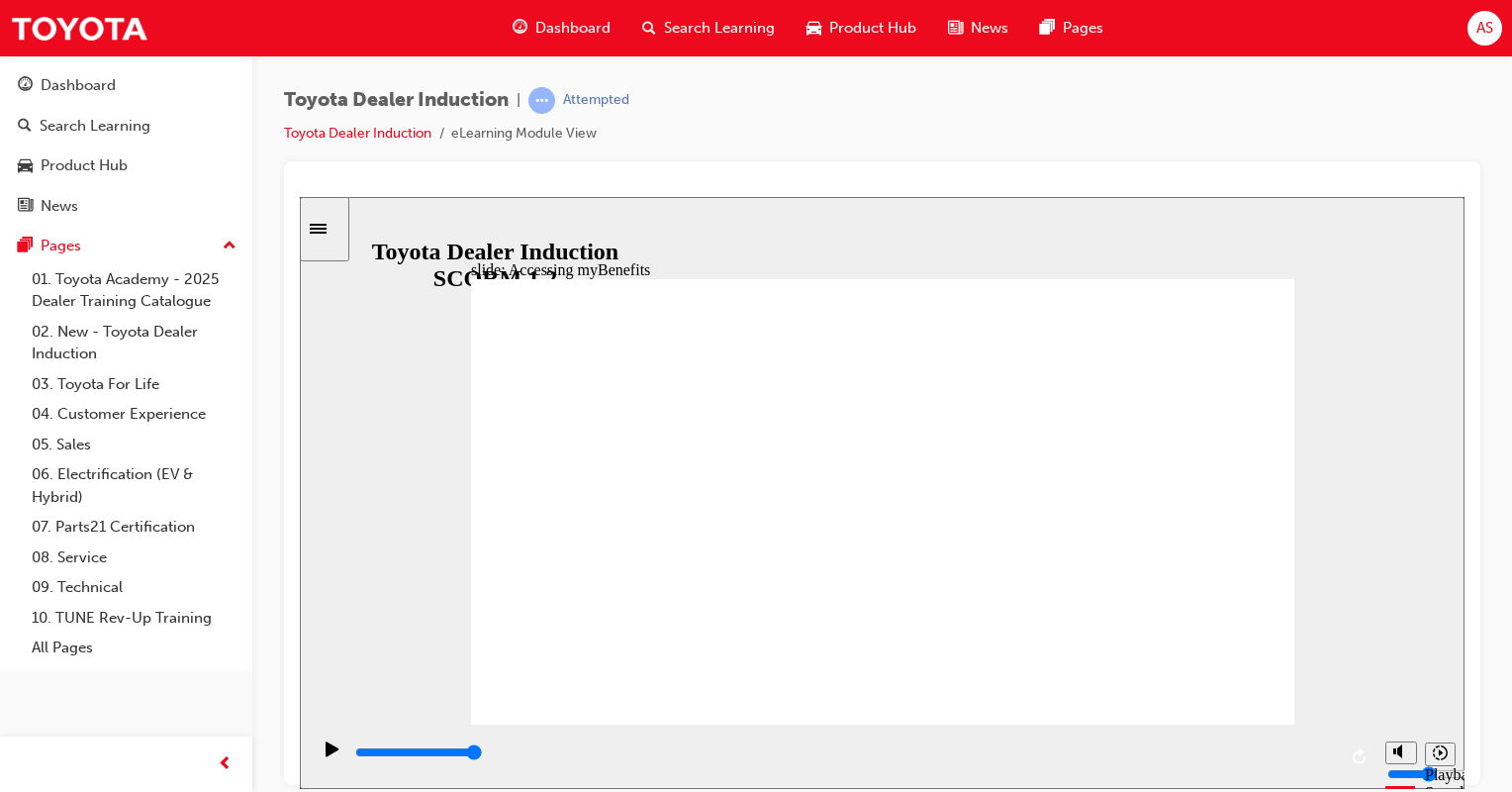 click 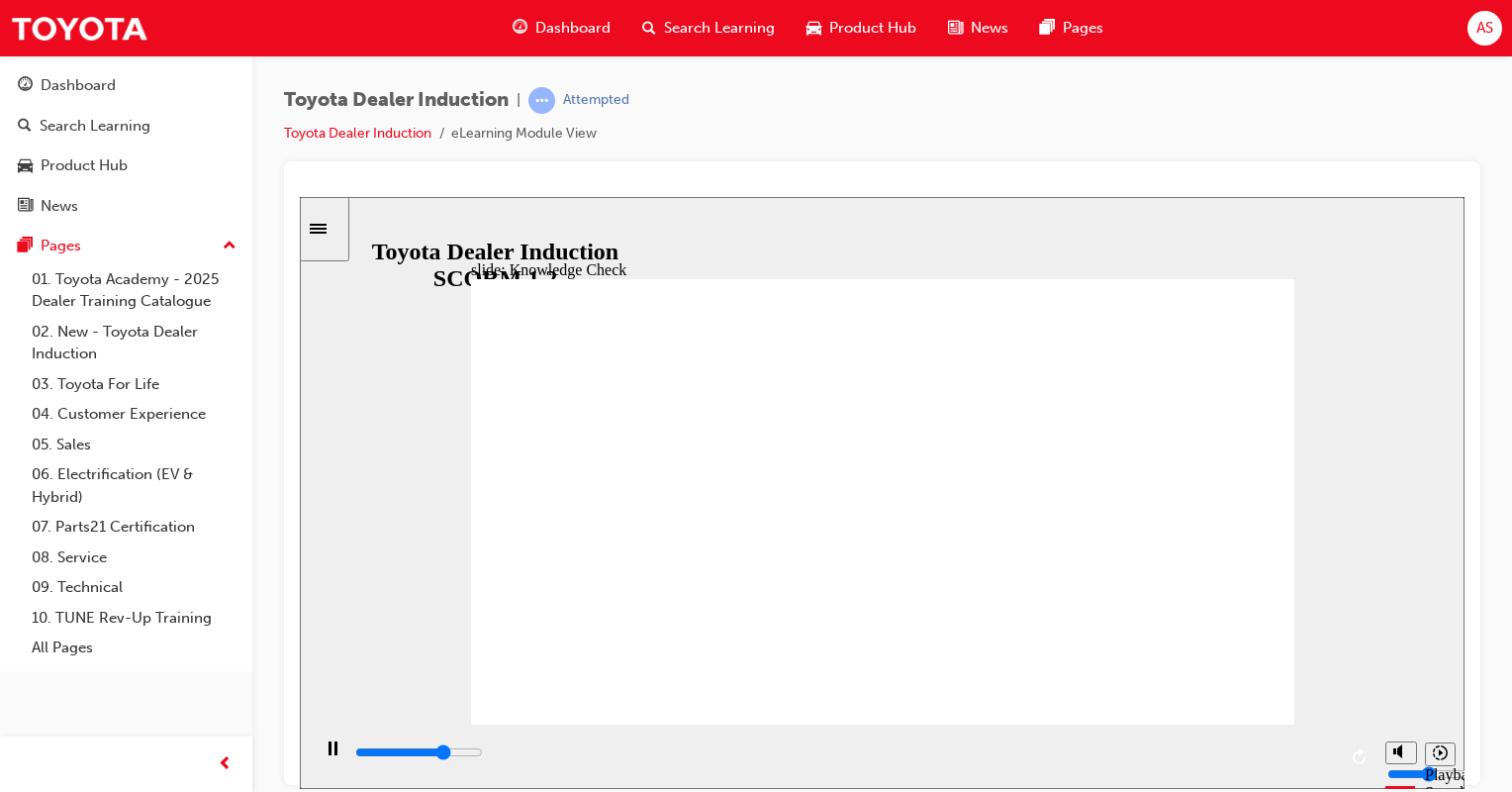 click at bounding box center (638, 1722) 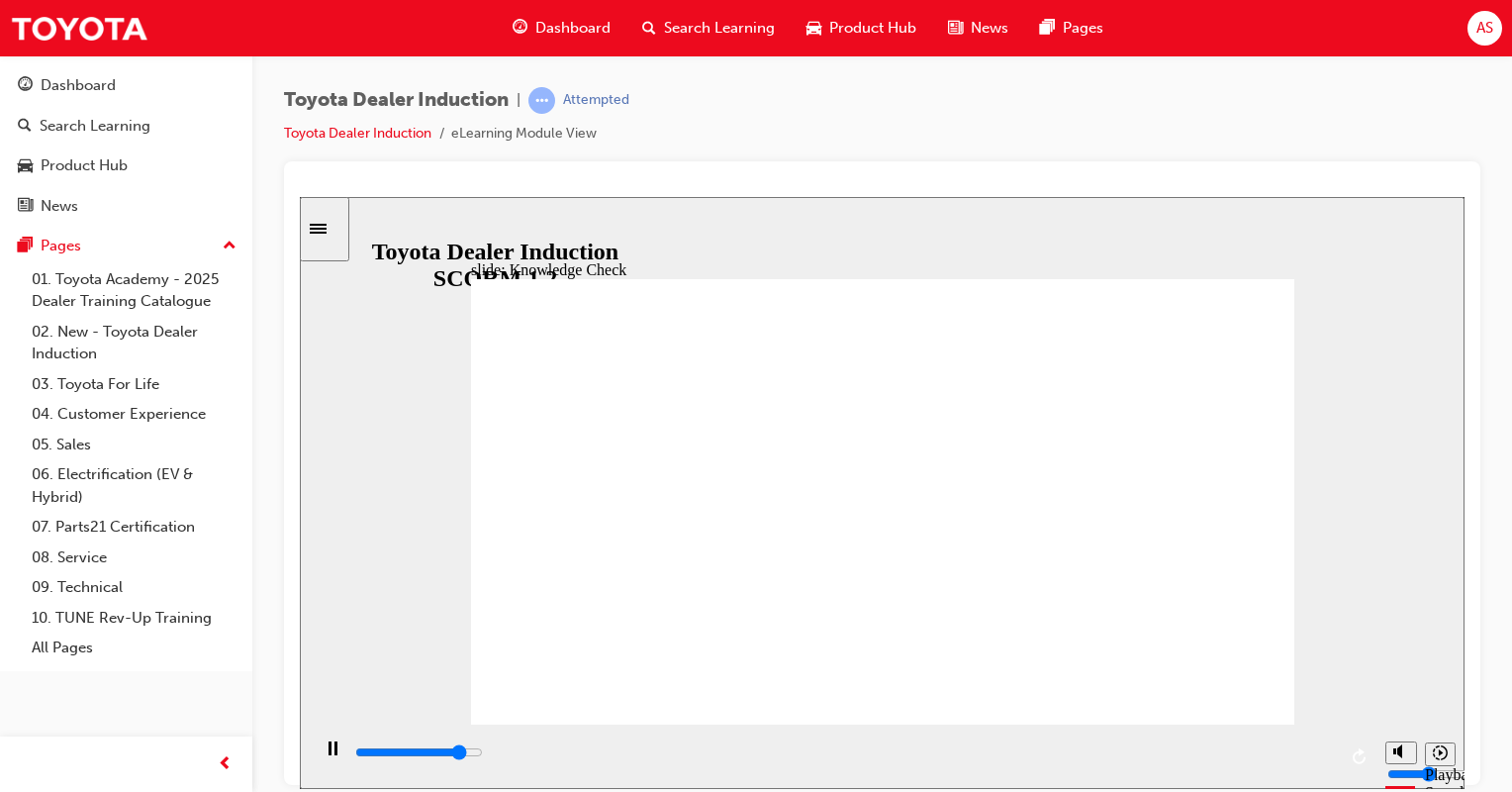 type on "4400" 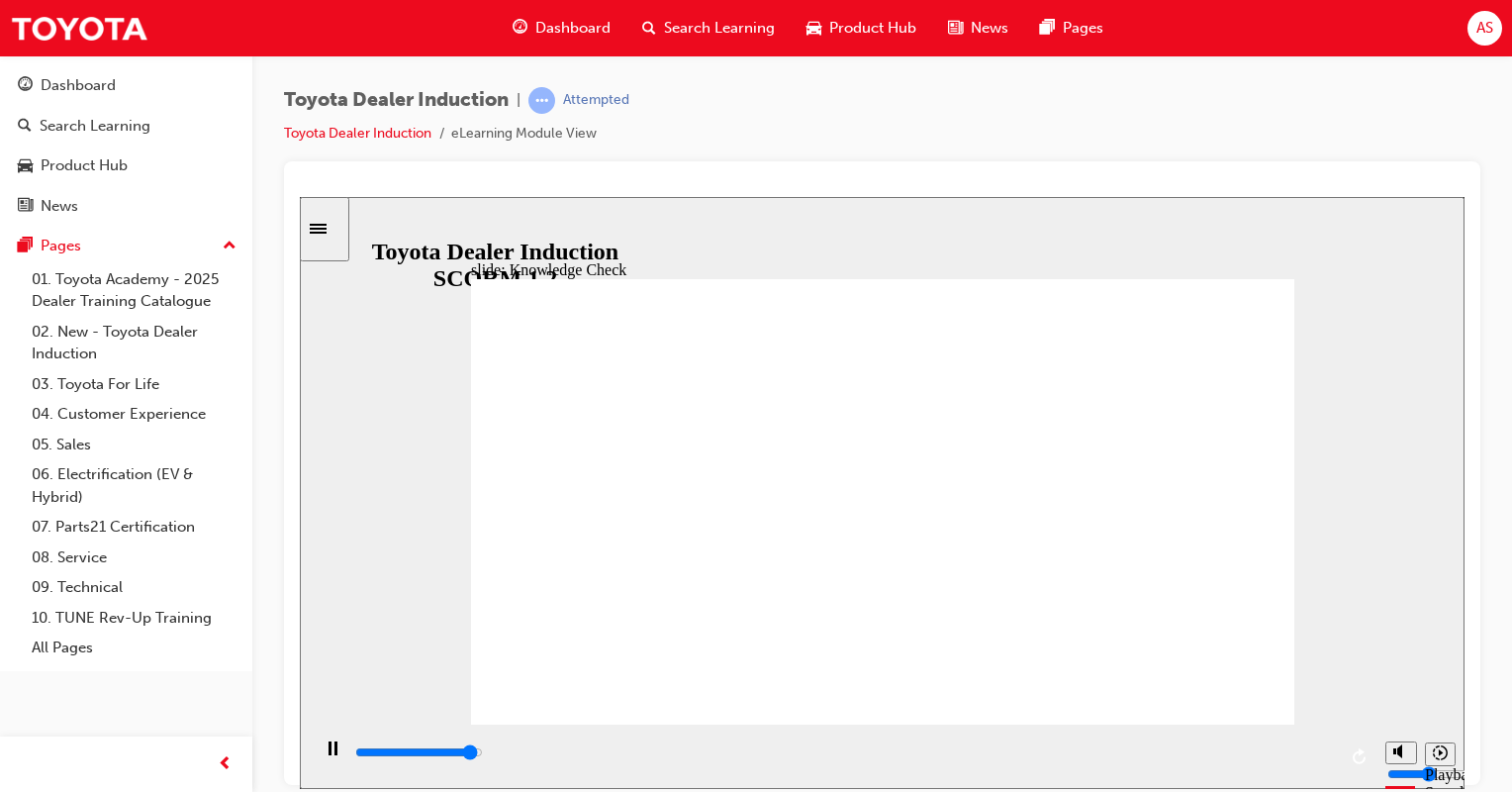 type on "4800" 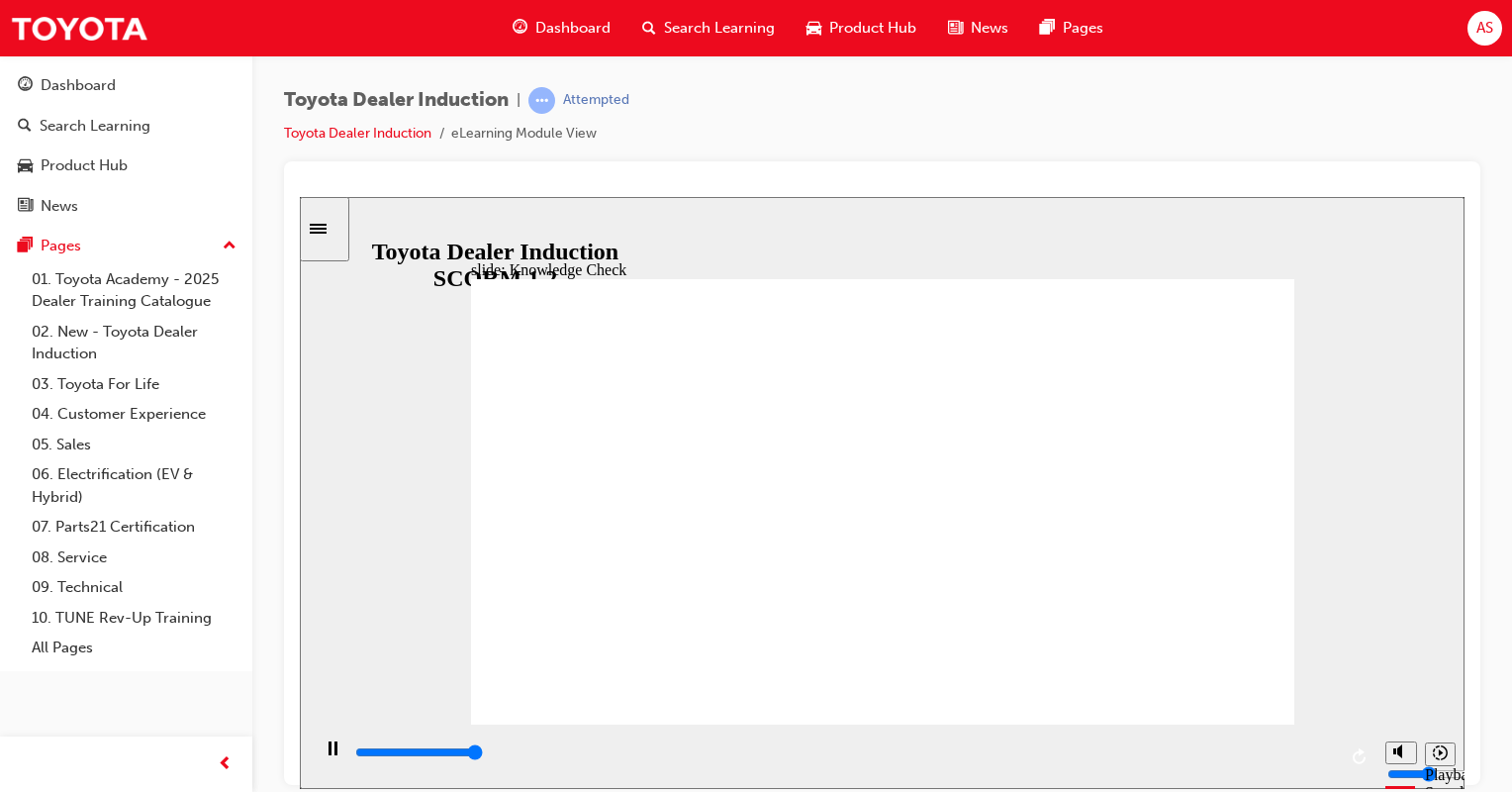 type on "5000" 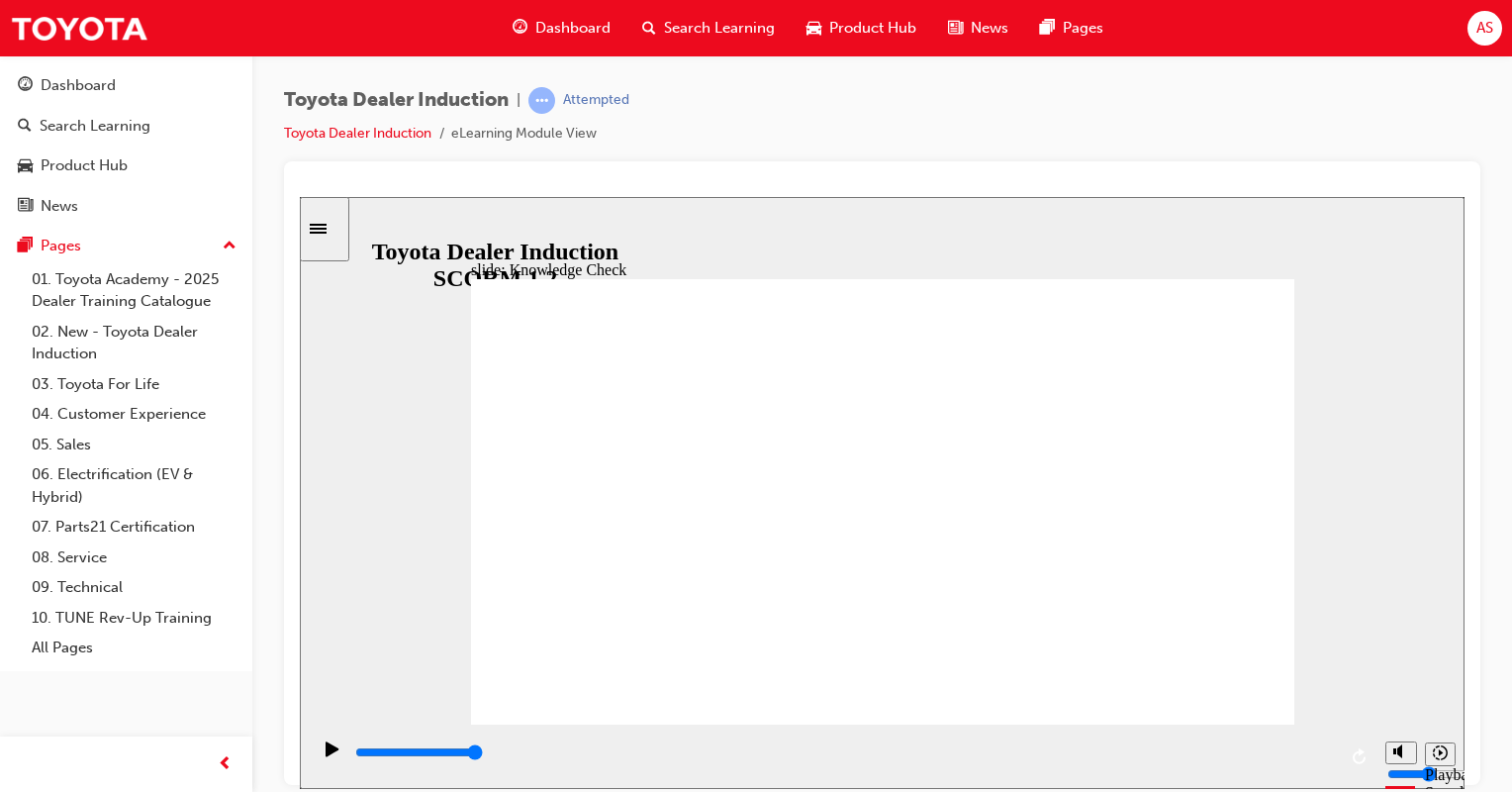 type on "en" 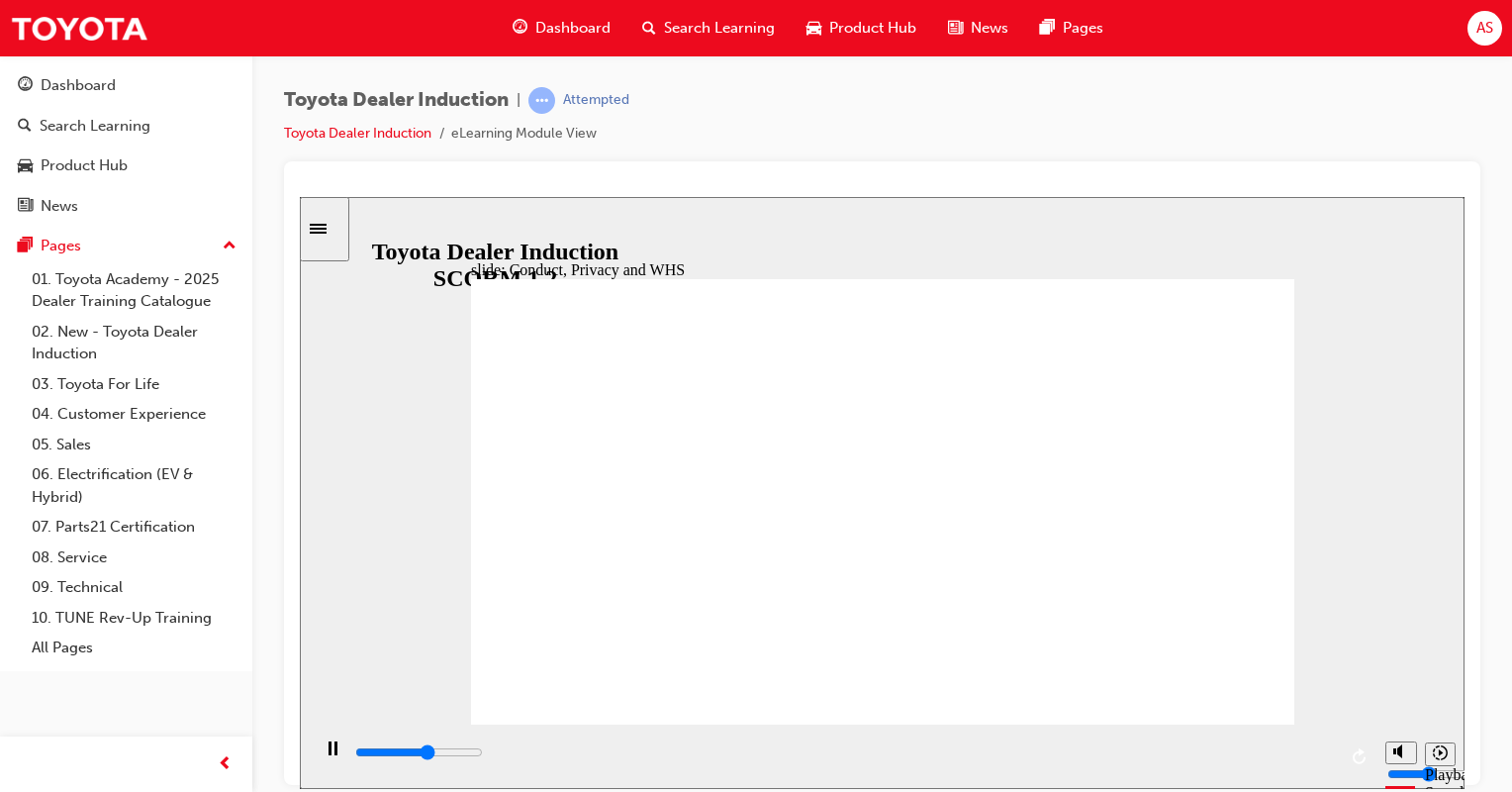 click 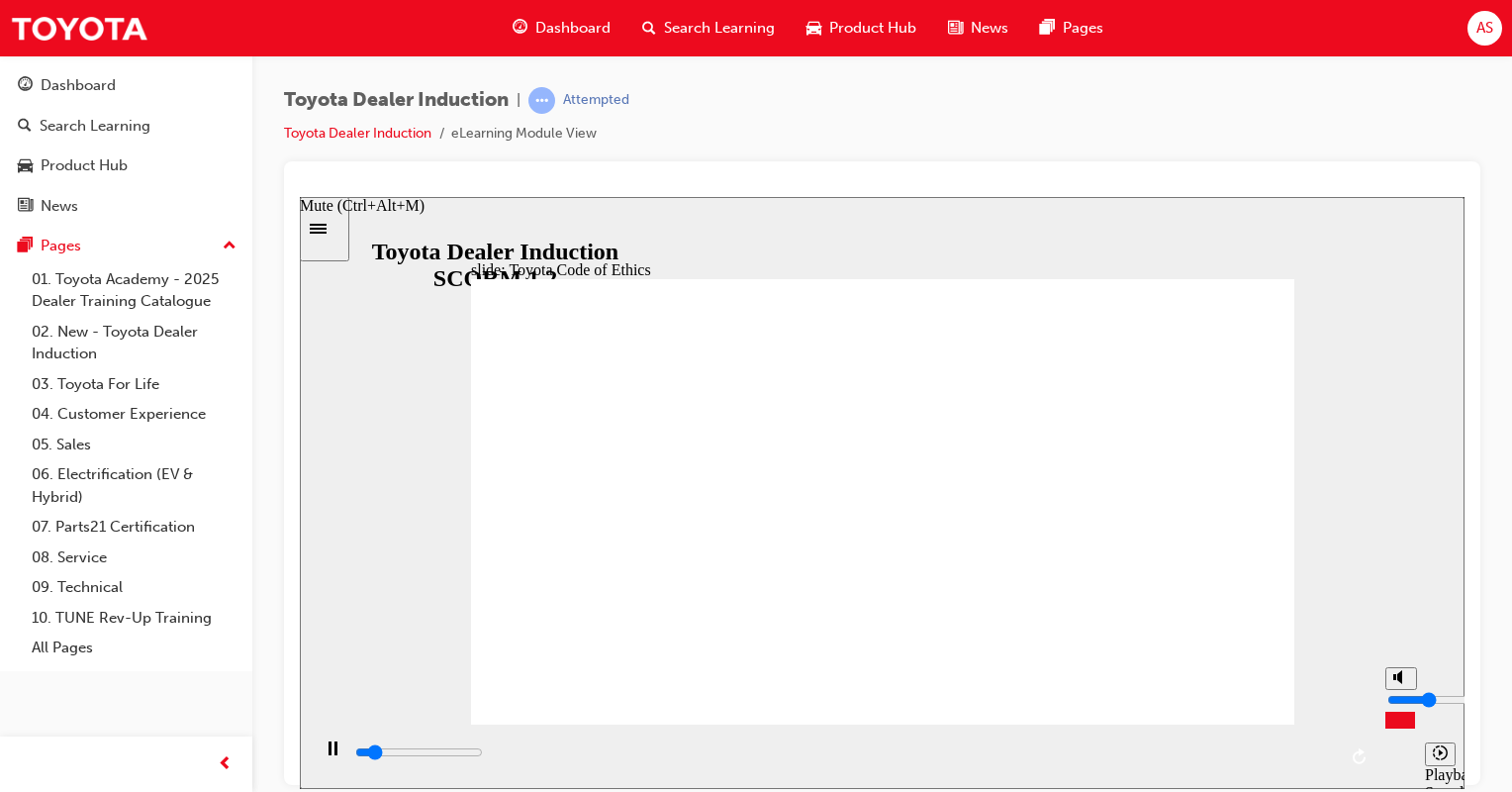 type on "2600" 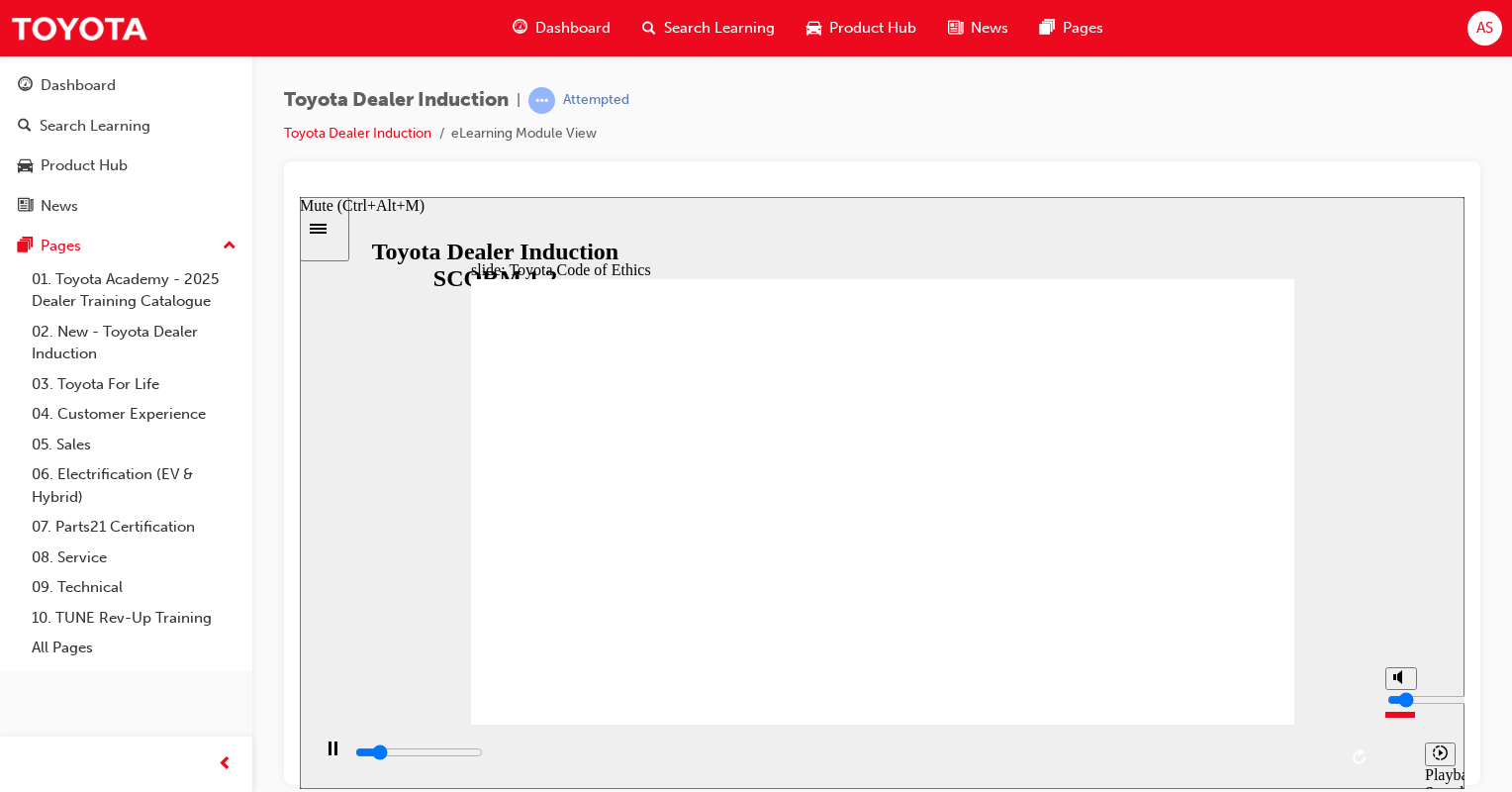 type on "3600" 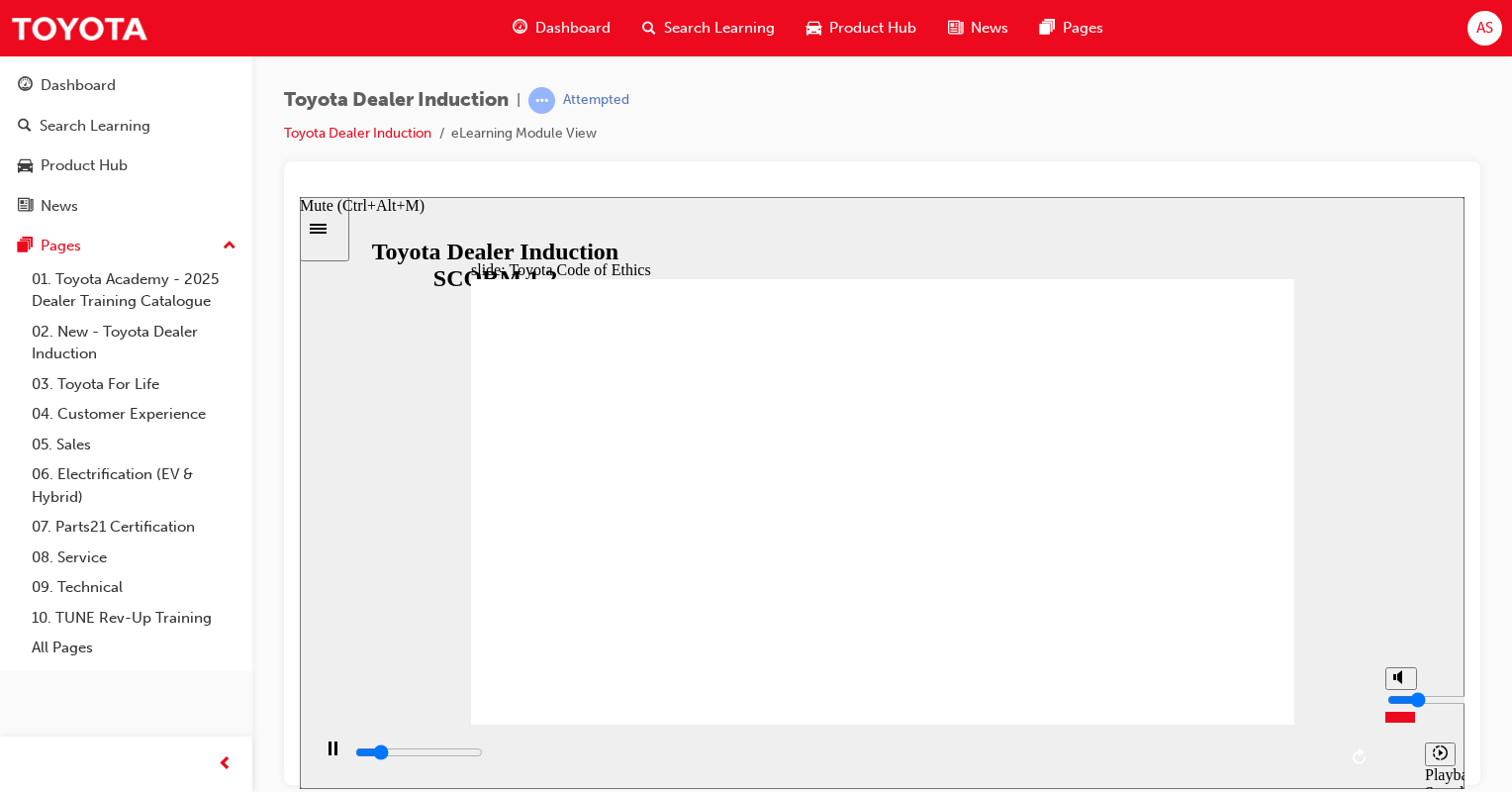 type on "4000" 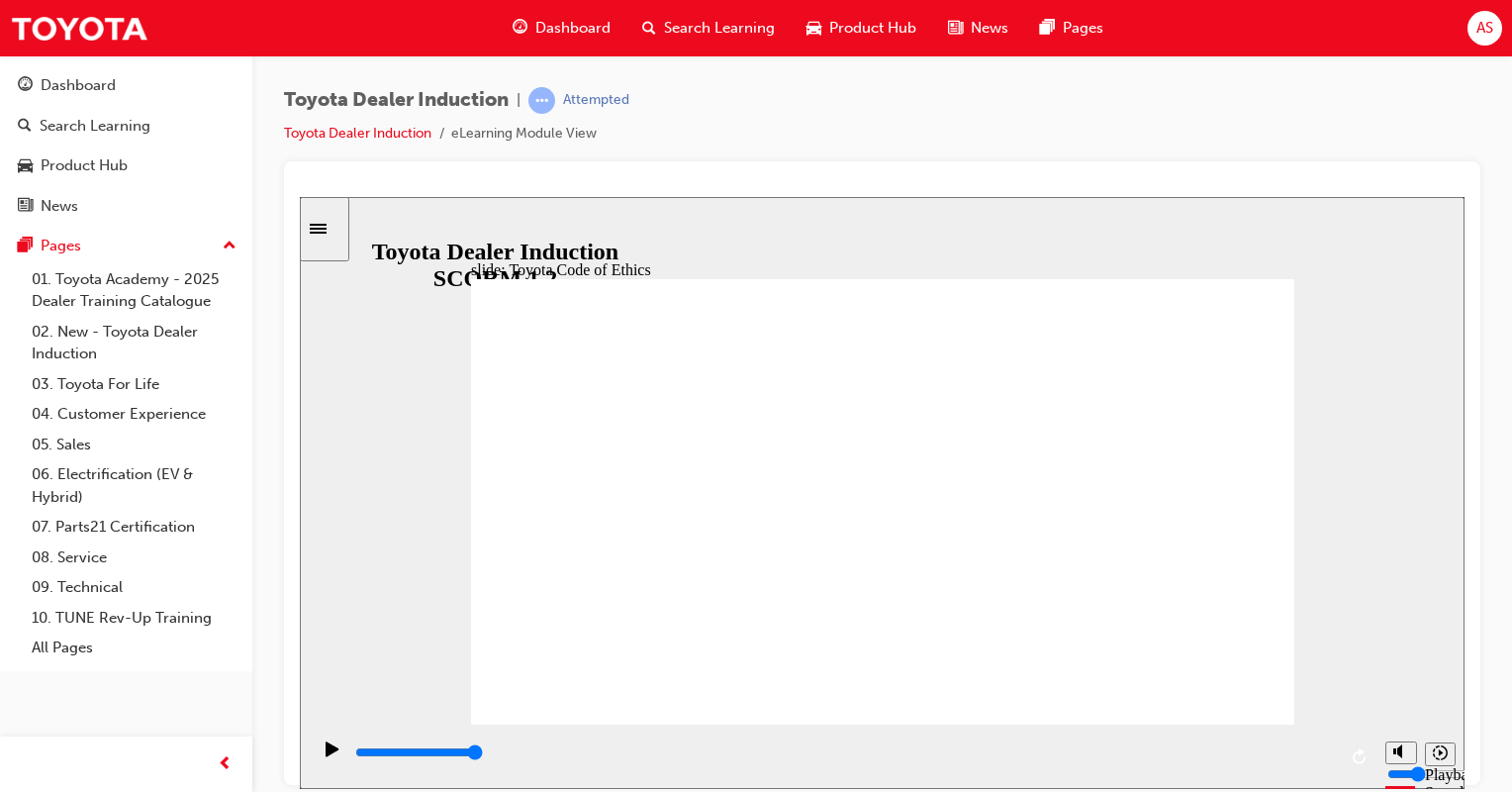 click 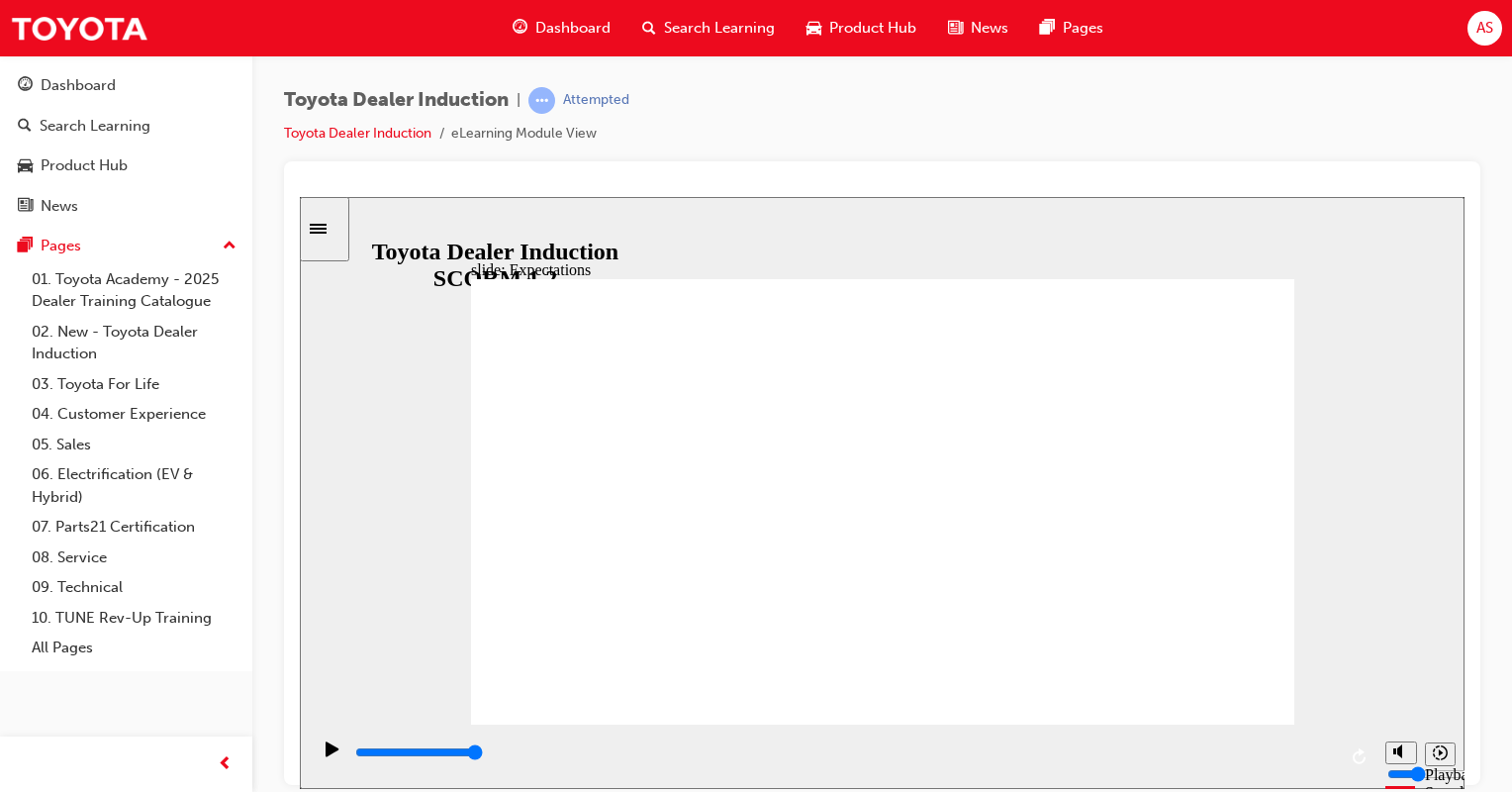 click 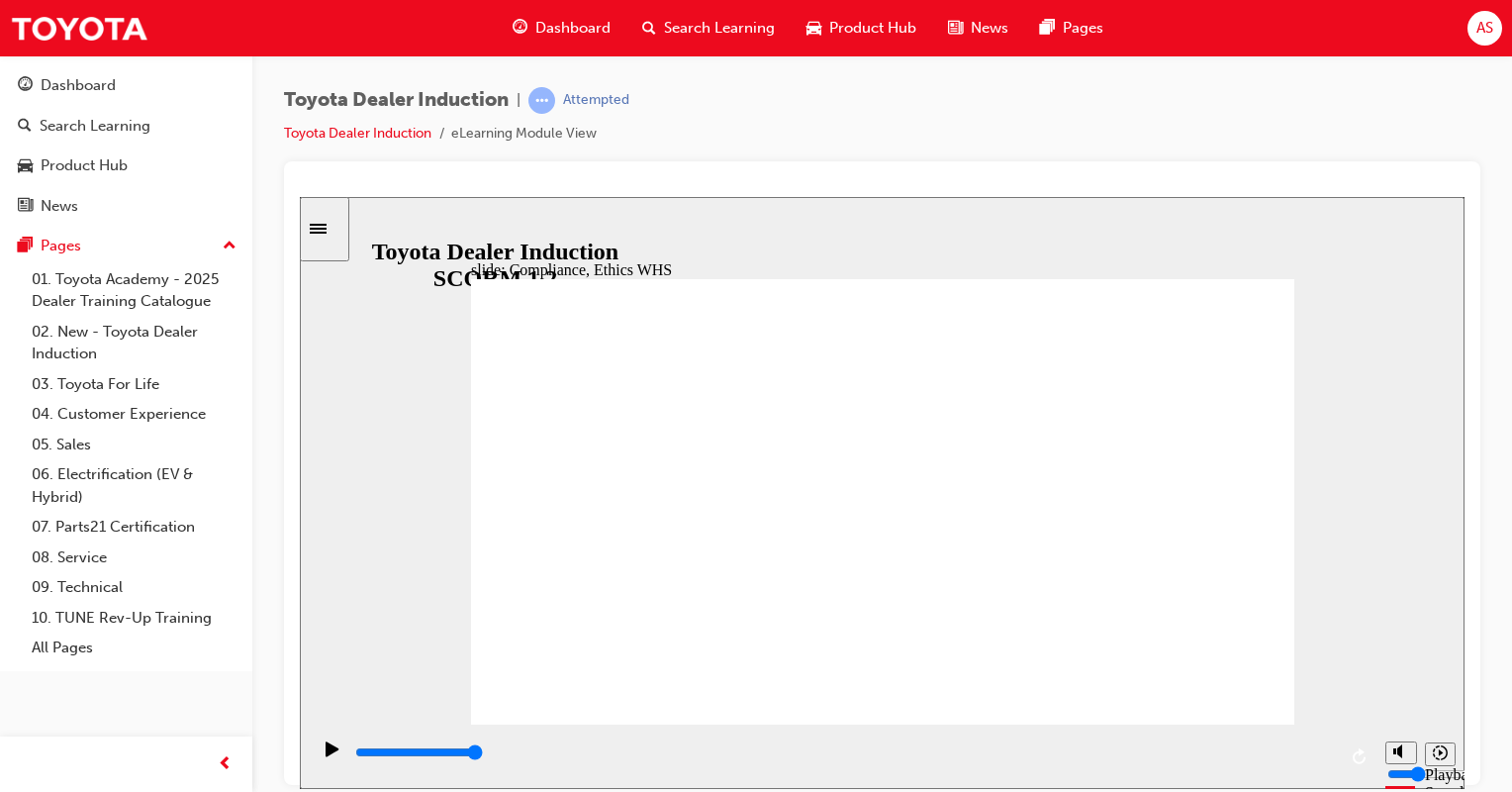 drag, startPoint x: 1187, startPoint y: 680, endPoint x: 1188, endPoint y: 691, distance: 11.045361 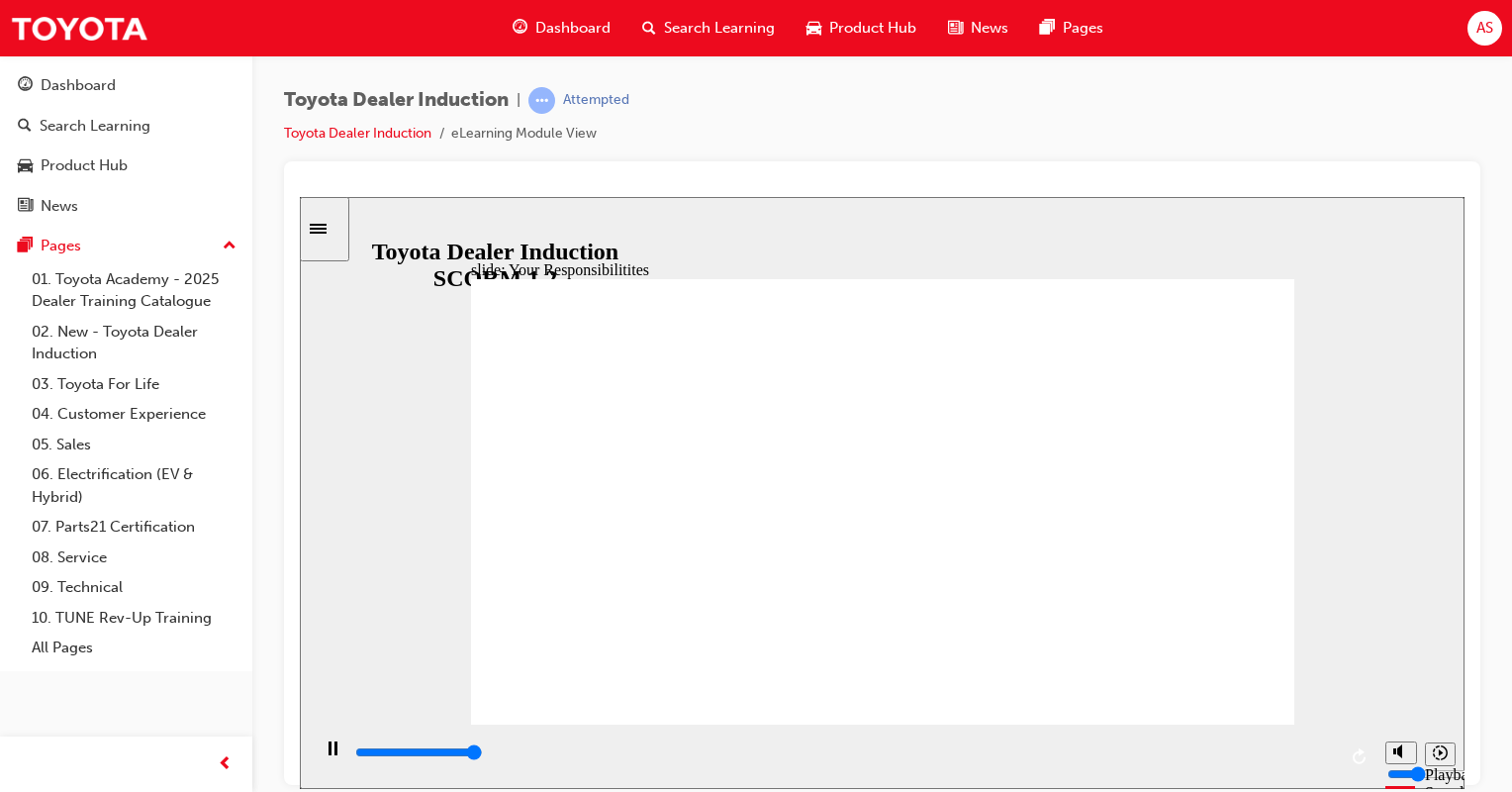 type on "8400" 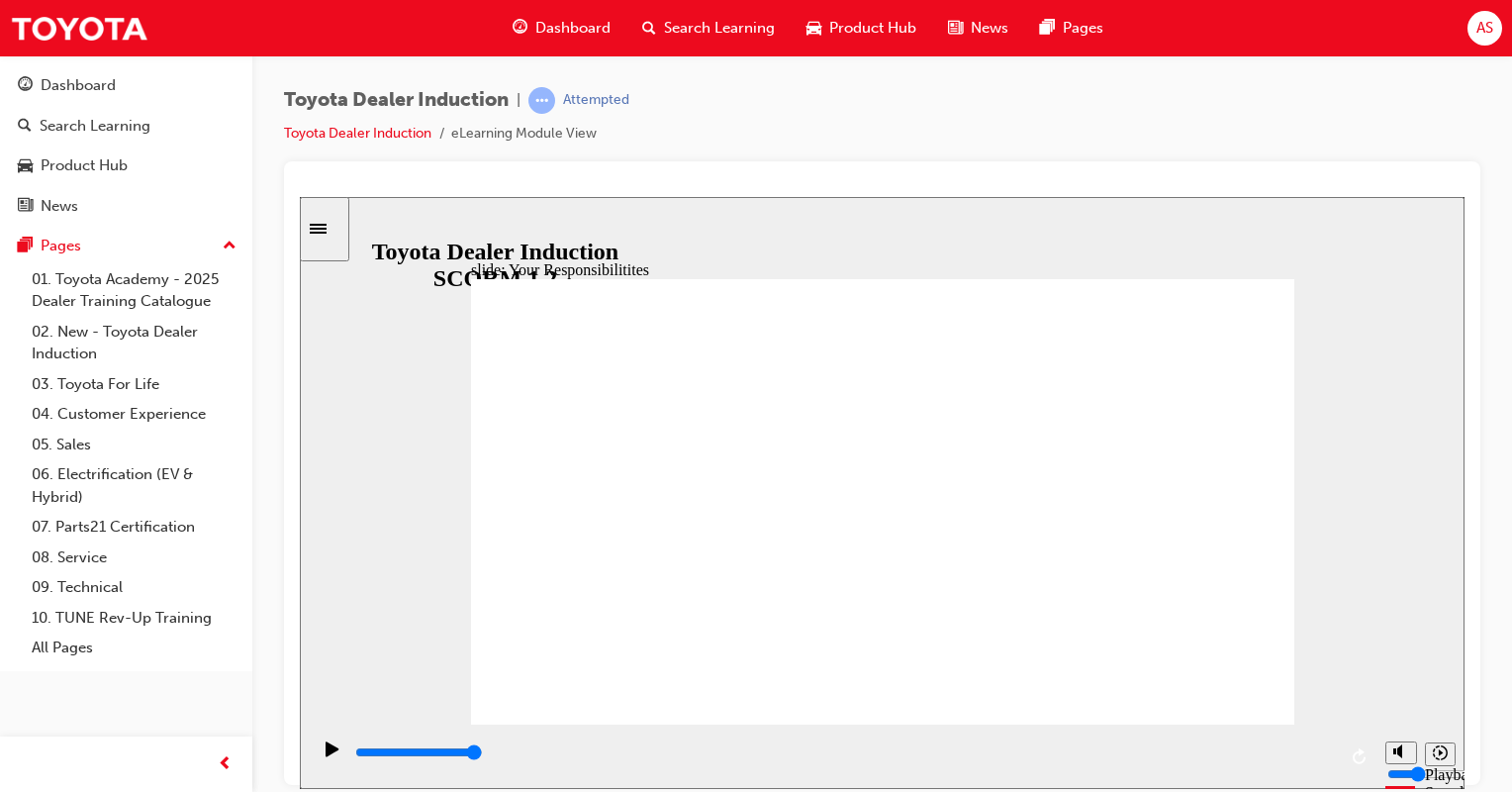 checkbox on "true" 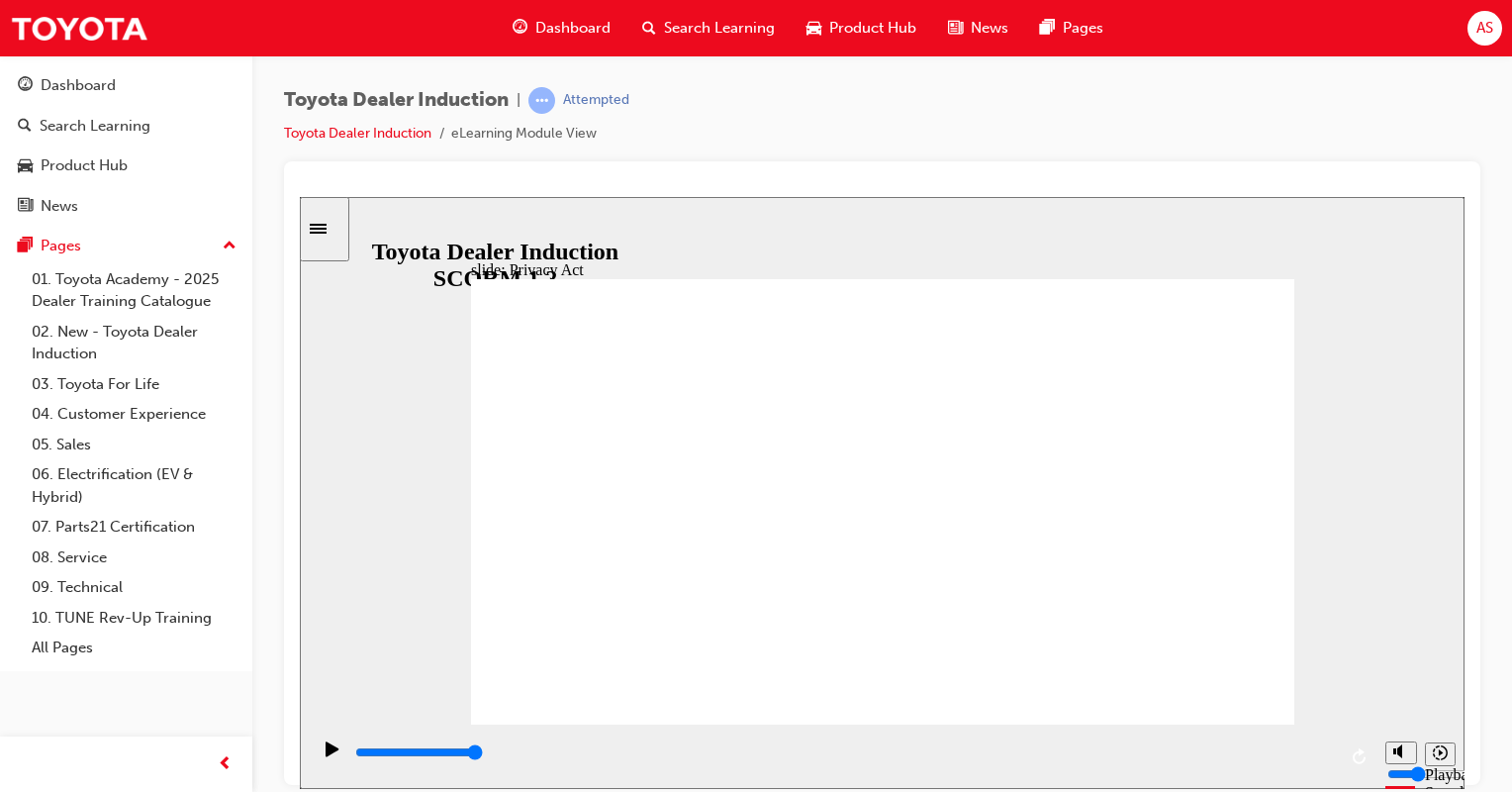 click 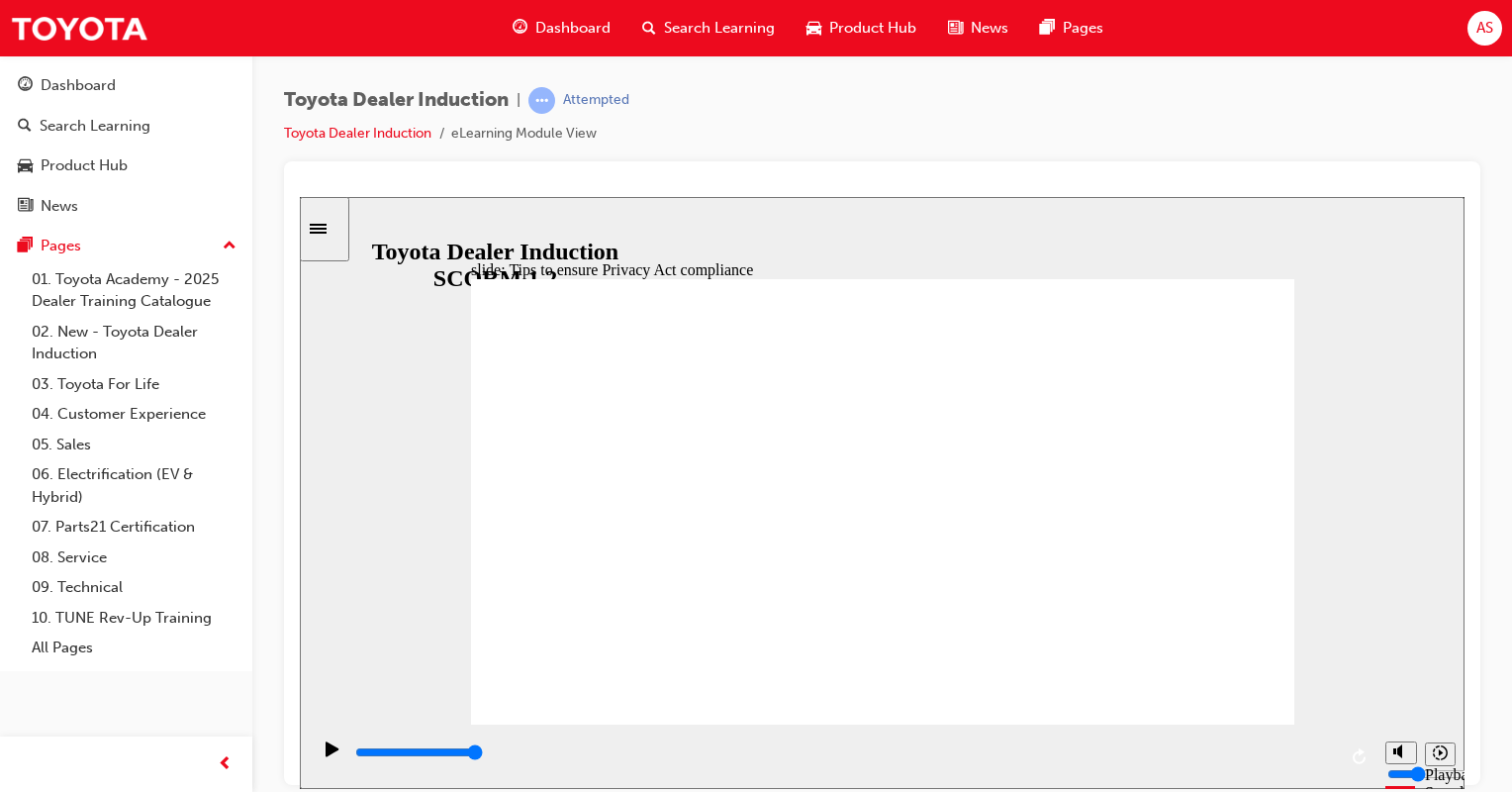 click 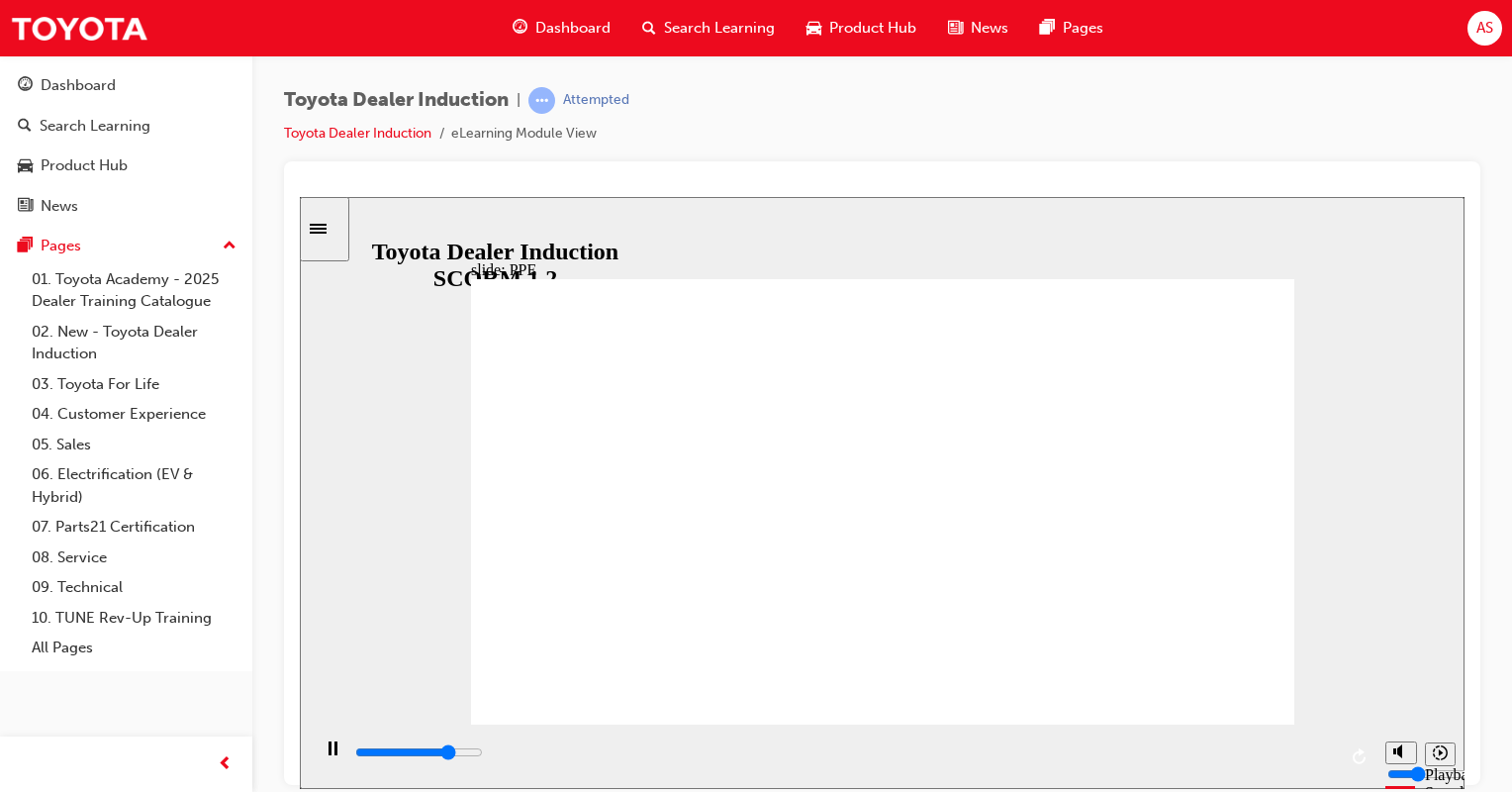 click 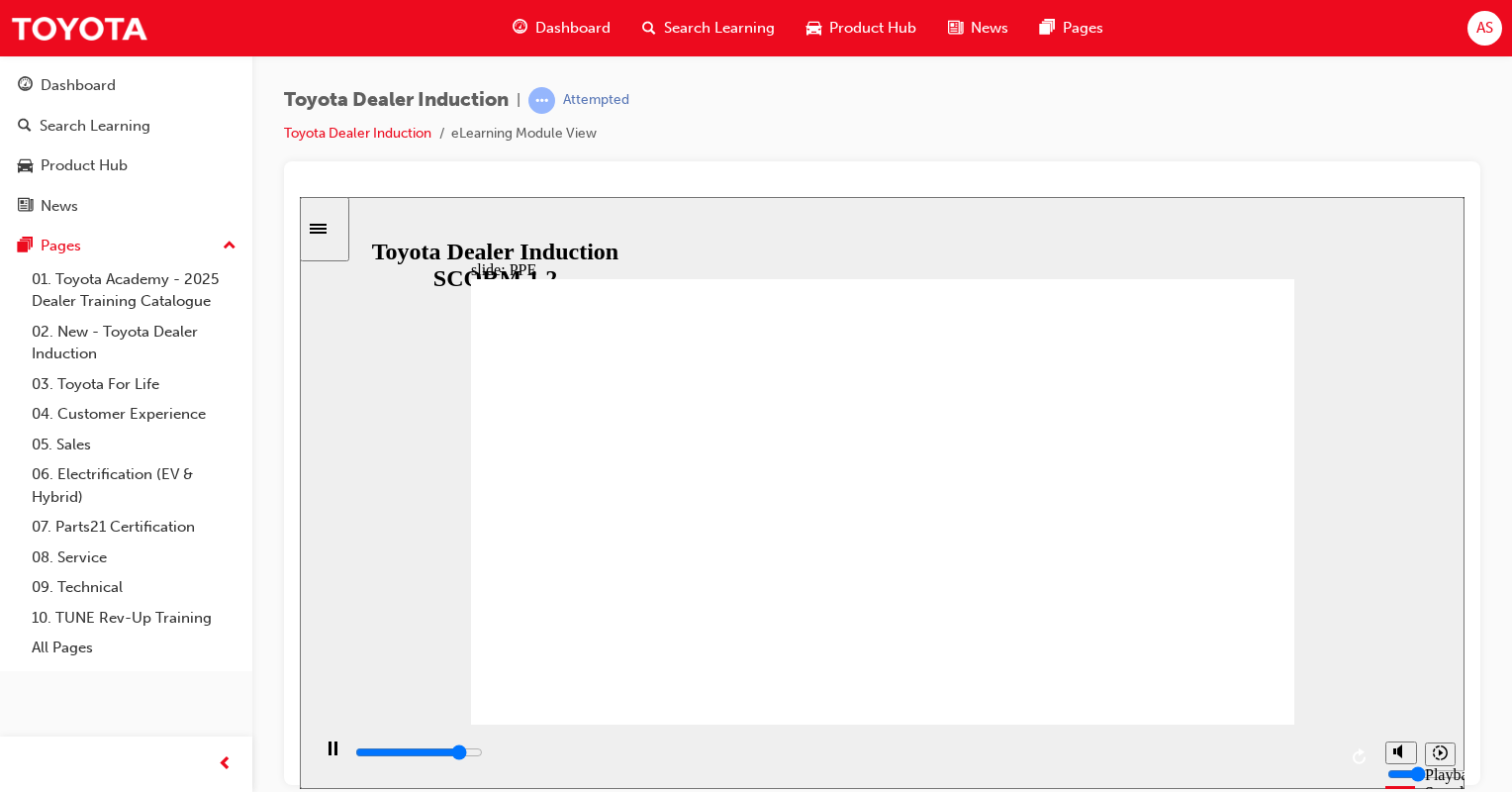click 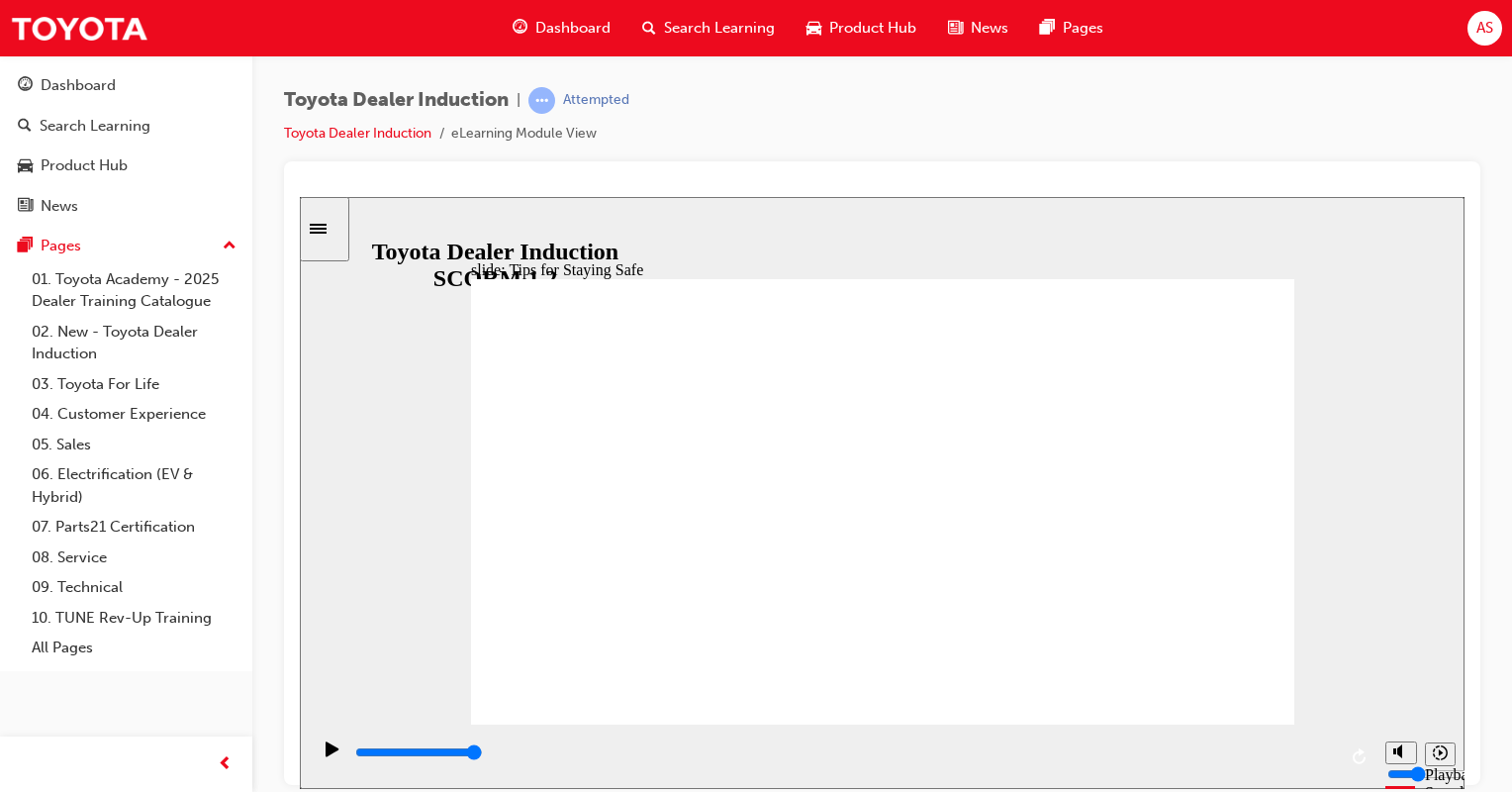 click 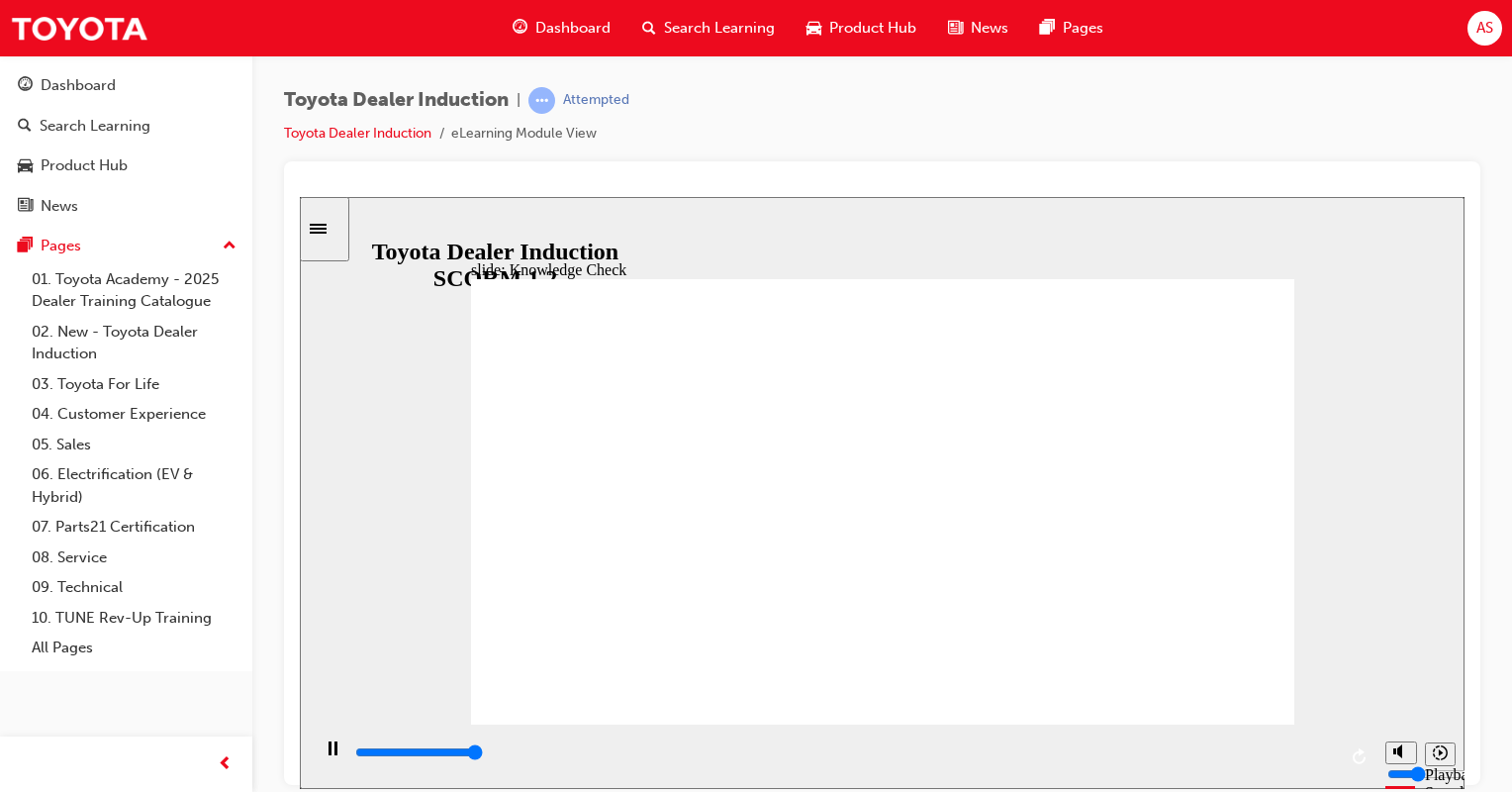 type on "5000" 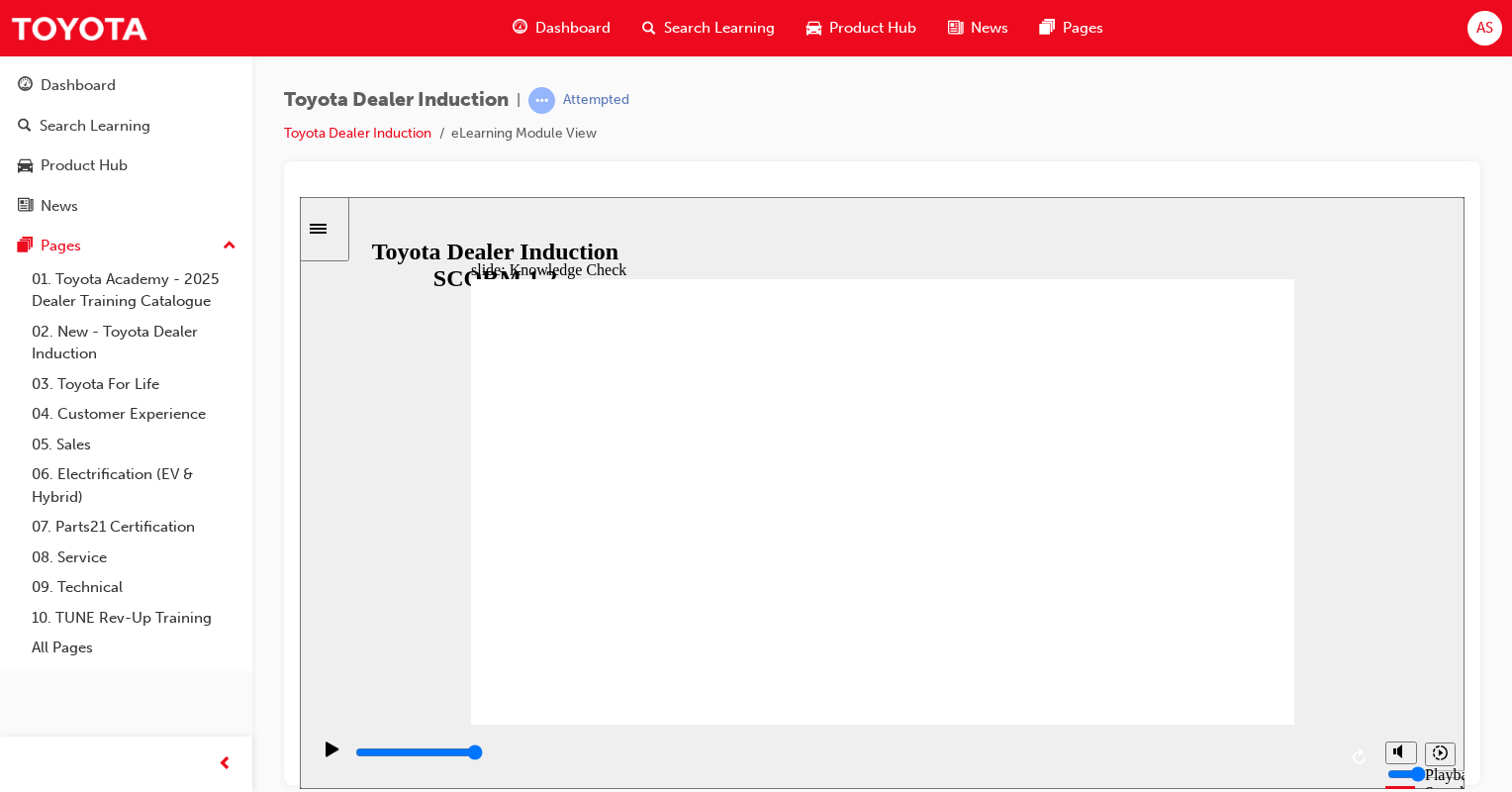 checkbox on "true" 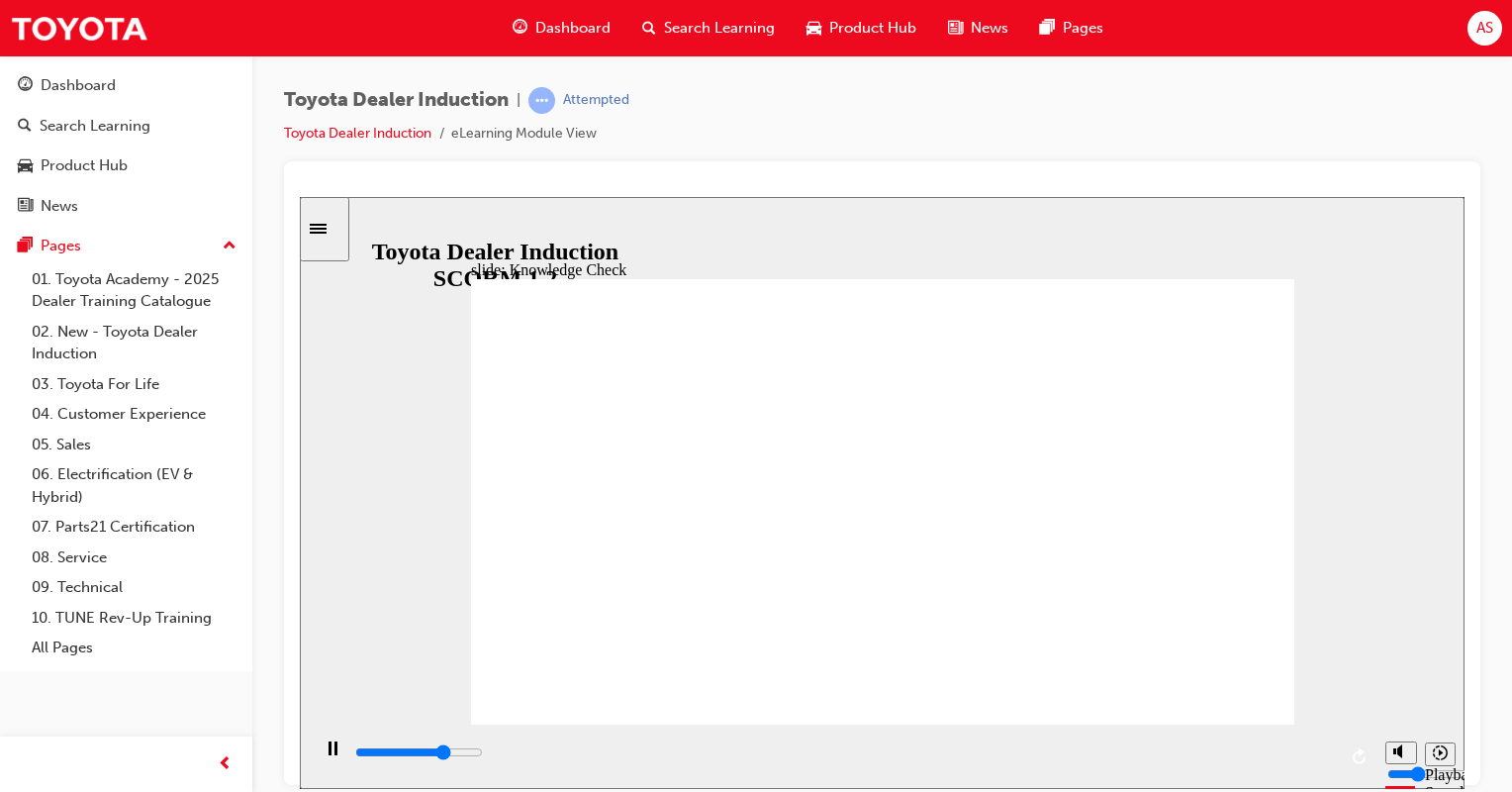 type on "3600" 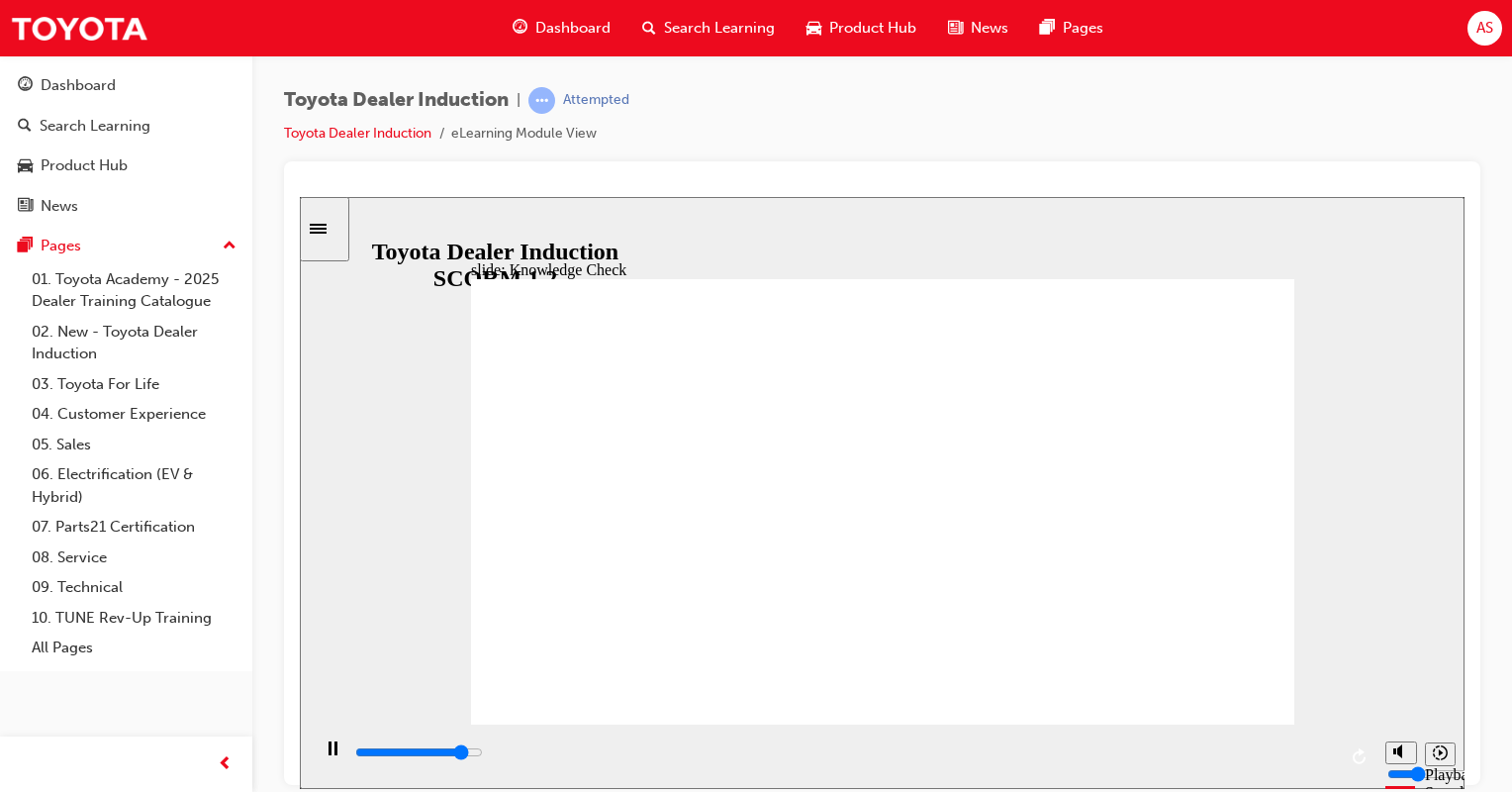 click 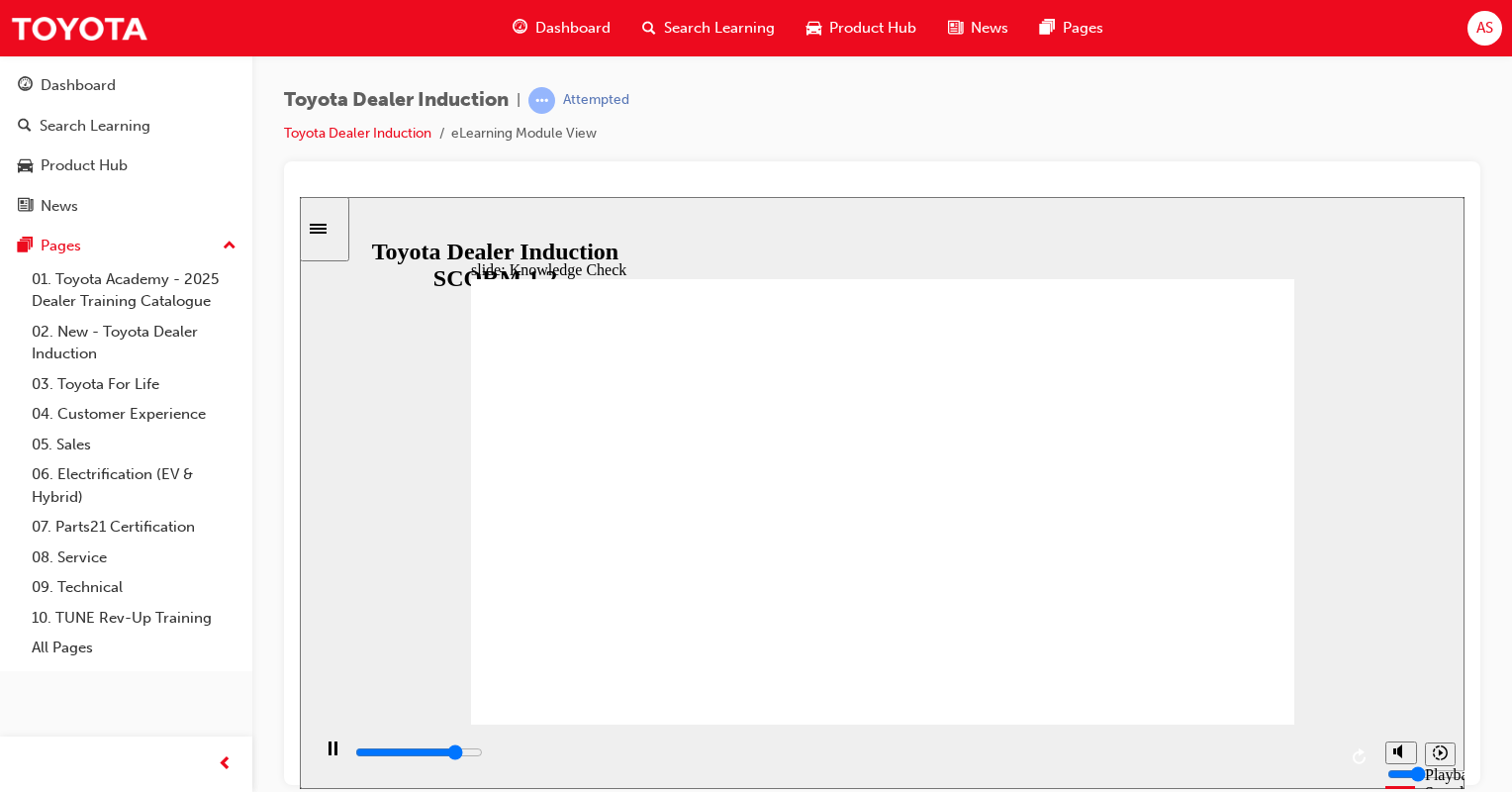 type on "4100" 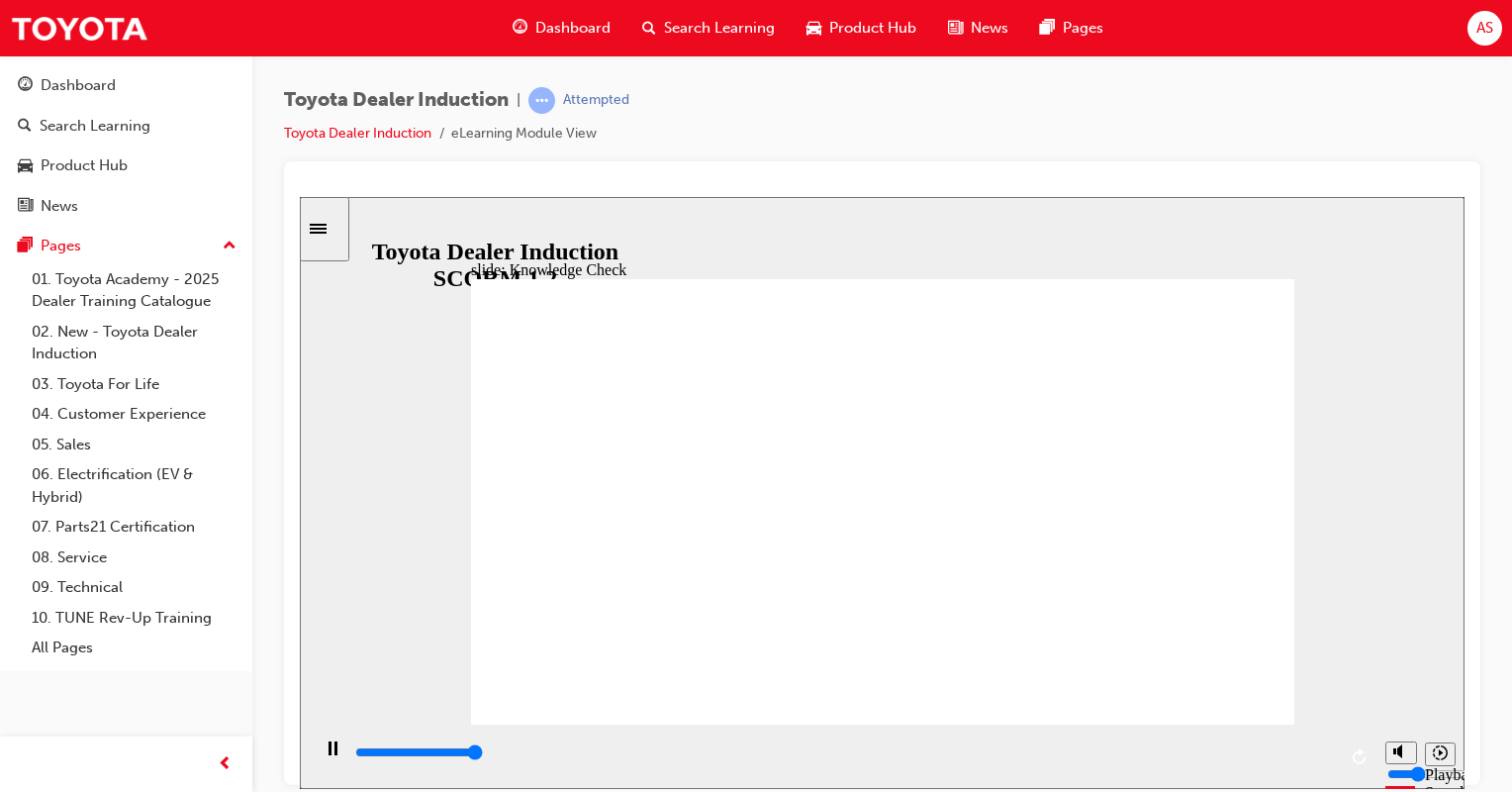 type on "5000" 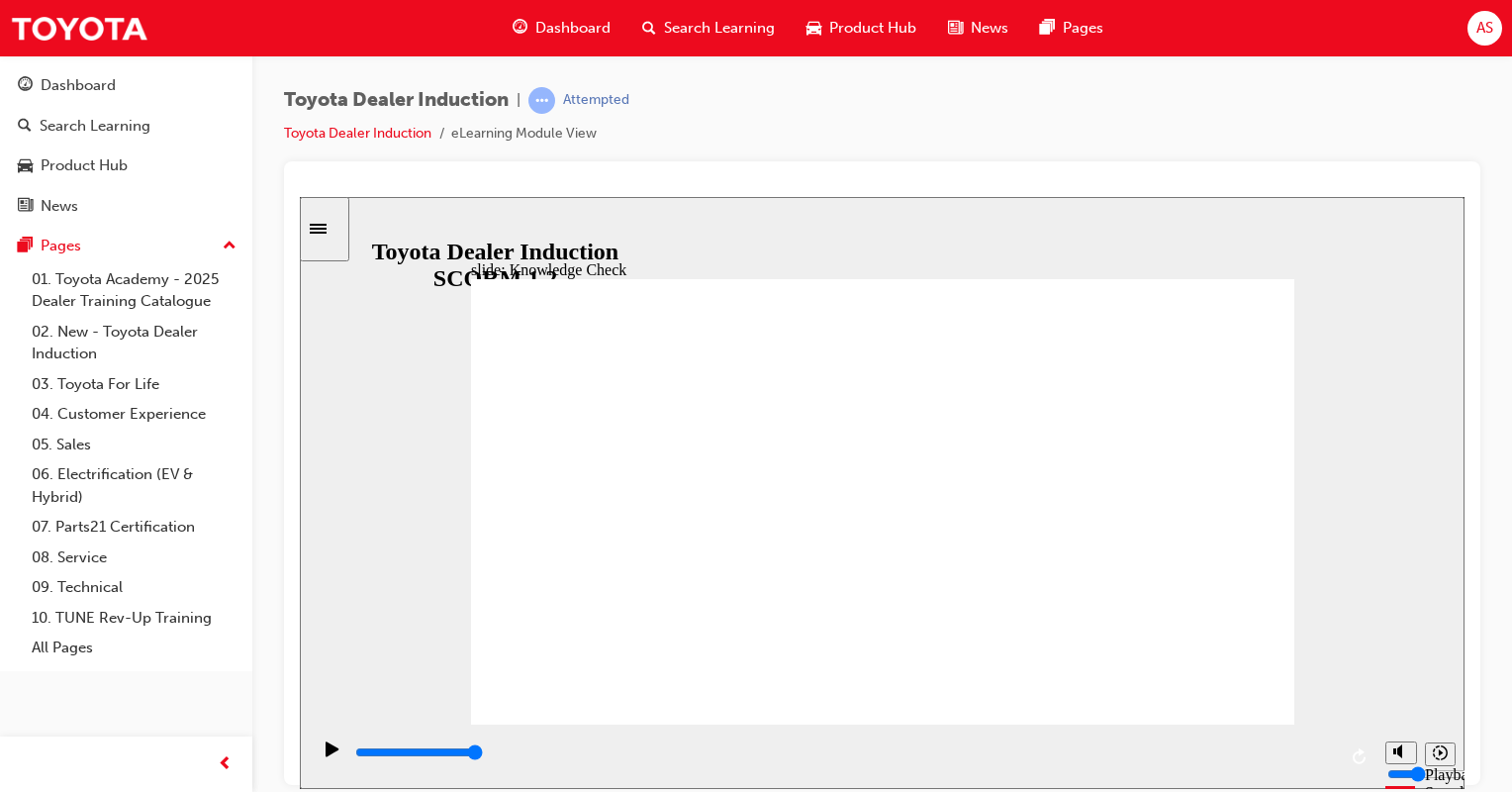 checkbox on "true" 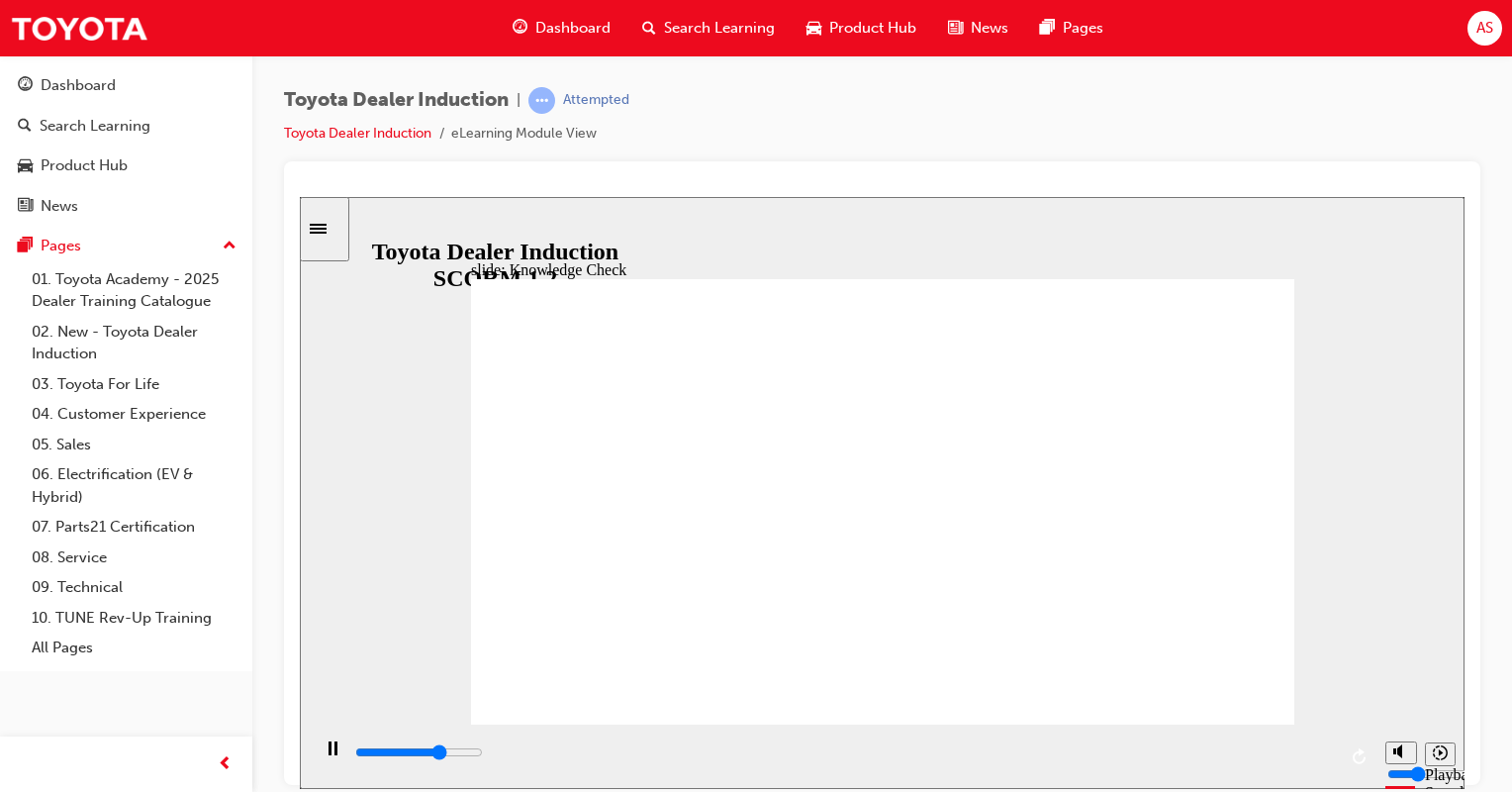 type on "3400" 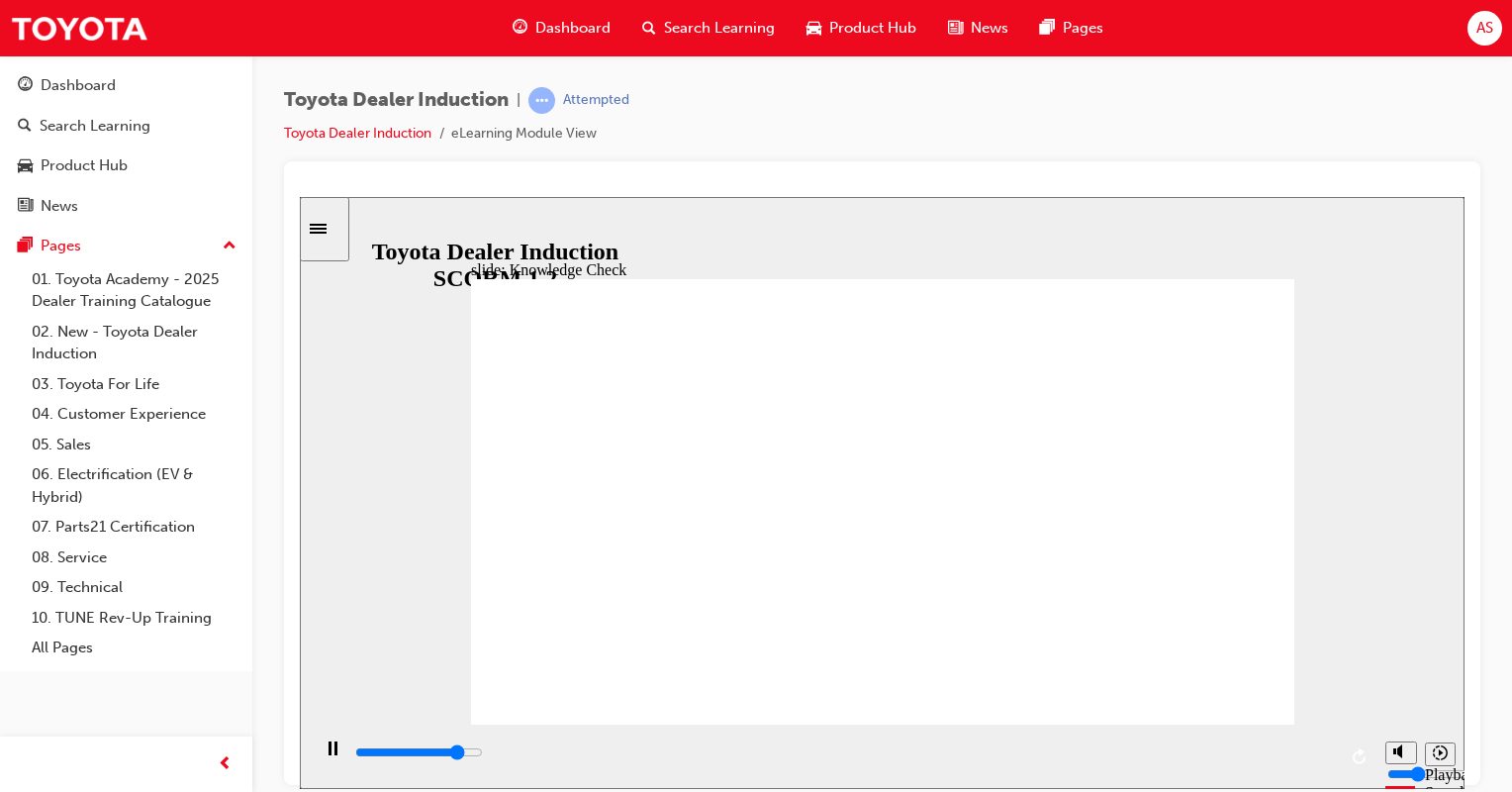 type on "4200" 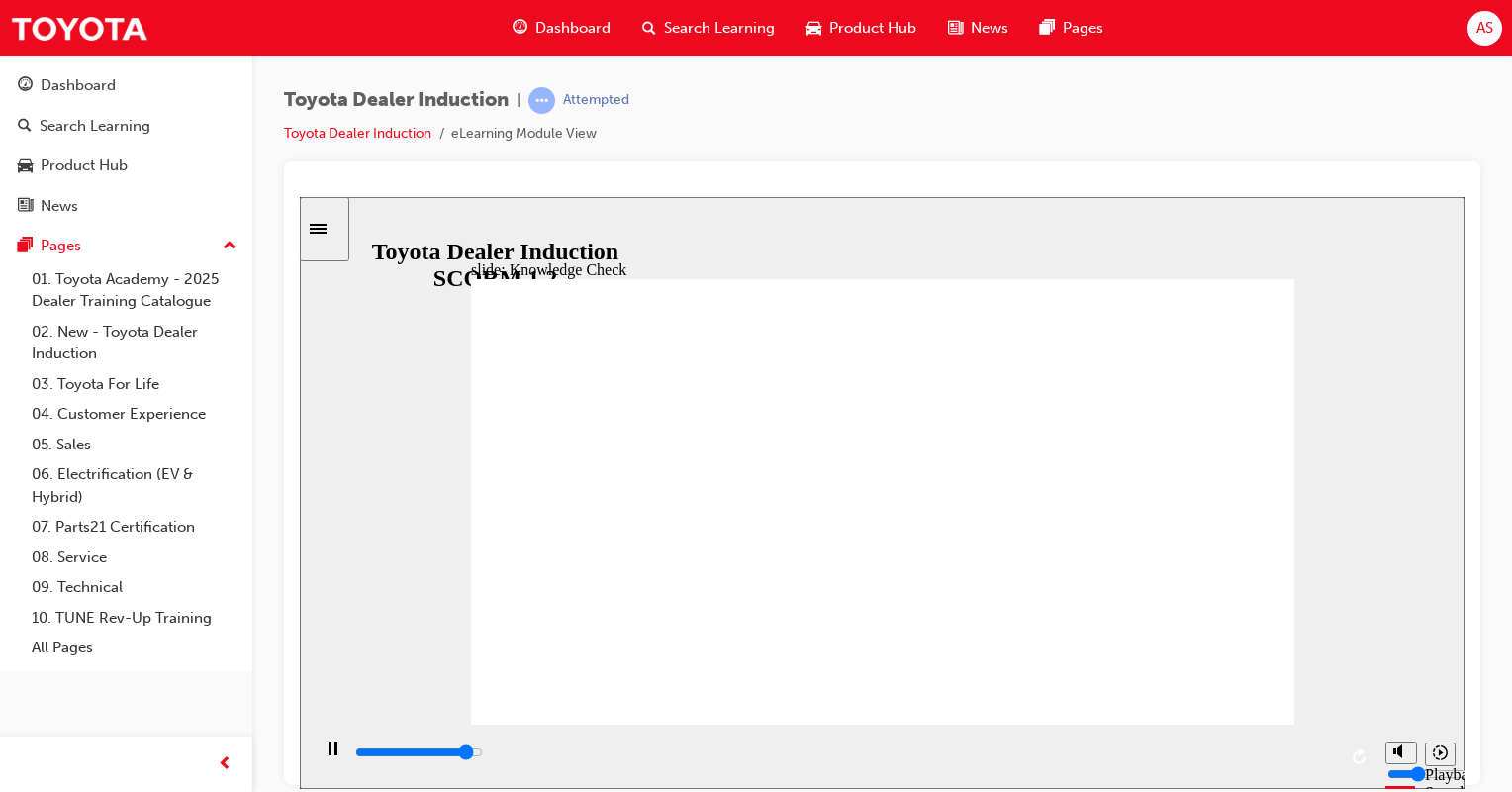 type on "4700" 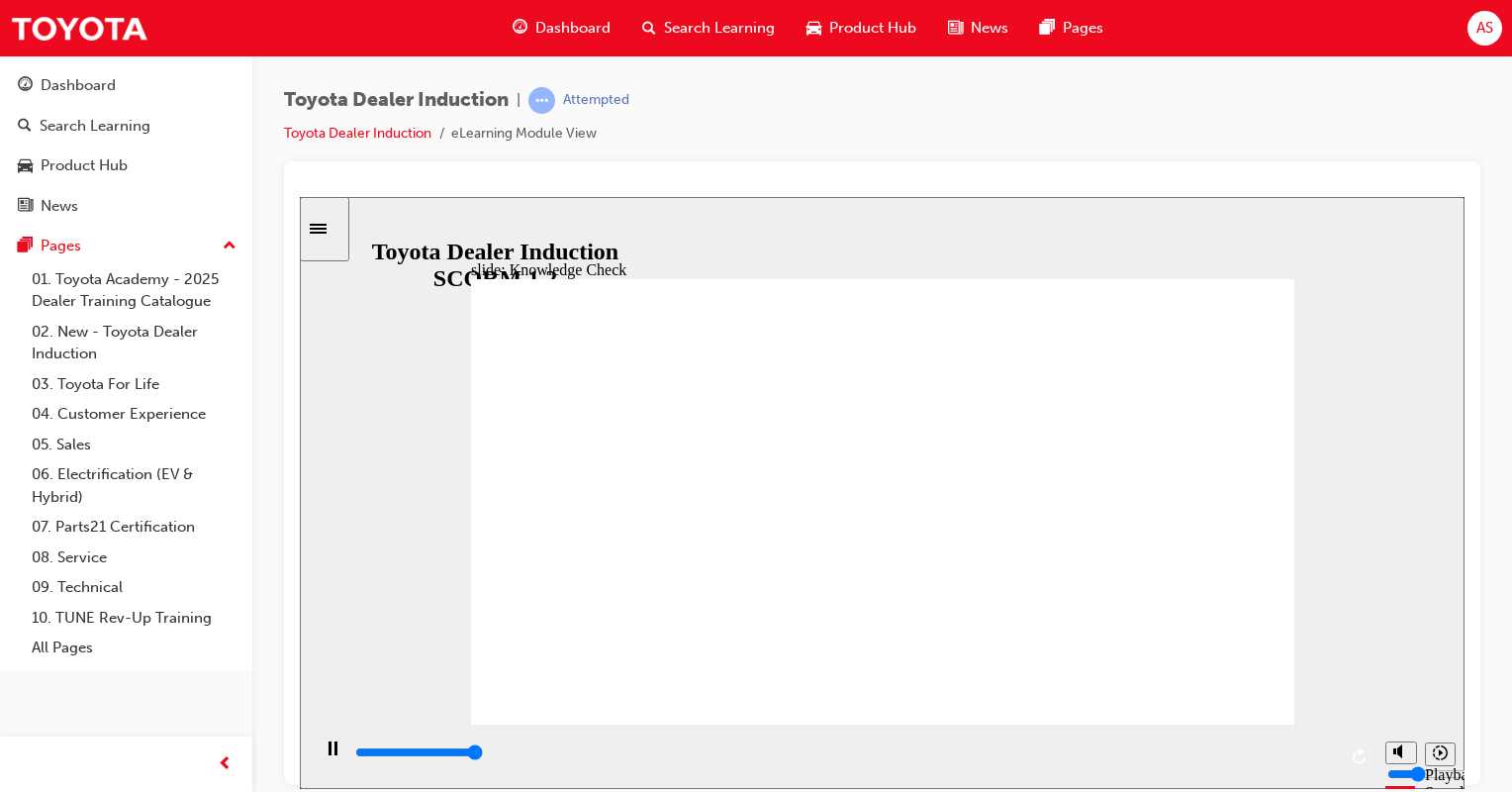 type on "5000" 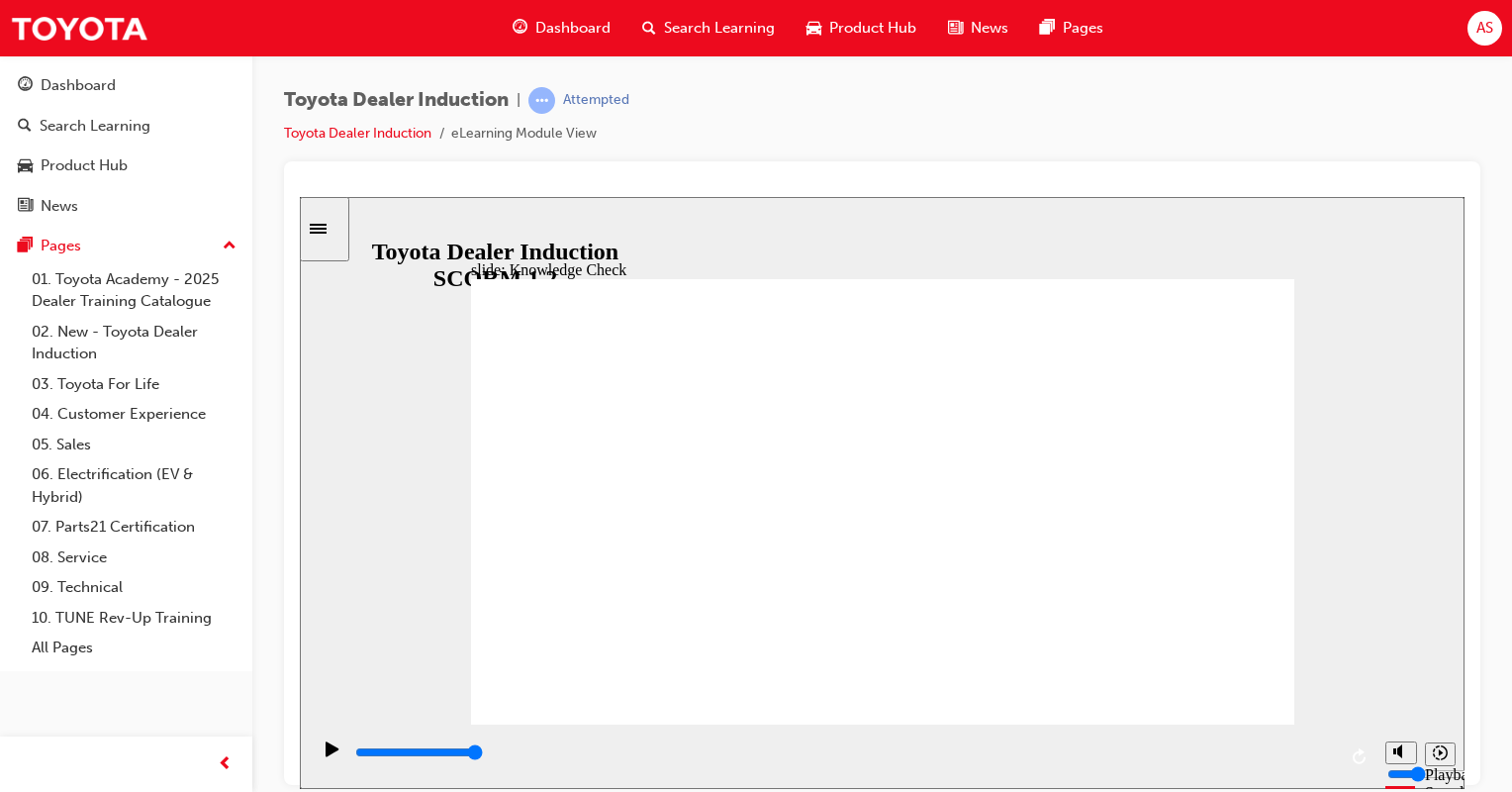 click 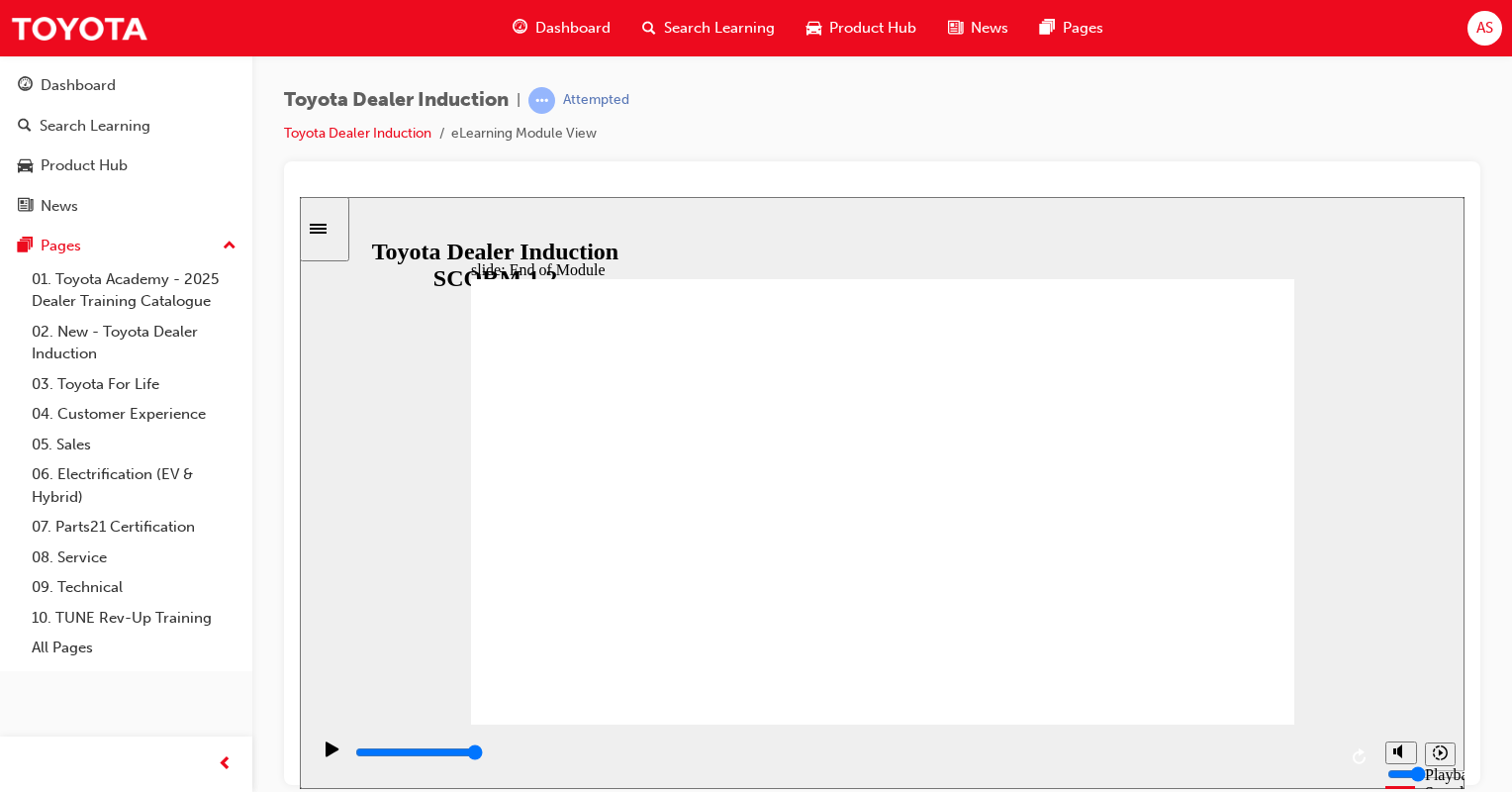 click 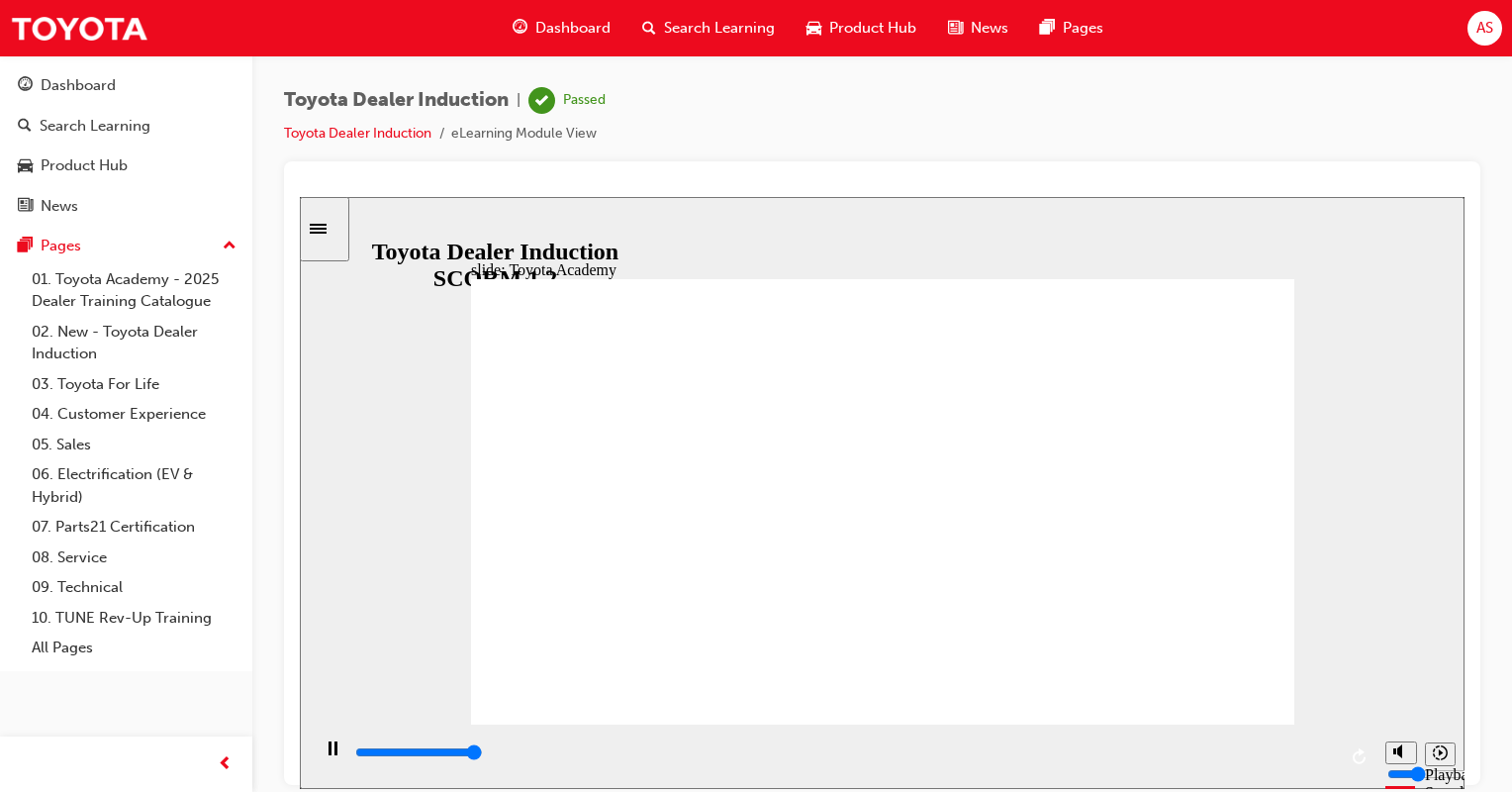 type on "9900" 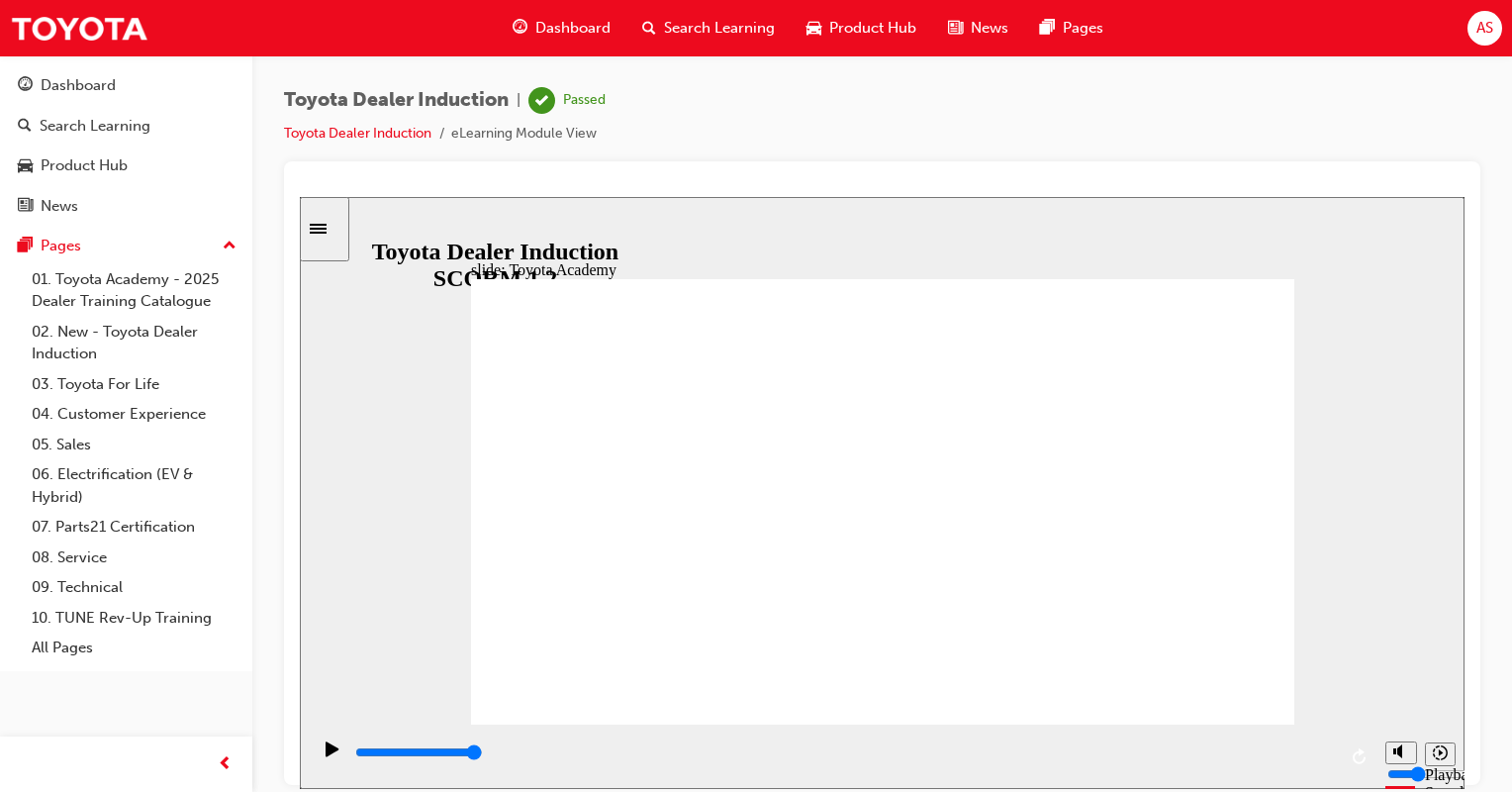 drag, startPoint x: 932, startPoint y: 123, endPoint x: 947, endPoint y: 175, distance: 54.120237 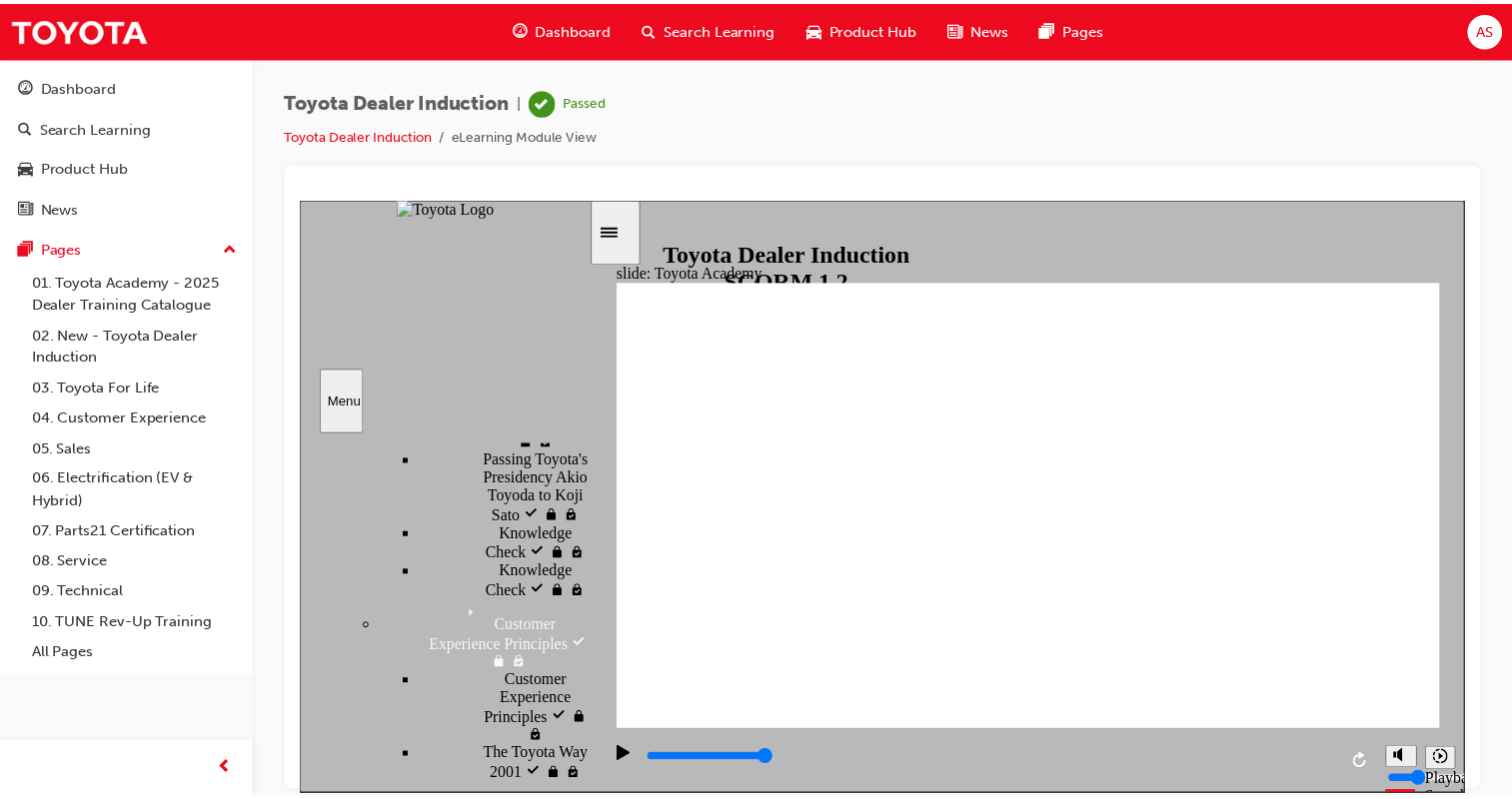 scroll, scrollTop: 783, scrollLeft: 0, axis: vertical 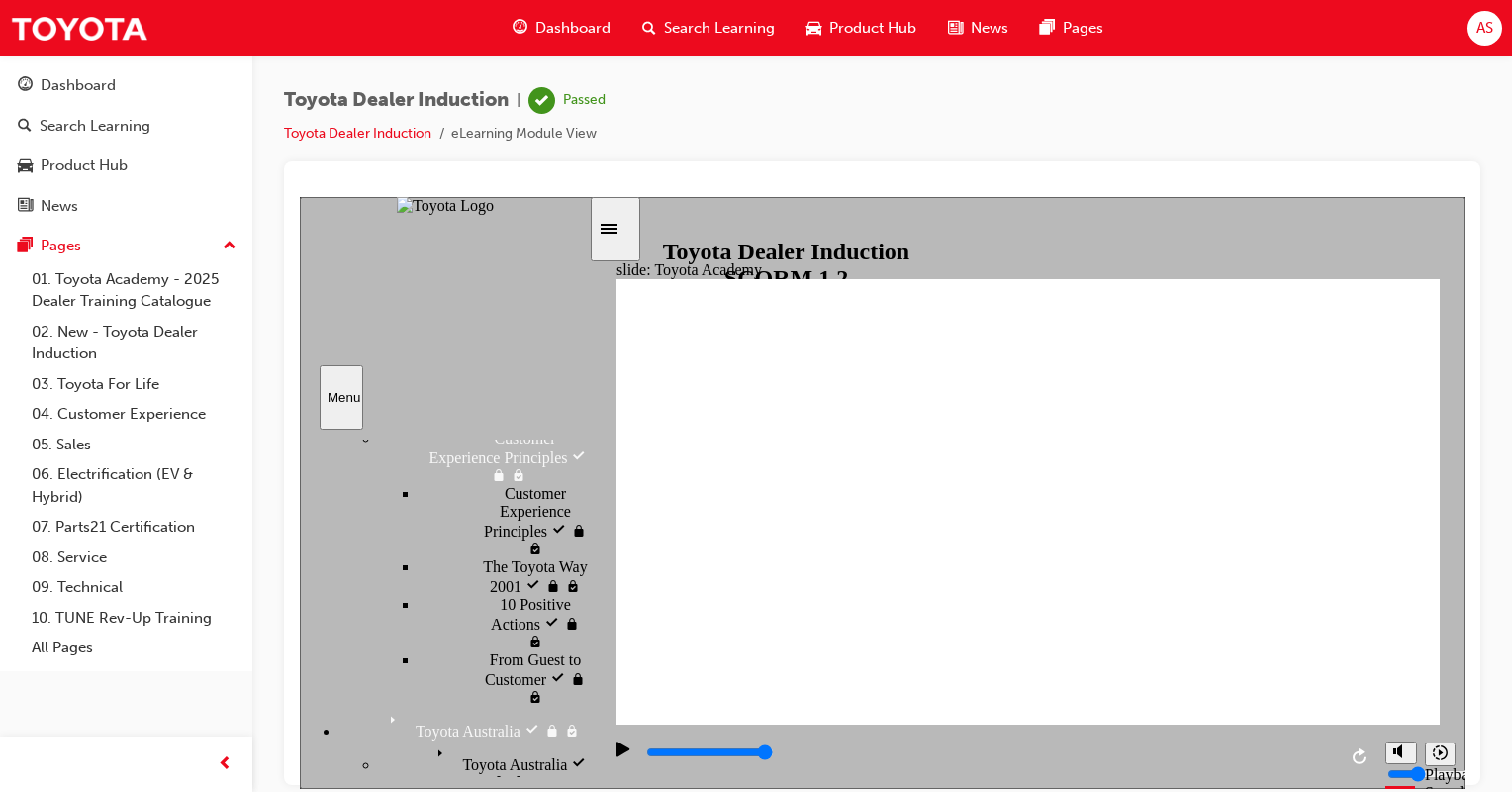 click on "Toyota Dealer Induction | Passed Toyota Dealer Induction eLearning Module View" at bounding box center [882, 124] 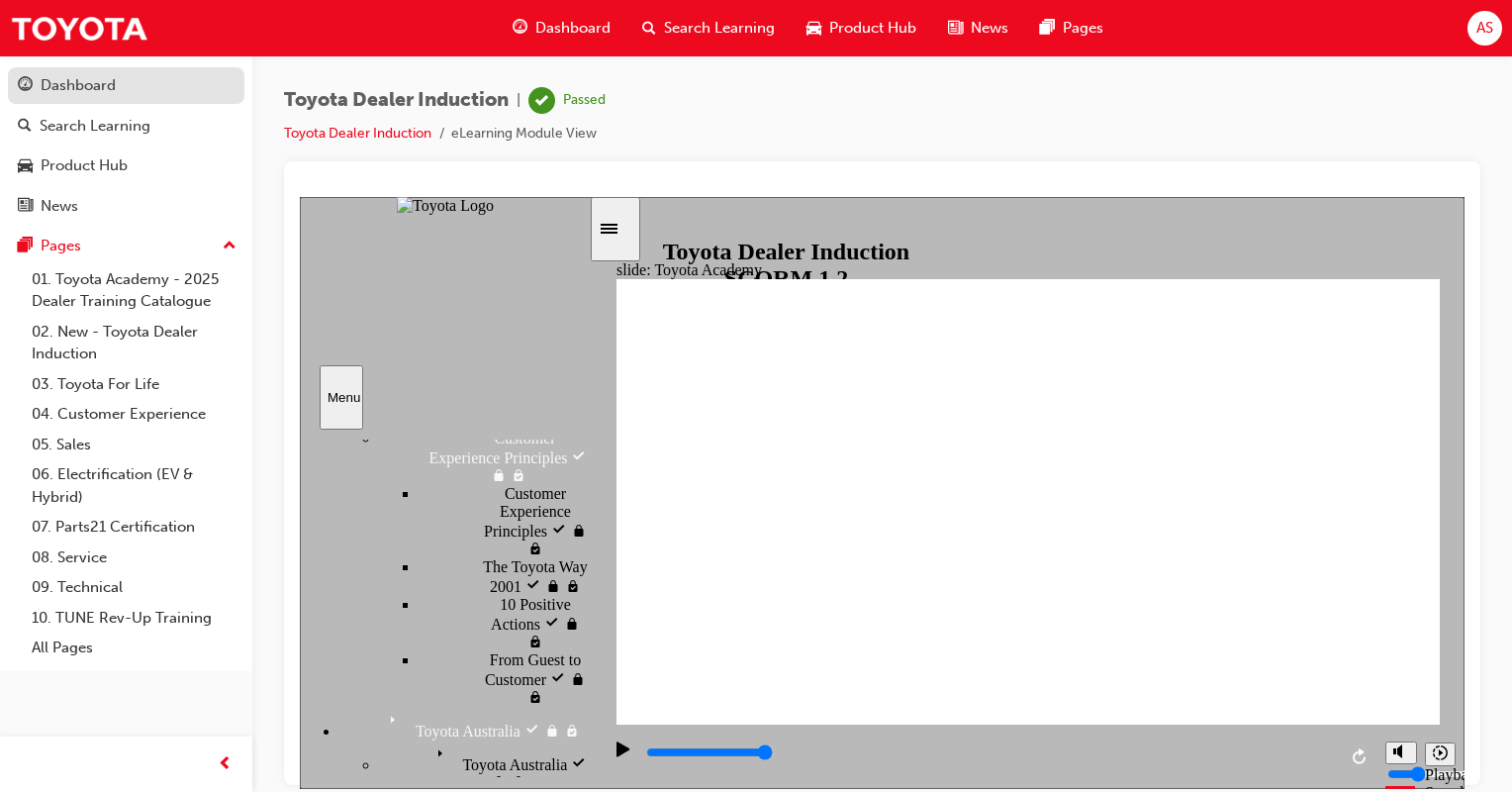 click on "Dashboard" at bounding box center [78, 85] 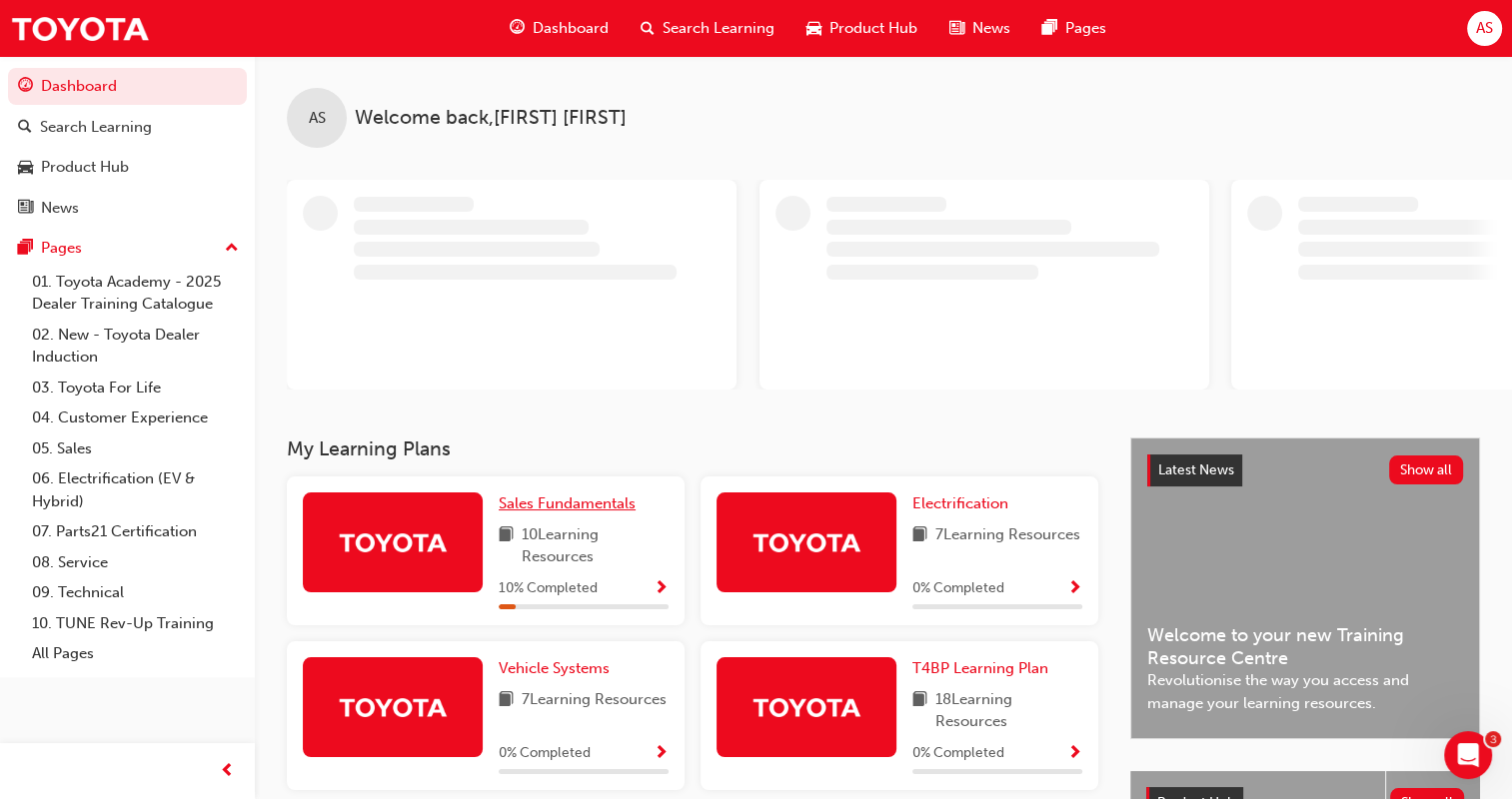 click on "Sales Fundamentals" at bounding box center [571, 503] 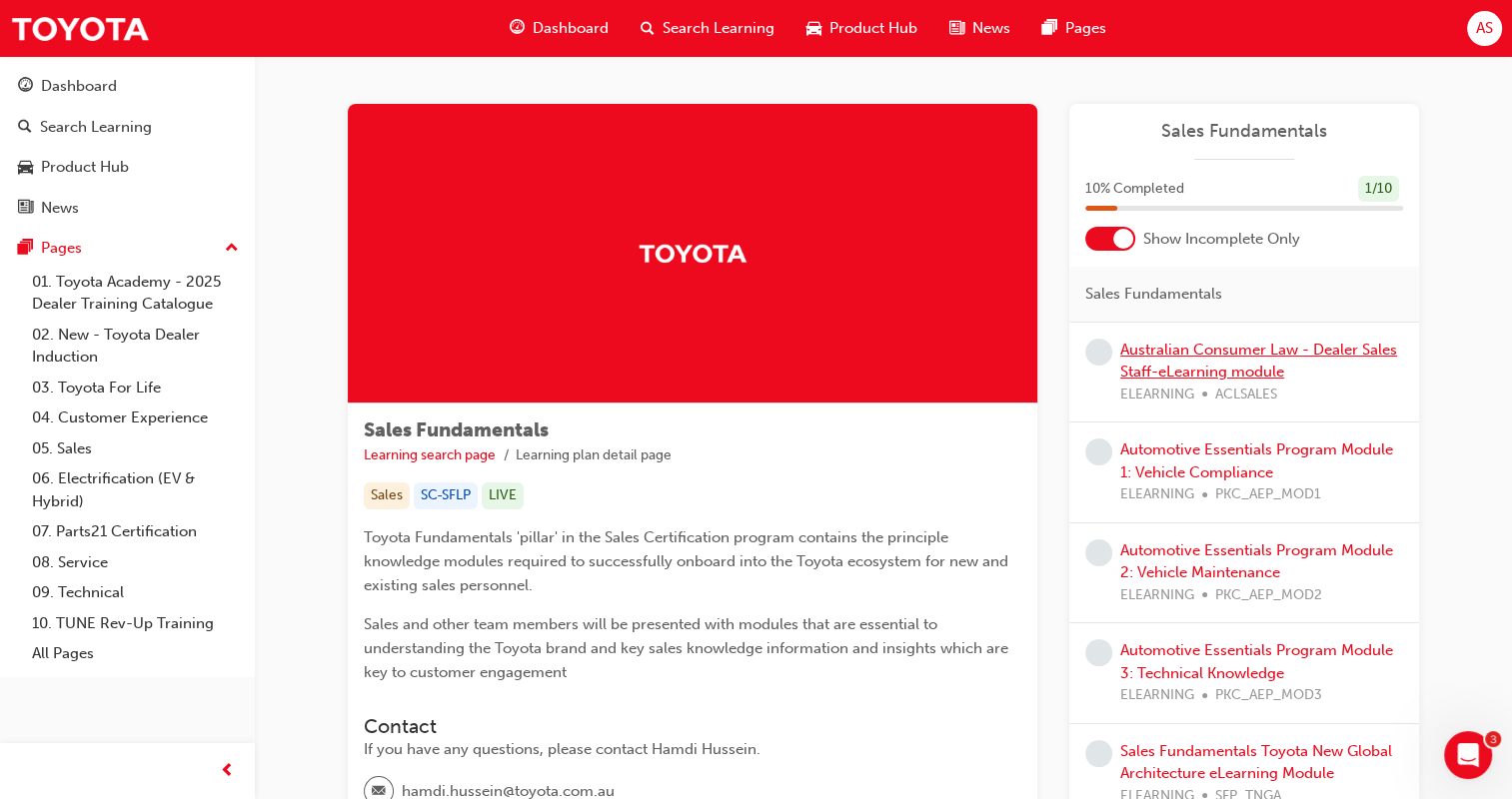click on "Australian Consumer Law - Dealer Sales Staff-eLearning module" at bounding box center [1258, 361] 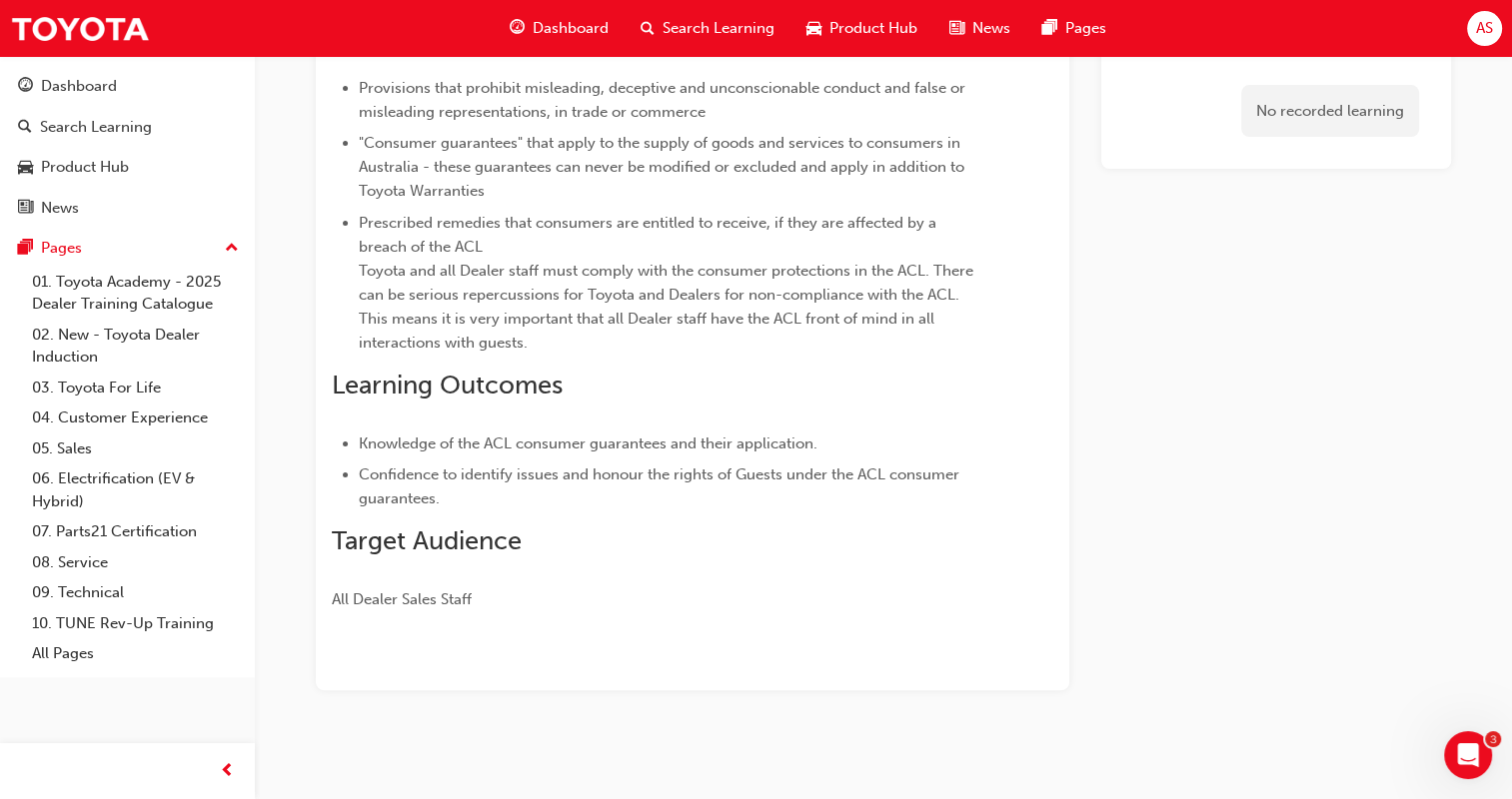 scroll, scrollTop: 0, scrollLeft: 0, axis: both 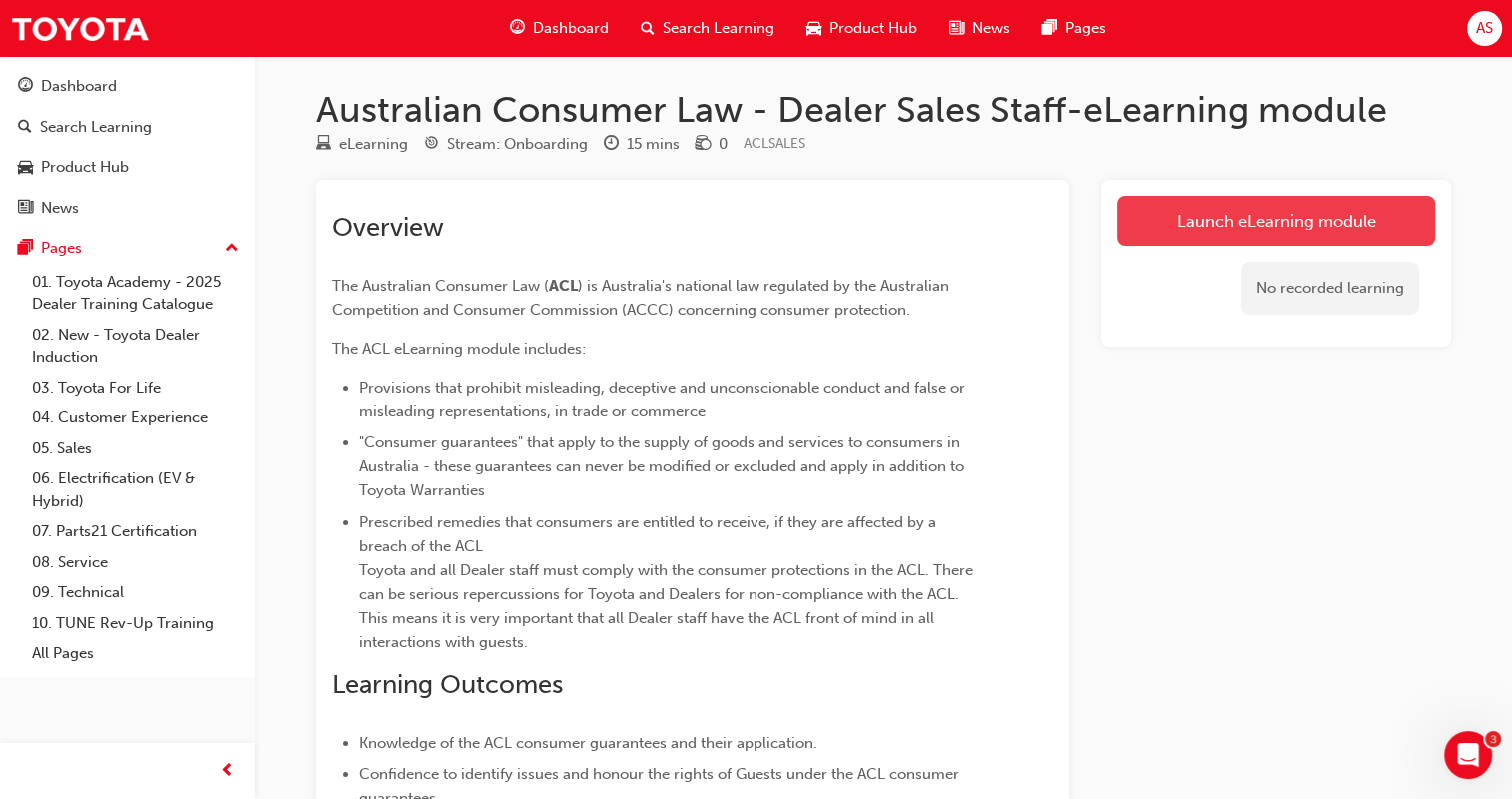 click on "Launch eLearning module" at bounding box center (1276, 221) 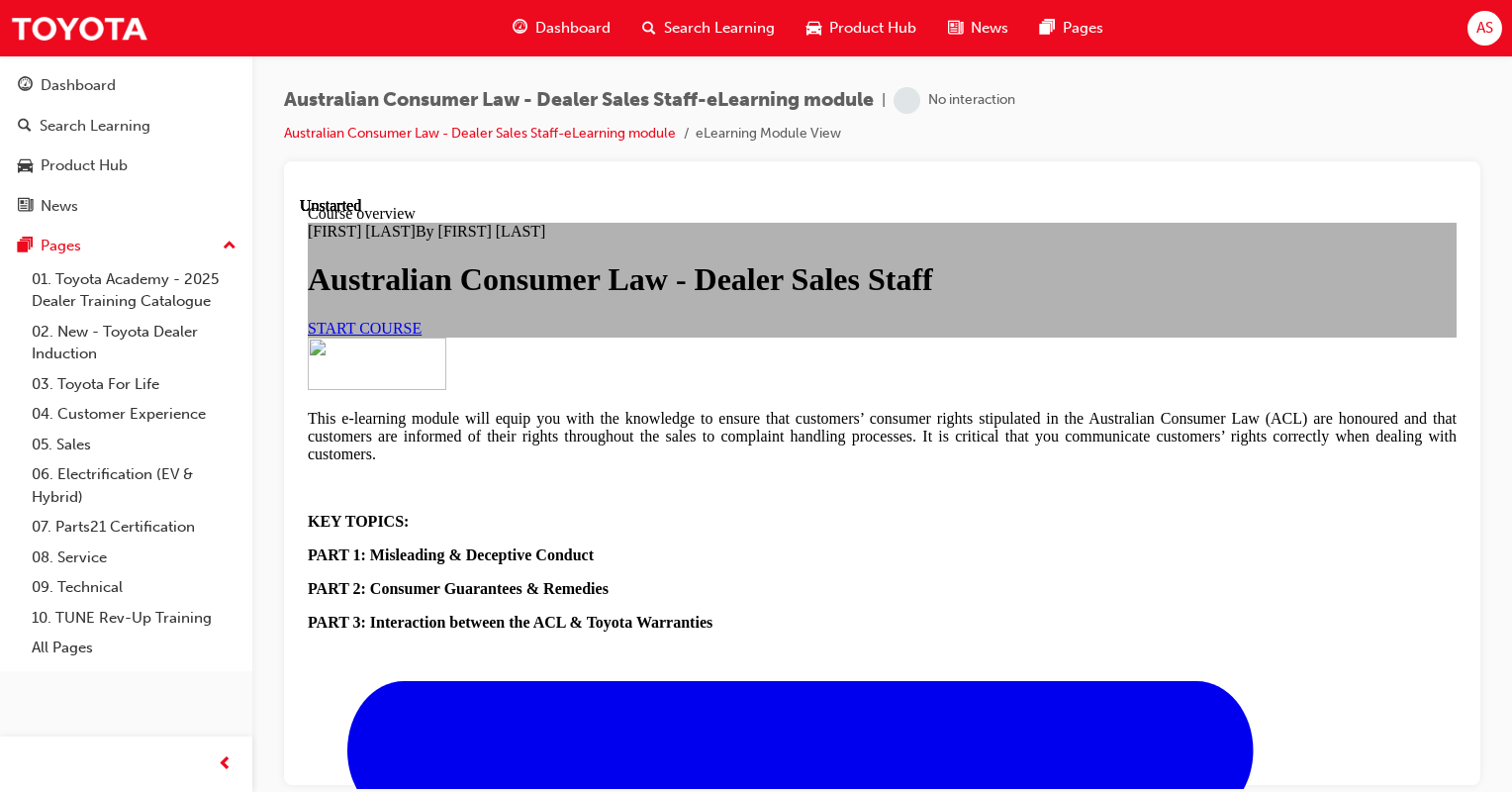scroll, scrollTop: 0, scrollLeft: 0, axis: both 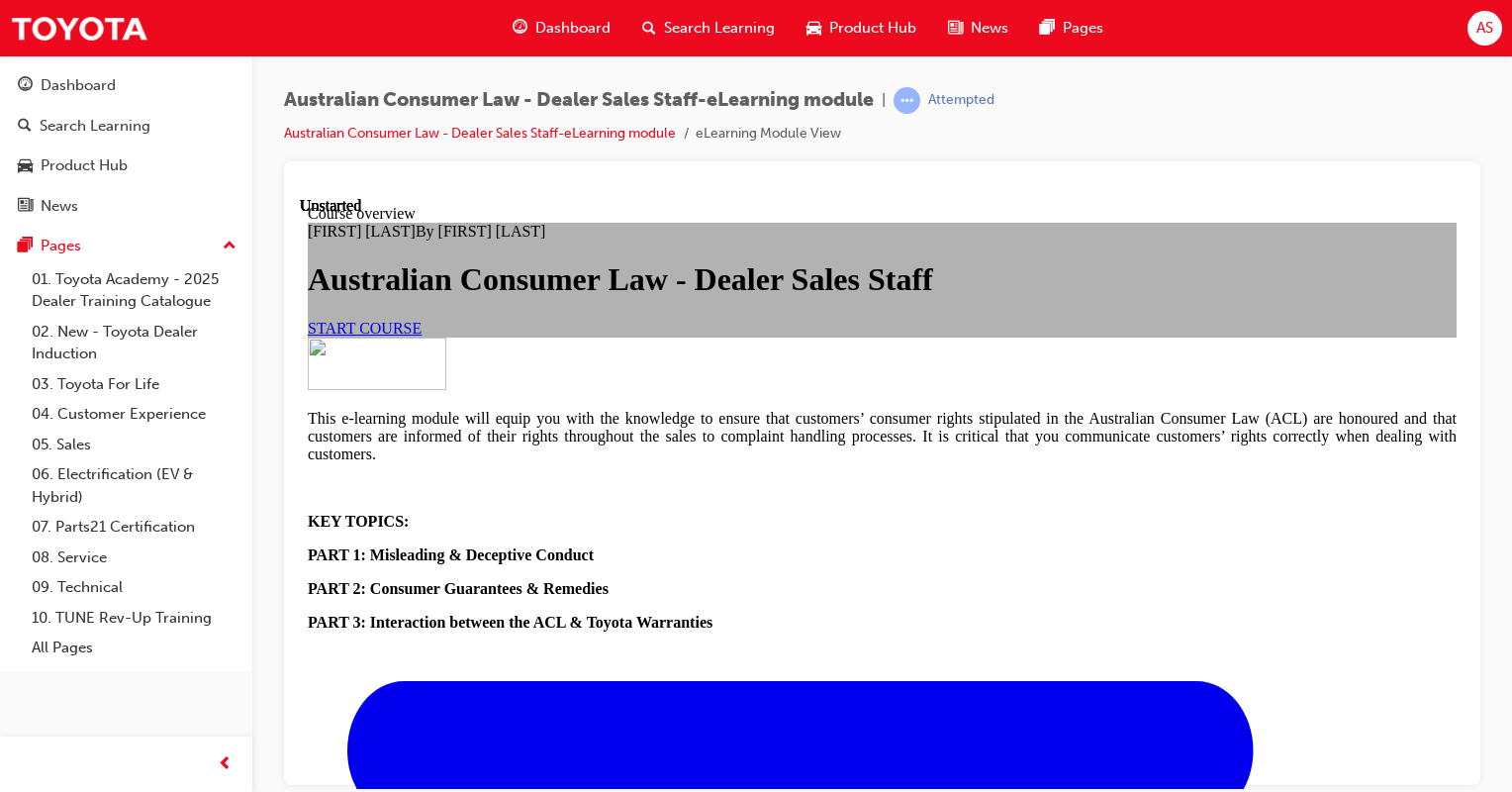 click on "START COURSE" at bounding box center (364, 327) 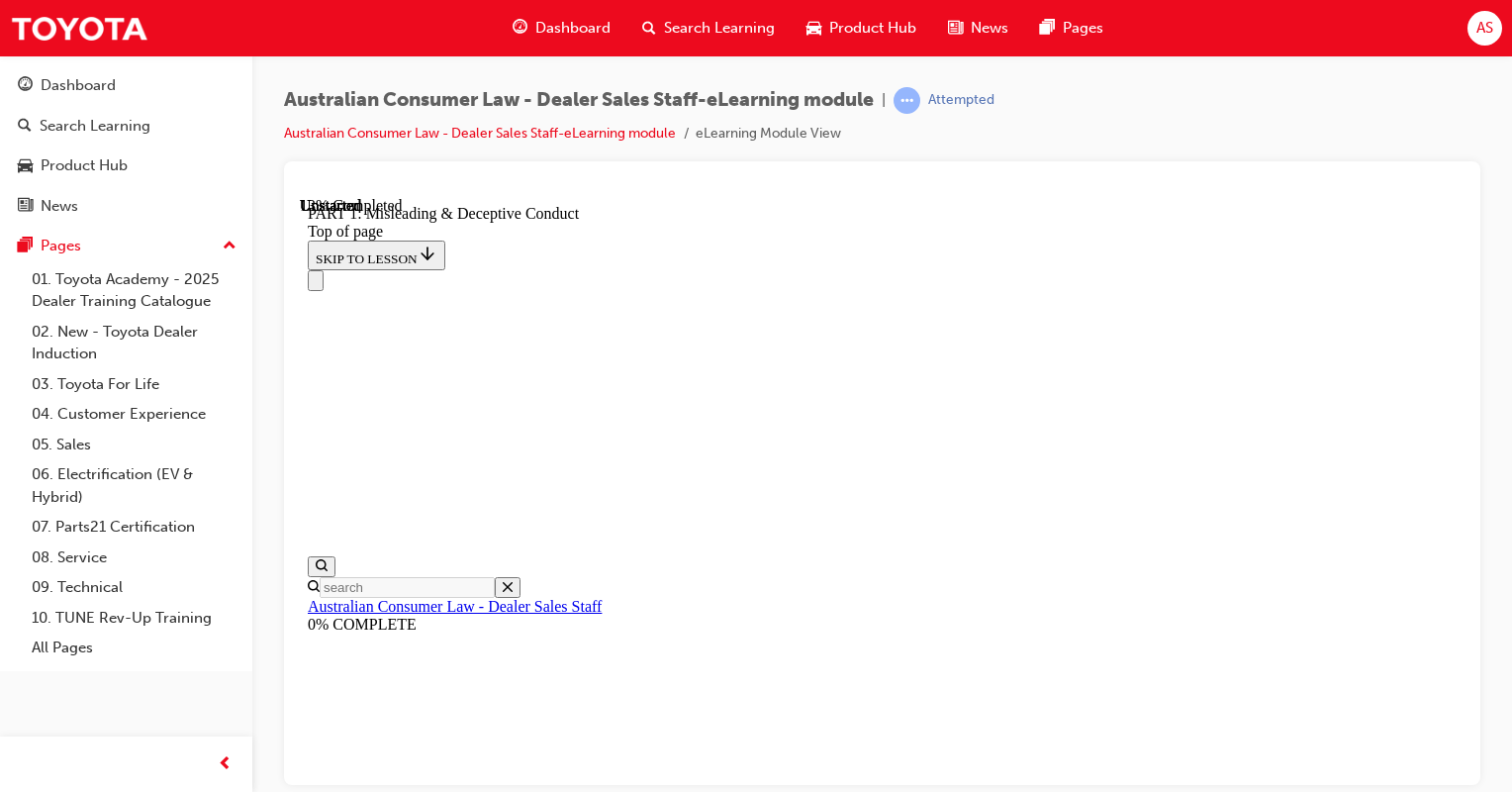 scroll, scrollTop: 1249, scrollLeft: 0, axis: vertical 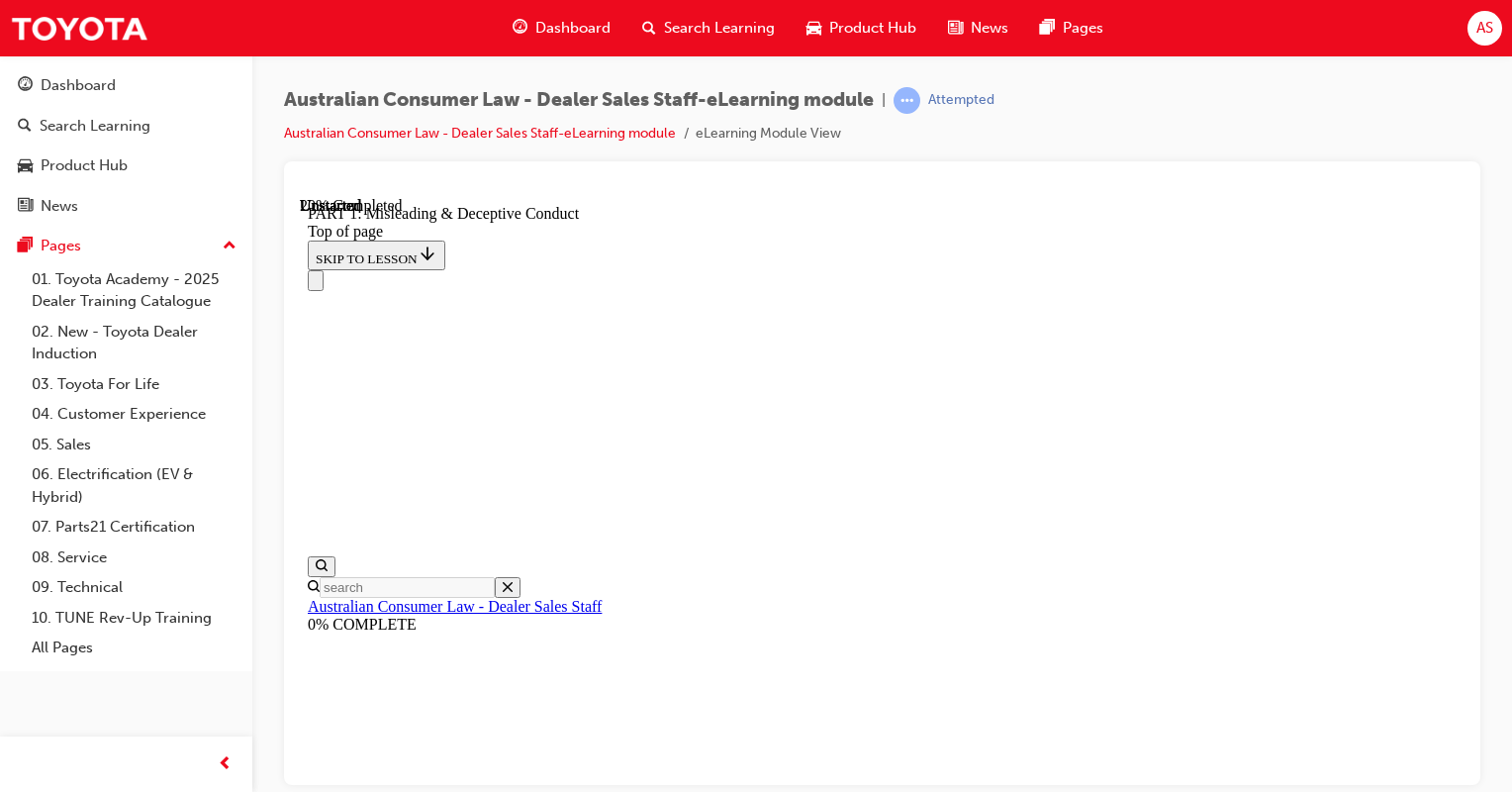 click on "CONTINUE" at bounding box center (349, 8754) 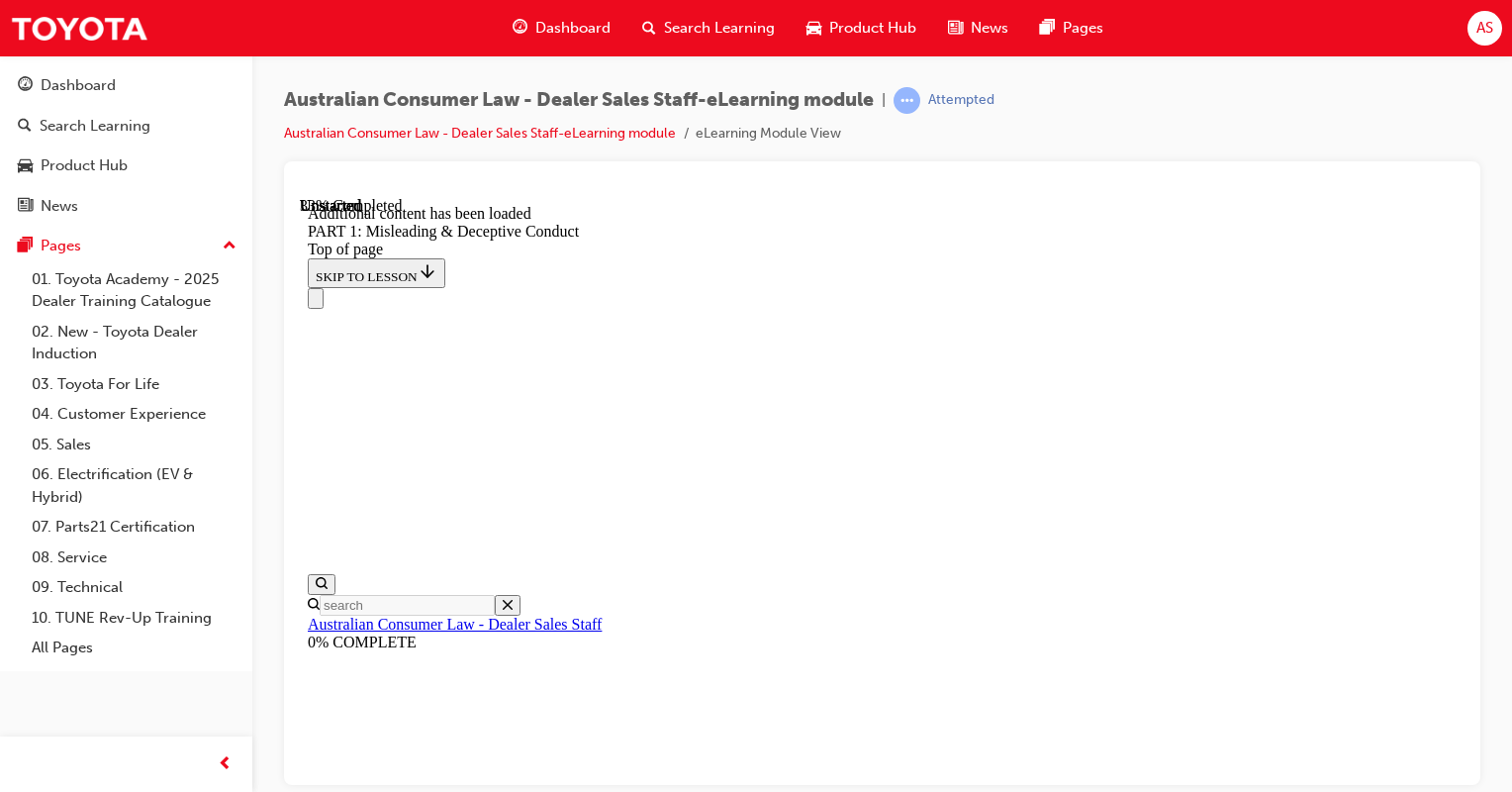 scroll, scrollTop: 2592, scrollLeft: 0, axis: vertical 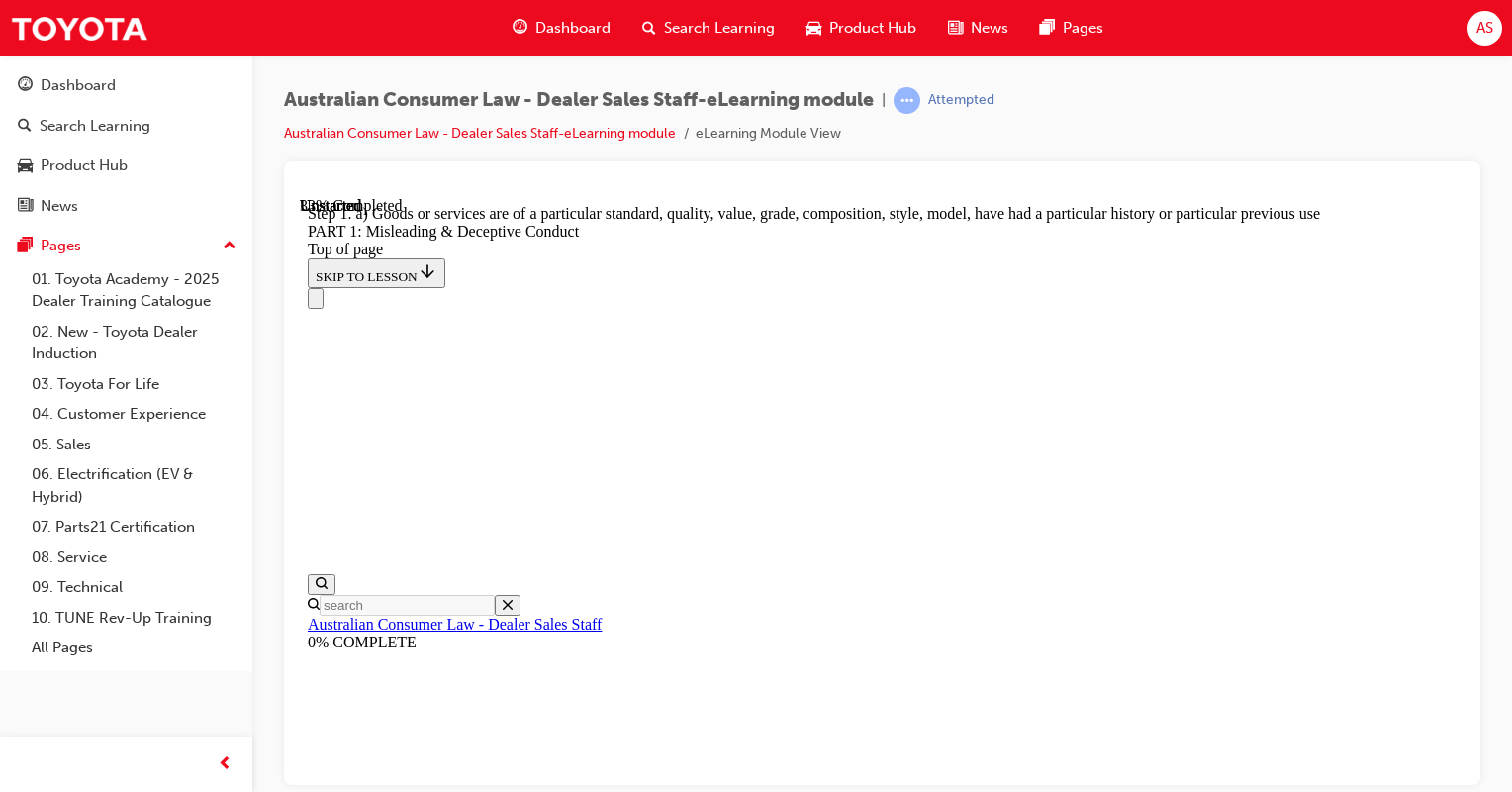 click 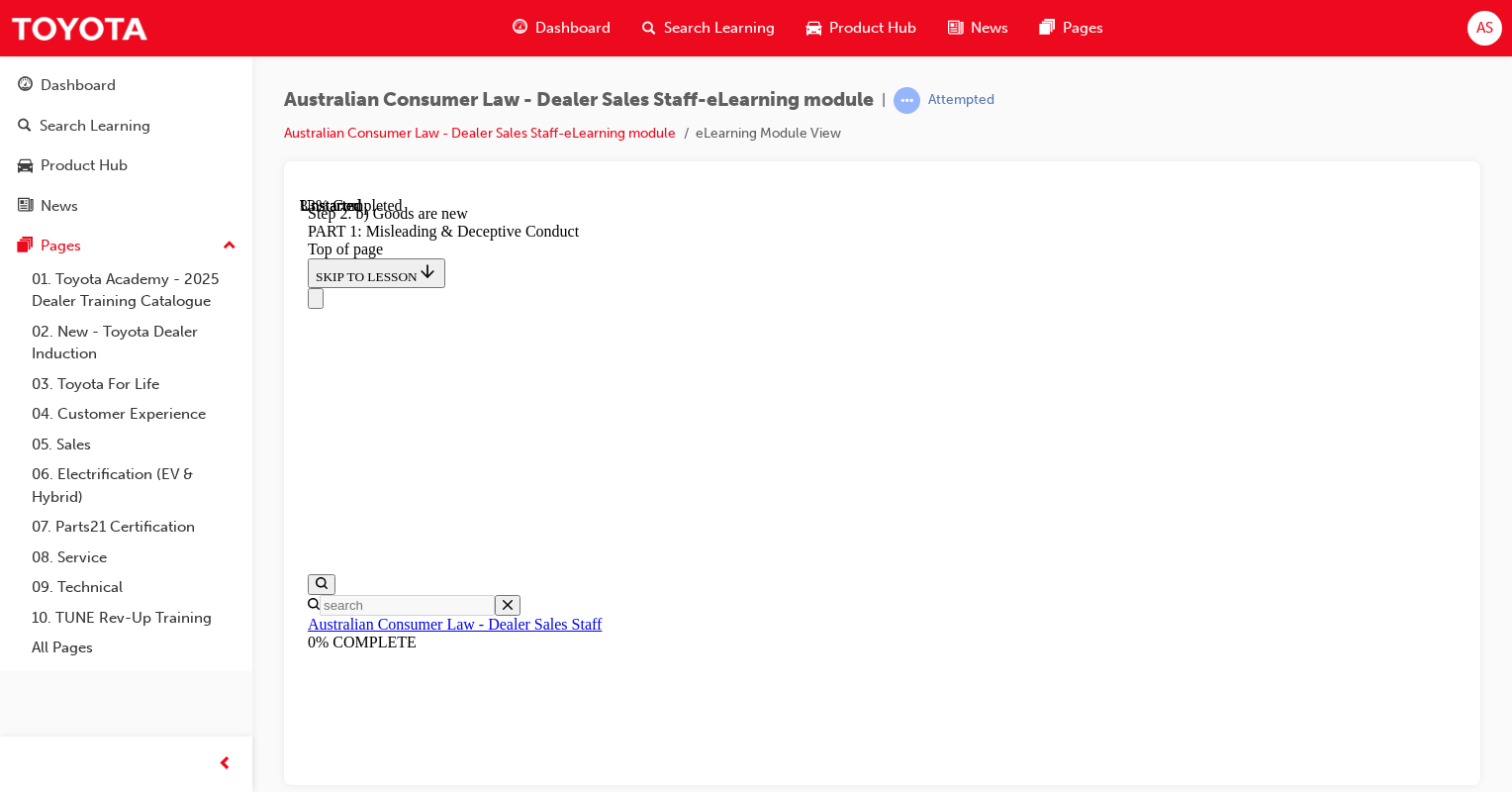 click 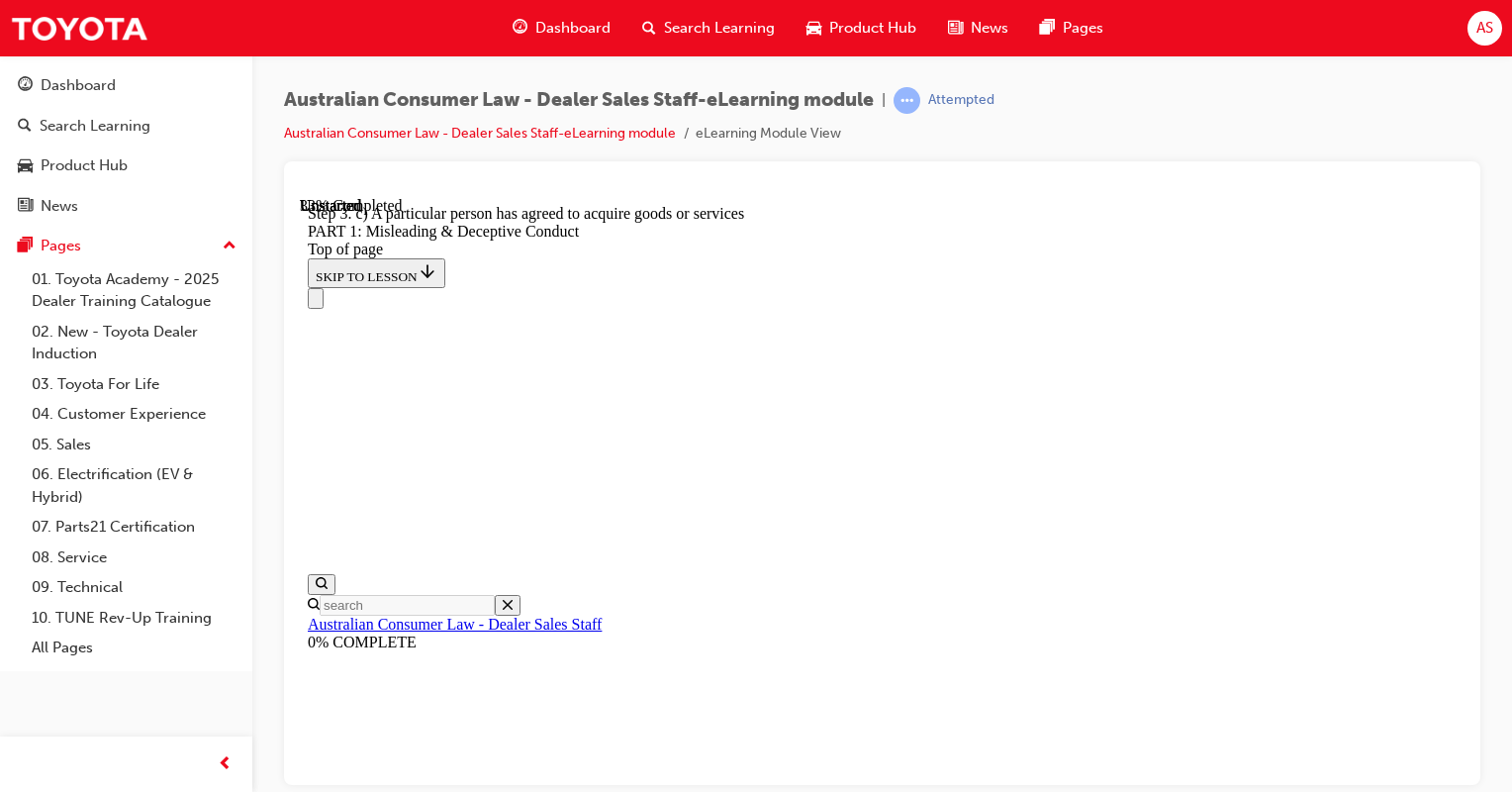click 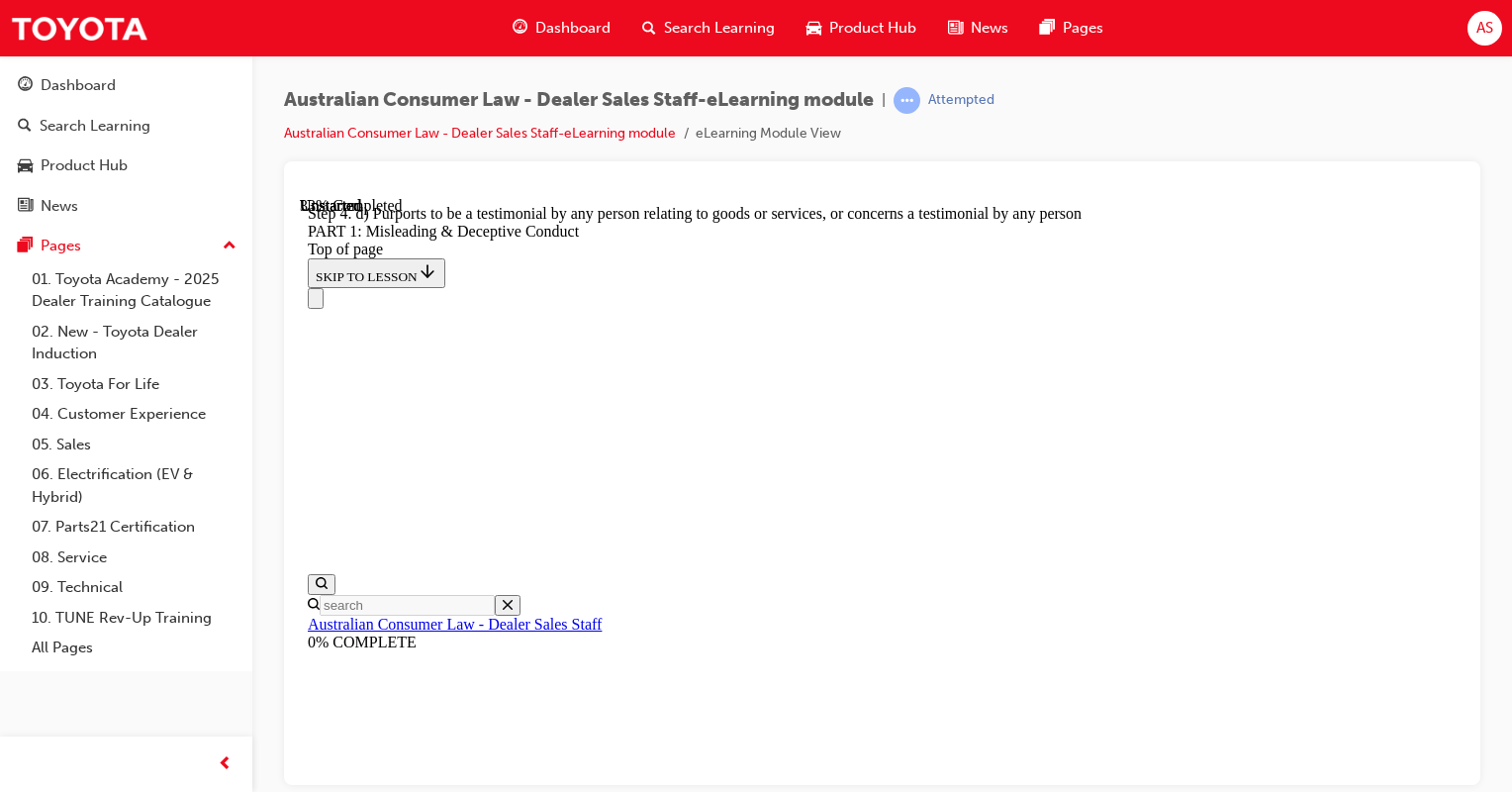 click 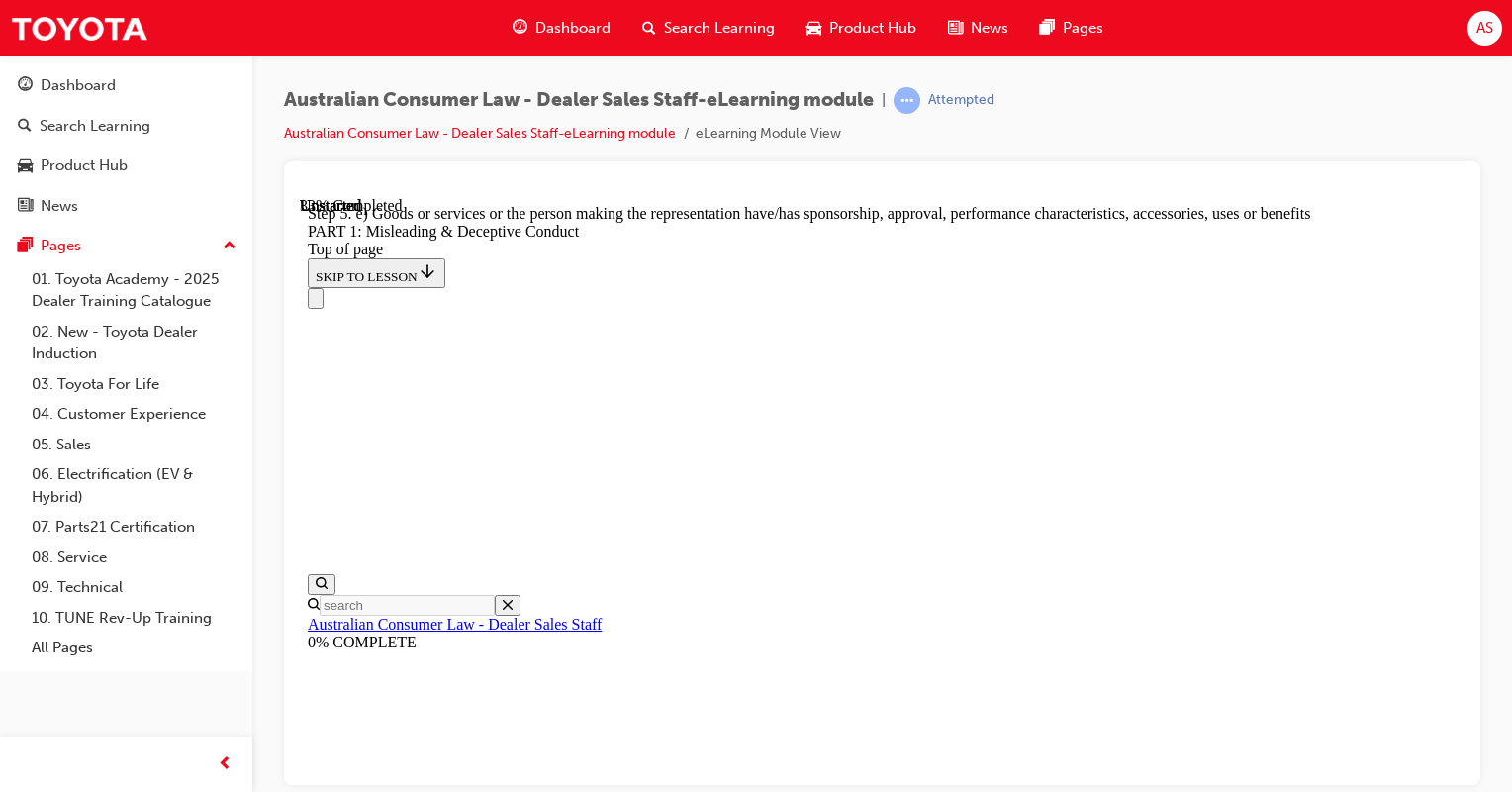 click at bounding box center [331, 8951] 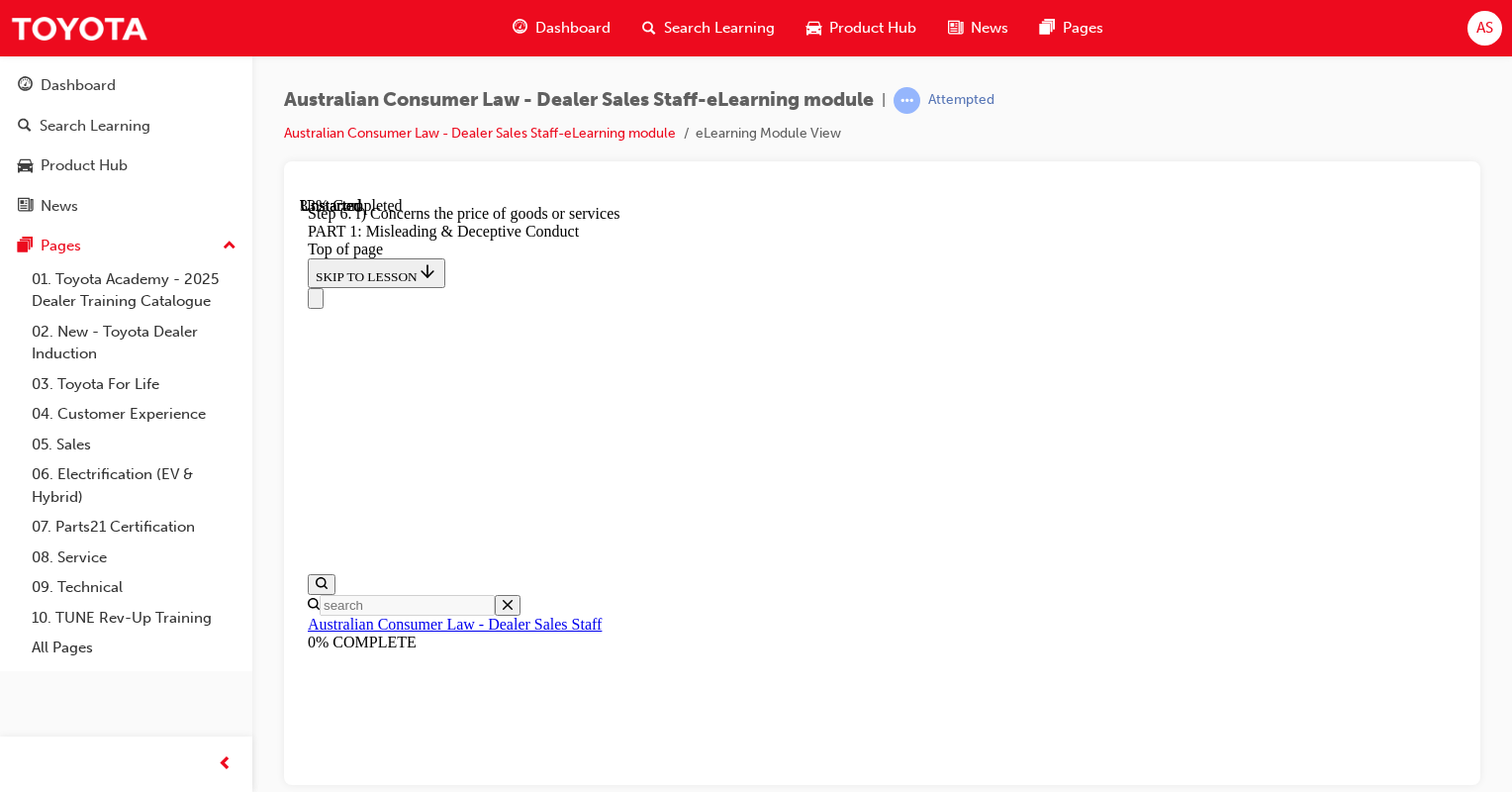 click at bounding box center (331, 8951) 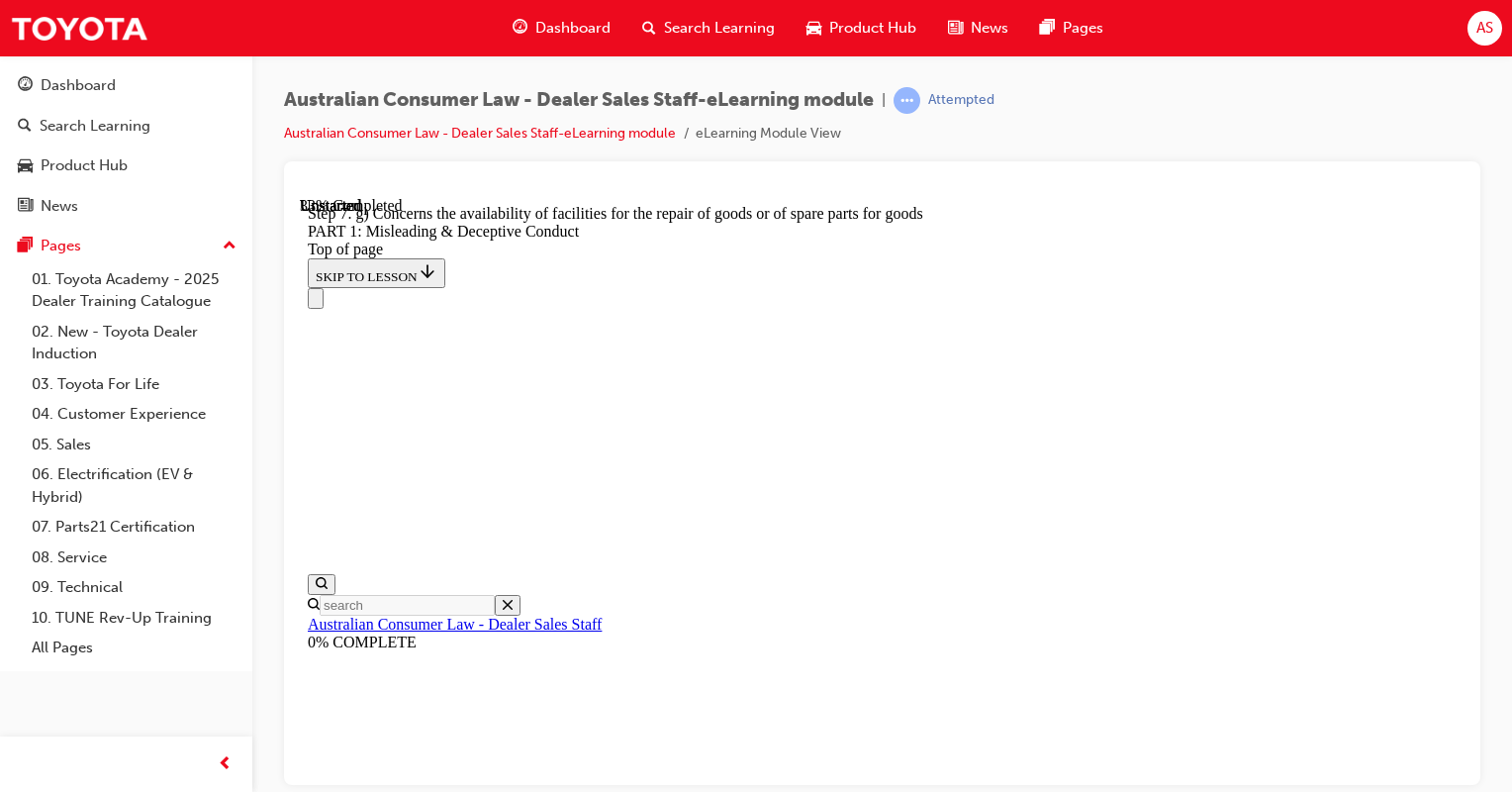 click at bounding box center (331, 8951) 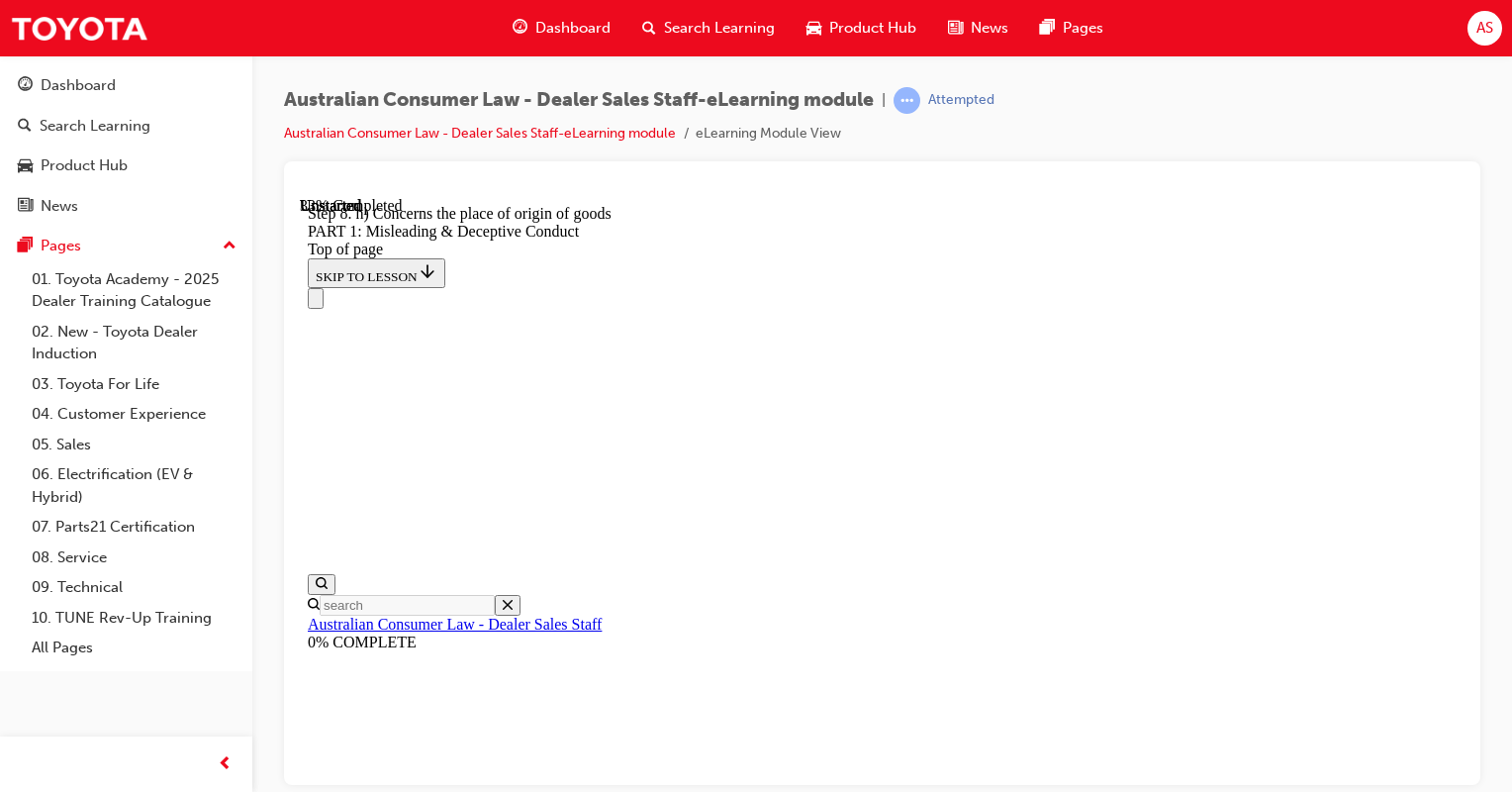 click at bounding box center [331, 8951] 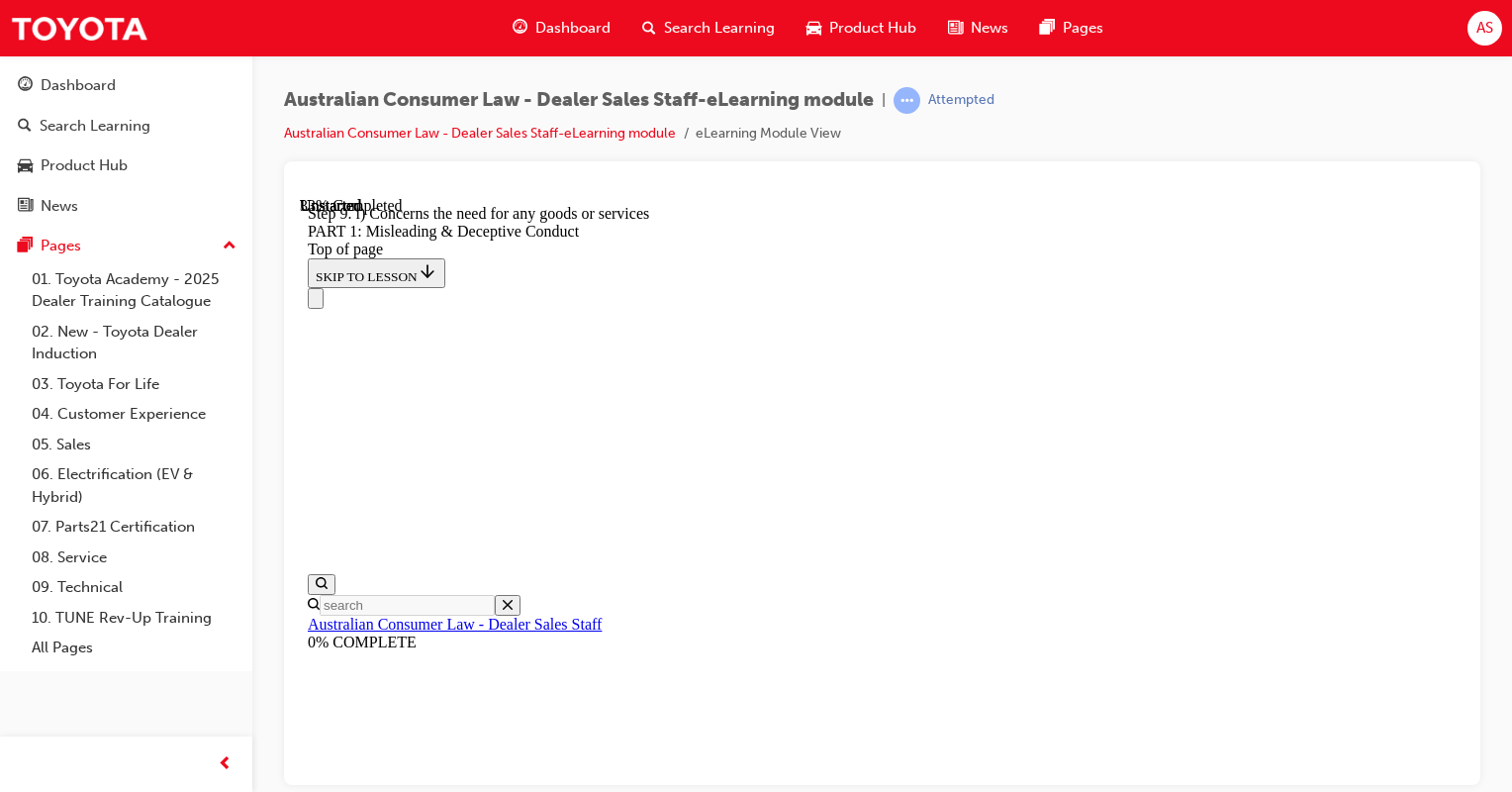 click at bounding box center [331, 8951] 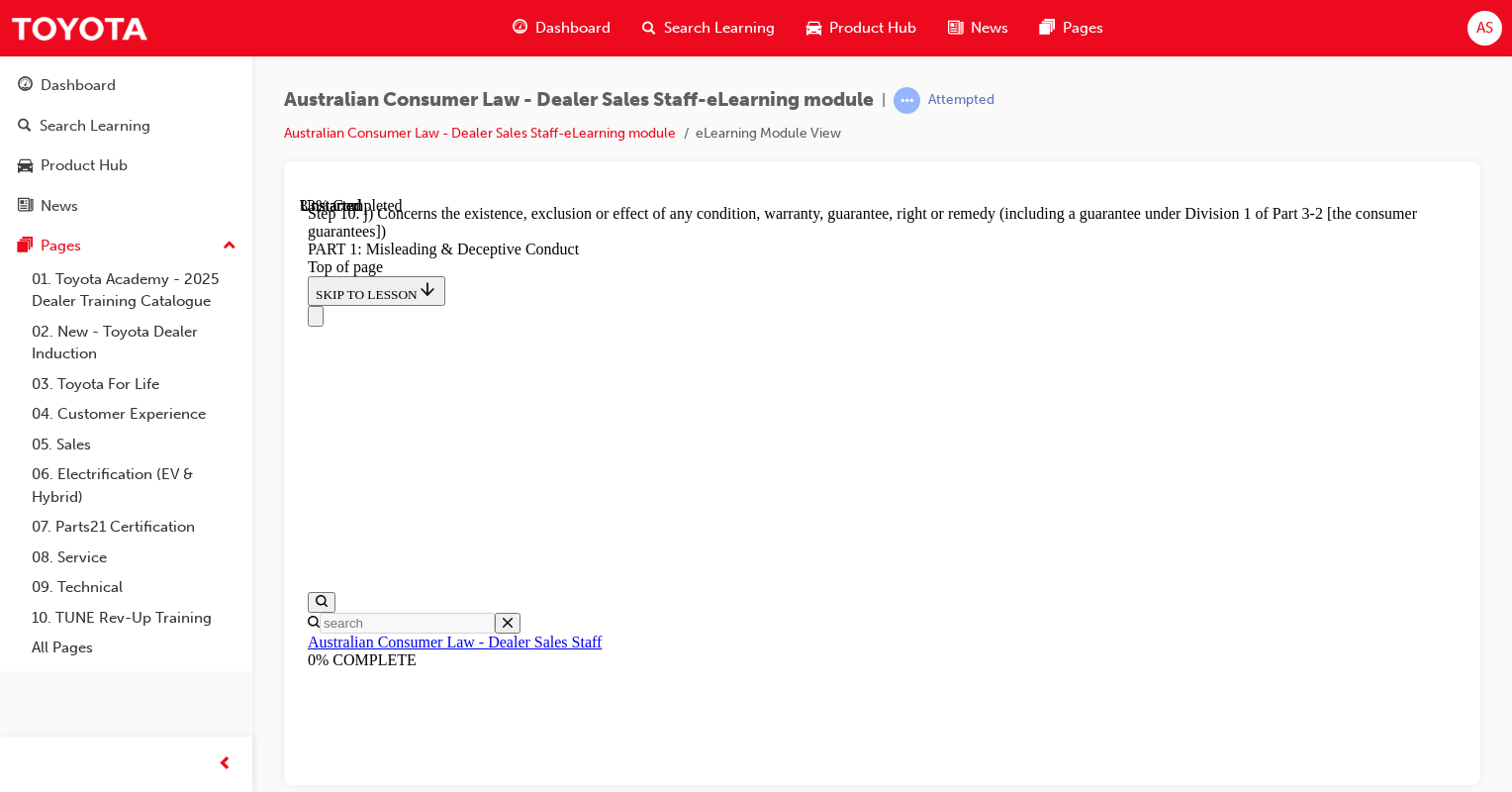 click at bounding box center (331, 8968) 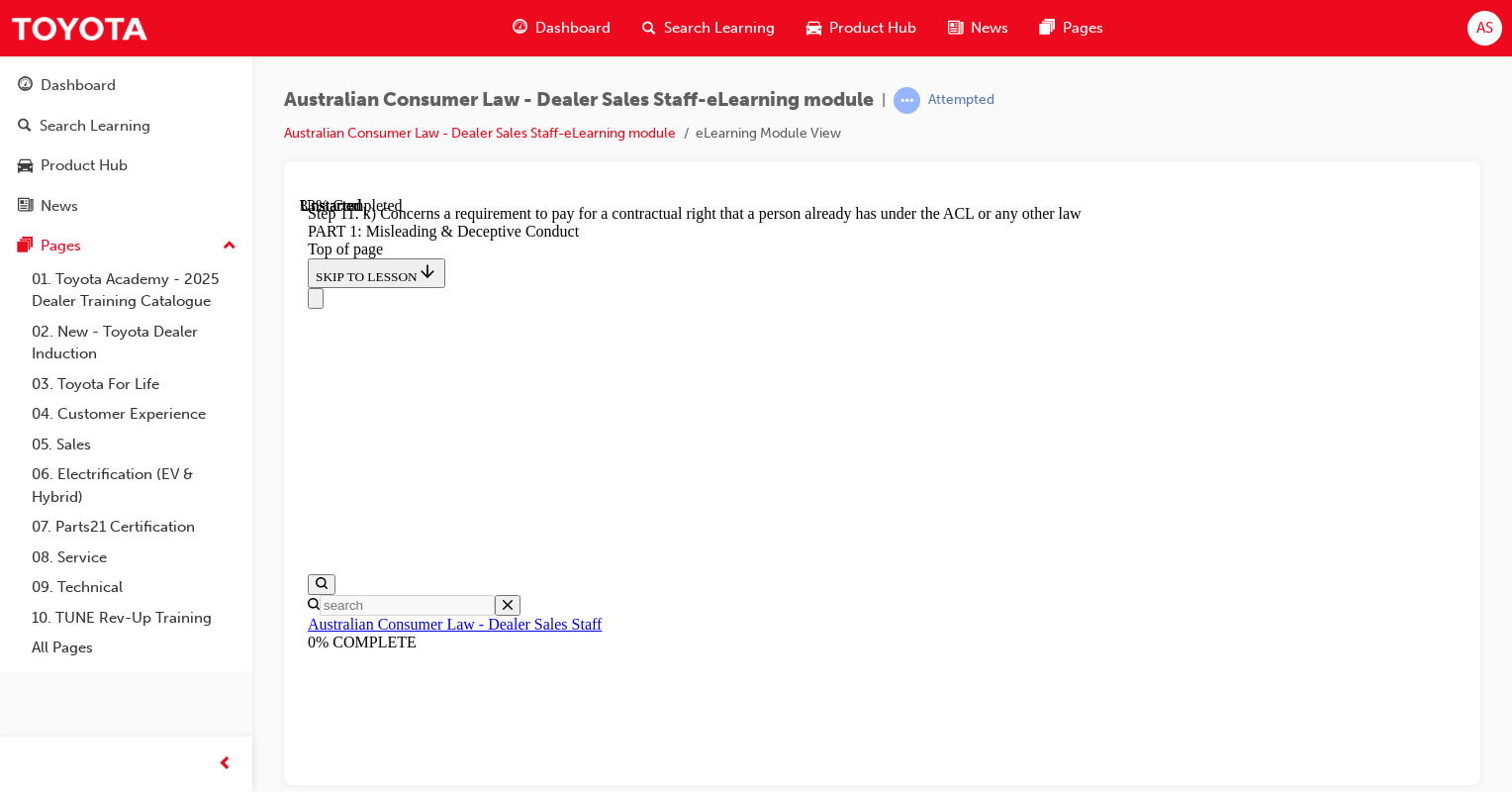 click at bounding box center (331, 8951) 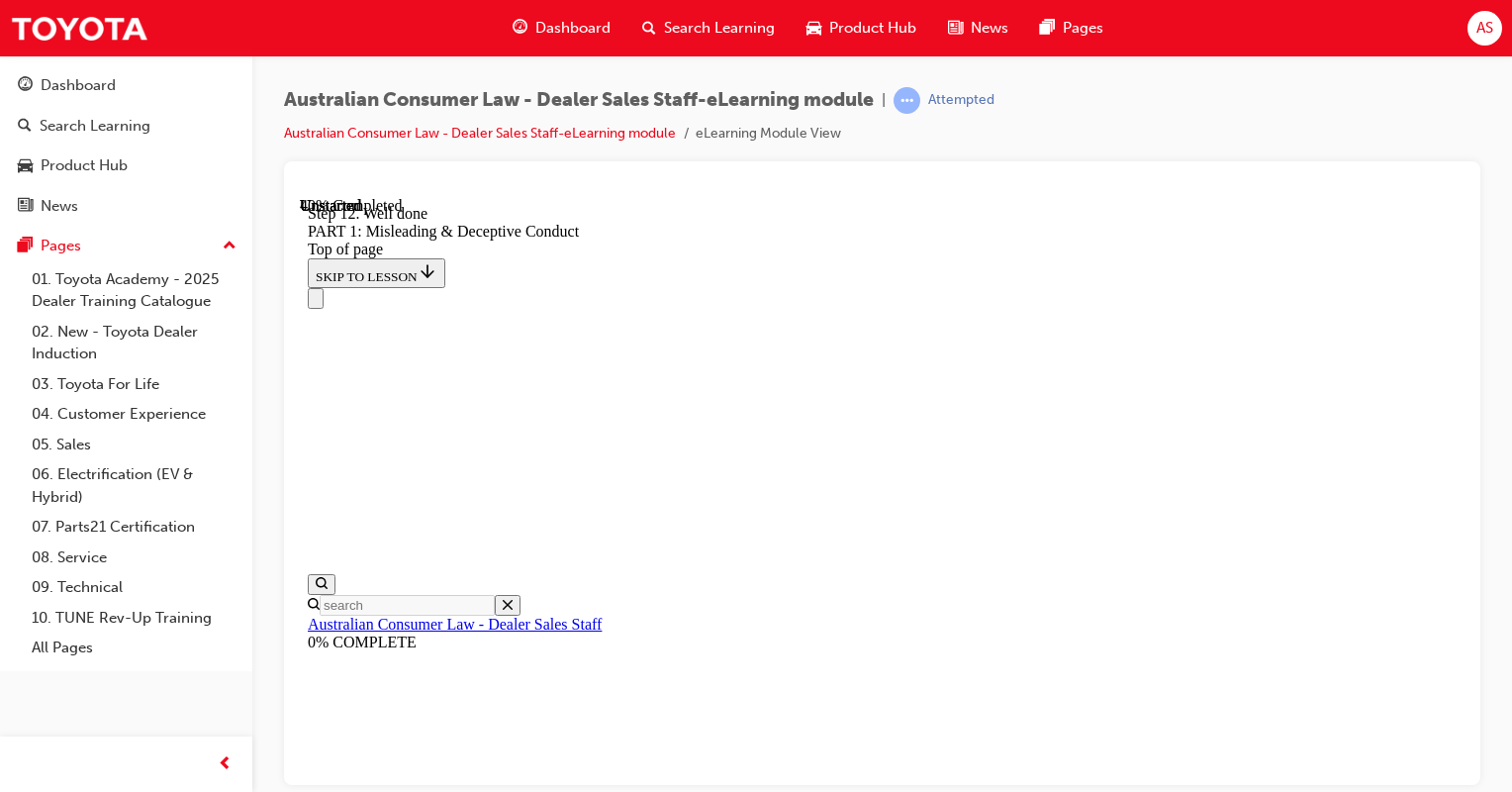 click on "CONTINUE" at bounding box center [349, 9387] 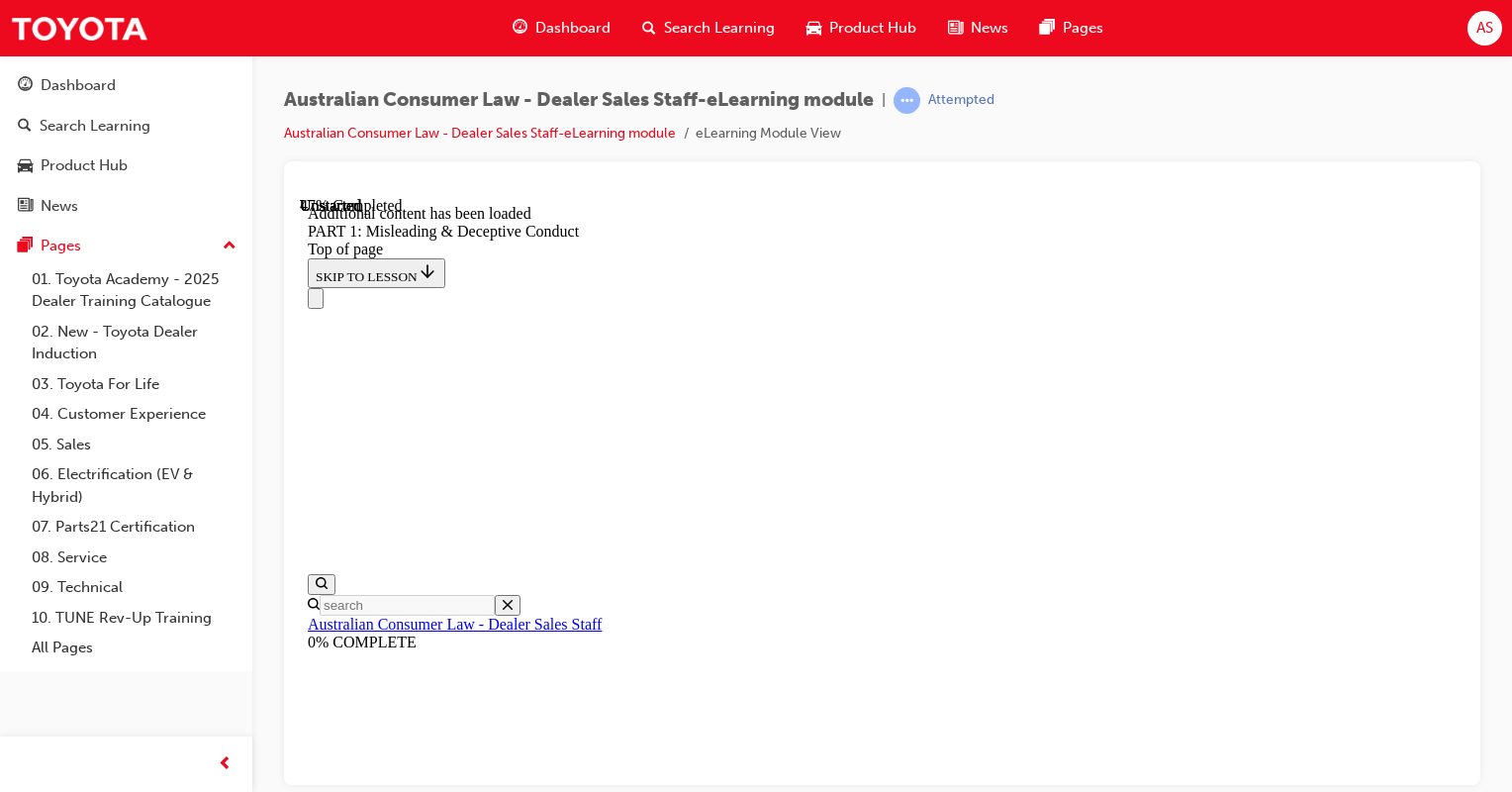 scroll, scrollTop: 2891, scrollLeft: 0, axis: vertical 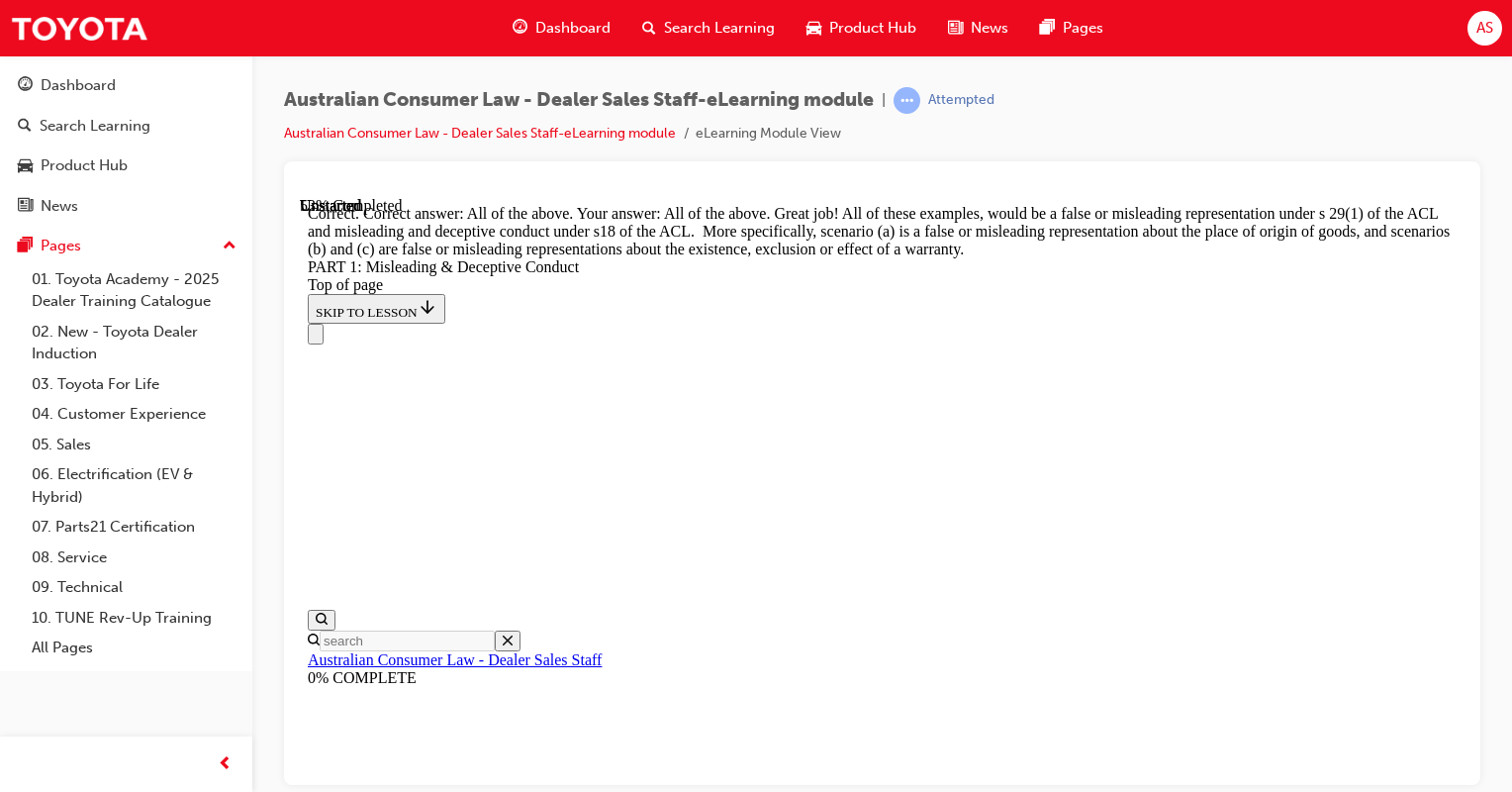click on "CONTINUE" at bounding box center (349, 18028) 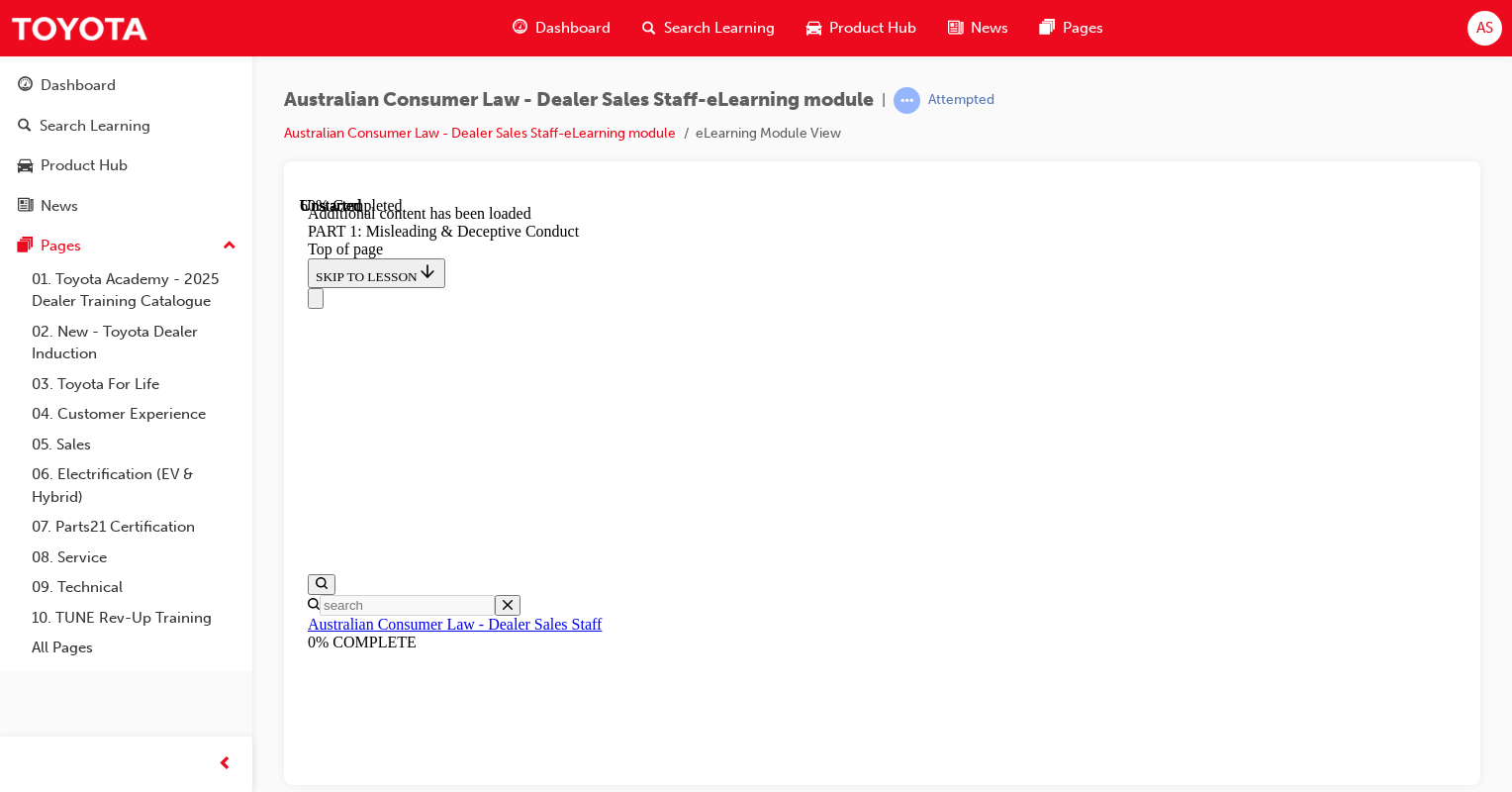scroll, scrollTop: 4071, scrollLeft: 0, axis: vertical 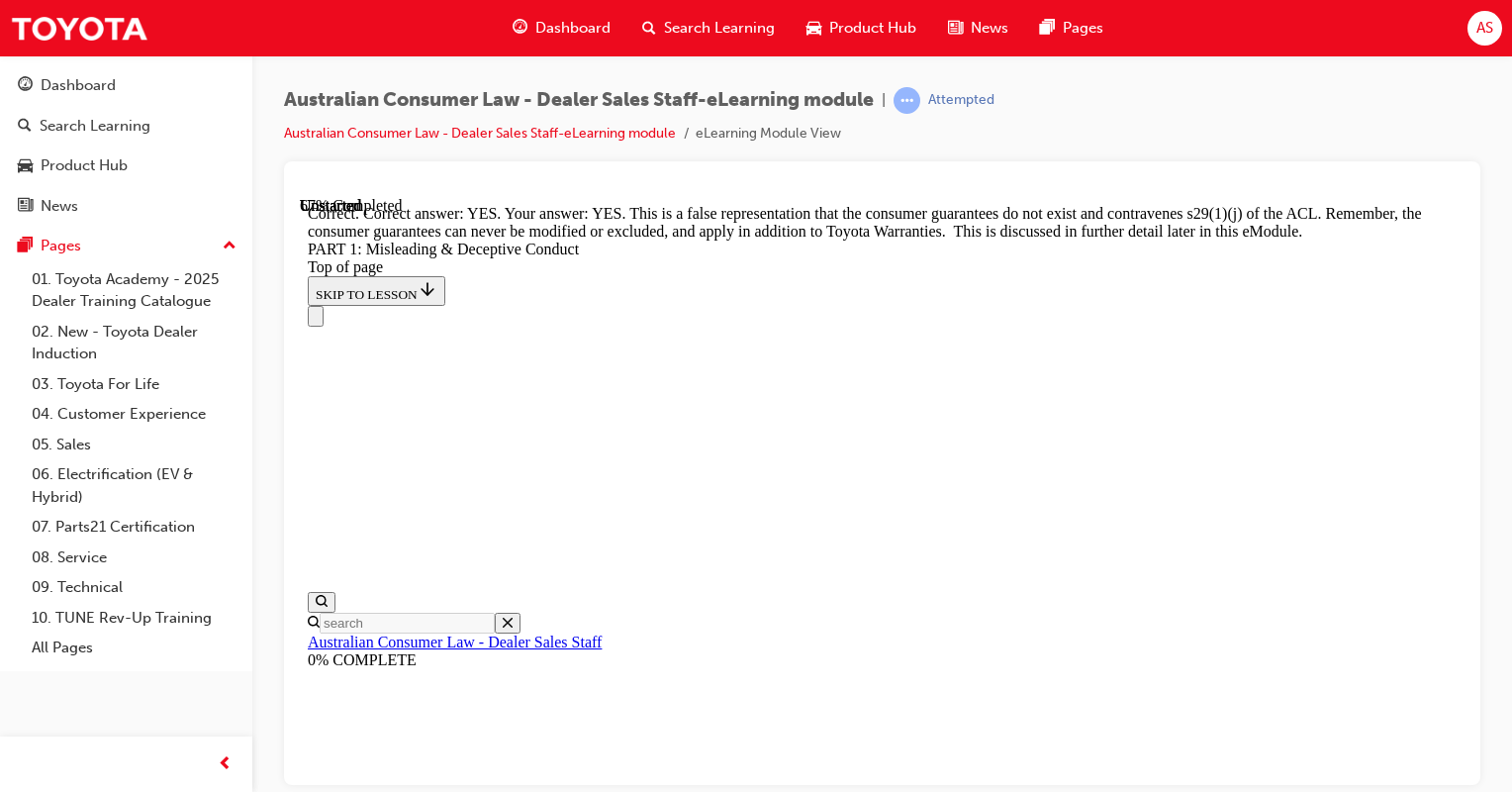 click at bounding box center (308, 22250) 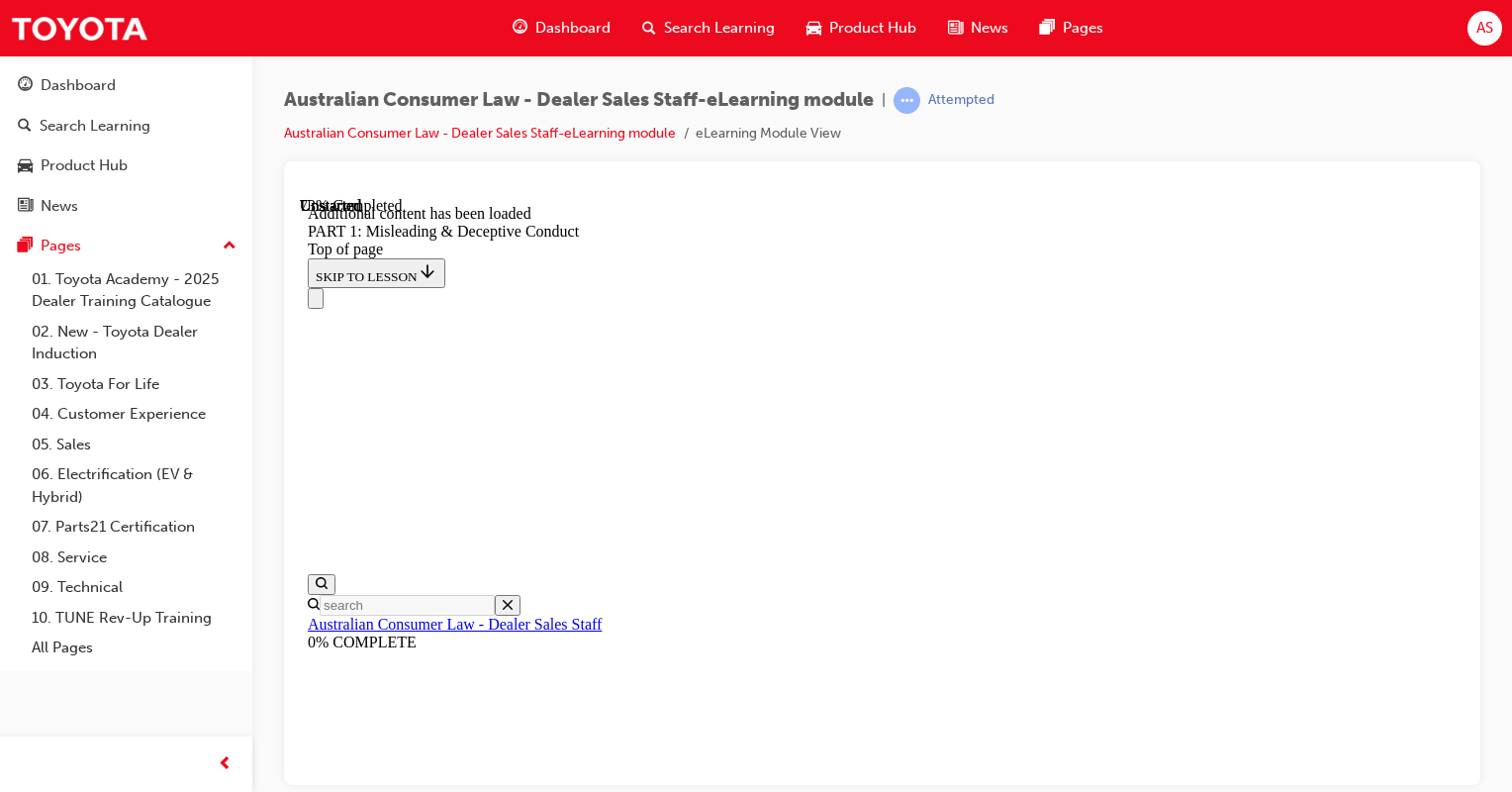 scroll, scrollTop: 5083, scrollLeft: 0, axis: vertical 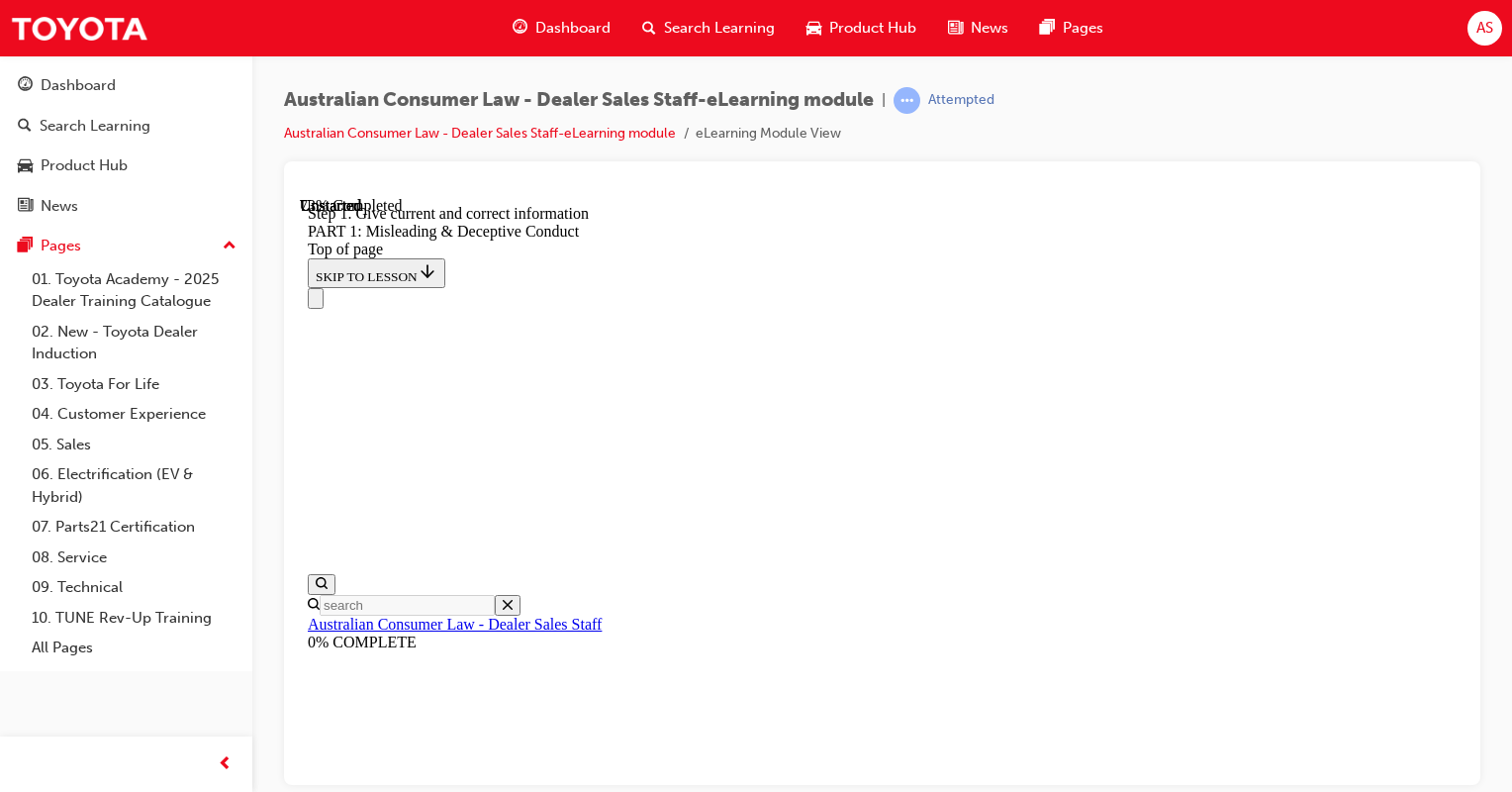 click at bounding box center (331, 22426) 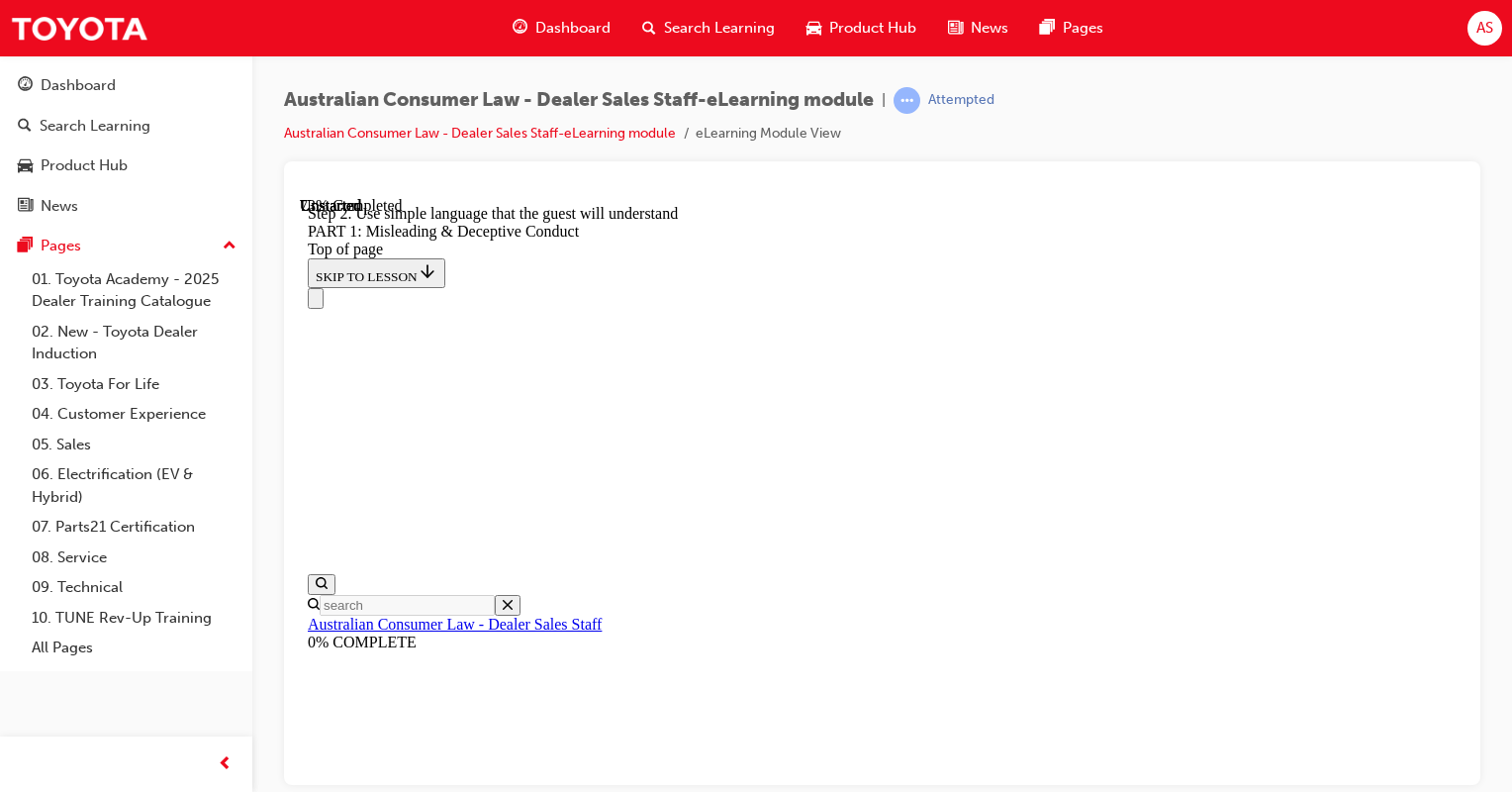 click 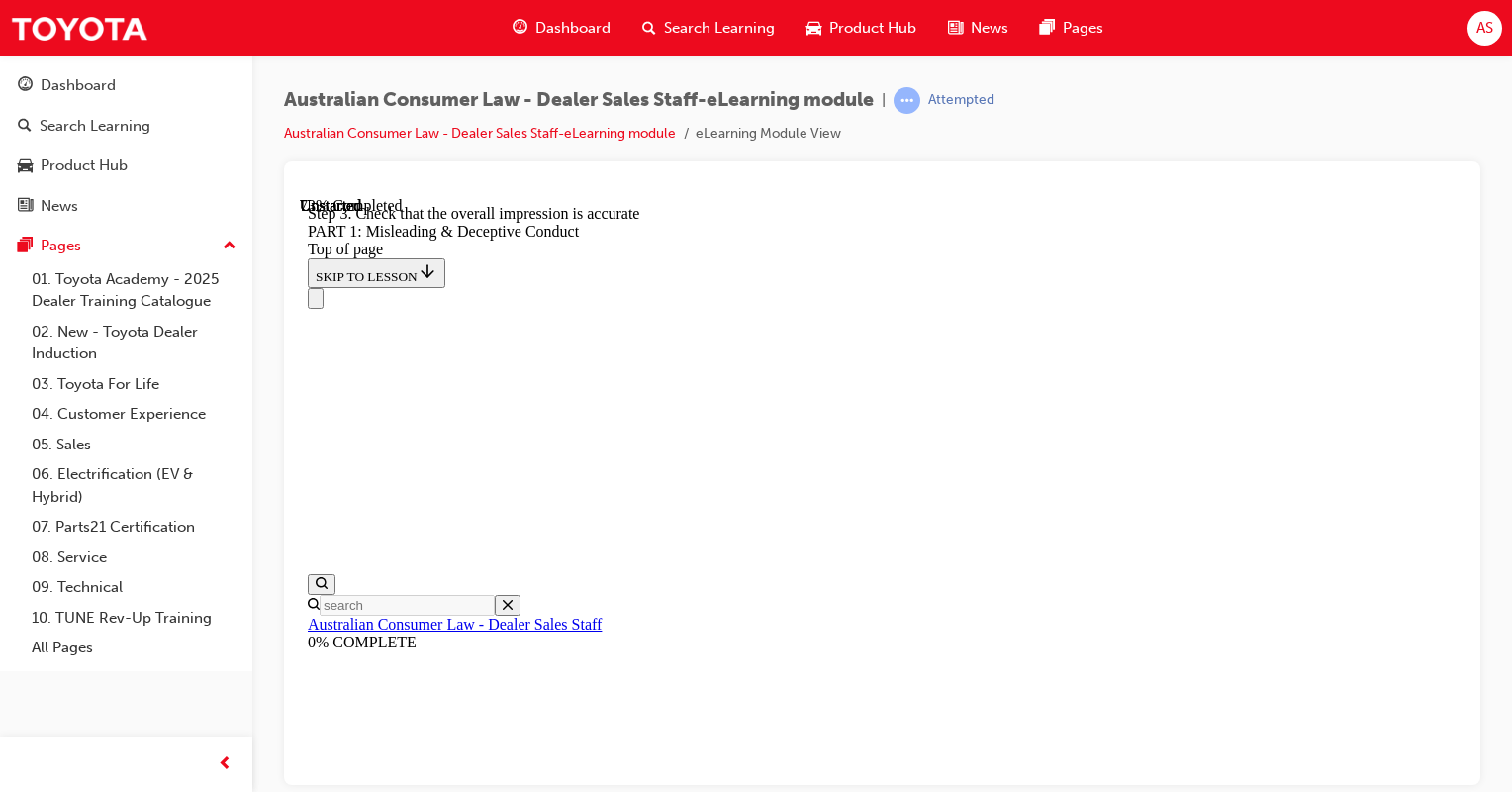 click 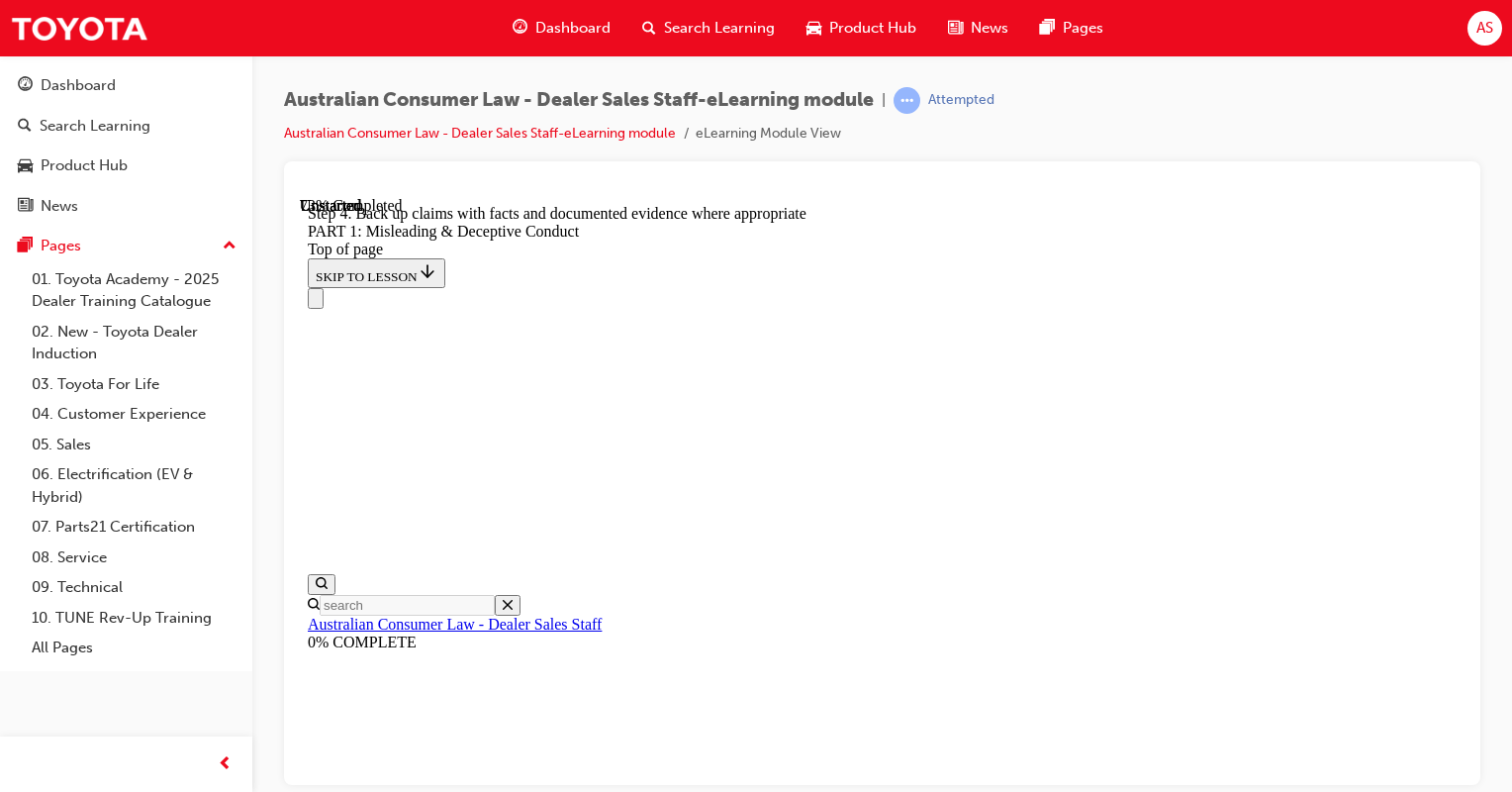 click 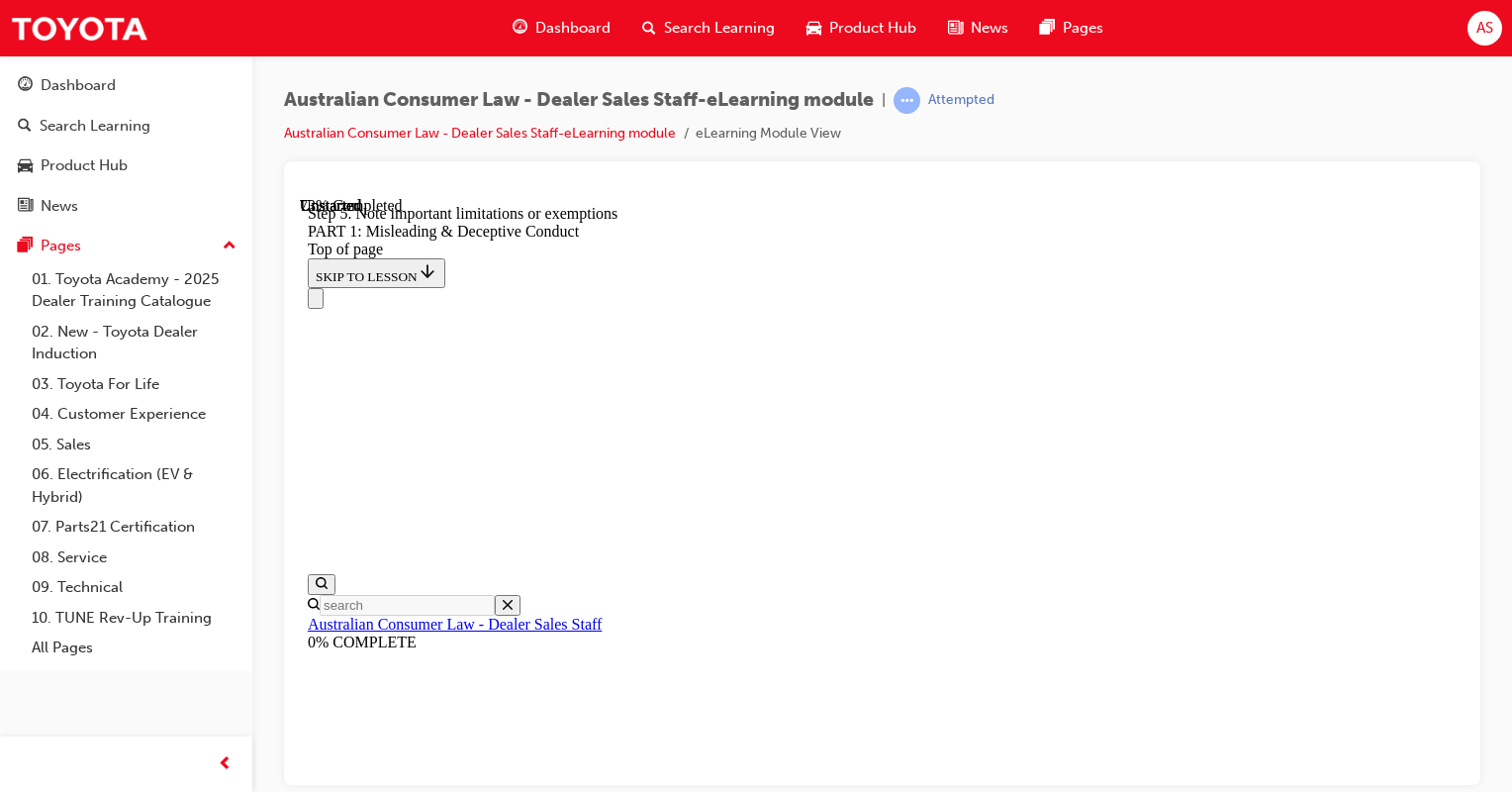click 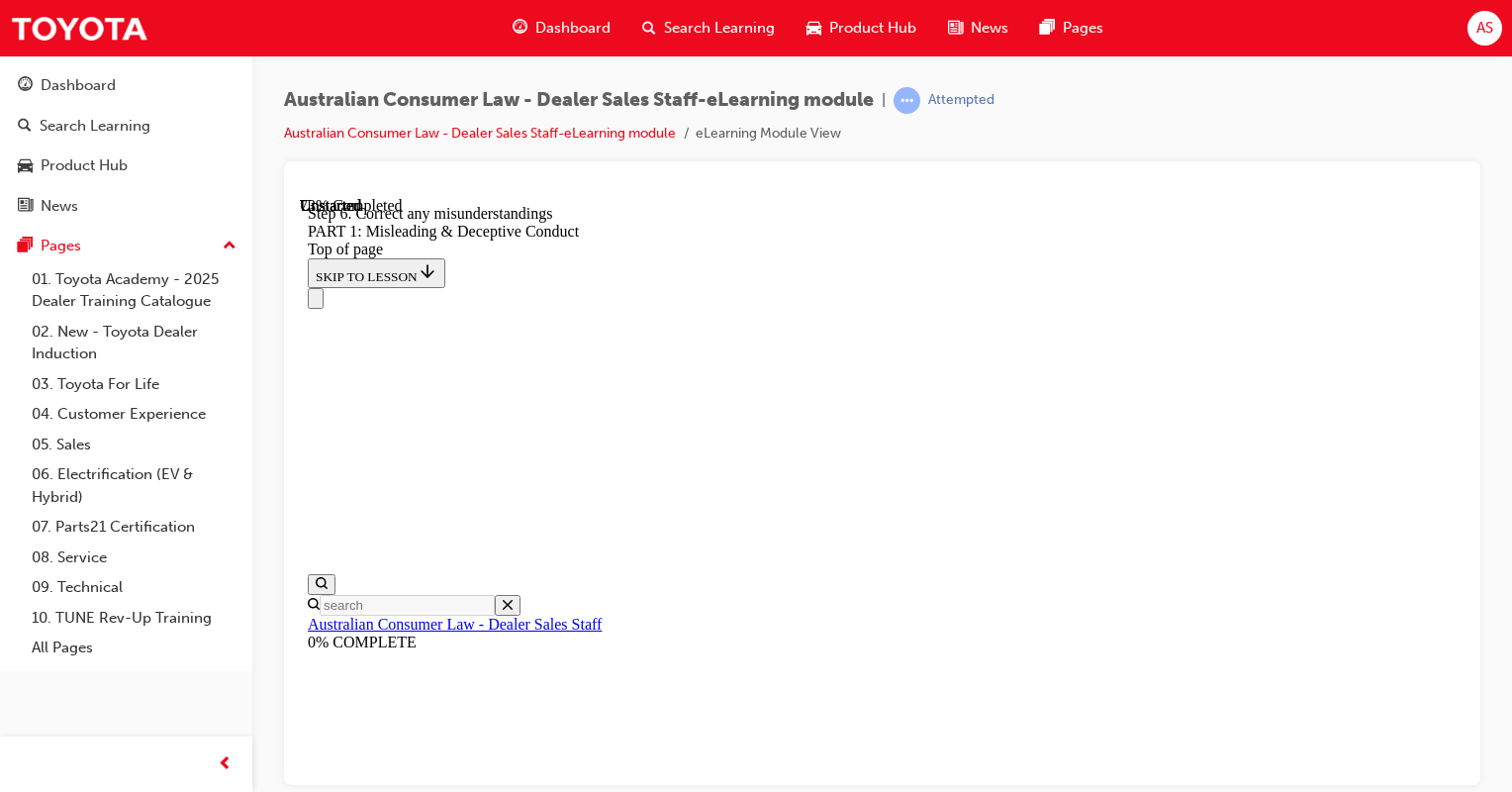 click 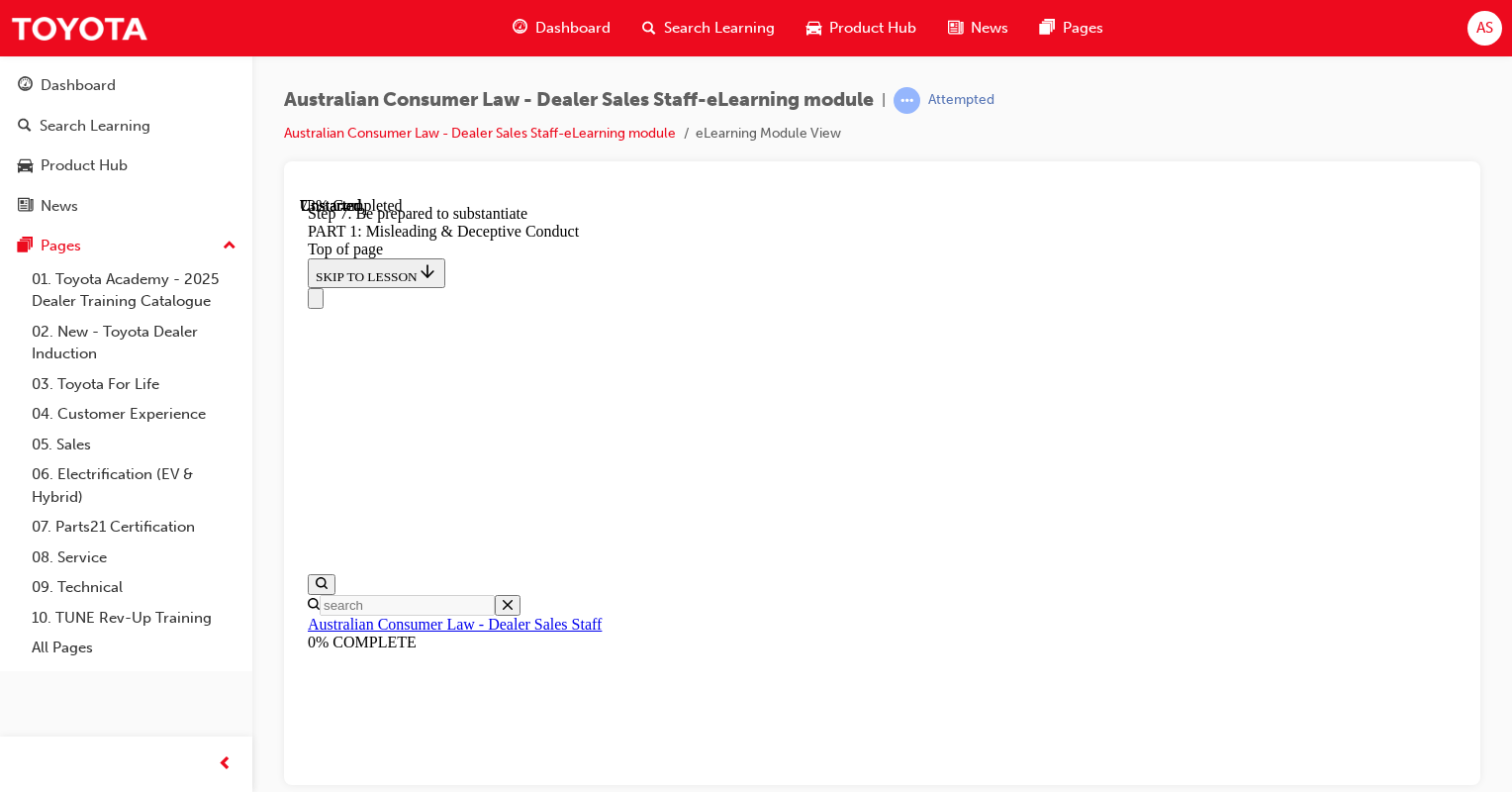 click 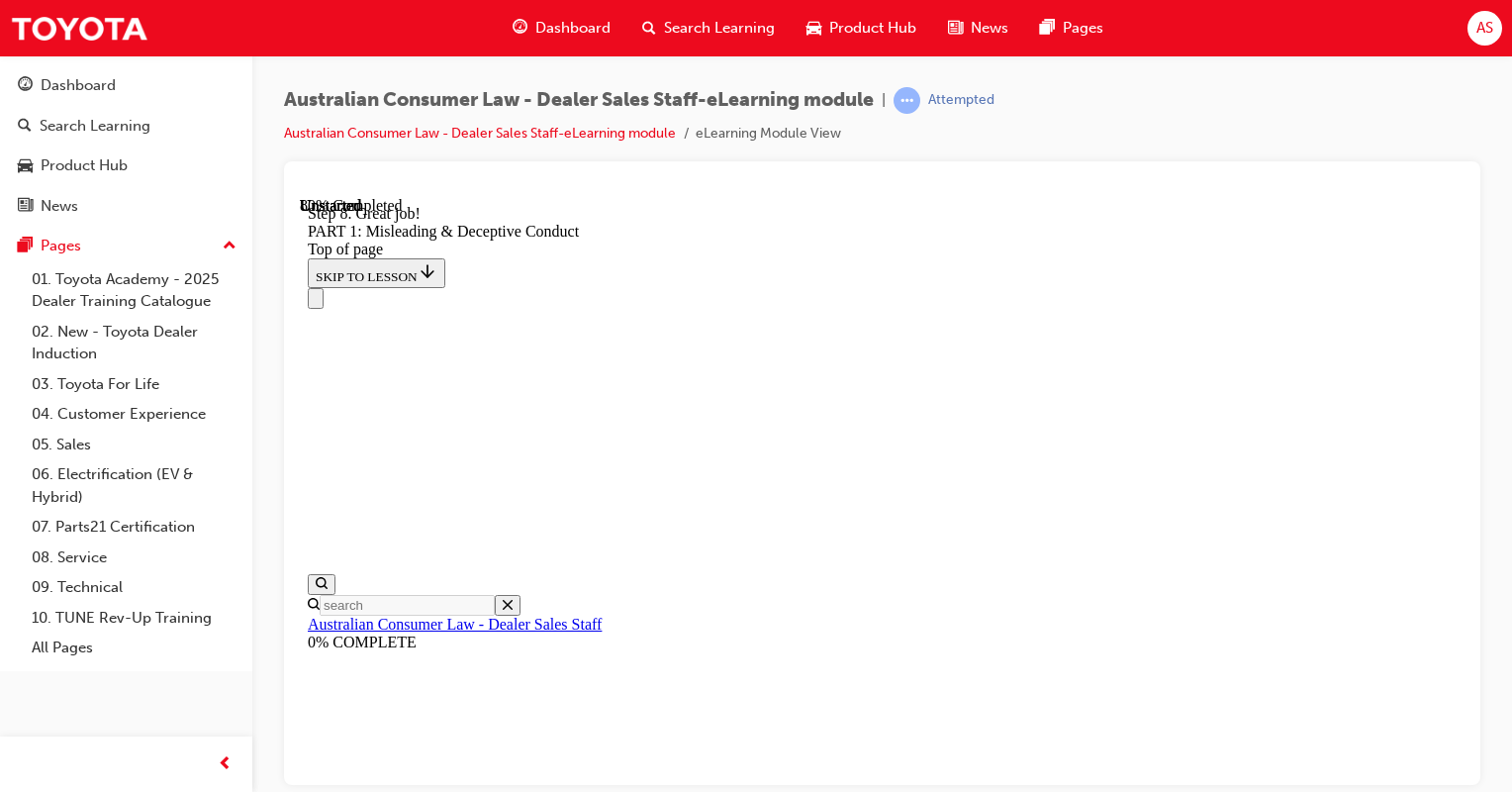 scroll, scrollTop: 5234, scrollLeft: 0, axis: vertical 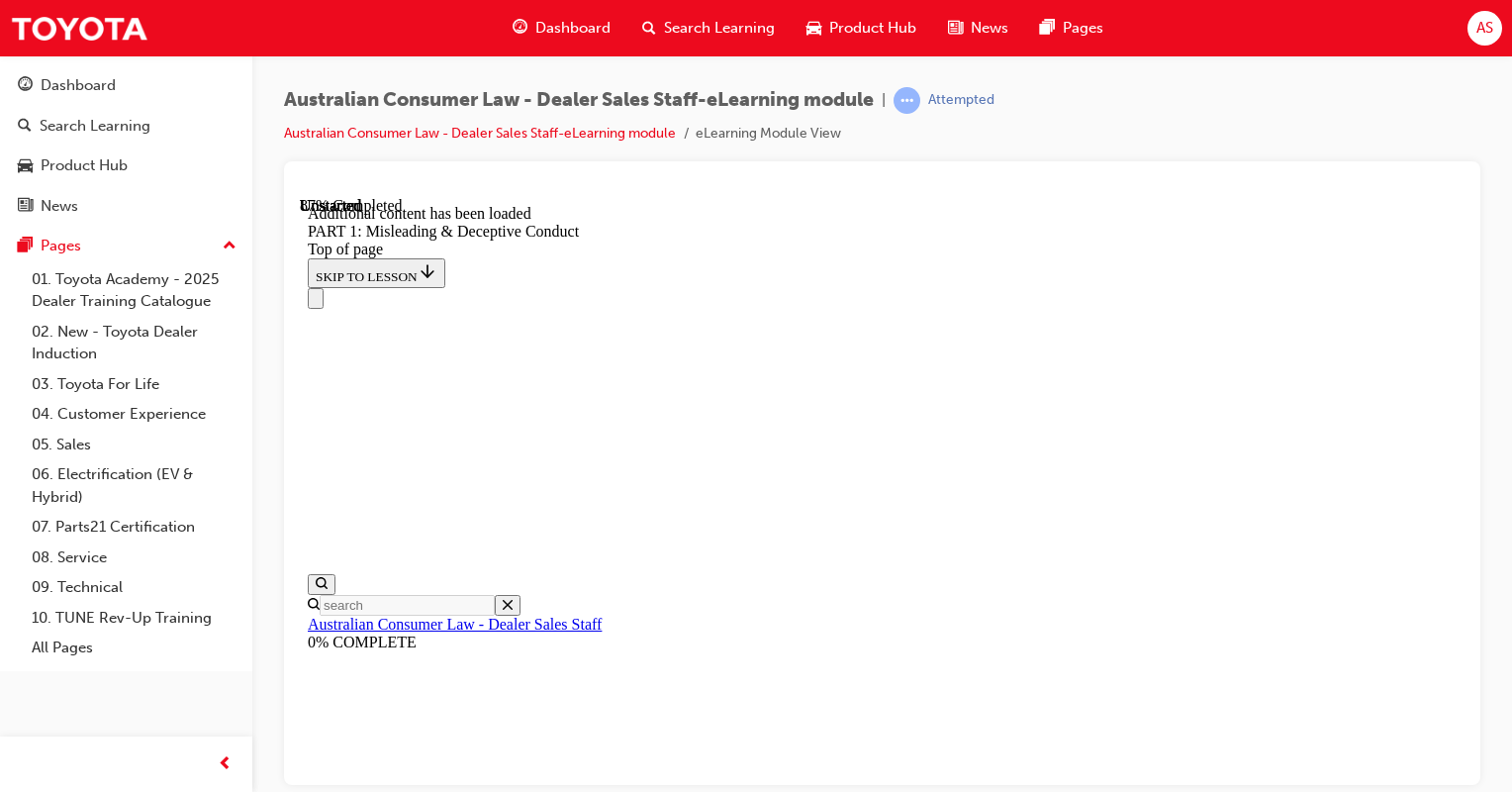 click on "START" at bounding box center (335, 22967) 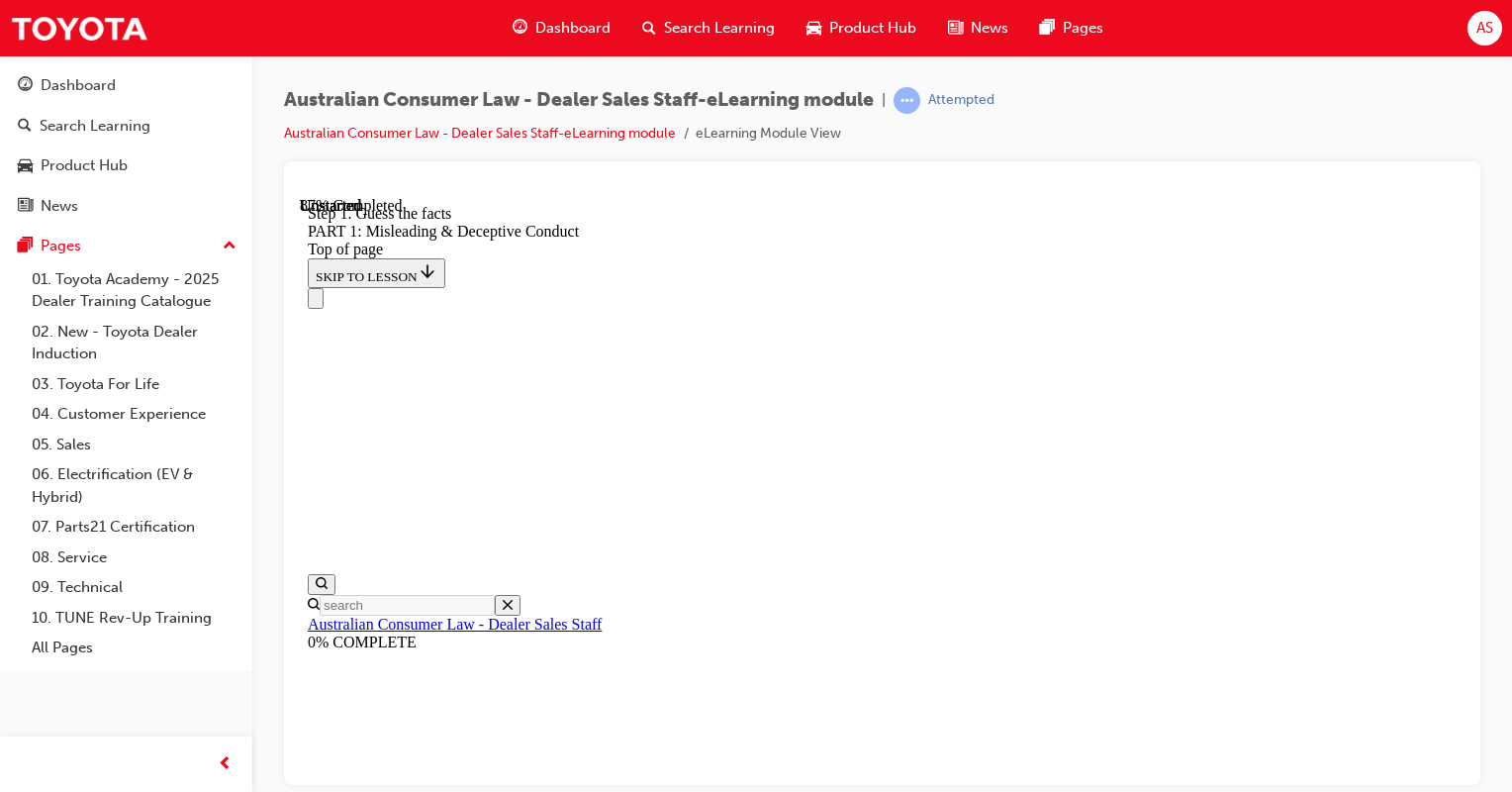 scroll, scrollTop: 5616, scrollLeft: 0, axis: vertical 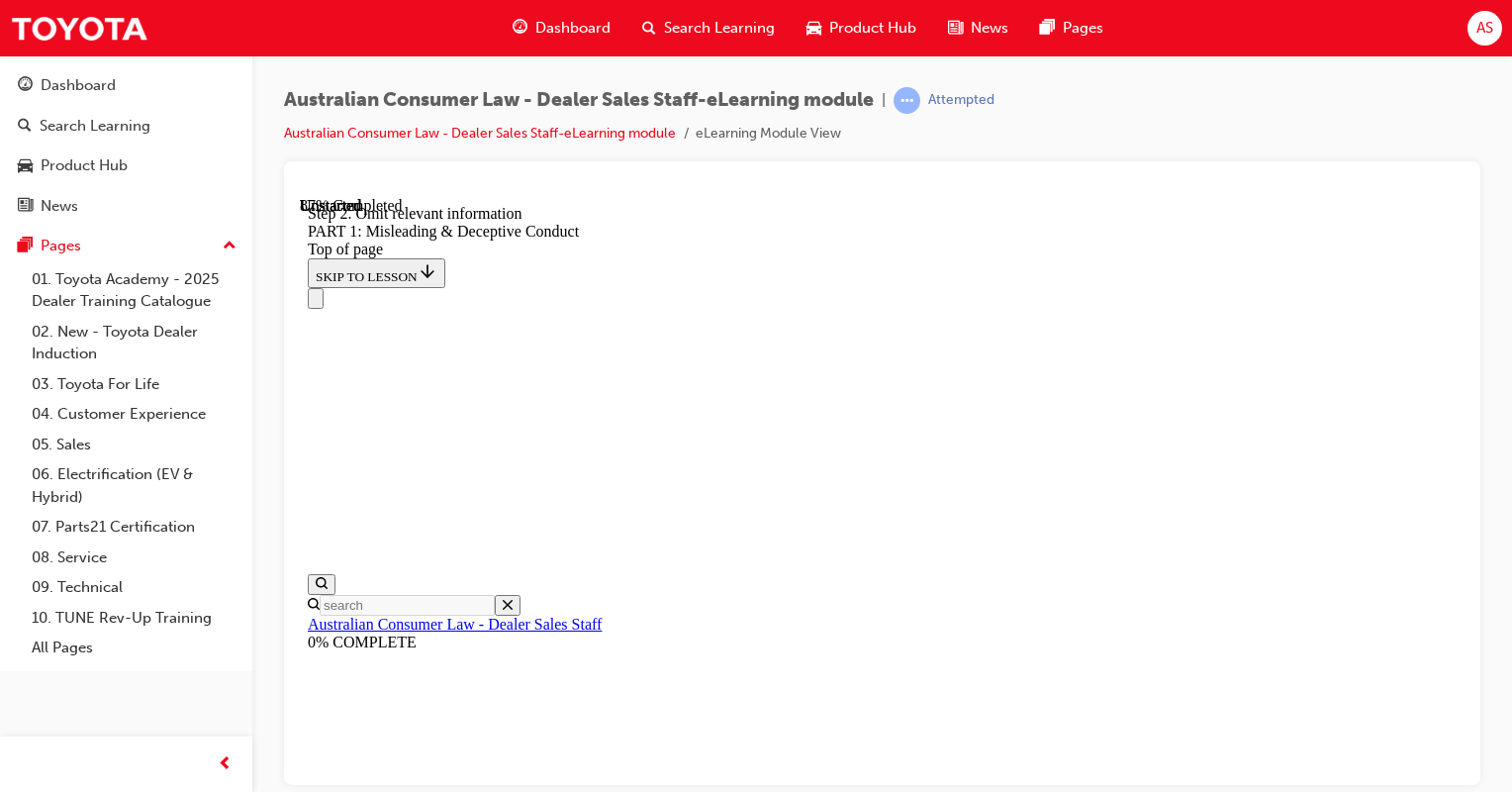 click at bounding box center (331, 22880) 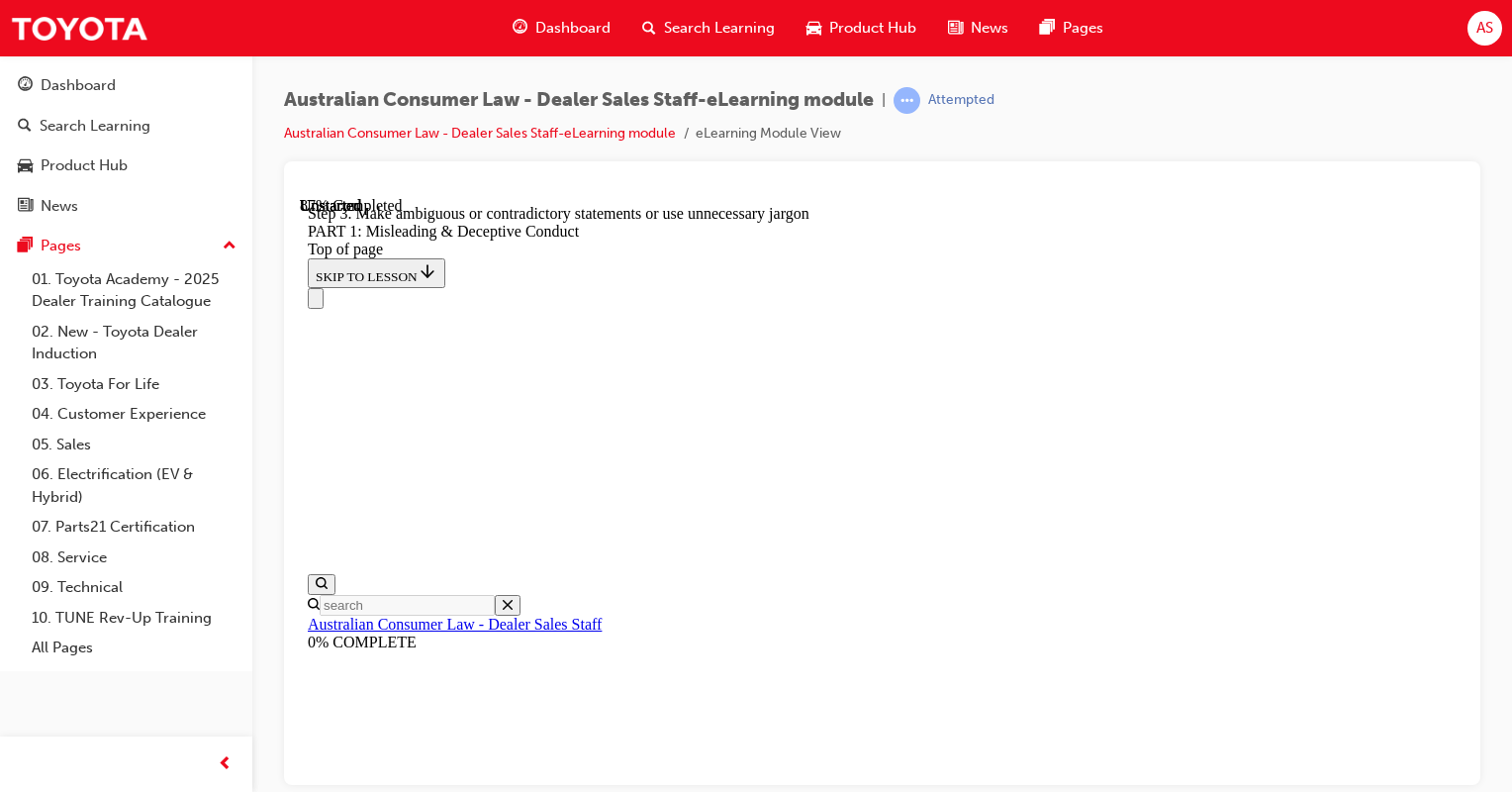 click at bounding box center (331, 22880) 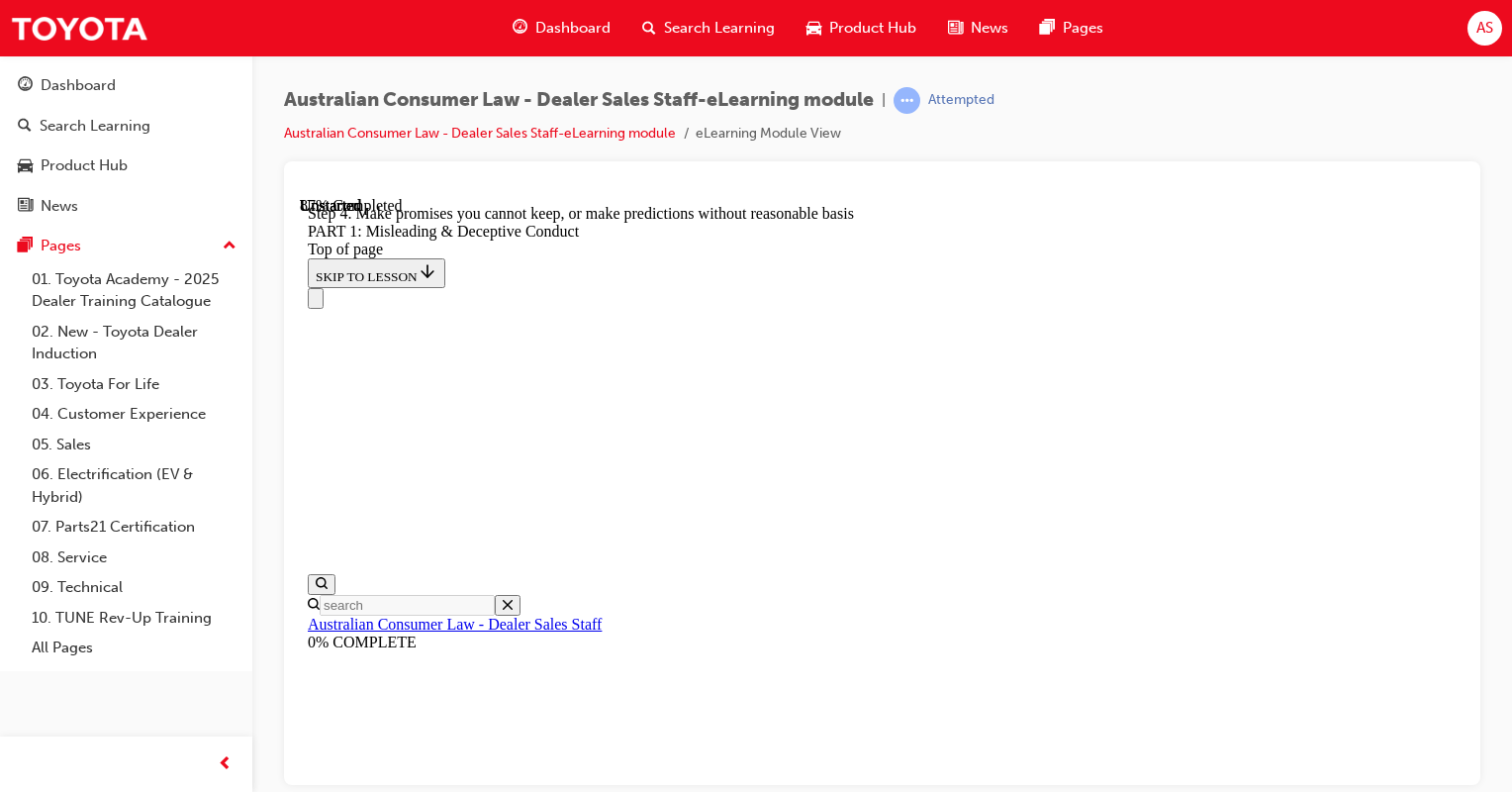 click at bounding box center [331, 22880] 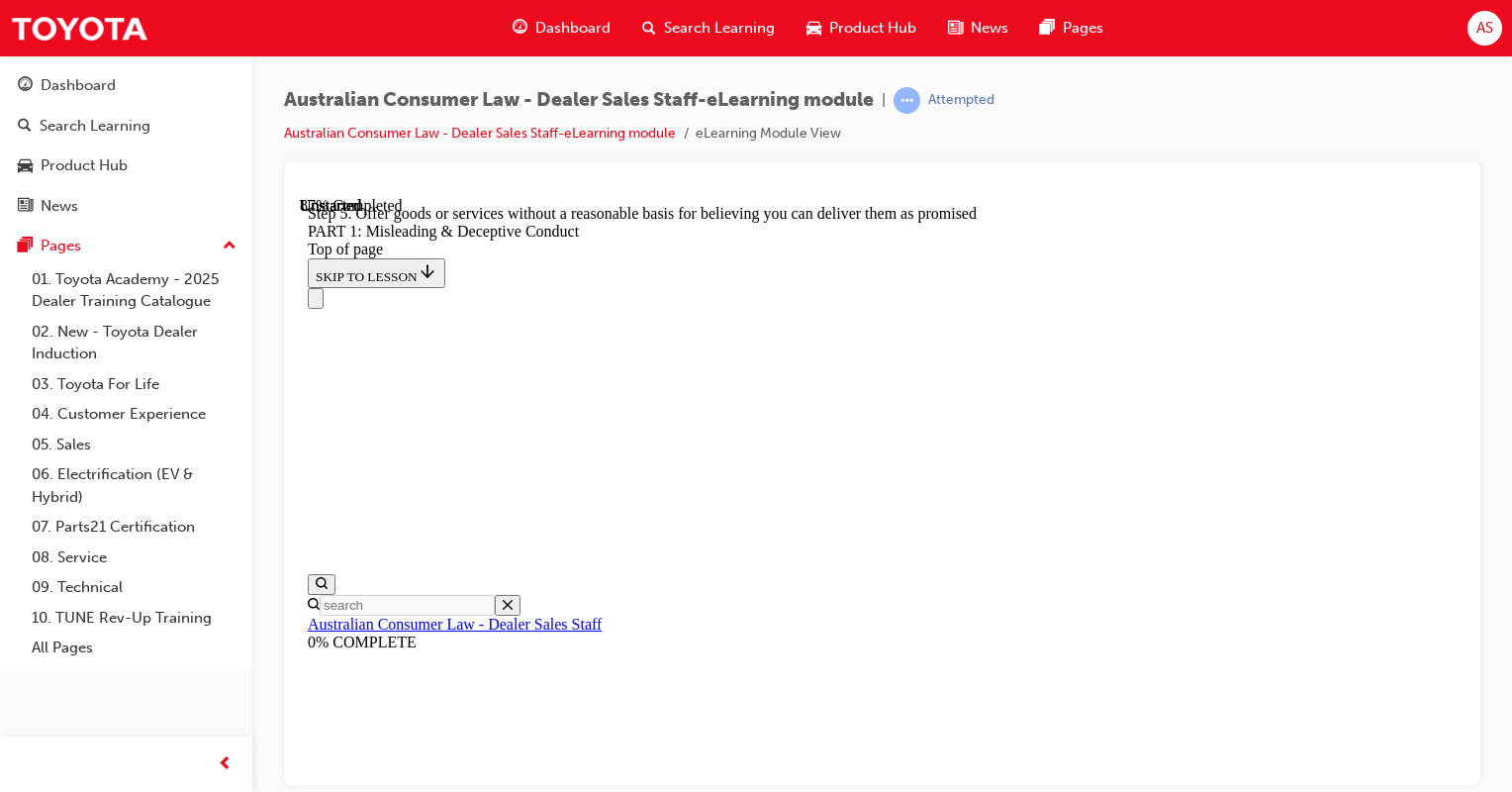 click at bounding box center (331, 22880) 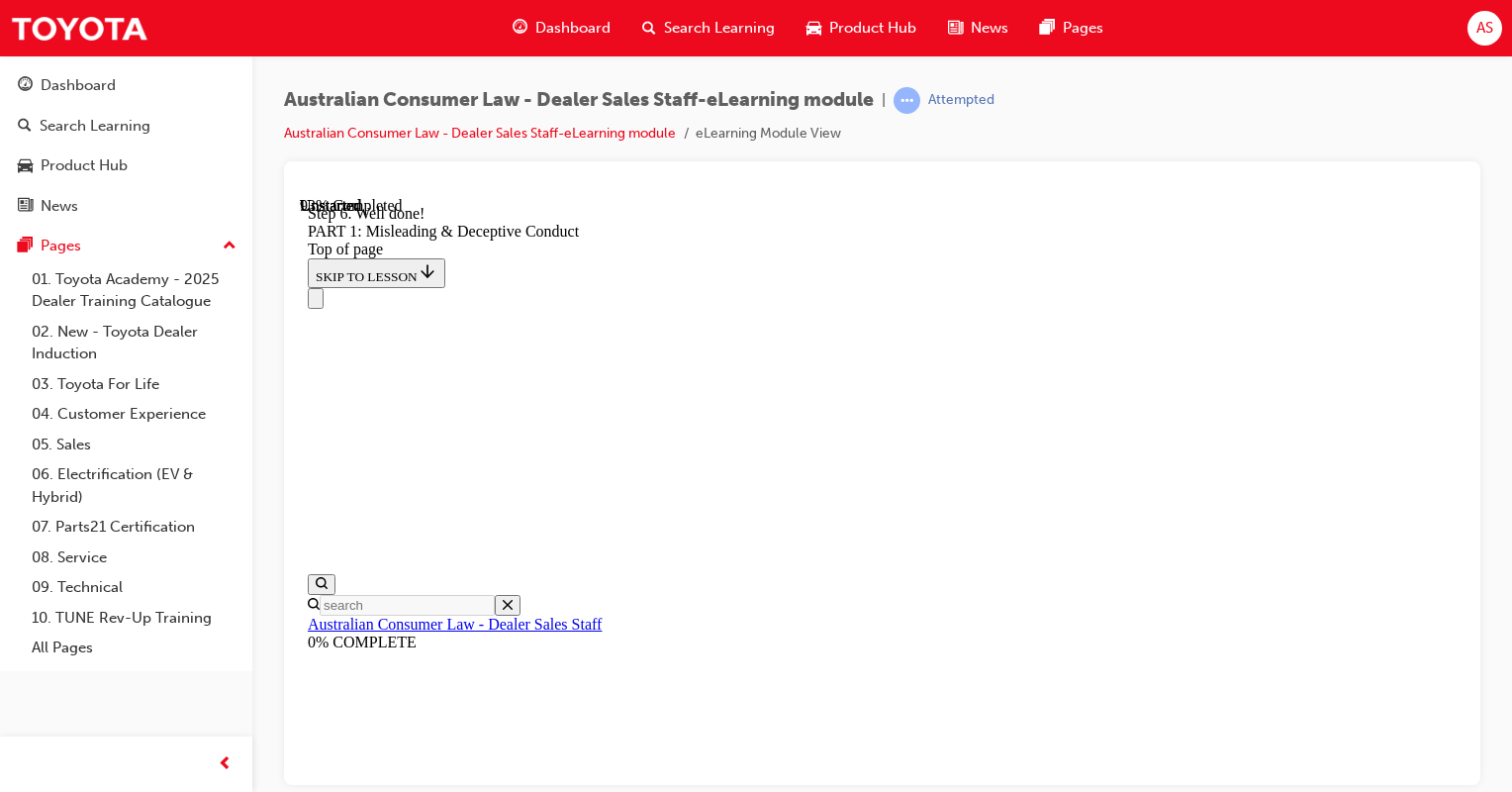 scroll, scrollTop: 5715, scrollLeft: 0, axis: vertical 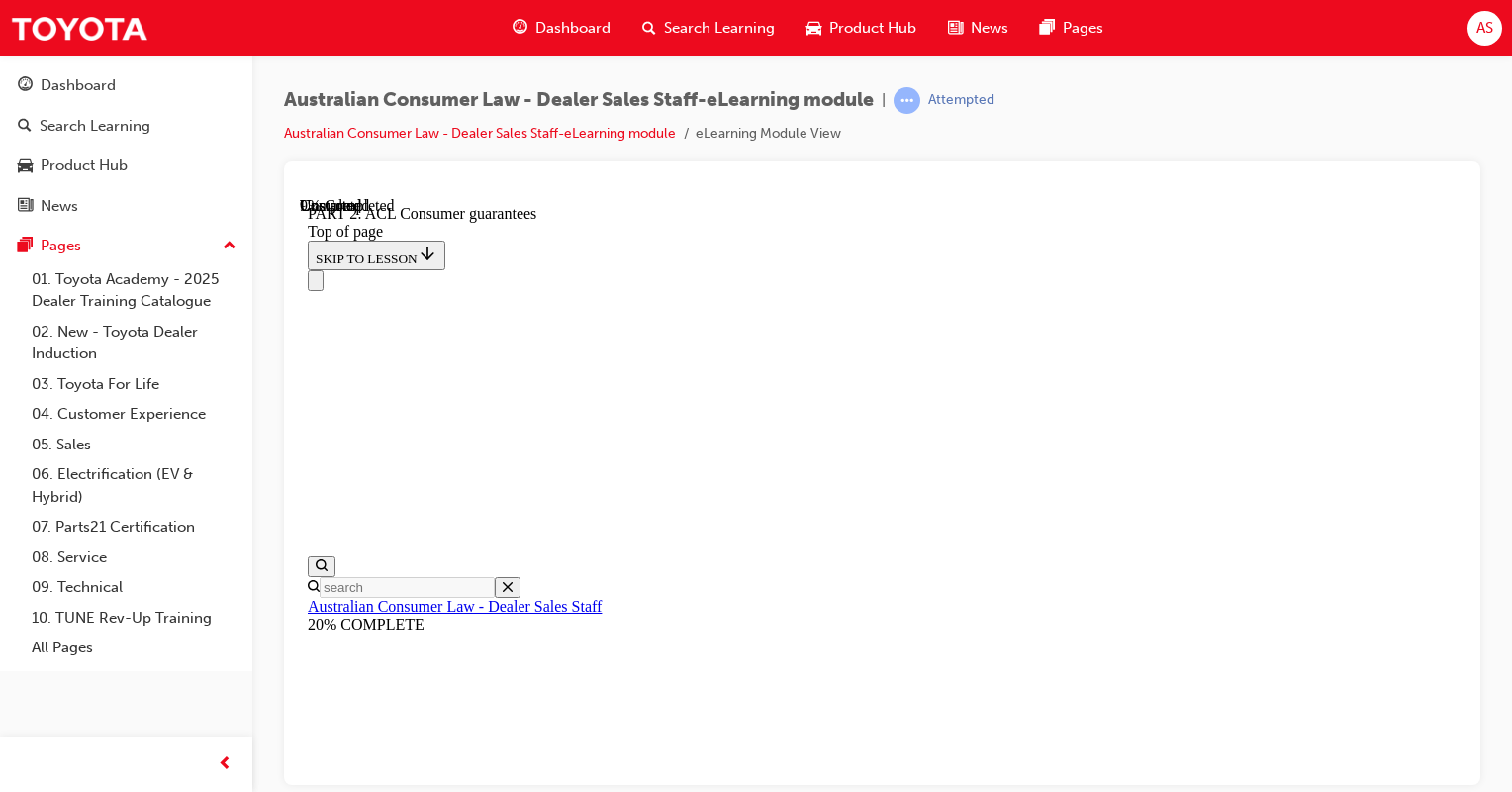 click 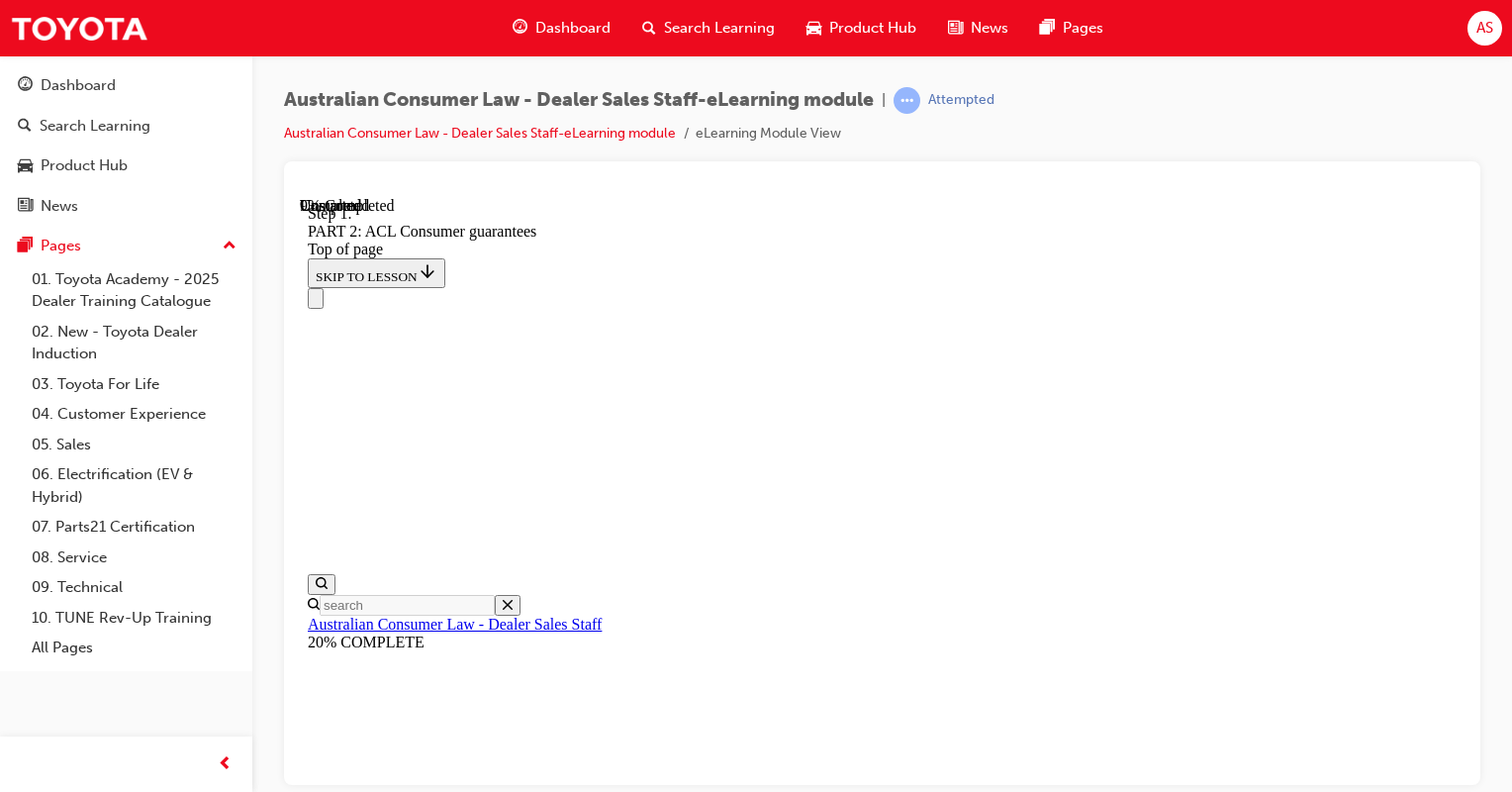 scroll, scrollTop: 3247, scrollLeft: 0, axis: vertical 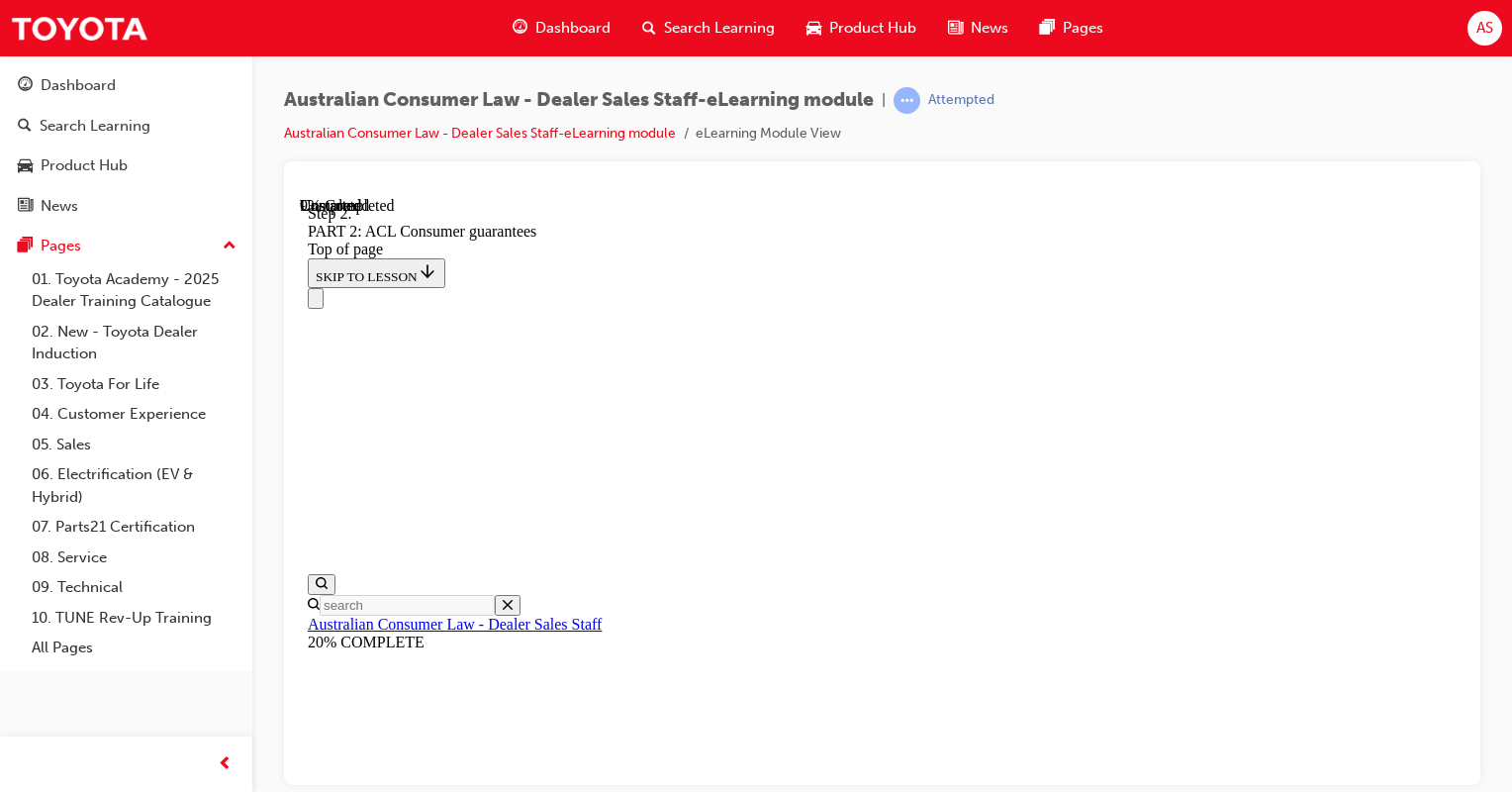 click 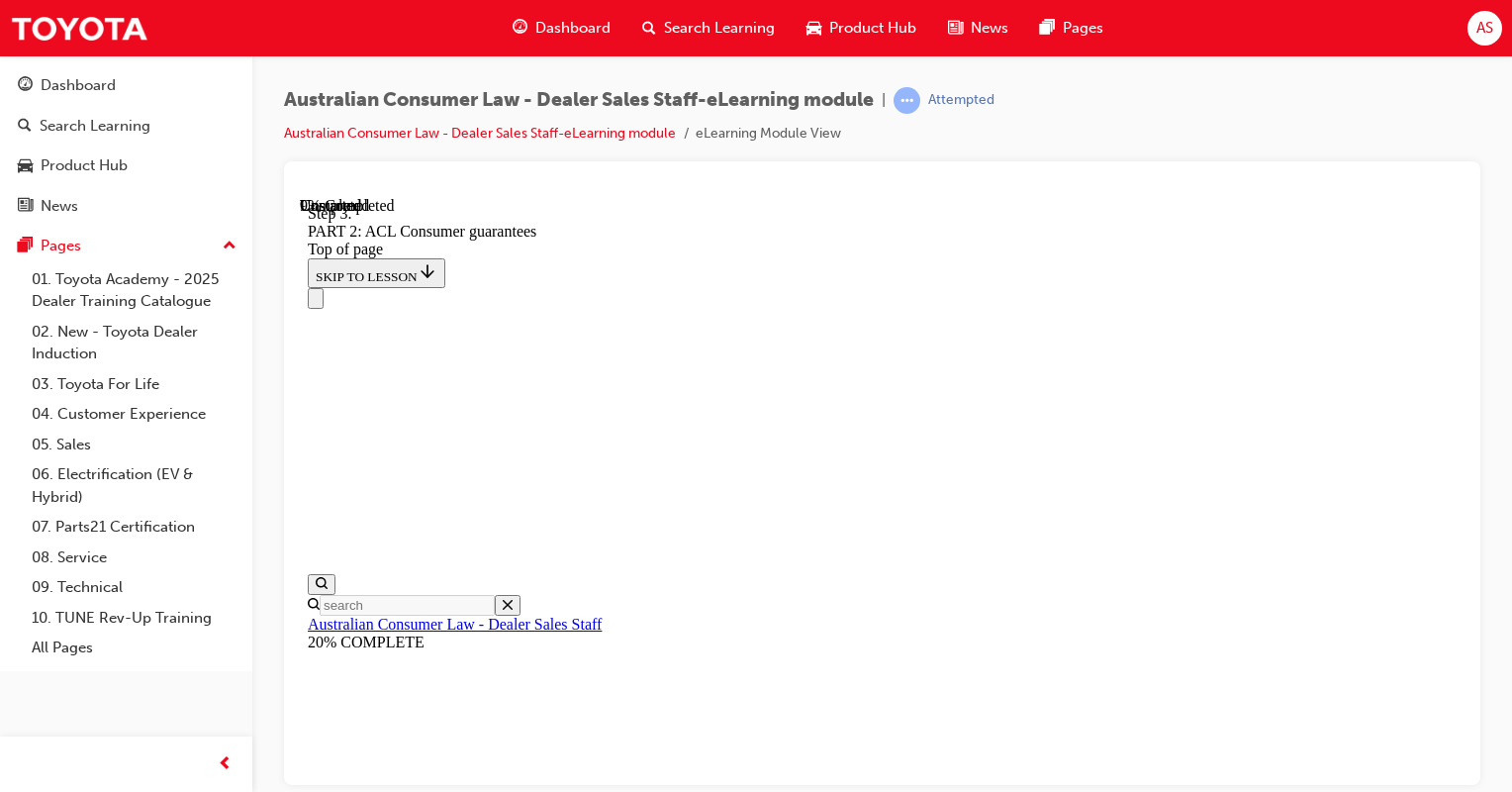 click 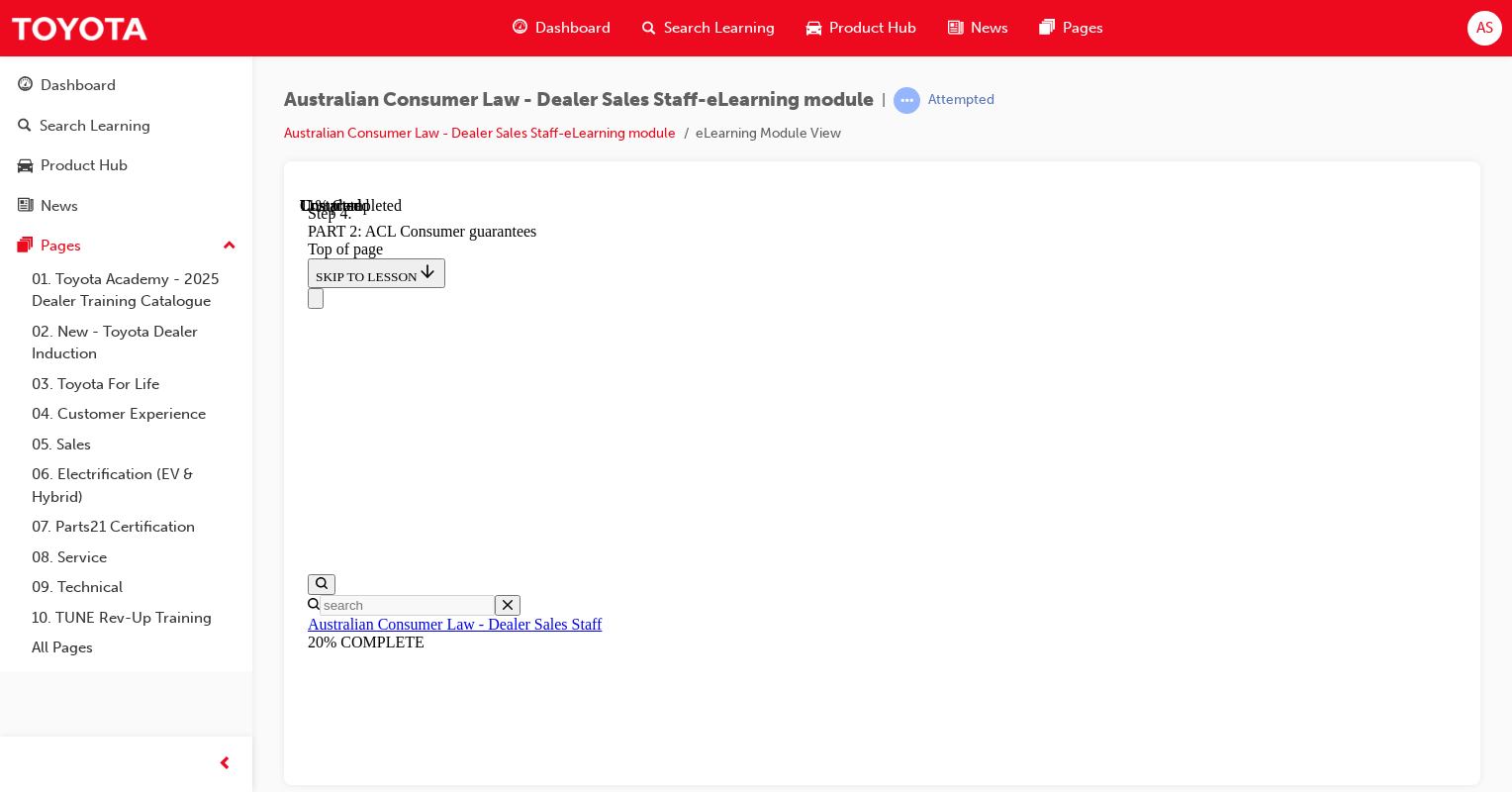scroll, scrollTop: 3498, scrollLeft: 0, axis: vertical 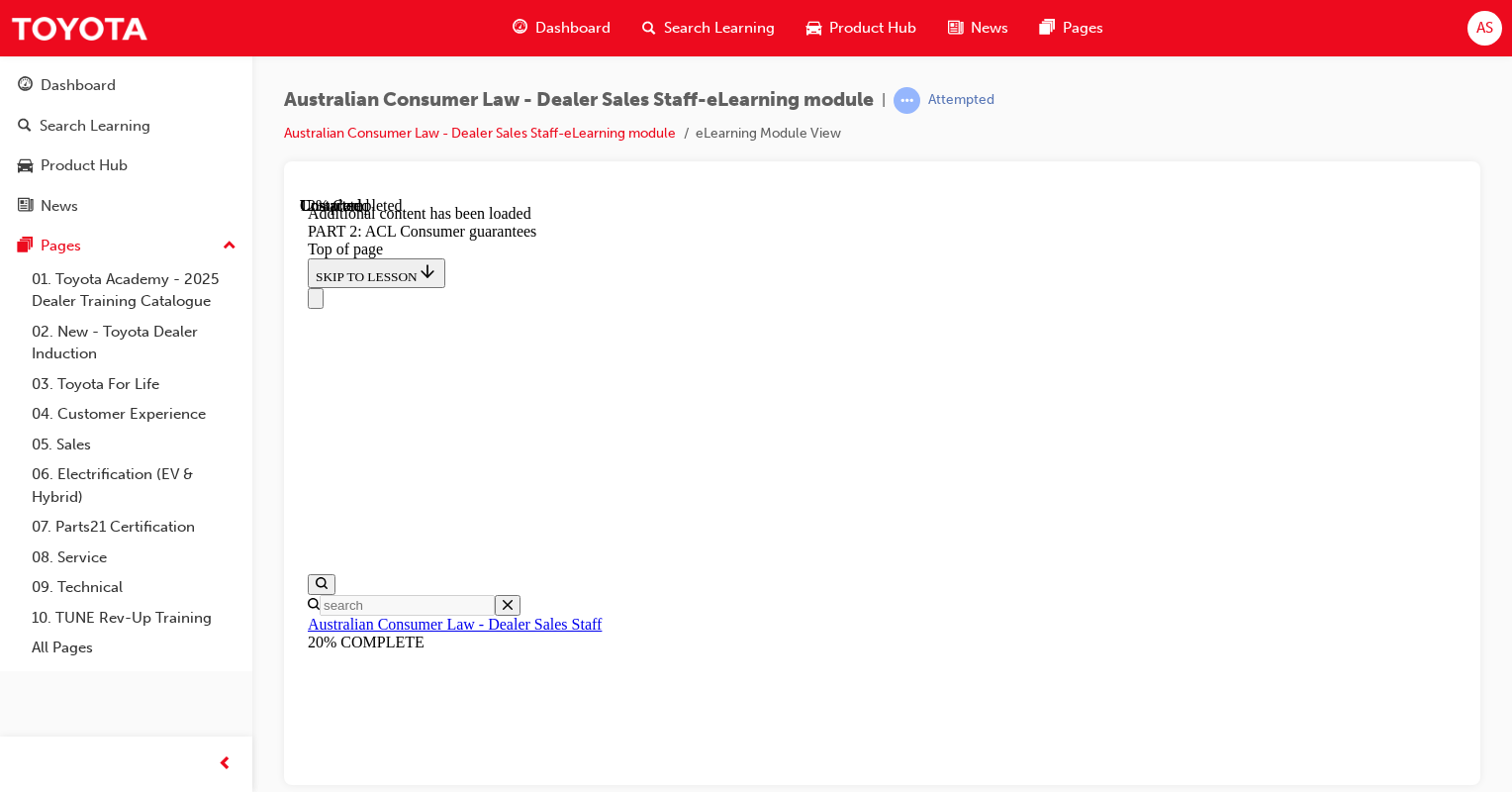 click 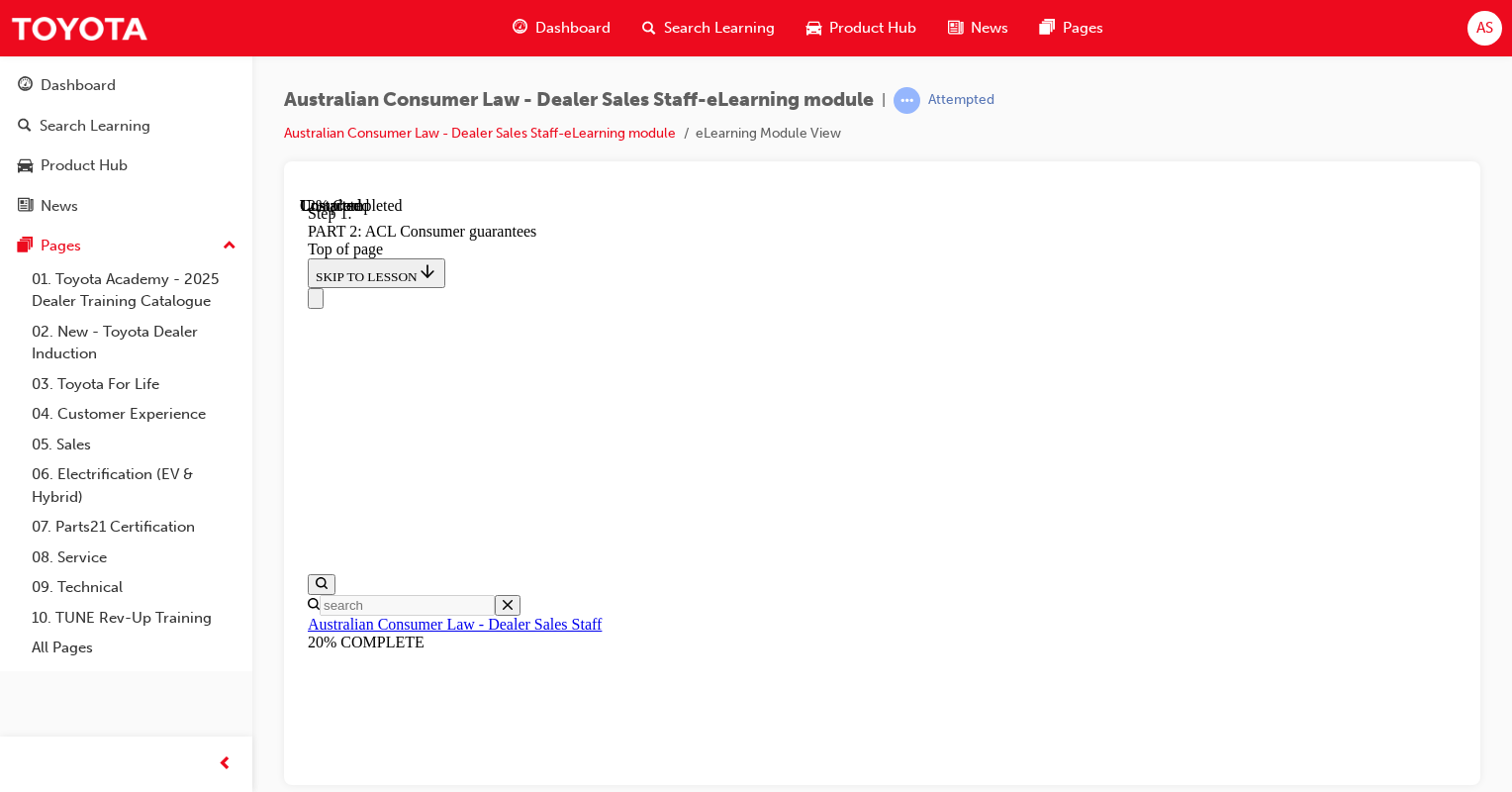 scroll, scrollTop: 3881, scrollLeft: 0, axis: vertical 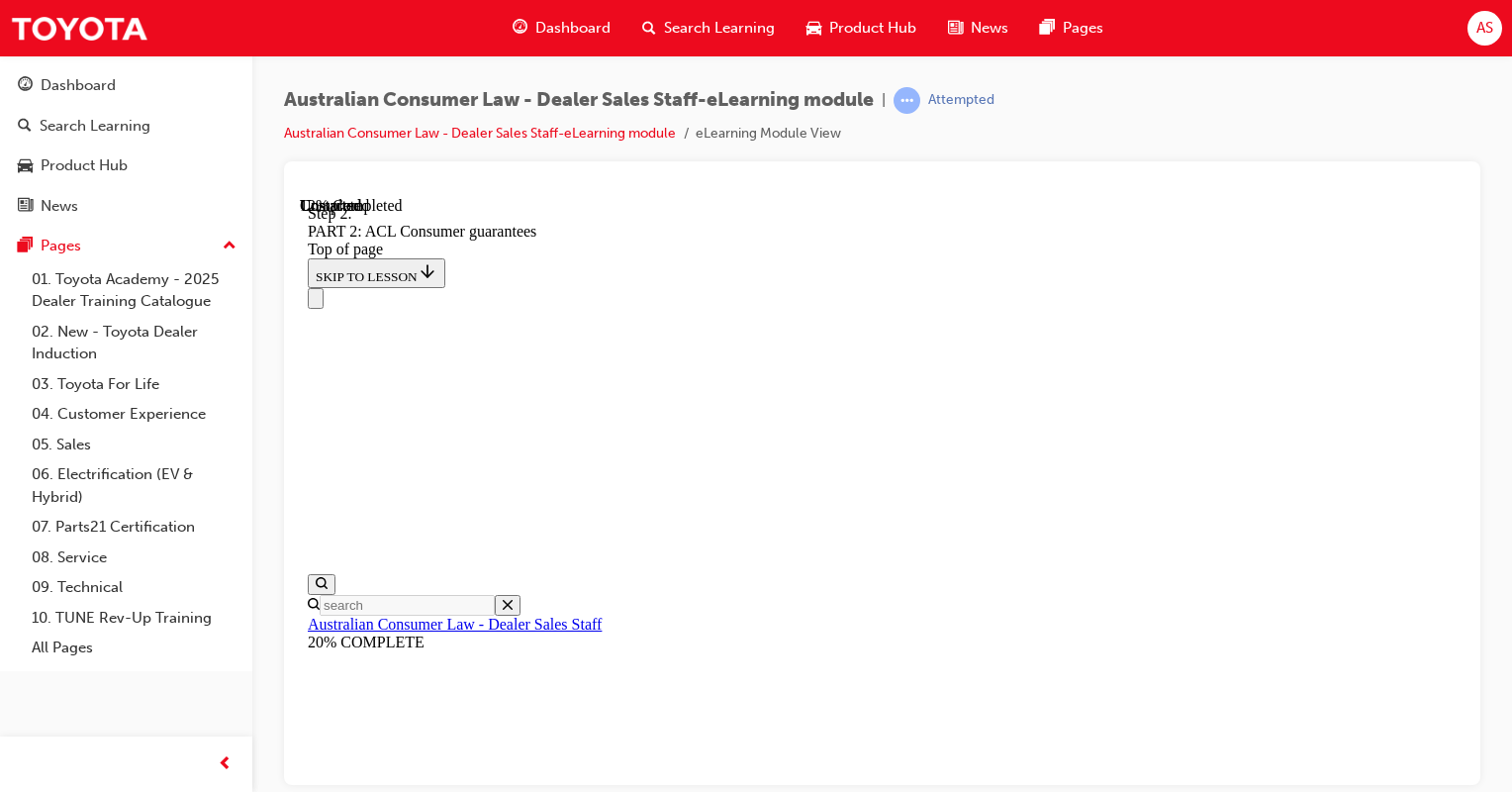 click at bounding box center (331, 9650) 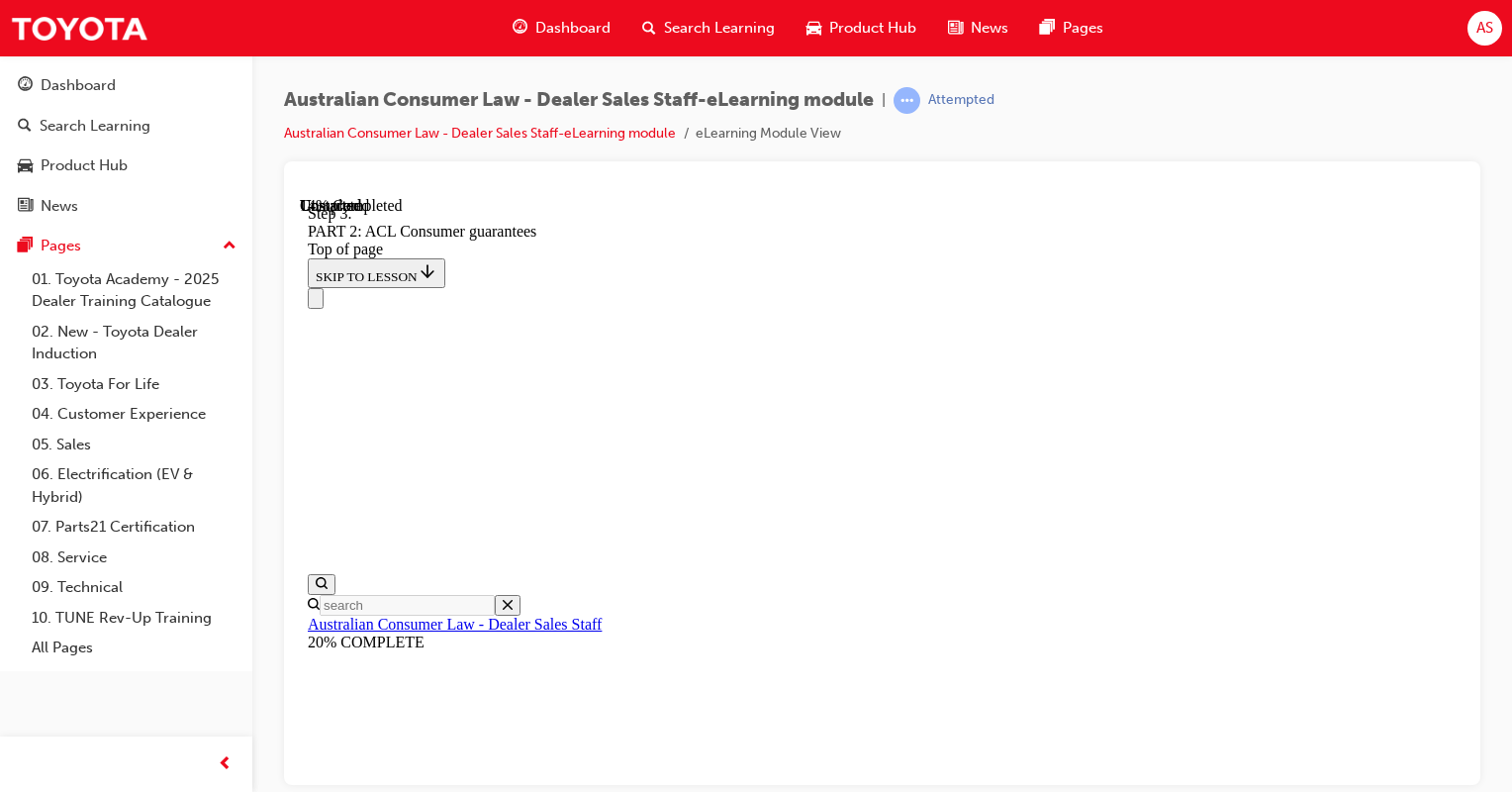 click on "CONTINUE" at bounding box center [349, 10086] 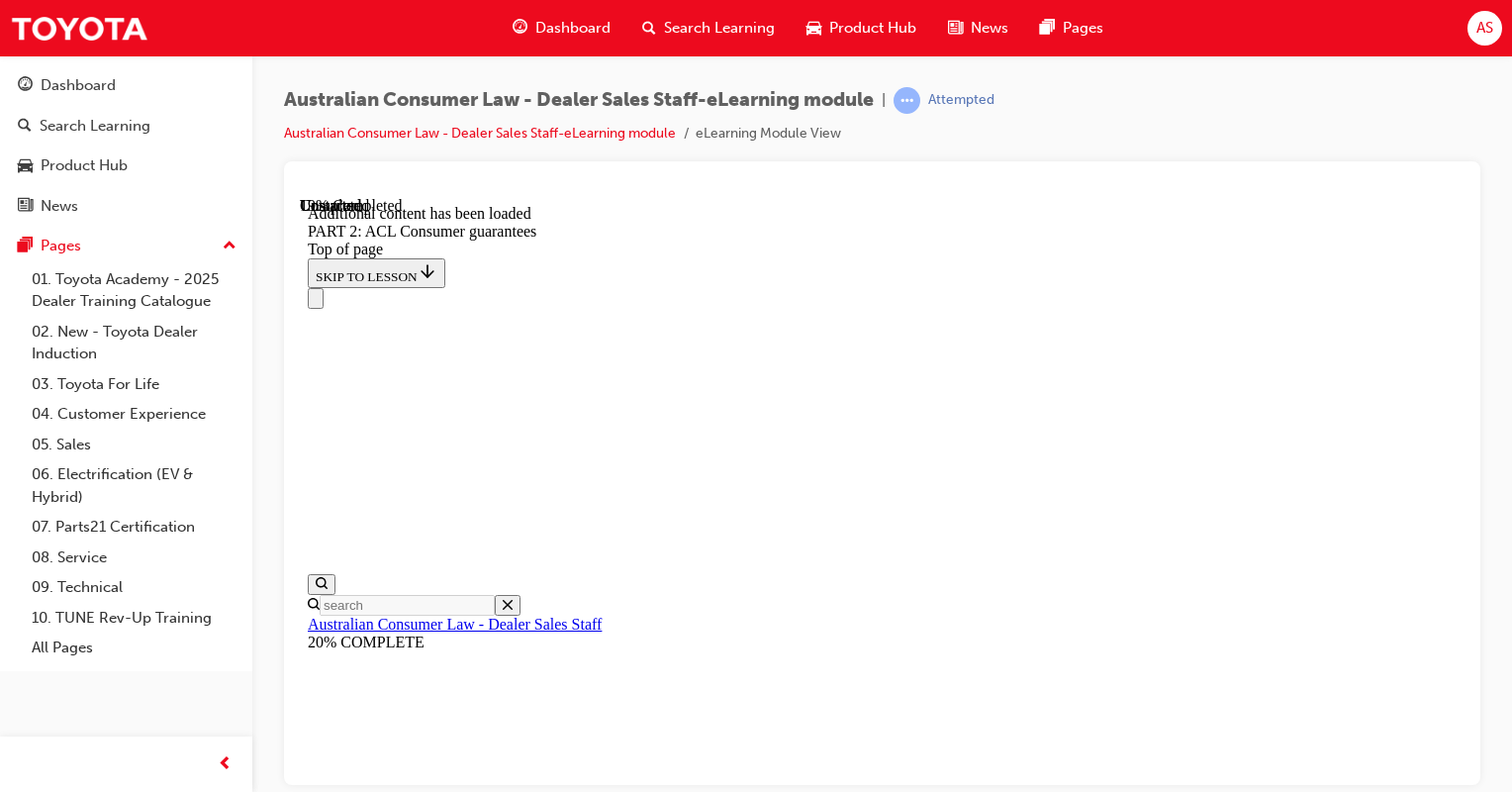 scroll, scrollTop: 5009, scrollLeft: 0, axis: vertical 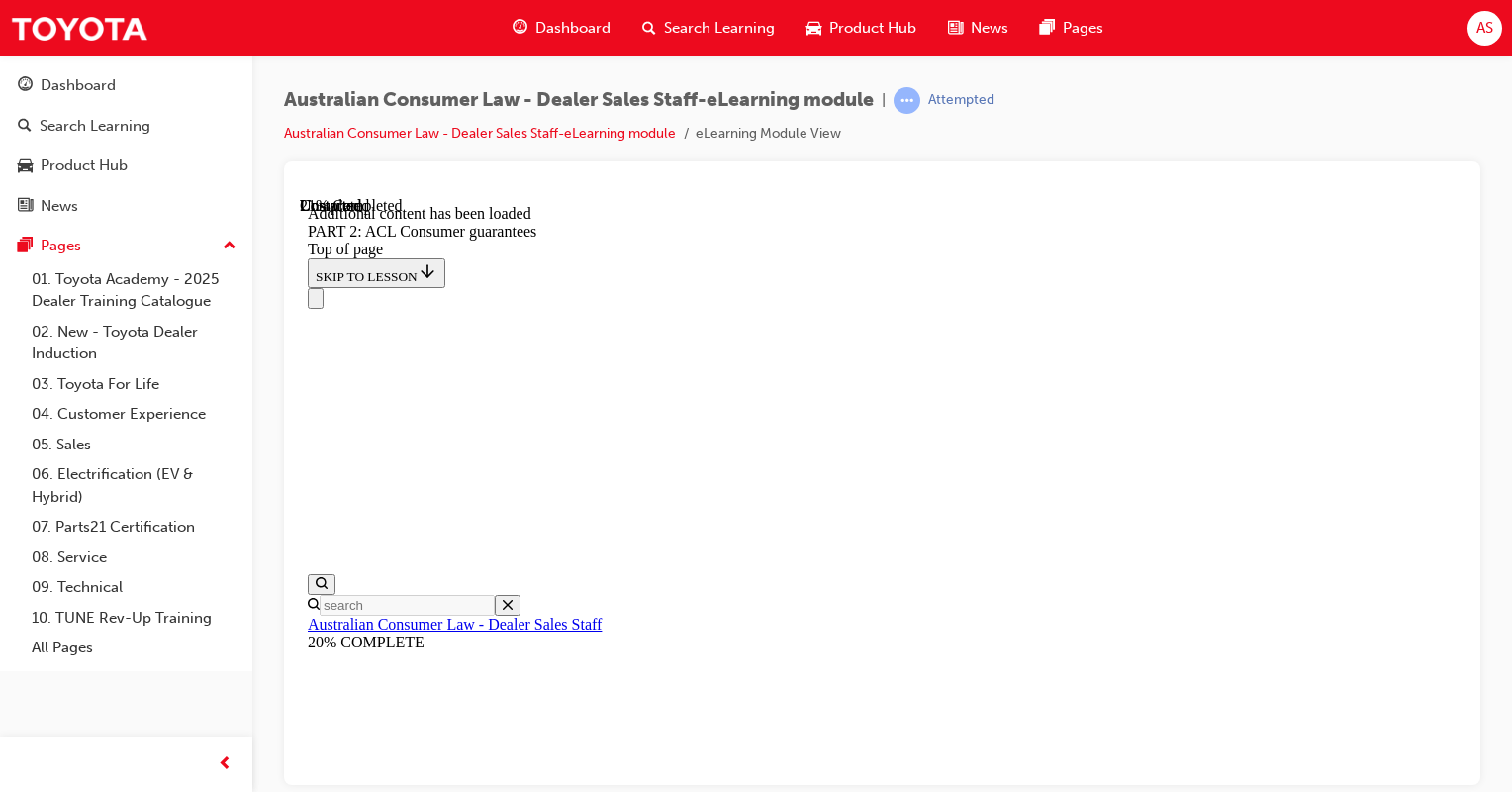 click on "CONTINUE" at bounding box center (349, 10809) 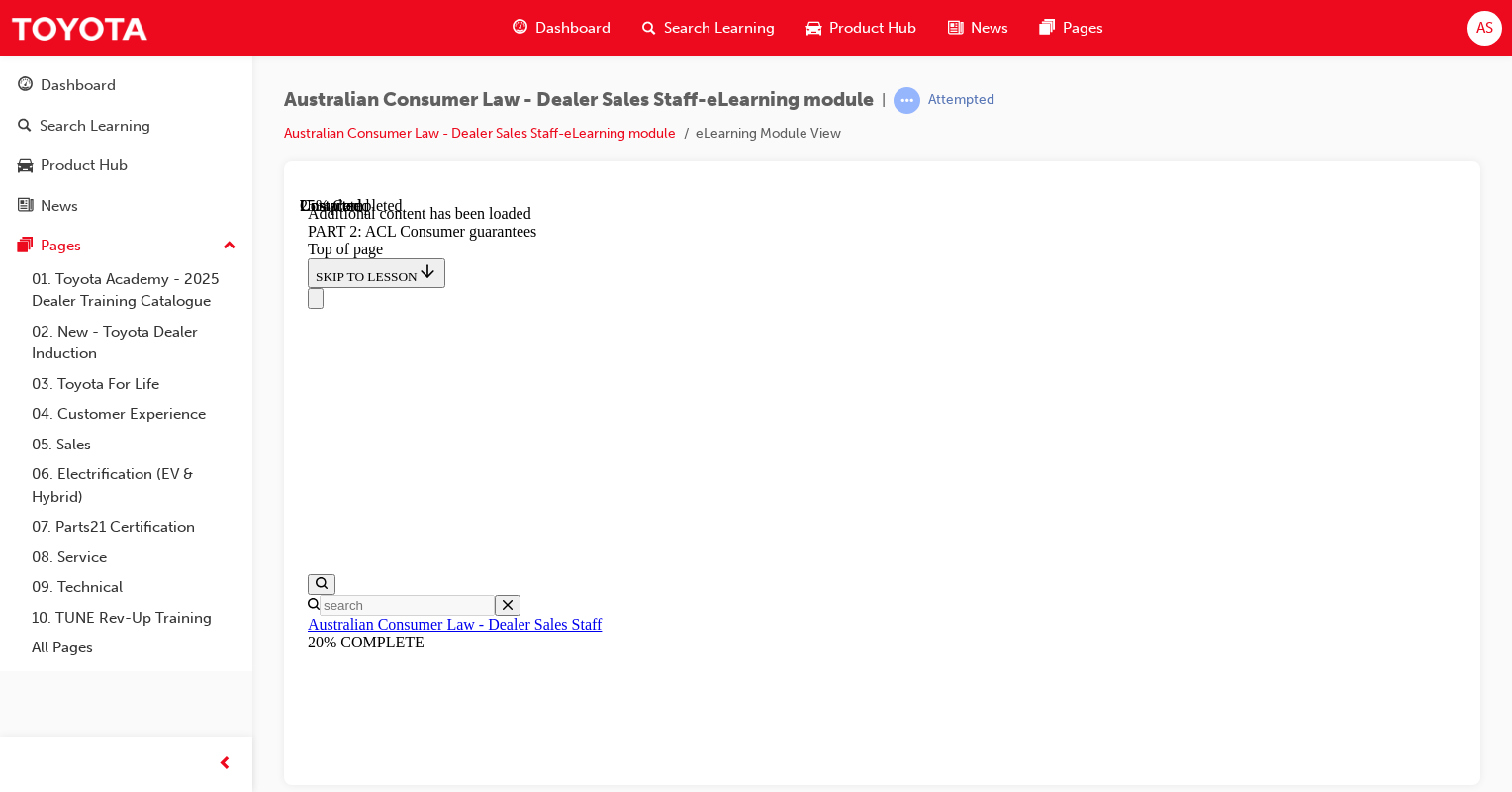 scroll, scrollTop: 6290, scrollLeft: 0, axis: vertical 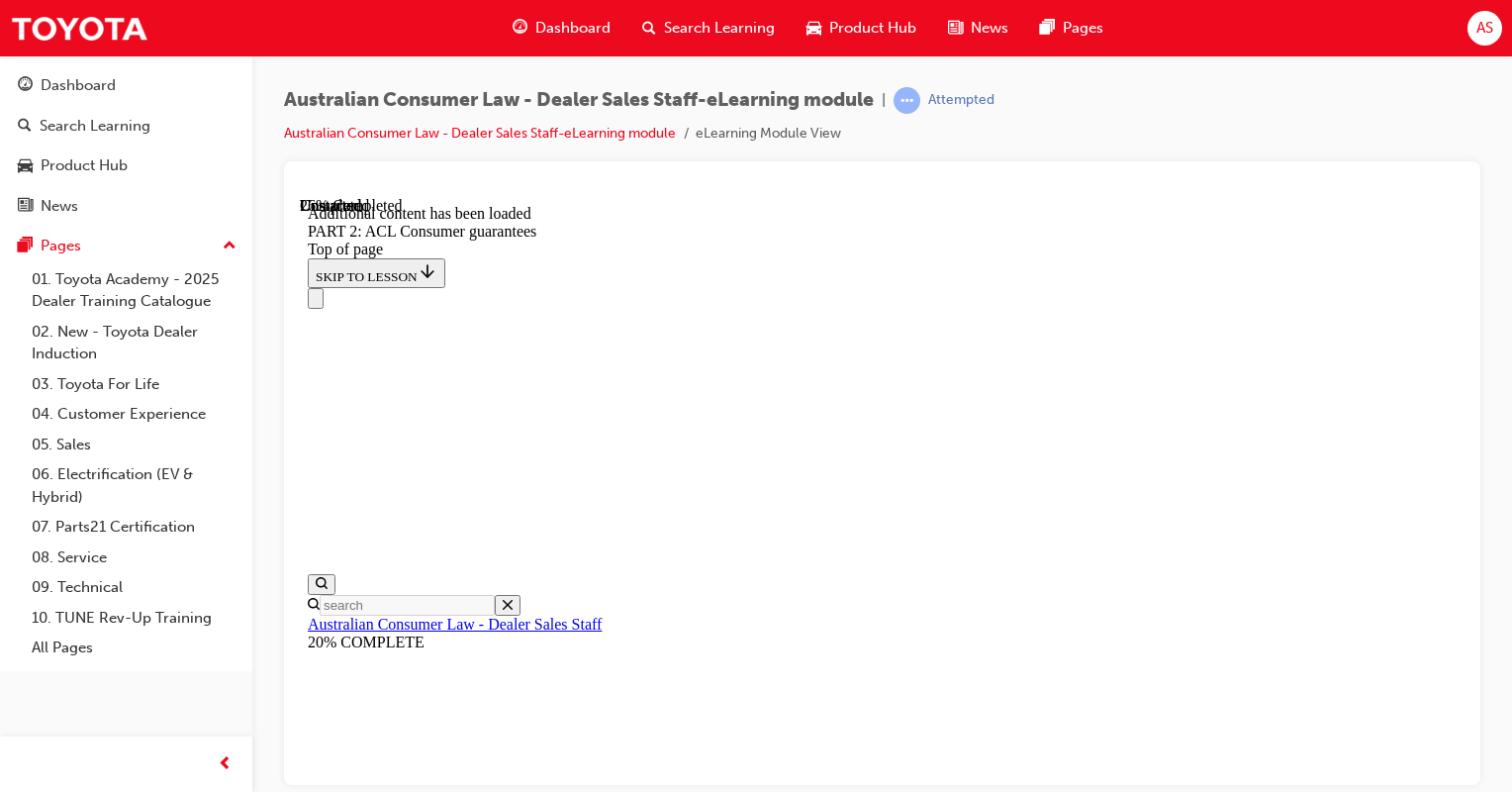 click on "CONTINUE" at bounding box center (882, 11398) 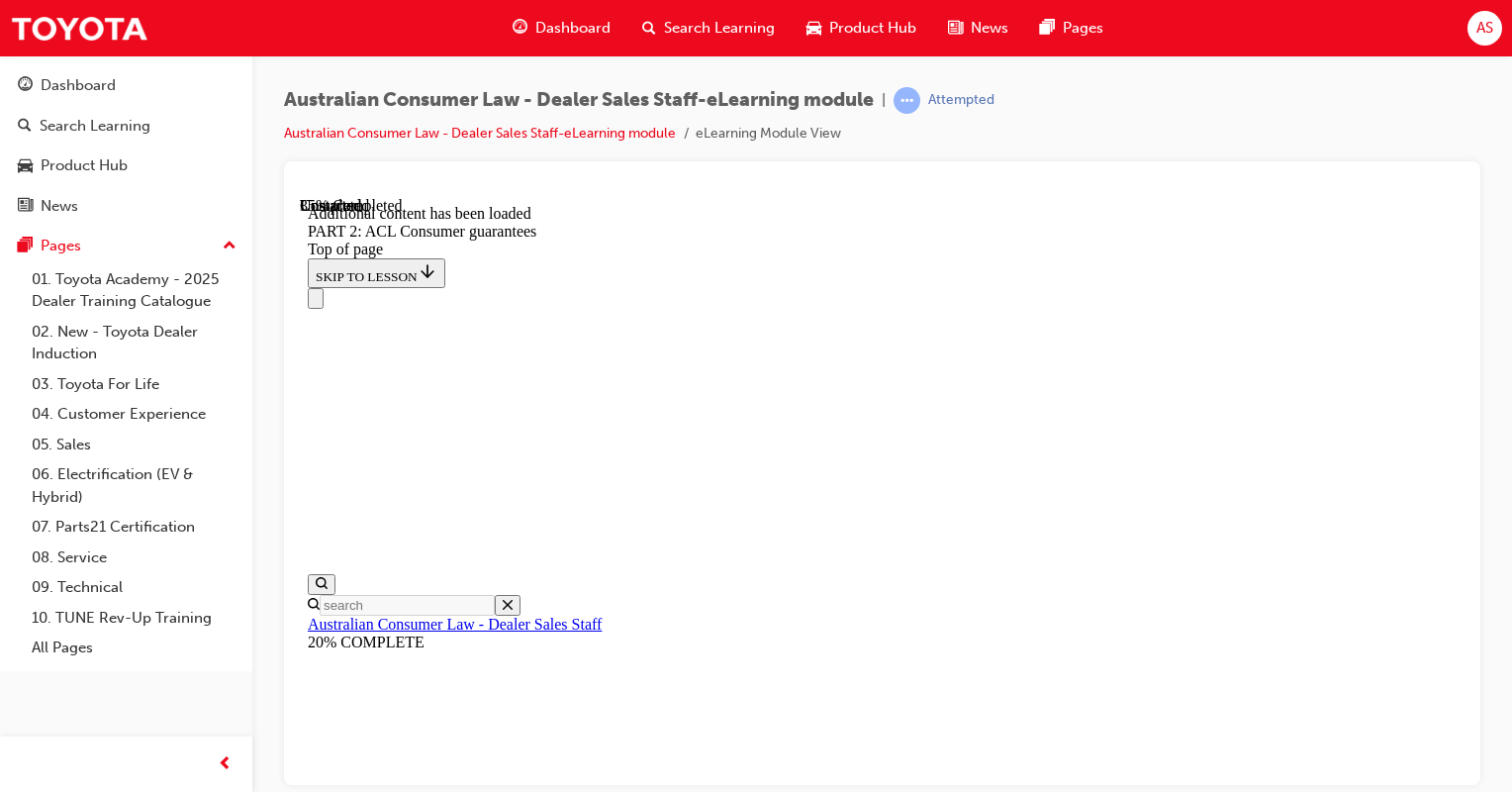 scroll, scrollTop: 9088, scrollLeft: 0, axis: vertical 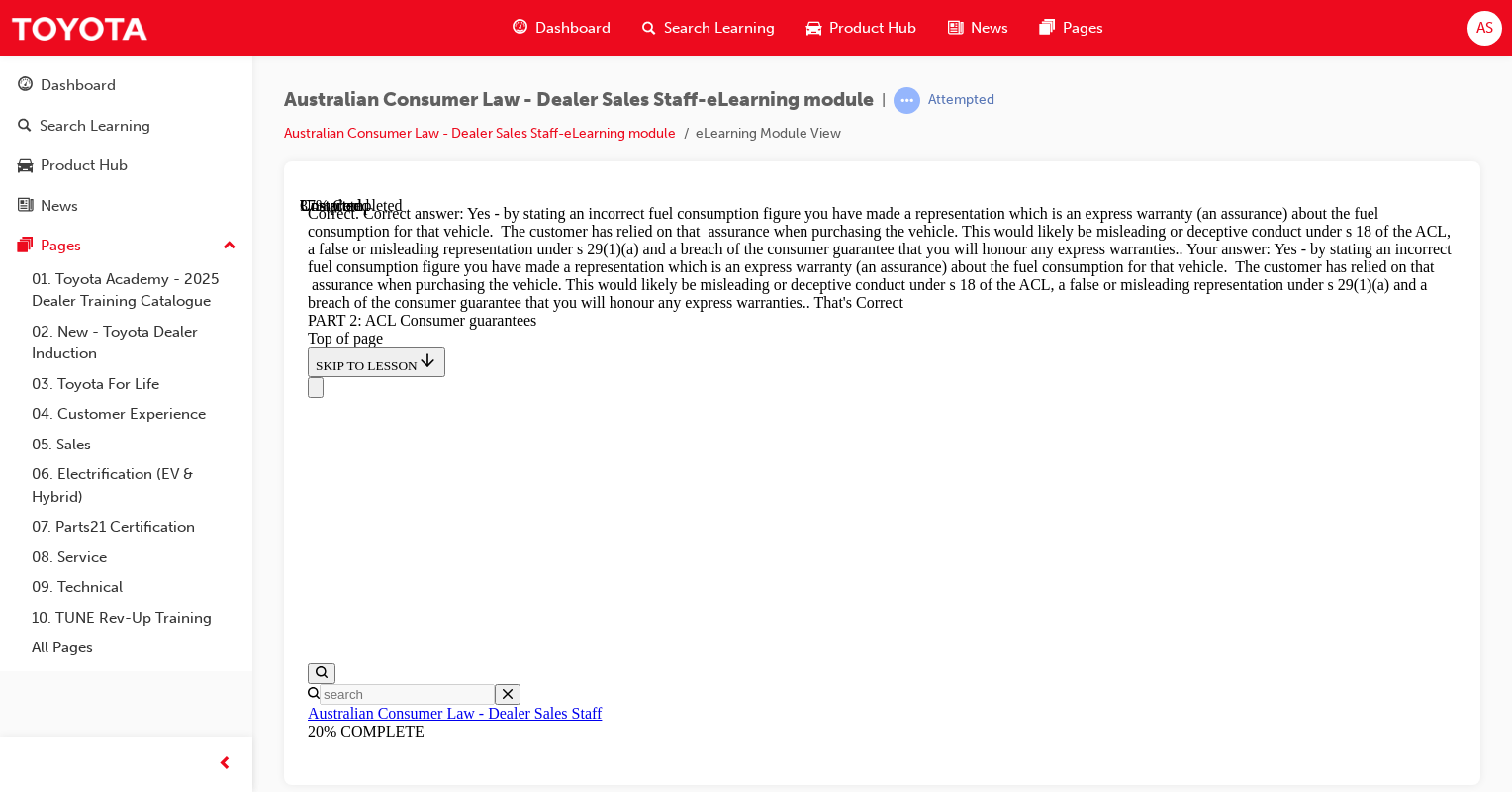 click on "CONTINUE" at bounding box center [349, 17055] 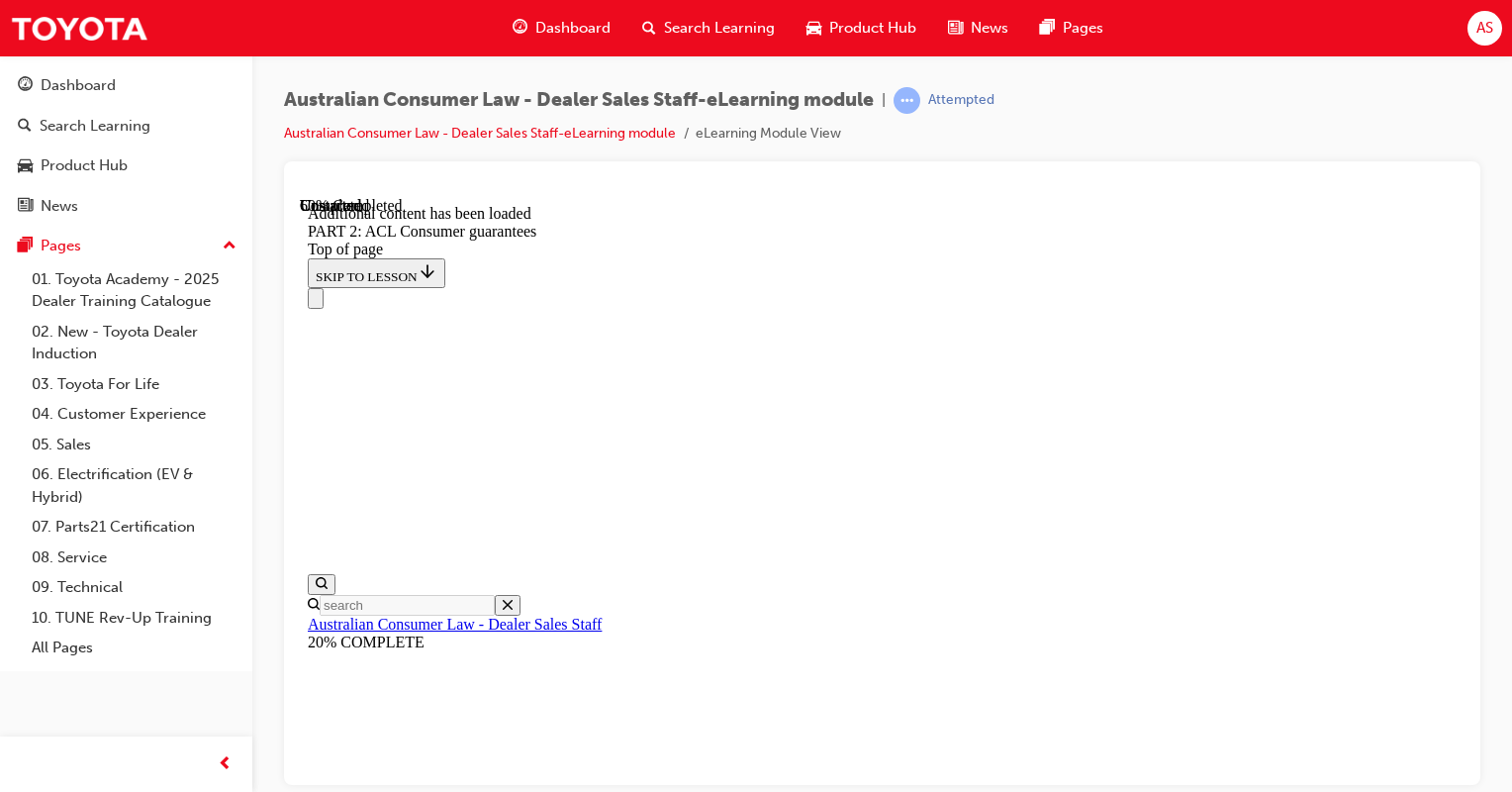 scroll, scrollTop: 13209, scrollLeft: 0, axis: vertical 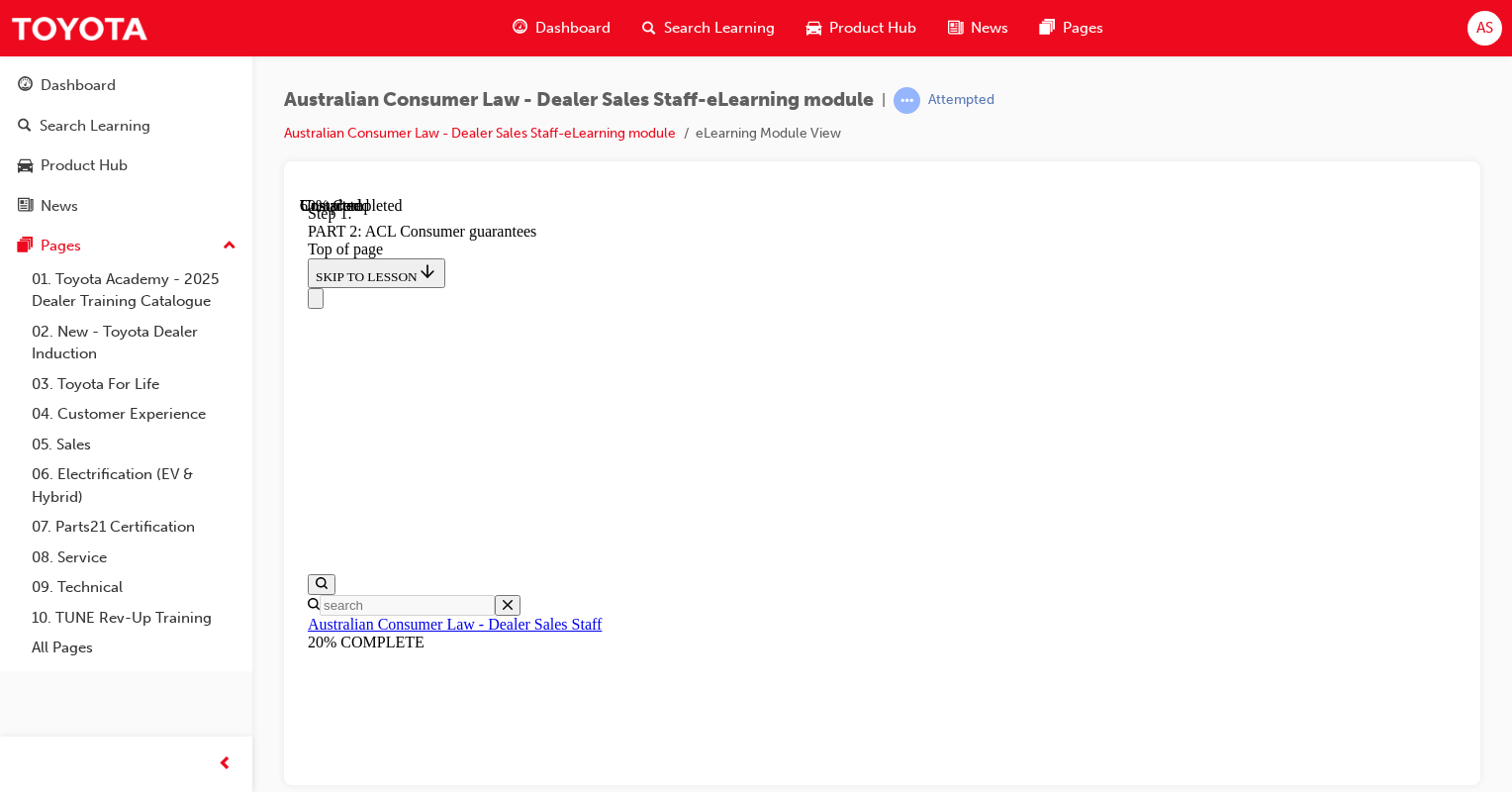 click 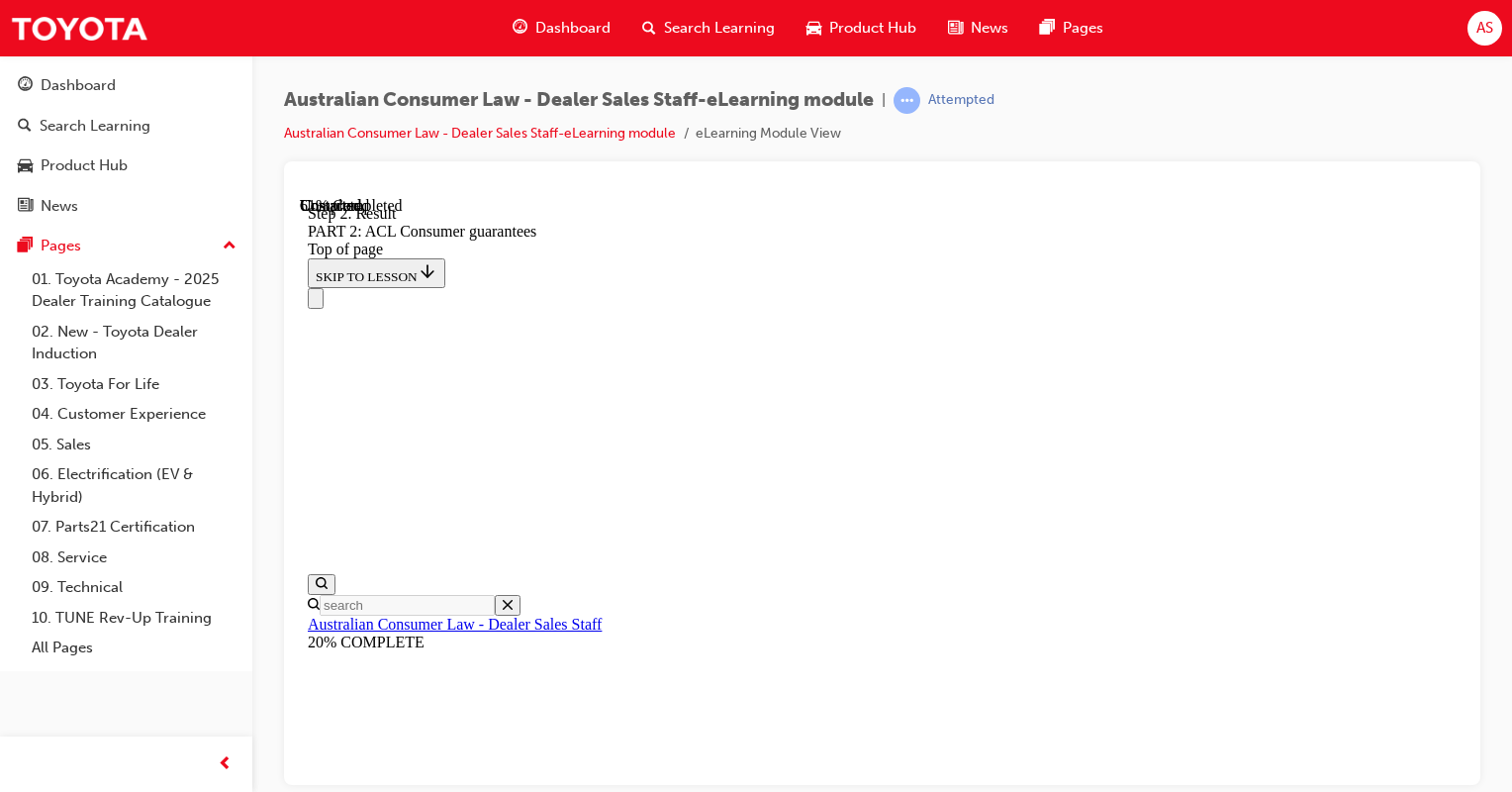 click on "CONTINUE" at bounding box center (349, 20679) 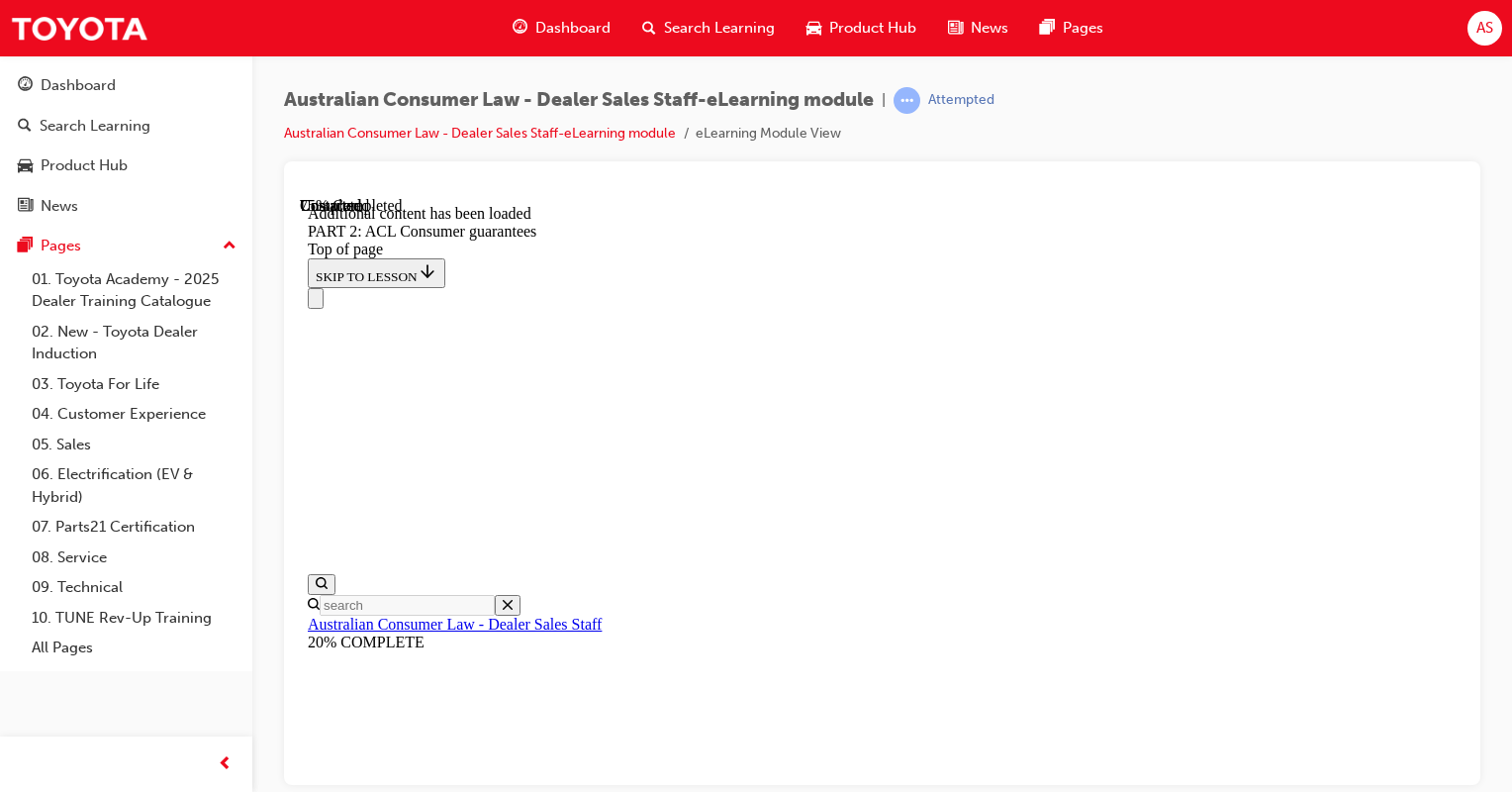 scroll, scrollTop: 17476, scrollLeft: 0, axis: vertical 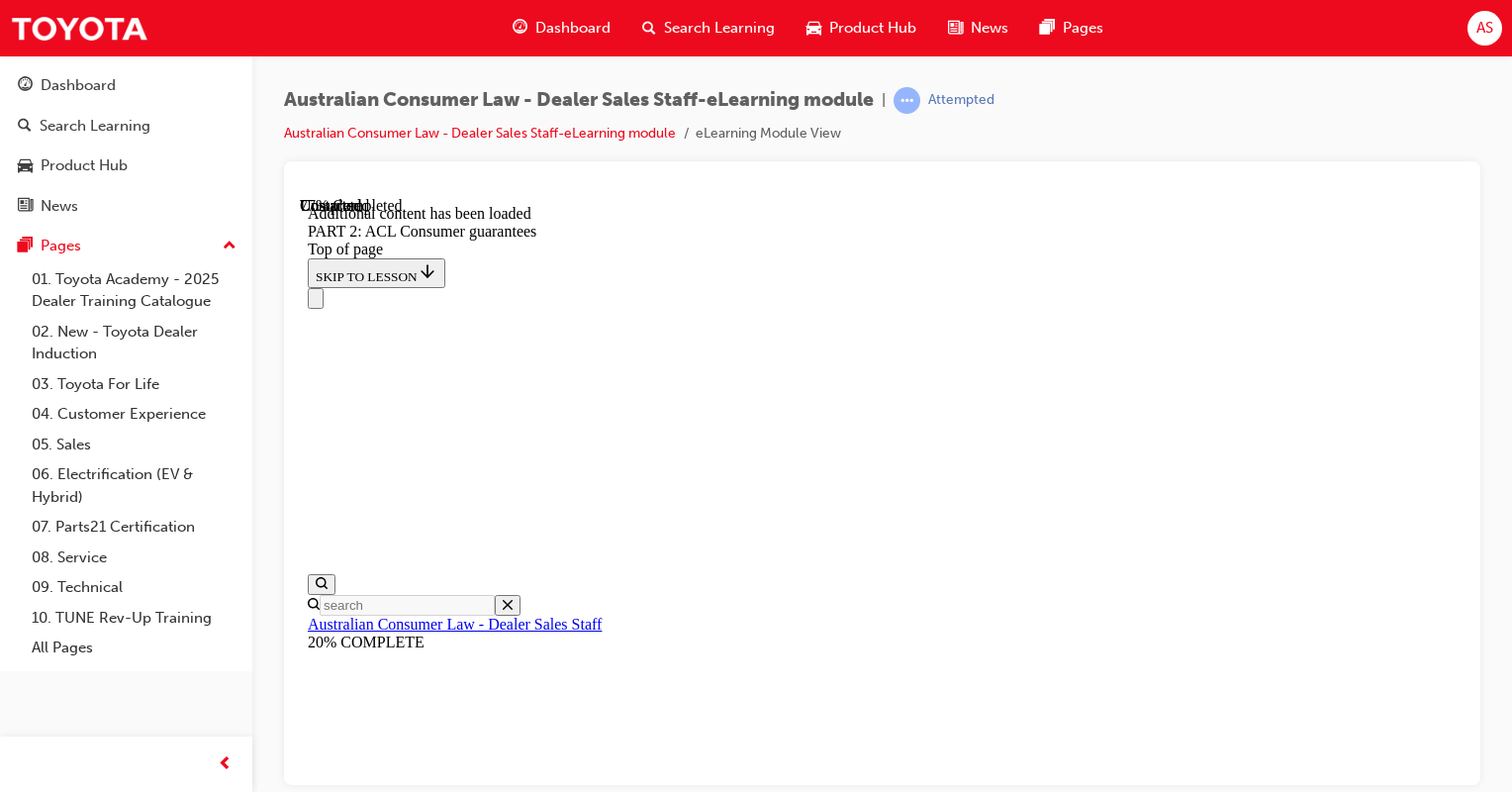 click on "CONTINUE" at bounding box center (349, 24327) 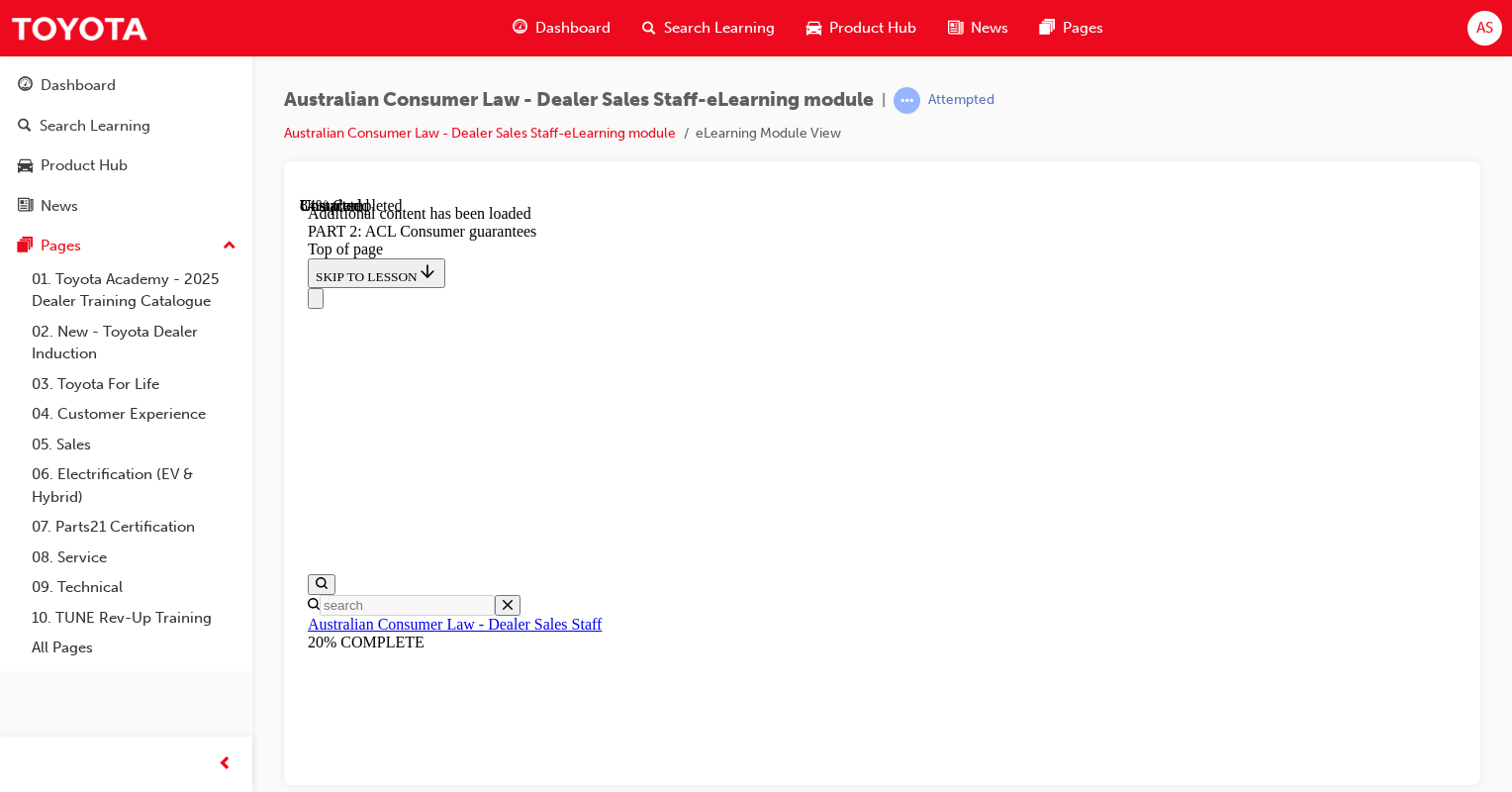 scroll, scrollTop: 20834, scrollLeft: 0, axis: vertical 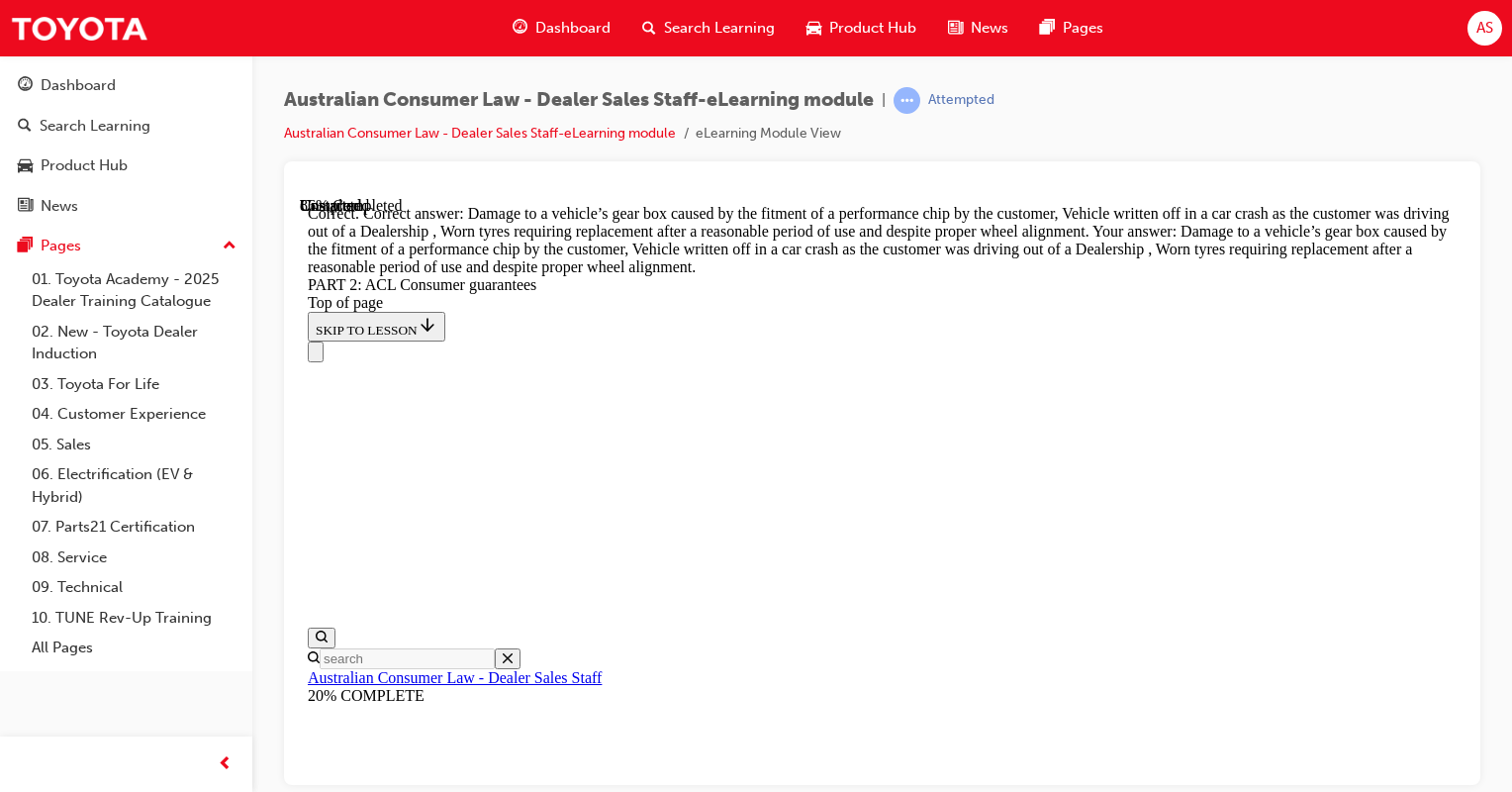 click at bounding box center (308, 29352) 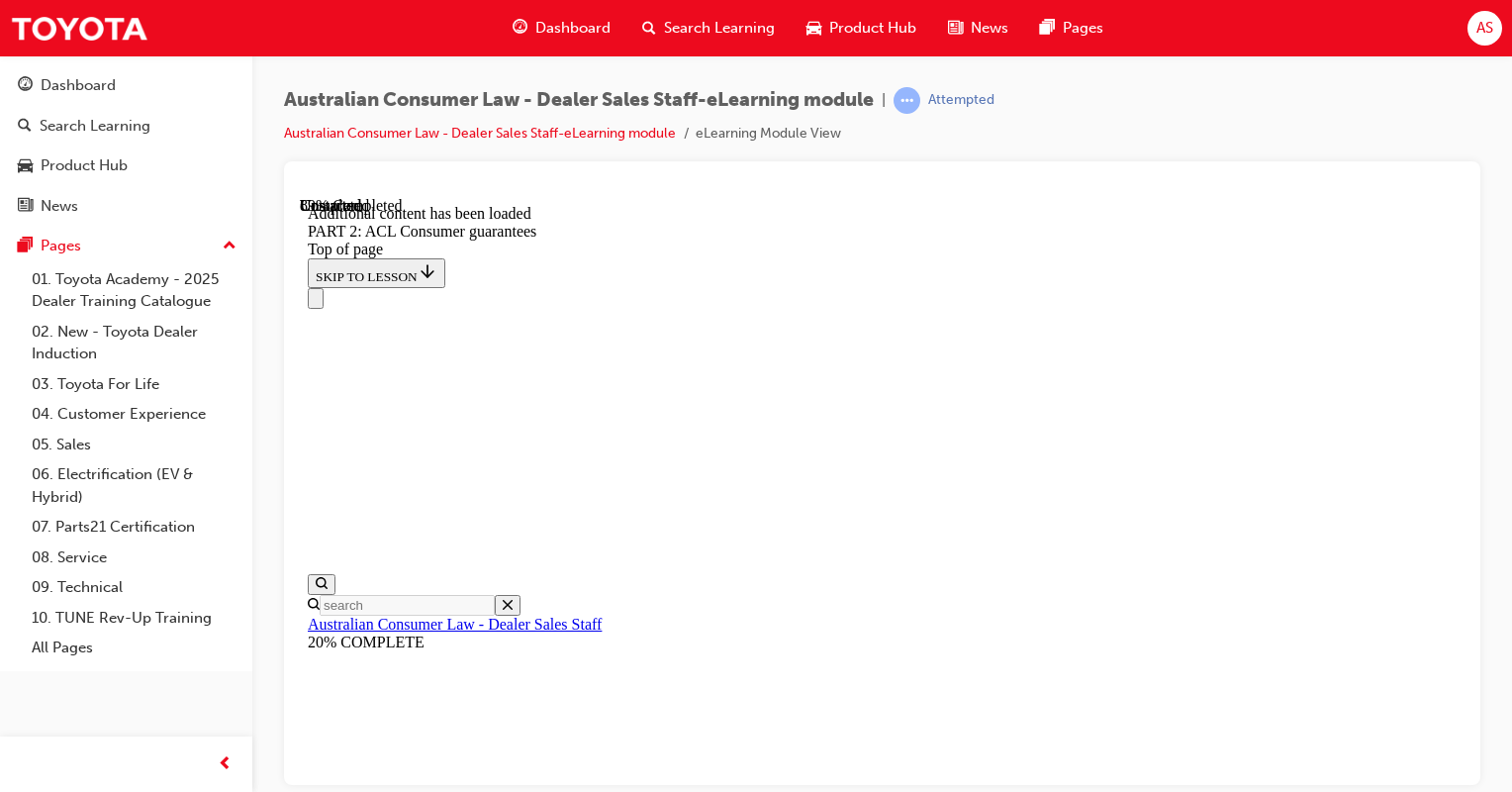 scroll, scrollTop: 23203, scrollLeft: 0, axis: vertical 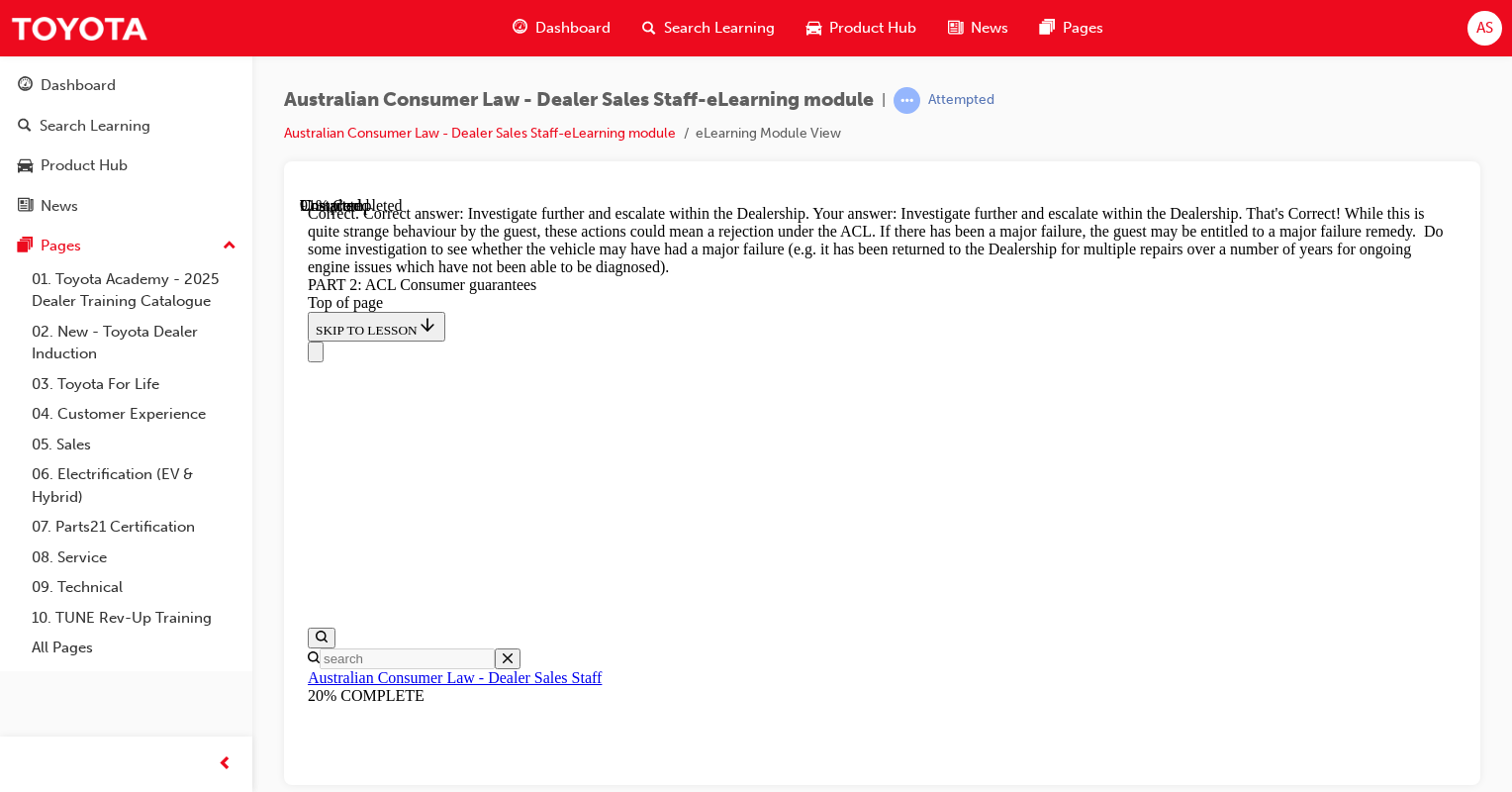 click on "CONTINUE" at bounding box center [349, 36608] 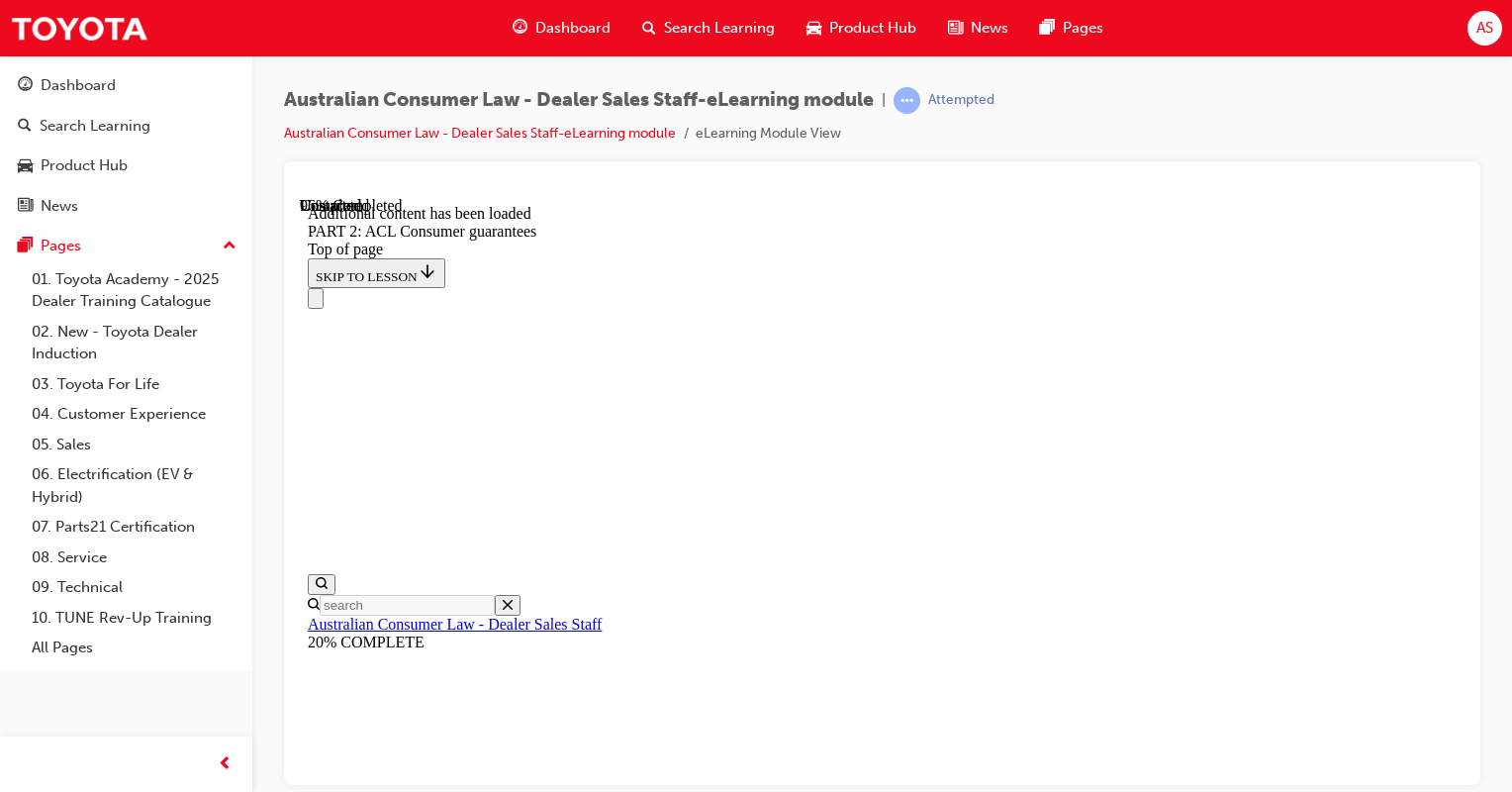 scroll, scrollTop: 25549, scrollLeft: 0, axis: vertical 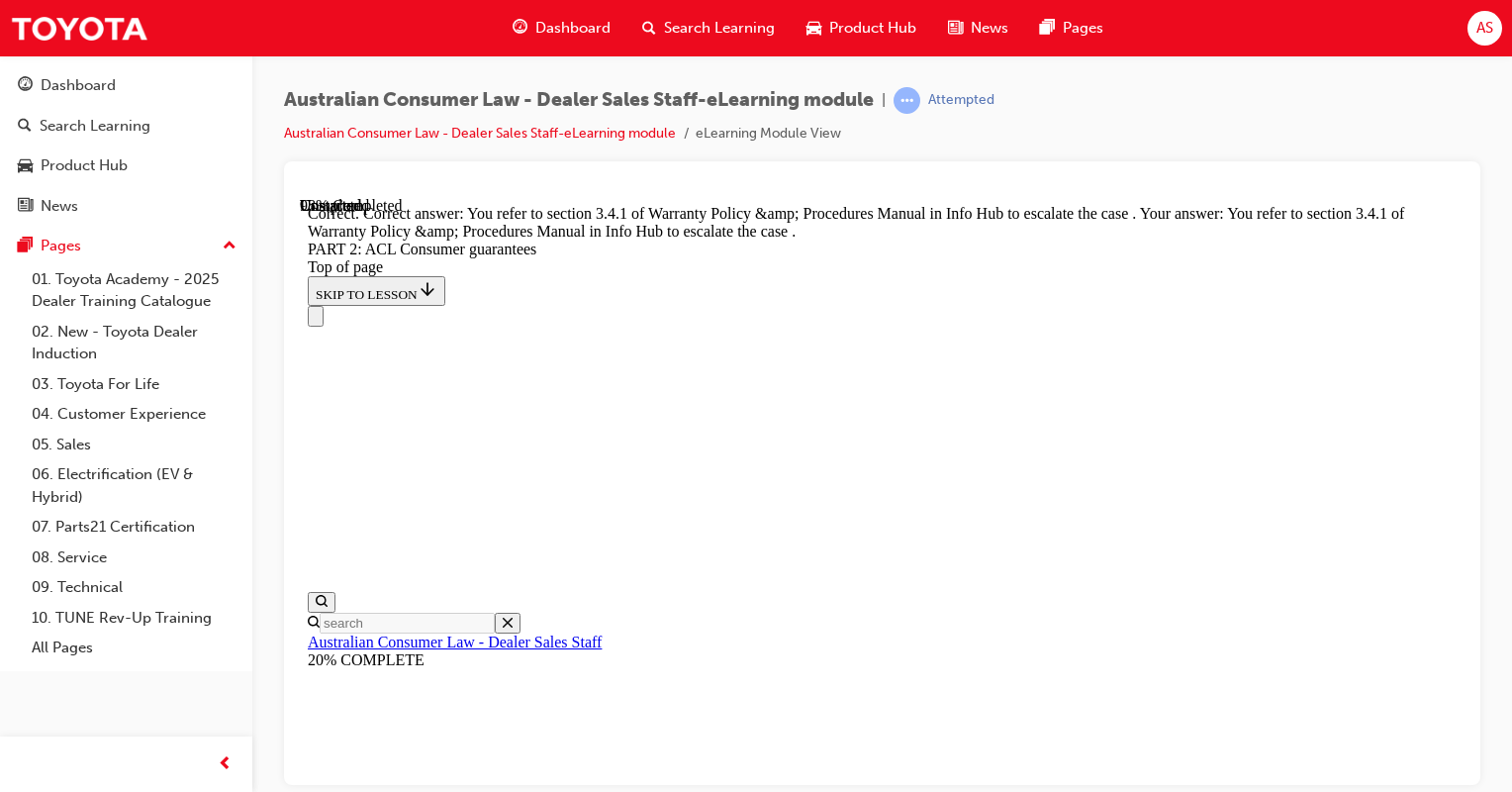 click on "CONTINUE" at bounding box center (349, 41991) 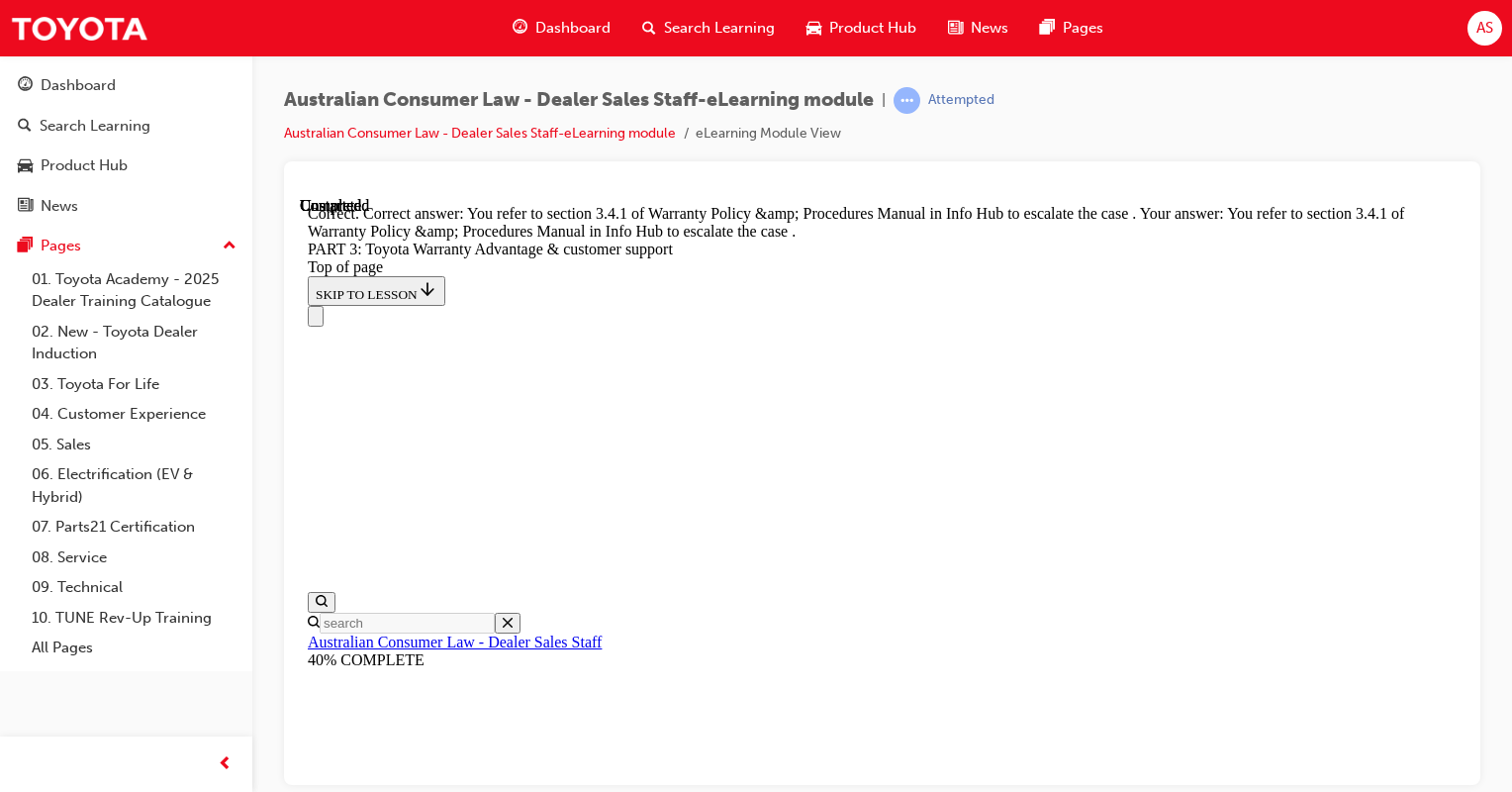 scroll, scrollTop: 0, scrollLeft: 0, axis: both 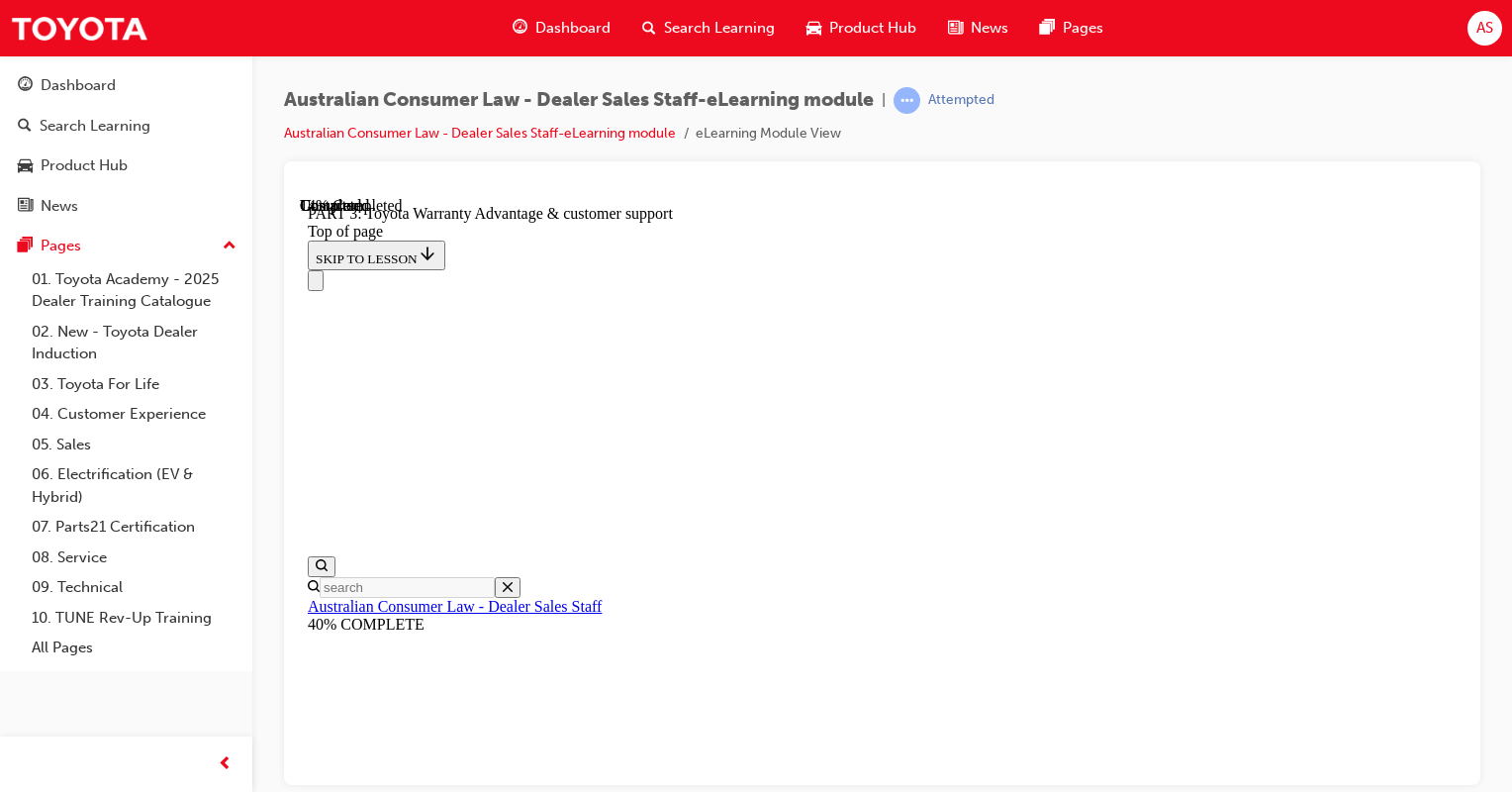 click at bounding box center [882, 9403] 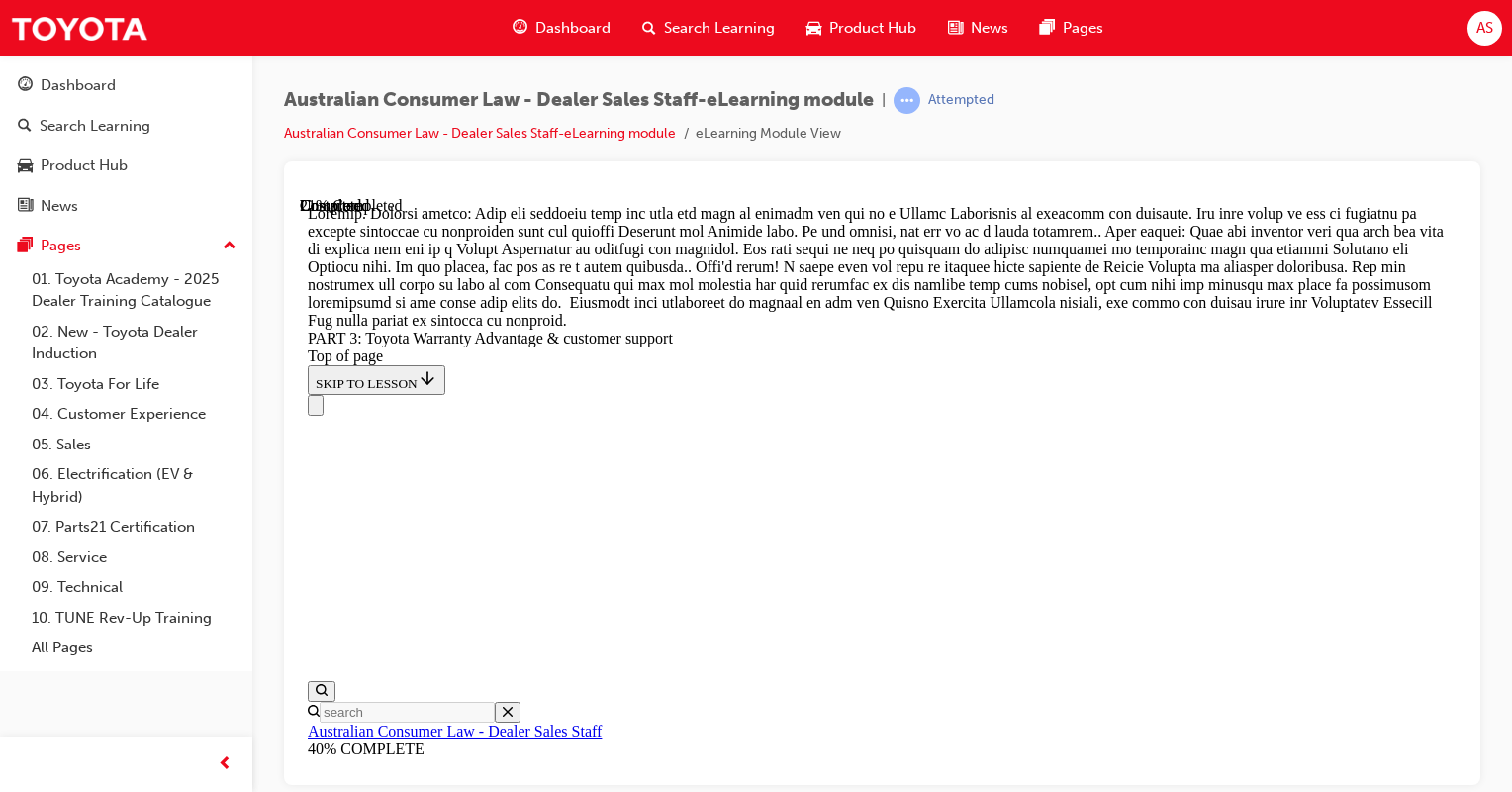 scroll, scrollTop: 2194, scrollLeft: 0, axis: vertical 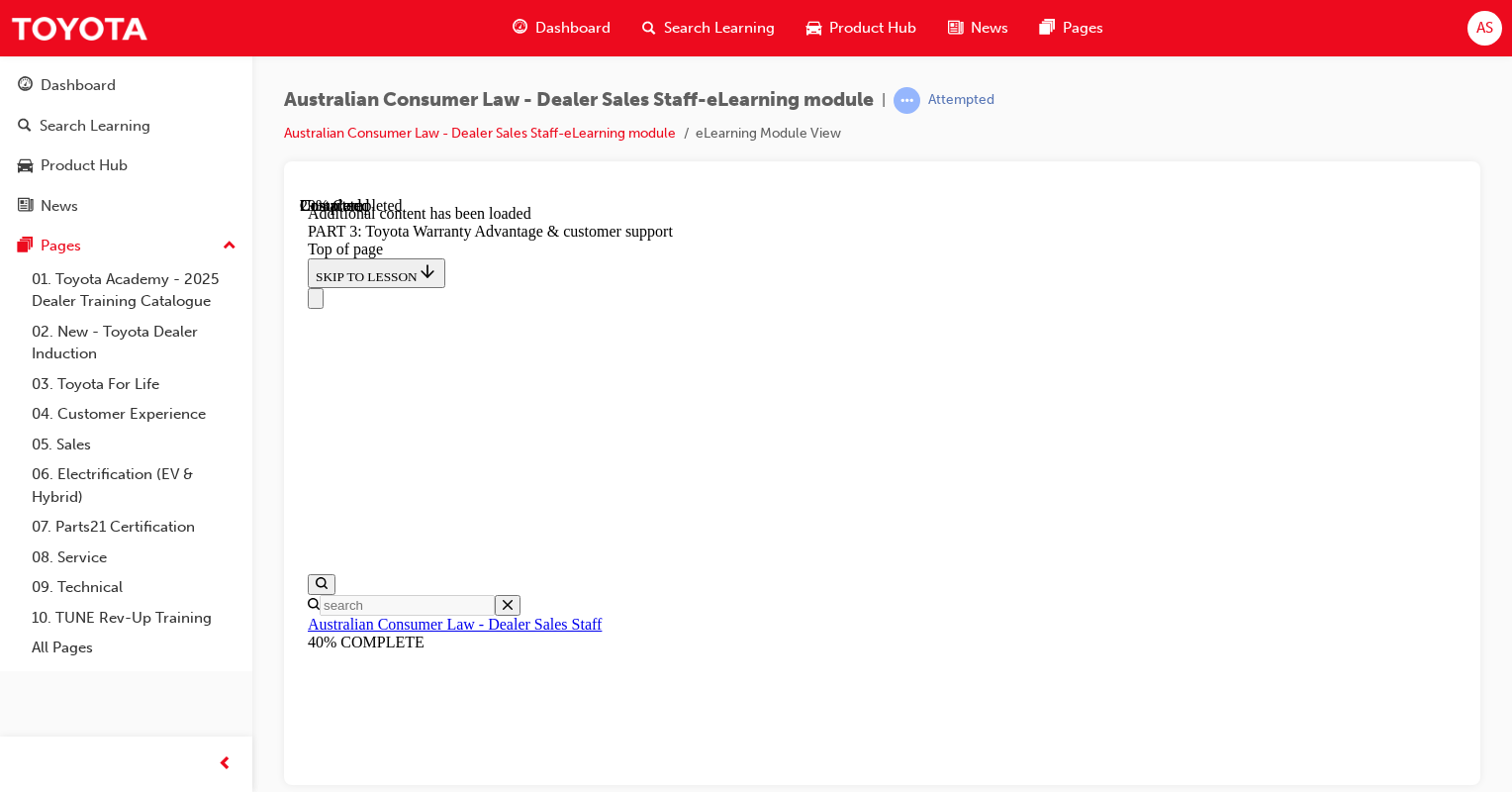 click at bounding box center (882, 13940) 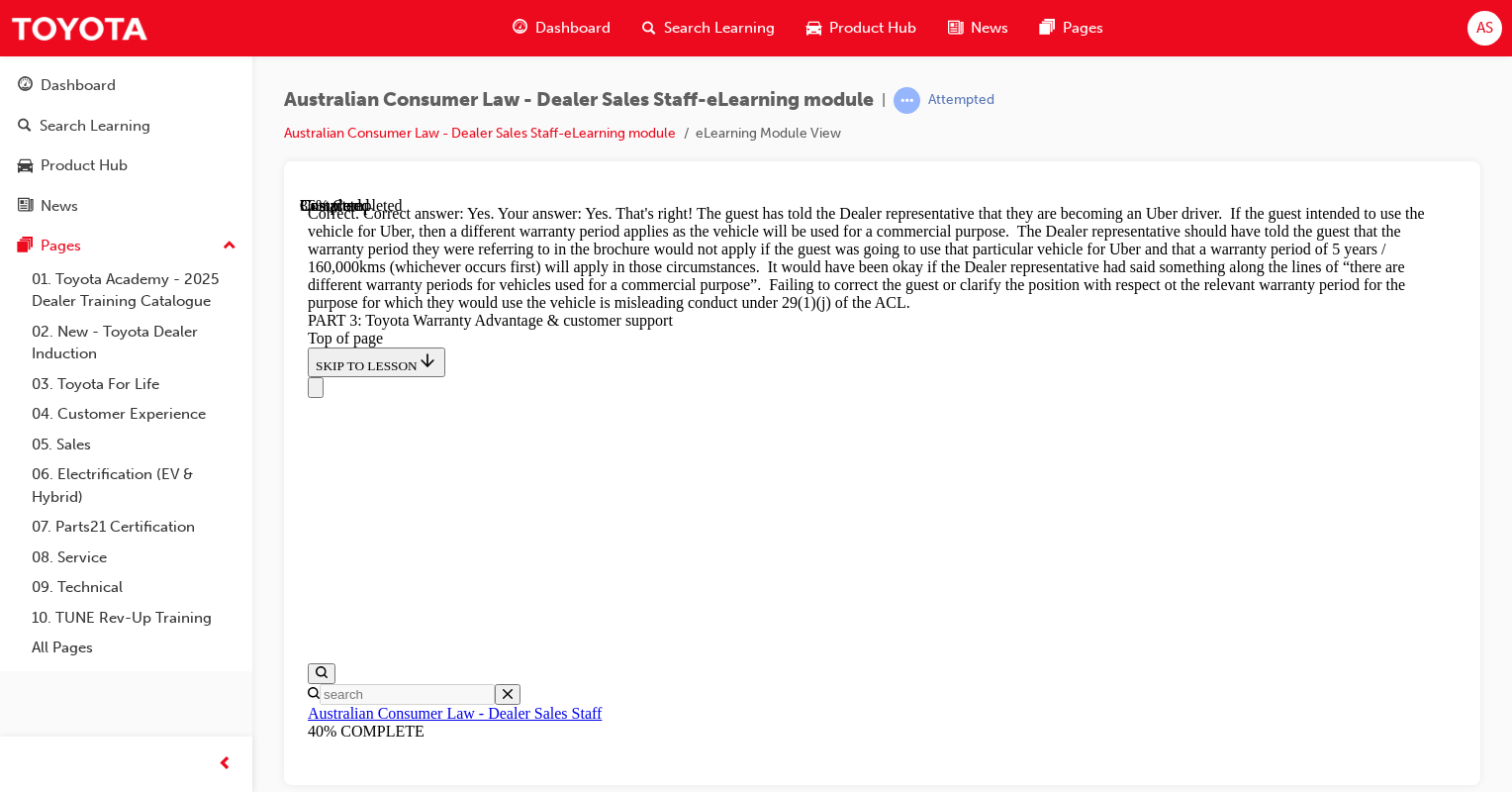 scroll, scrollTop: 3532, scrollLeft: 0, axis: vertical 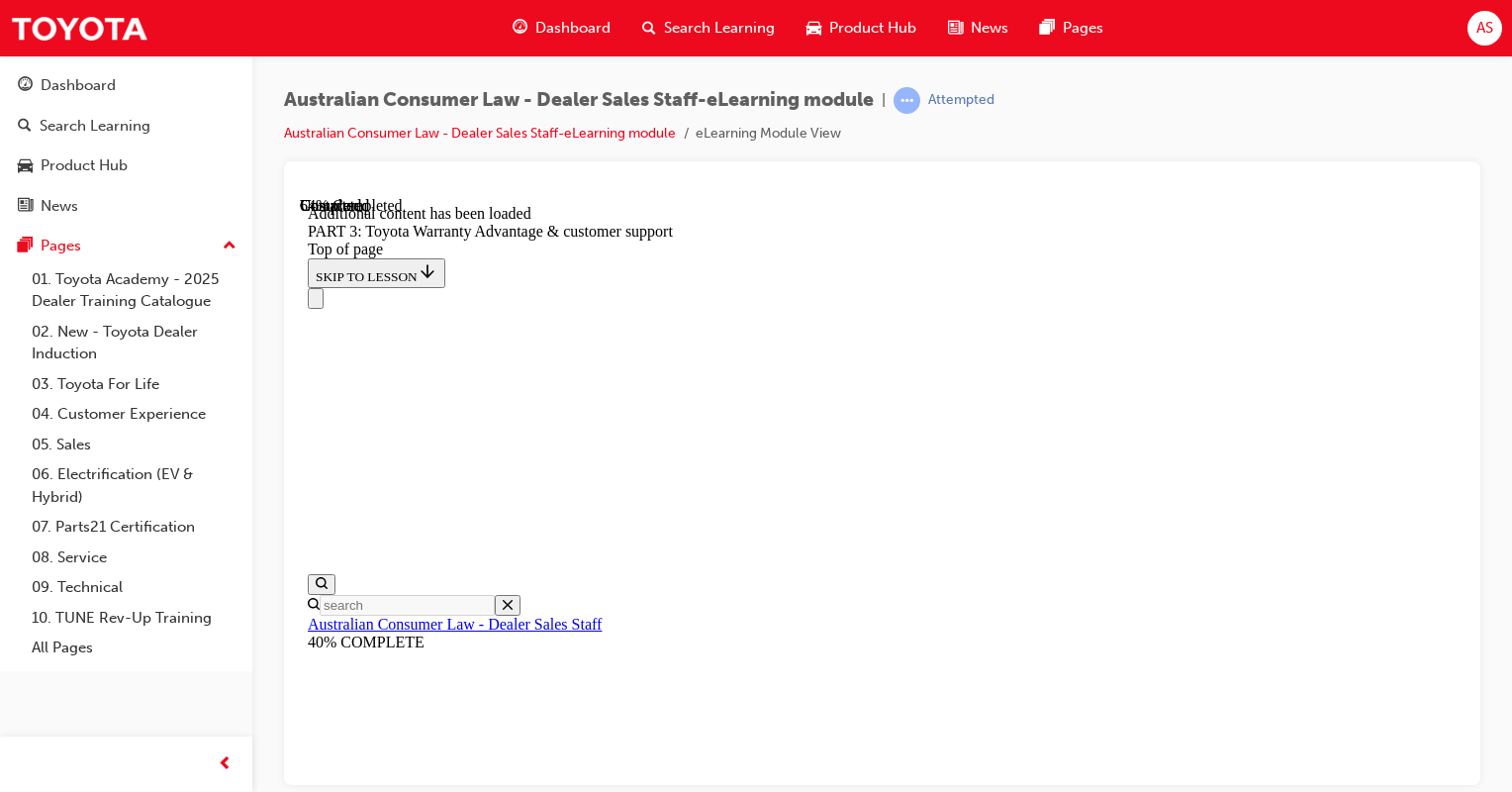 click at bounding box center (901, 18679) 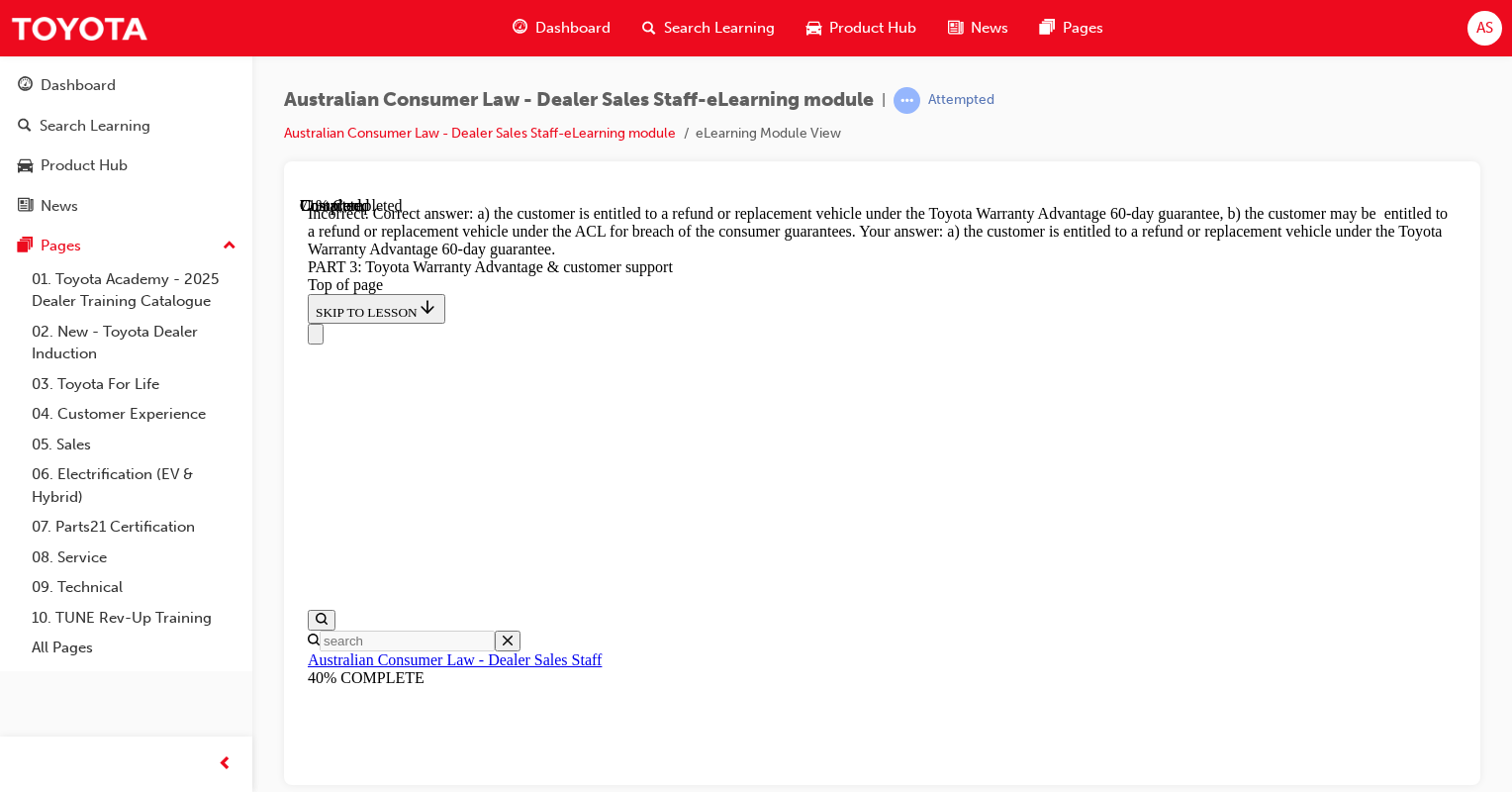 click at bounding box center (901, 19611) 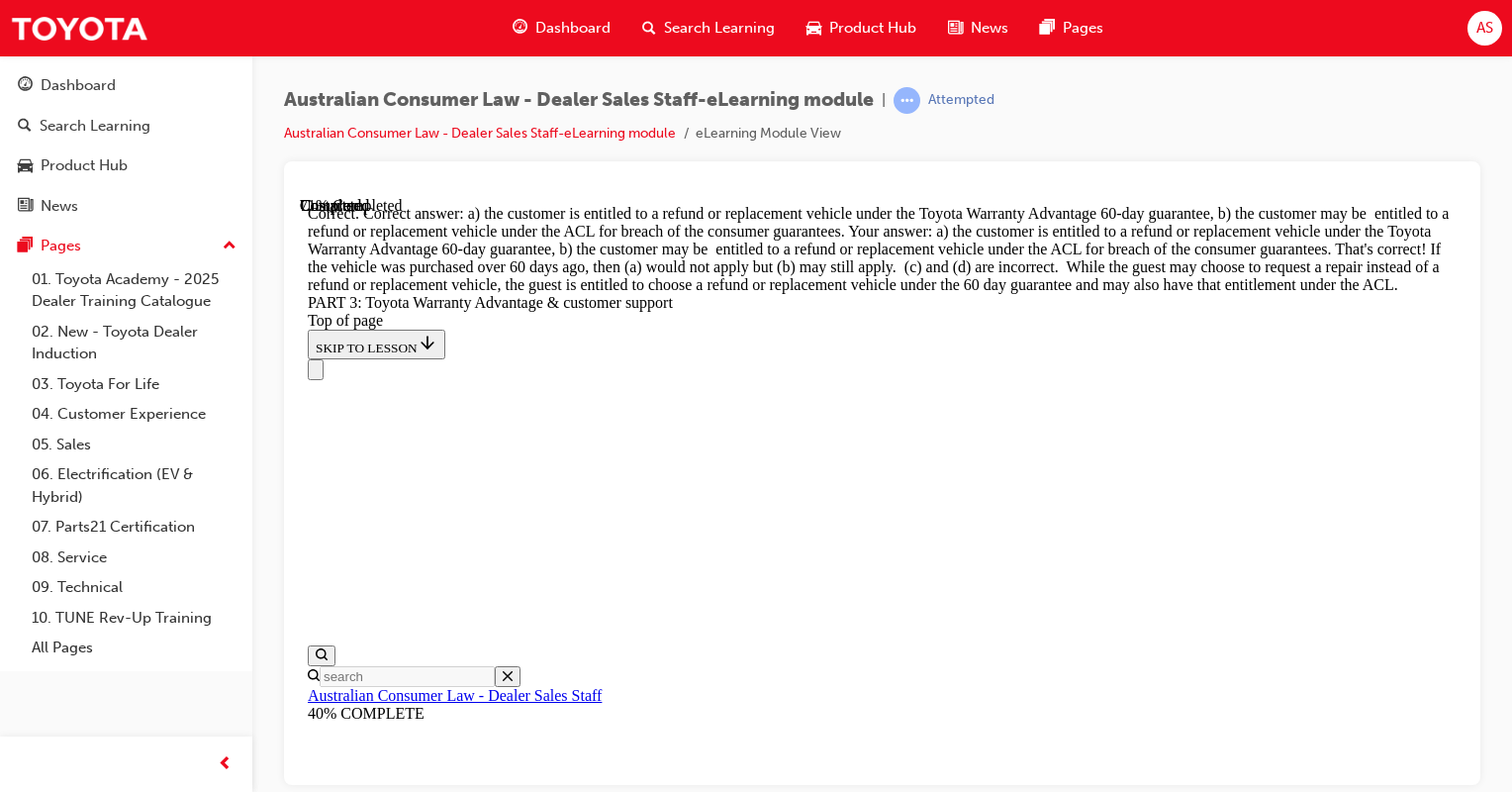 click on "CONTINUE" at bounding box center (349, 22188) 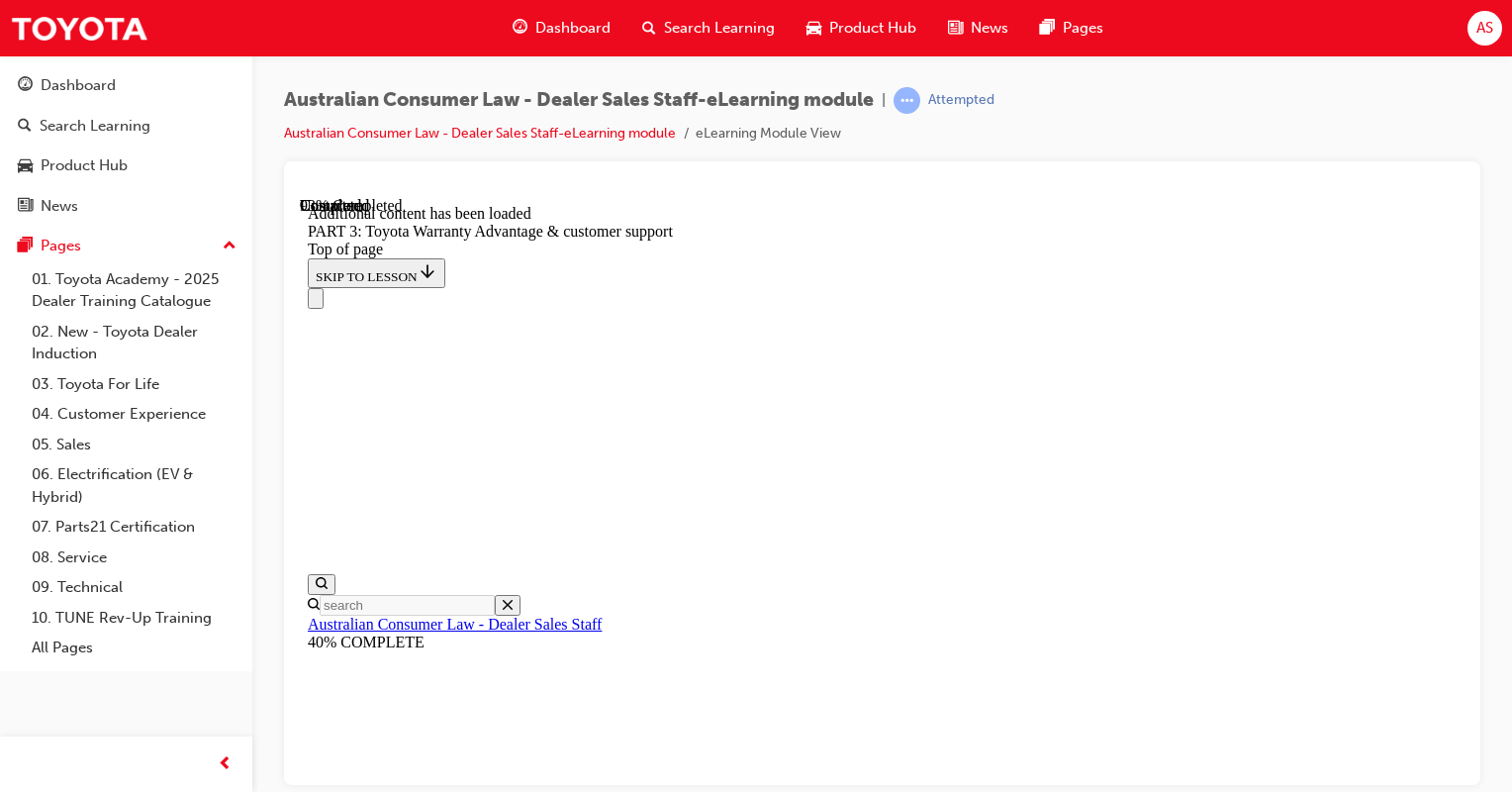 scroll, scrollTop: 7007, scrollLeft: 0, axis: vertical 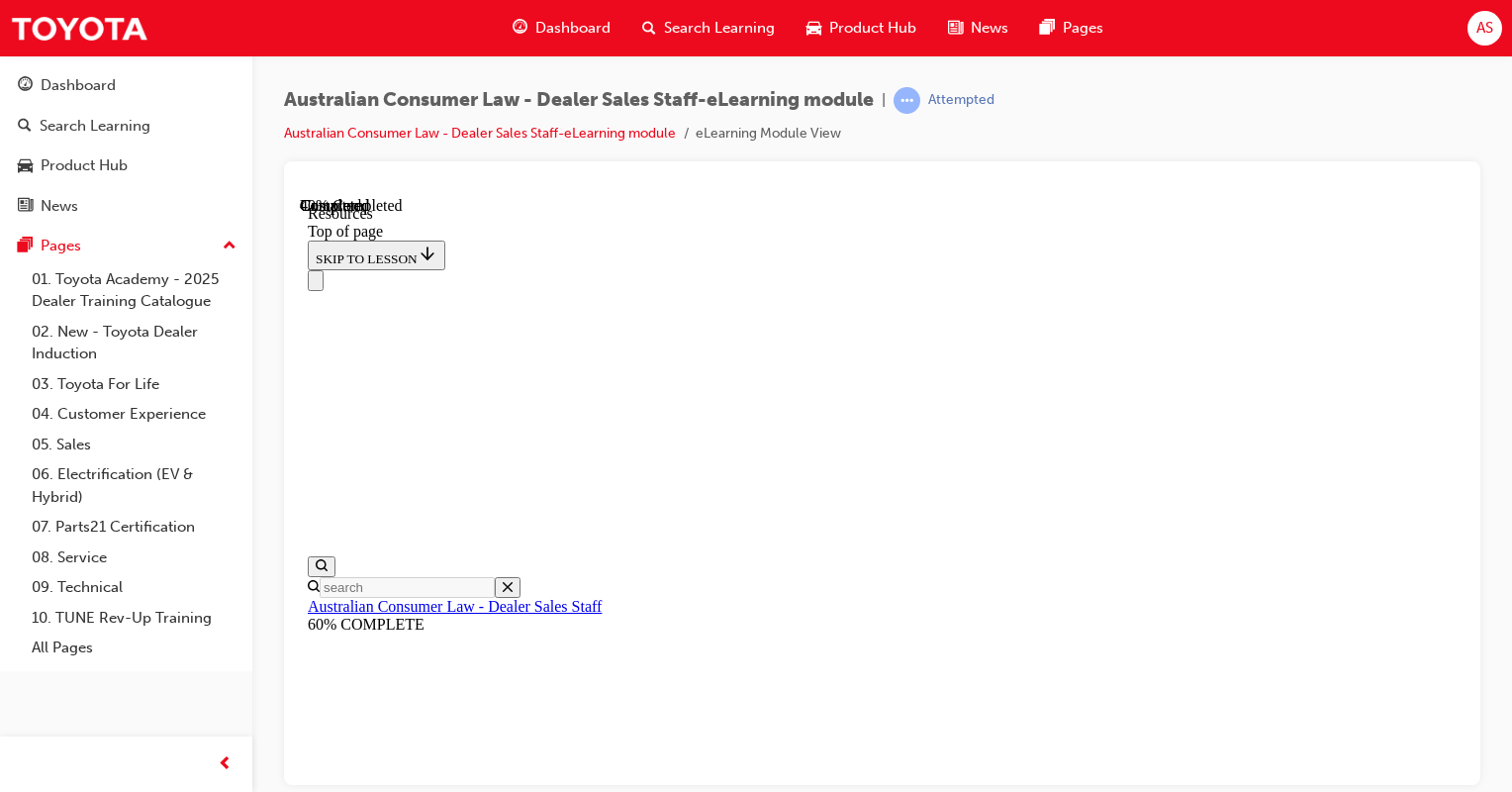click on "https://www.toyota.com.au/main/toyota-guest-charter (opens in a new tab)" at bounding box center [832, 8071] 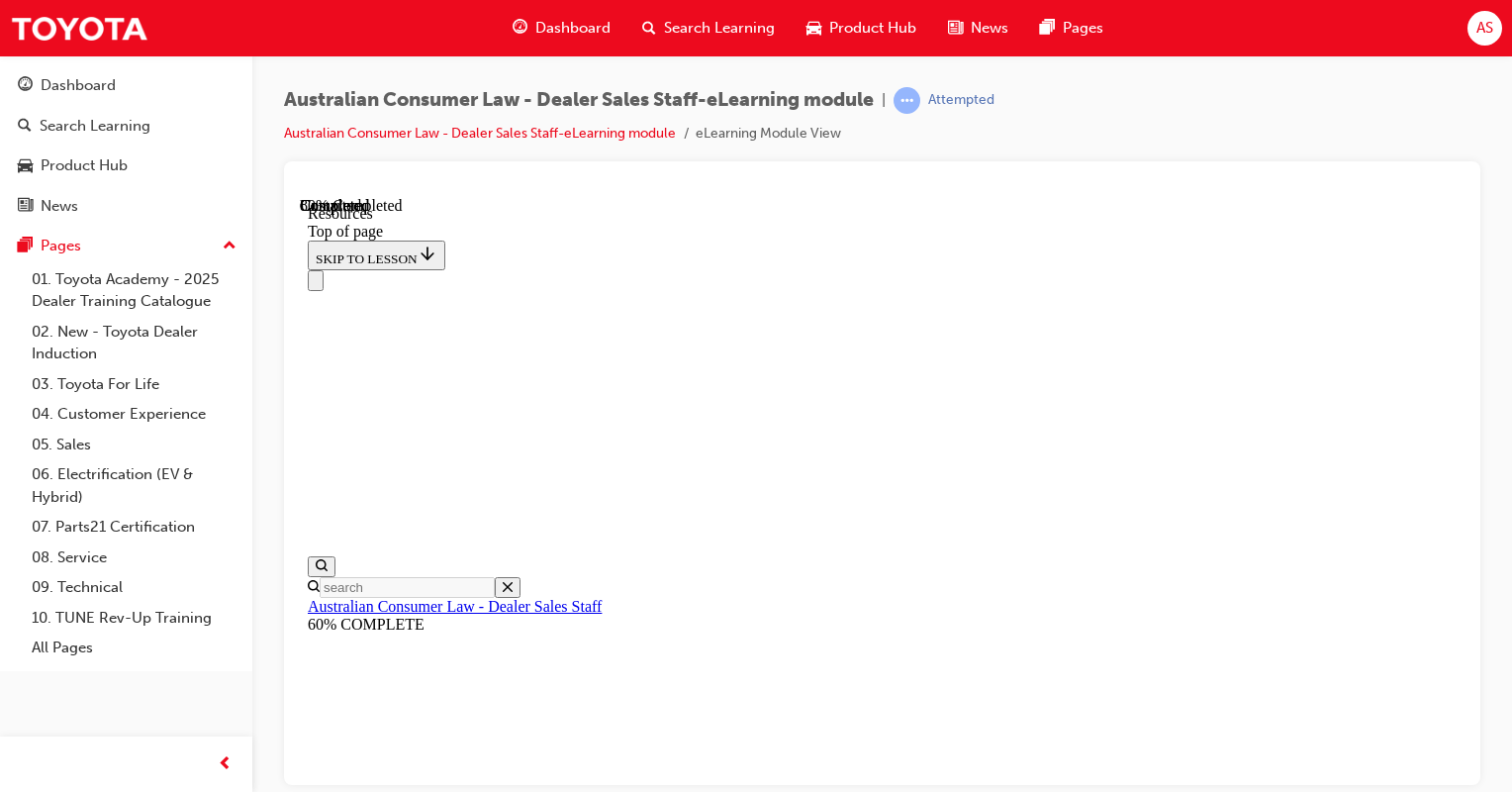 scroll, scrollTop: 1051, scrollLeft: 0, axis: vertical 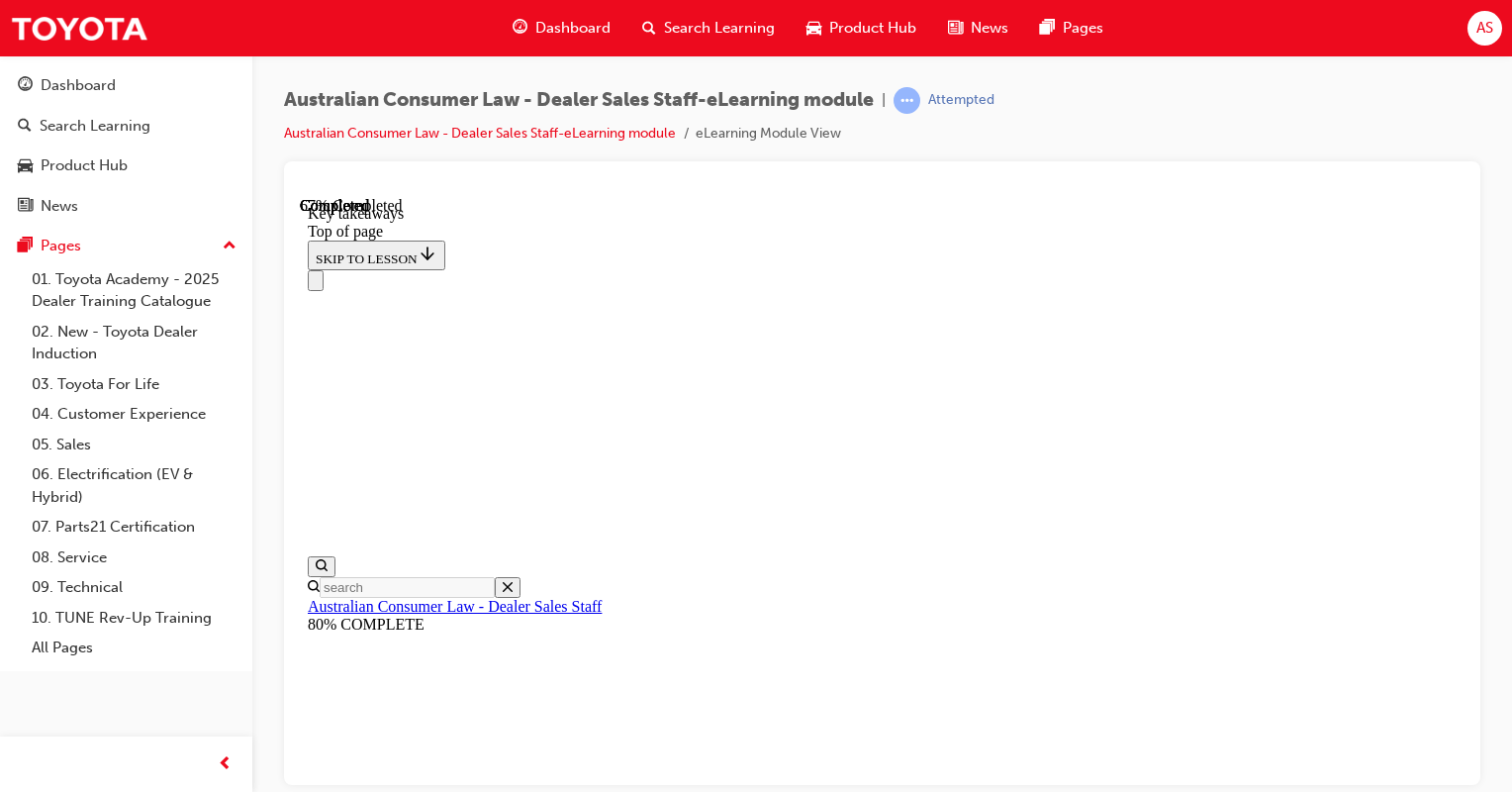 click on "CONTINUE" at bounding box center (349, 8223) 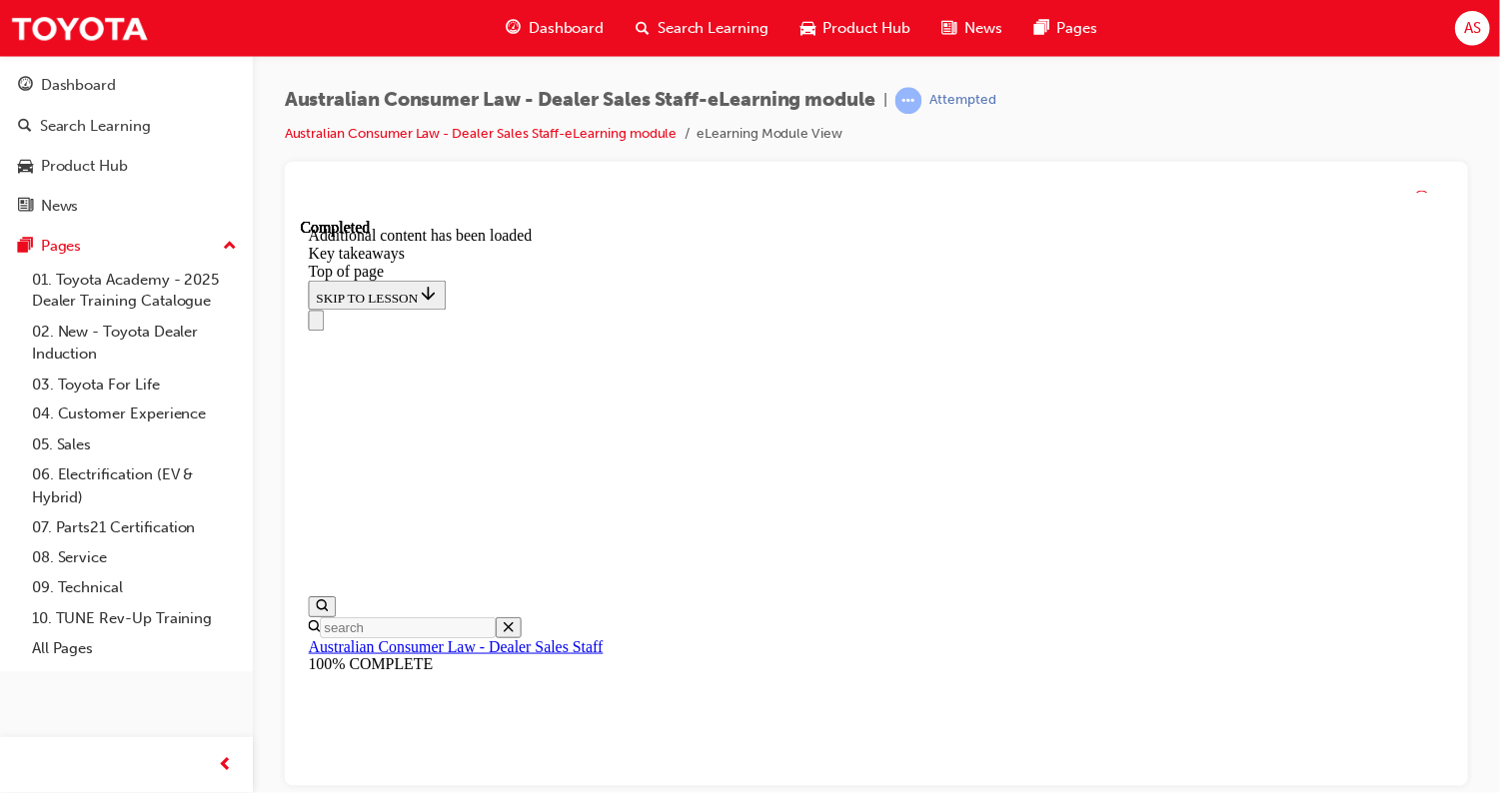 scroll, scrollTop: 566, scrollLeft: 0, axis: vertical 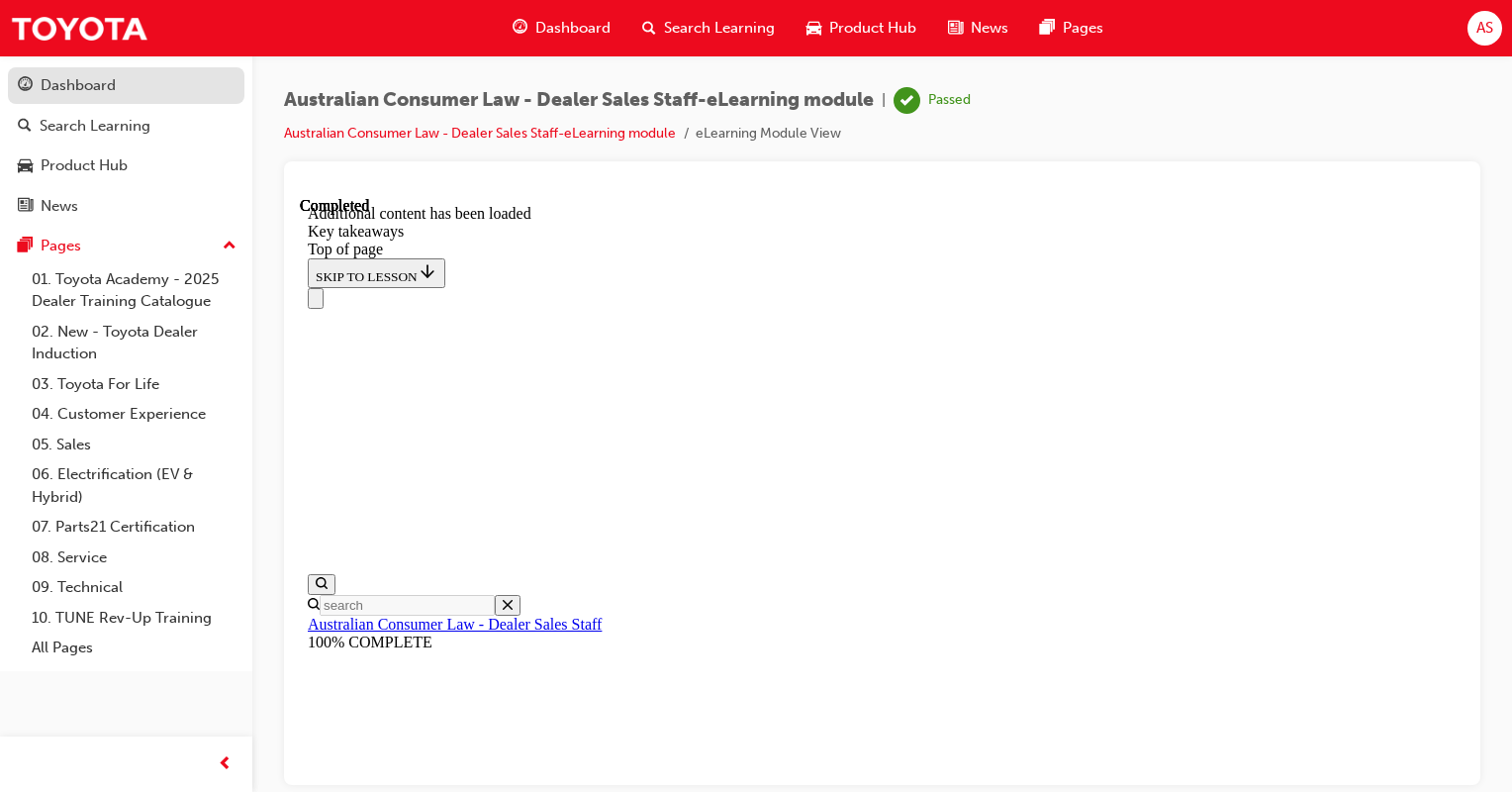 click on "Dashboard" at bounding box center [126, 85] 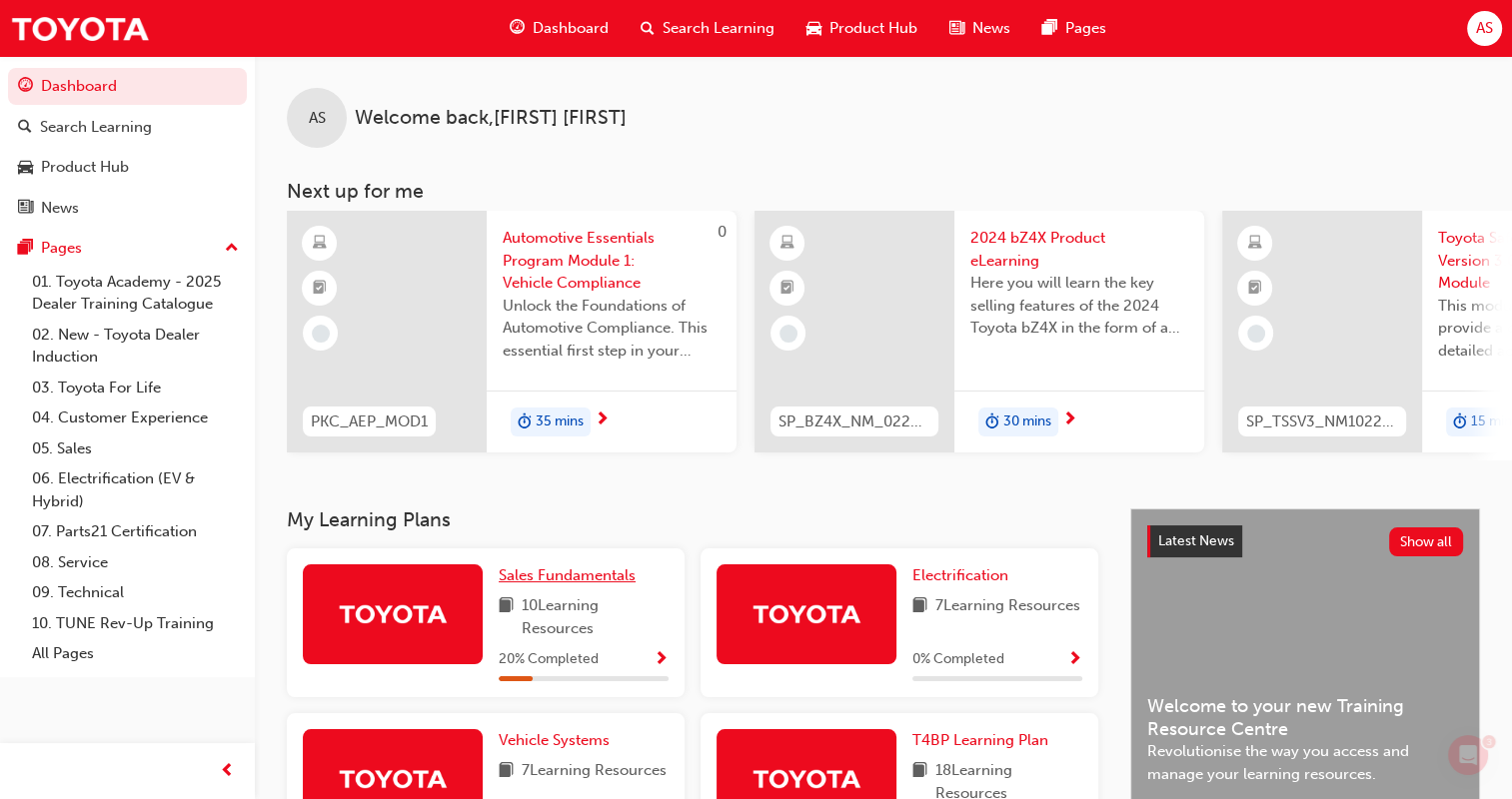 click on "Sales Fundamentals" at bounding box center [567, 575] 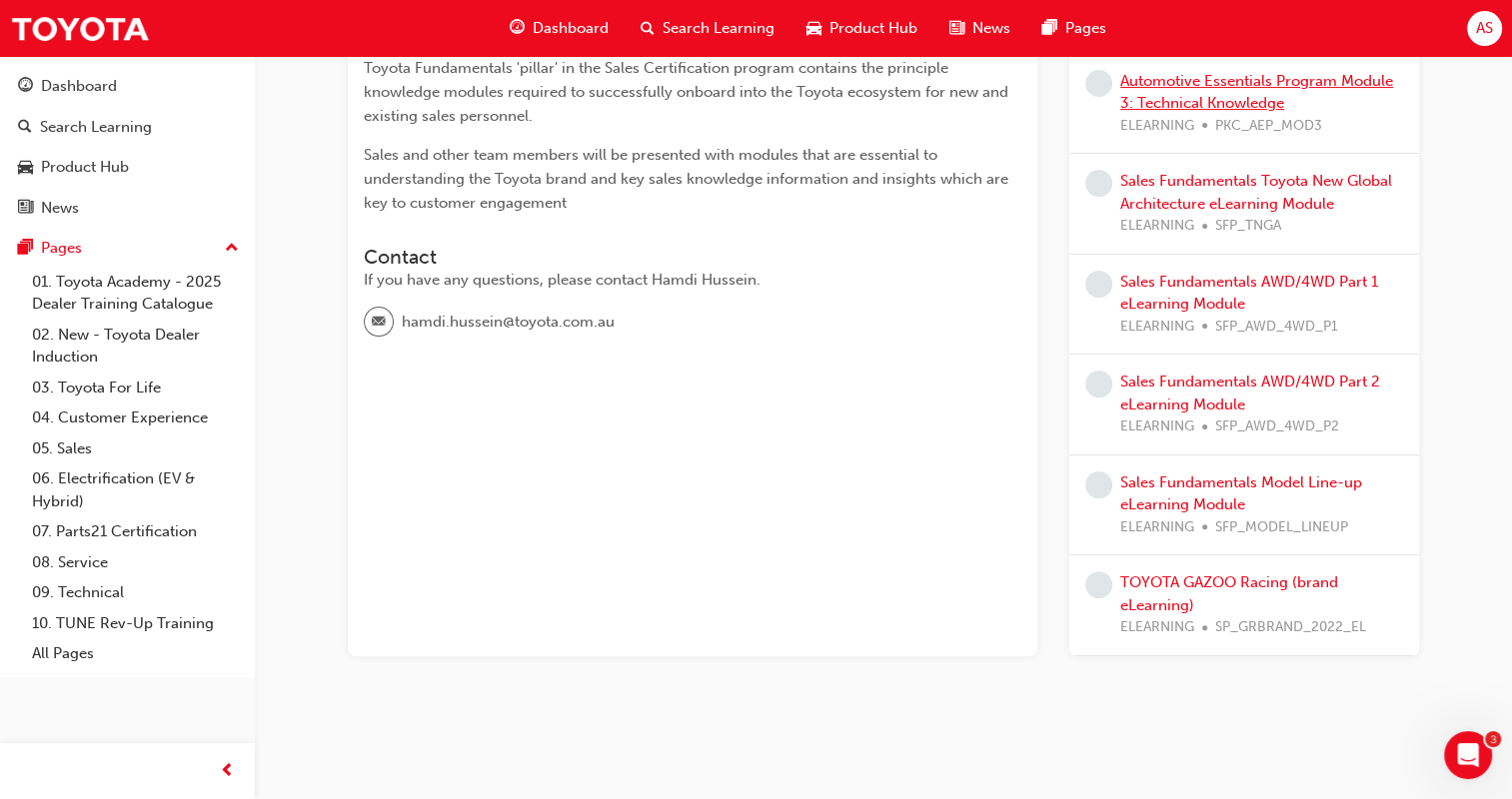 scroll, scrollTop: 0, scrollLeft: 0, axis: both 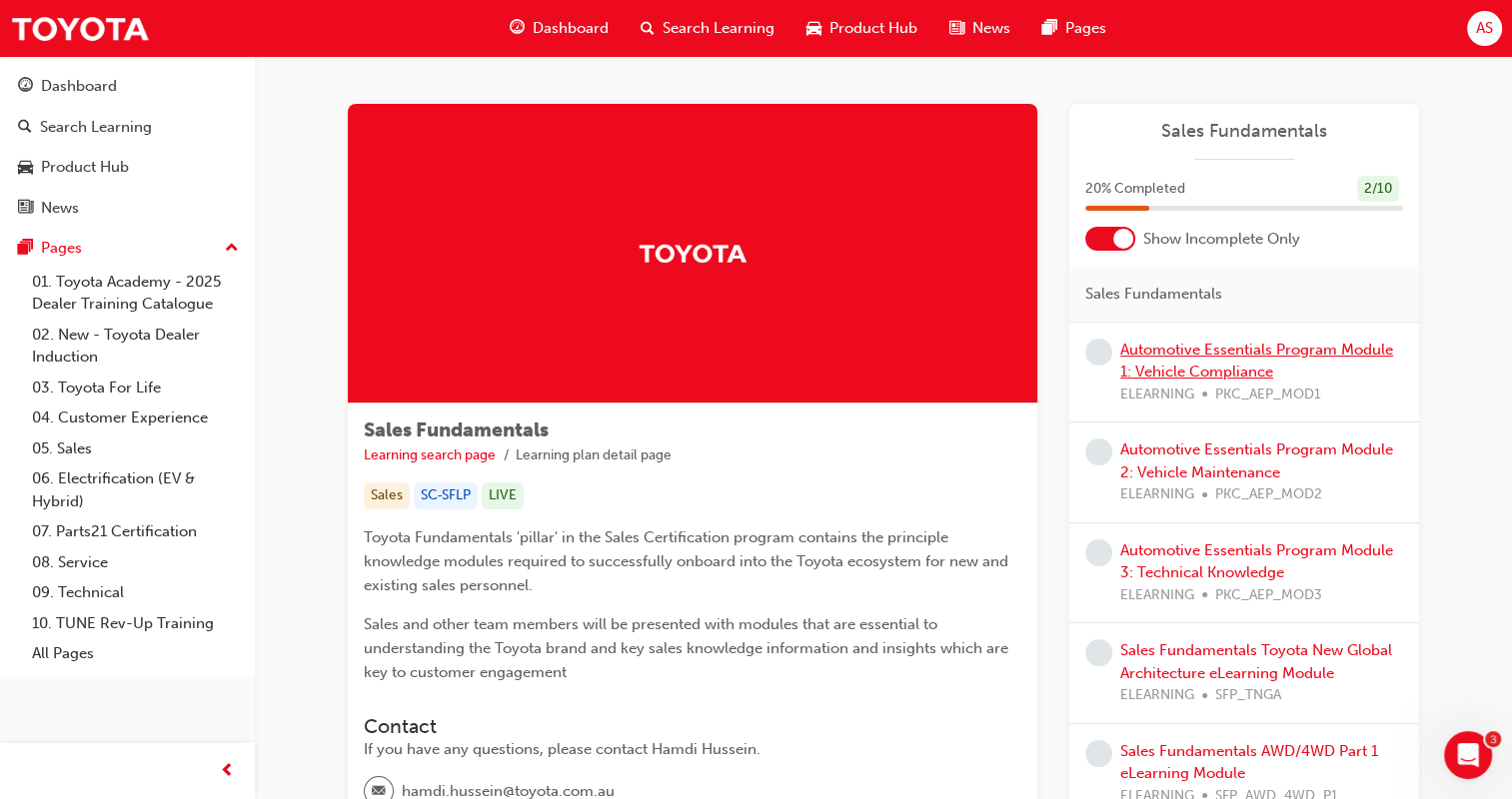 click on "Automotive Essentials Program Module 1: Vehicle Compliance" at bounding box center [1256, 361] 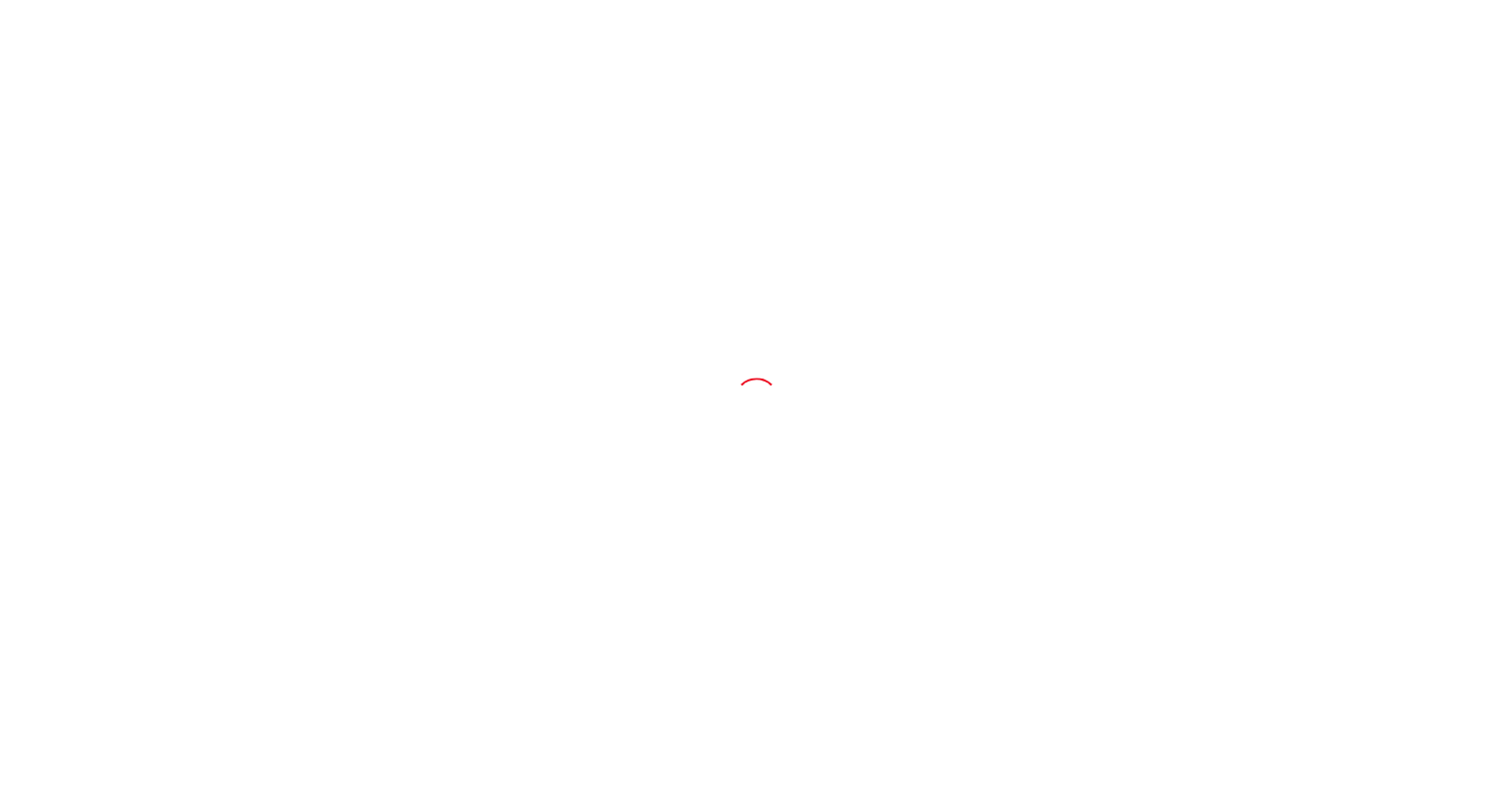 scroll, scrollTop: 0, scrollLeft: 0, axis: both 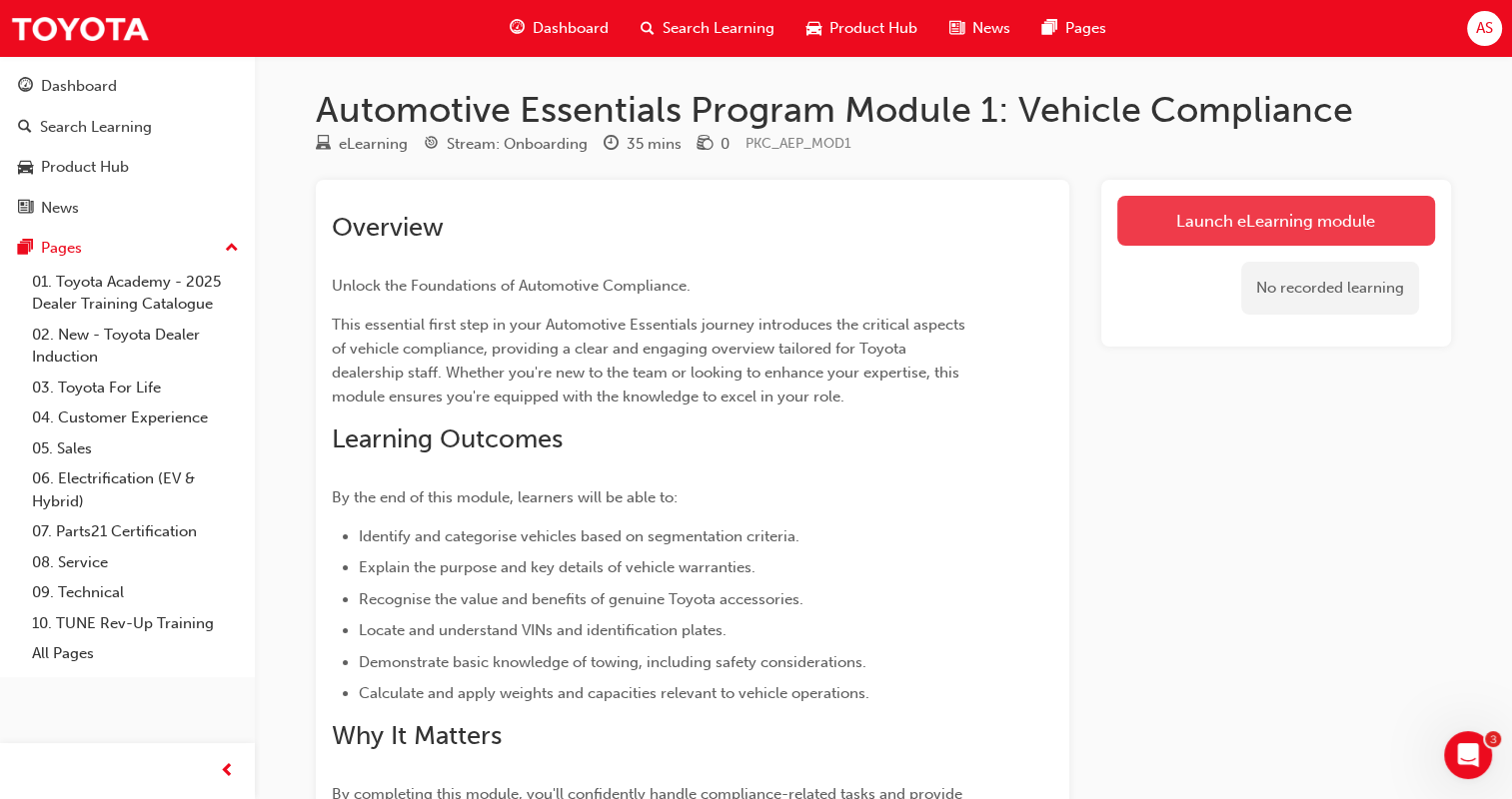 click on "Launch eLearning module" at bounding box center [1276, 221] 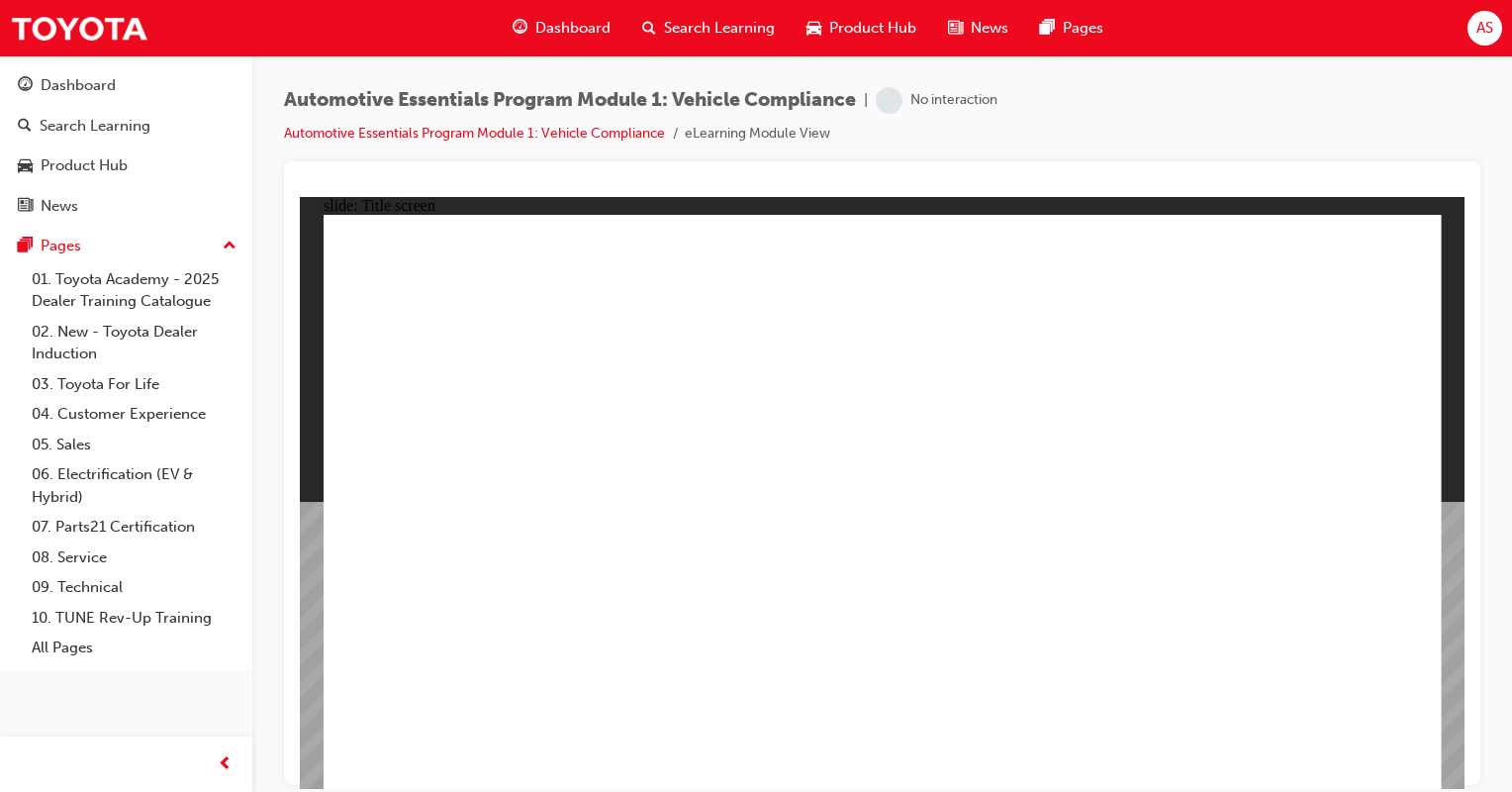 scroll, scrollTop: 0, scrollLeft: 0, axis: both 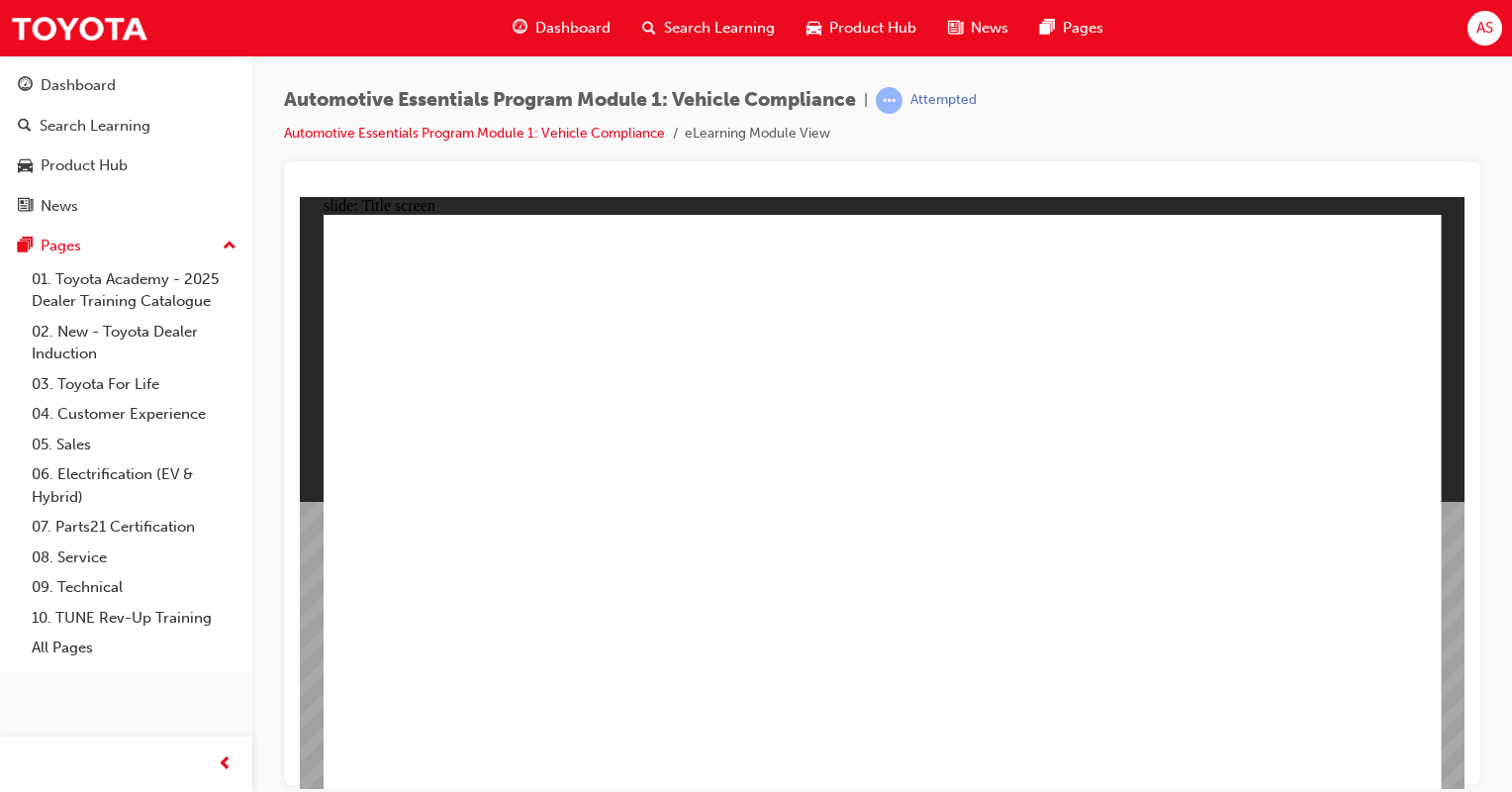 click 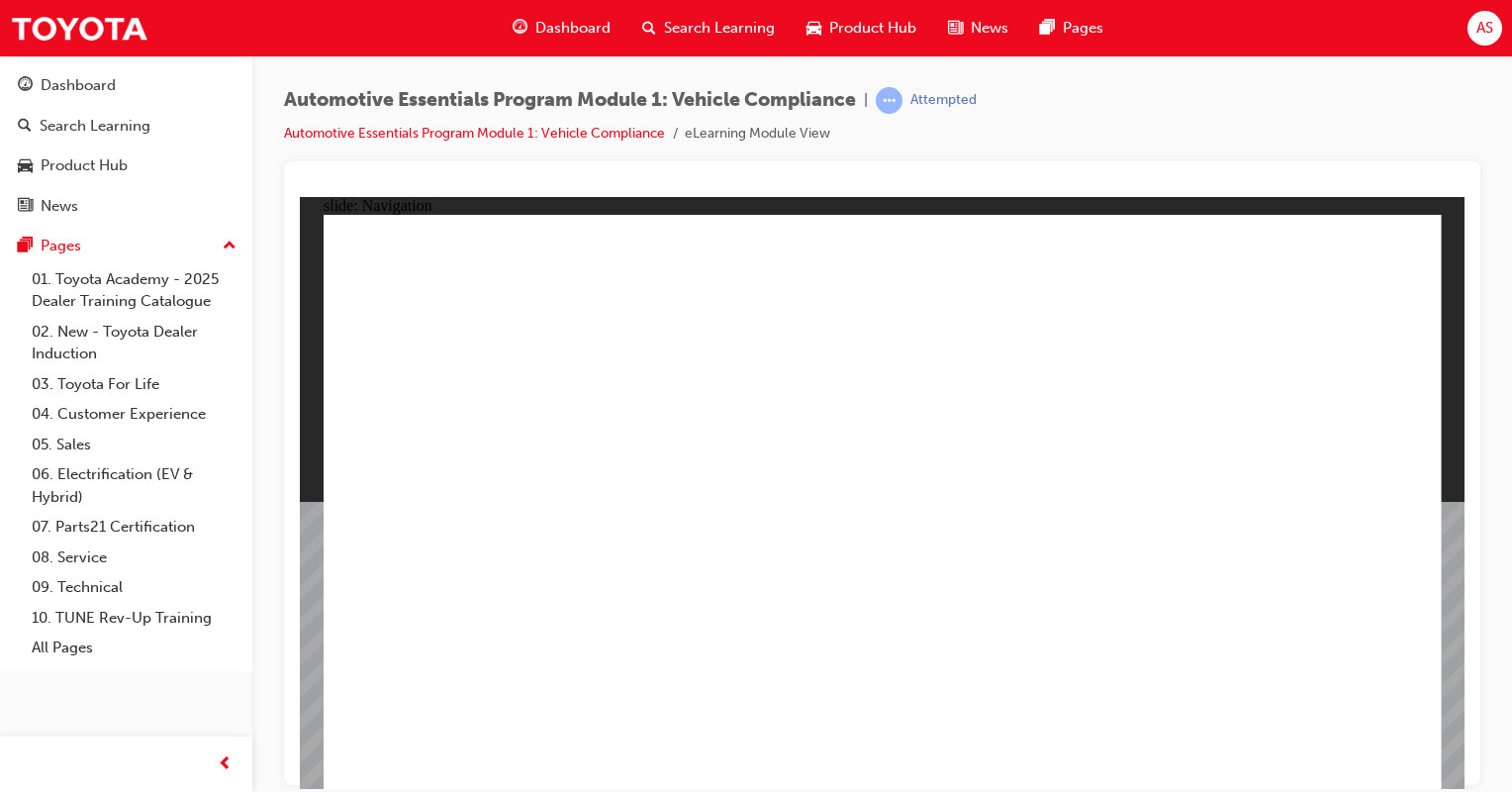 click 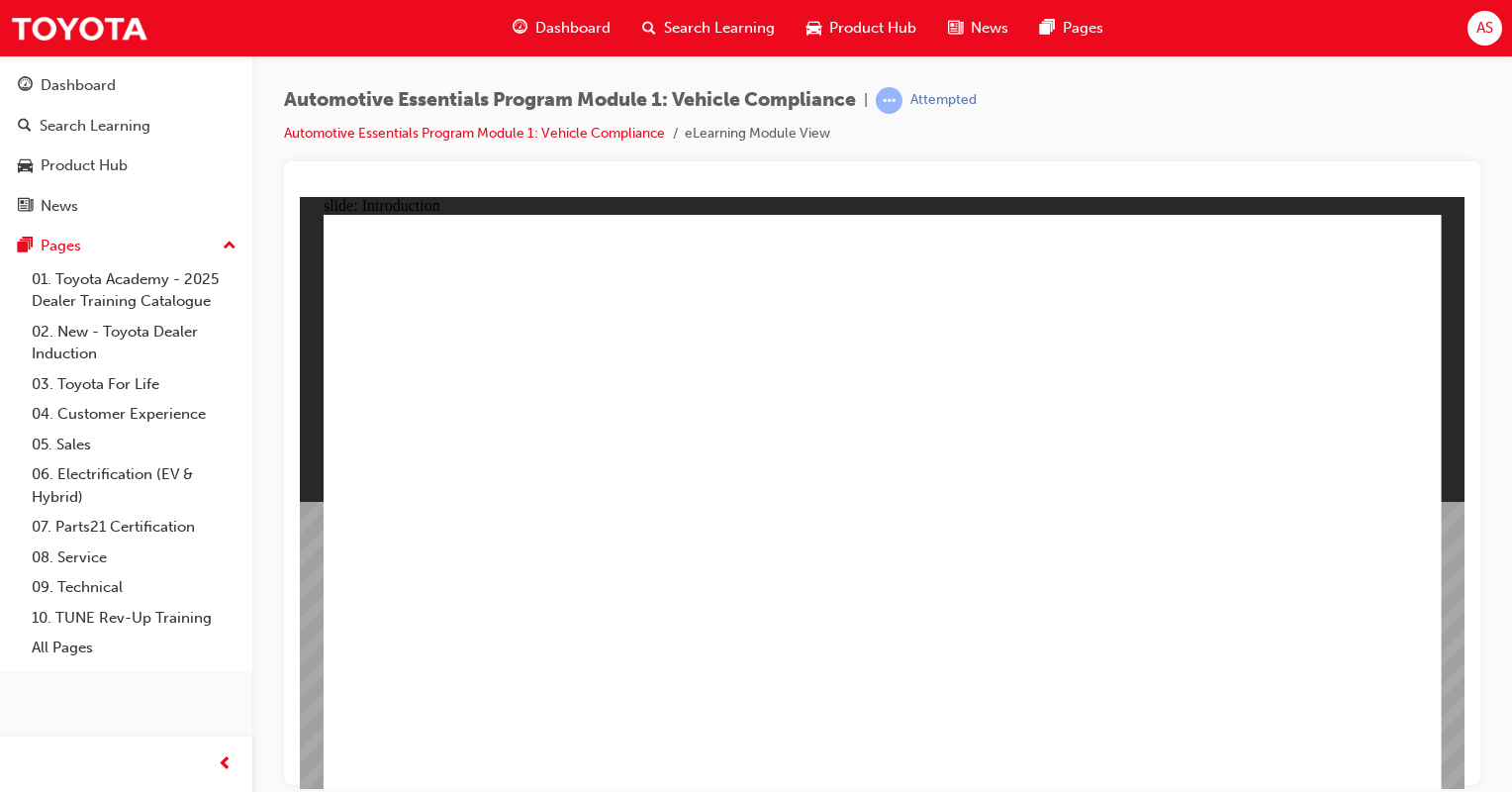 click 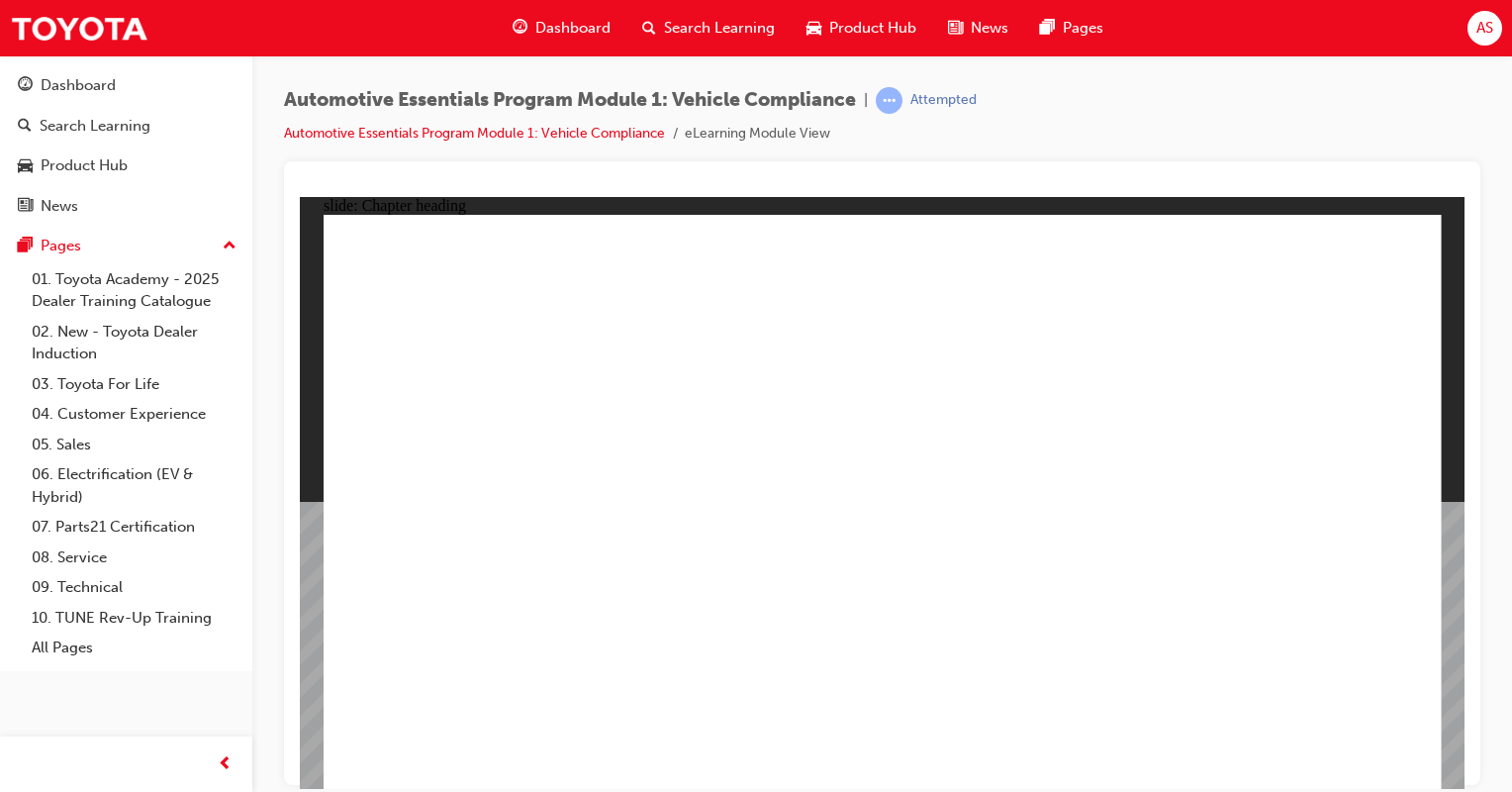 click 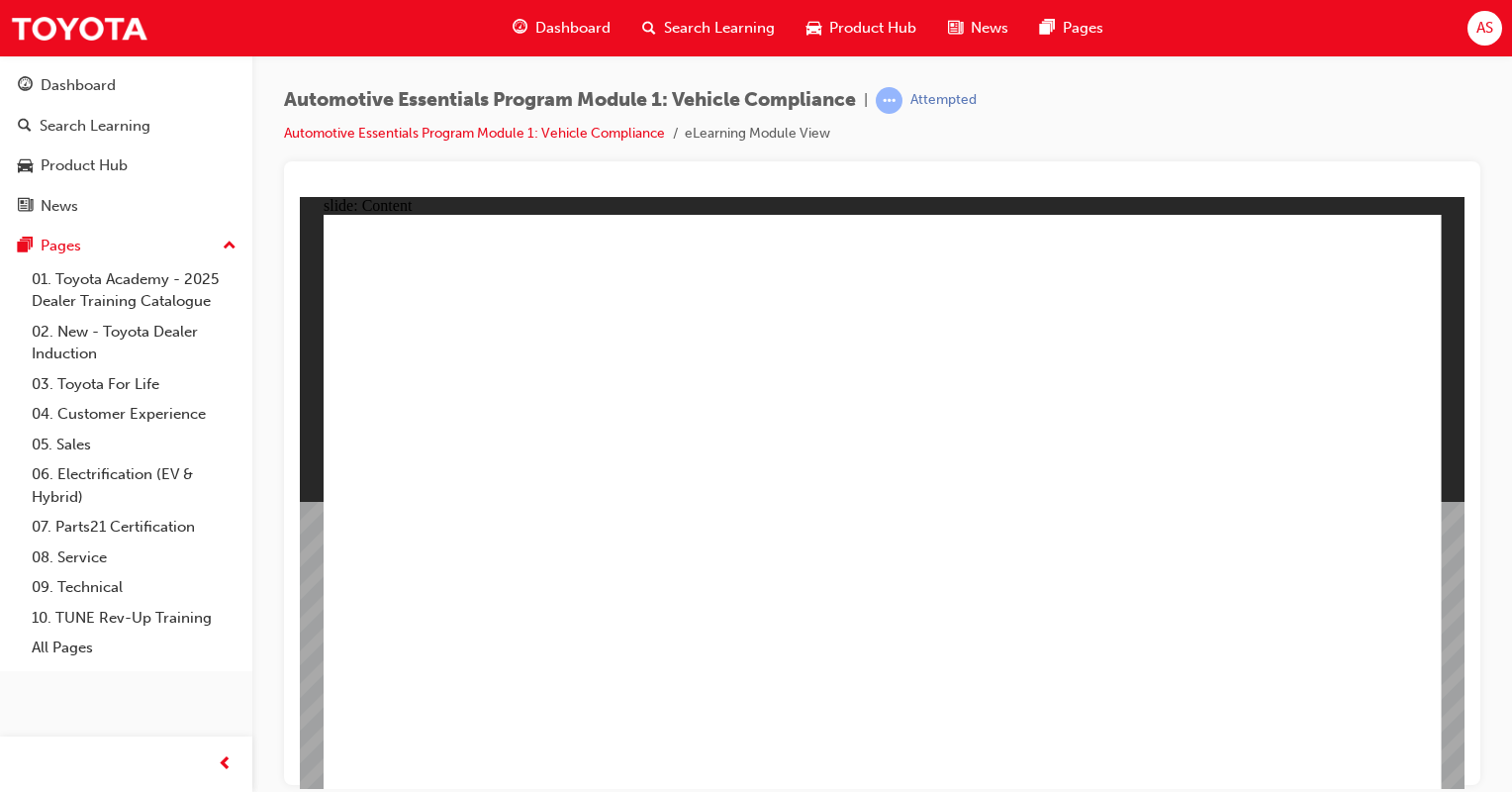 click 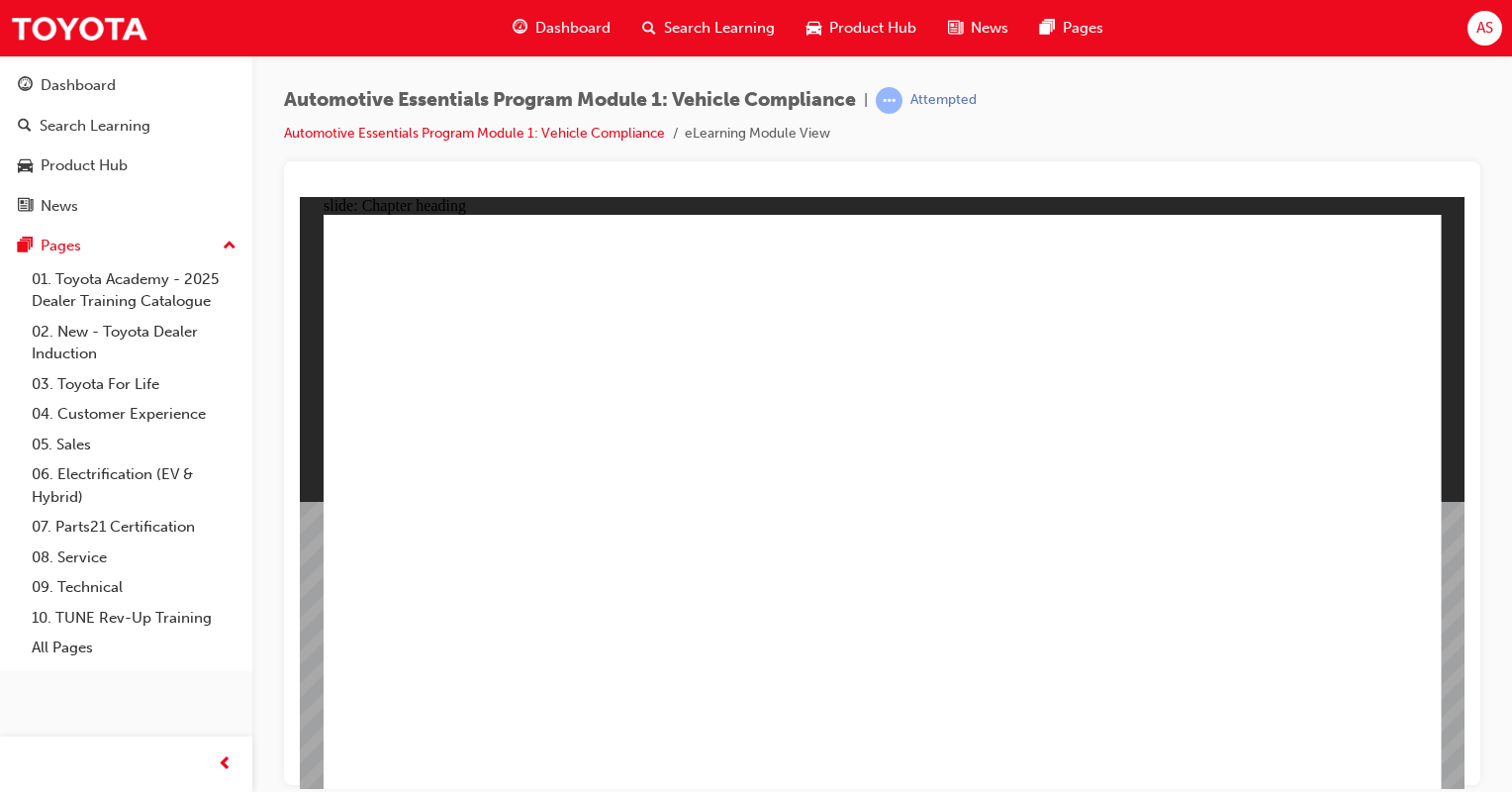 click 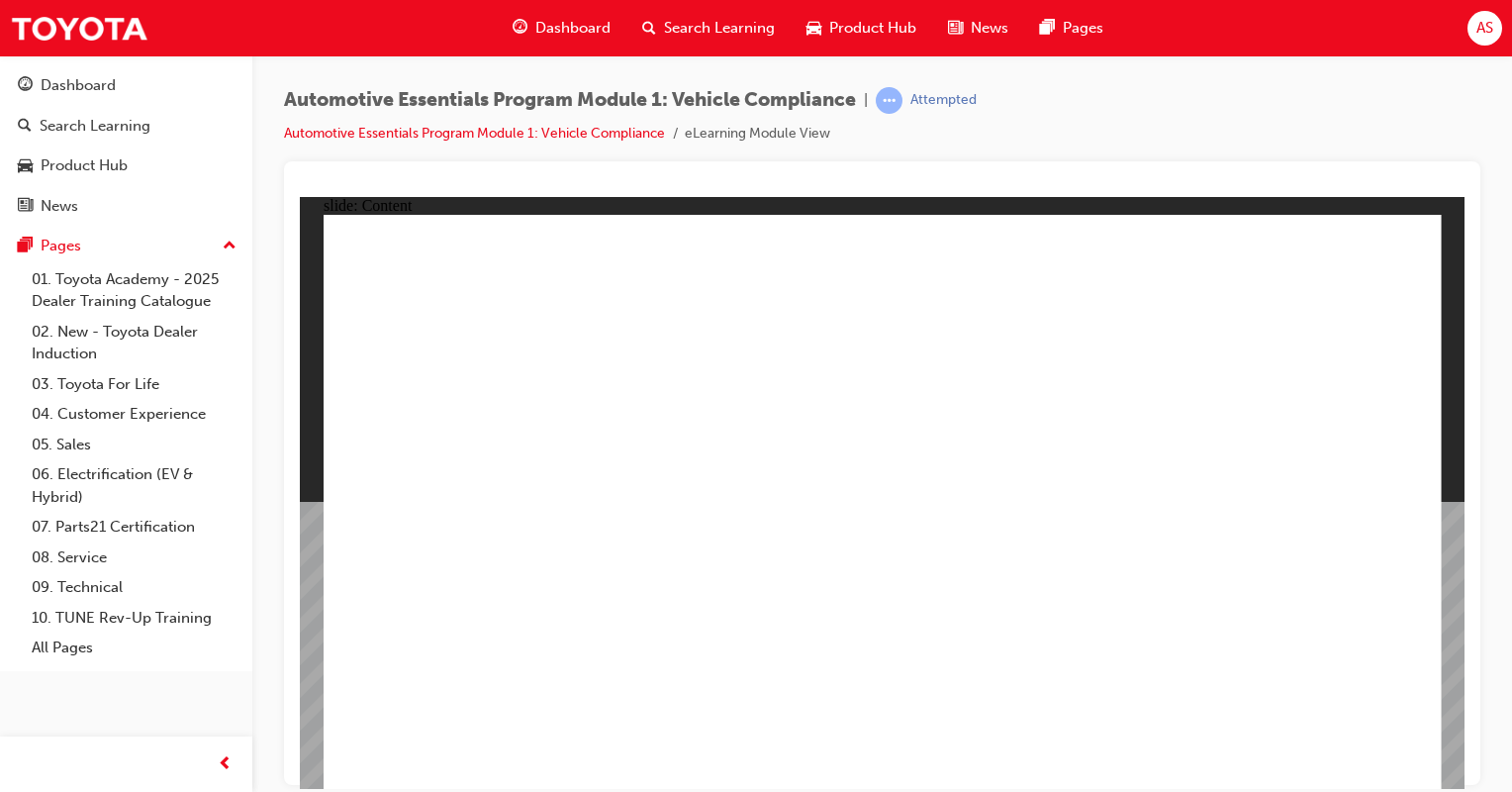 click 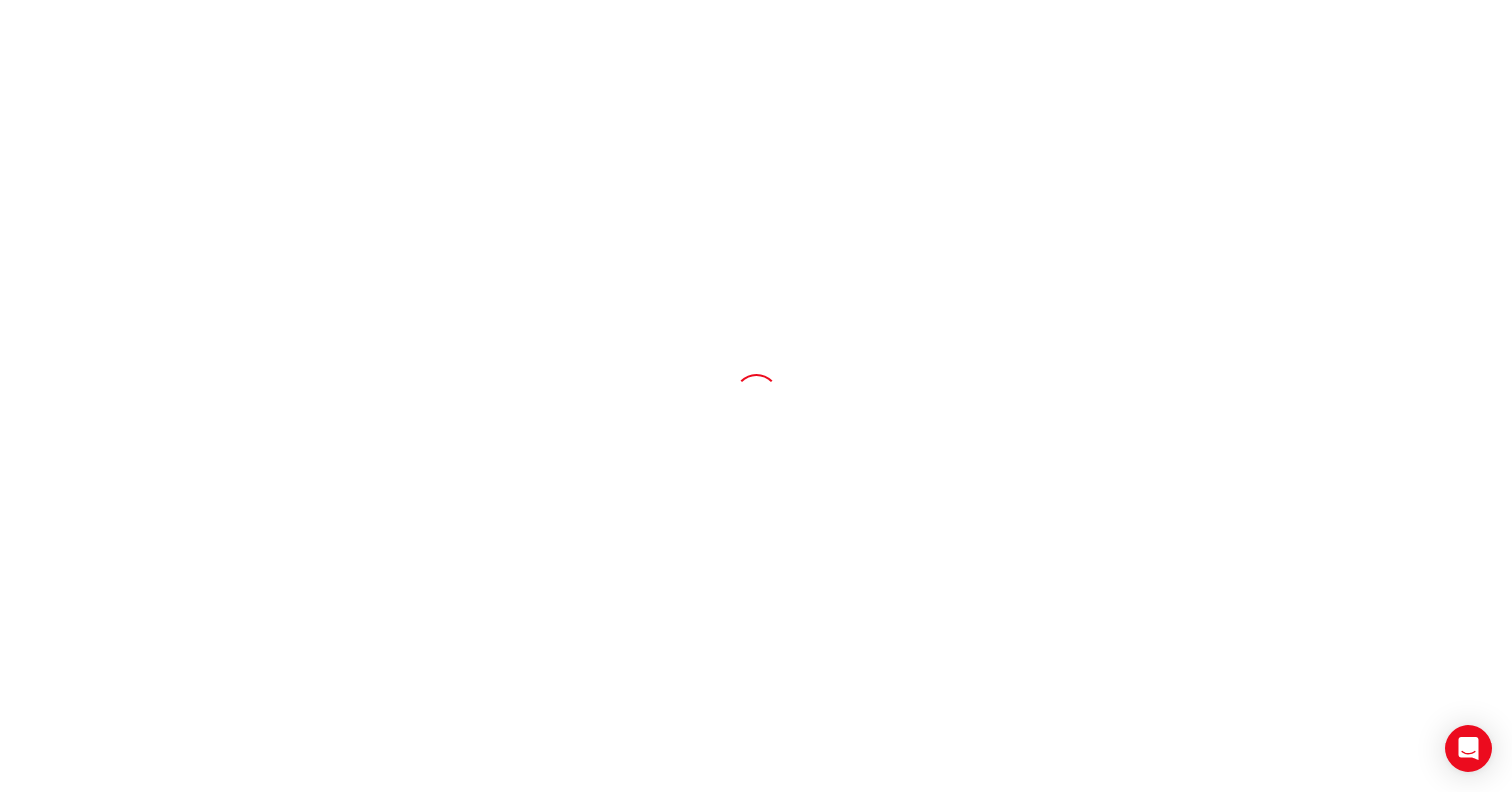 scroll, scrollTop: 0, scrollLeft: 0, axis: both 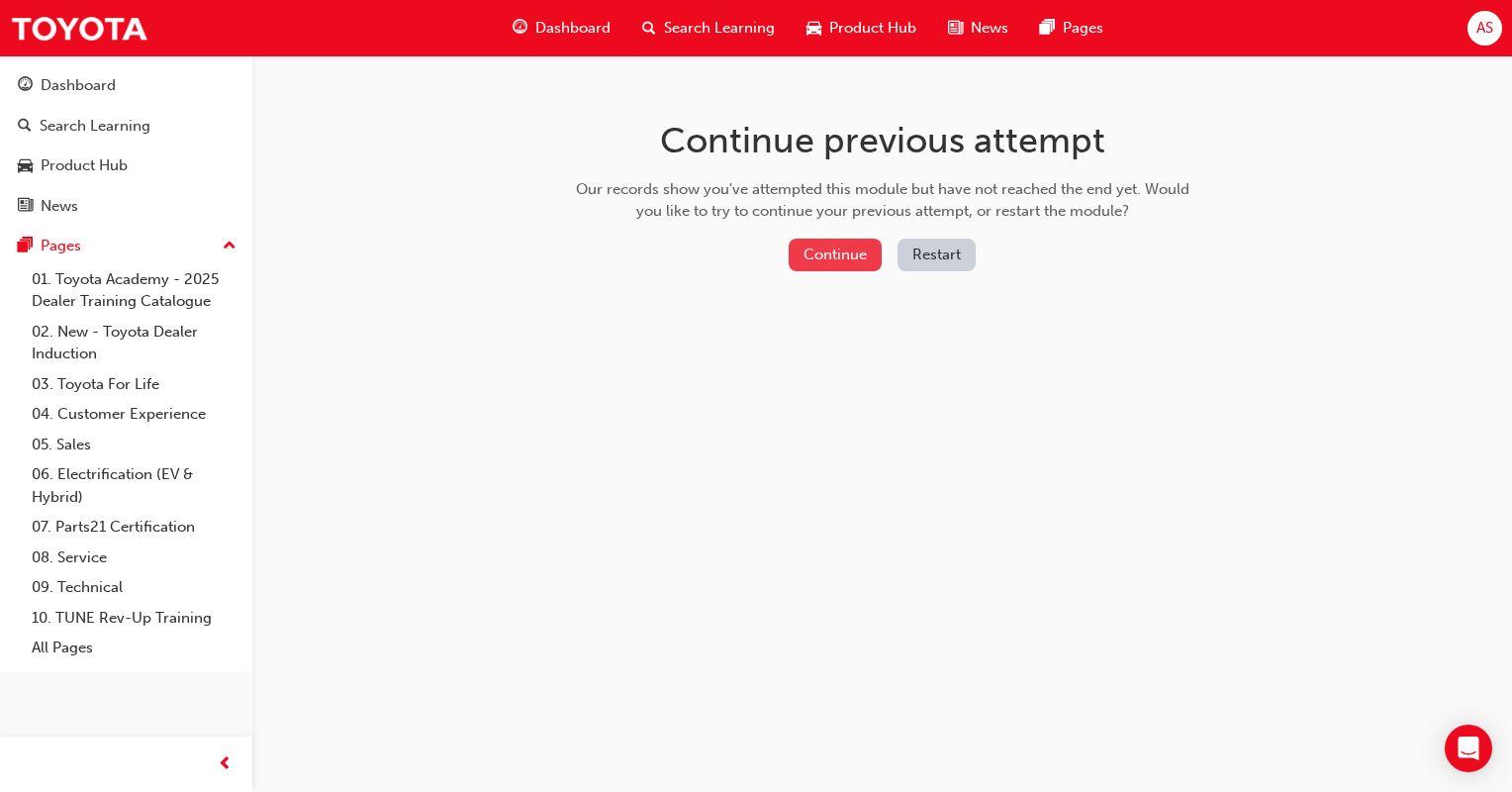 click on "Continue" at bounding box center (835, 254) 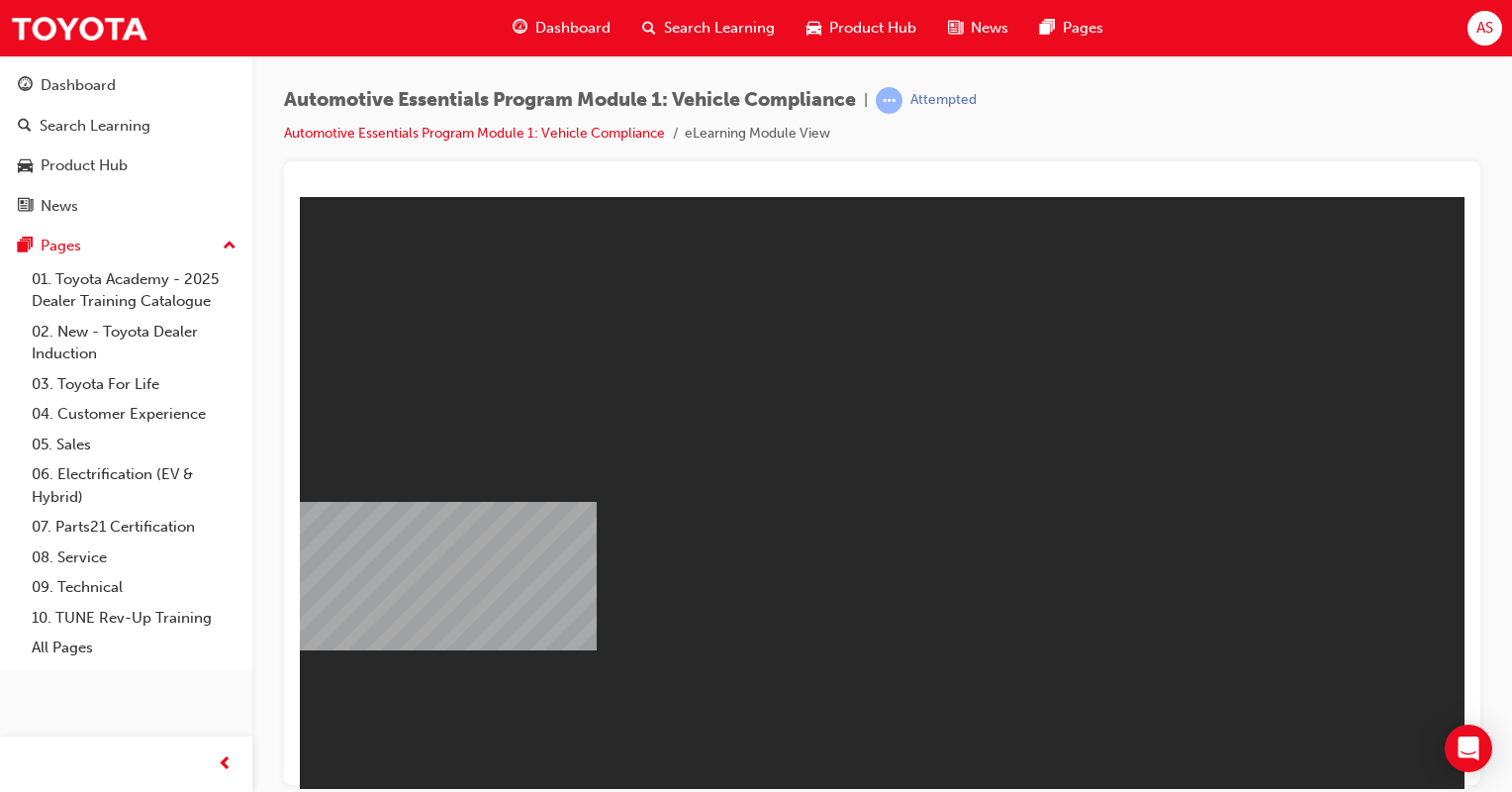 scroll, scrollTop: 0, scrollLeft: 0, axis: both 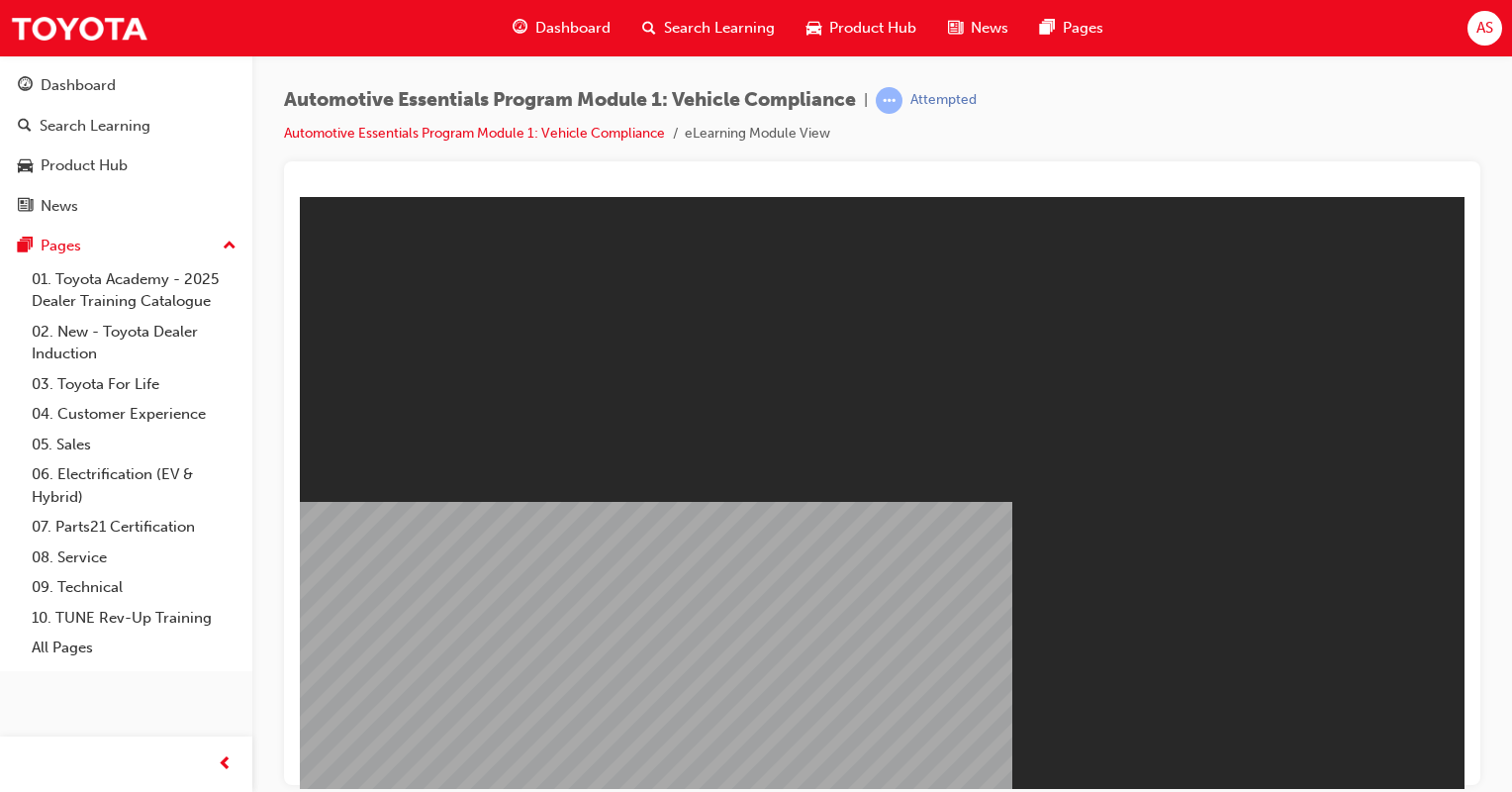 click on "Resume" at bounding box center [337, 1137] 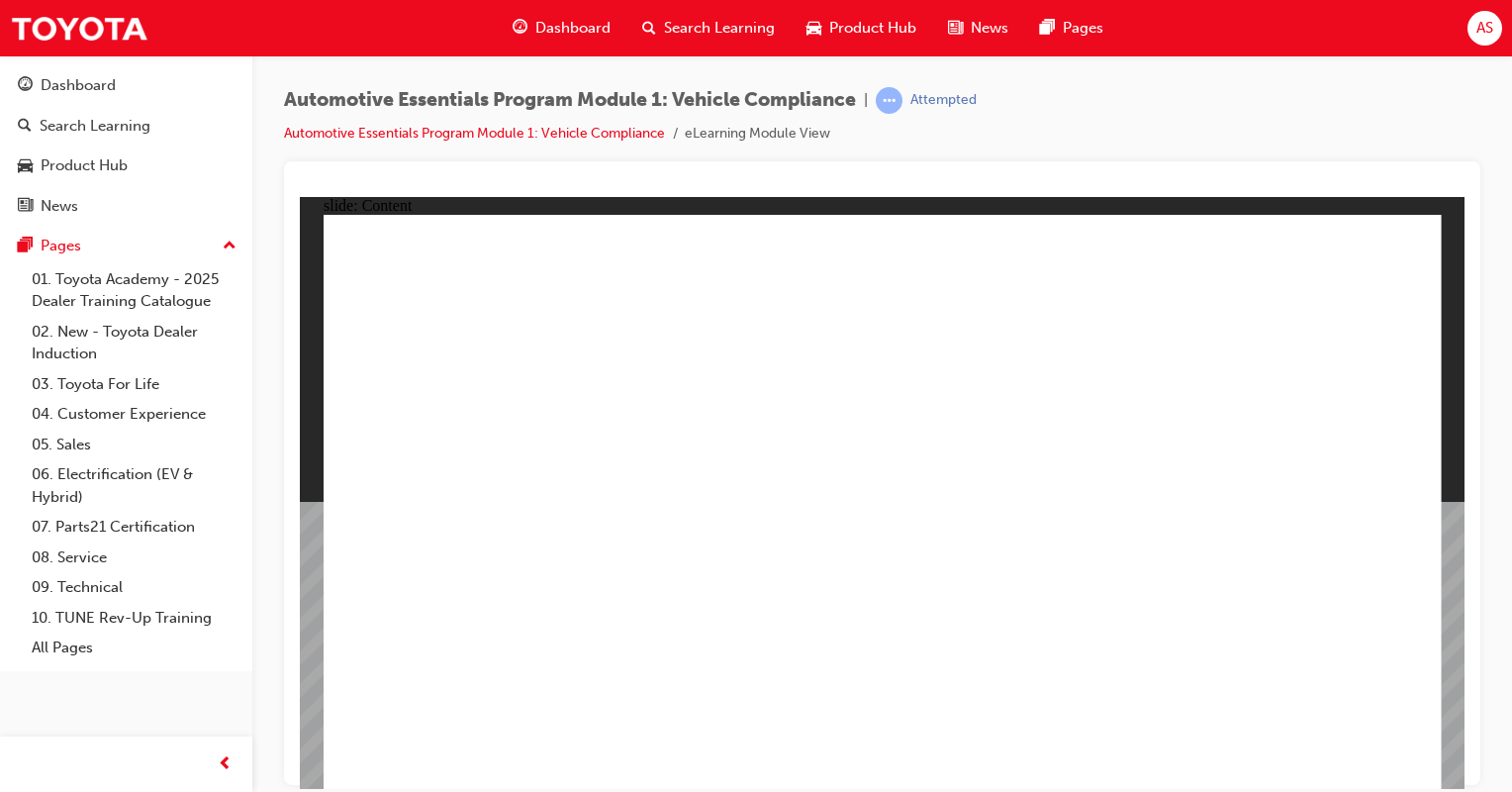 click 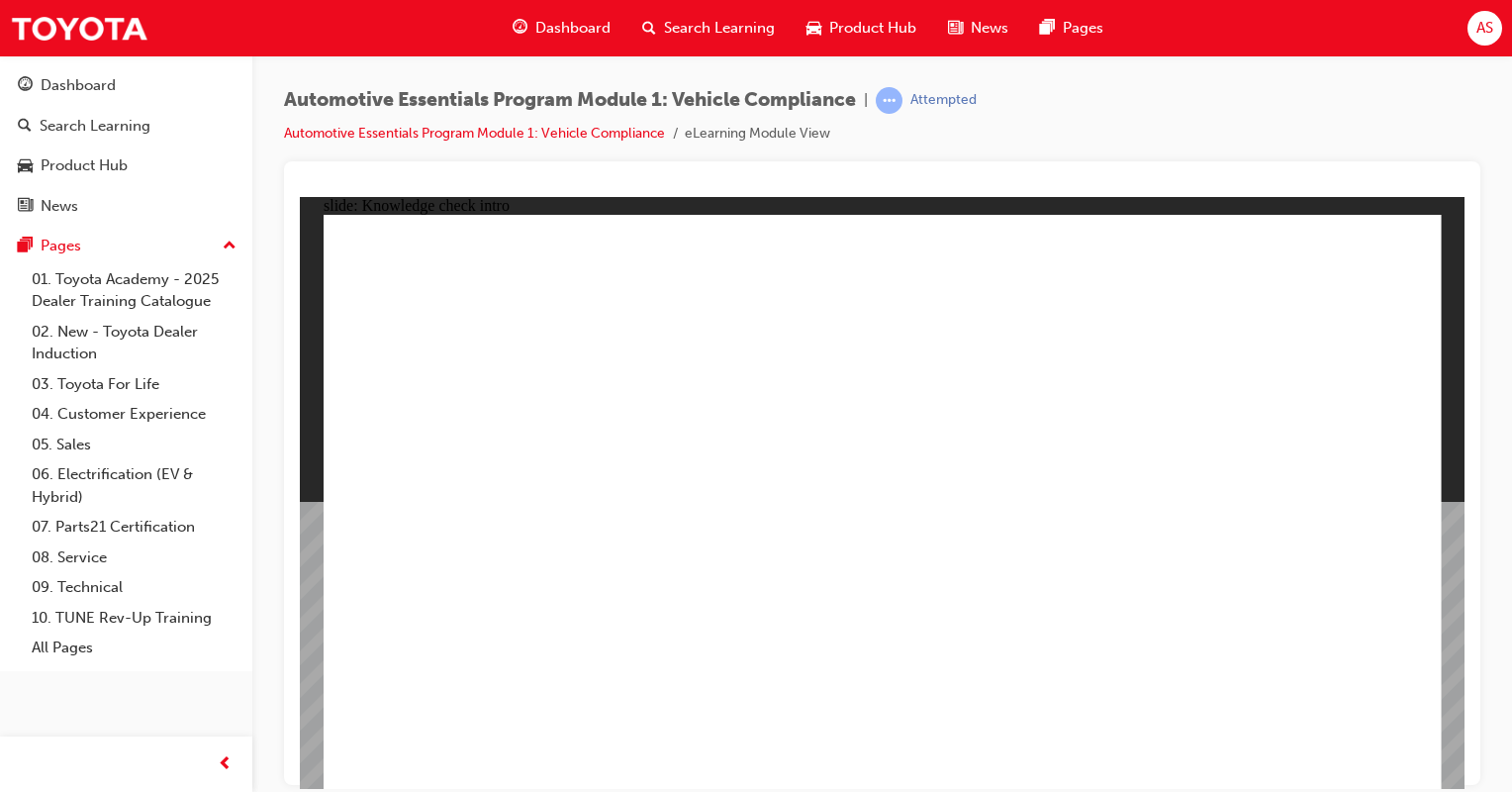 click 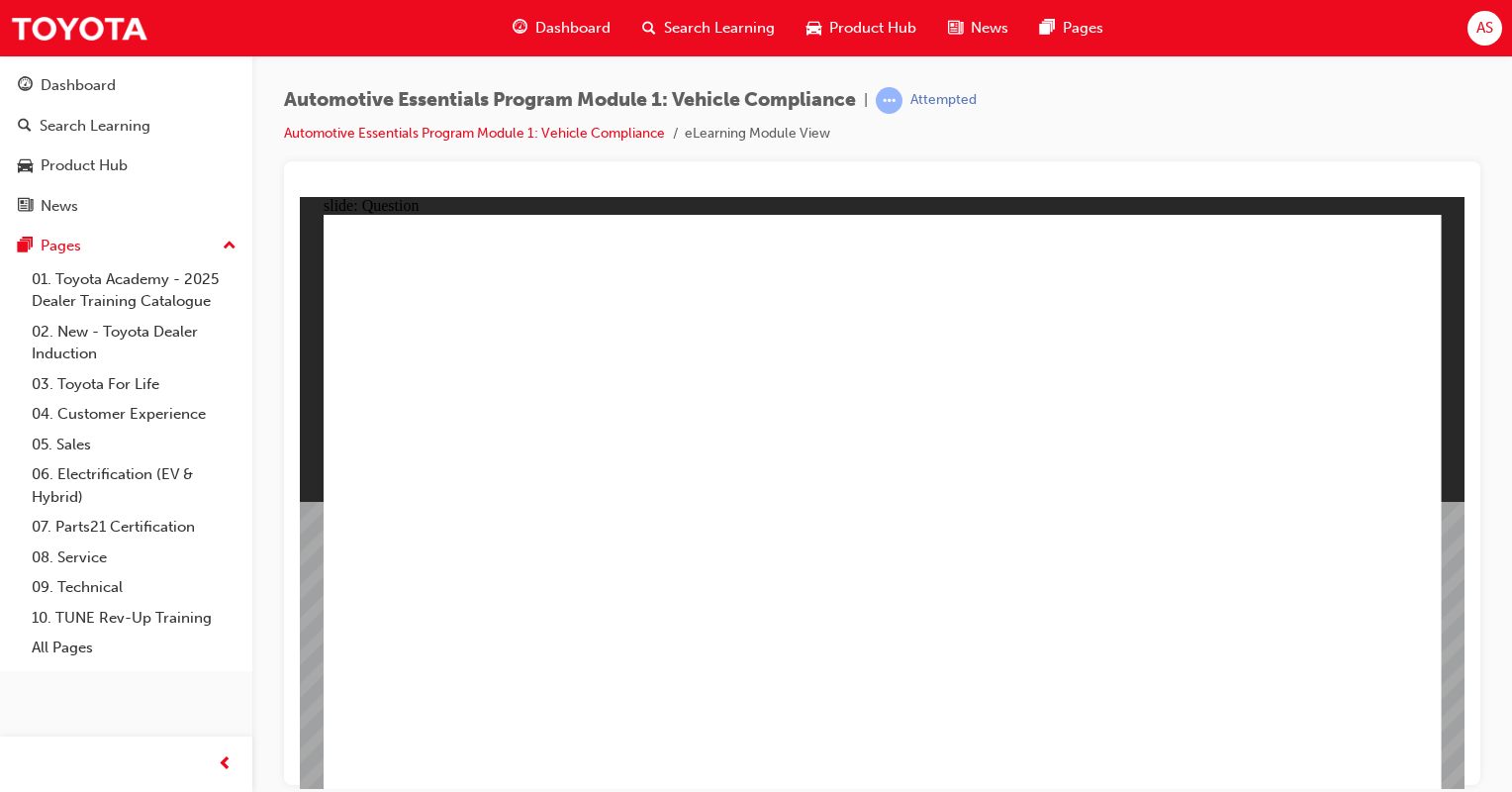 click 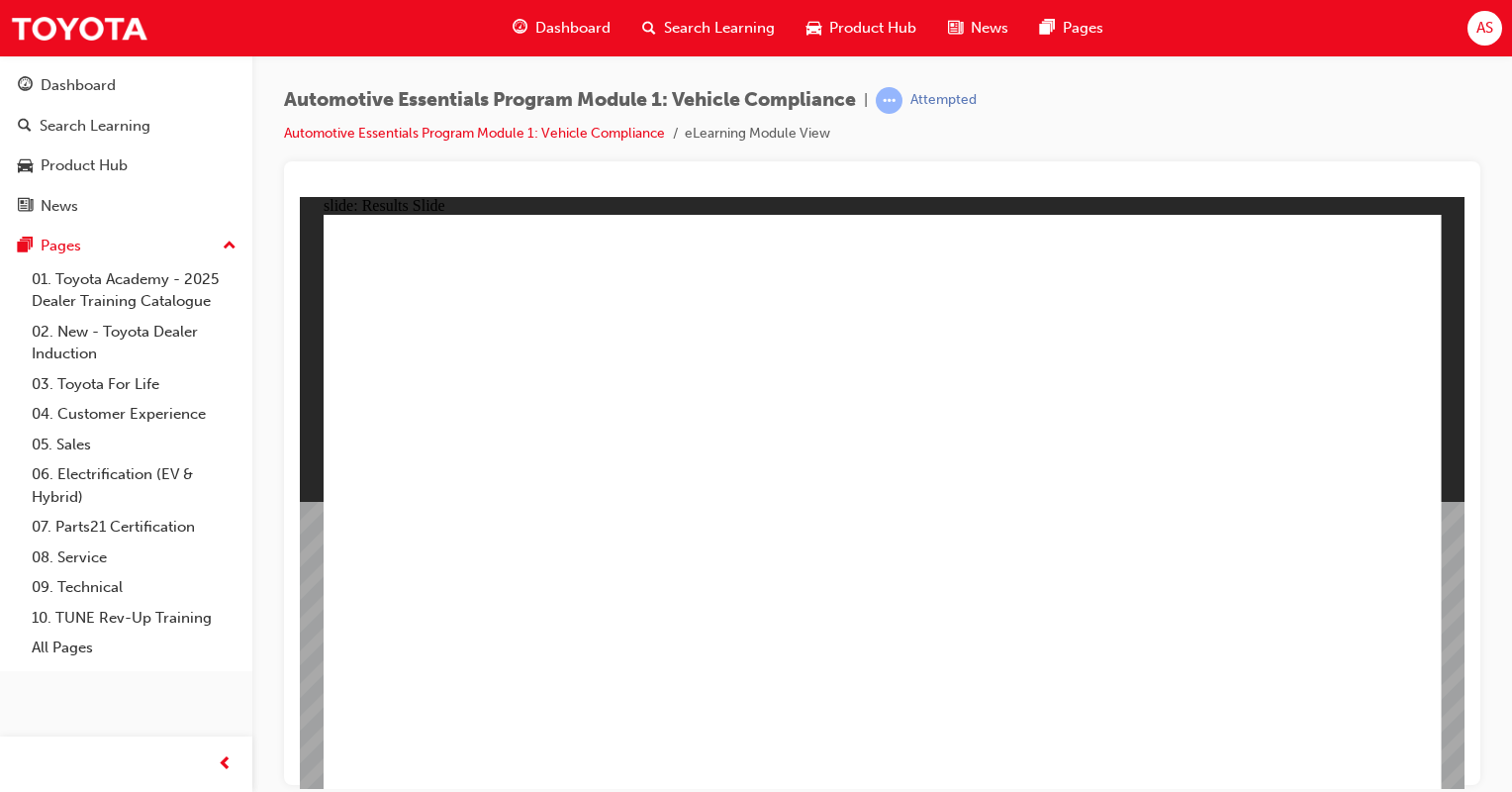 click 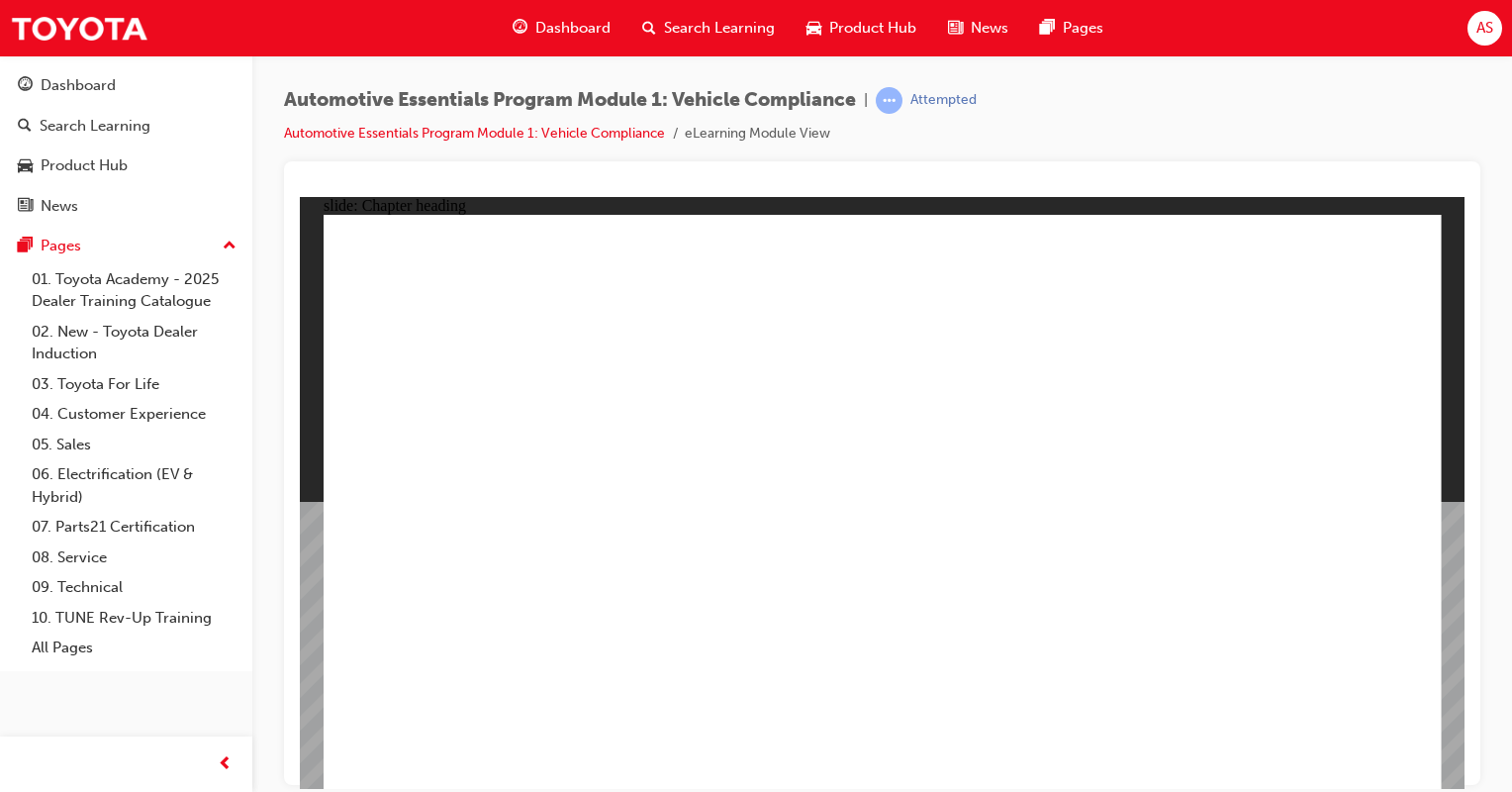 click 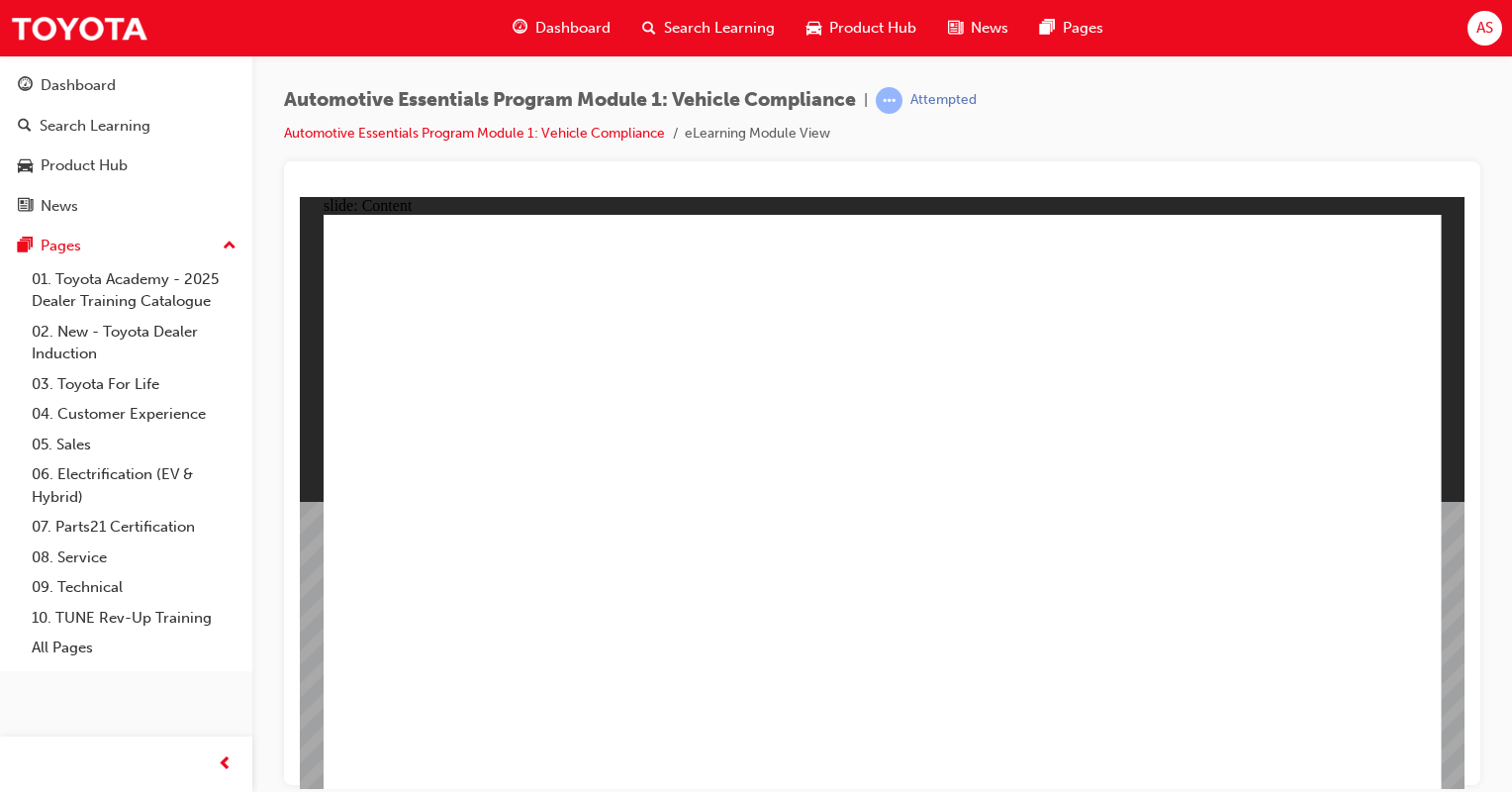click 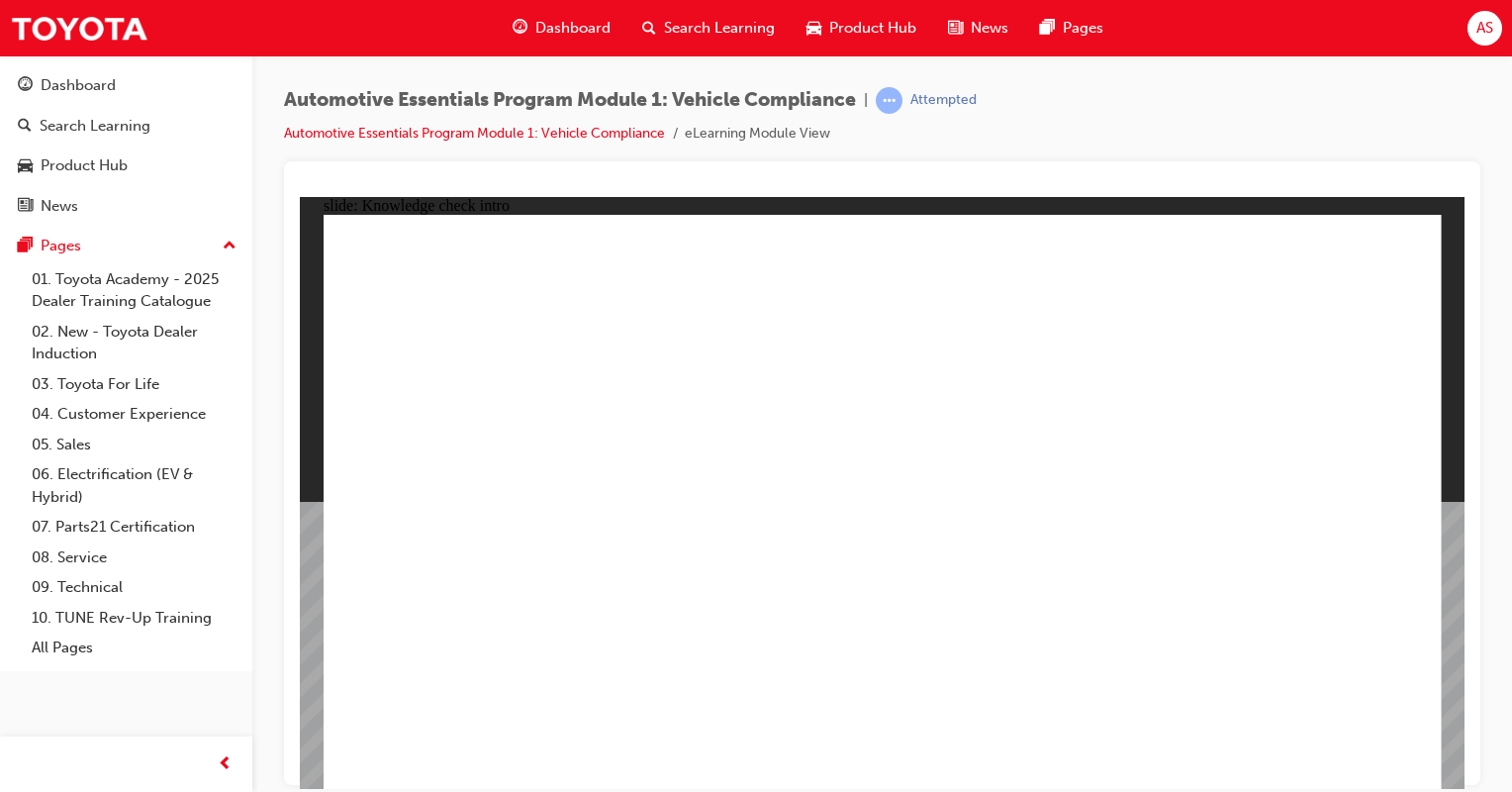 click 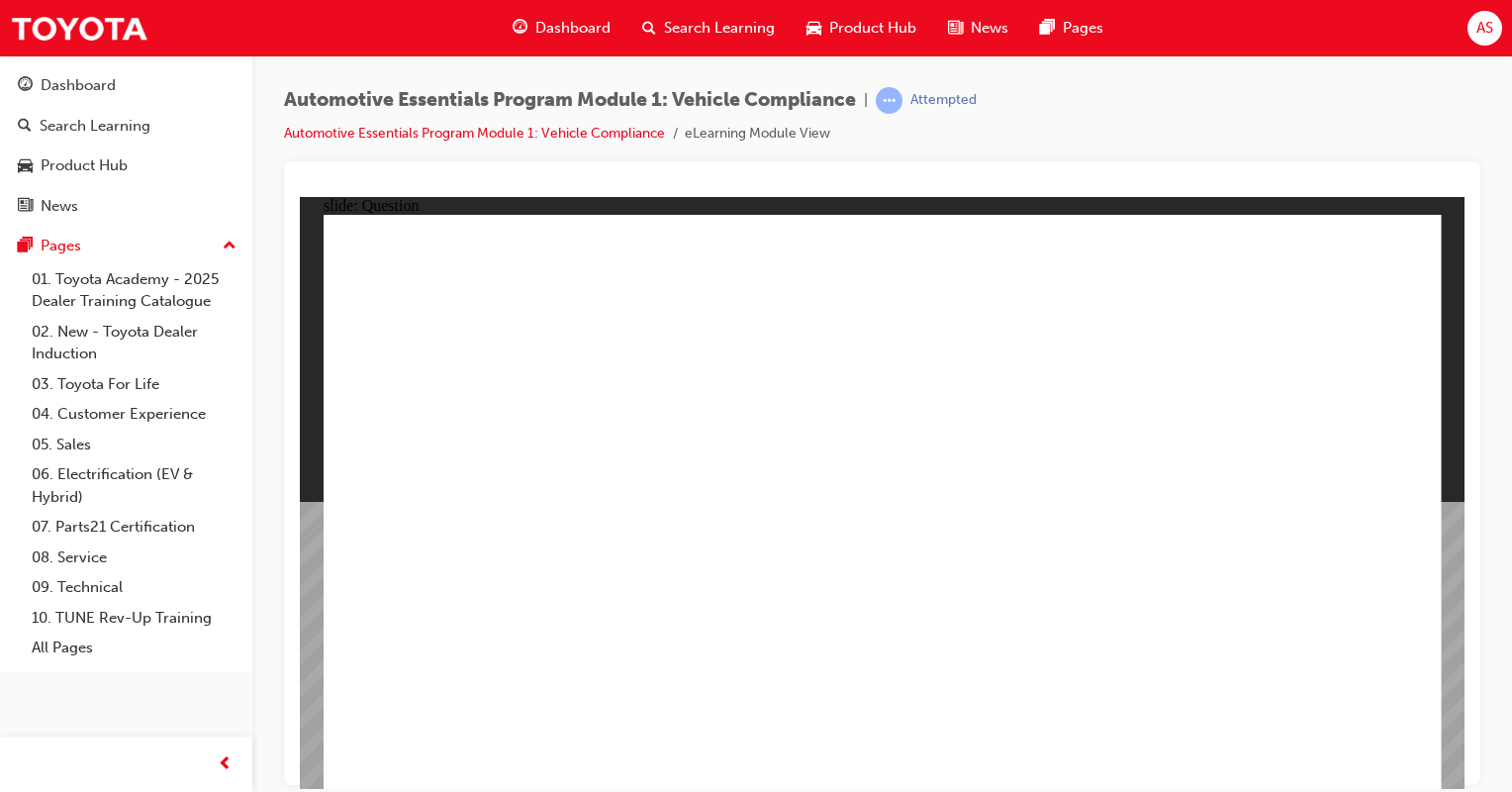 click 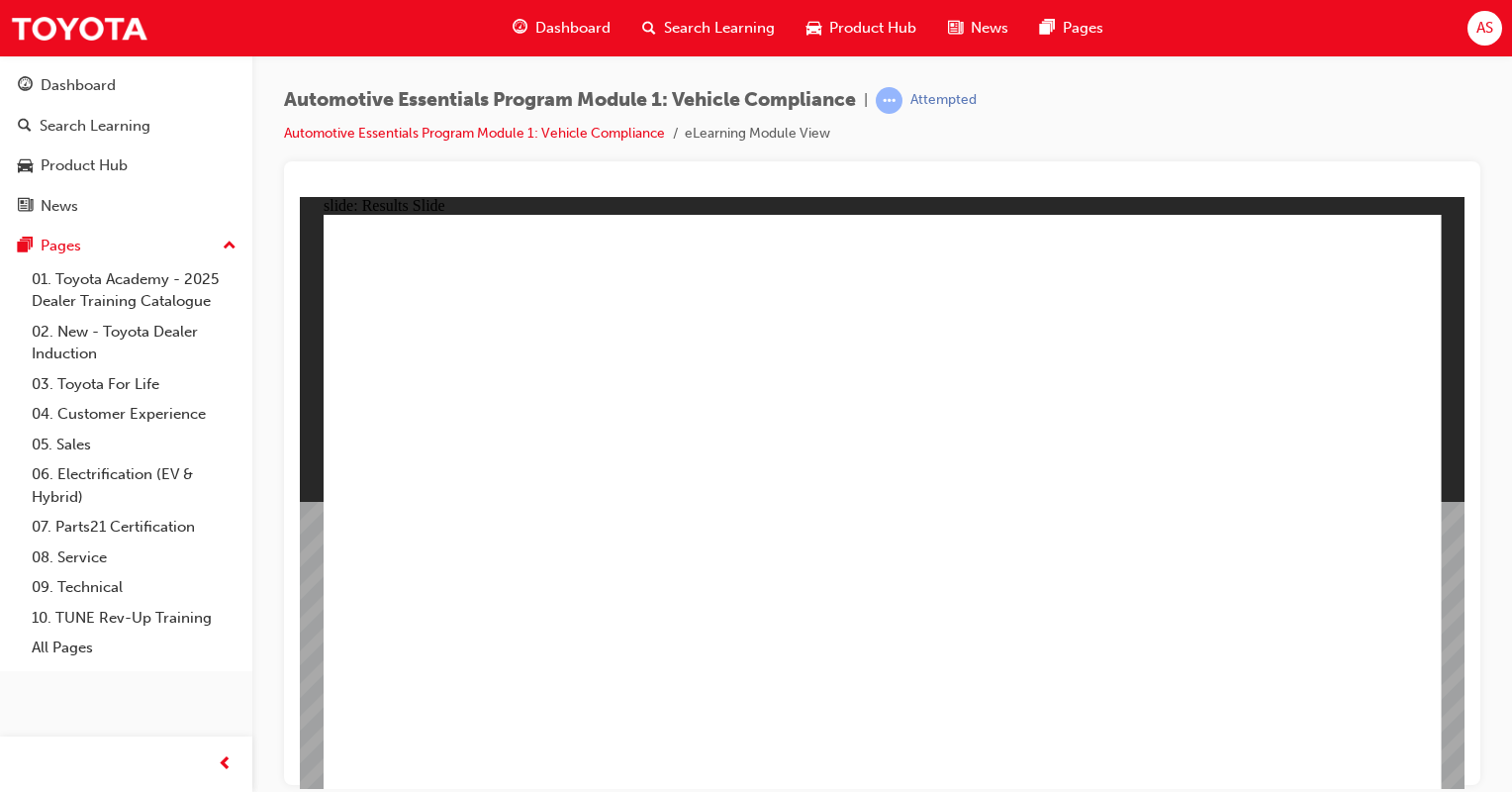 click 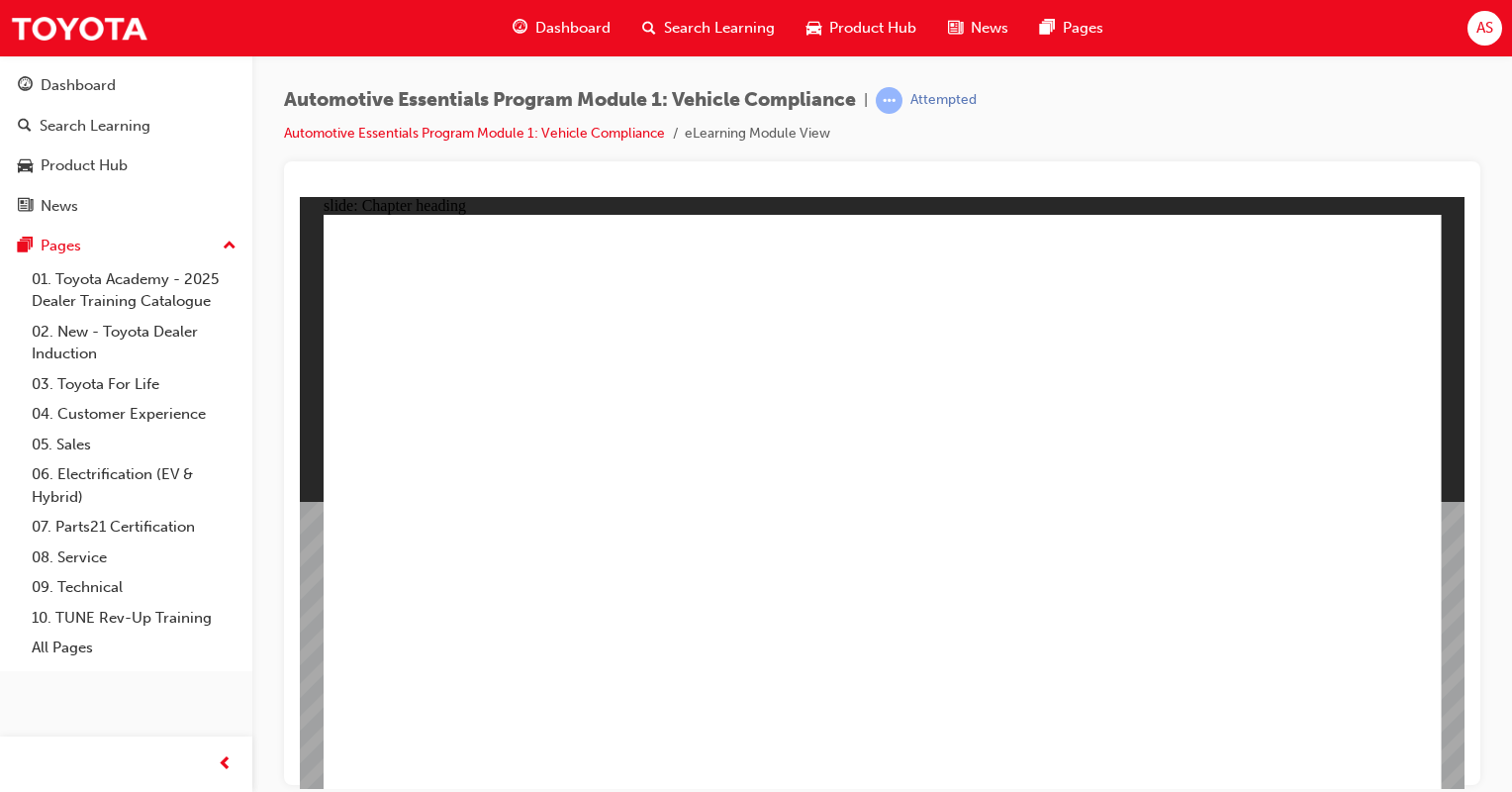 click 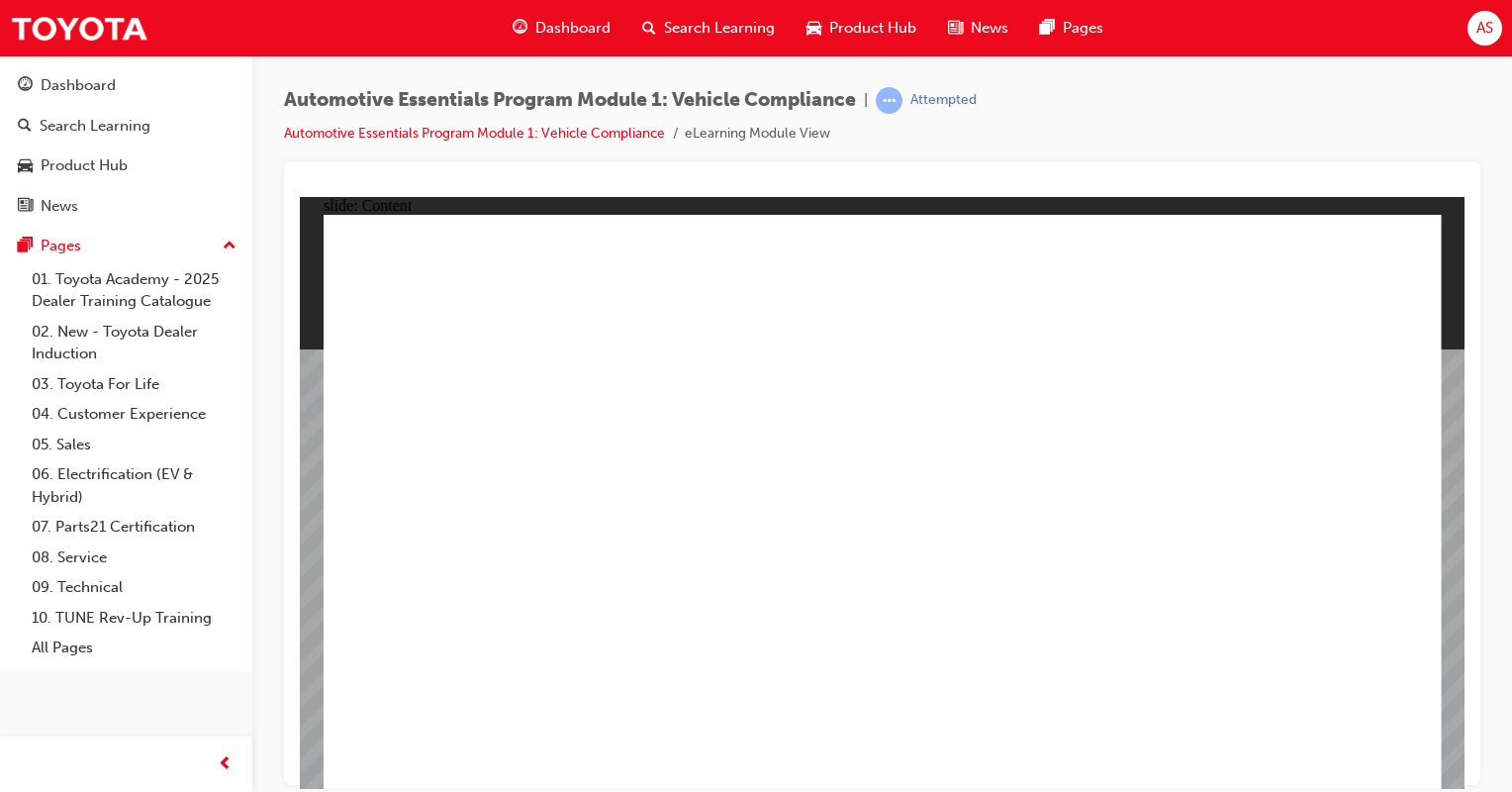 click 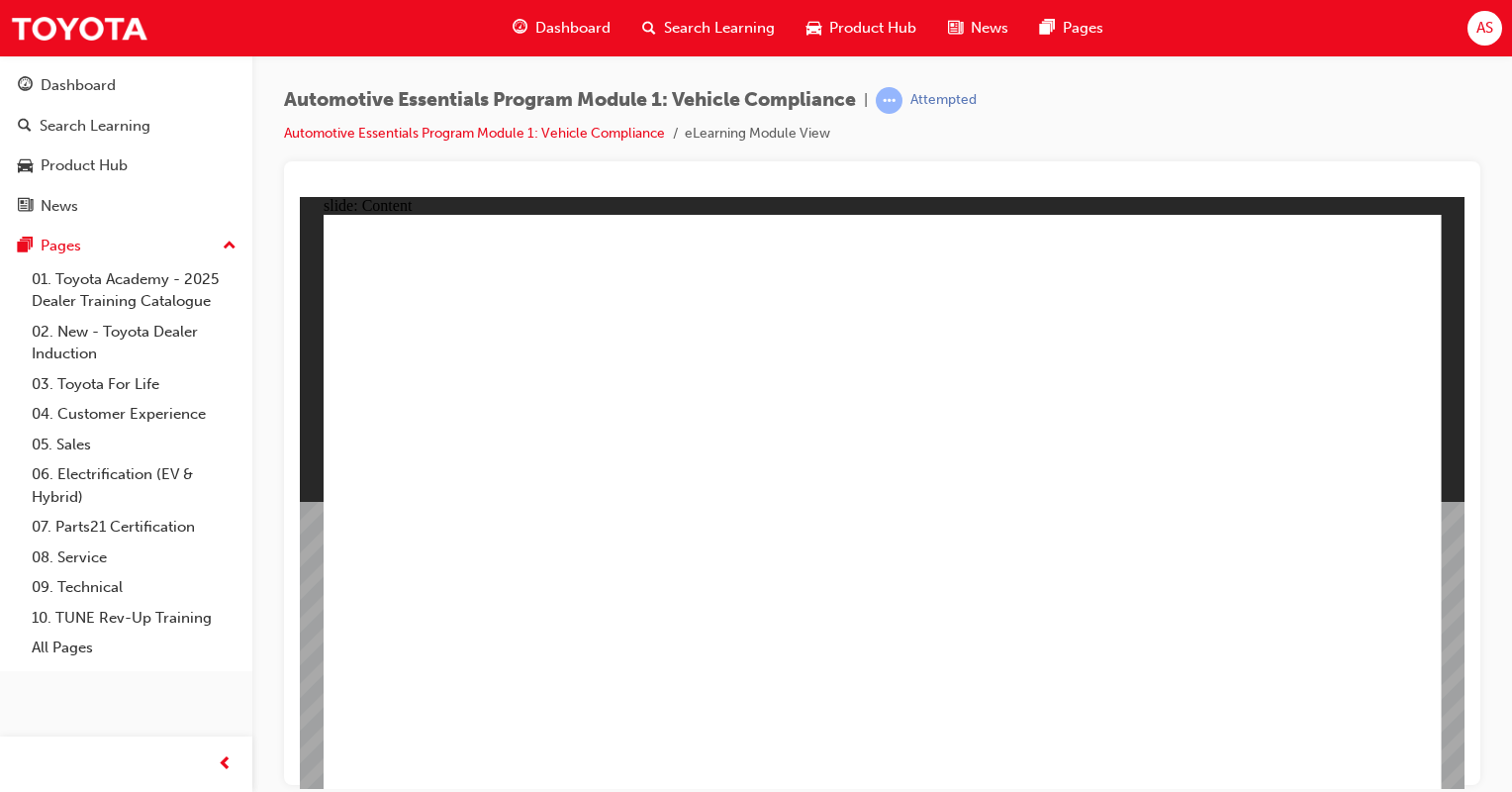 click 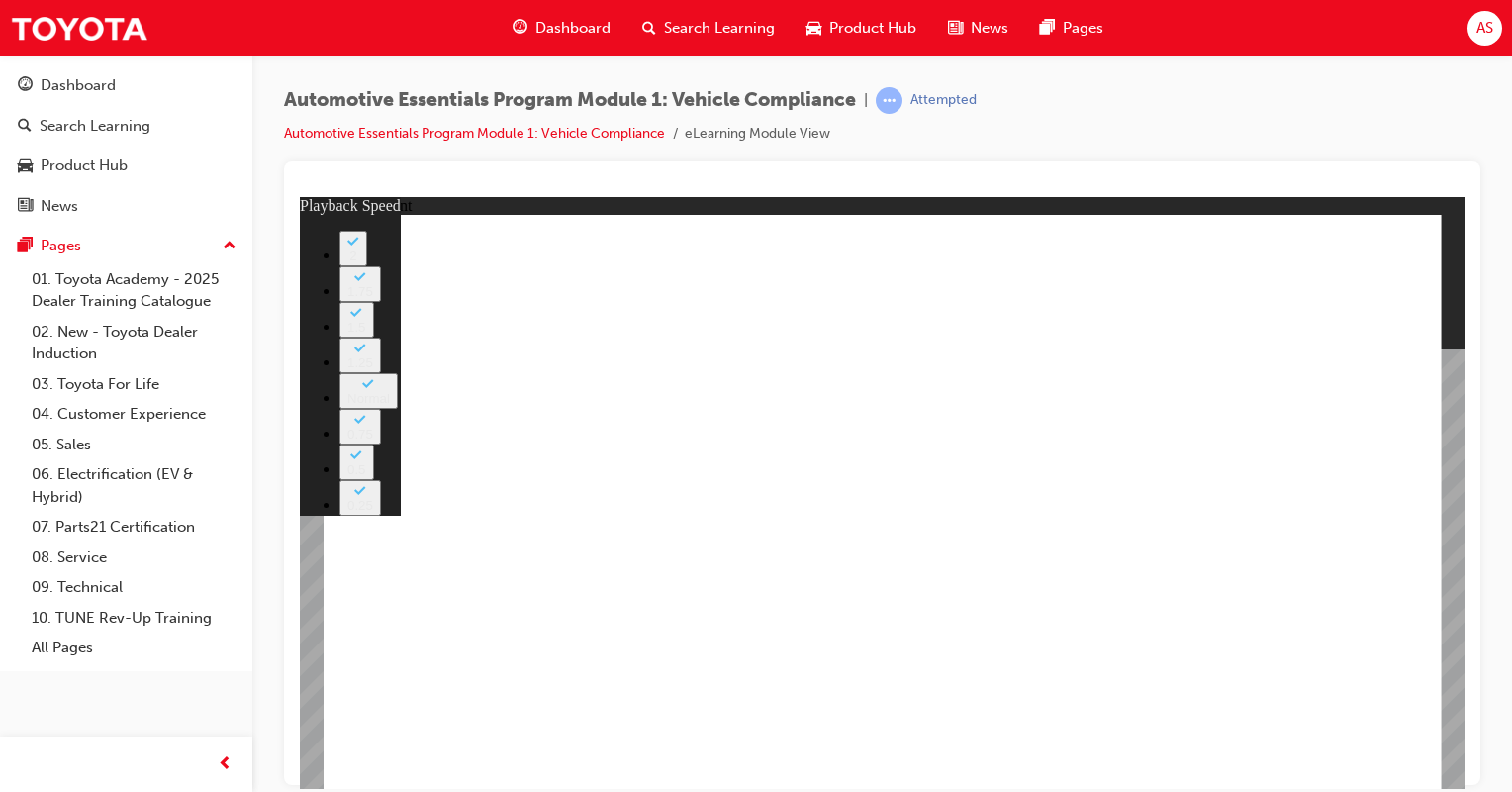 click at bounding box center (1109, 3815) 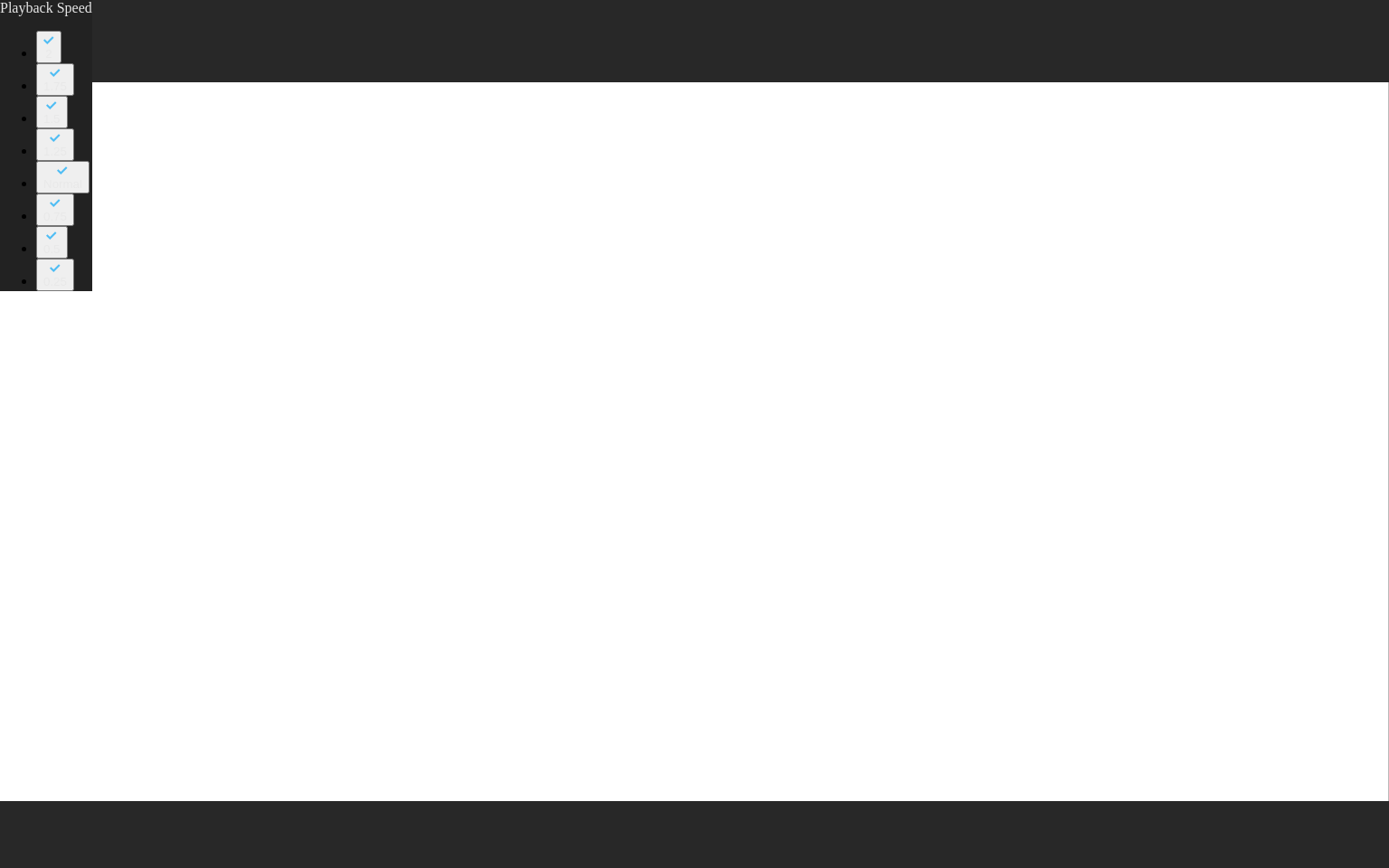 type on "12" 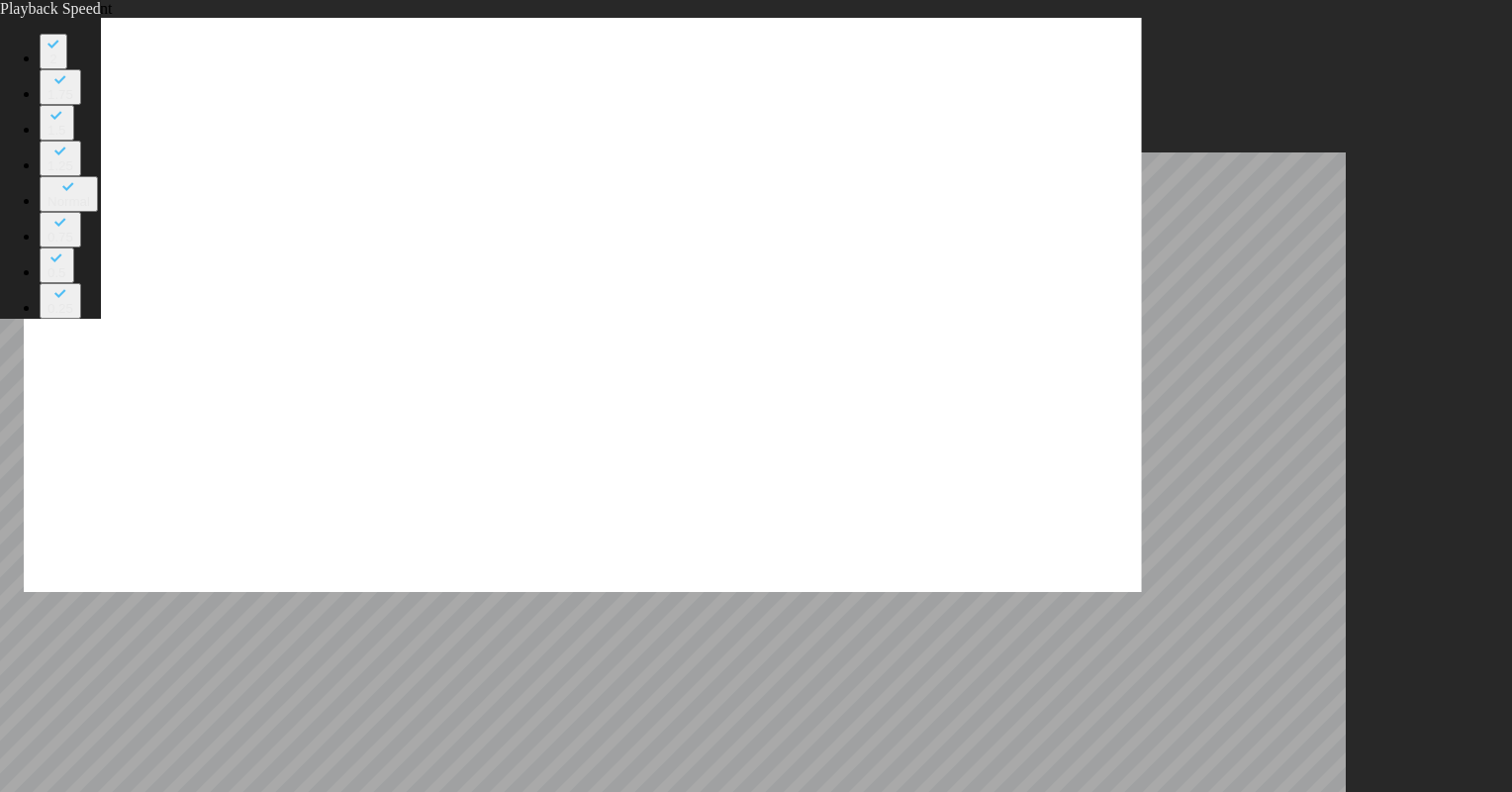 type on "43" 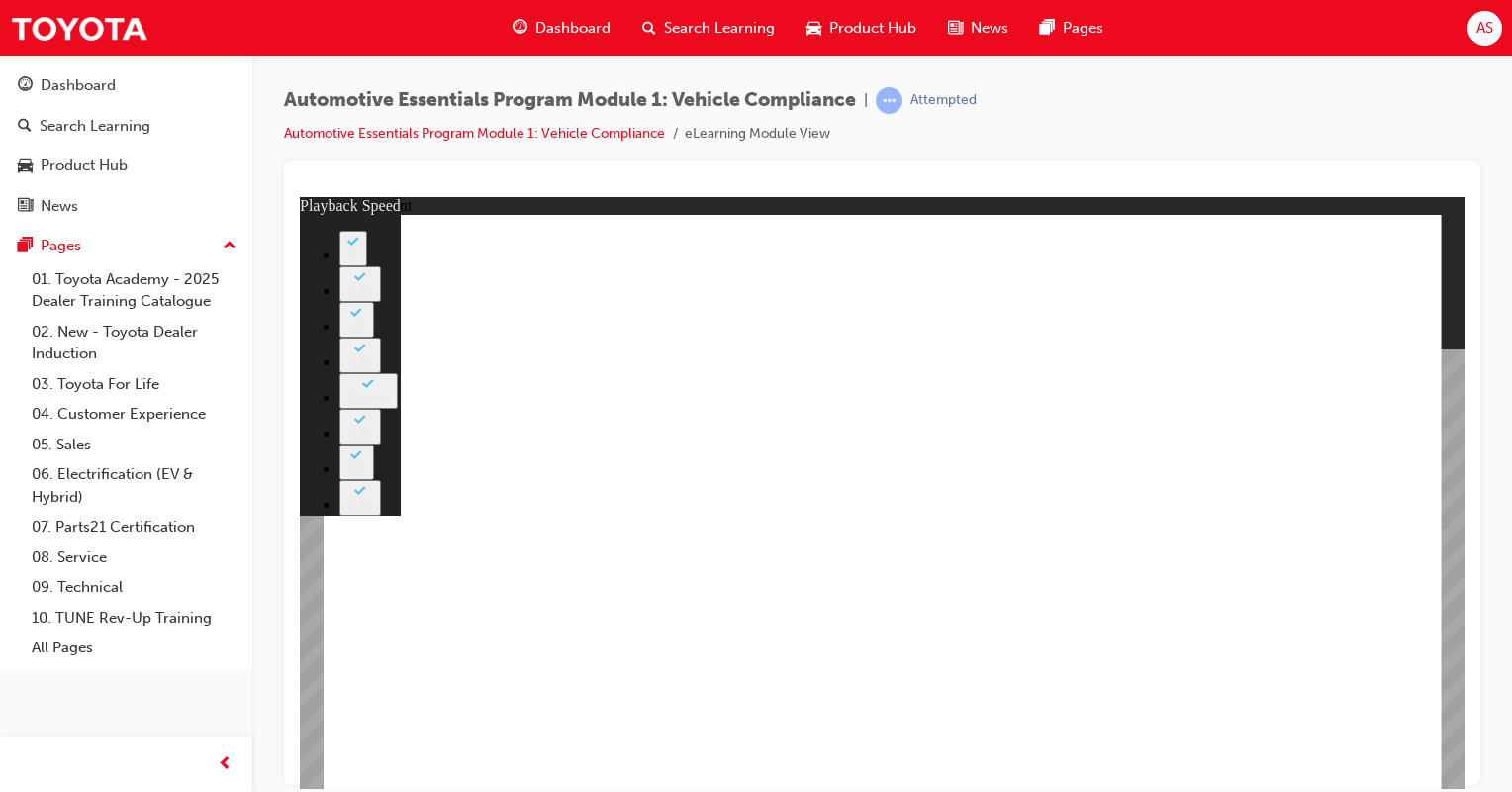 click 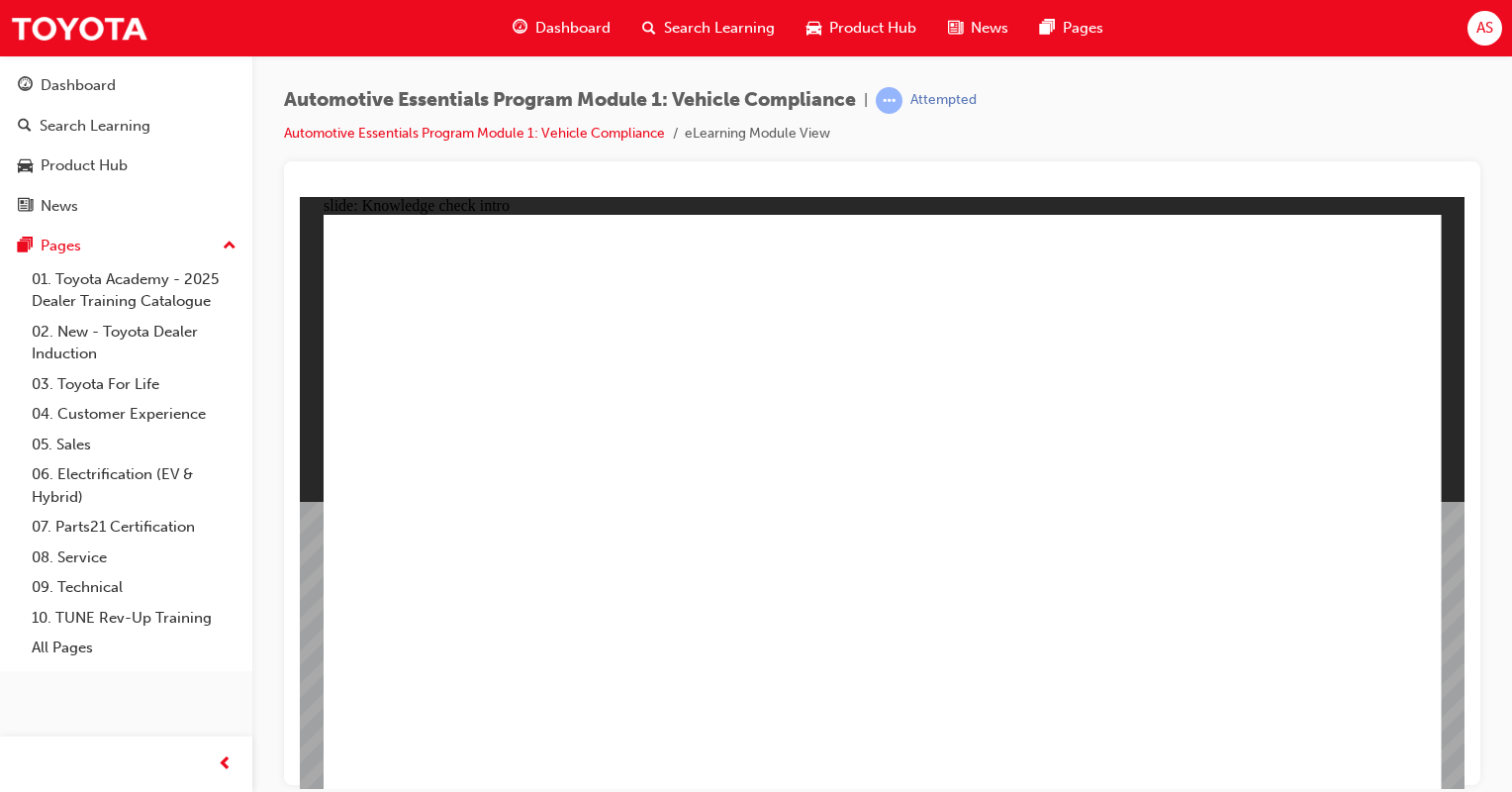 click 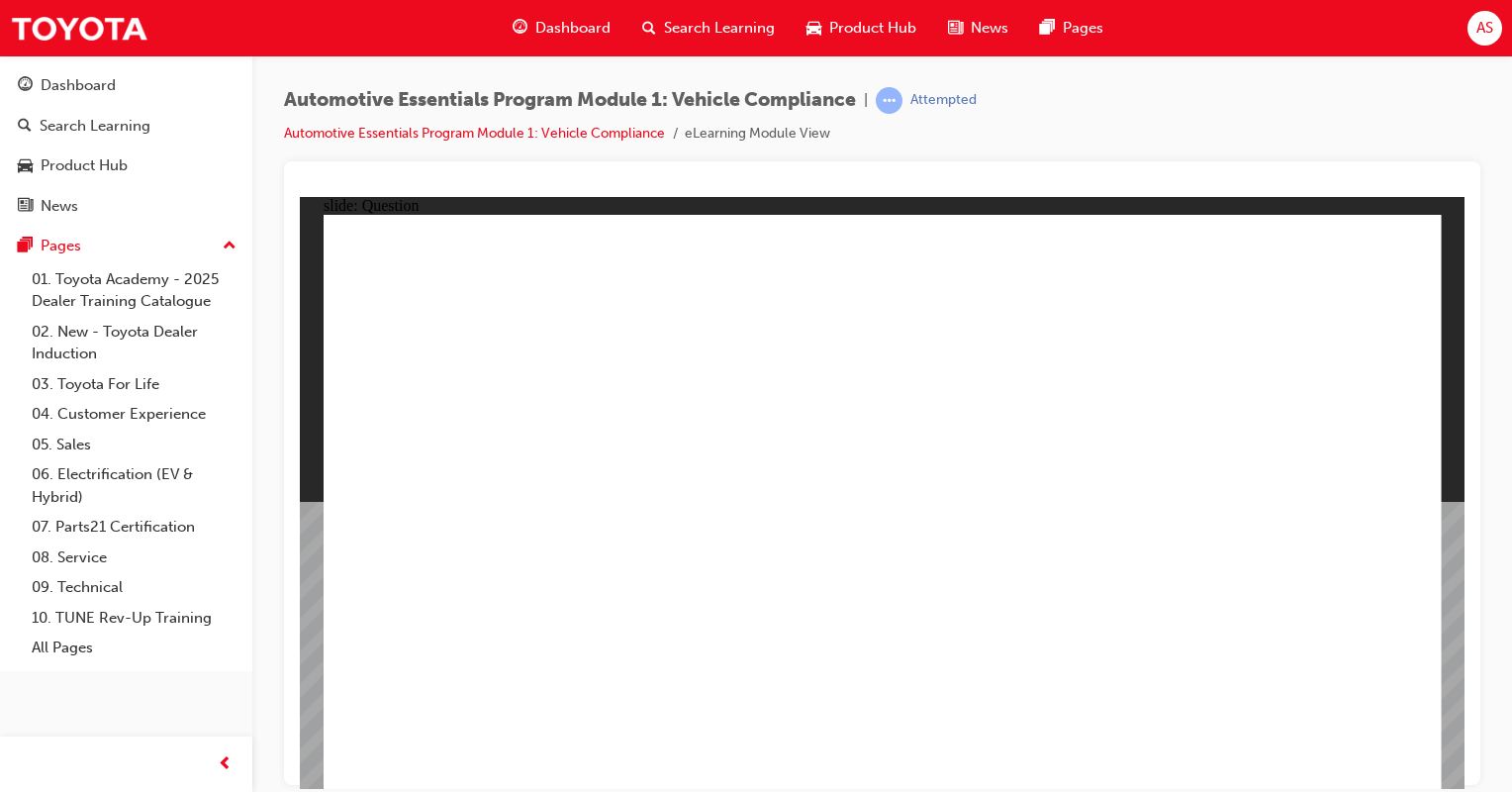 click 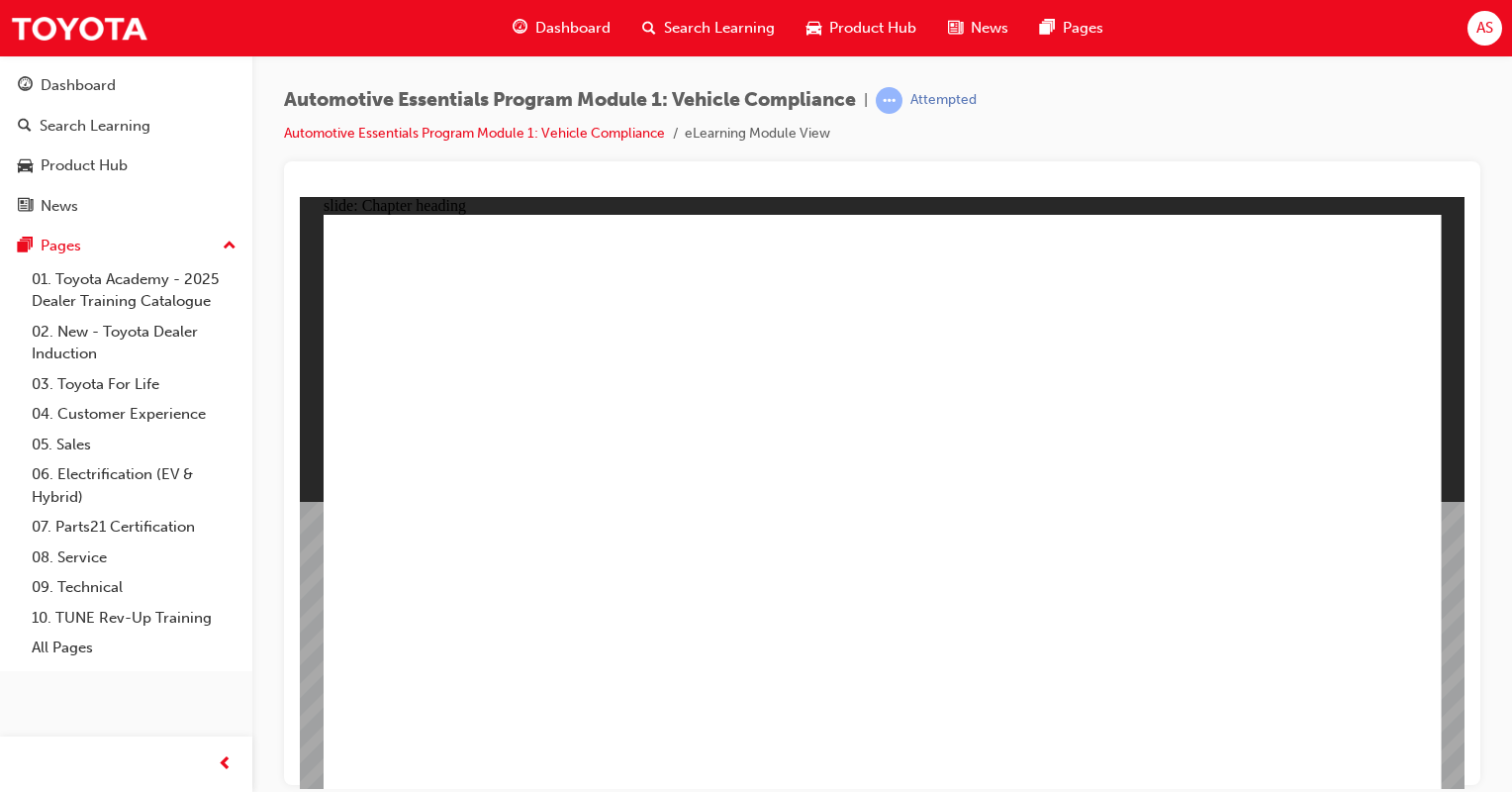 drag, startPoint x: 1386, startPoint y: 753, endPoint x: 1378, endPoint y: 743, distance: 12.806248 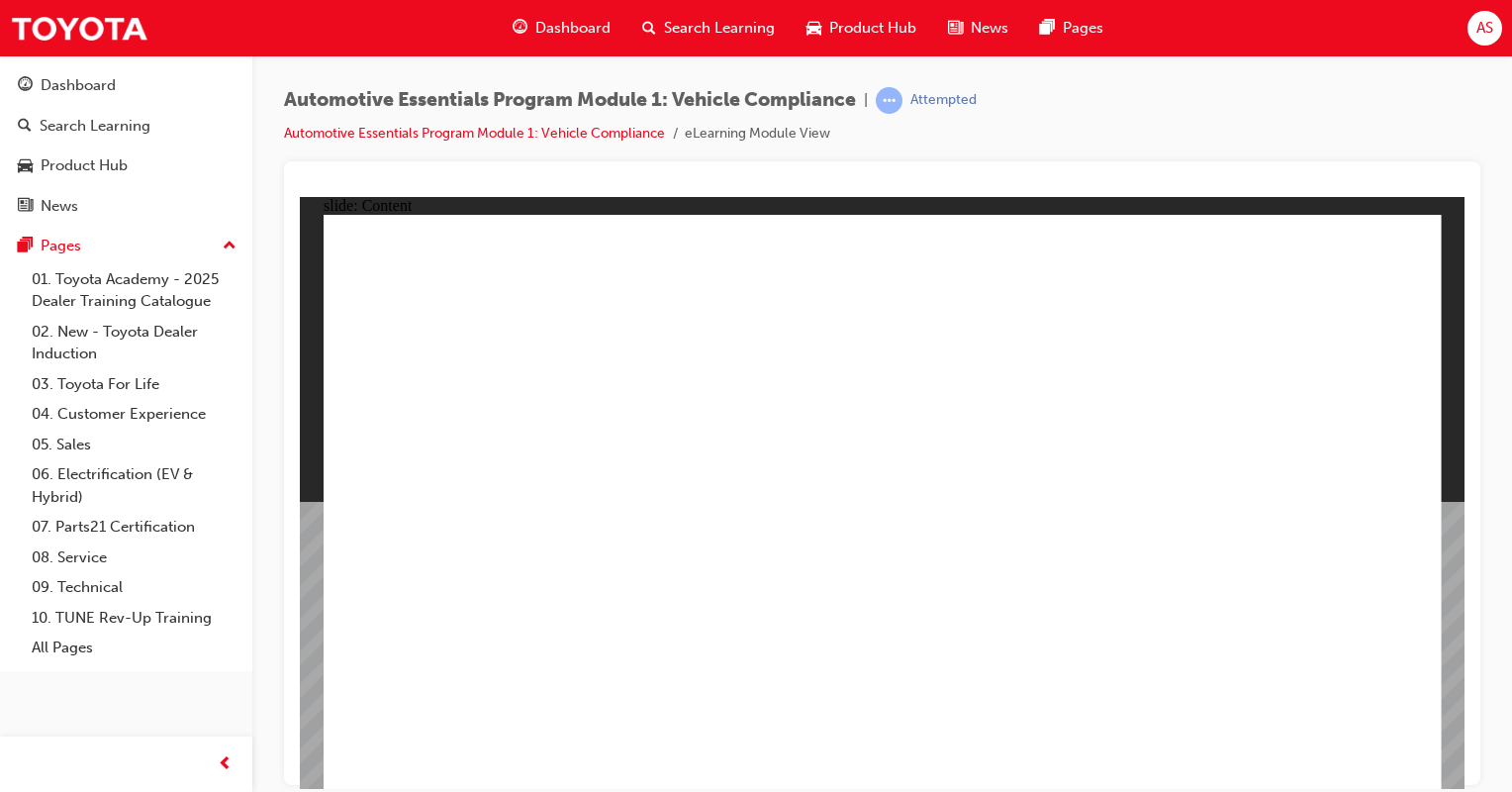 click 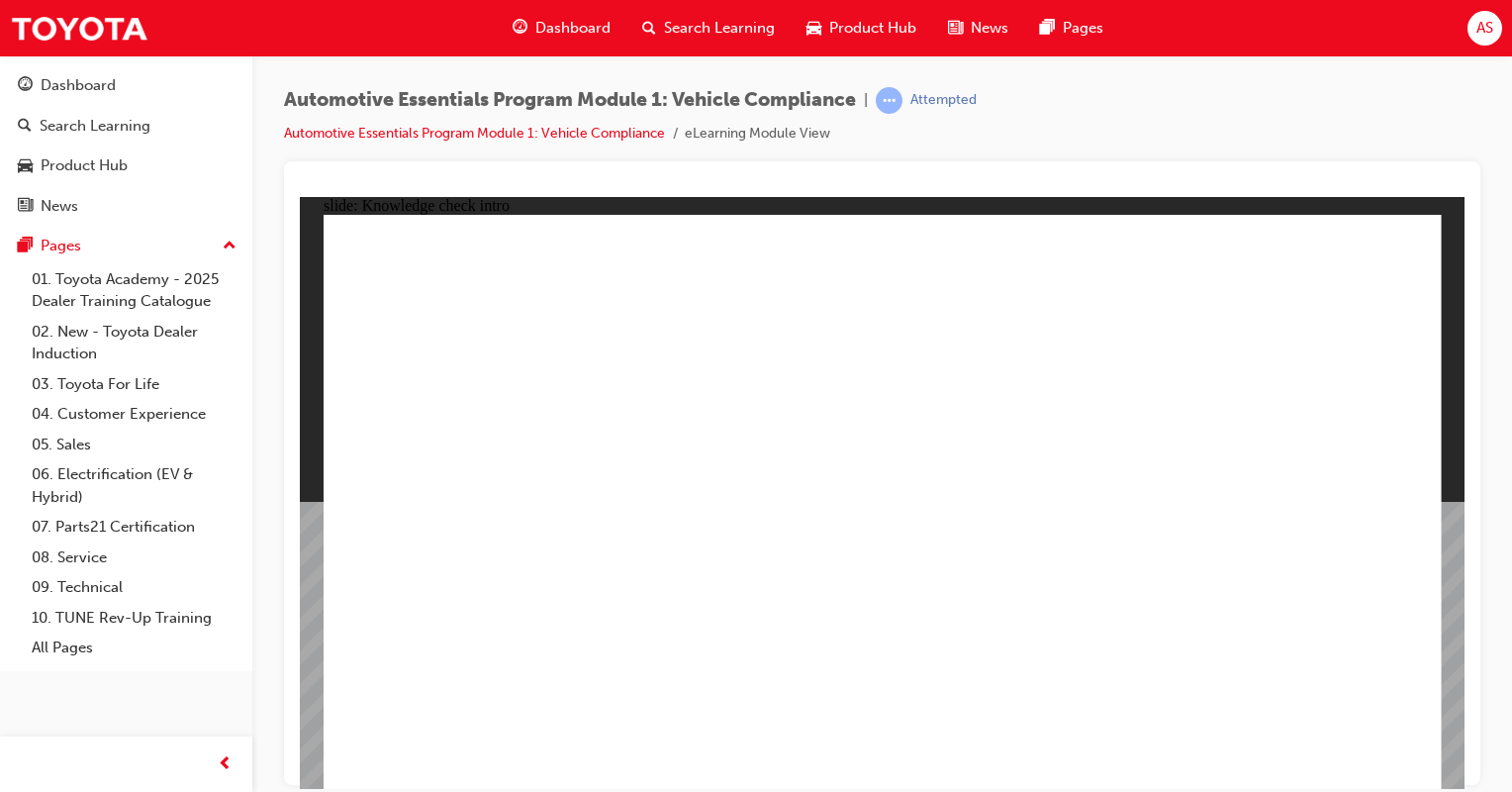 click 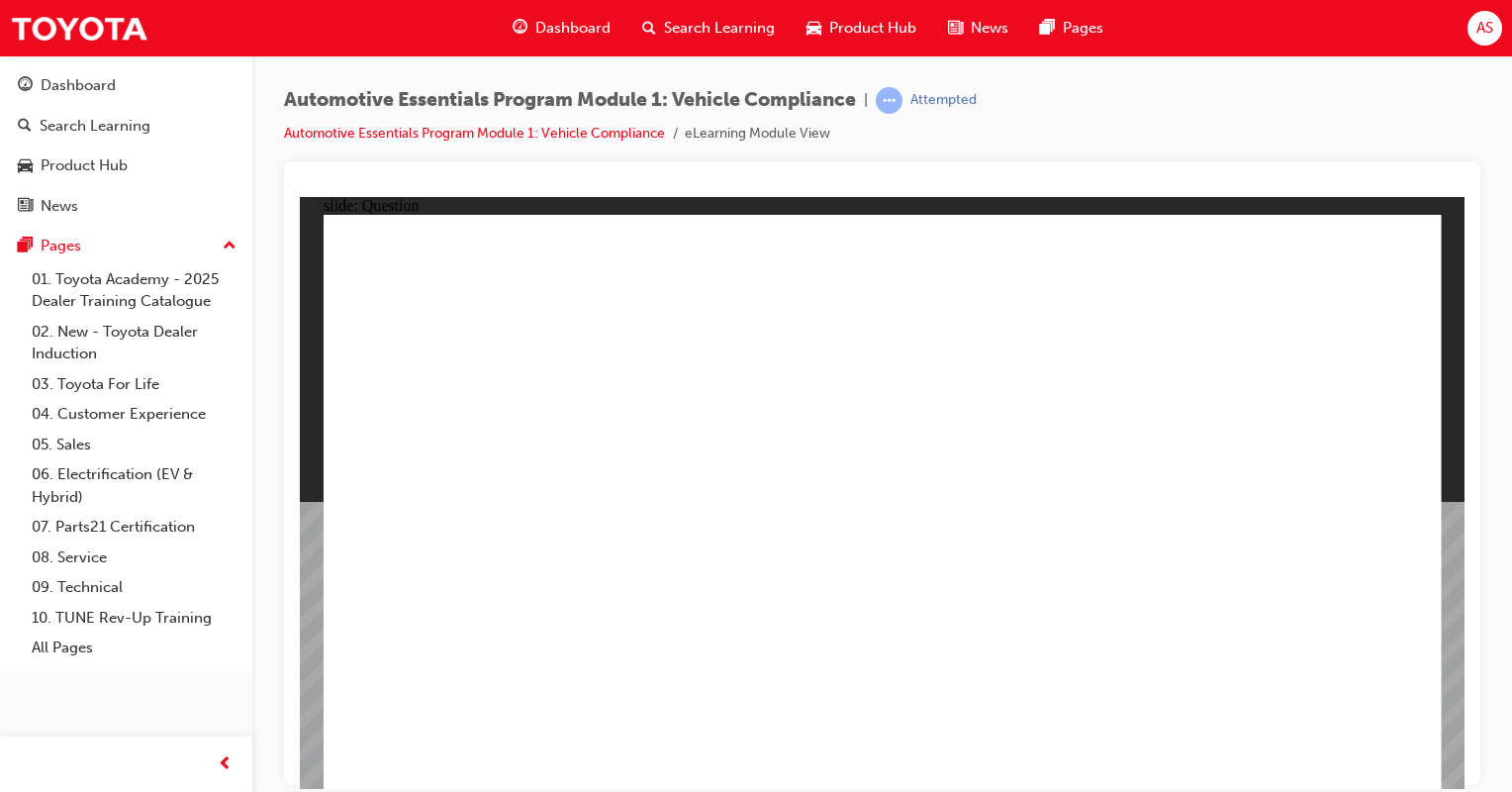 click 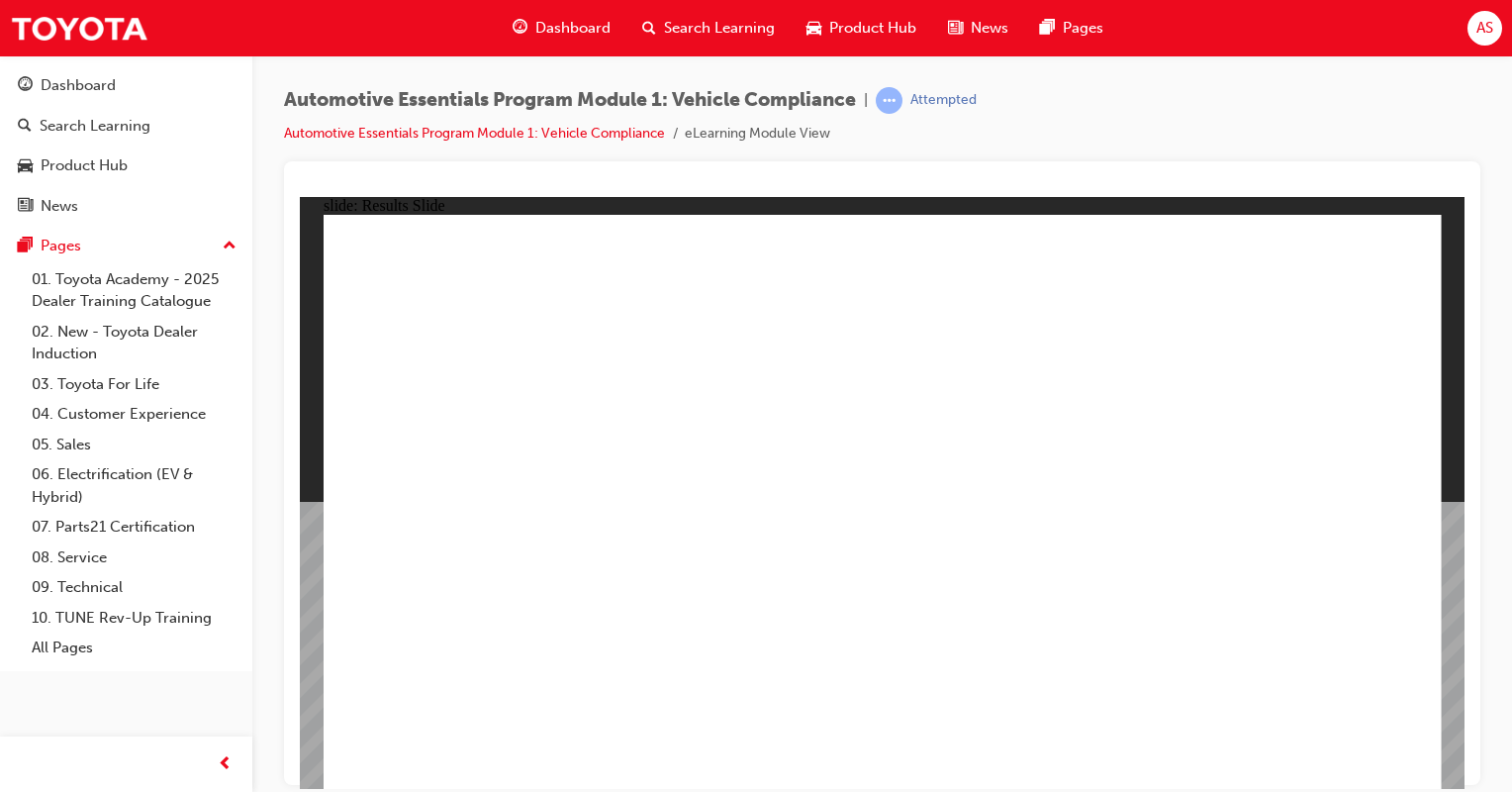 click 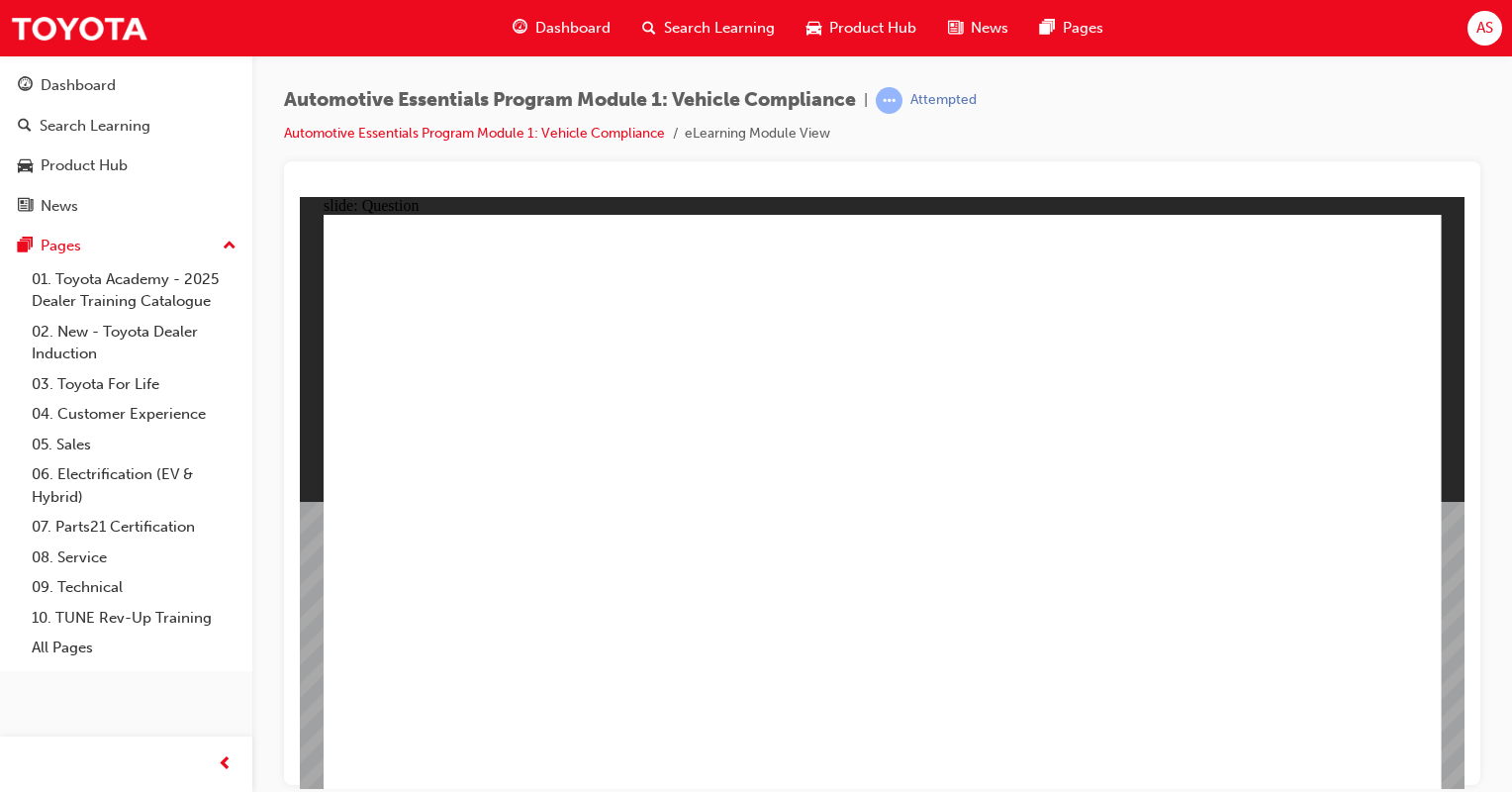 click 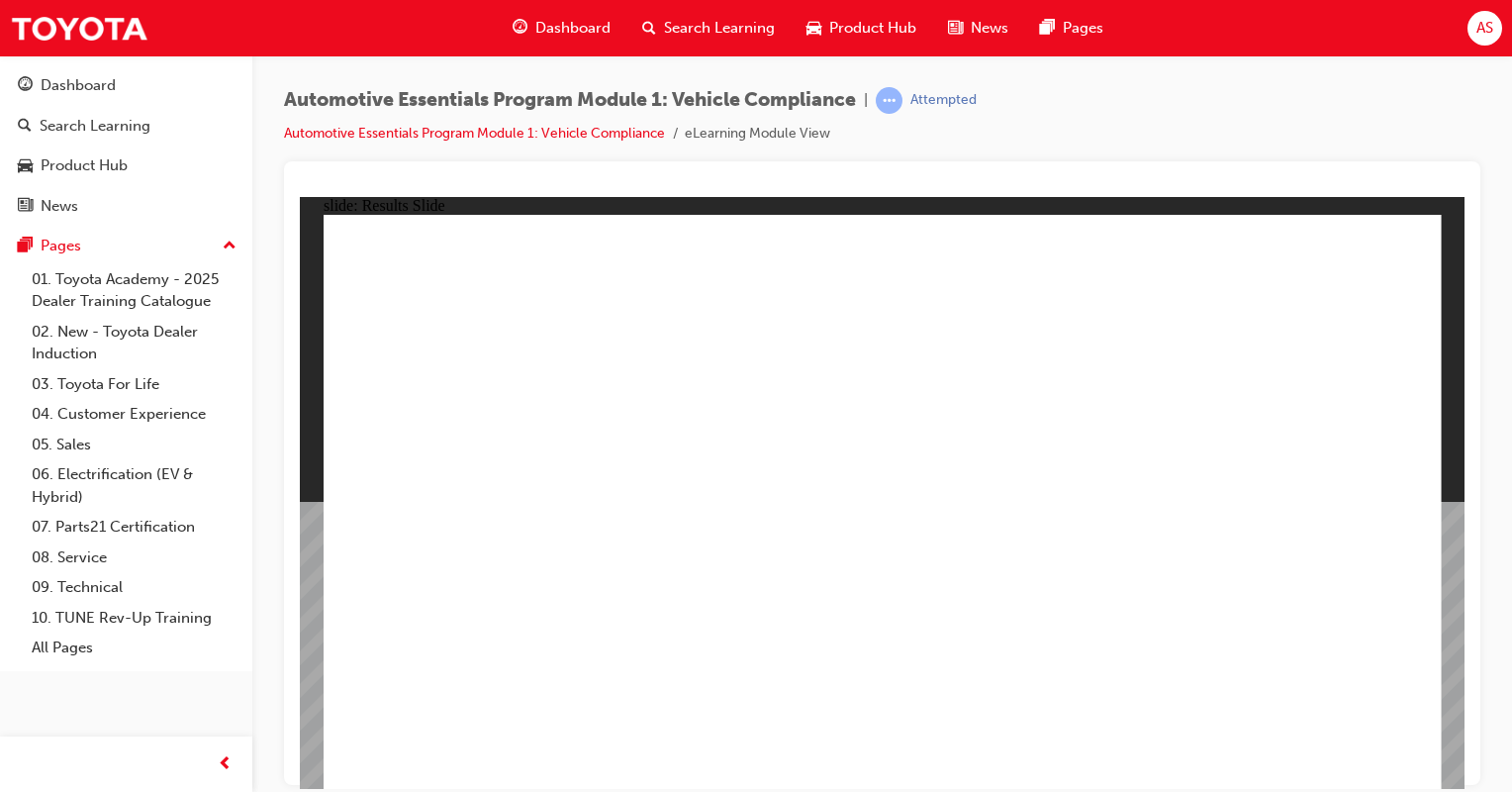 click 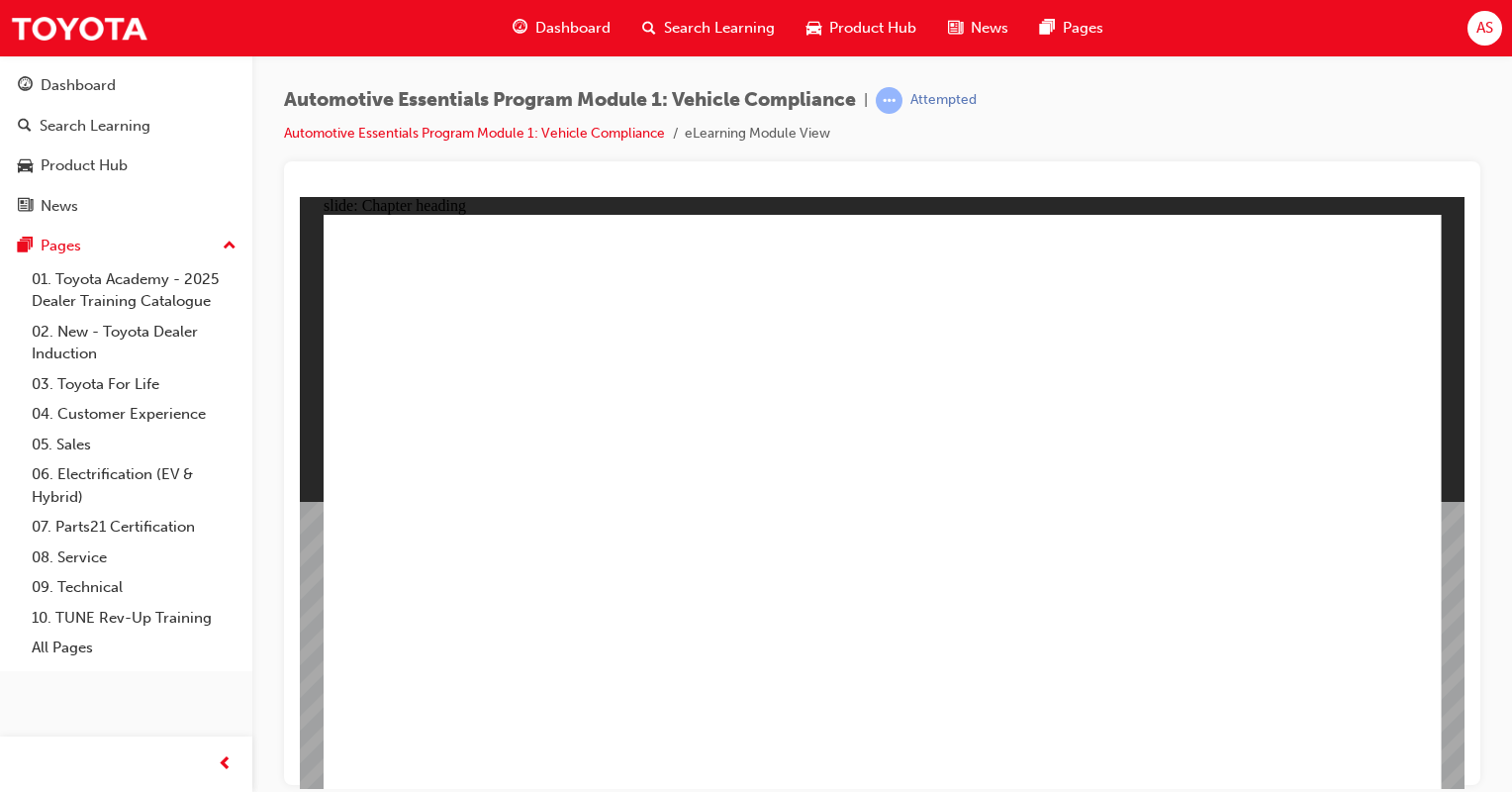 click 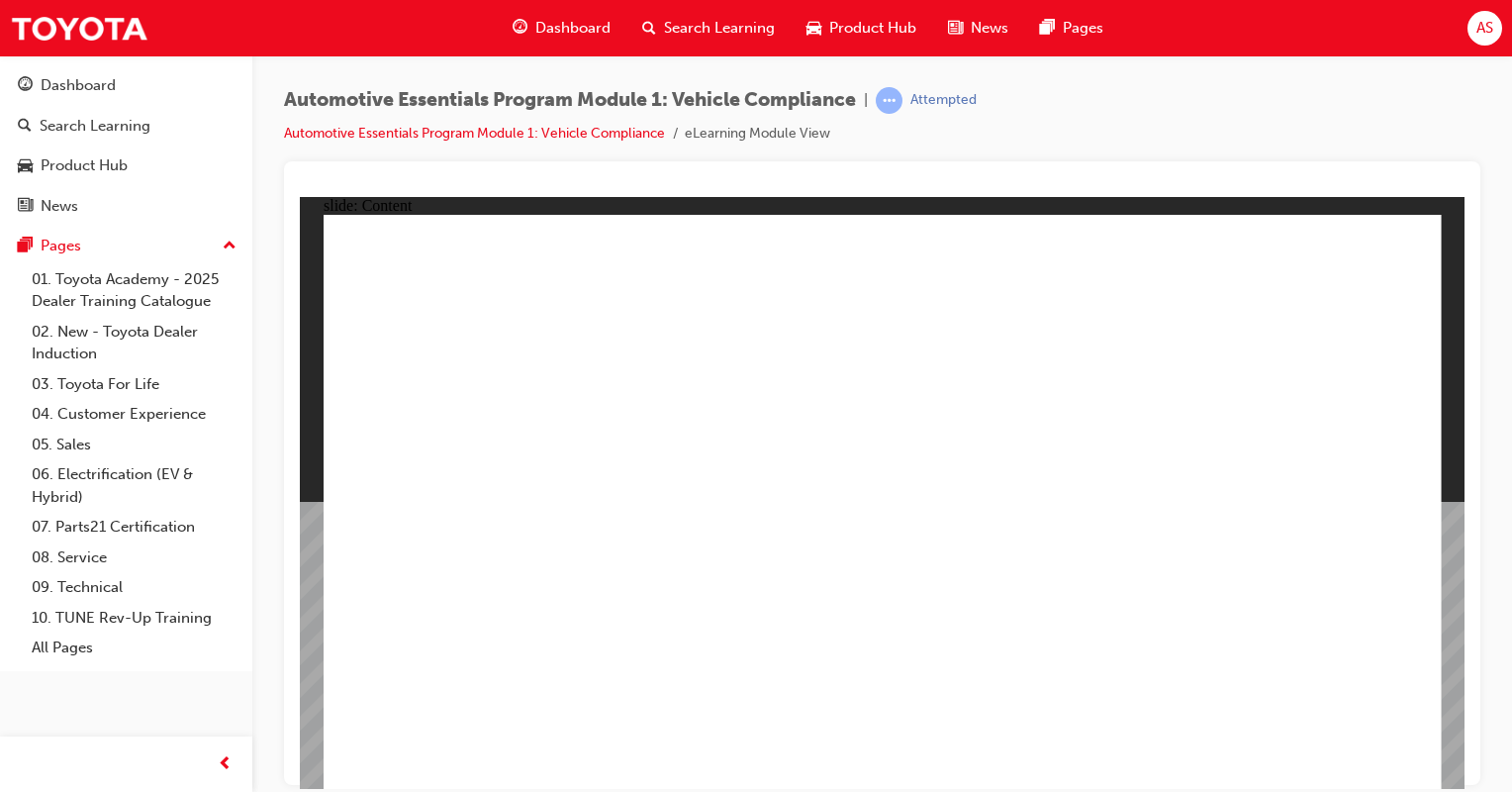 click 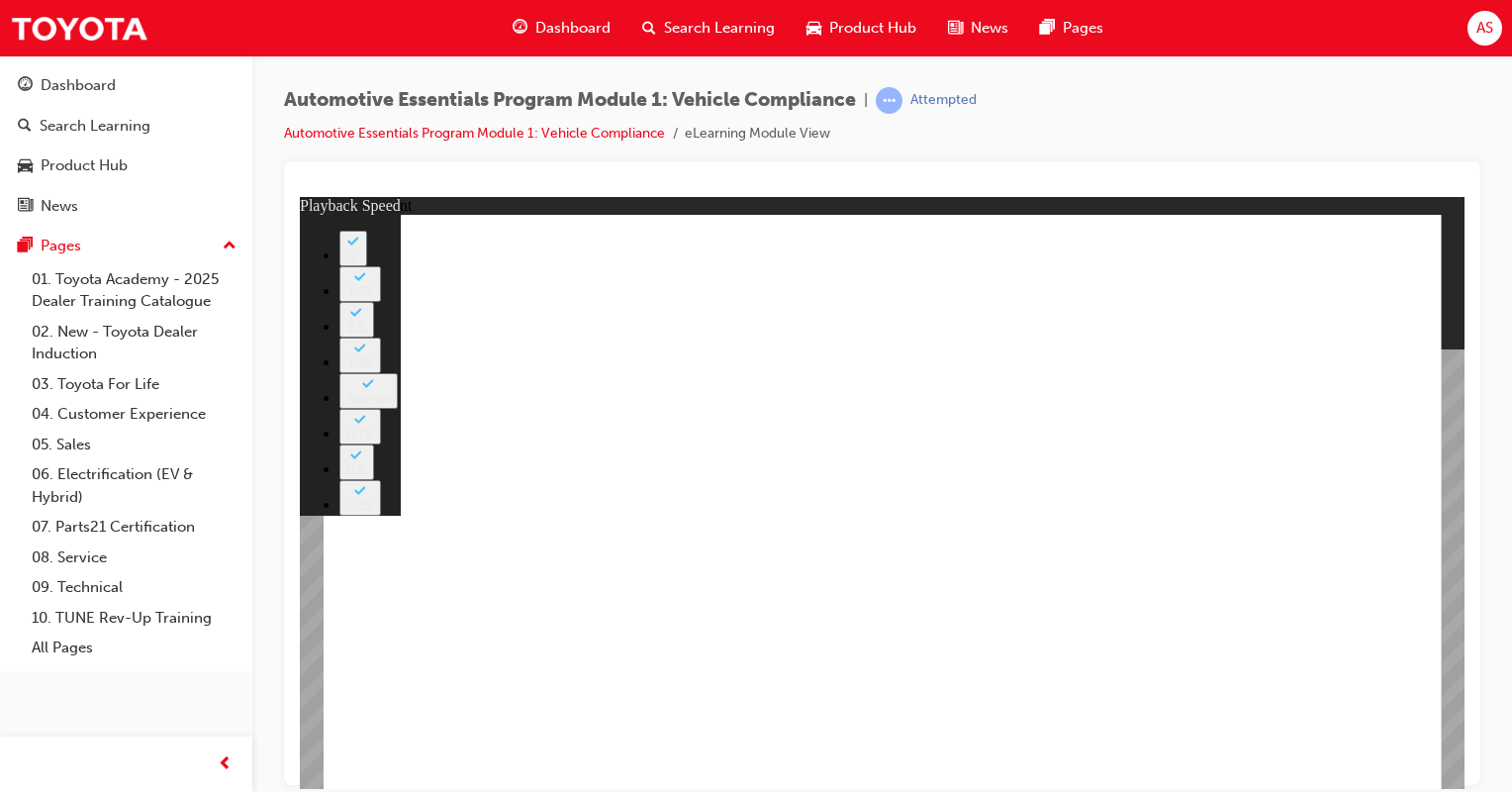 type on "2" 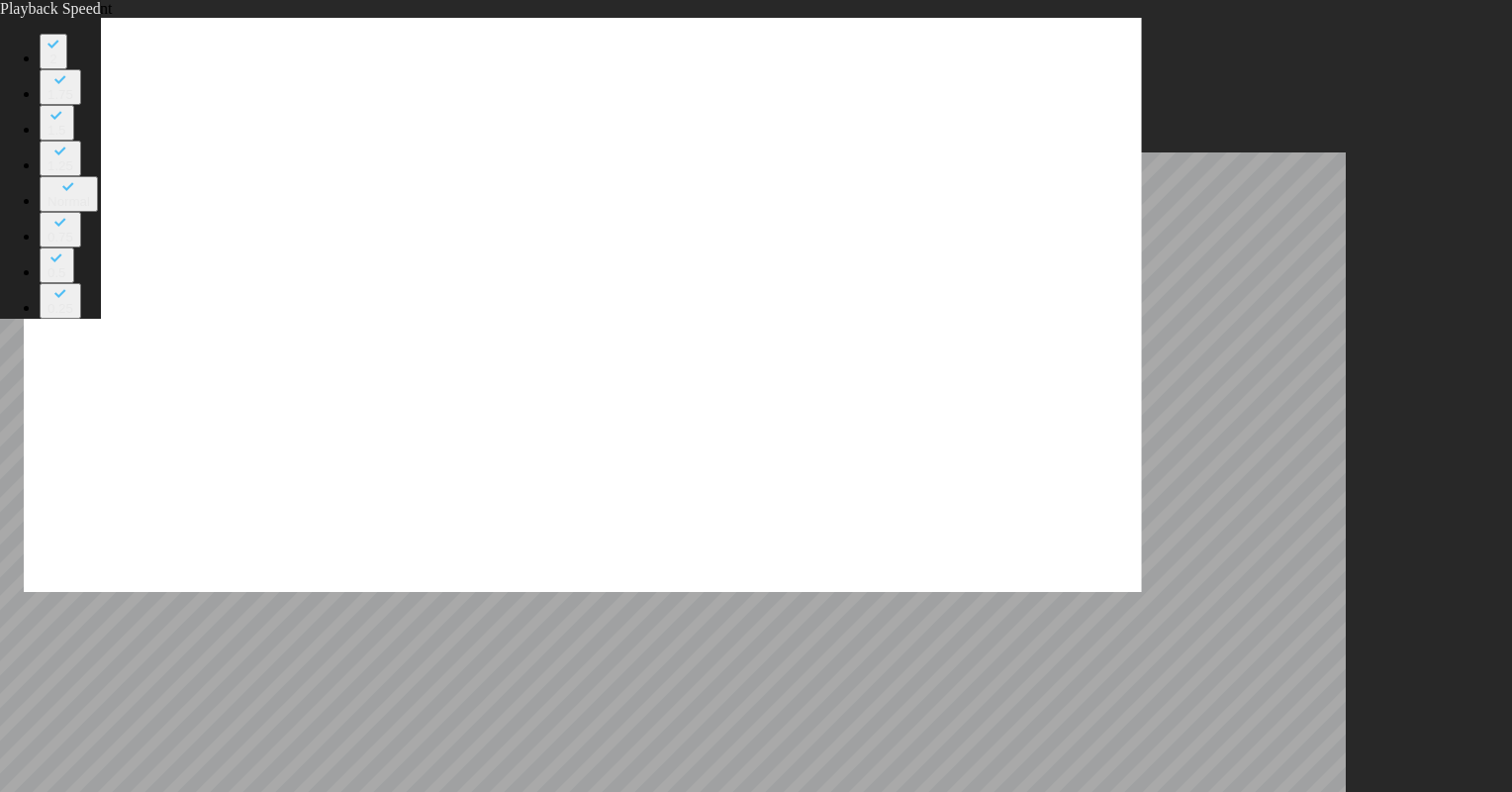 type on "2" 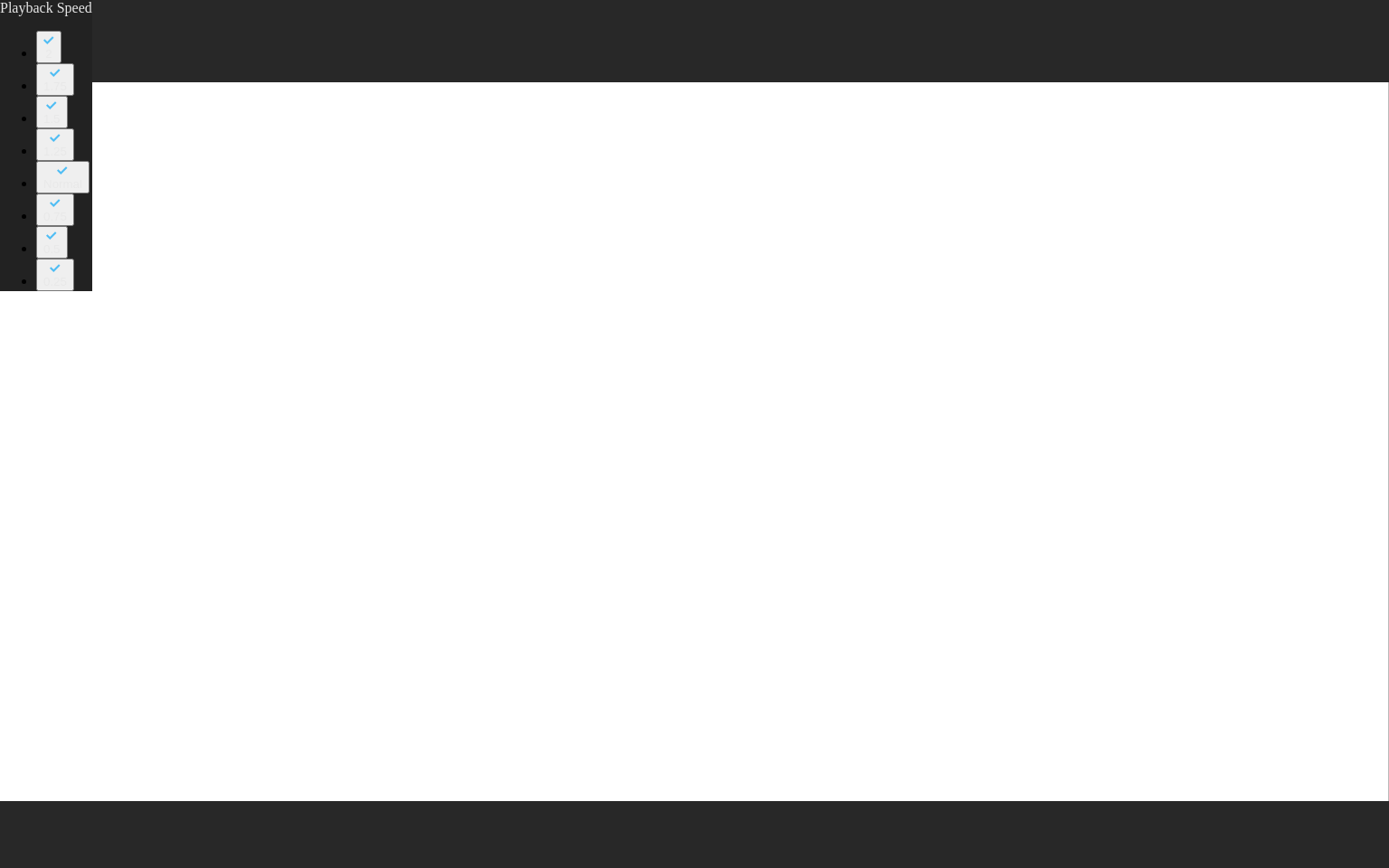 type on "7" 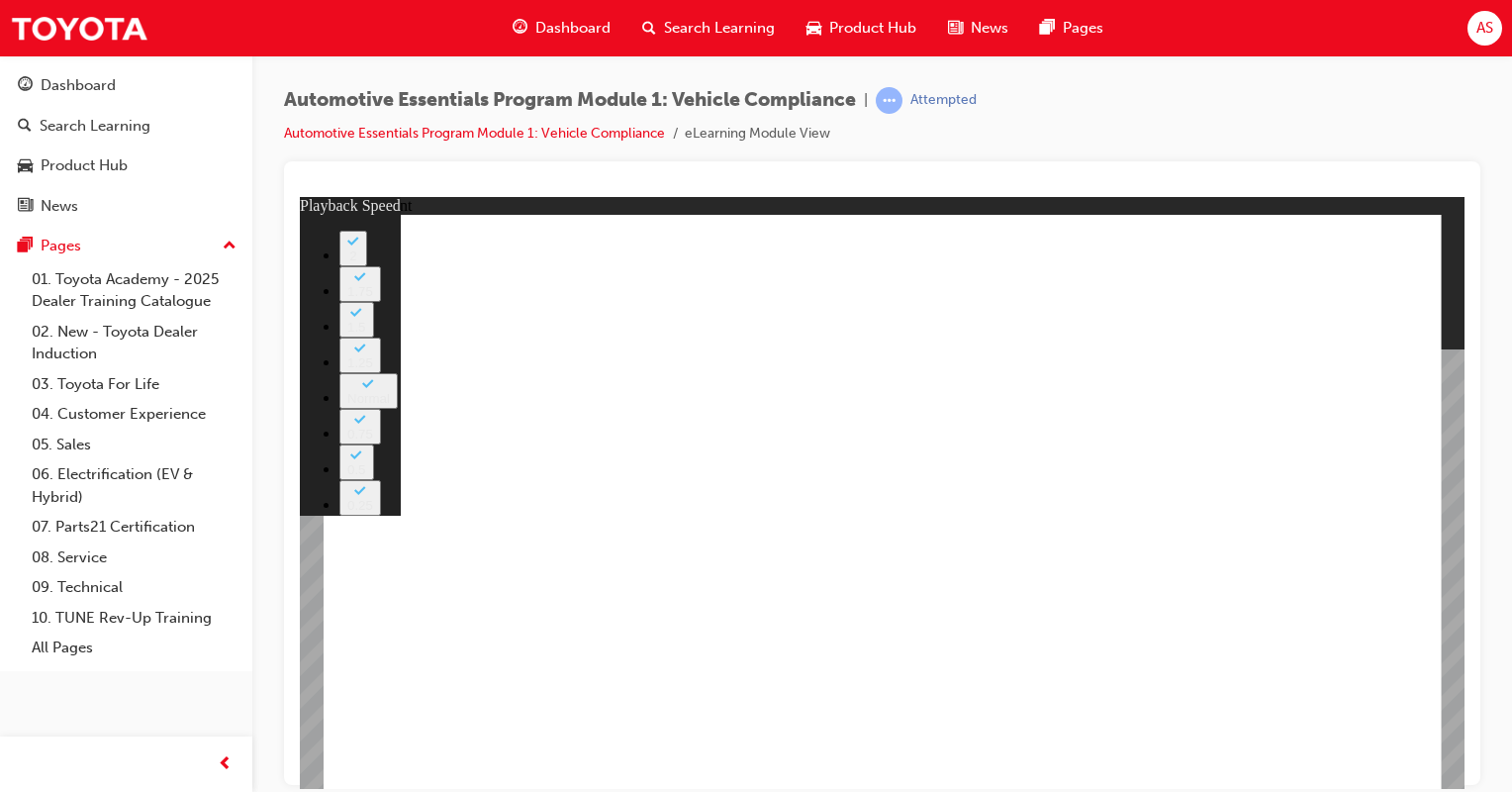 click 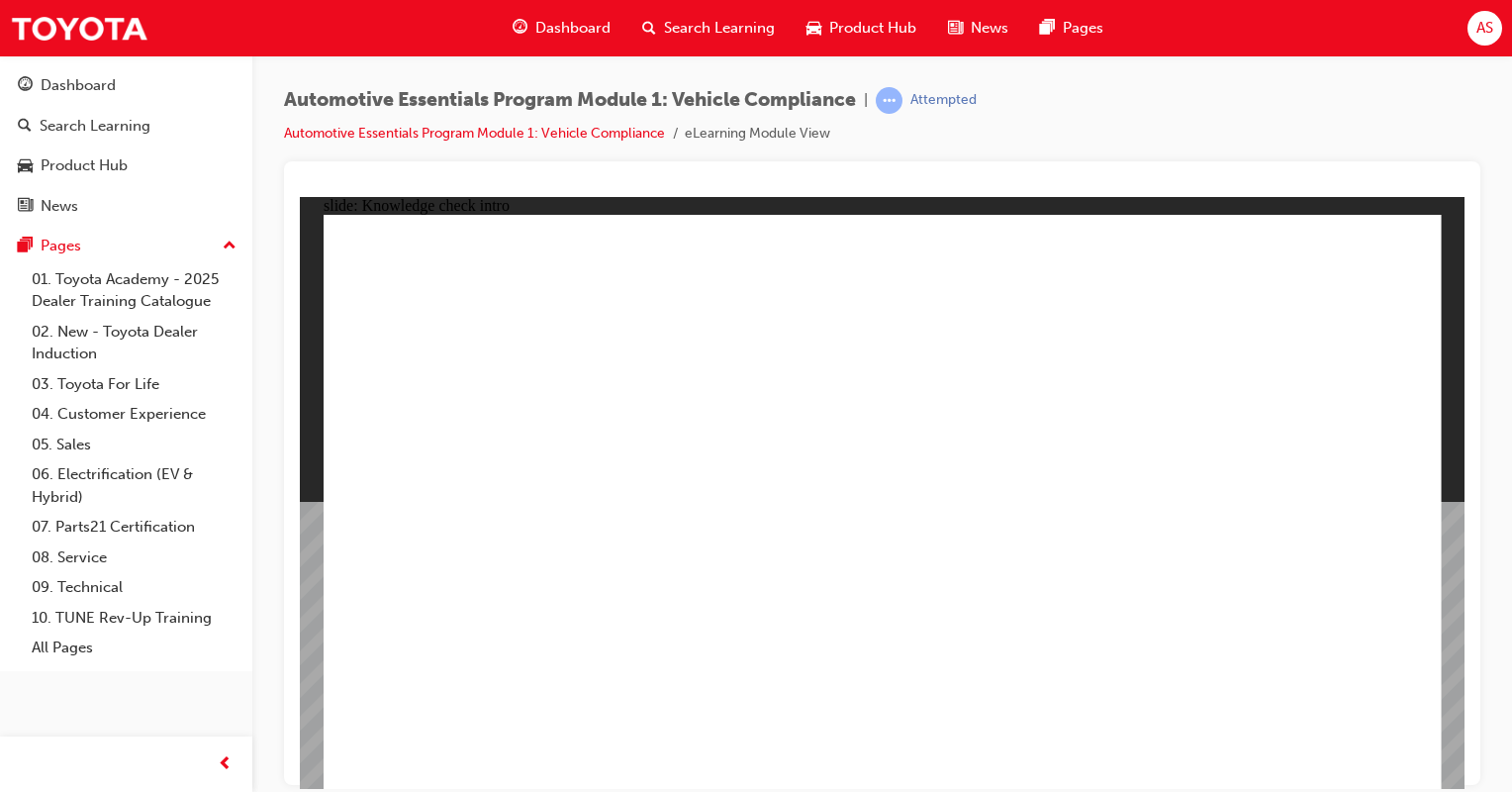 click 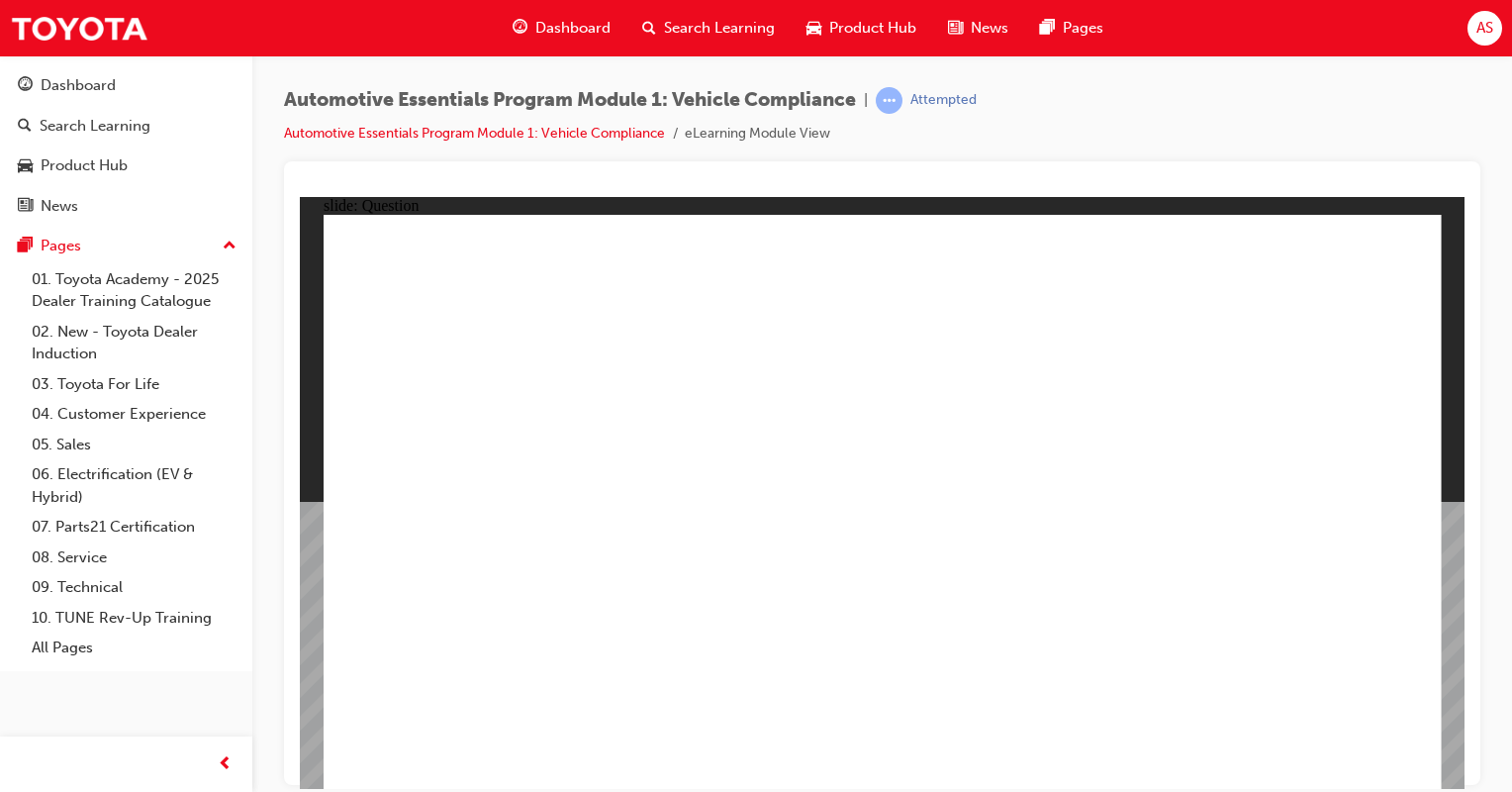click 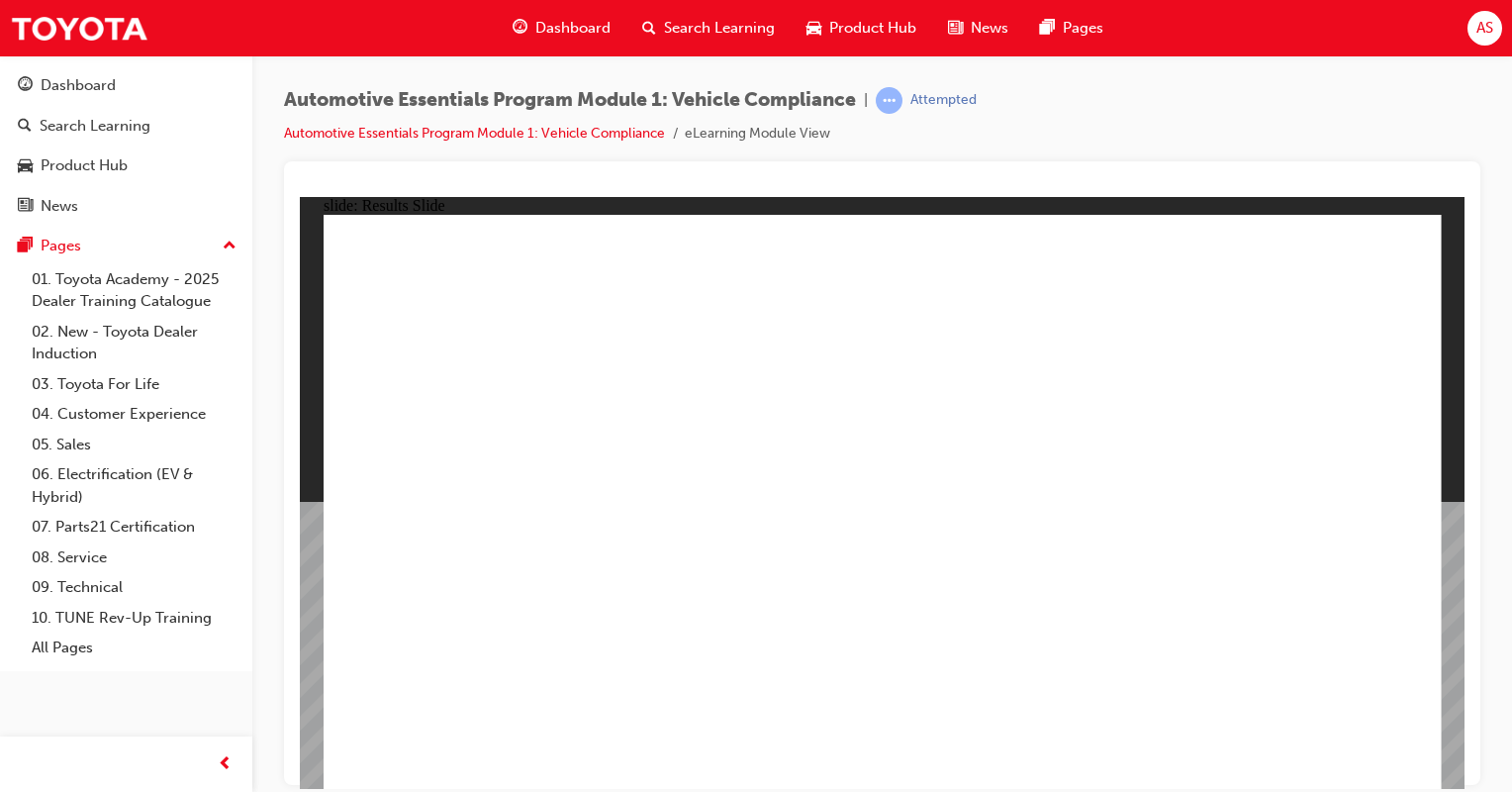 click 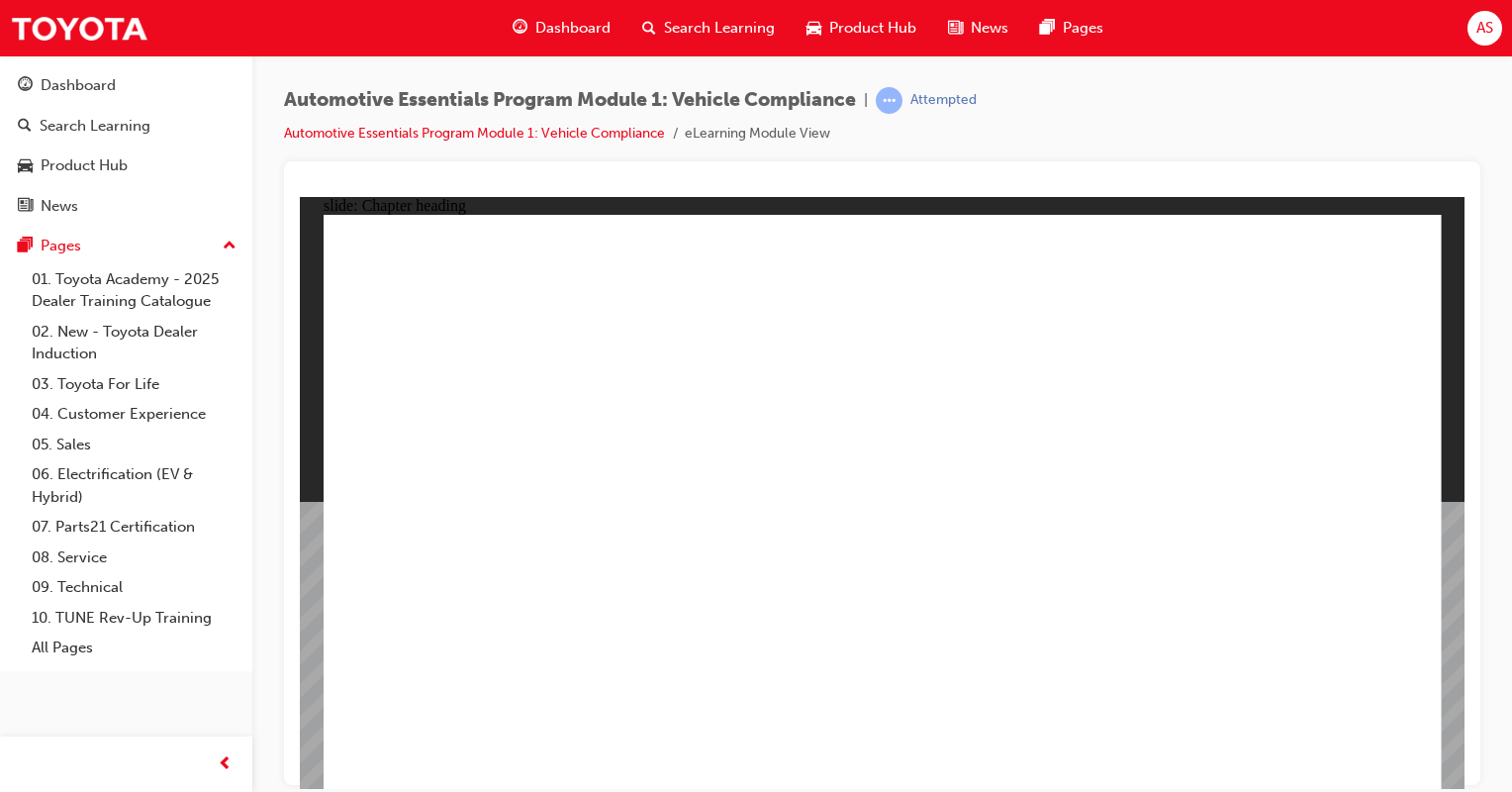 click 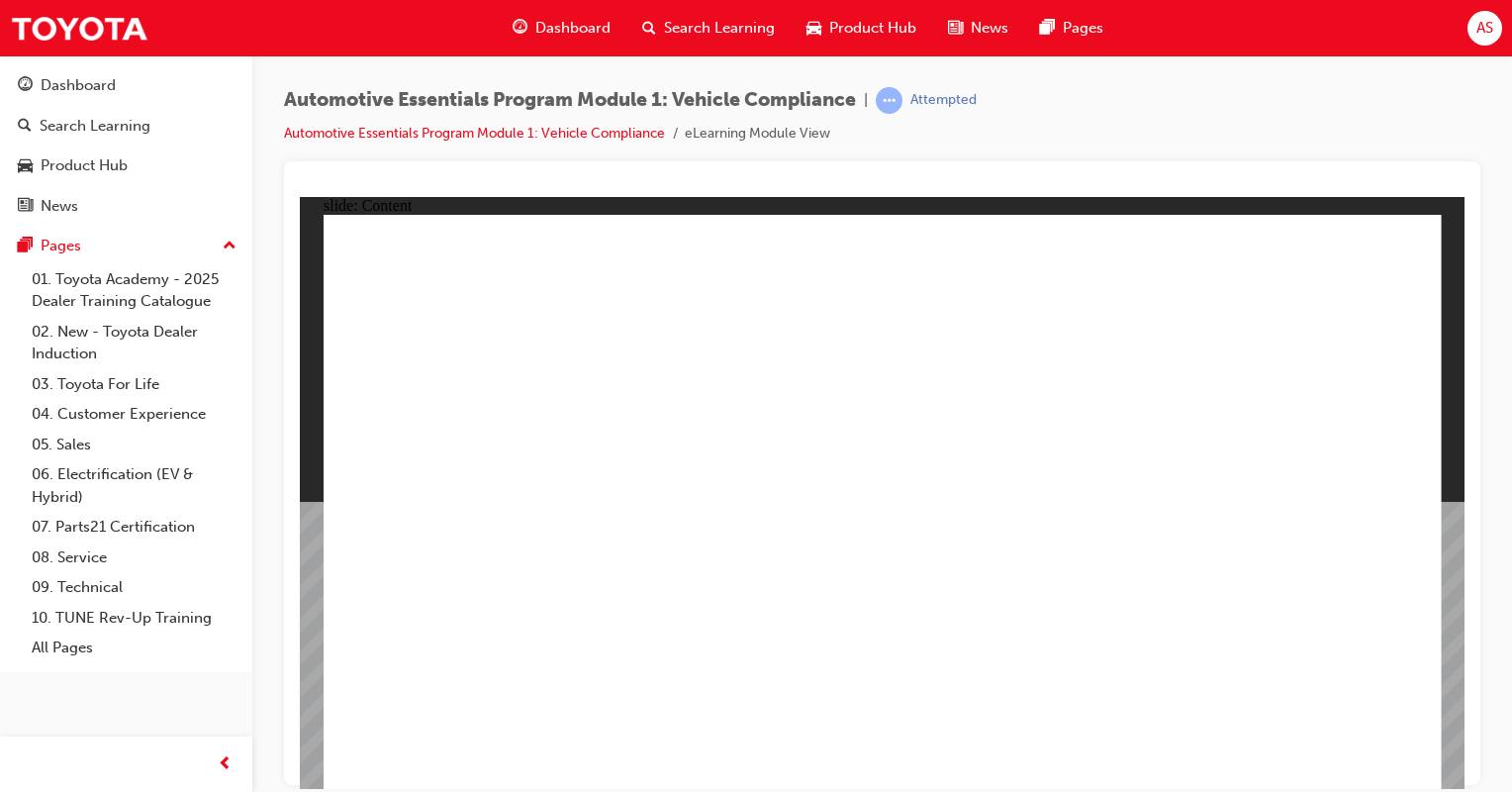 click 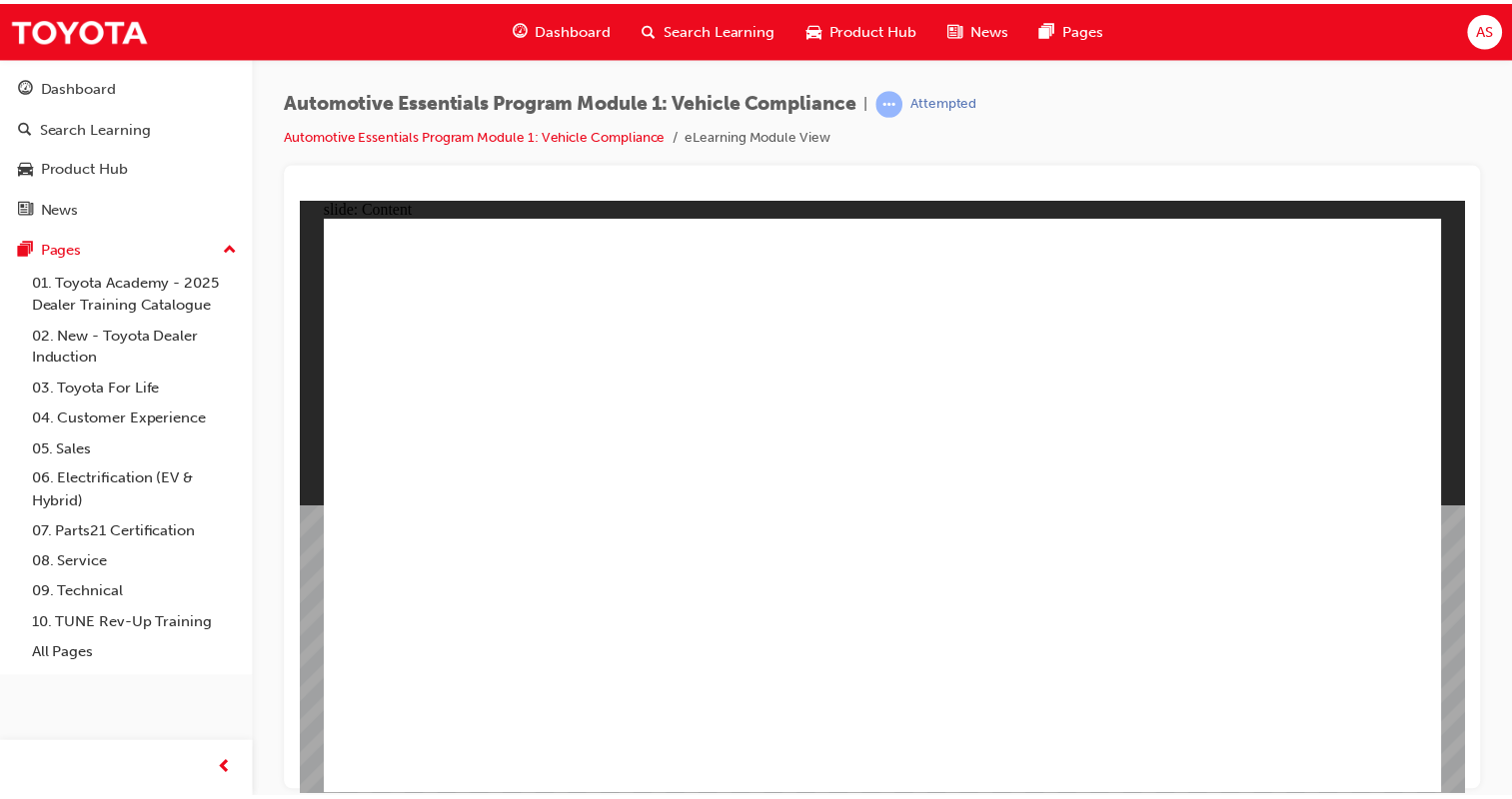 scroll, scrollTop: 0, scrollLeft: 0, axis: both 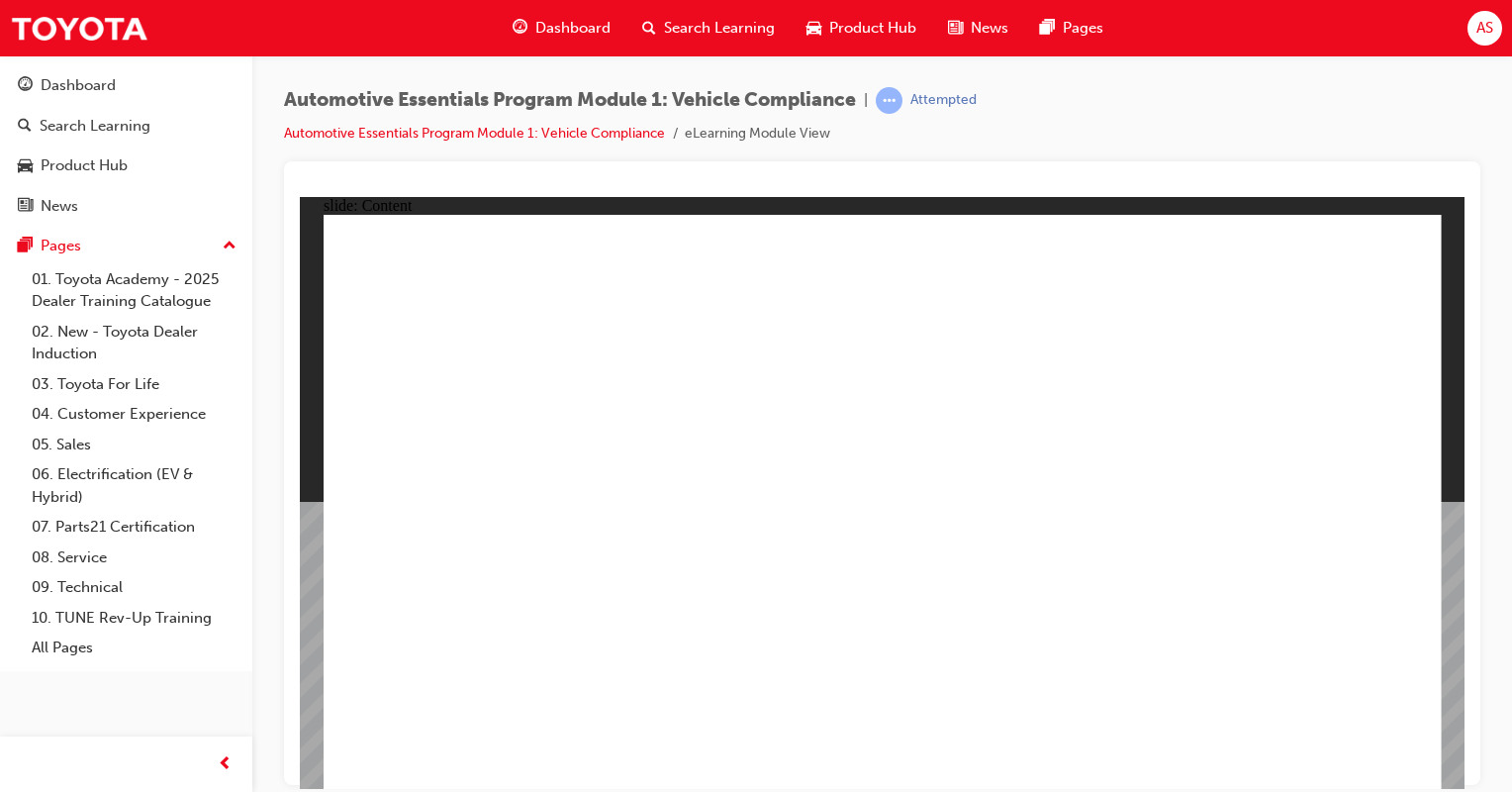 click 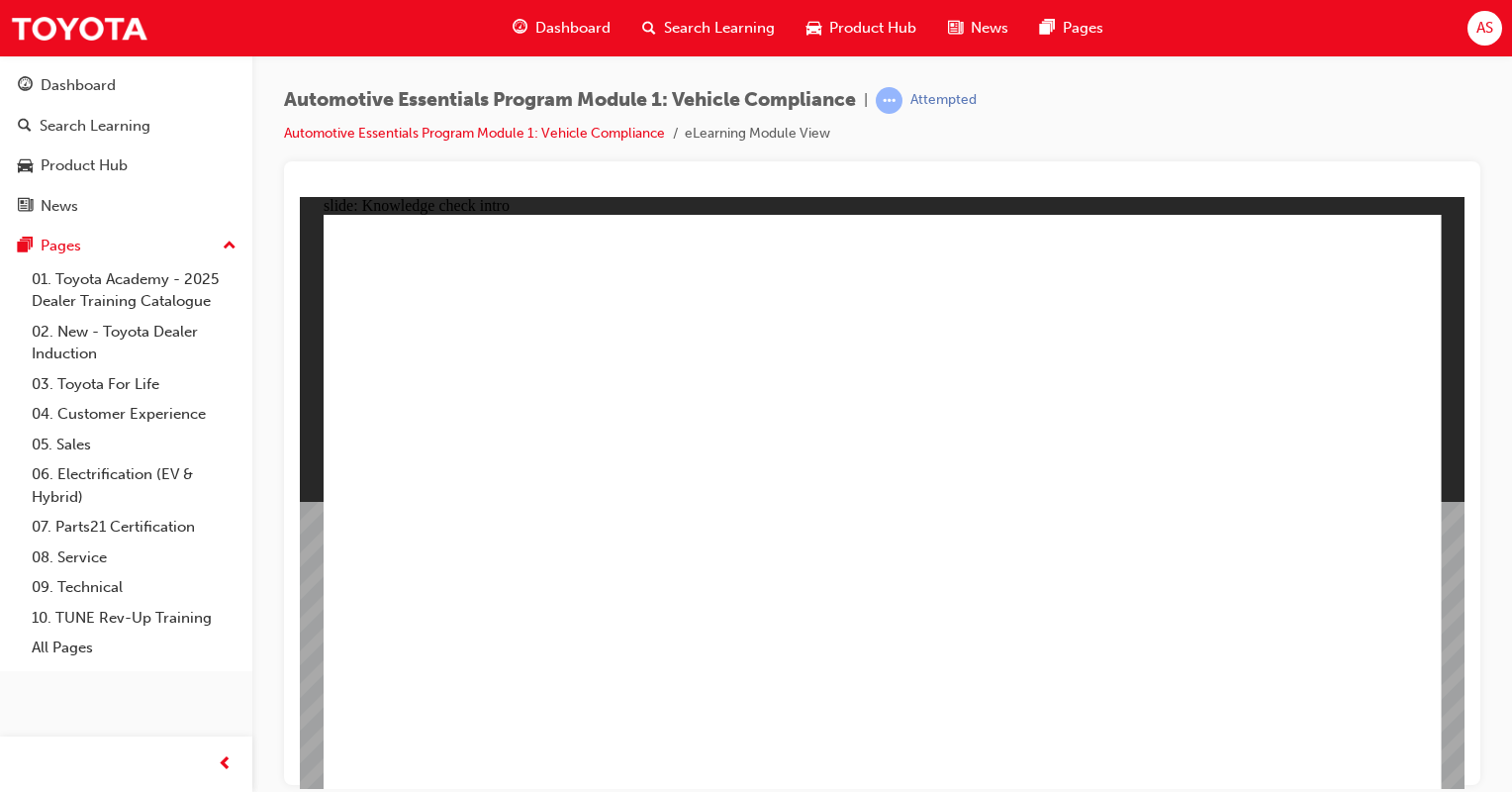 click 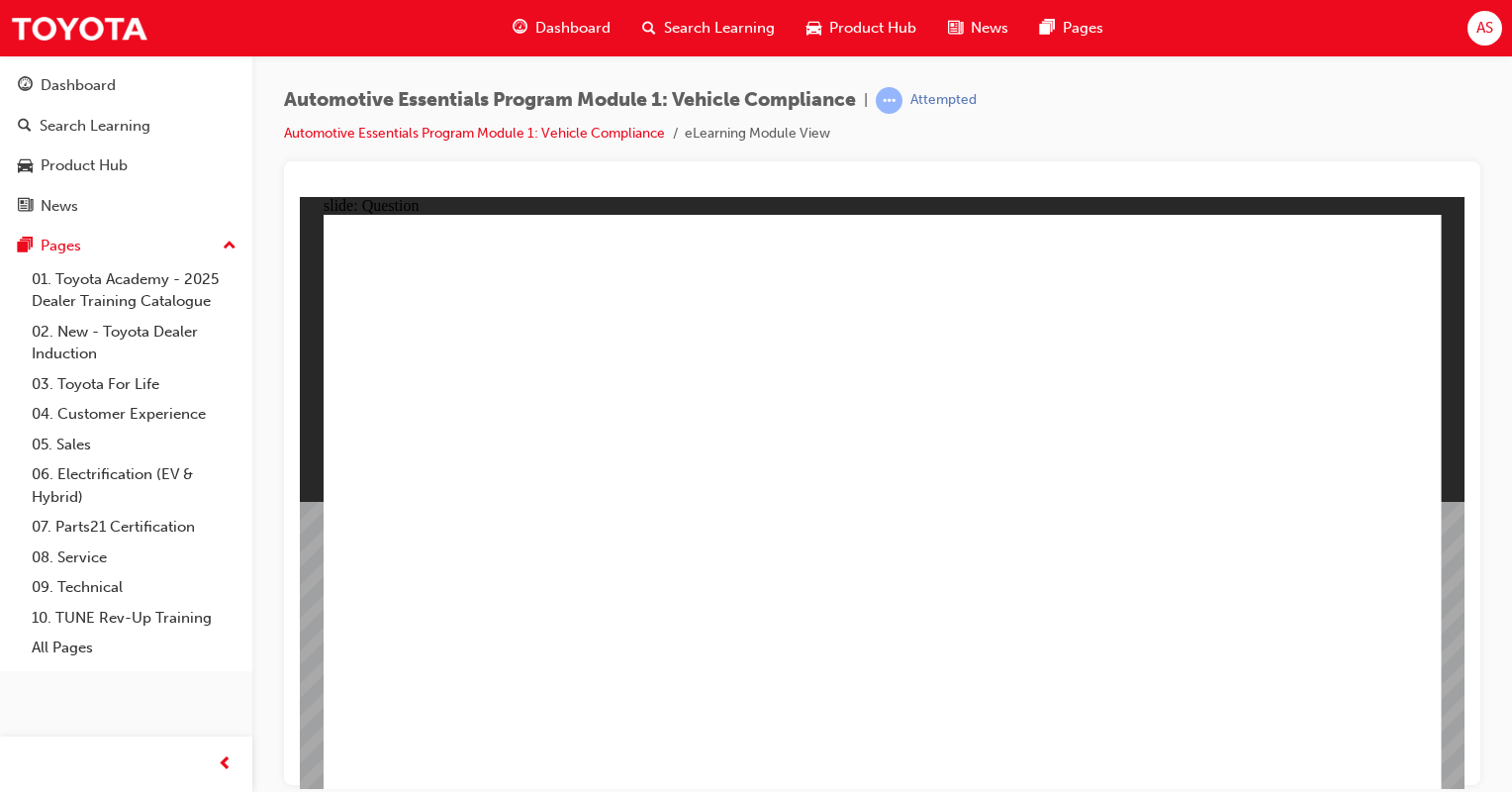 click 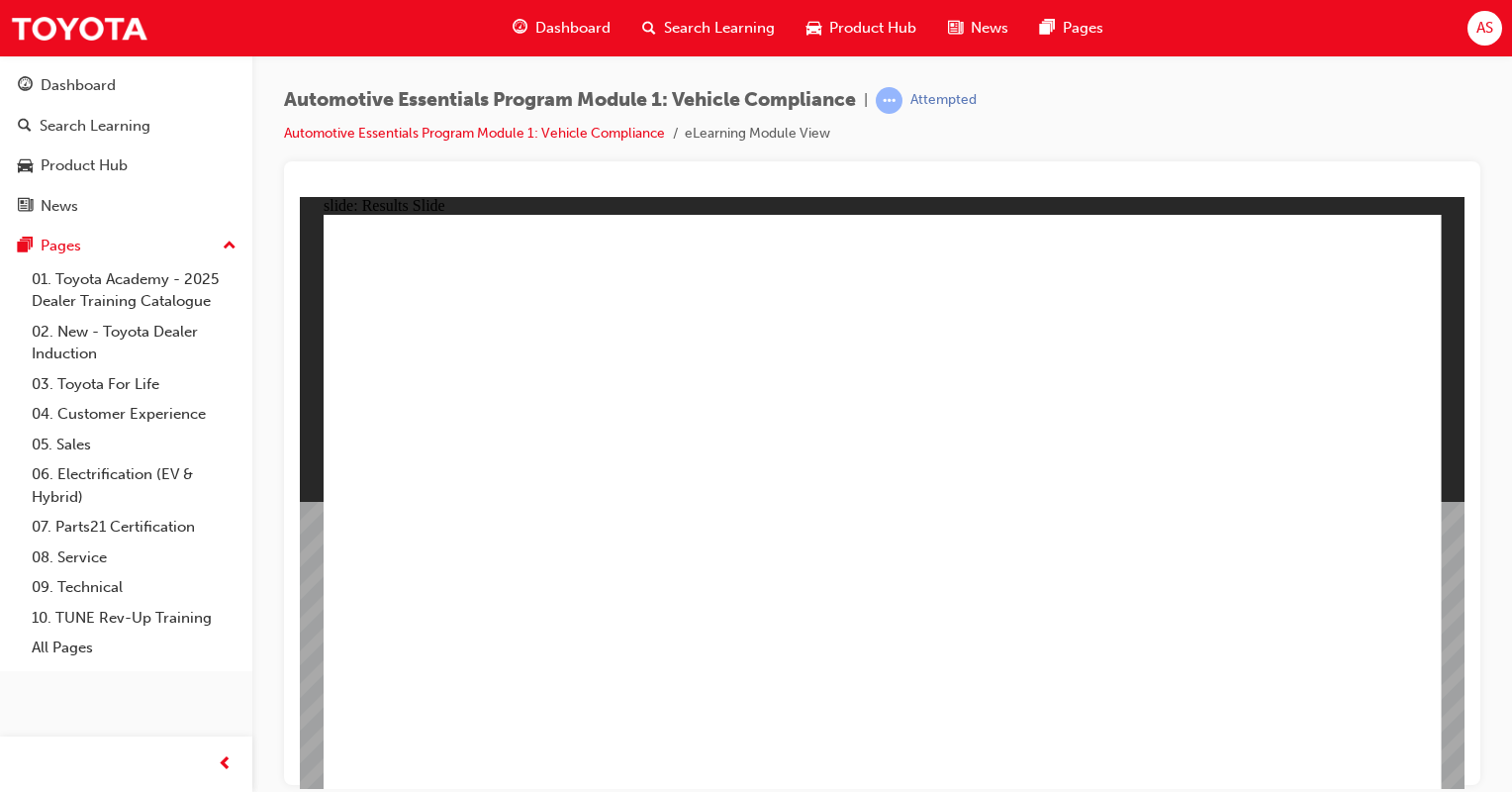 click 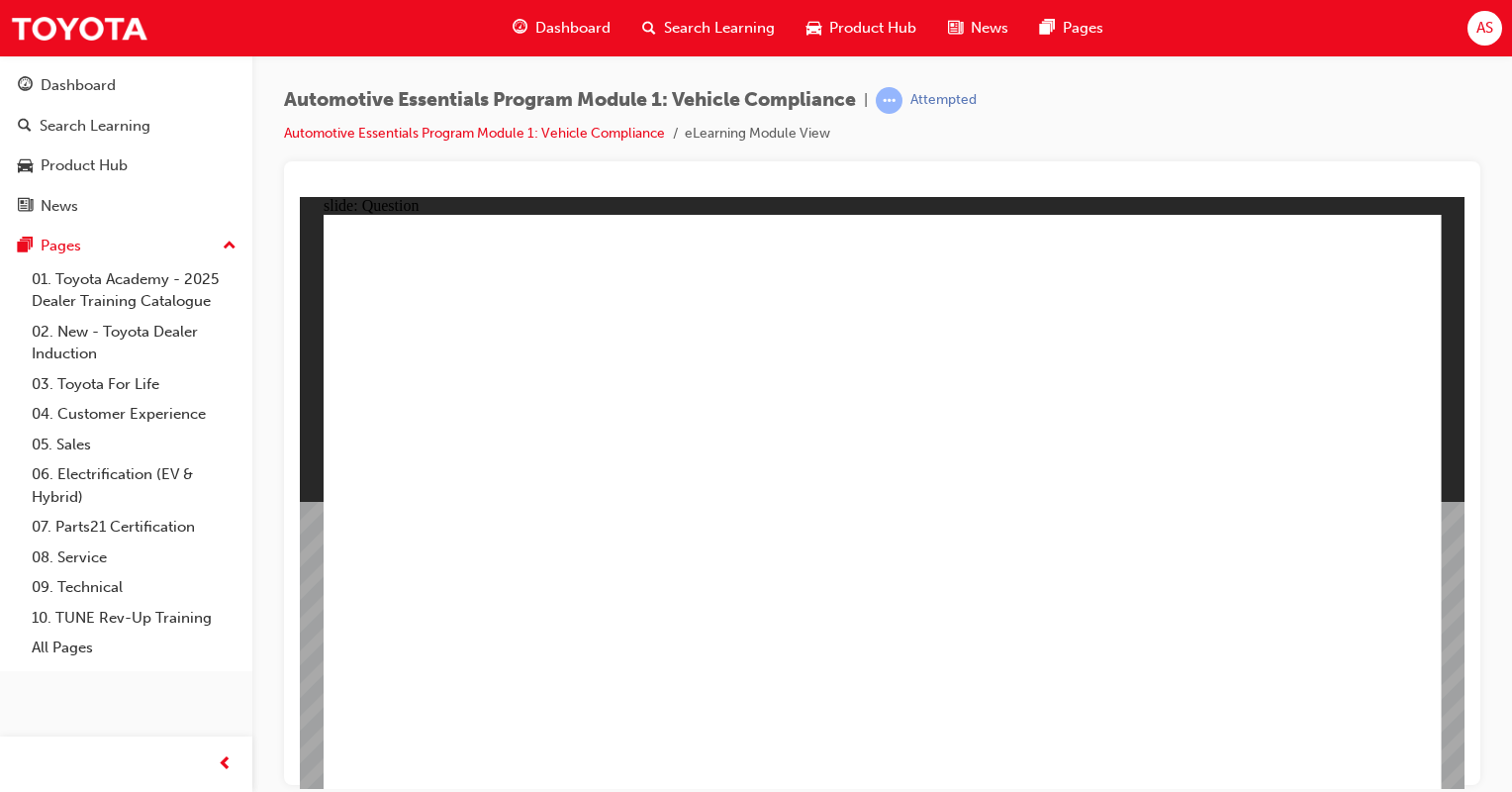 click 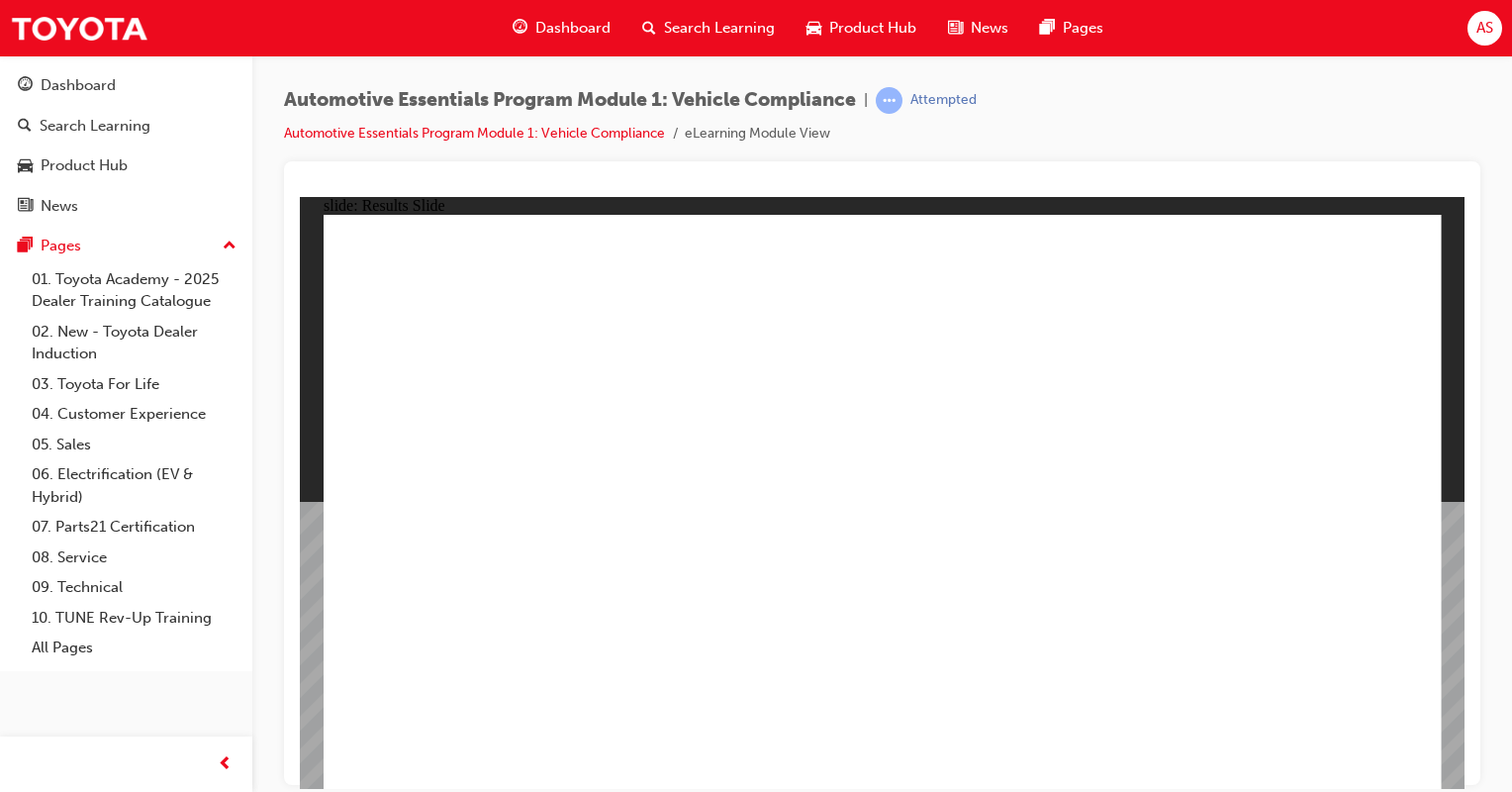 click 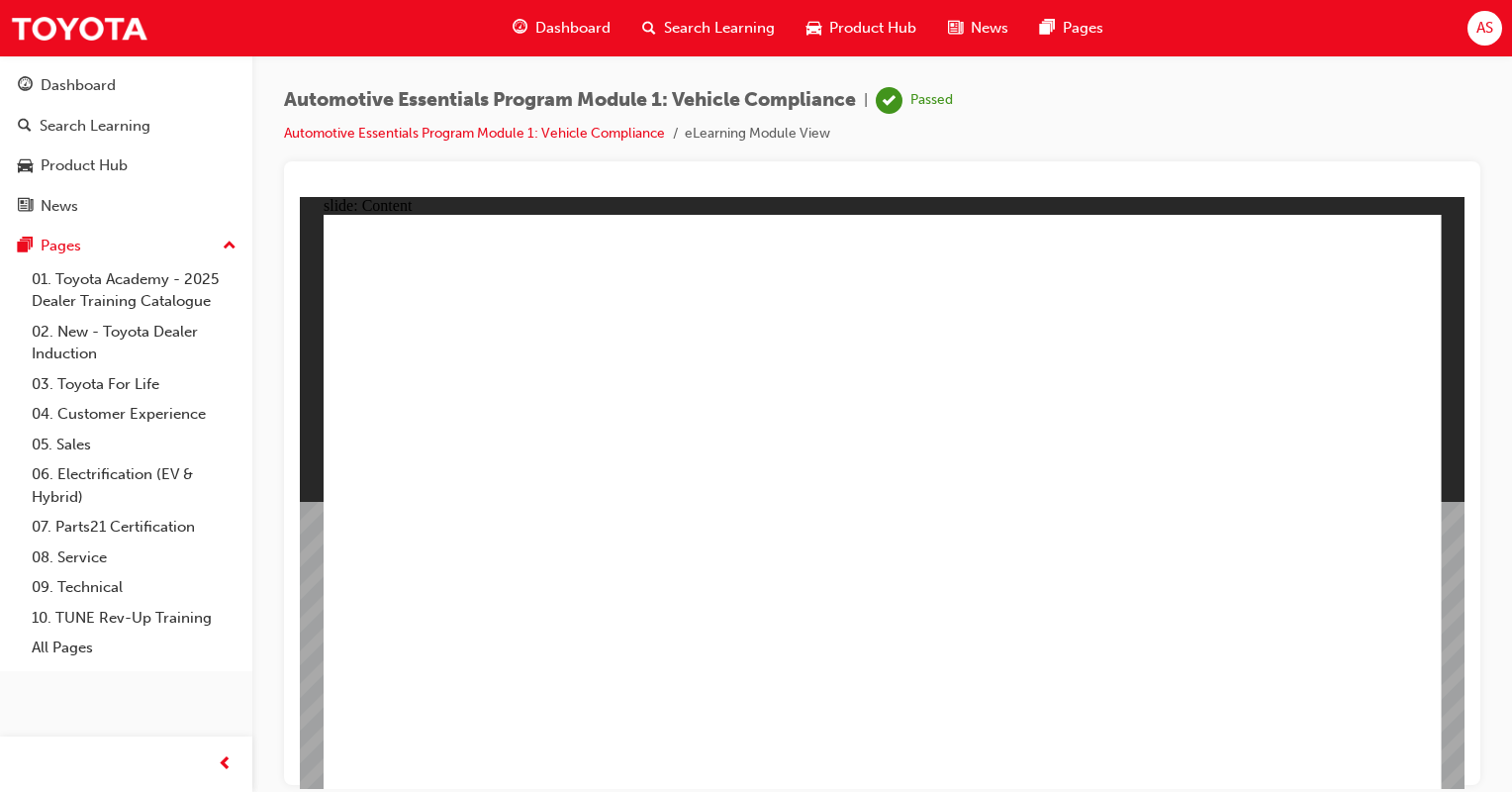 click 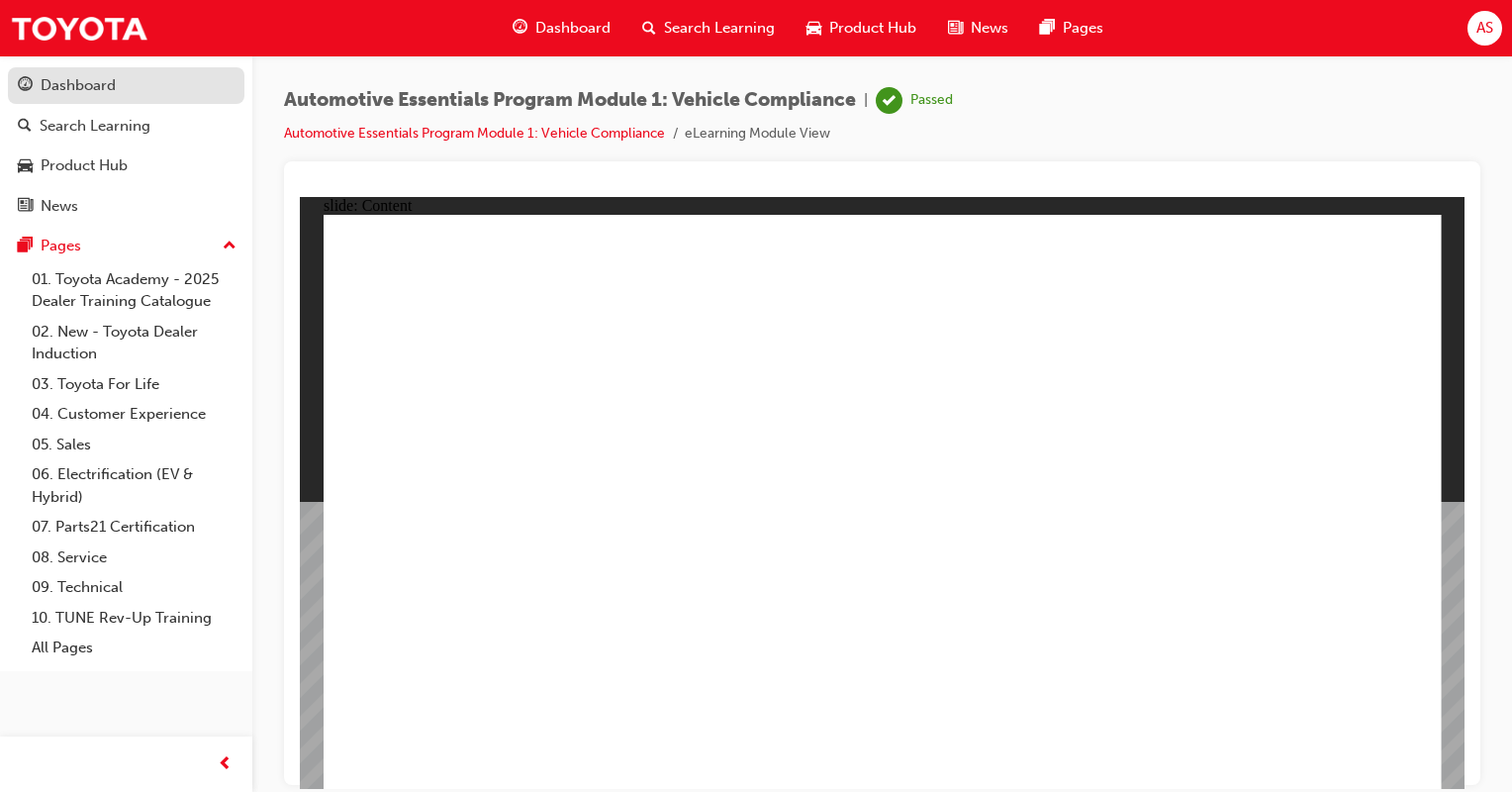 click on "Dashboard" at bounding box center (78, 85) 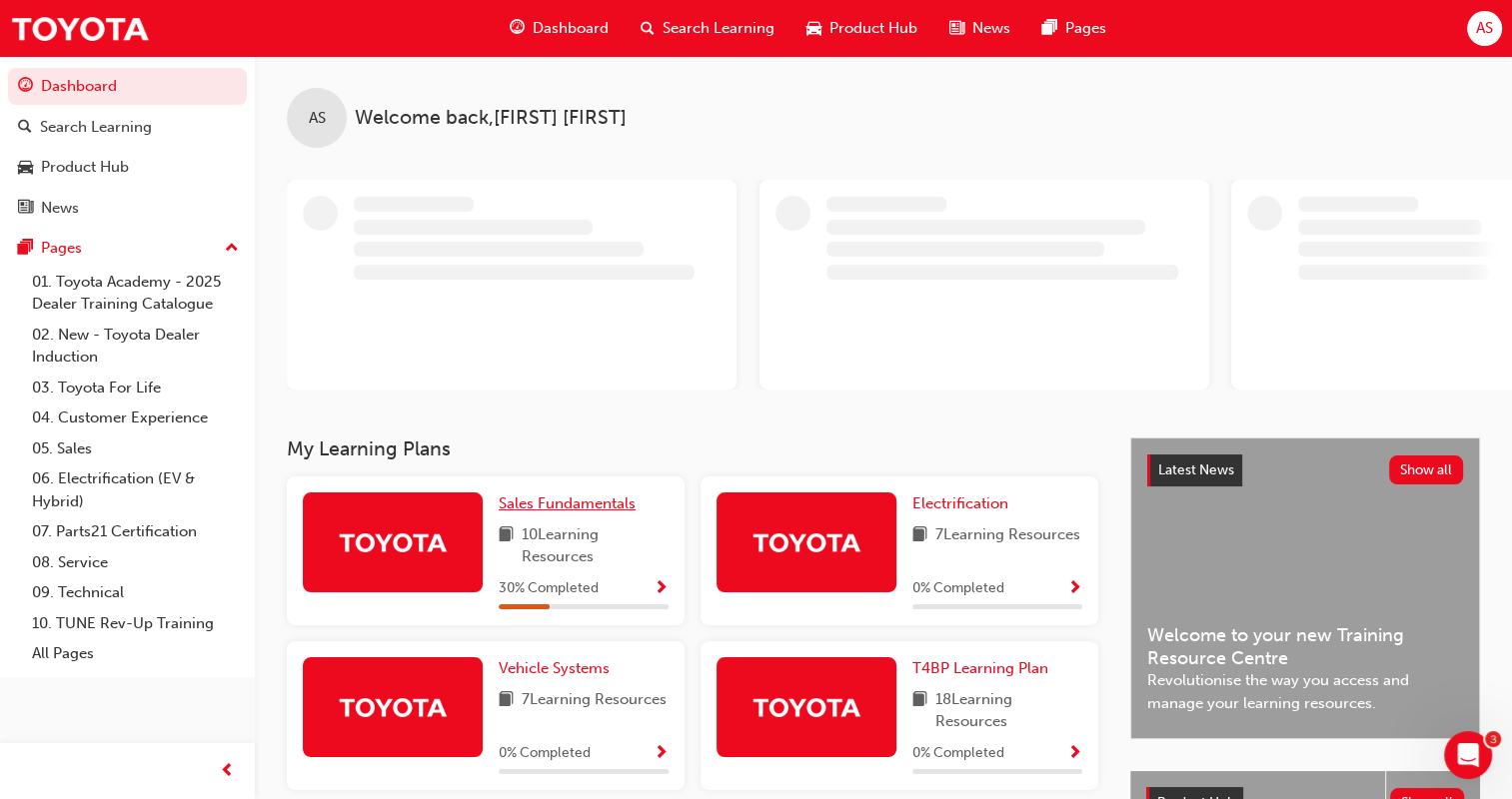 click on "Sales Fundamentals" at bounding box center [567, 503] 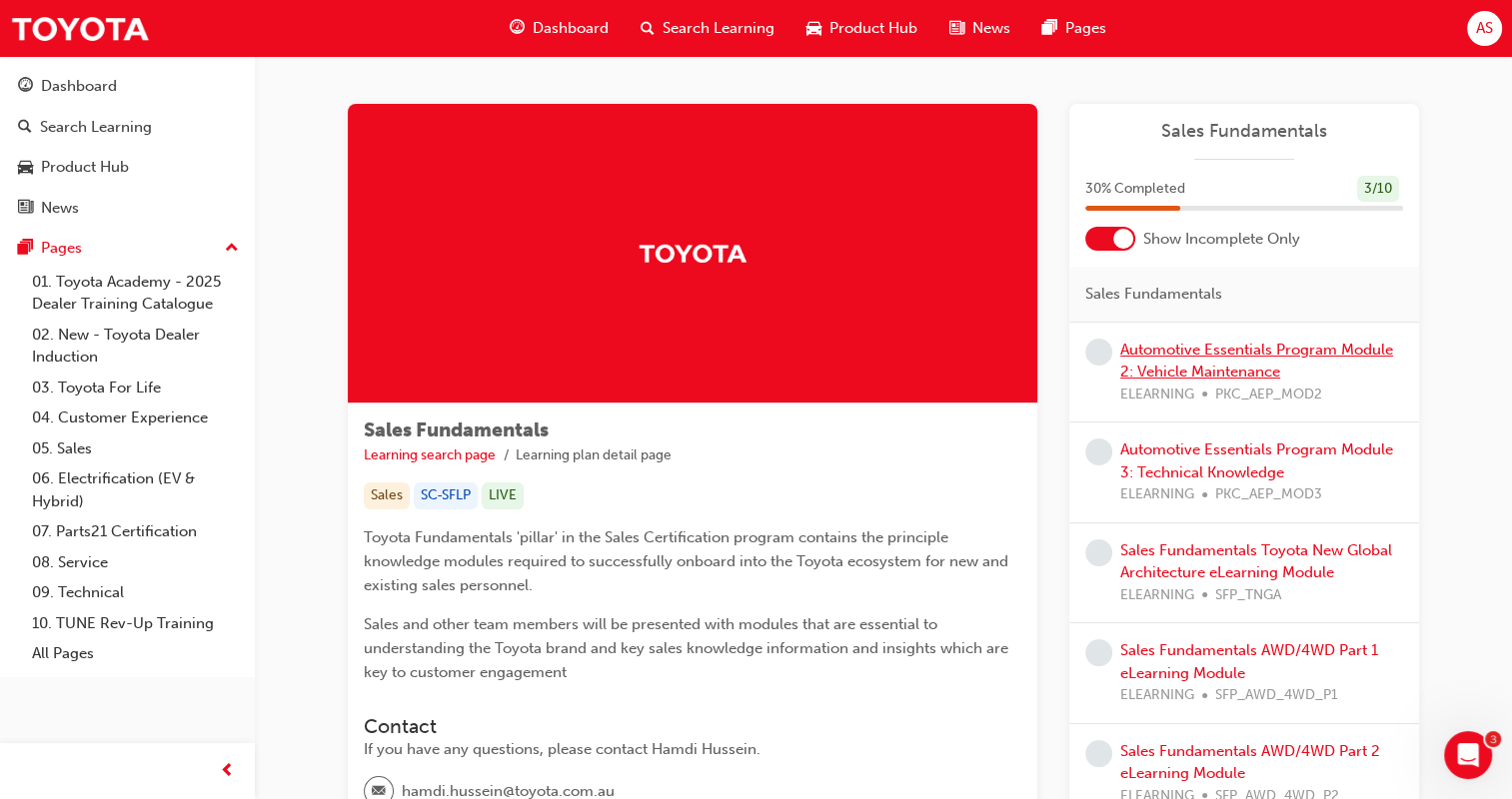 click on "Automotive Essentials Program Module 2: Vehicle Maintenance" at bounding box center (1256, 361) 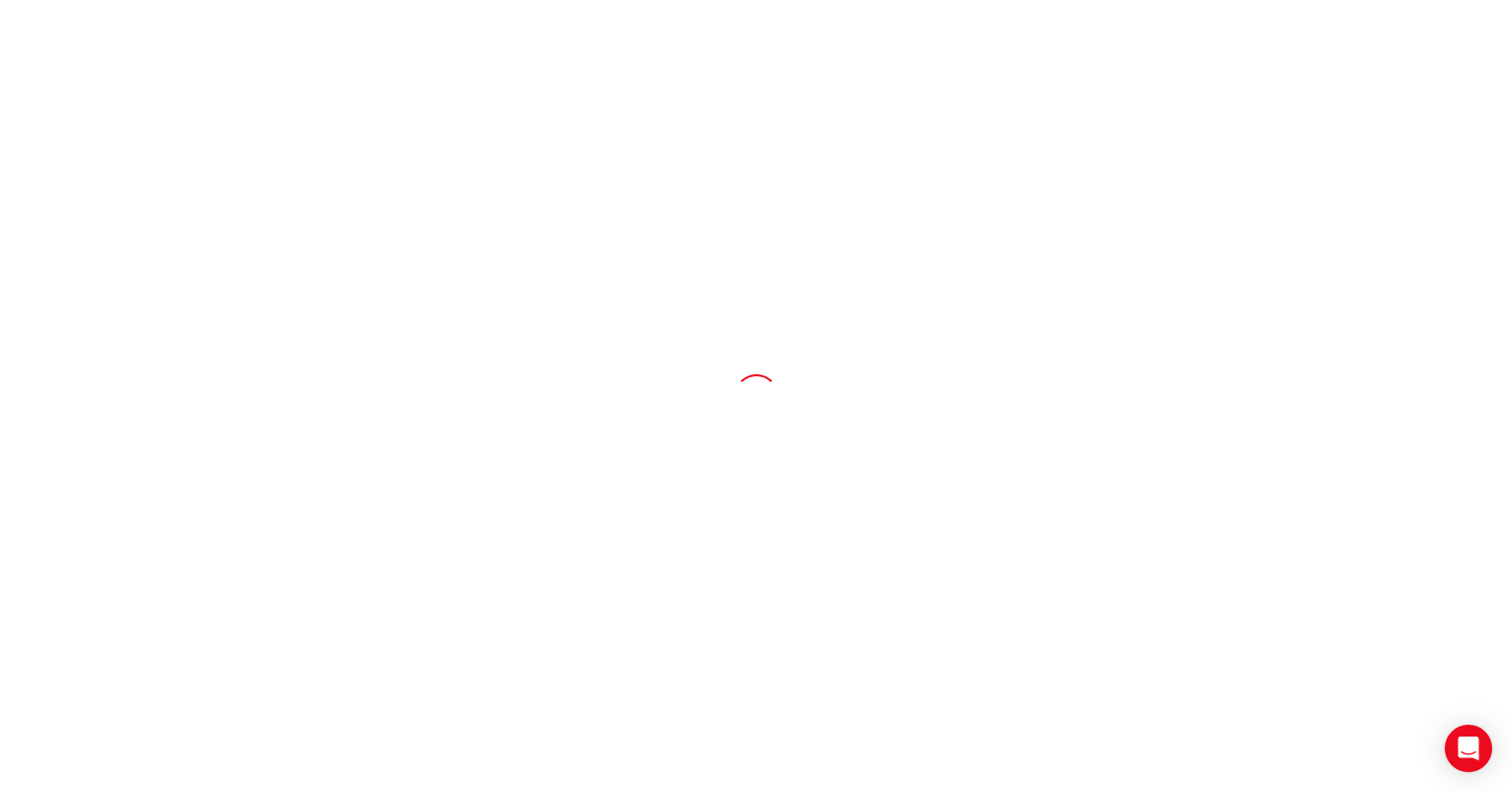 scroll, scrollTop: 0, scrollLeft: 0, axis: both 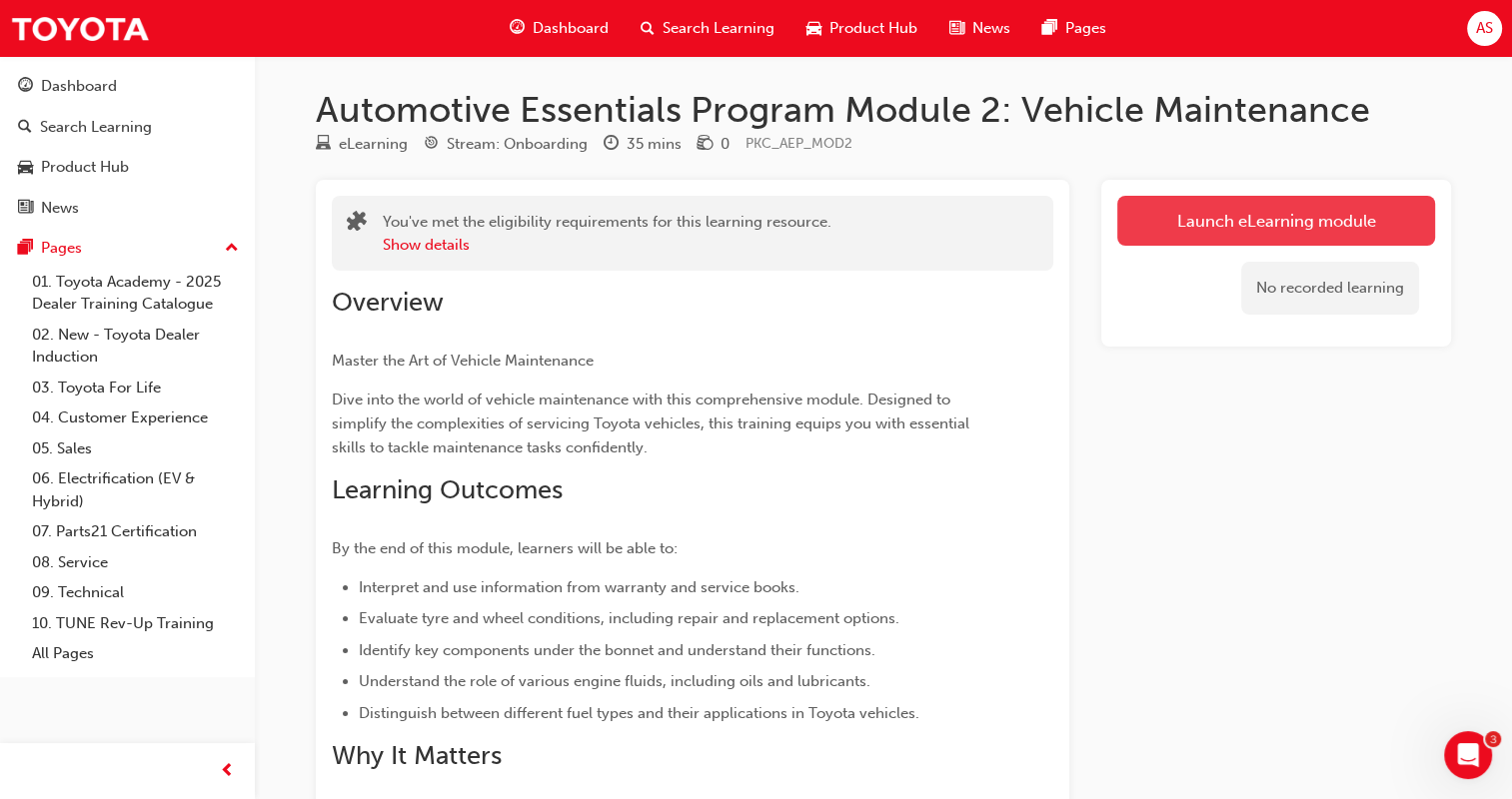 click on "Launch eLearning module" at bounding box center [1276, 221] 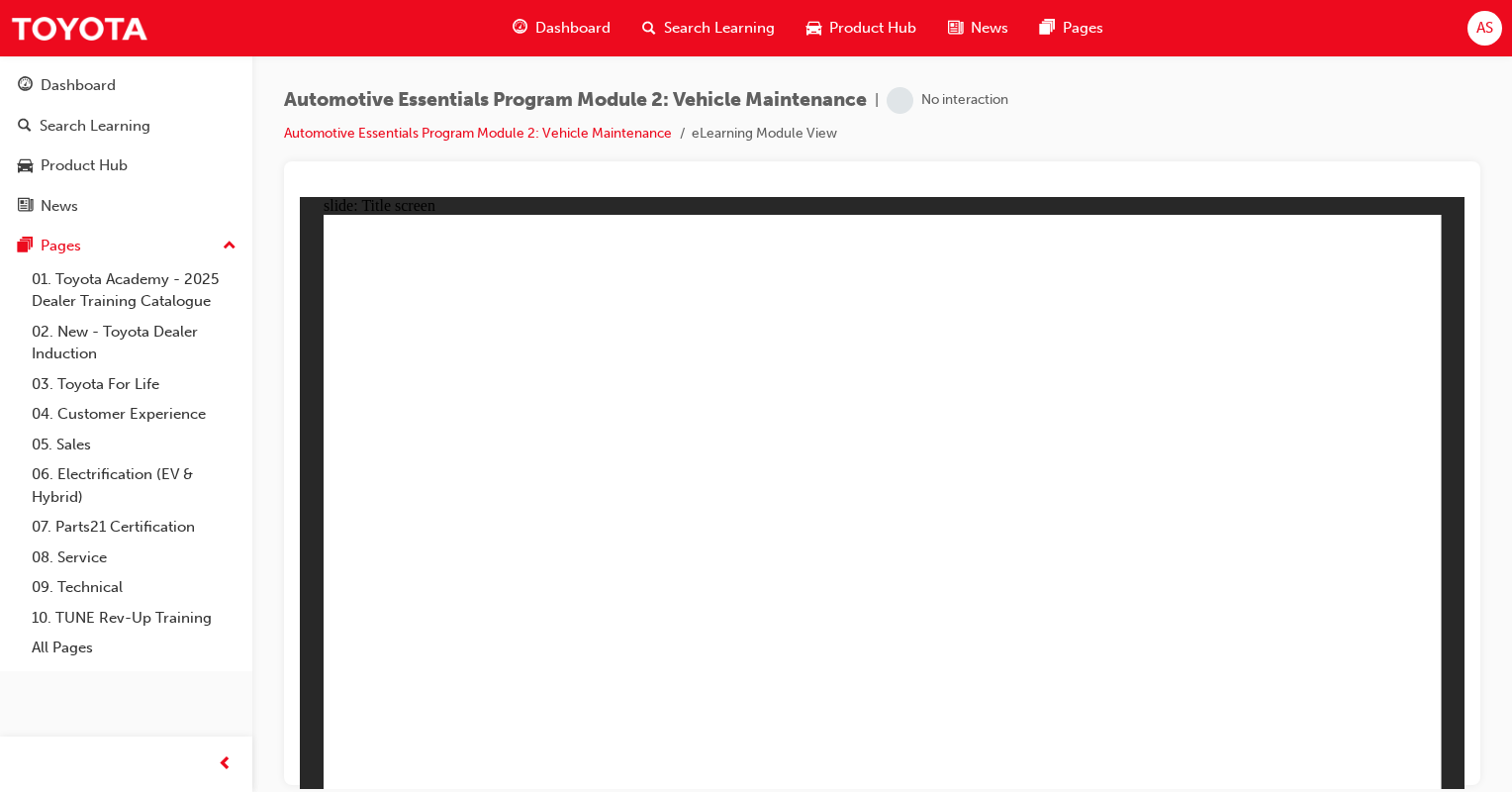 scroll, scrollTop: 0, scrollLeft: 0, axis: both 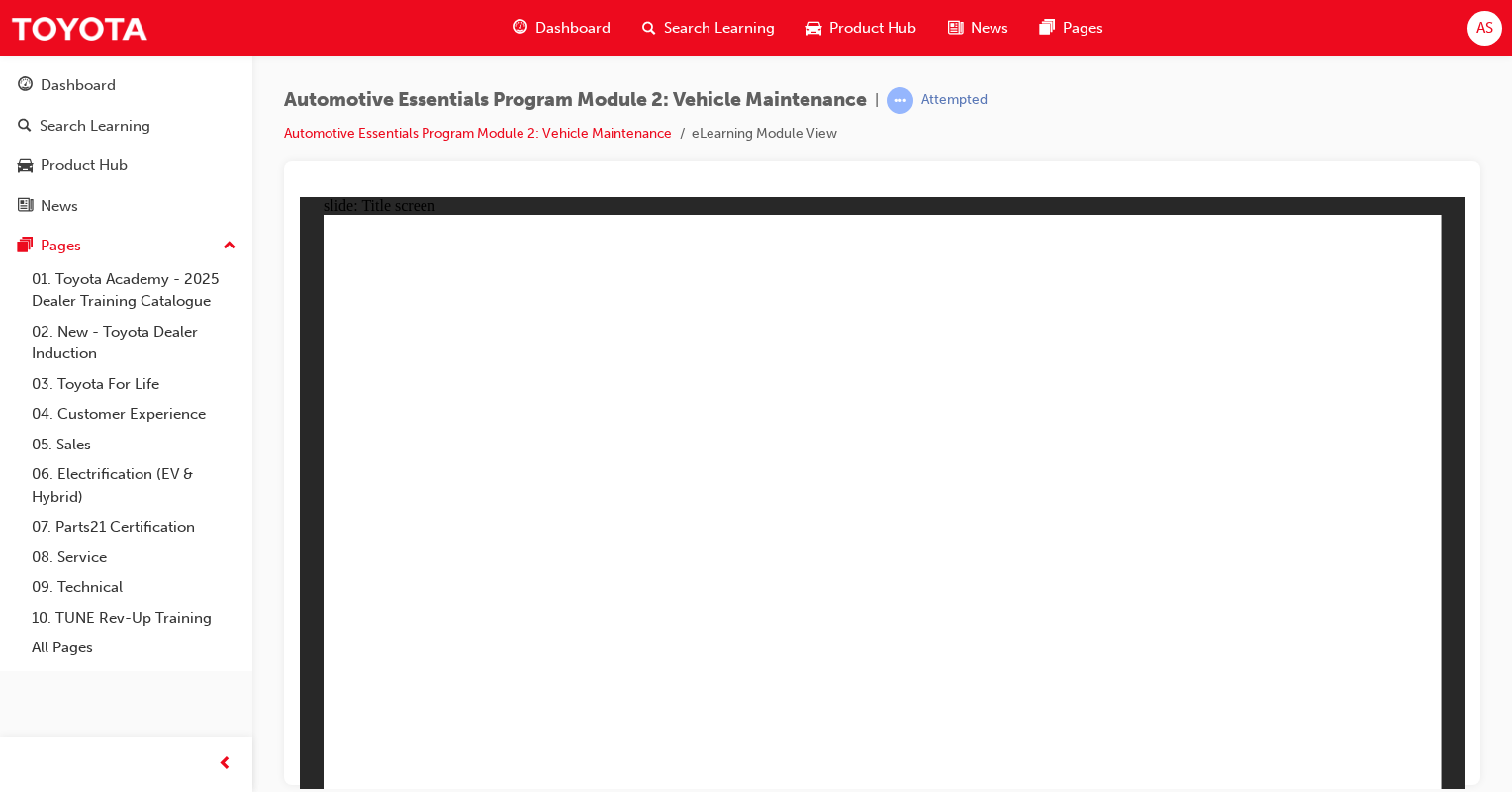 click 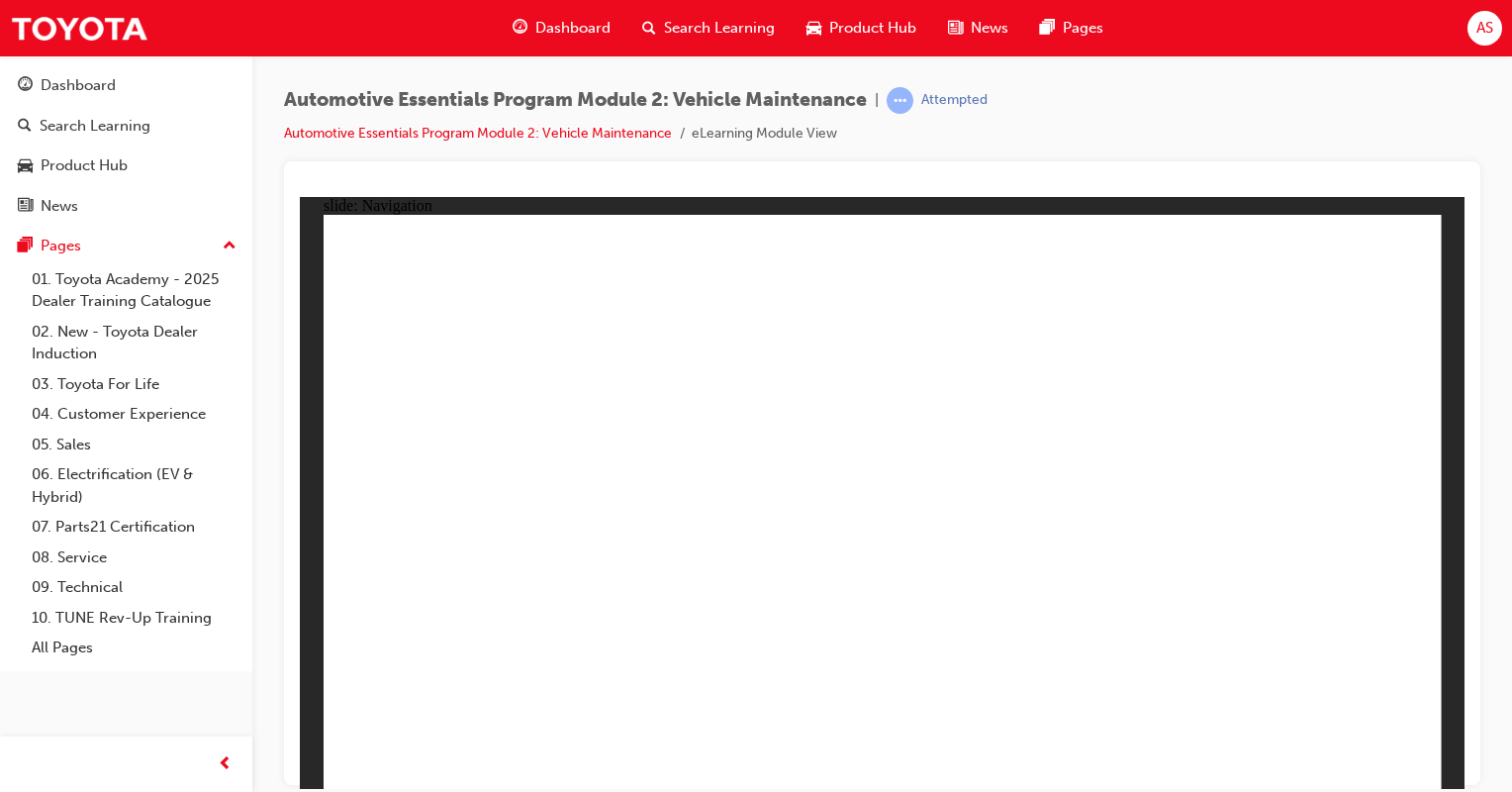 click 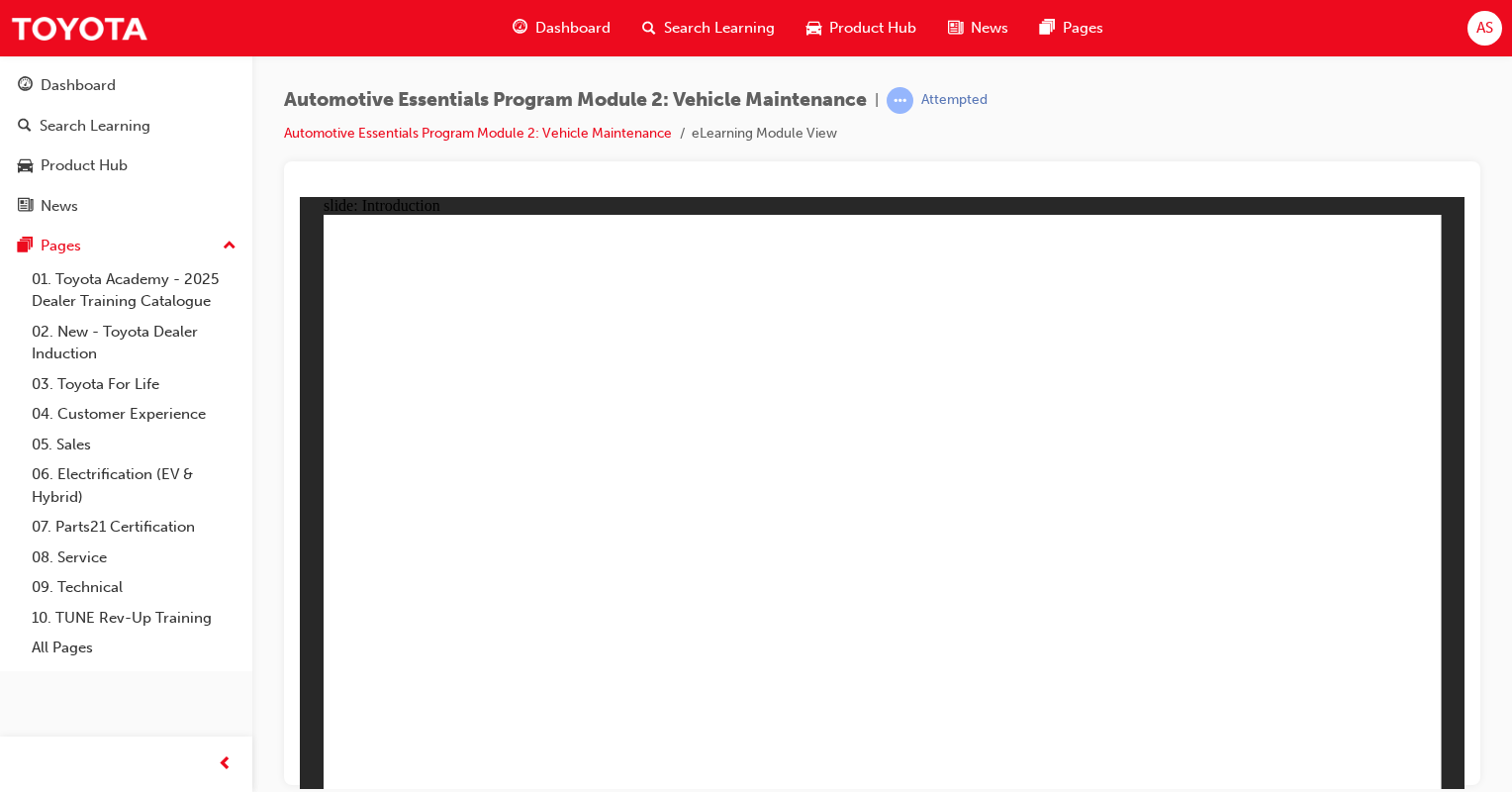 click 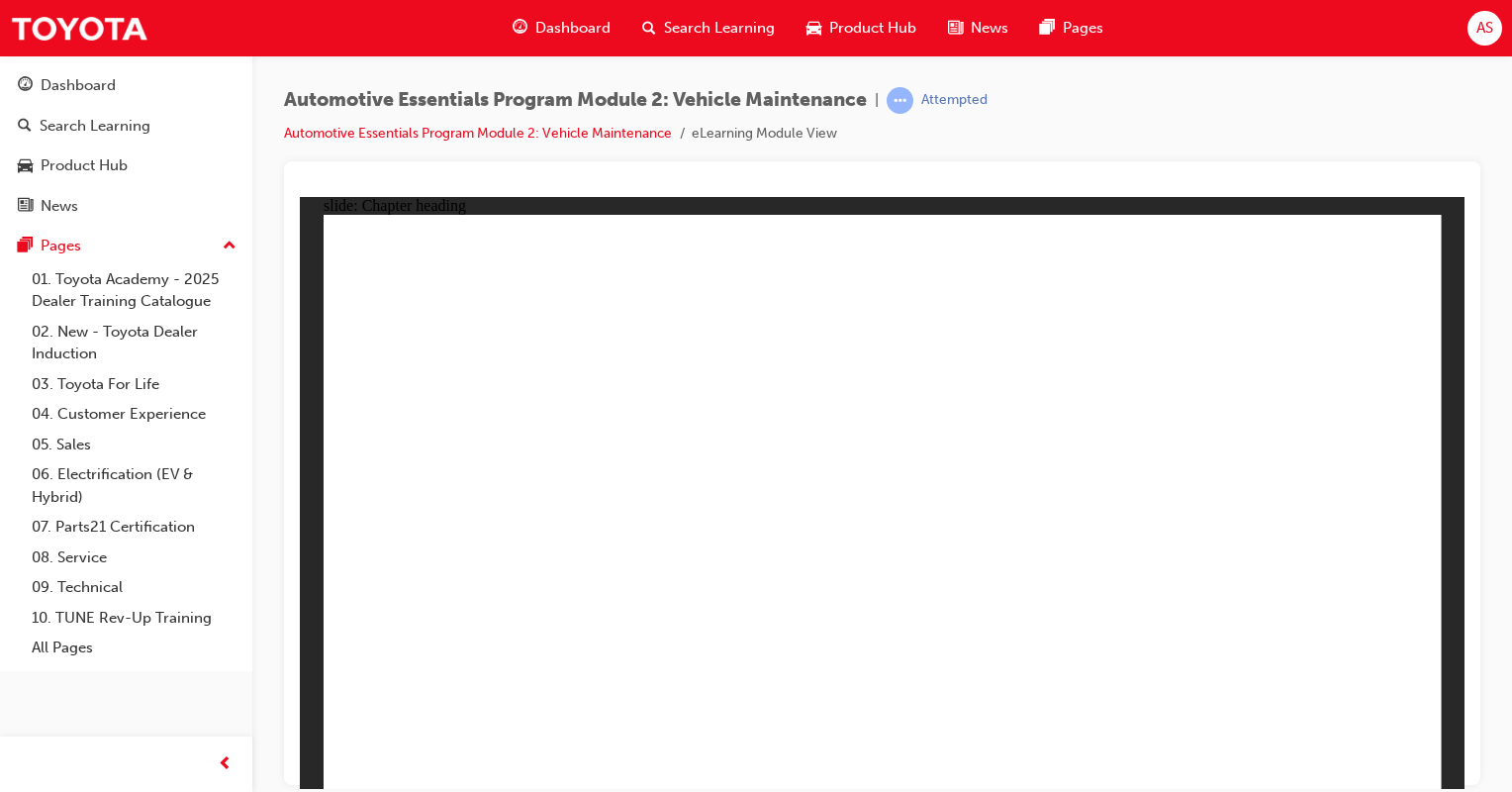 click 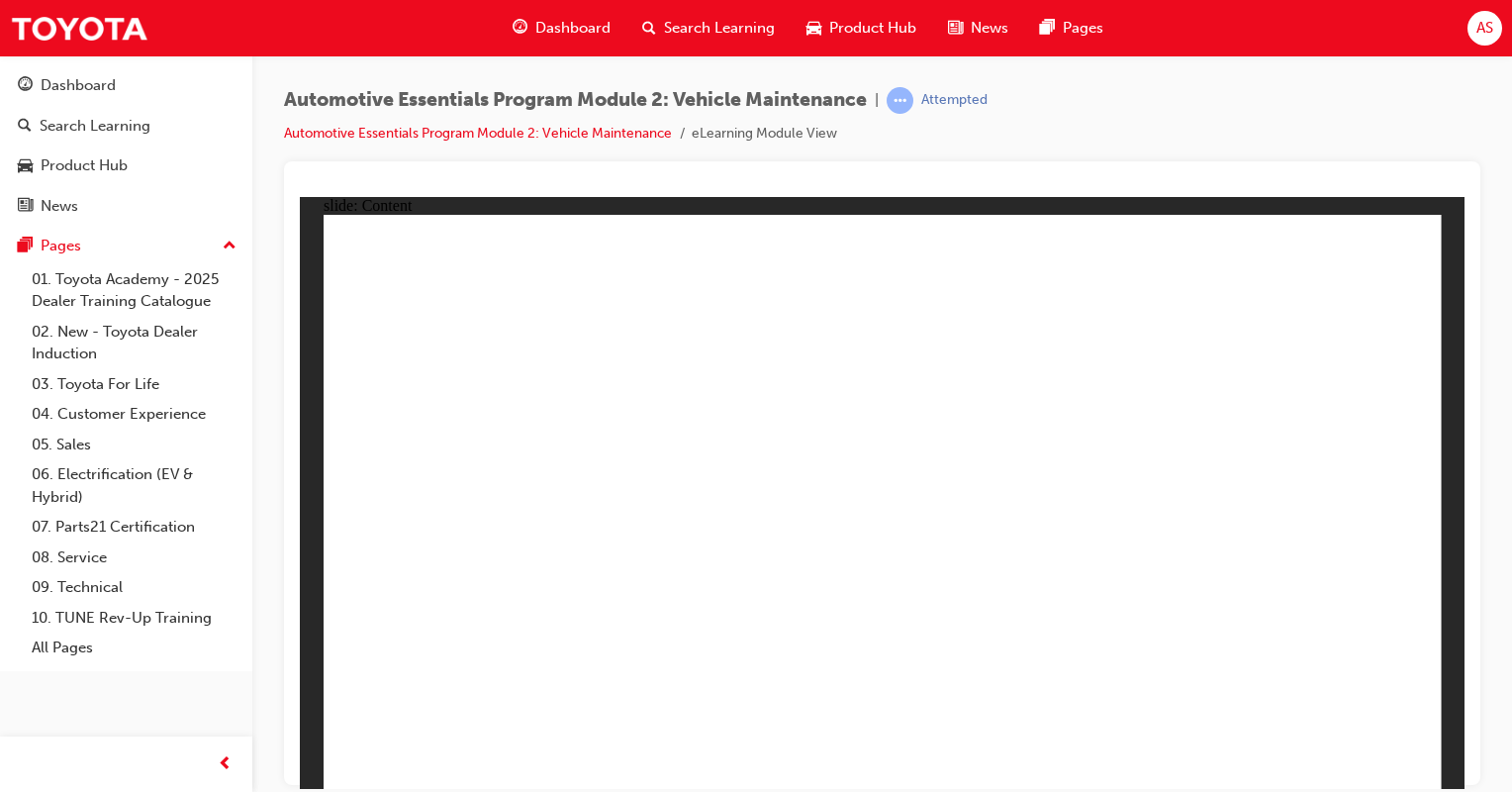 click 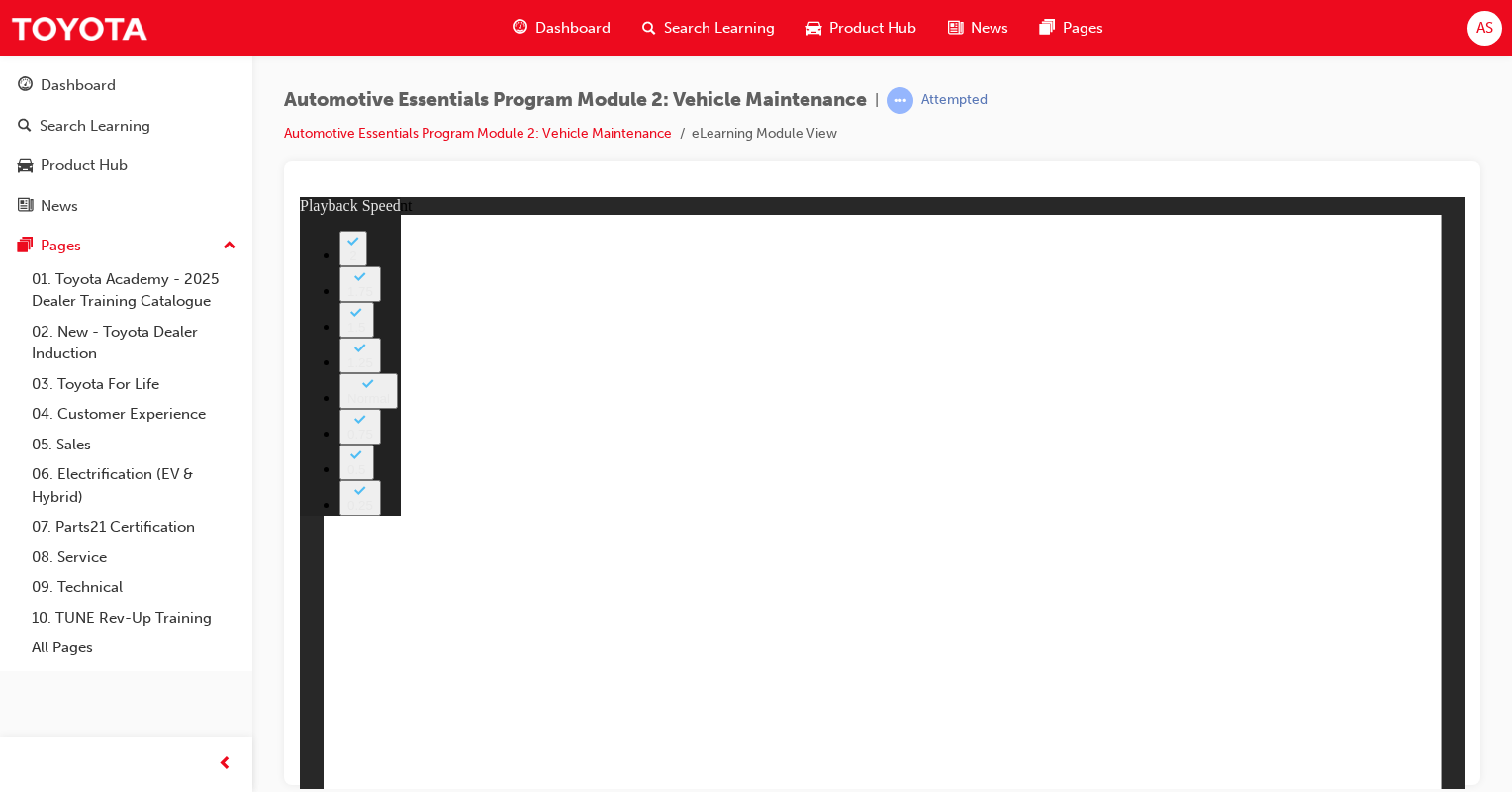 click at bounding box center [535, 10096] 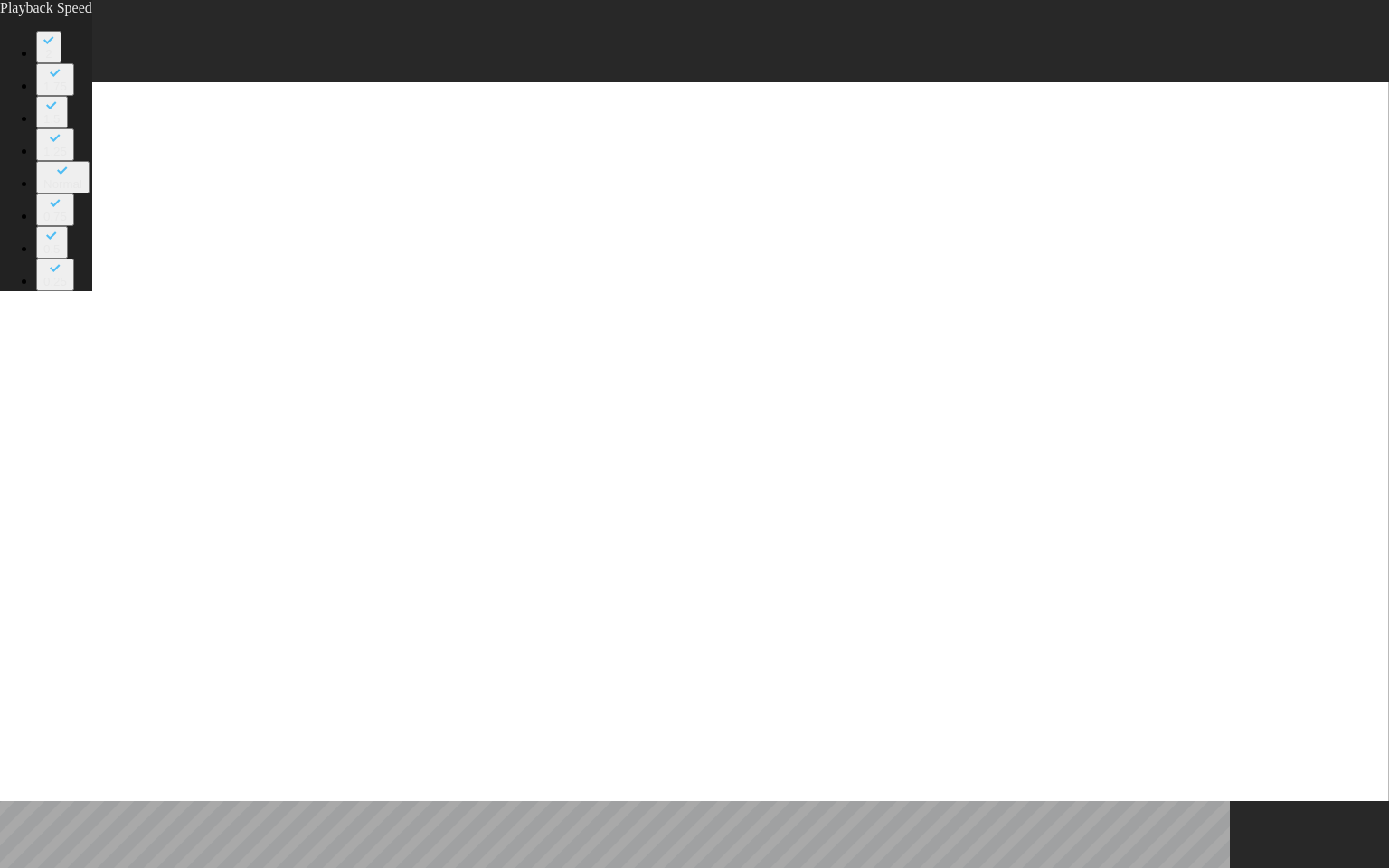 click at bounding box center (694, 12598) 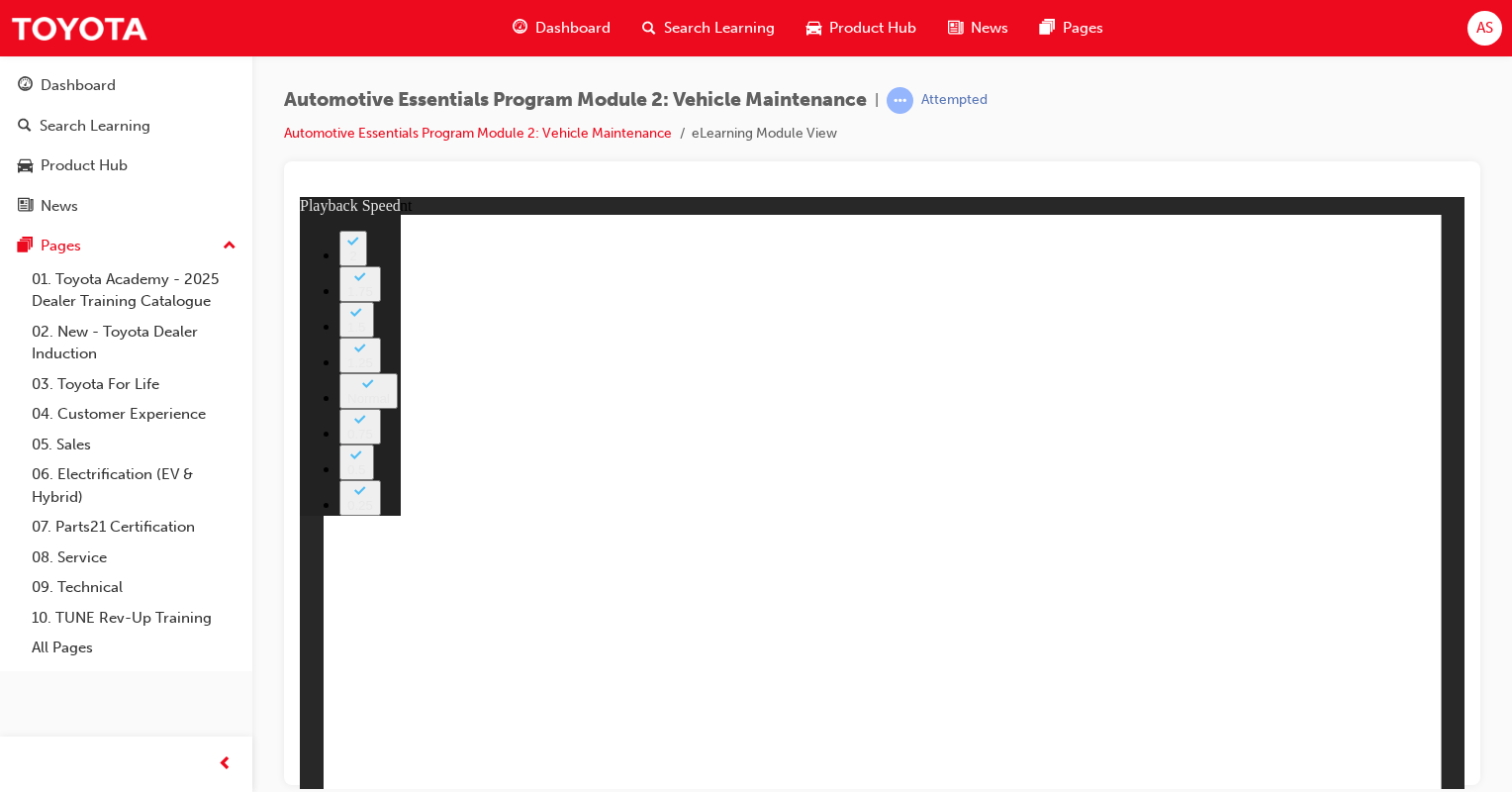 click 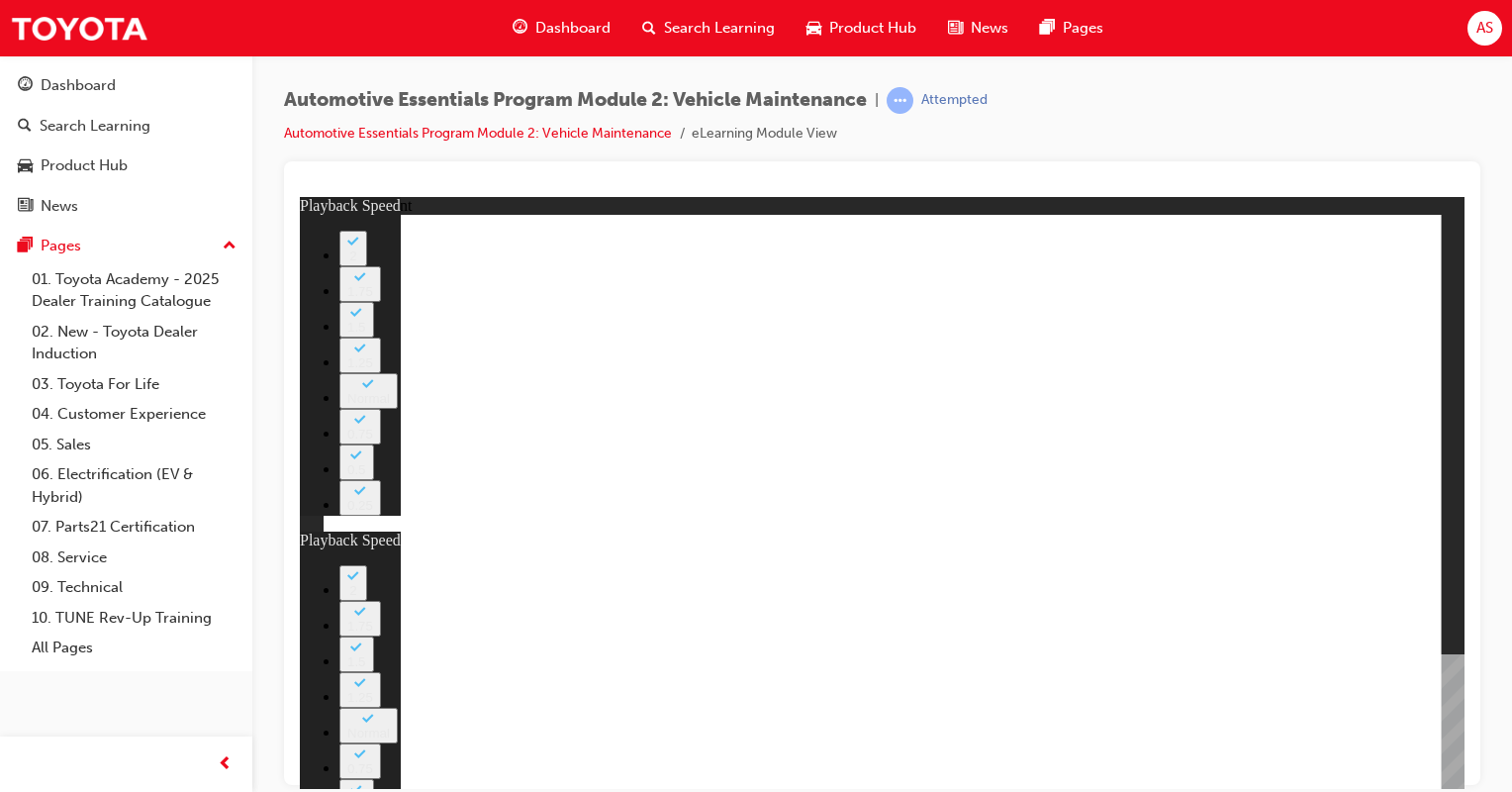 click 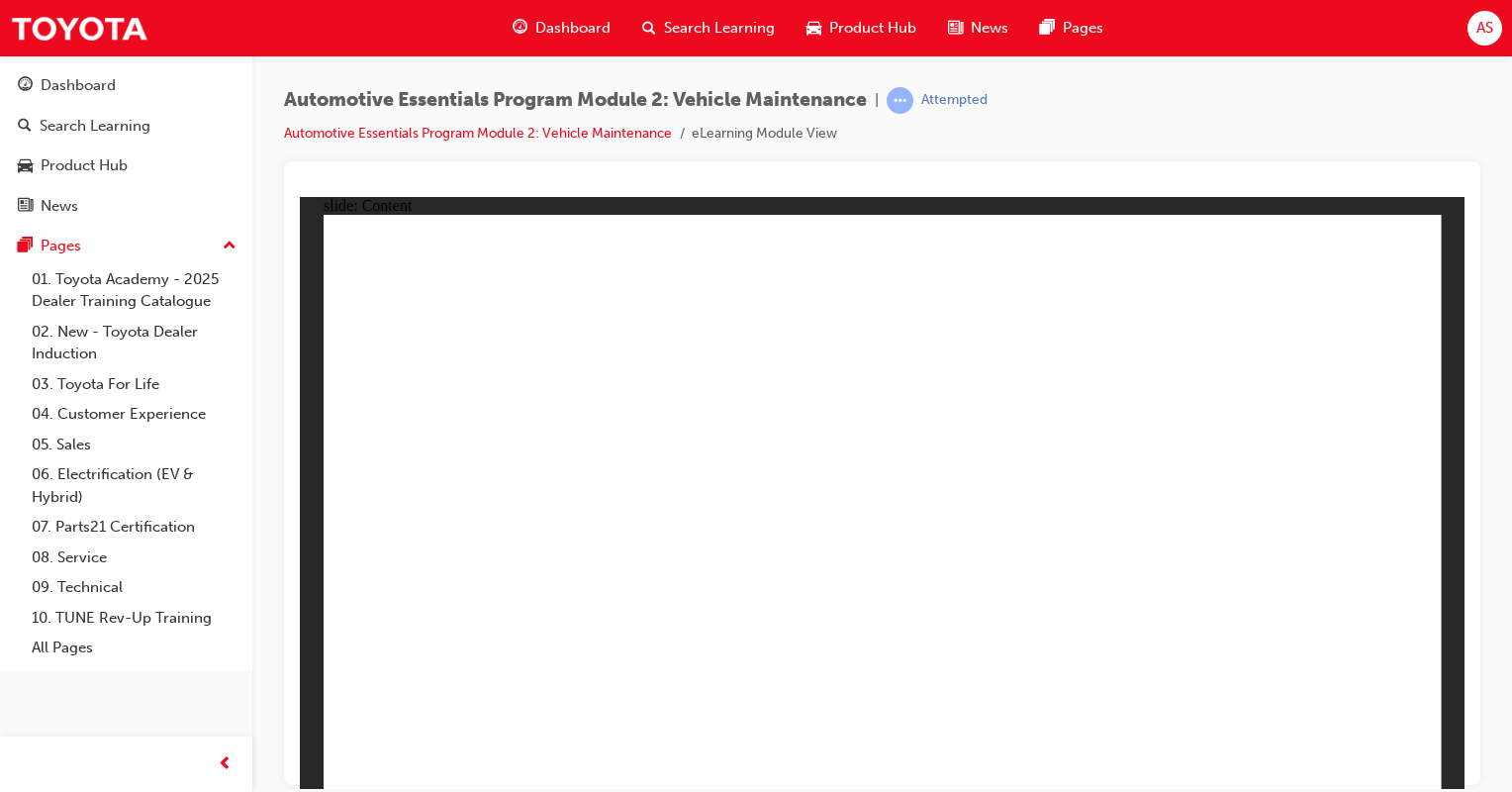 click 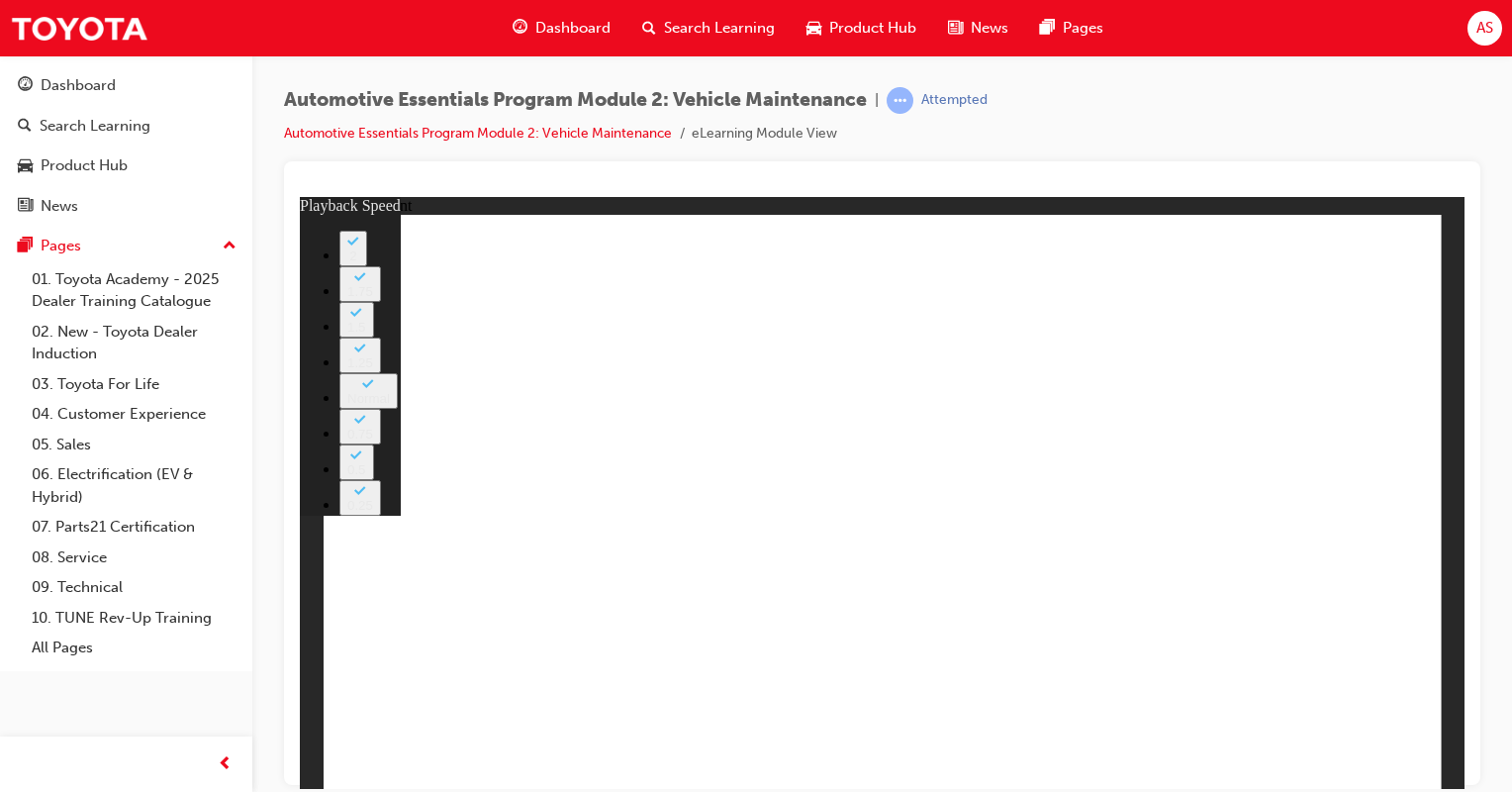 click 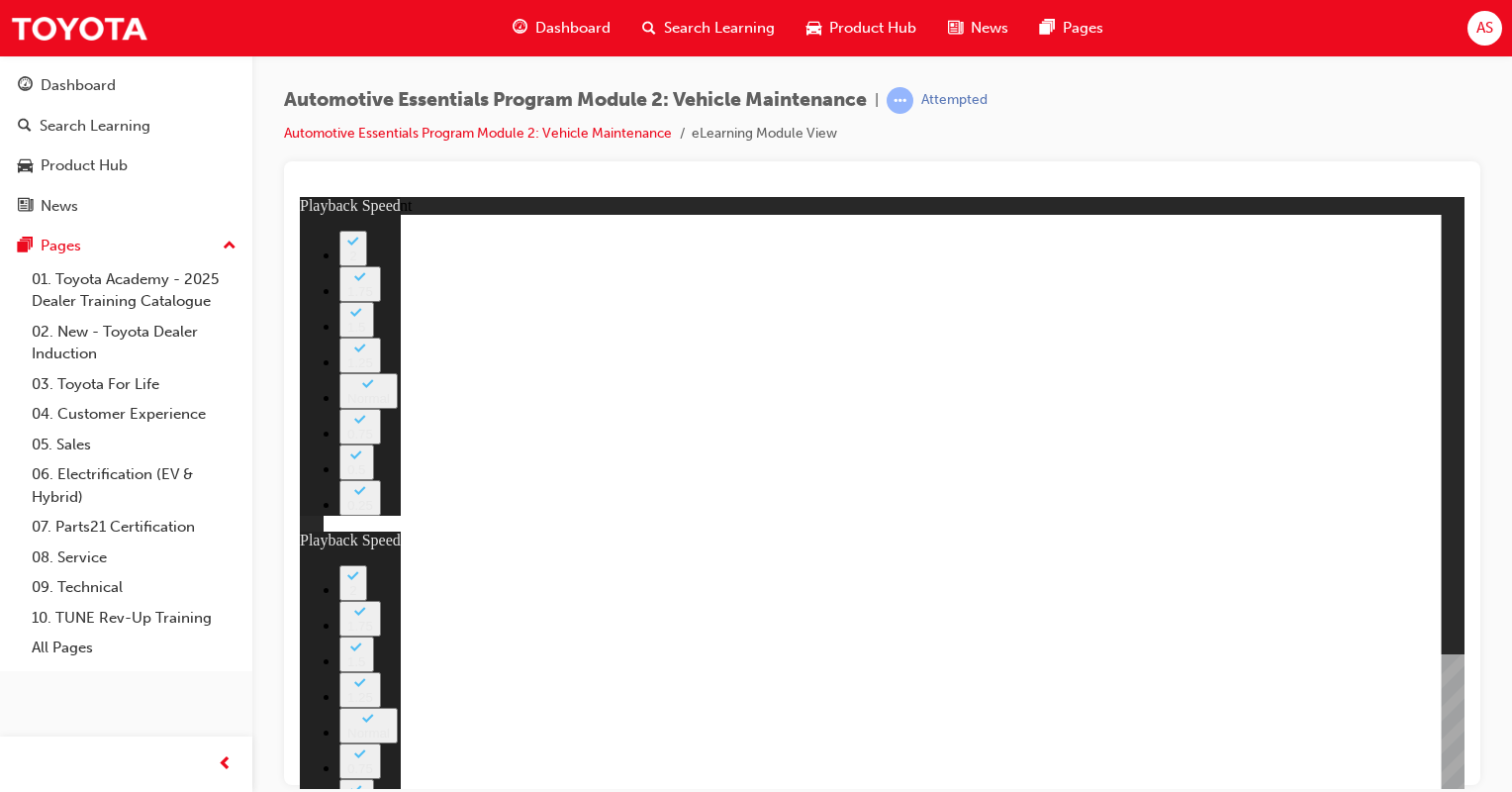 click 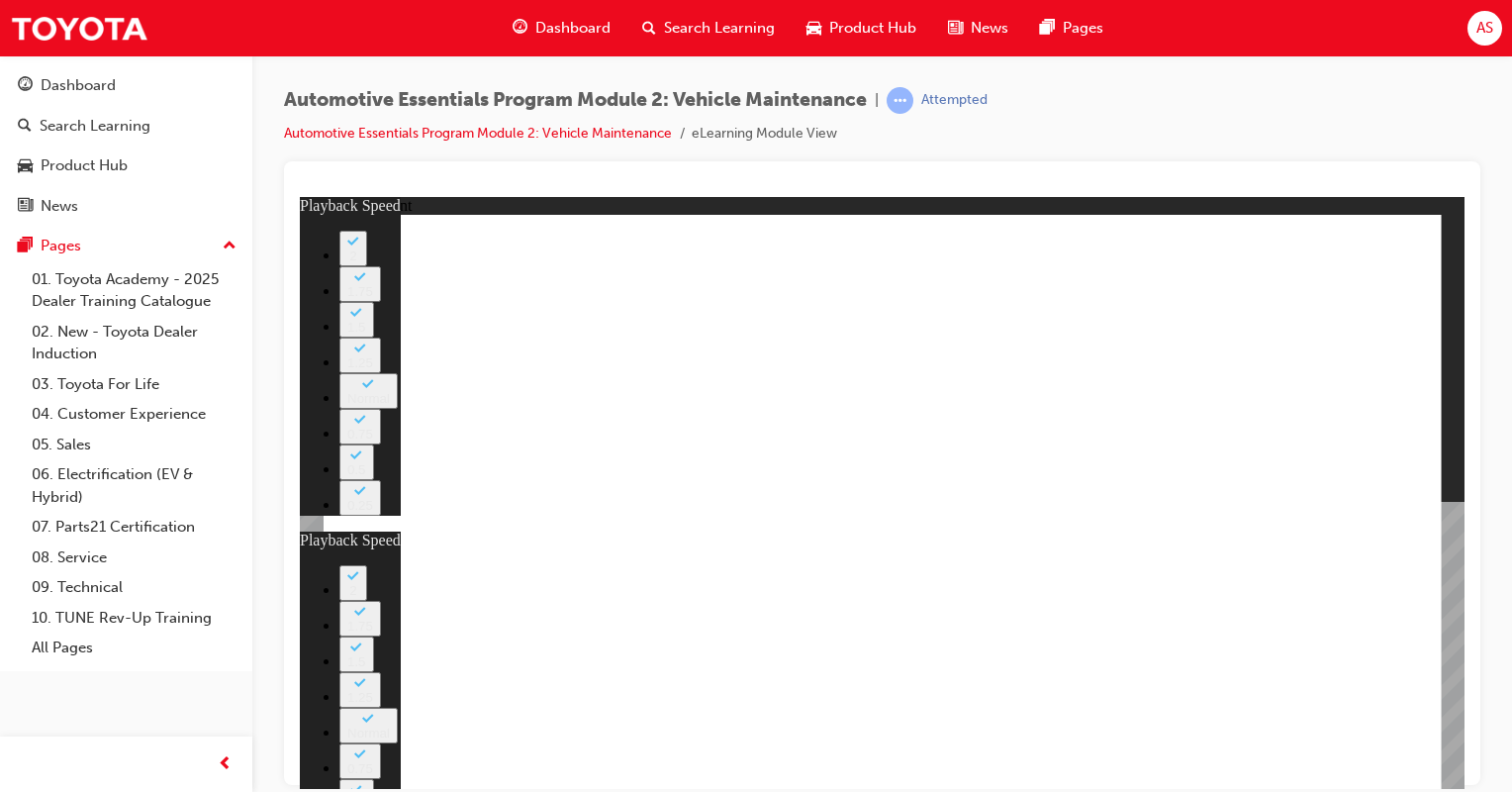 click at bounding box center (1075, 5792) 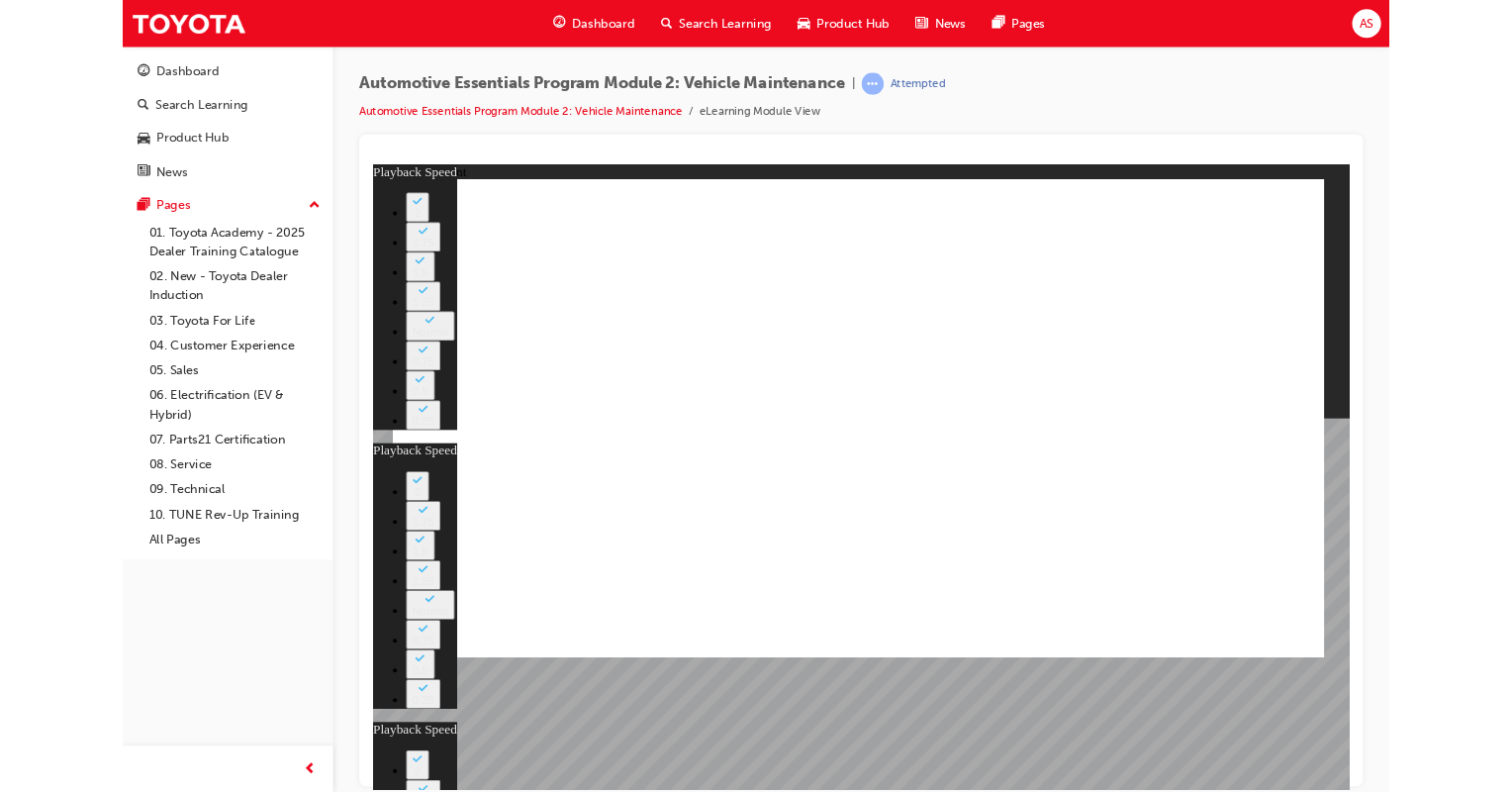type on "8" 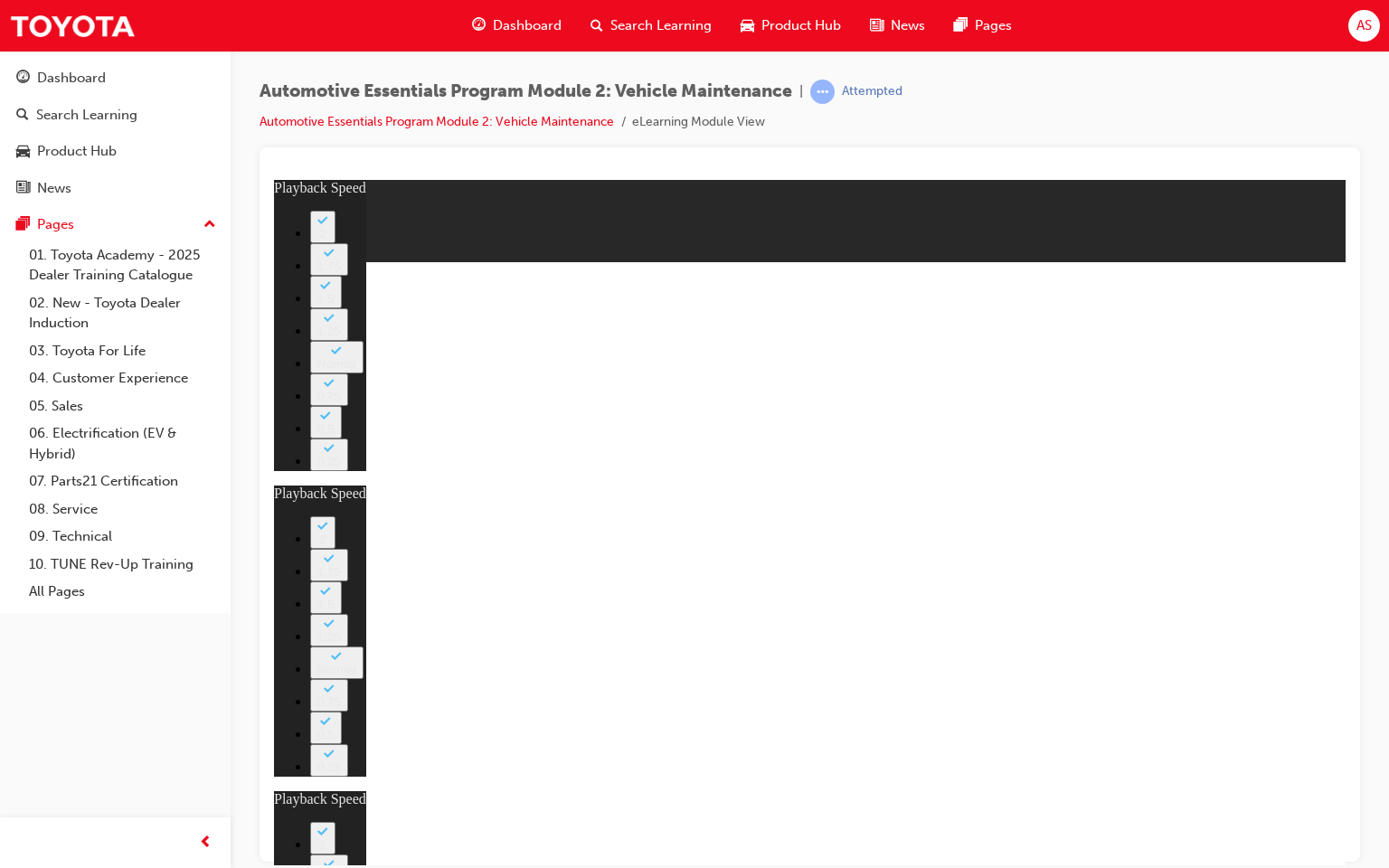 click at bounding box center [1143, 8825] 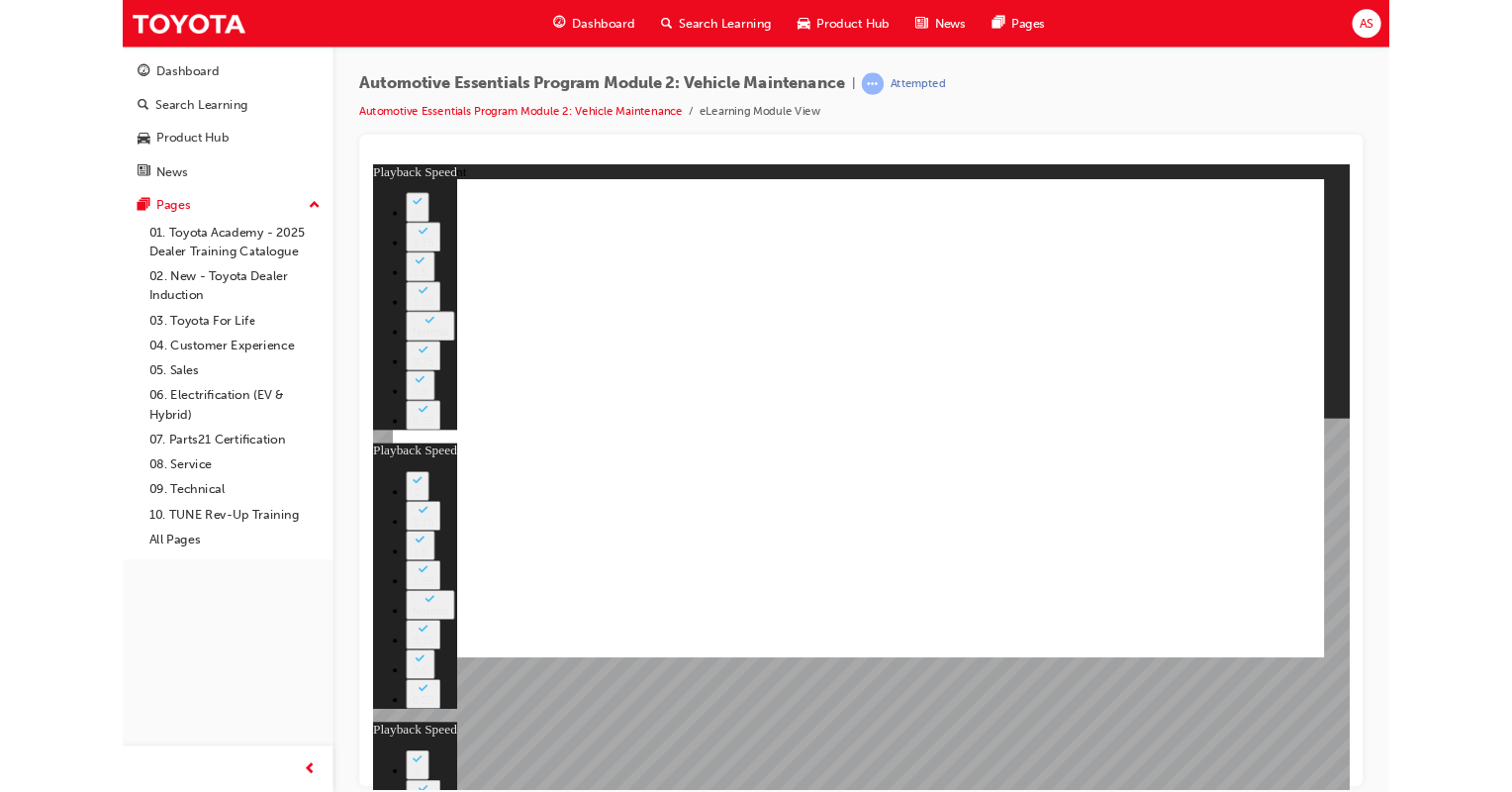 type on "8" 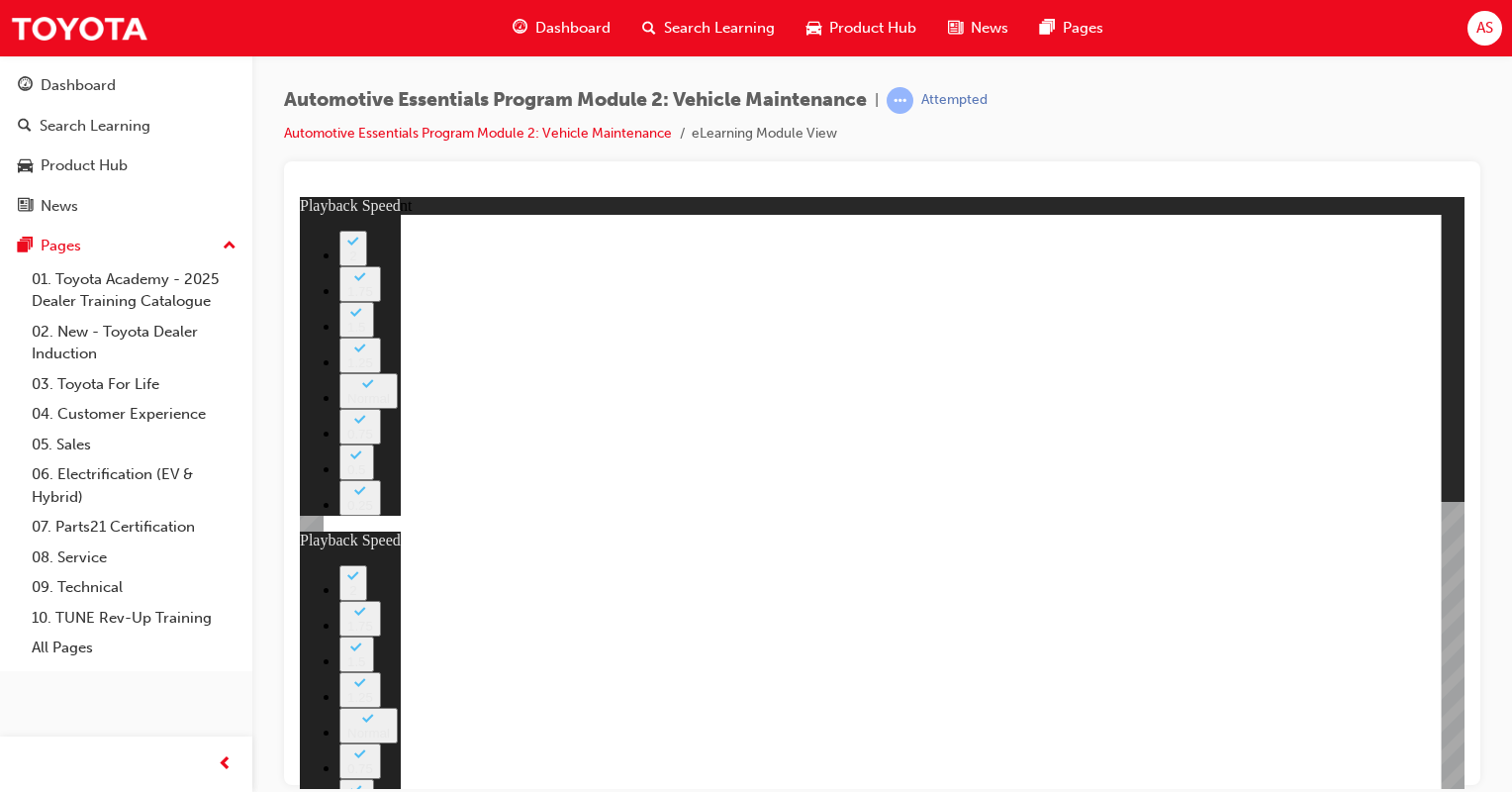 click 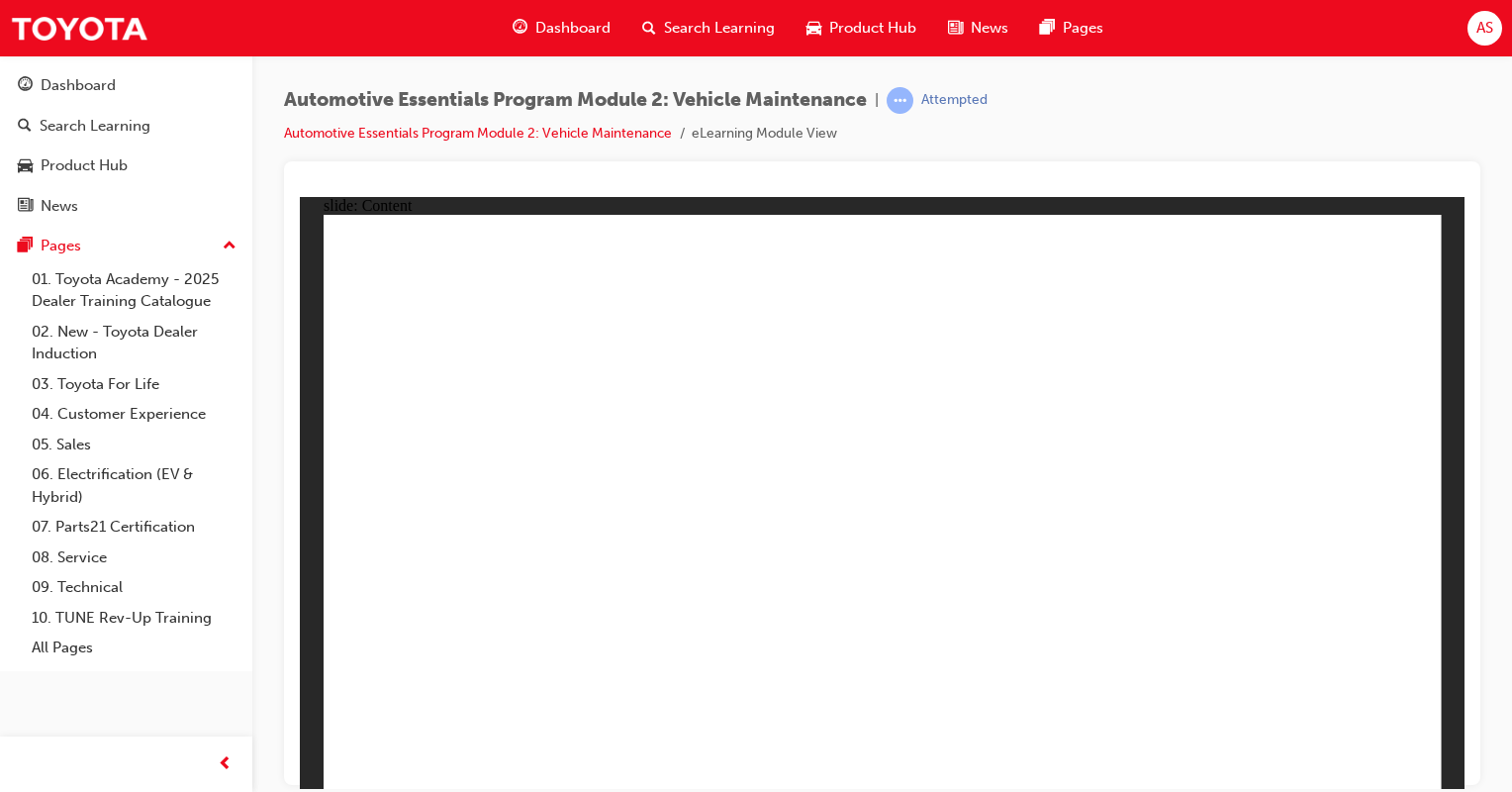 click 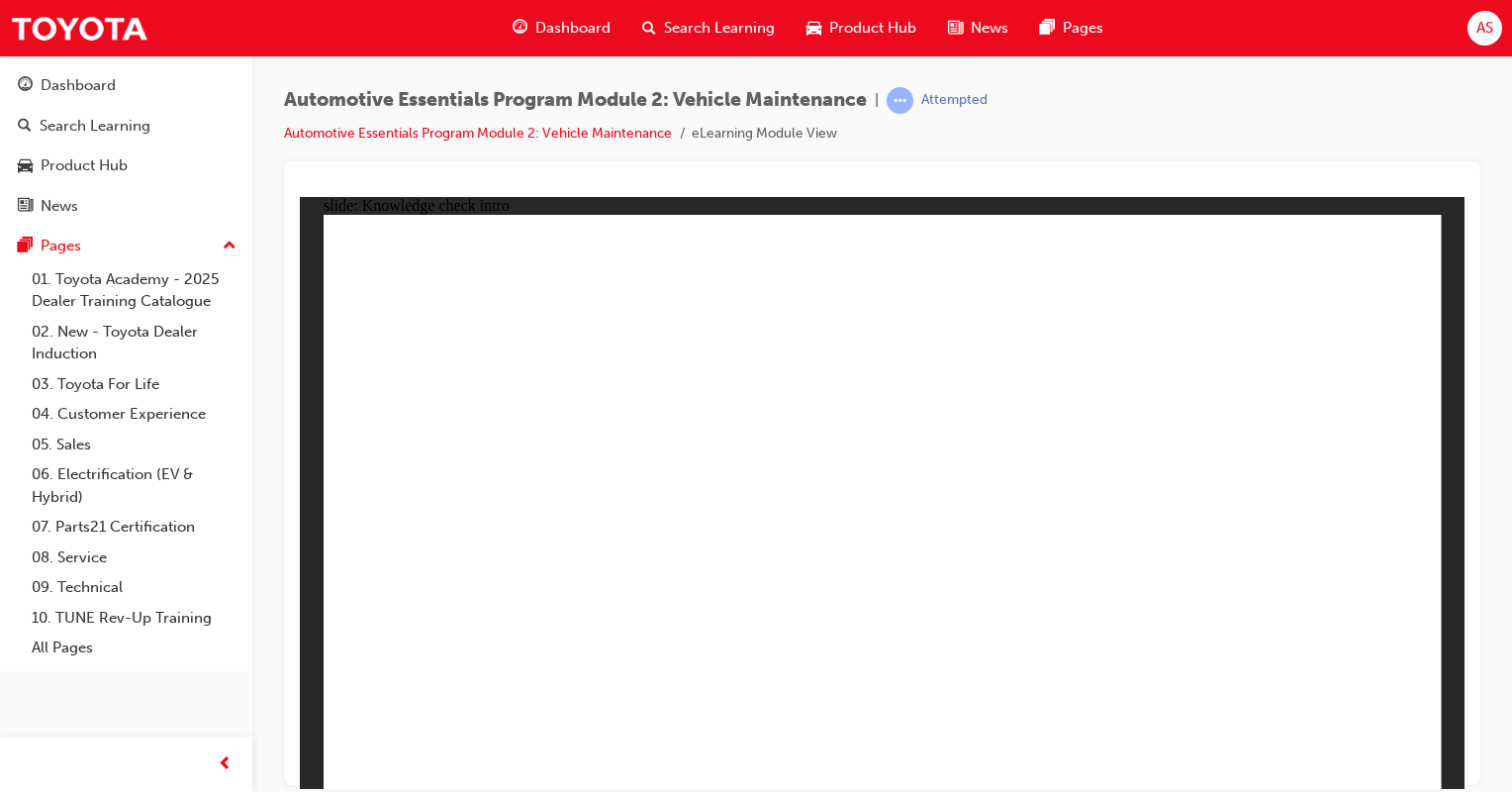click 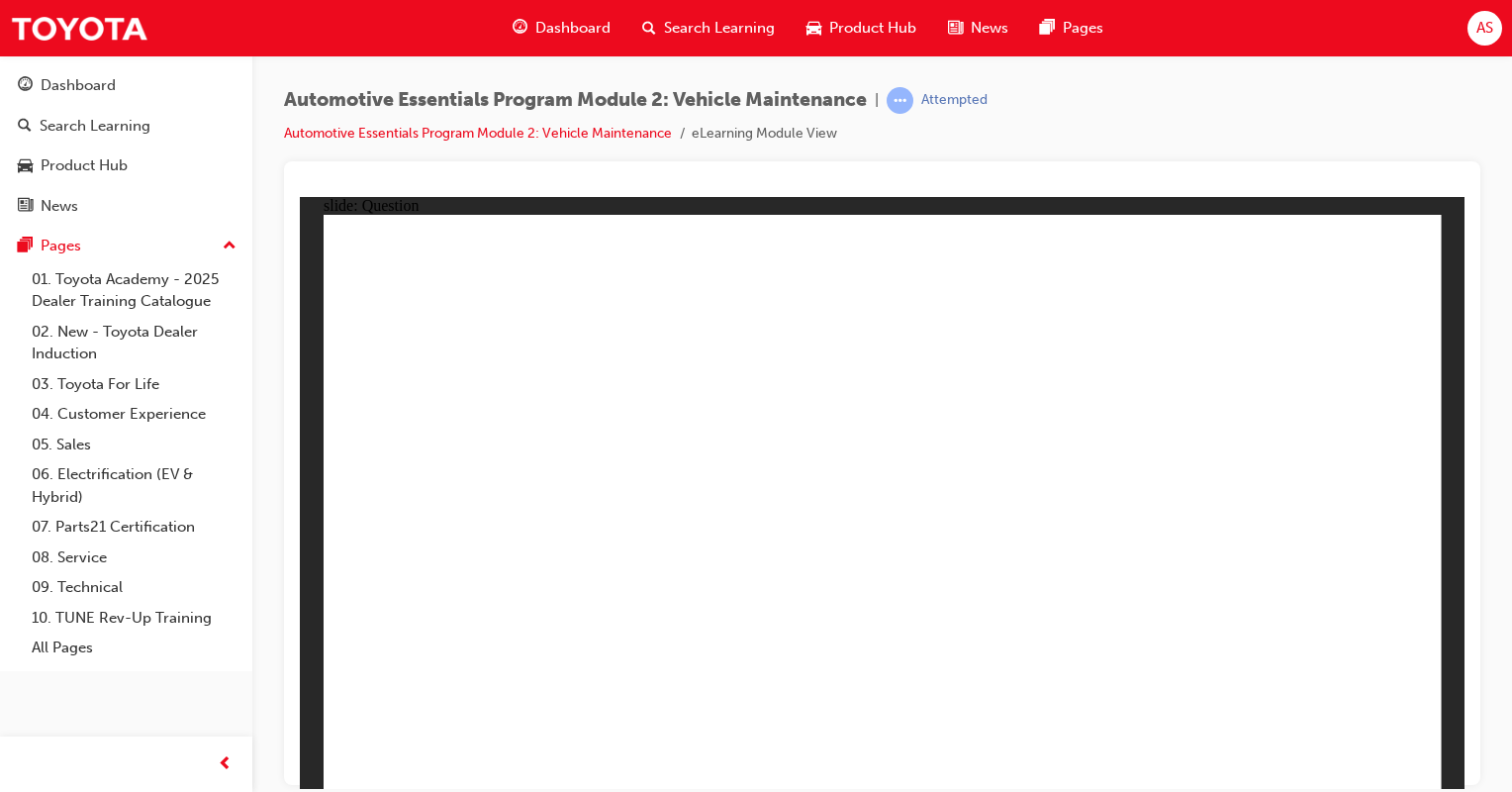 click 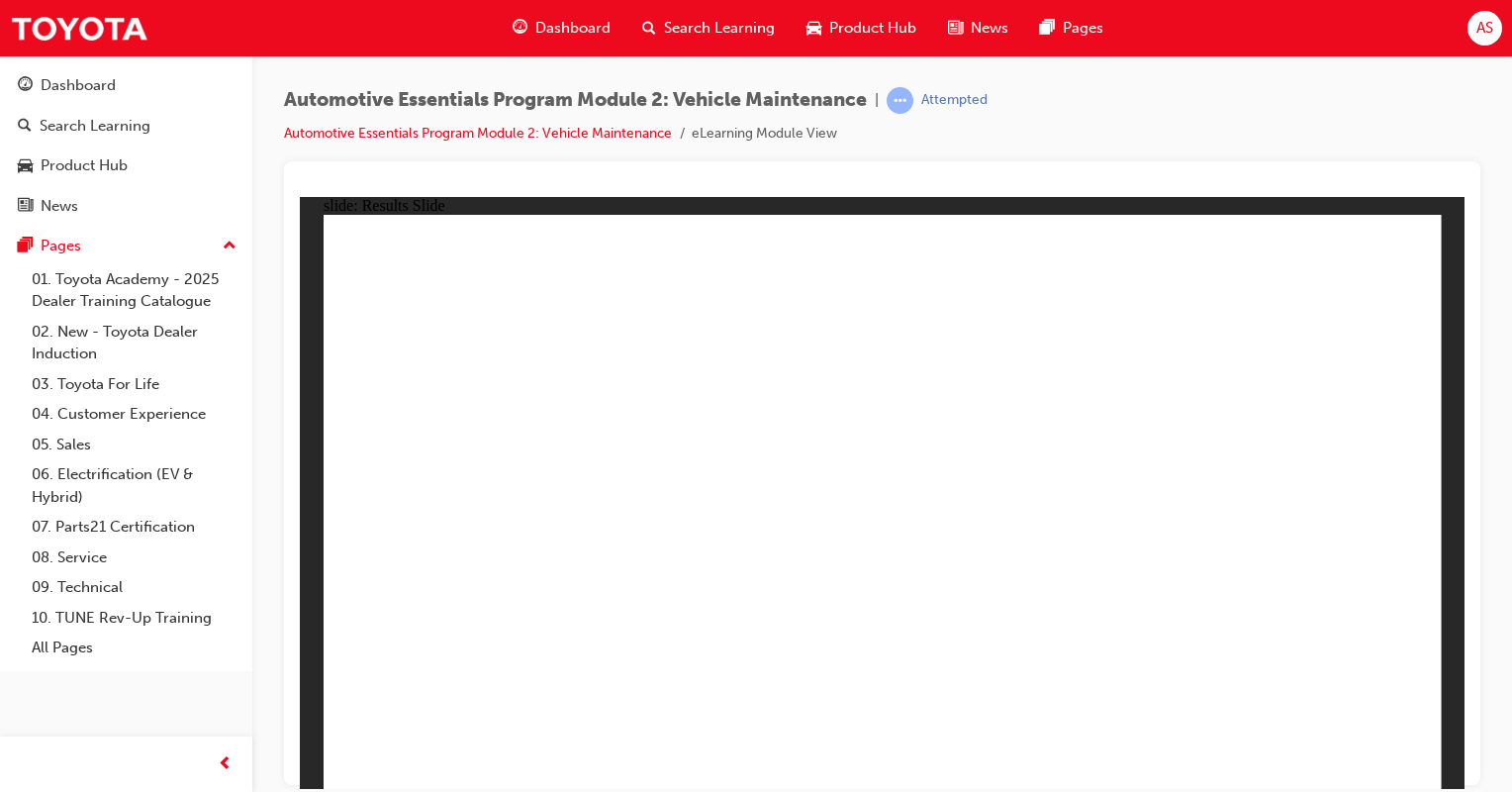 click 